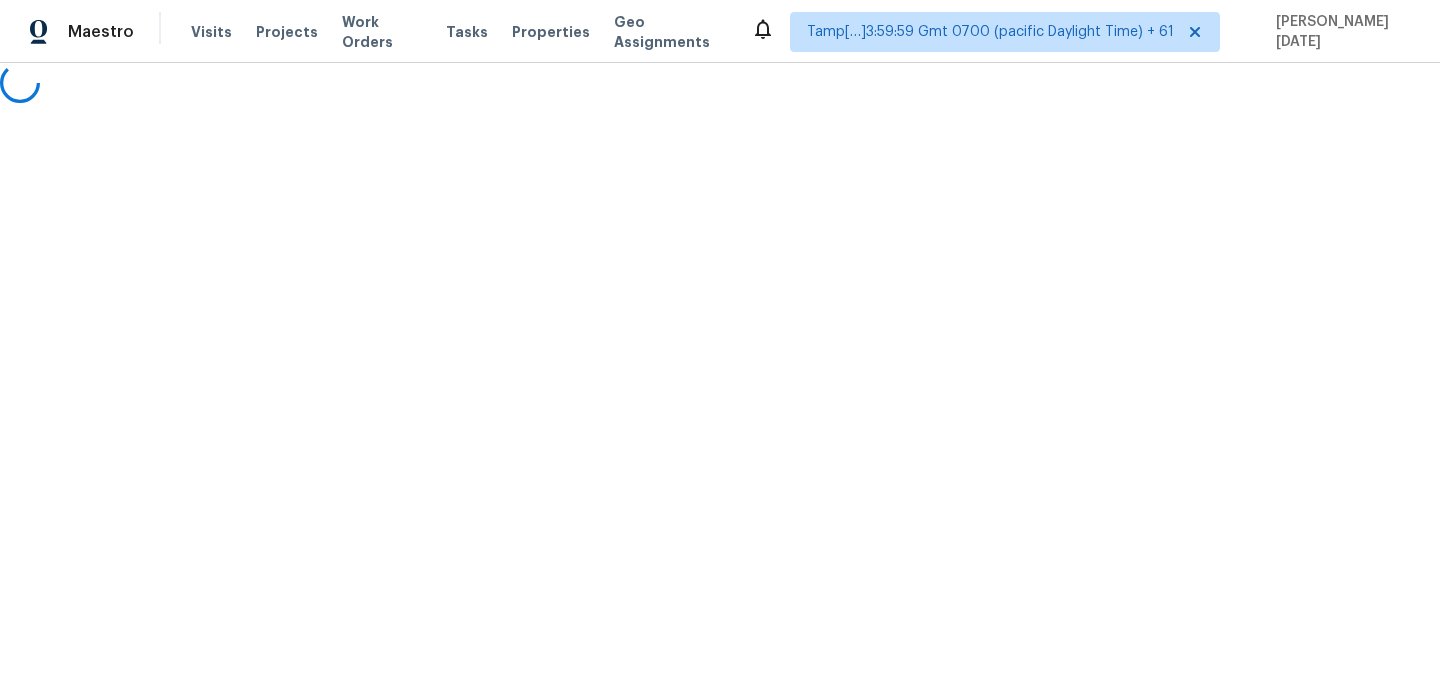 scroll, scrollTop: 0, scrollLeft: 0, axis: both 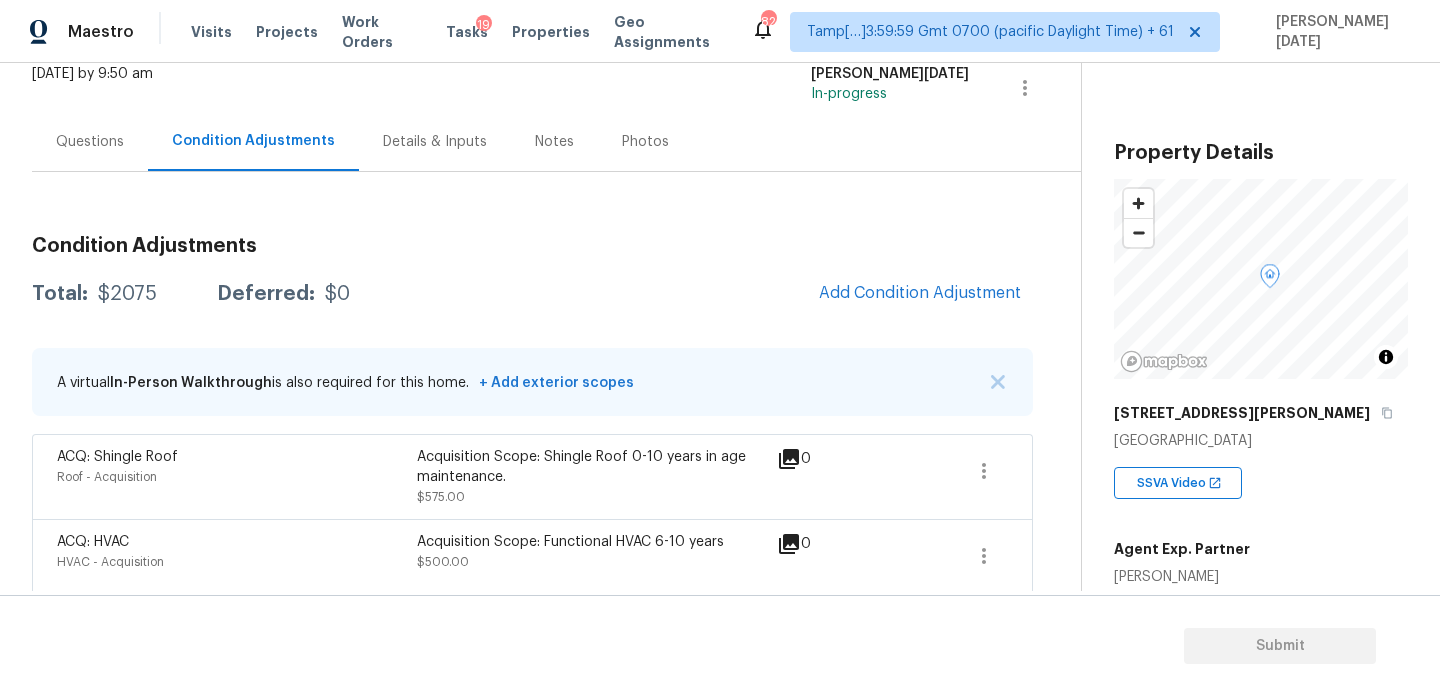click on "Questions" at bounding box center (90, 142) 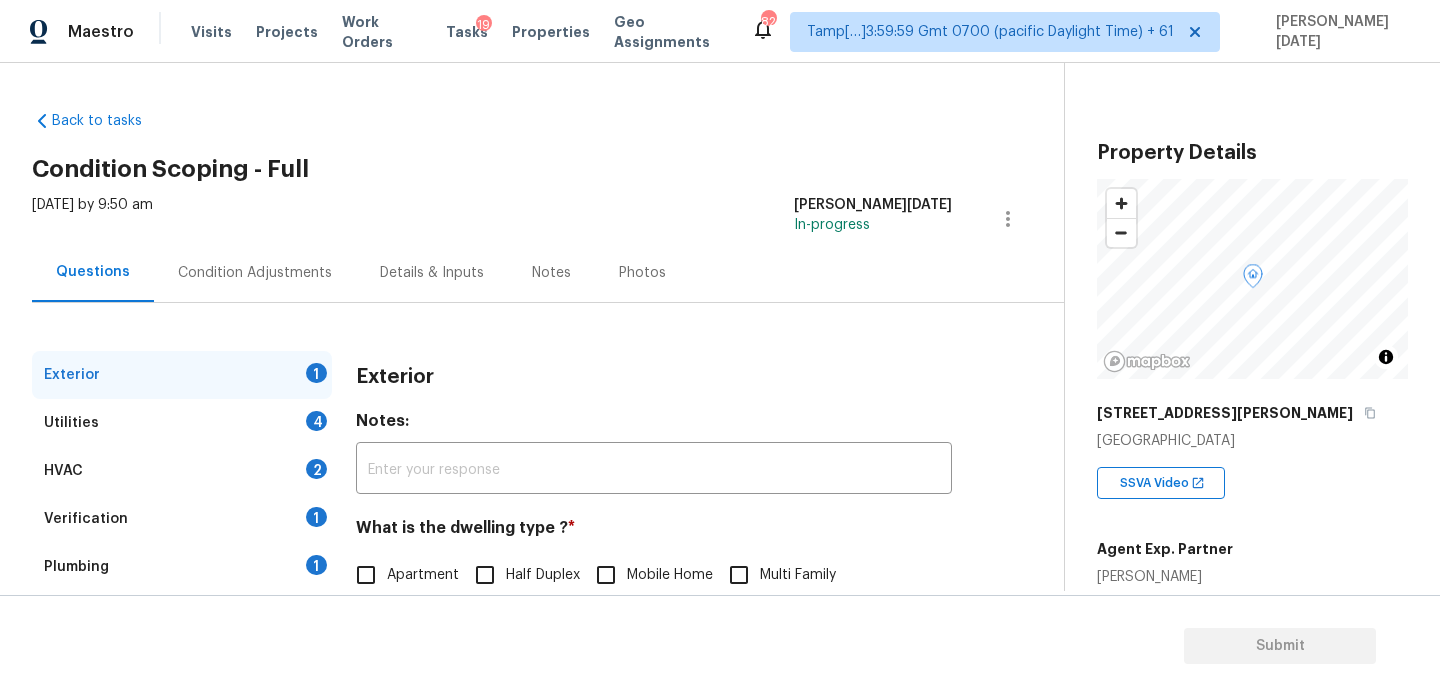 scroll, scrollTop: 267, scrollLeft: 0, axis: vertical 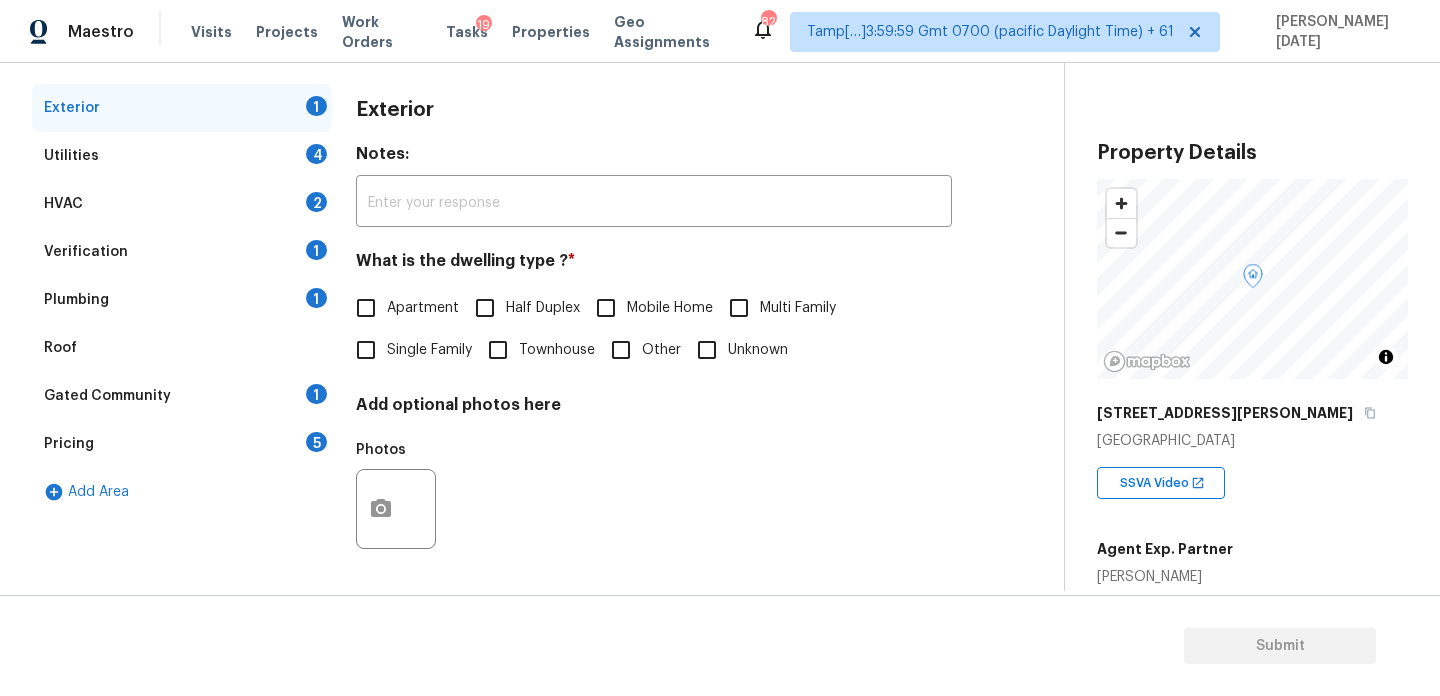 click on "Verification 1" at bounding box center (182, 252) 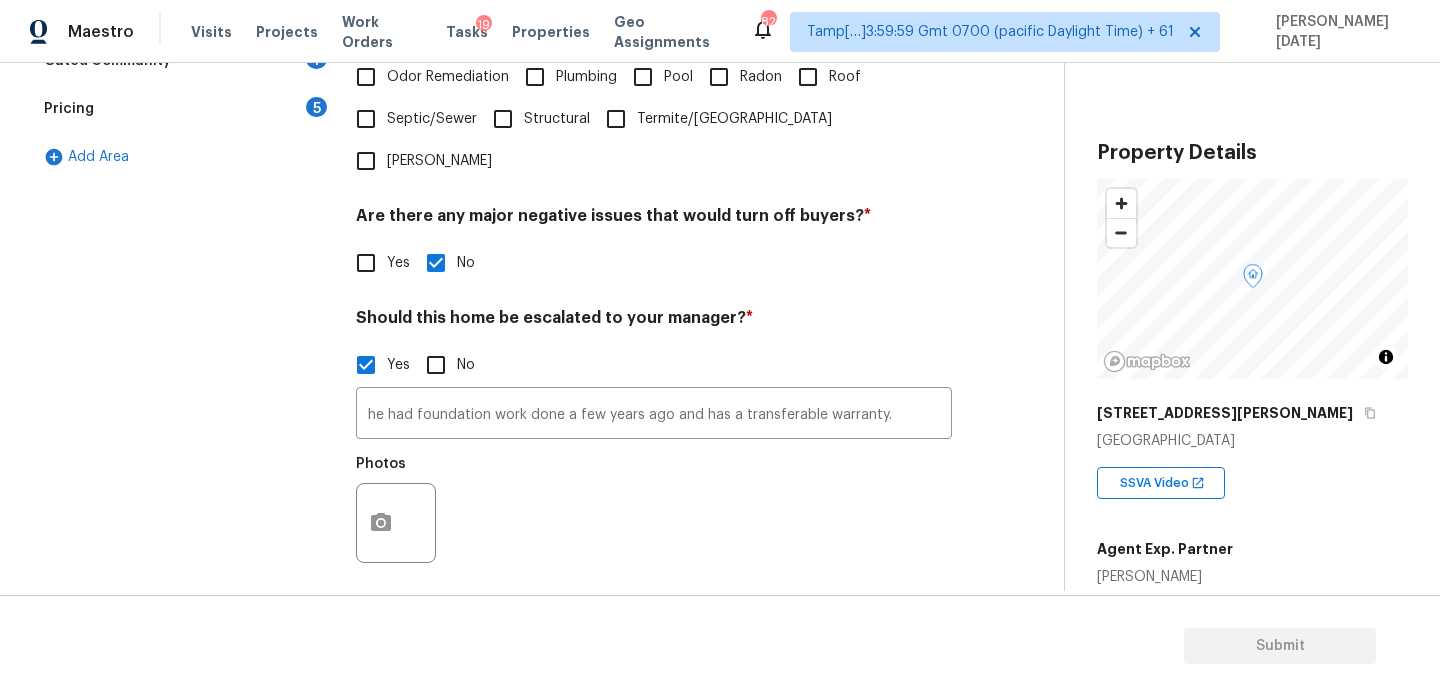 scroll, scrollTop: 619, scrollLeft: 0, axis: vertical 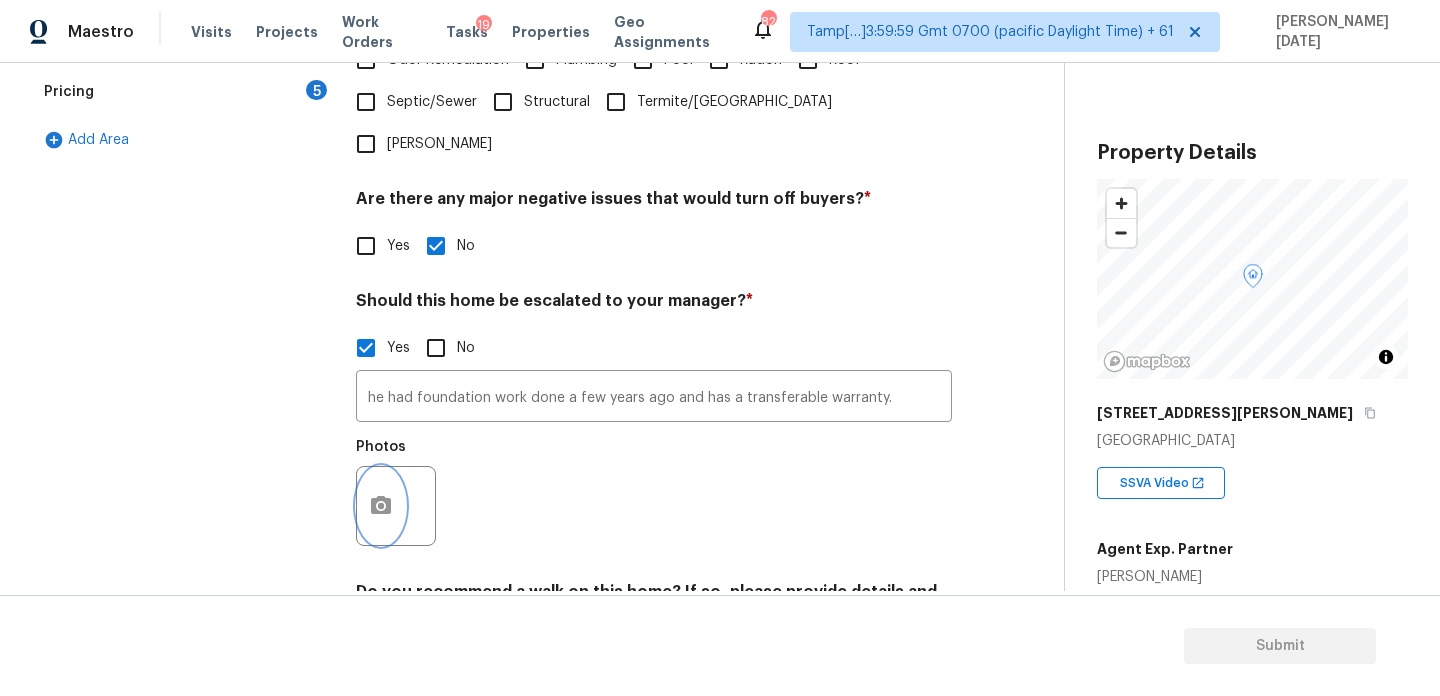 click at bounding box center [381, 506] 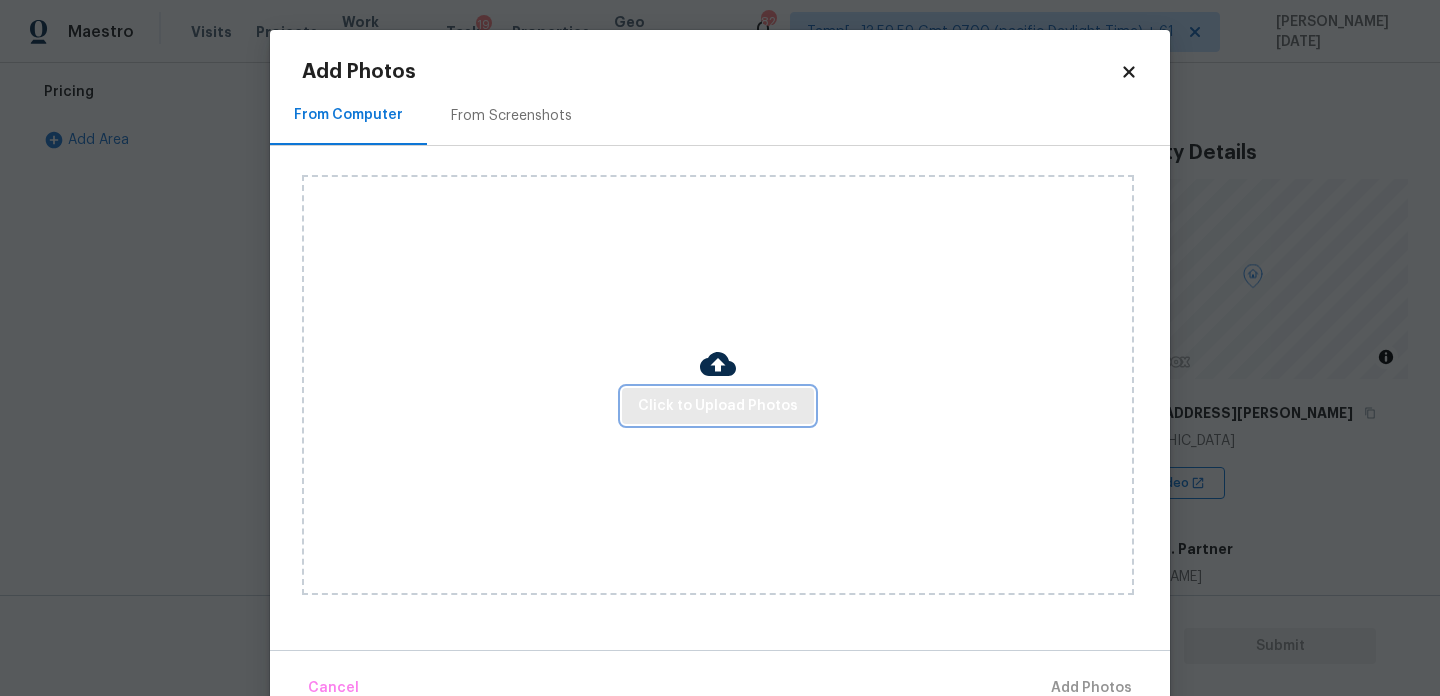 click on "Click to Upload Photos" at bounding box center [718, 406] 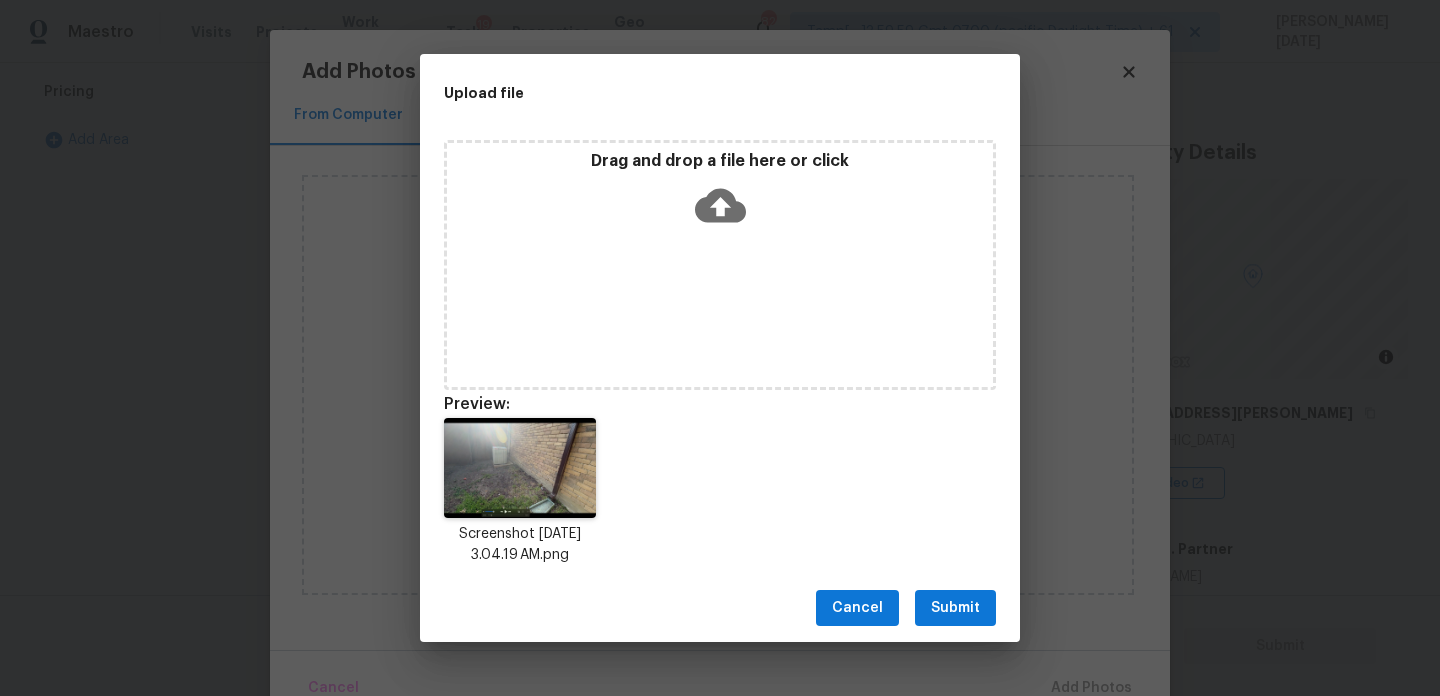 click on "Cancel Submit" at bounding box center [720, 608] 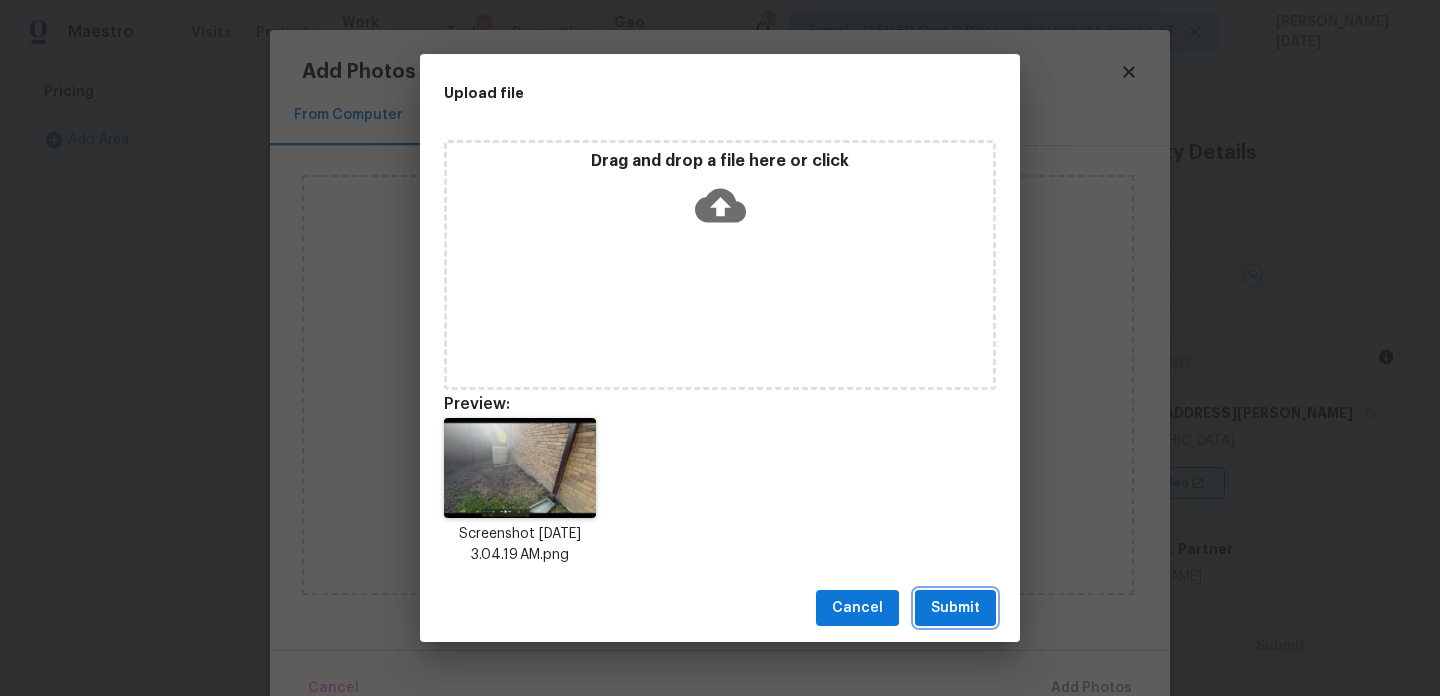 click on "Submit" at bounding box center [955, 608] 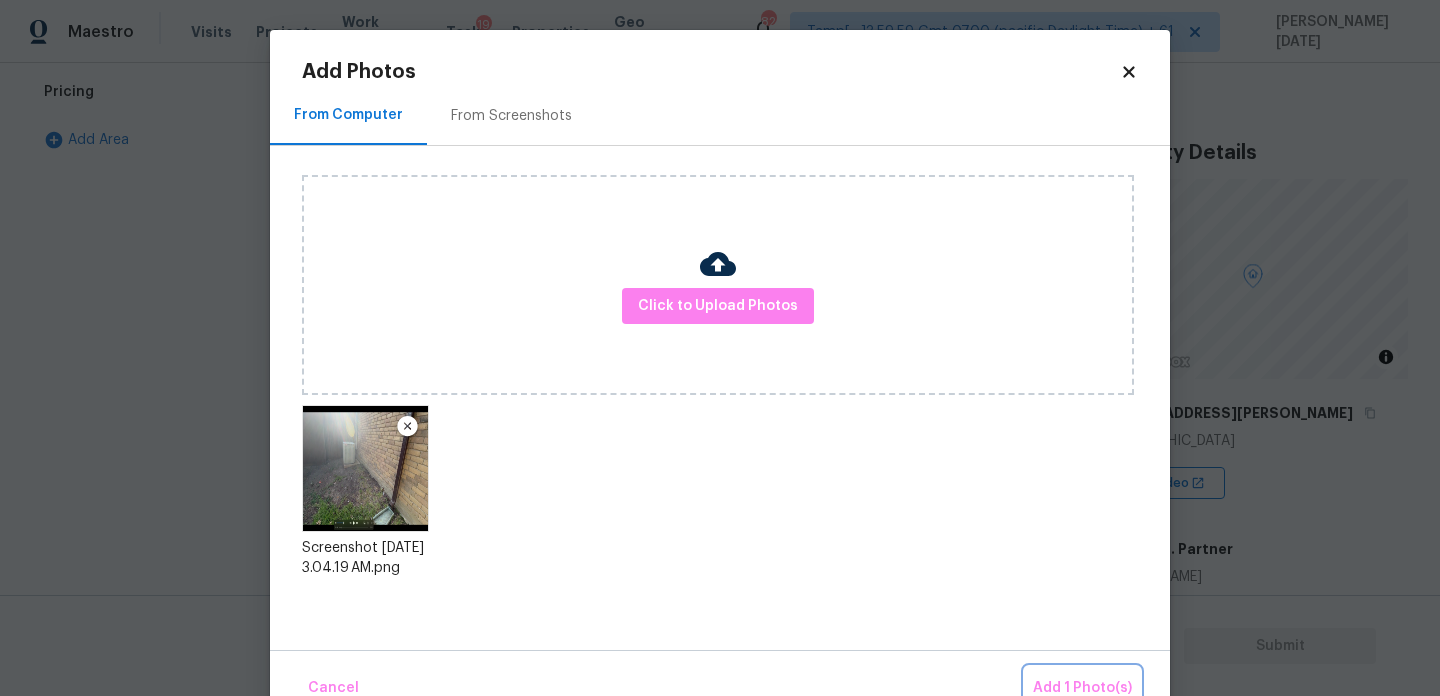 click on "Add 1 Photo(s)" at bounding box center [1082, 688] 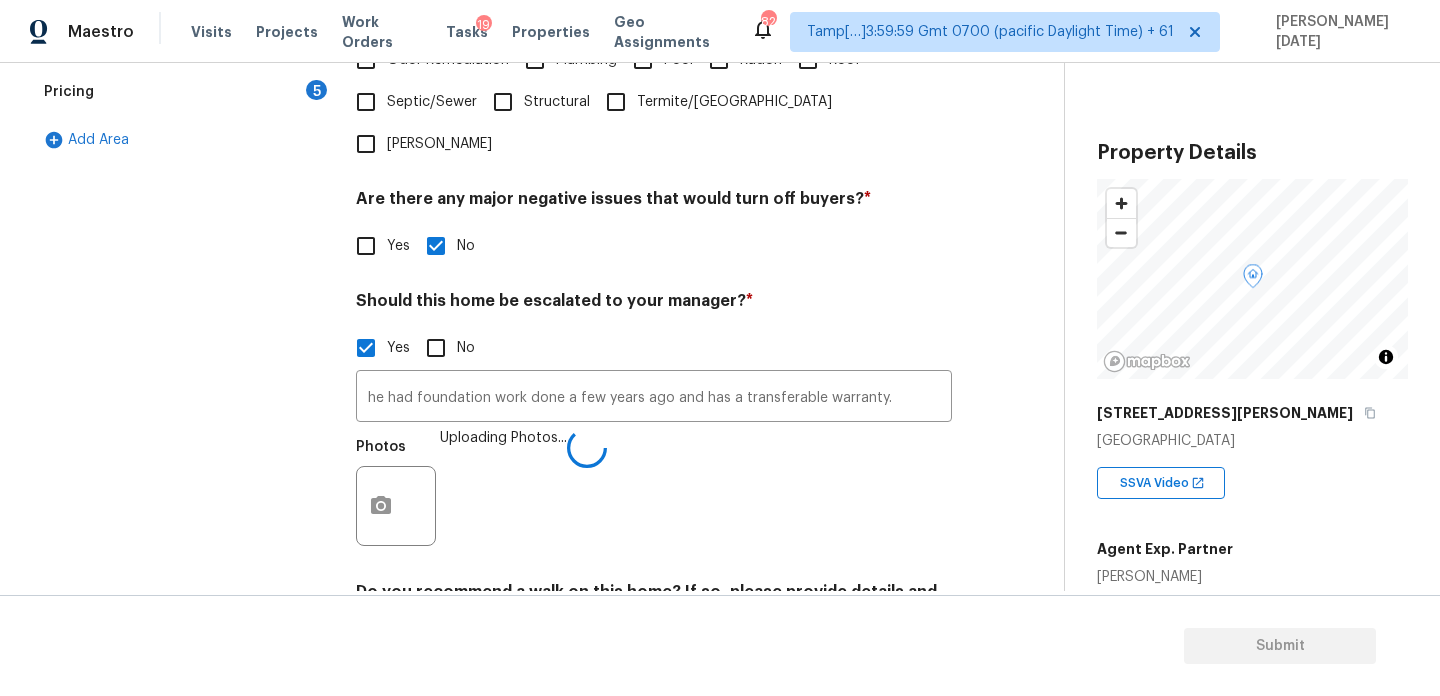 type 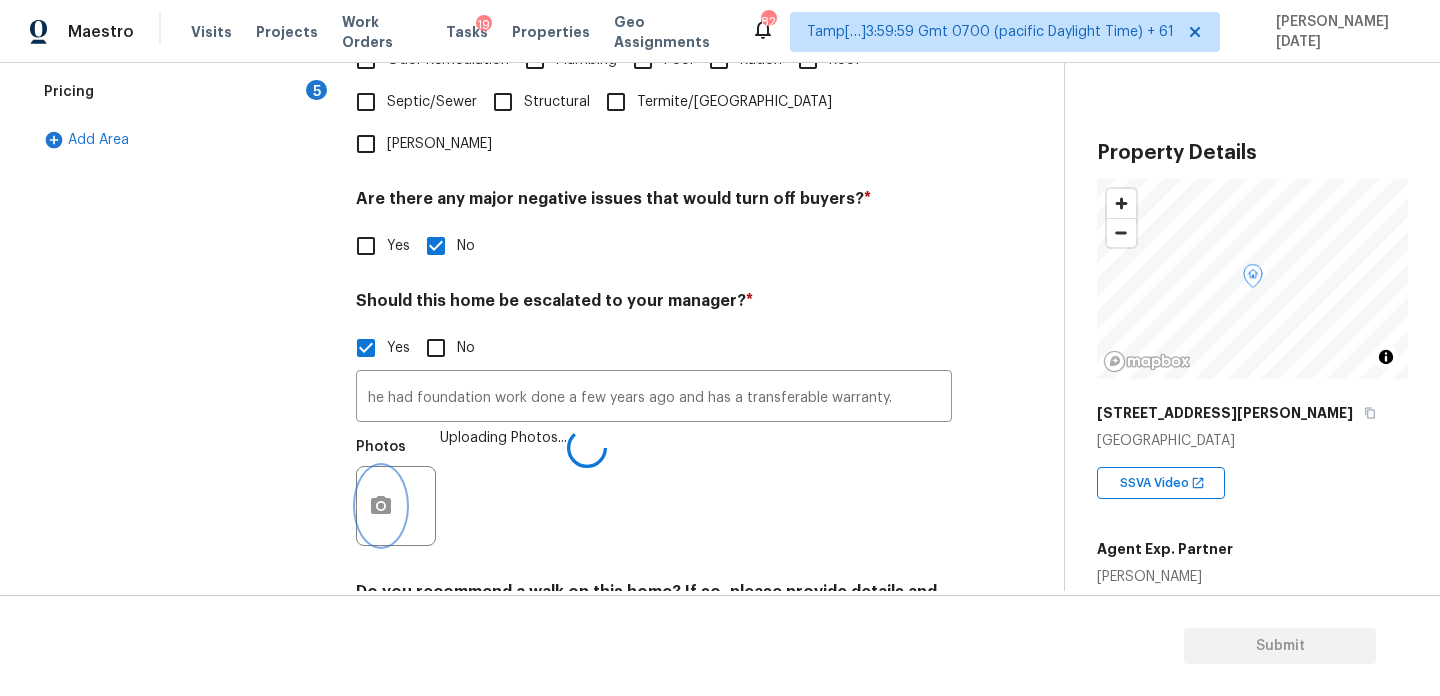 type 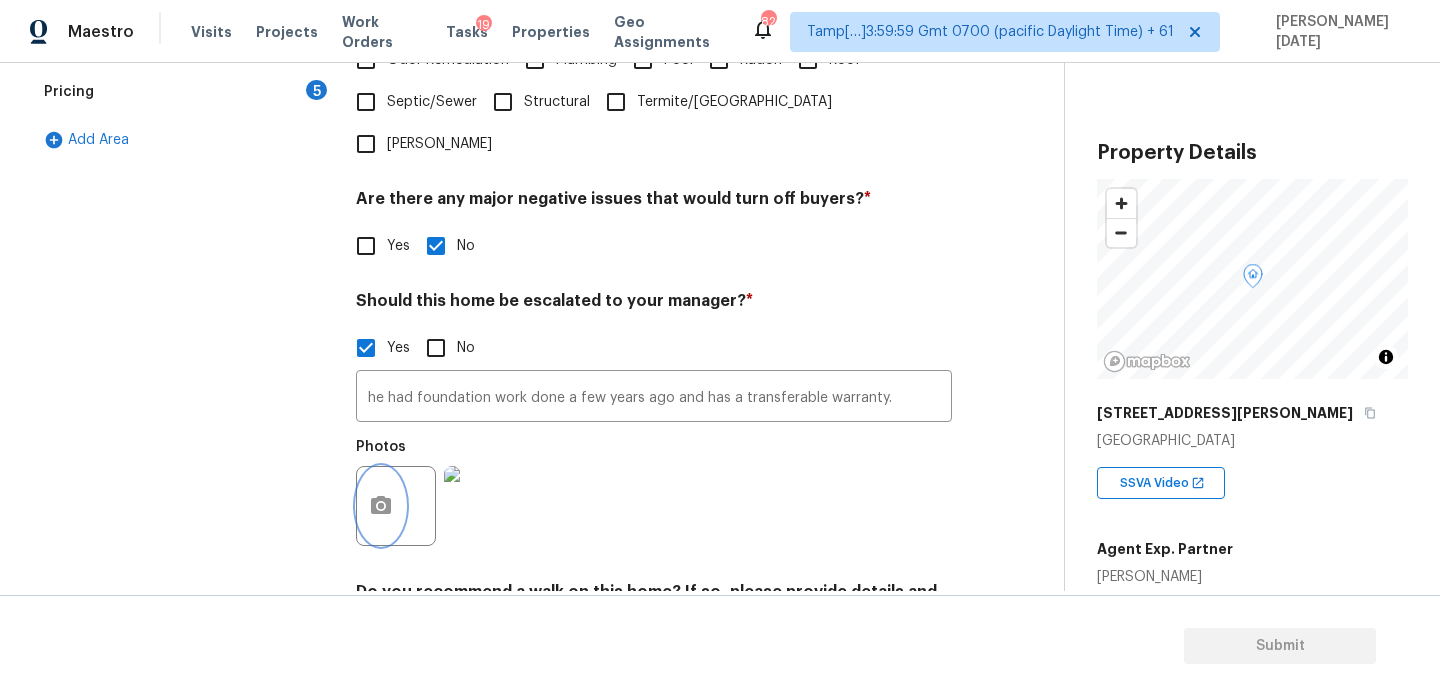 scroll, scrollTop: 0, scrollLeft: 0, axis: both 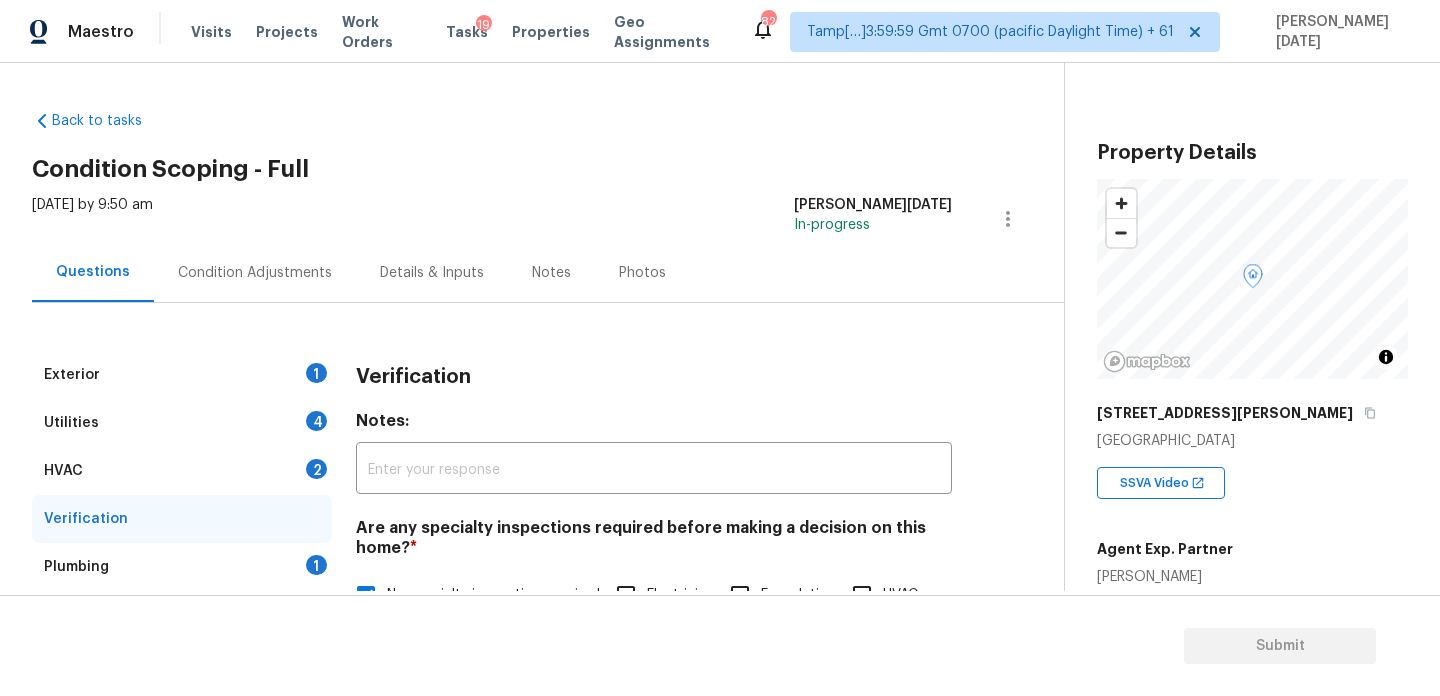 click on "Condition Adjustments" at bounding box center (255, 273) 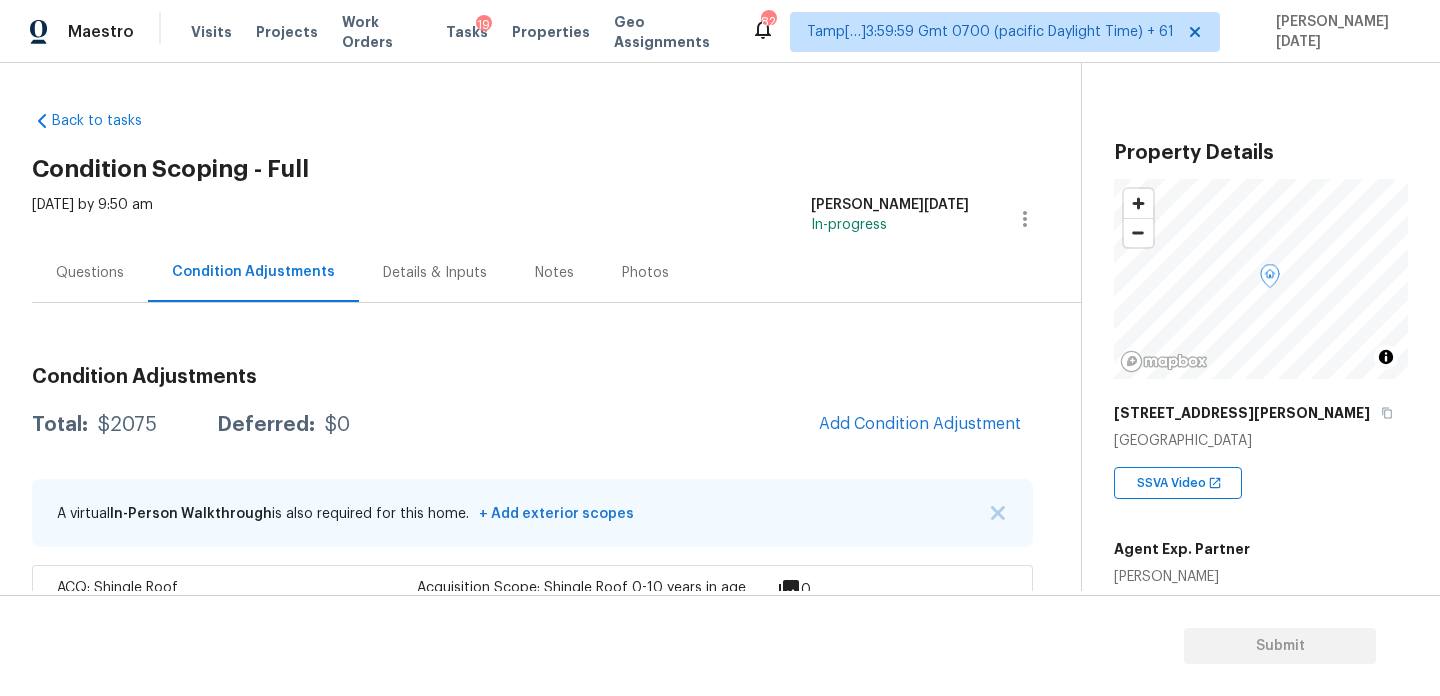 scroll, scrollTop: 212, scrollLeft: 0, axis: vertical 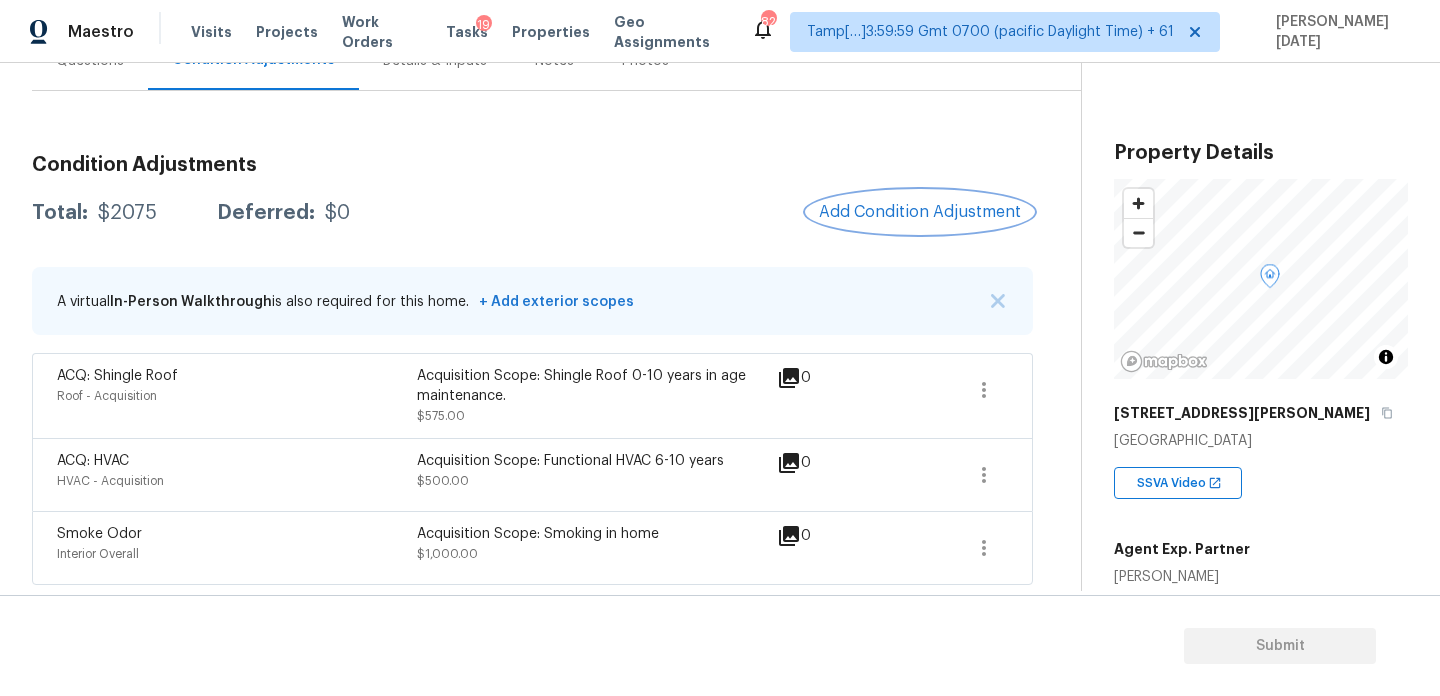 click on "Add Condition Adjustment" at bounding box center (920, 212) 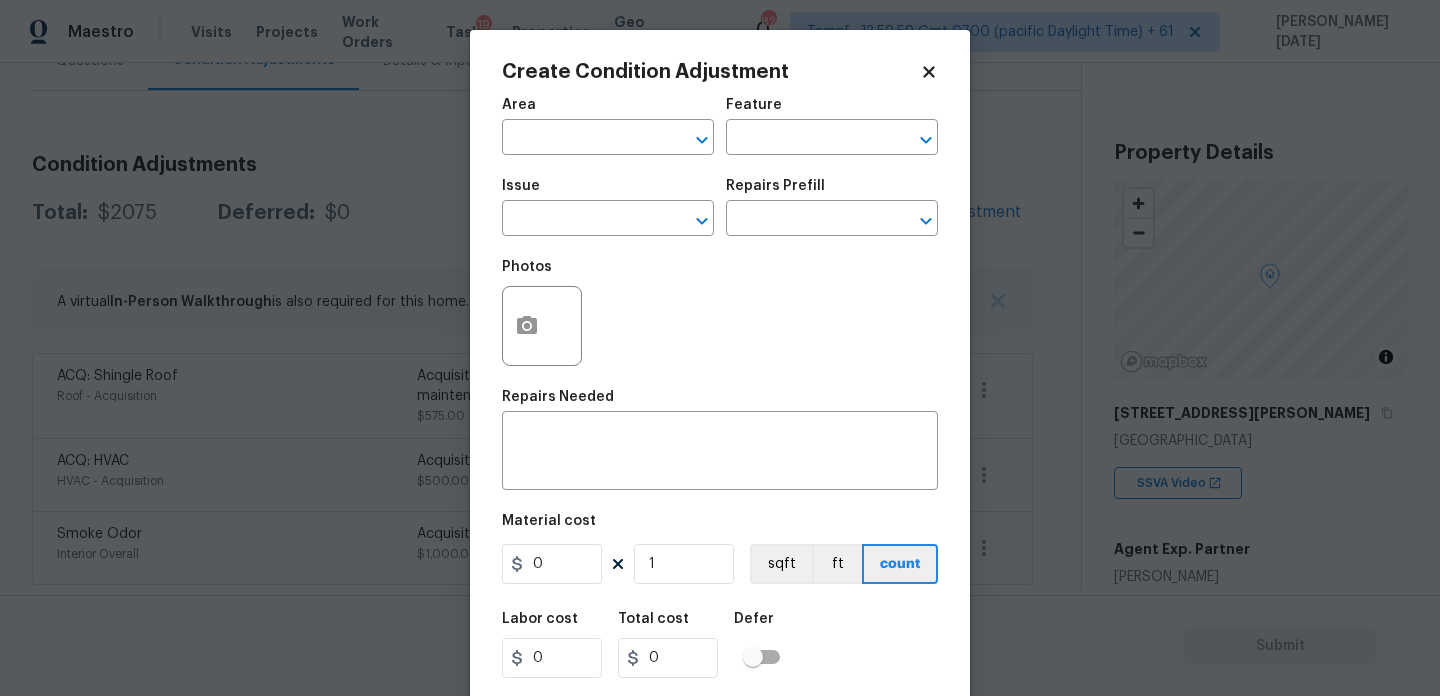 click on "Maestro Visits Projects Work Orders Tasks 19 Properties Geo Assignments 824 Tamp[…]3:59:59 Gmt 0700 (pacific Daylight Time) + 61 Prabhu Raja Back to tasks Condition Scoping - Full Thu, Jul 10 2025 by 9:50 am   Prabhu Raja In-progress Questions Condition Adjustments Details & Inputs Notes Photos Condition Adjustments Total:  $2075 Deferred:  $0 Add Condition Adjustment A virtual  In-Person Walkthrough  is also required for this home.   + Add exterior scopes ACQ: Shingle Roof Roof - Acquisition Acquisition Scope: Shingle Roof 0-10 years in age maintenance. $575.00   0 ACQ: HVAC HVAC - Acquisition Acquisition Scope: Functional HVAC 6-10 years $500.00   0 Smoke Odor Interior Overall Acquisition Scope: Smoking in home $1,000.00   0 Property Details © Mapbox   © OpenStreetMap   Improve this map 3437 Livingston Ln Carrollton, TX 75007 SSVA Video Agent Exp. Partner Krys Deshmukh Square Foot 1983 Bedrooms 4 Full Bathrooms 2 Half Bathrooms - Year Built 1978 In Gated Community - Number of Pets - Smoking - - - Submit" at bounding box center [720, 348] 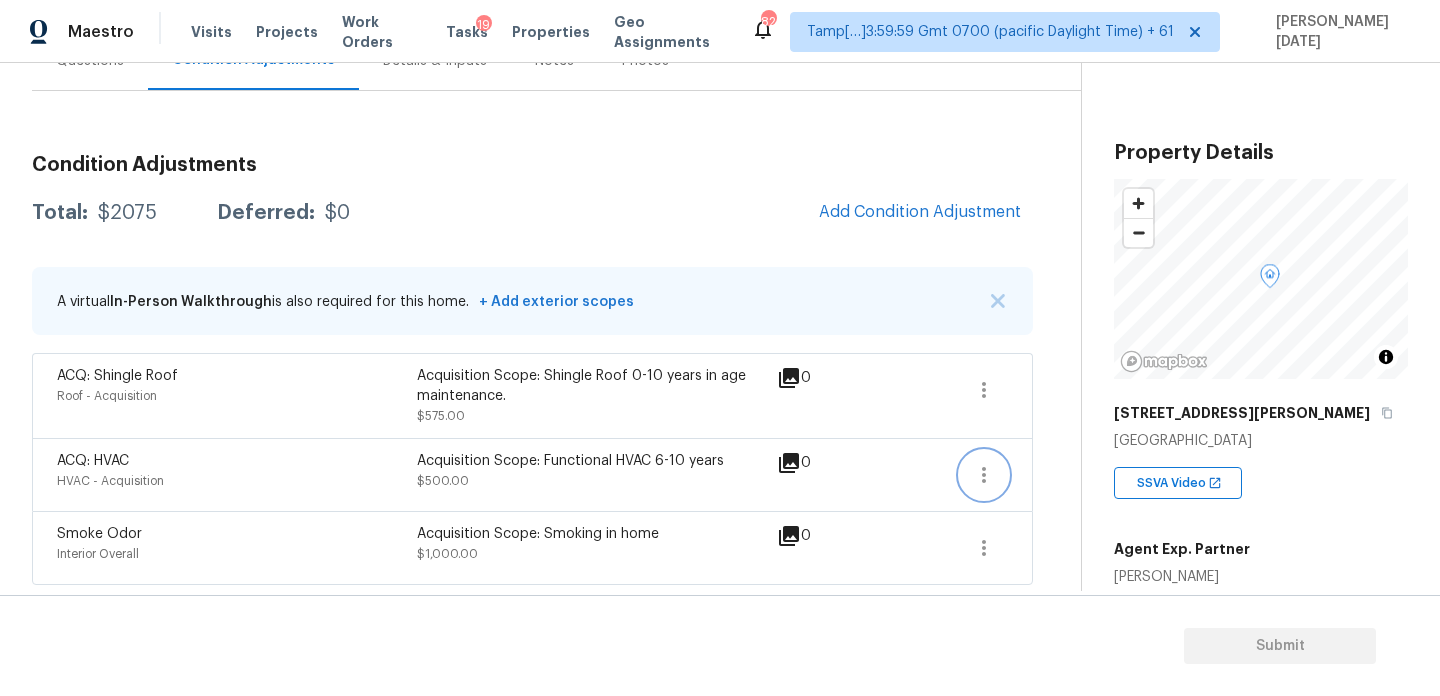 click 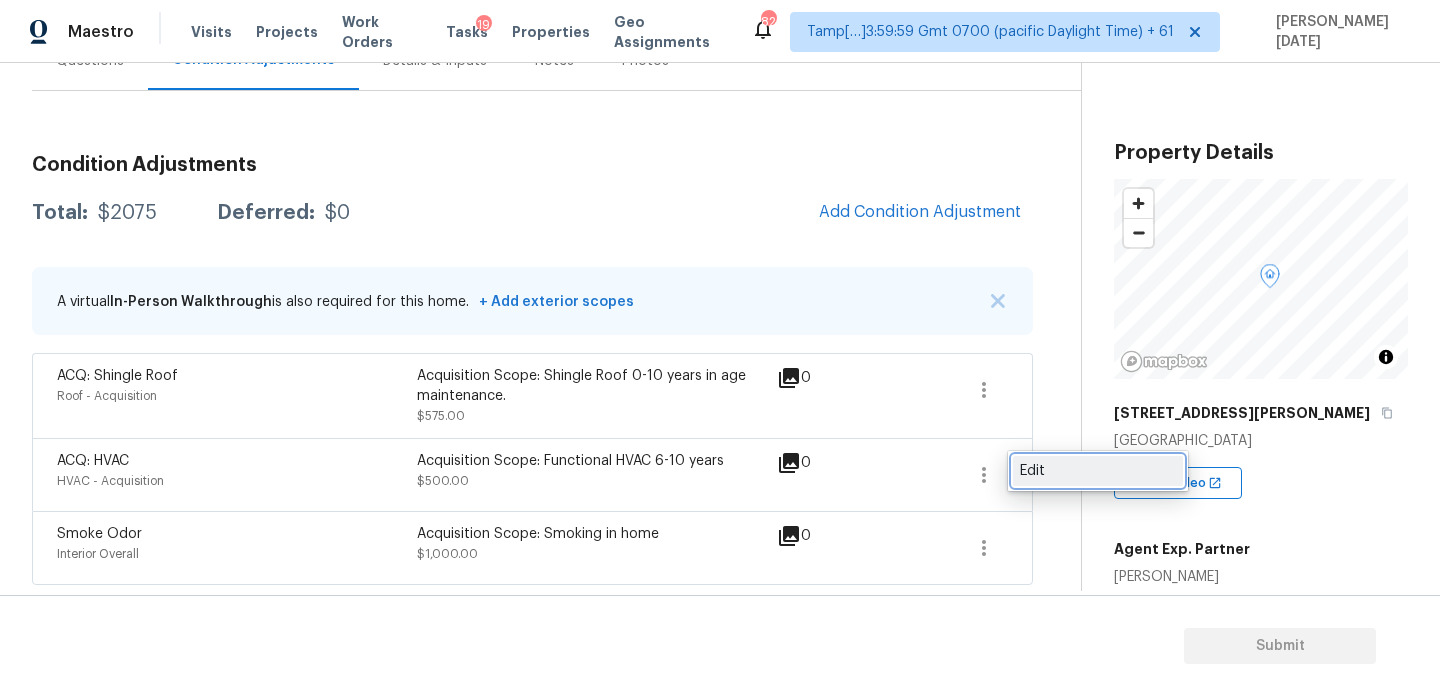 click on "Edit" at bounding box center (1098, 471) 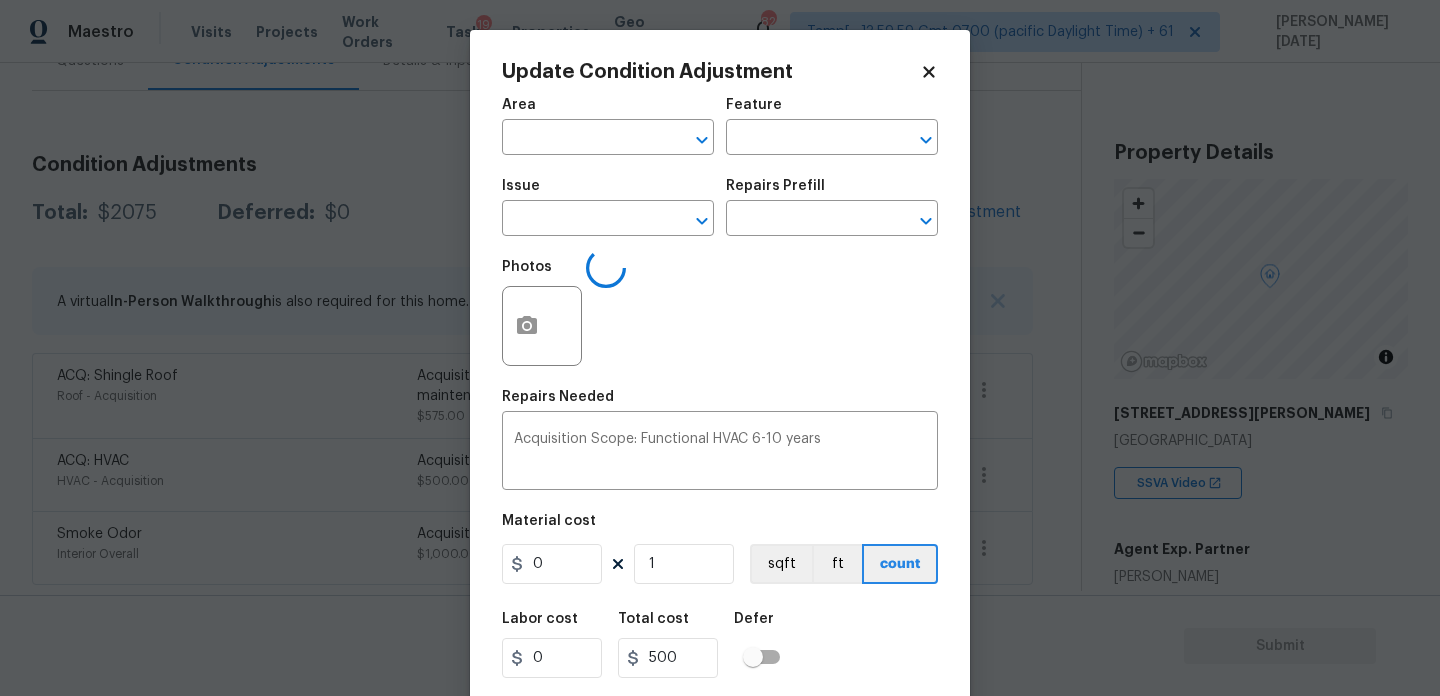 type on "HVAC" 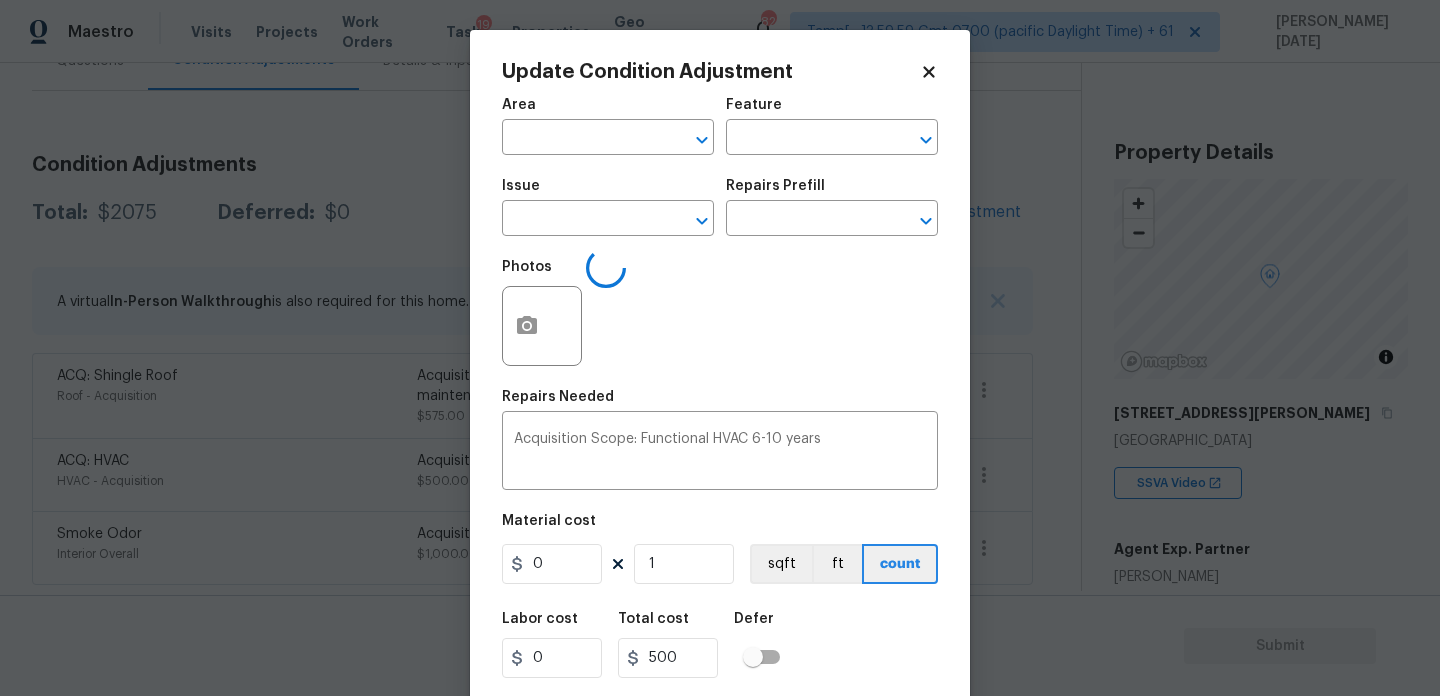 type on "Acquisition" 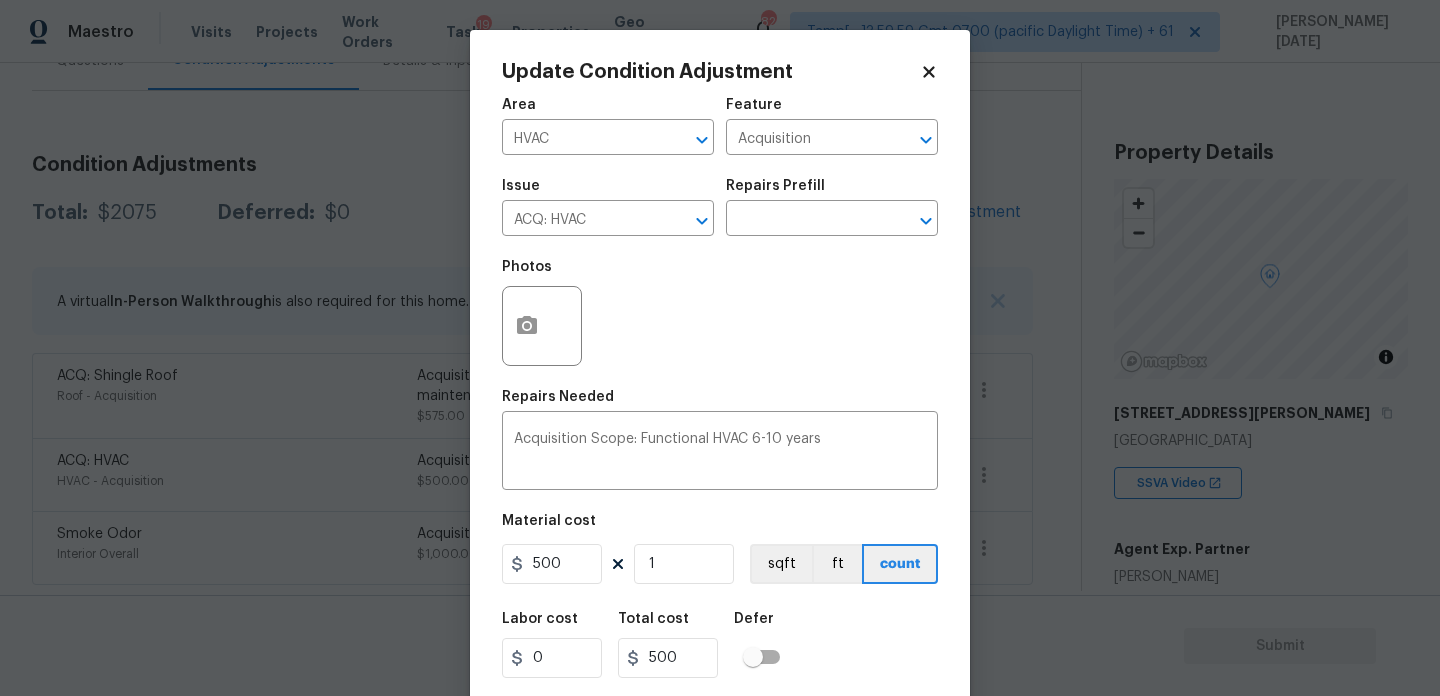 click on "Issue ACQ: HVAC ​ Repairs Prefill ​" at bounding box center (720, 207) 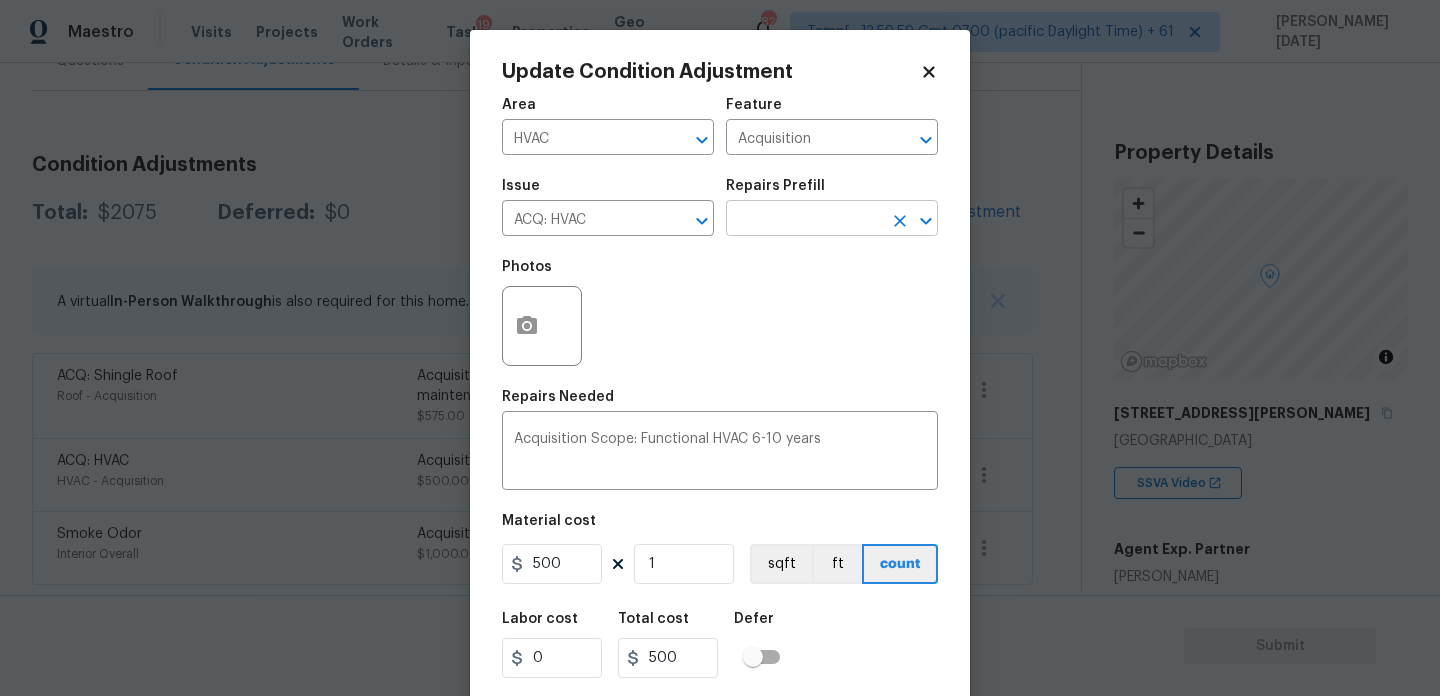 click at bounding box center (804, 220) 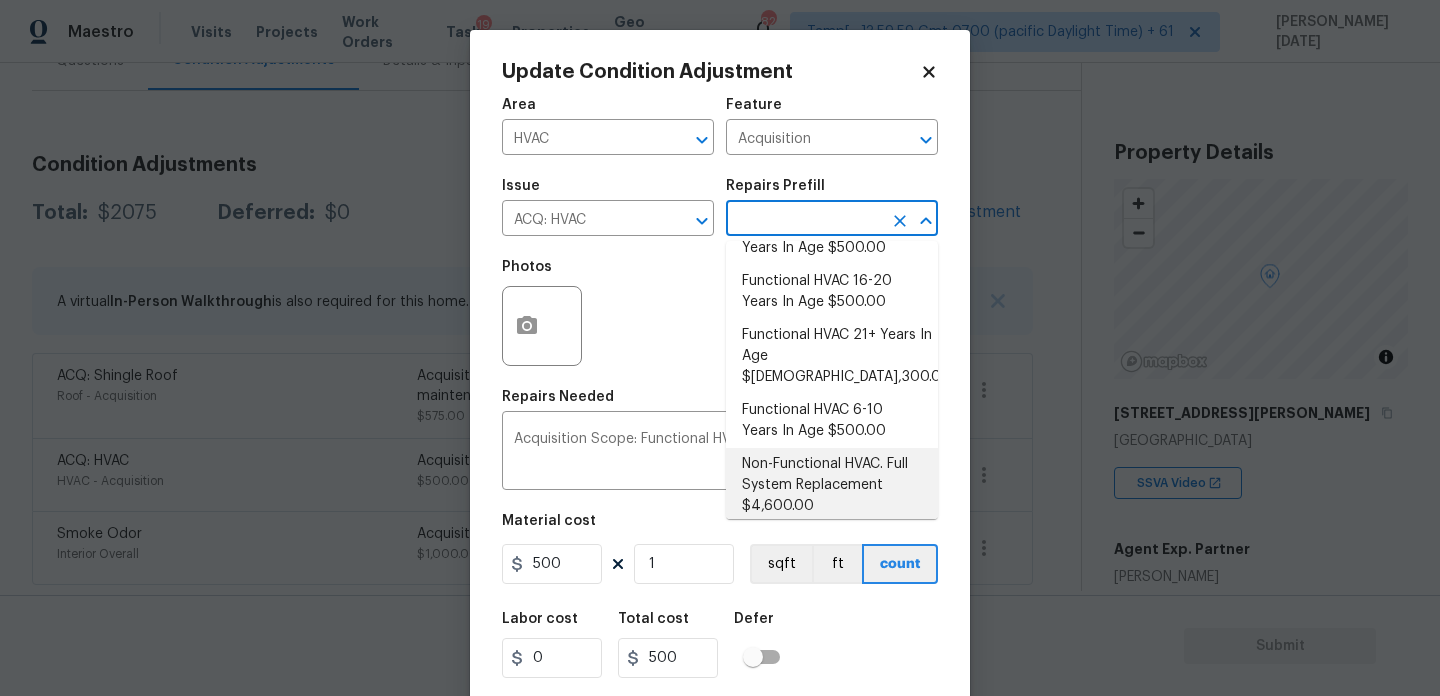scroll, scrollTop: 83, scrollLeft: 0, axis: vertical 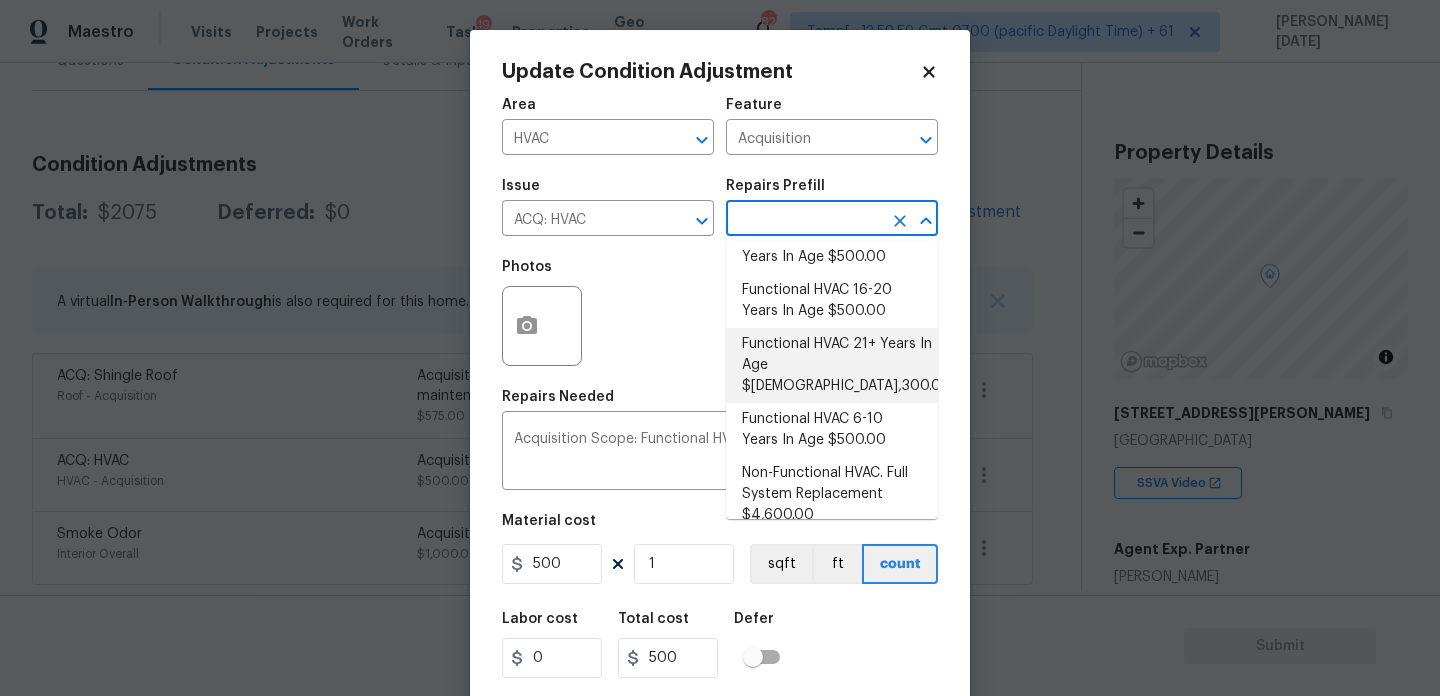 click on "Functional HVAC 21+ Years In Age $2,300.00" at bounding box center [832, 365] 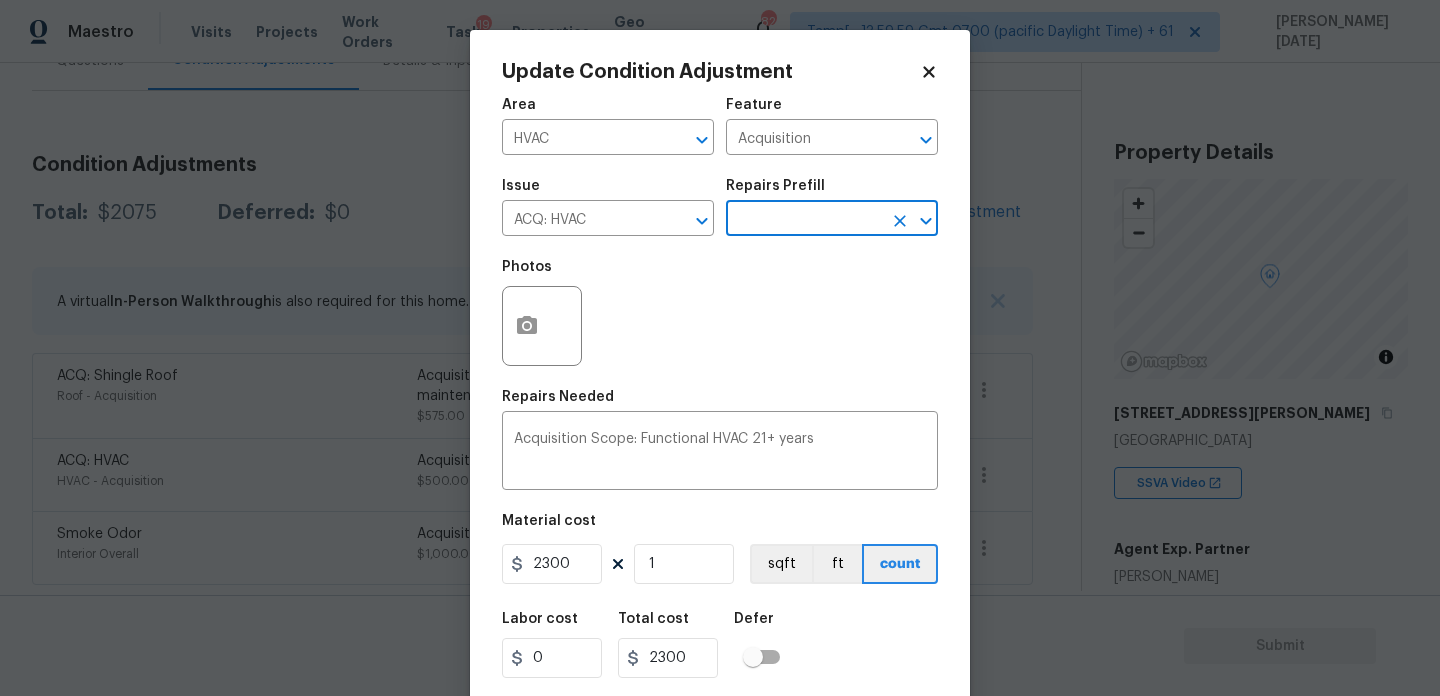 scroll, scrollTop: 51, scrollLeft: 0, axis: vertical 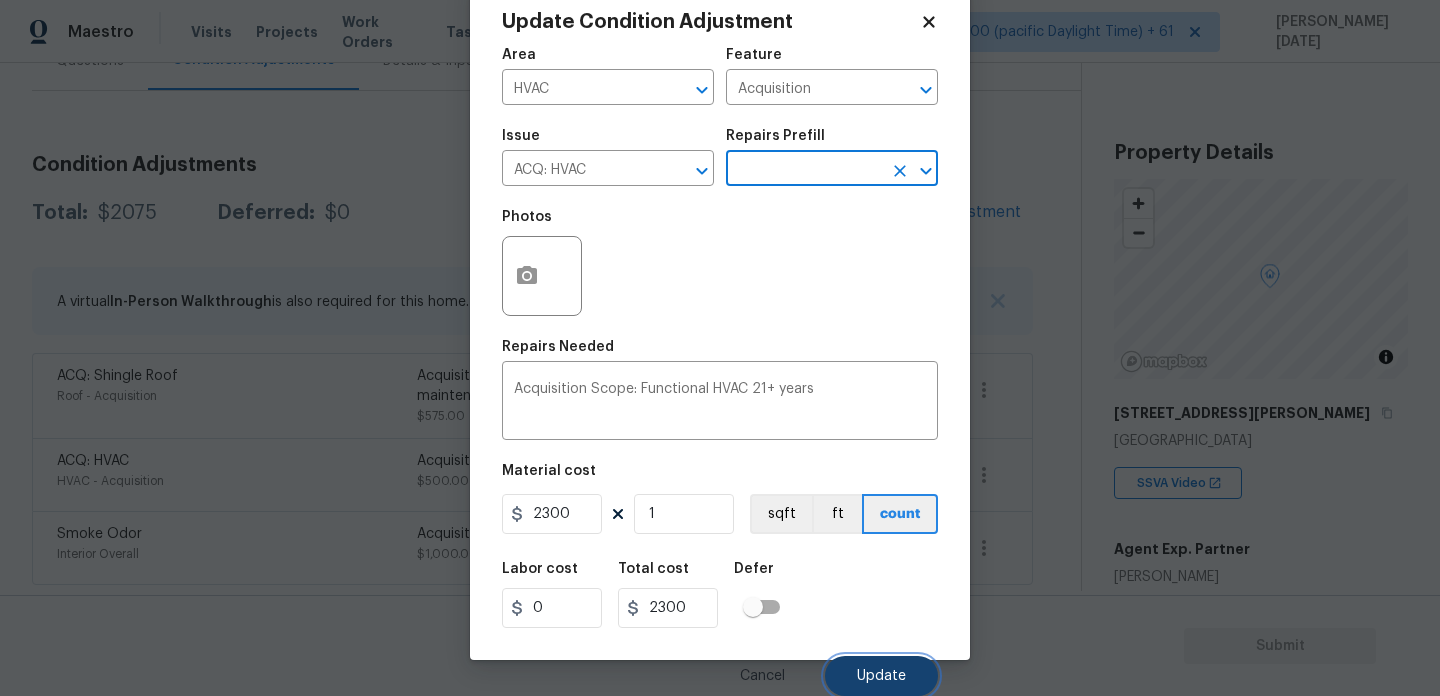 click on "Update" at bounding box center (881, 676) 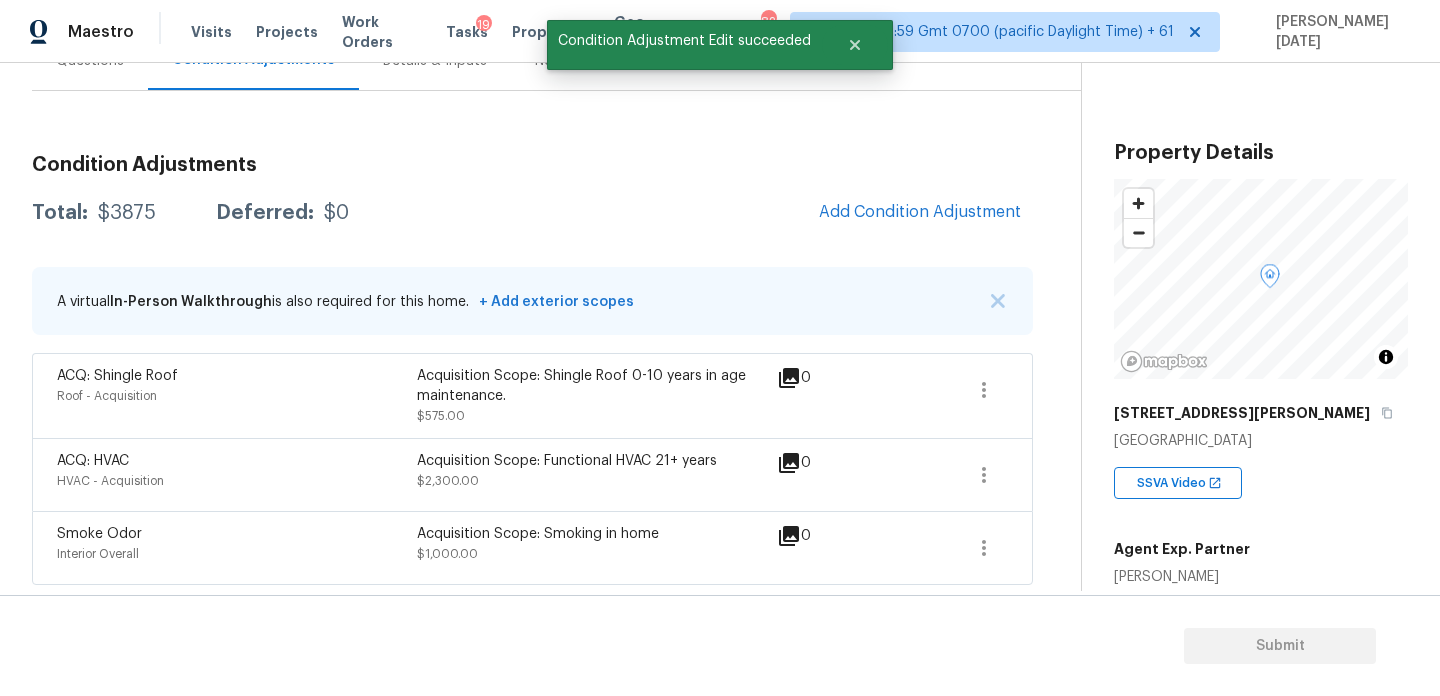 scroll, scrollTop: 0, scrollLeft: 0, axis: both 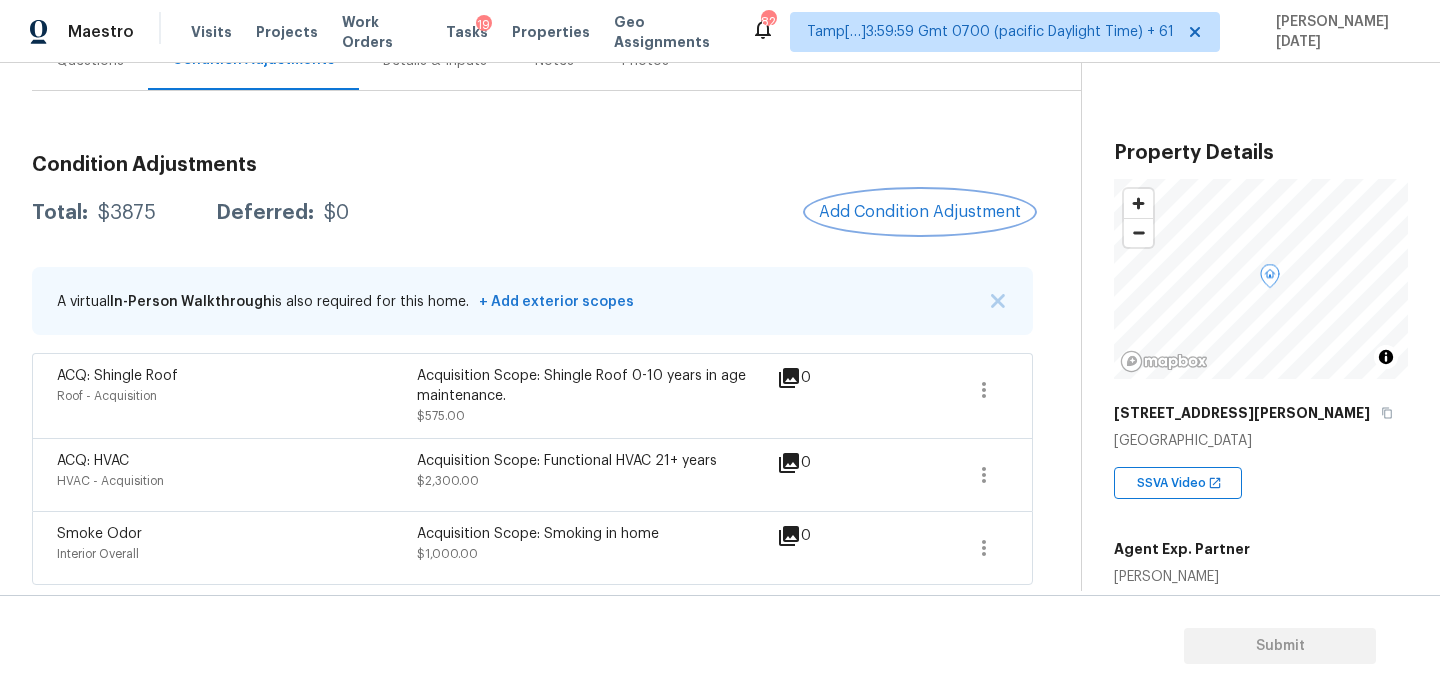 click on "Add Condition Adjustment" at bounding box center [920, 212] 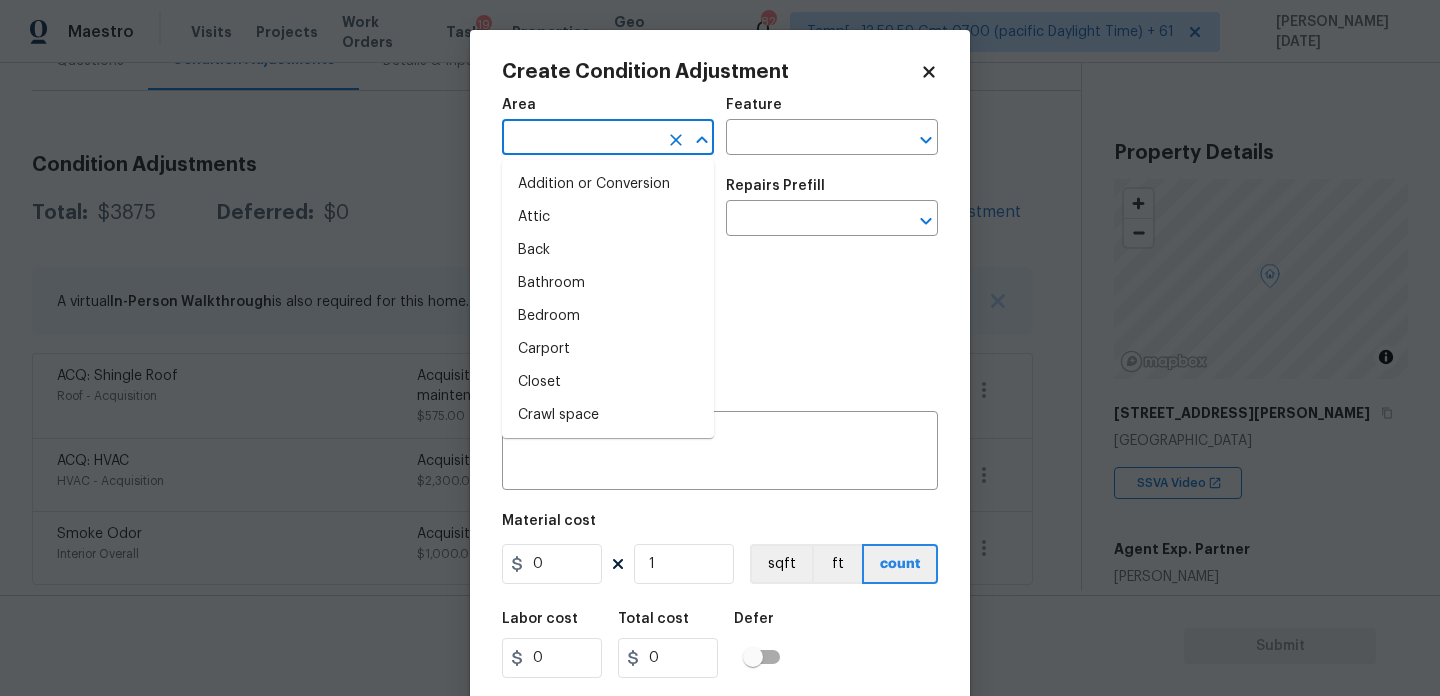 click at bounding box center [580, 139] 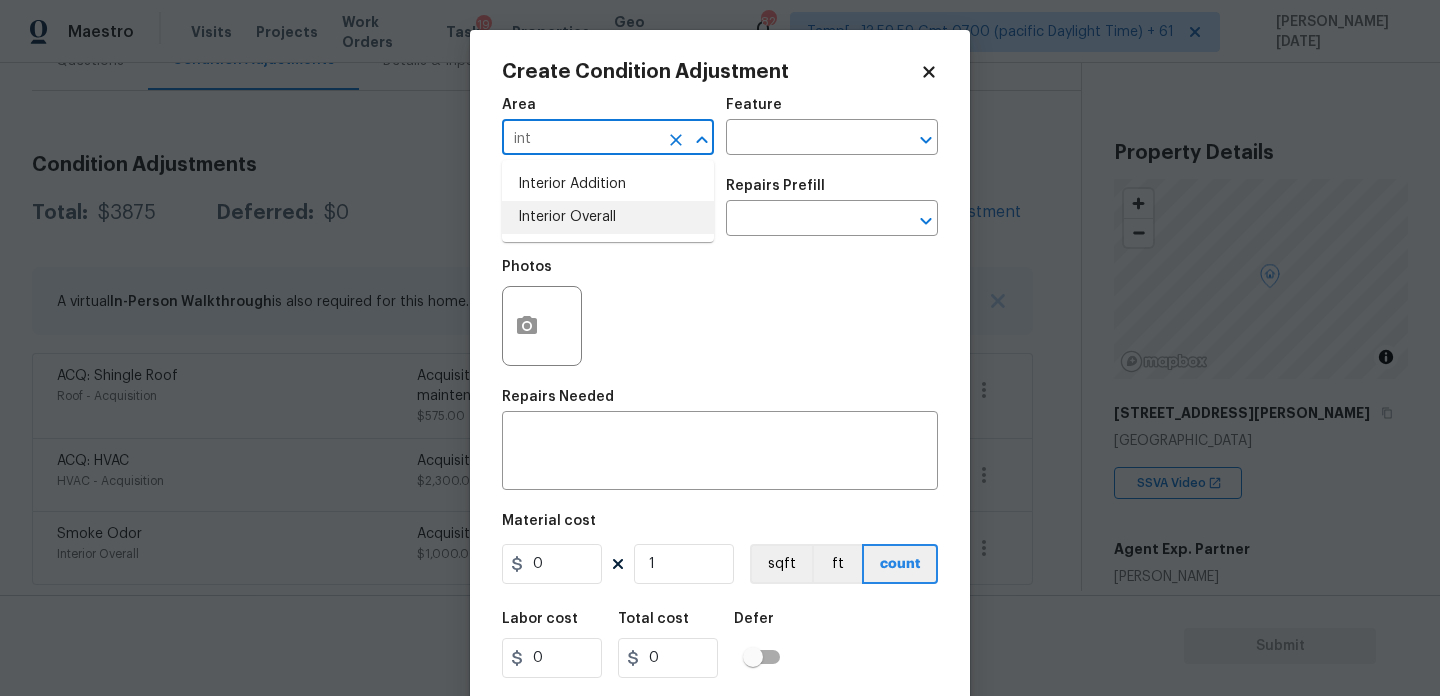 click on "Interior Overall" at bounding box center [608, 217] 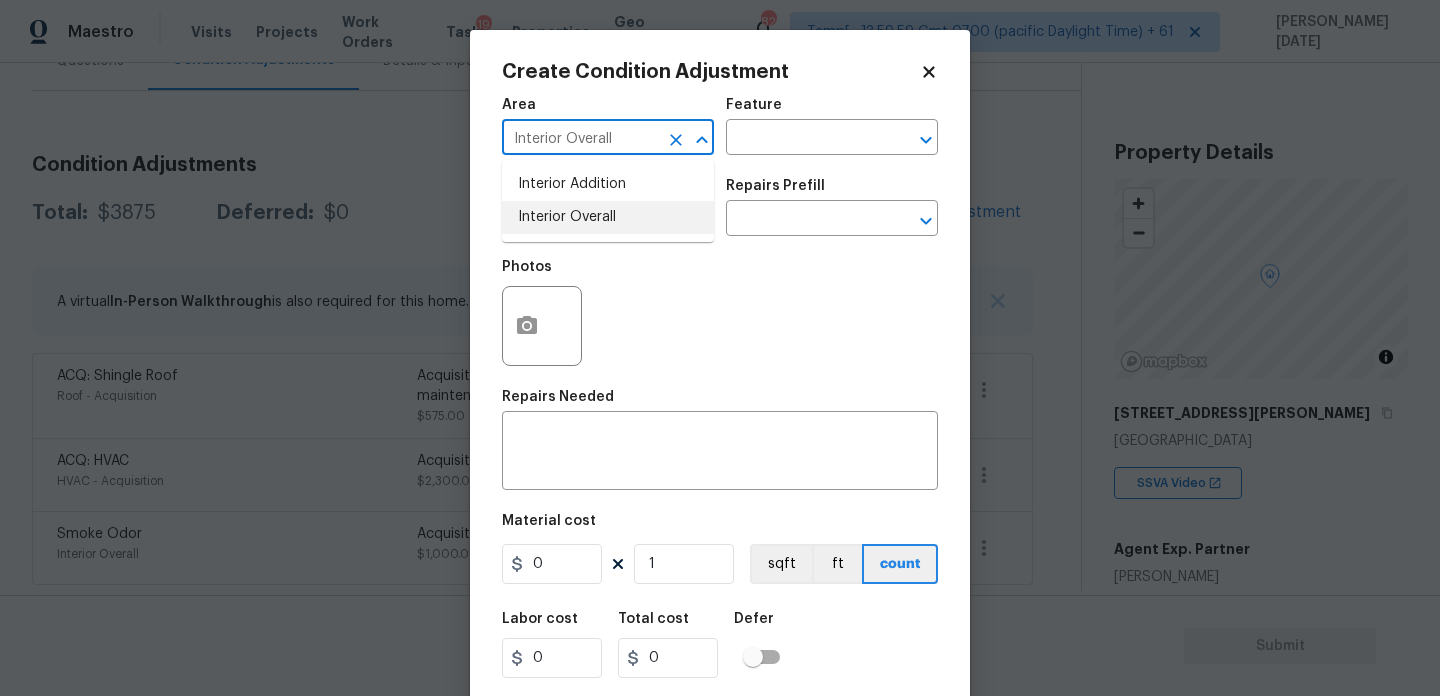 type on "Interior Overall" 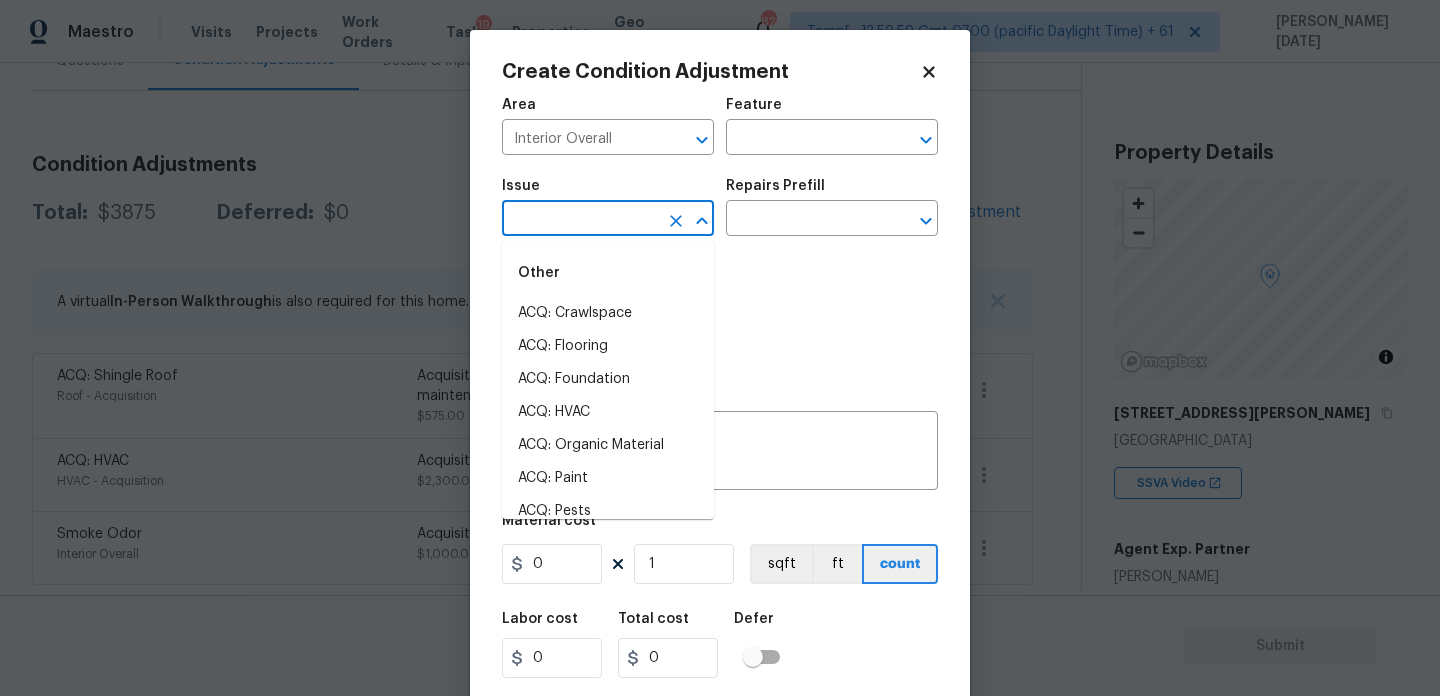 click at bounding box center [580, 220] 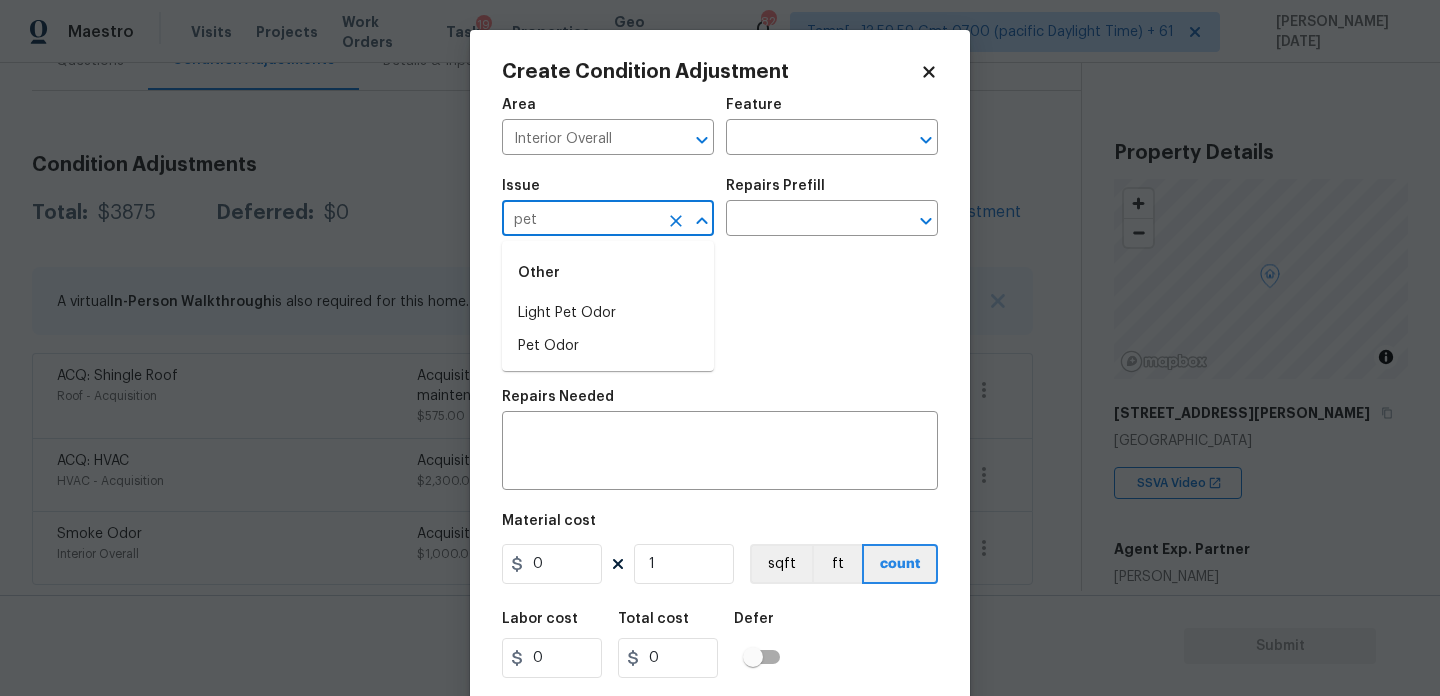 click on "Light Pet Odor" at bounding box center (608, 313) 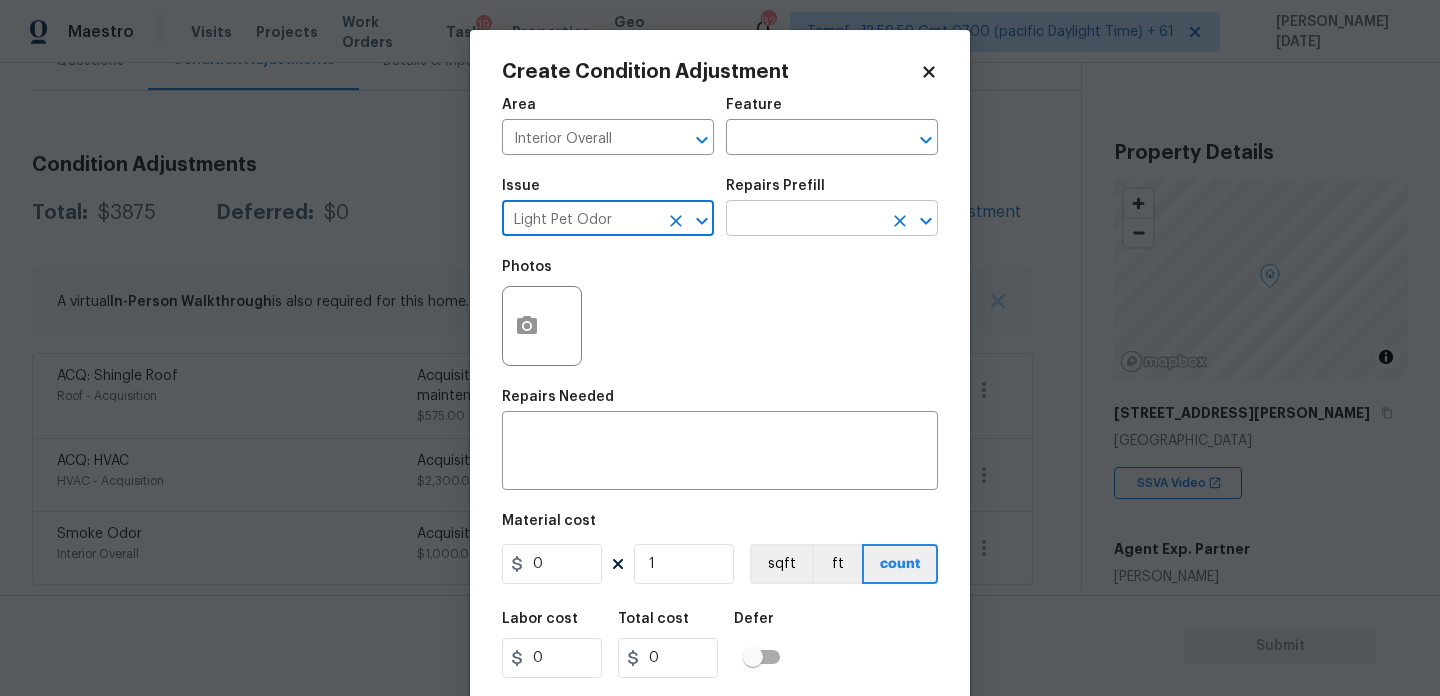 type on "Light Pet Odor" 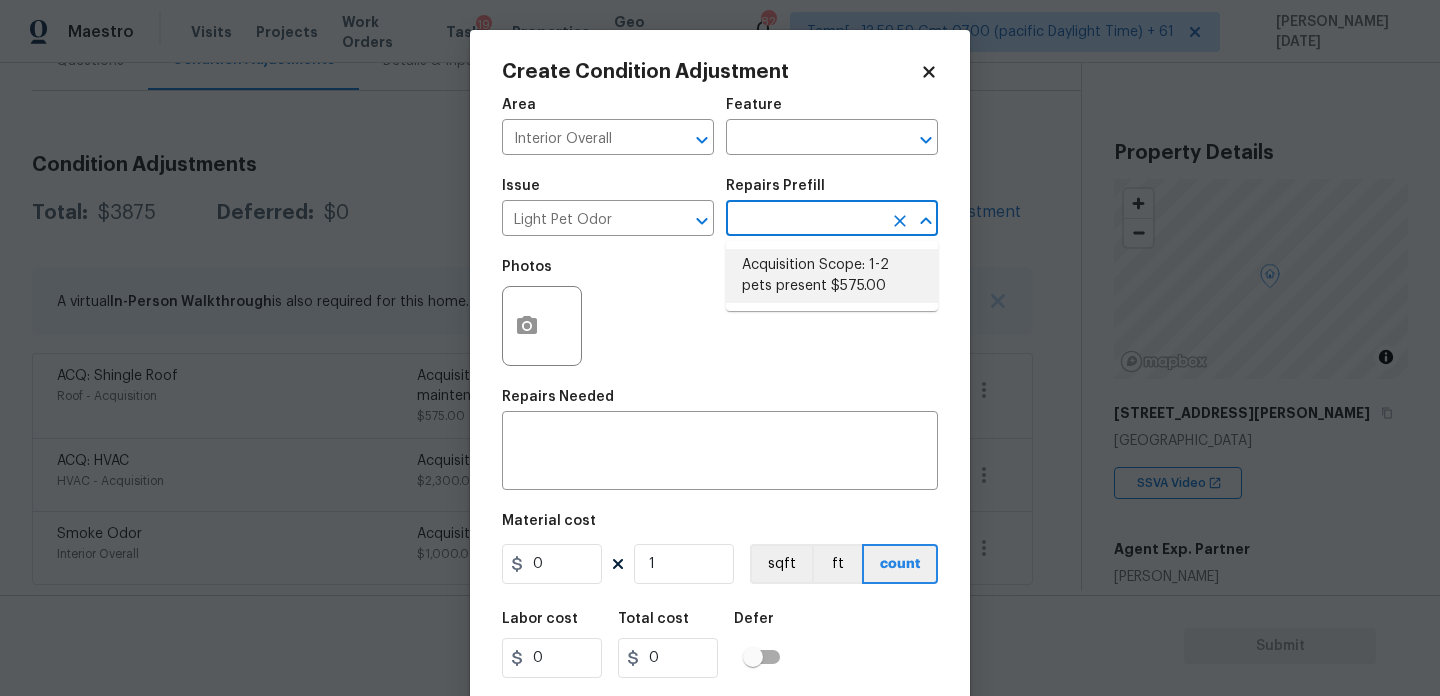 click on "Acquisition Scope: 1-2 pets present $575.00" at bounding box center (832, 276) 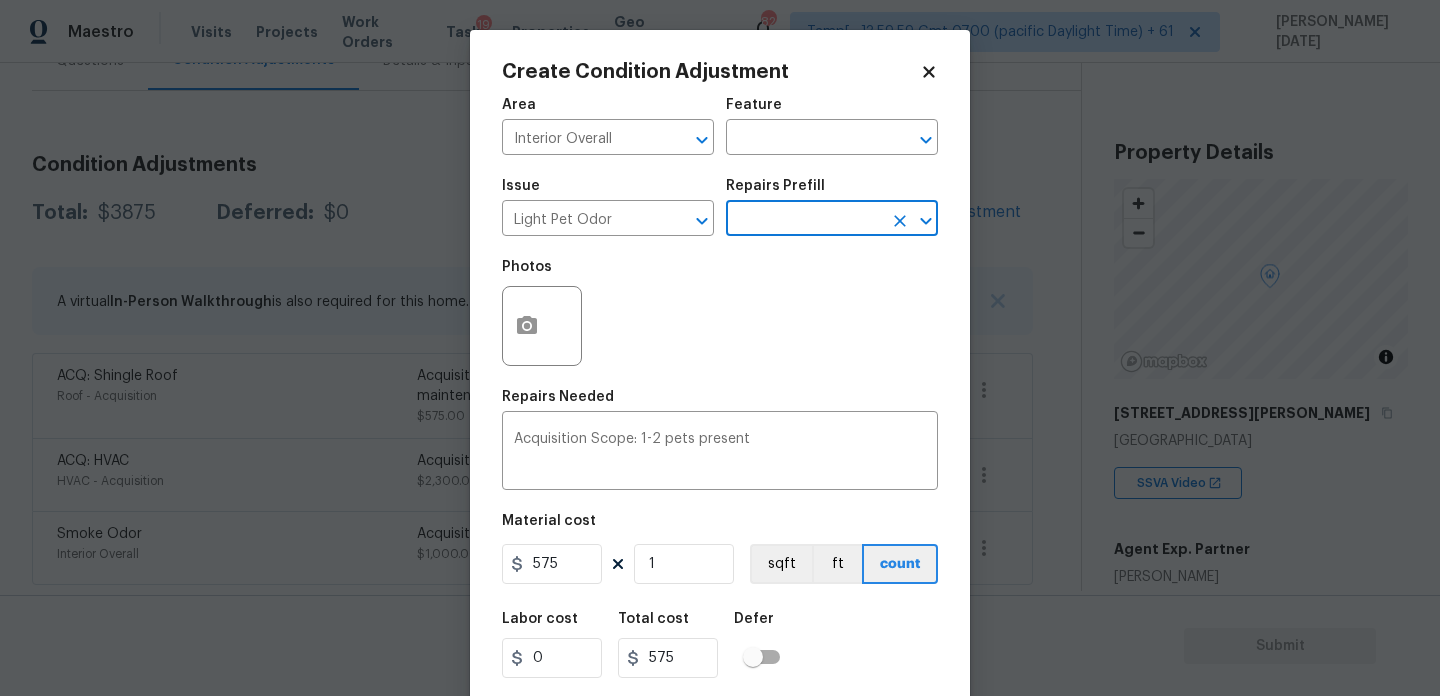 scroll, scrollTop: 51, scrollLeft: 0, axis: vertical 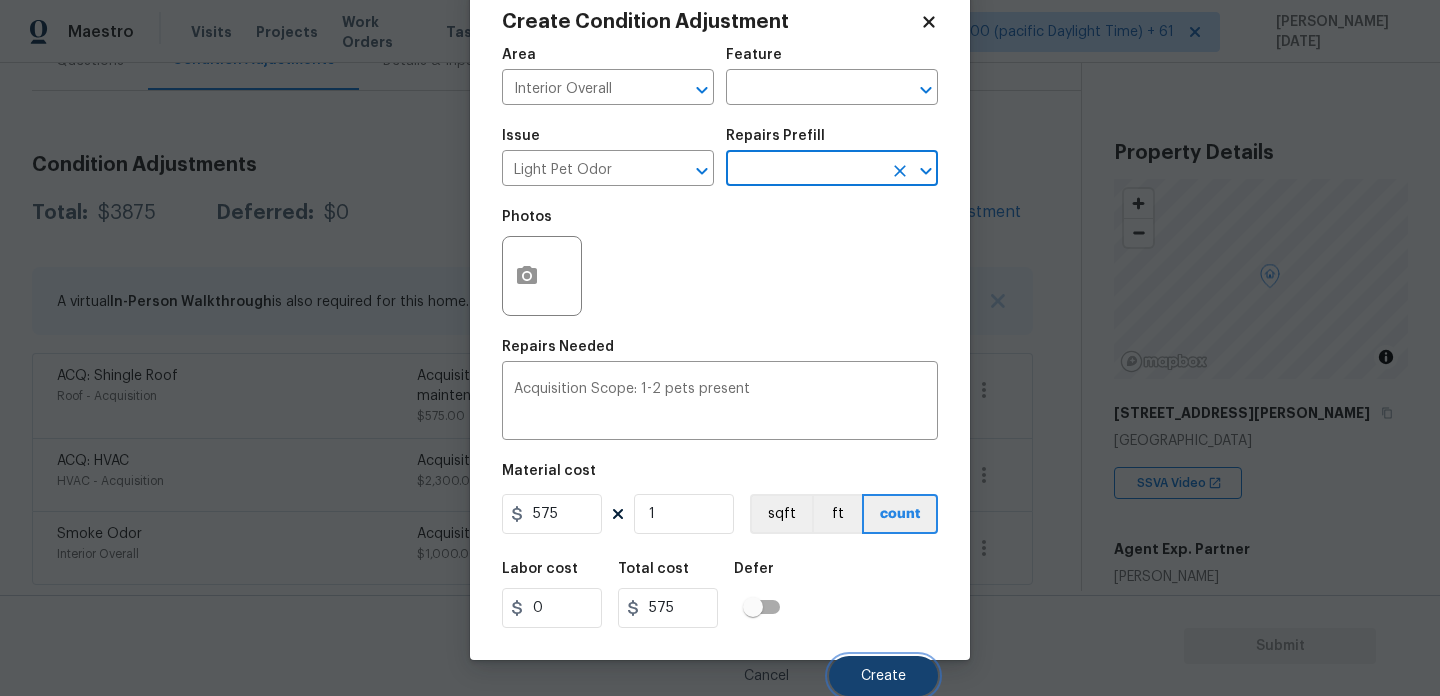 click on "Create" at bounding box center [883, 676] 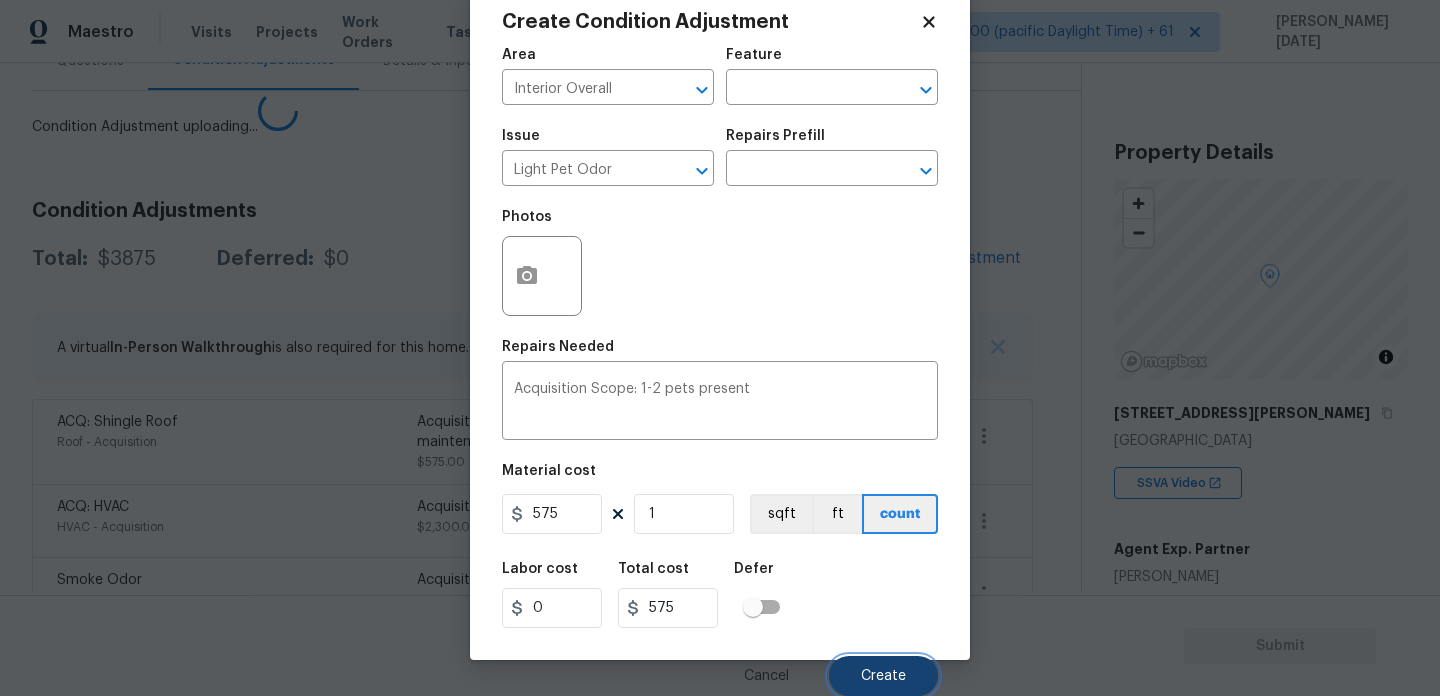 type 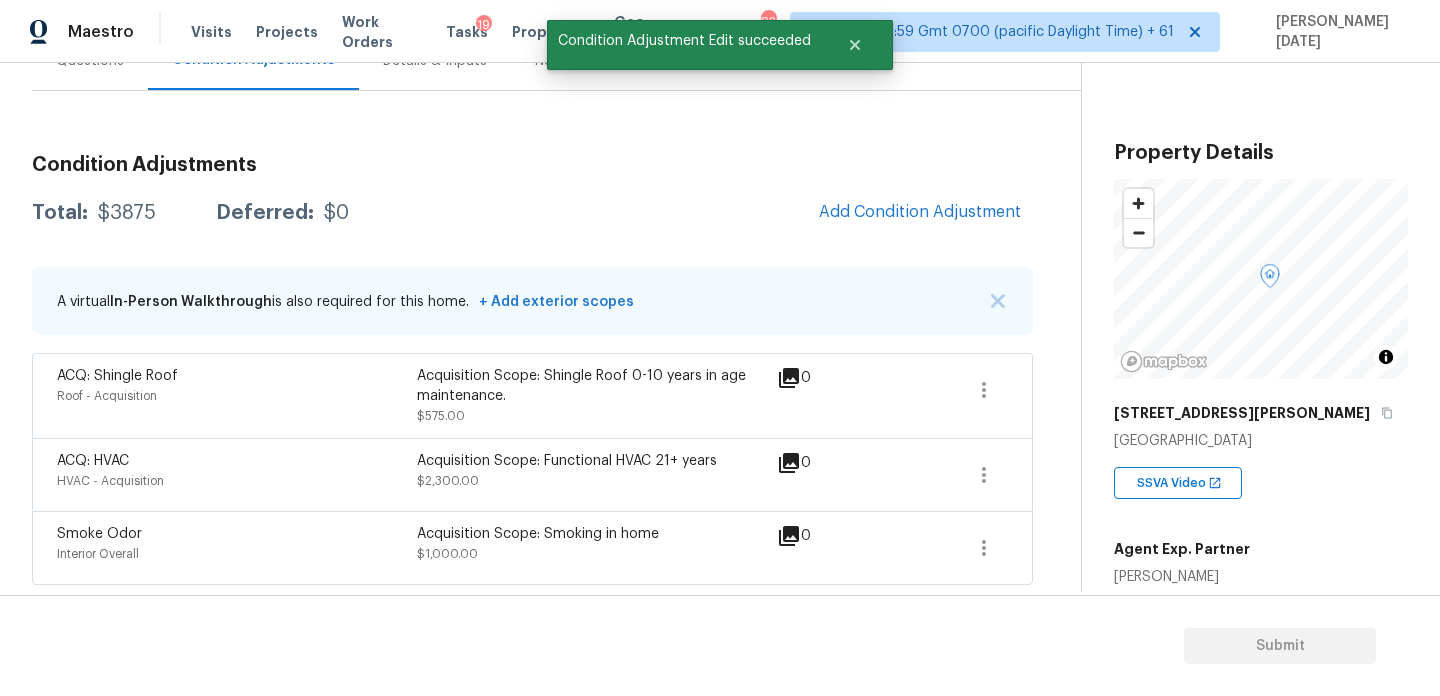 scroll, scrollTop: 0, scrollLeft: 0, axis: both 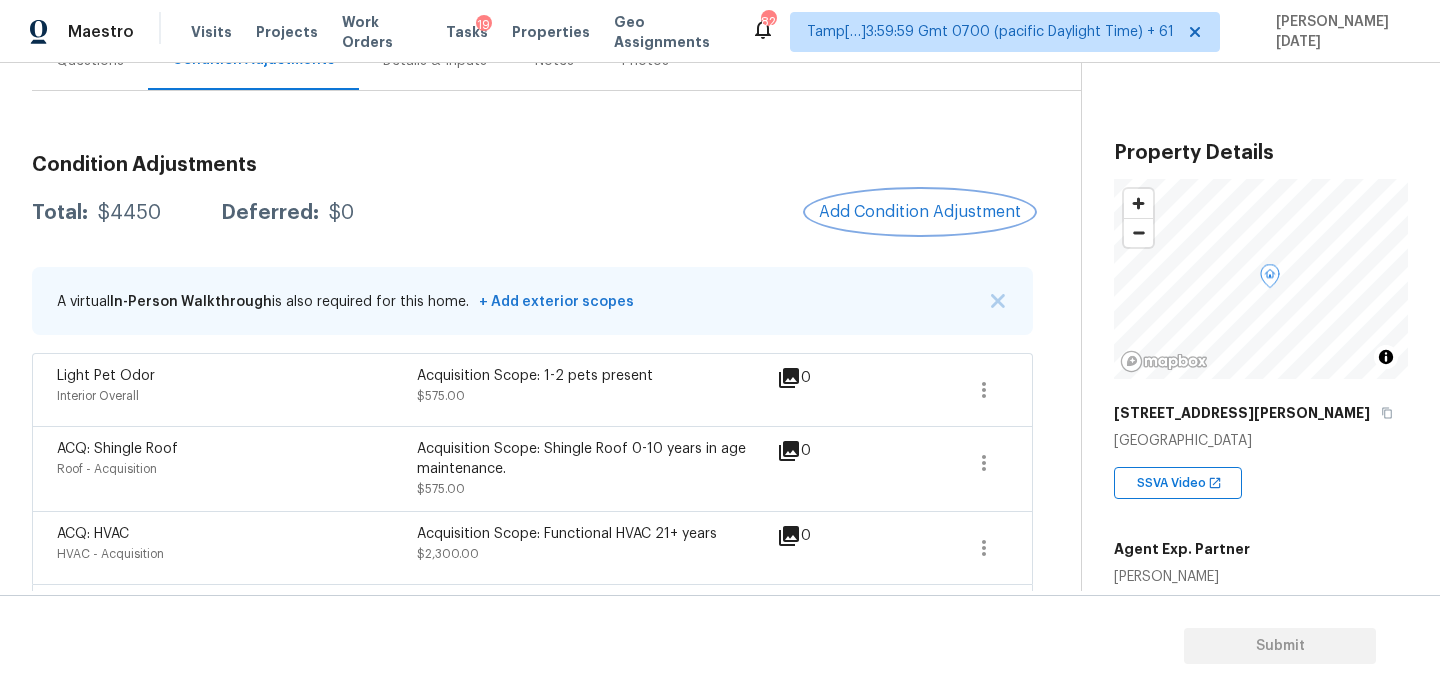 click on "Add Condition Adjustment" at bounding box center (920, 212) 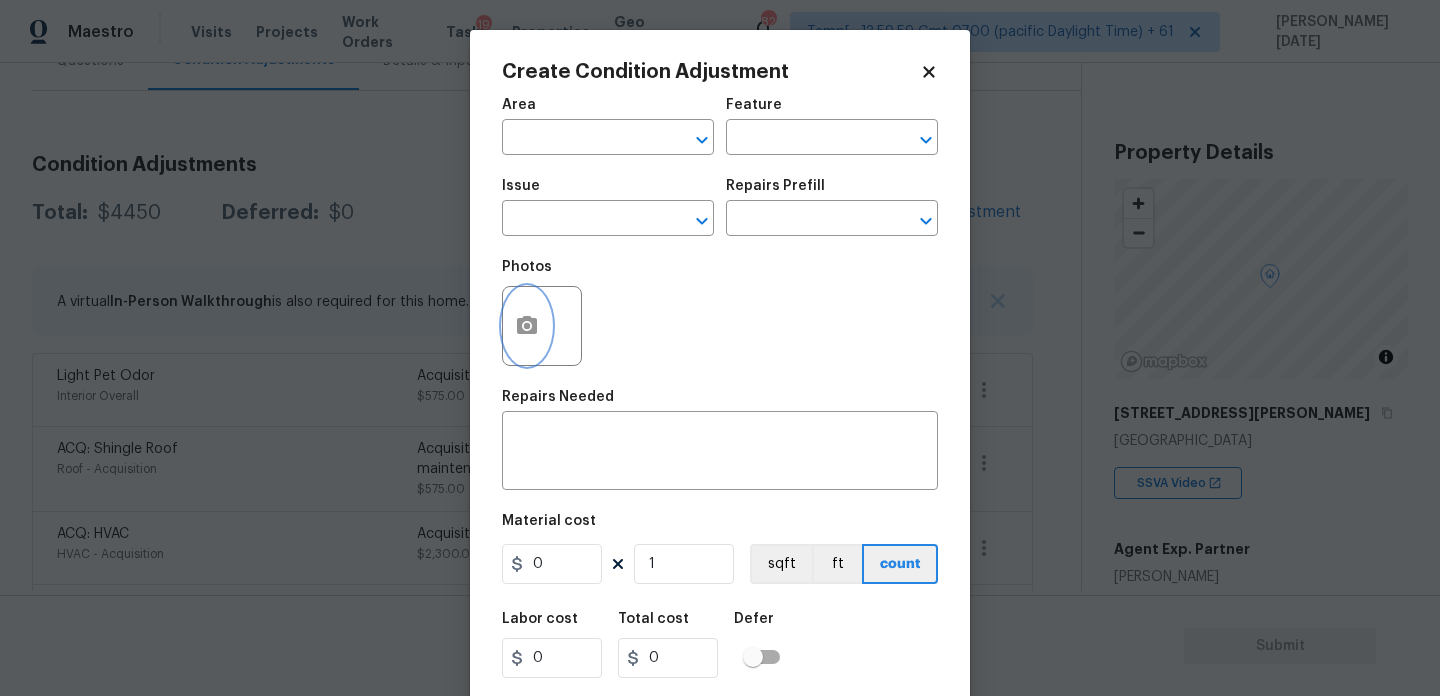 click 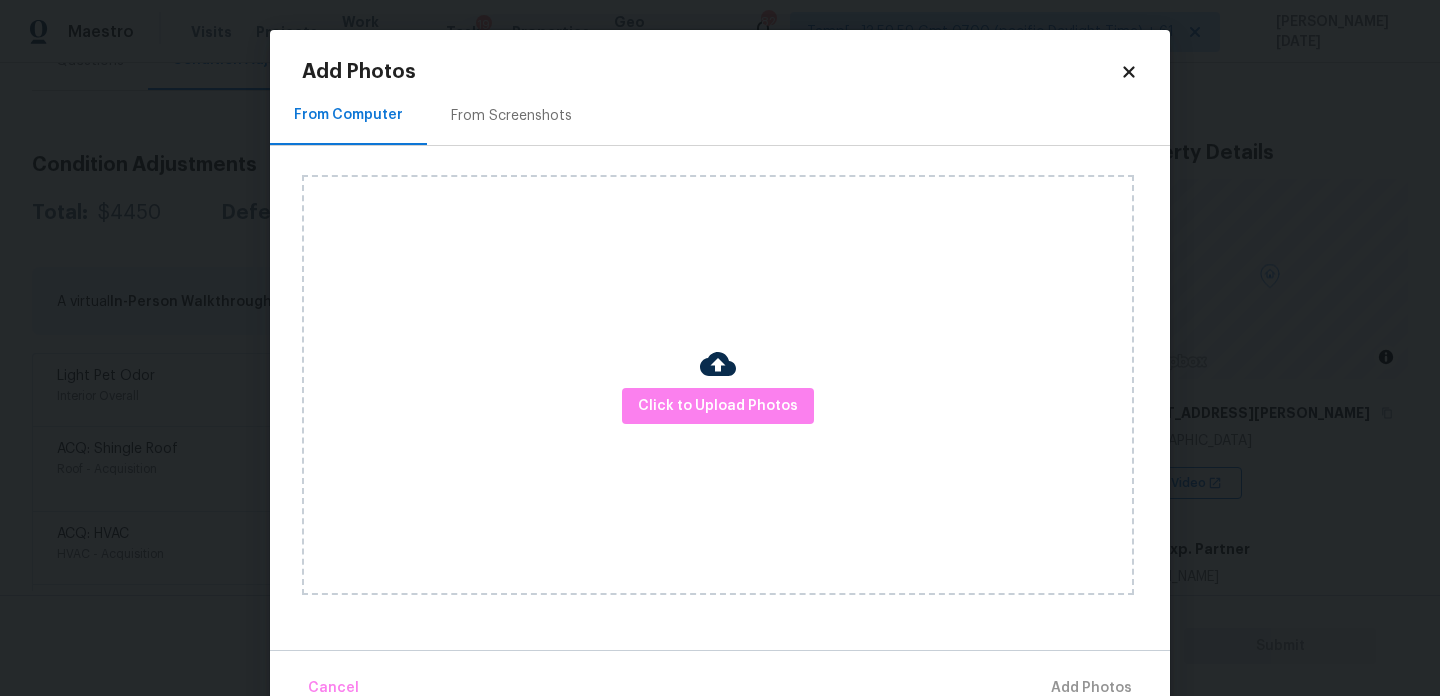 click on "Click to Upload Photos" at bounding box center [718, 385] 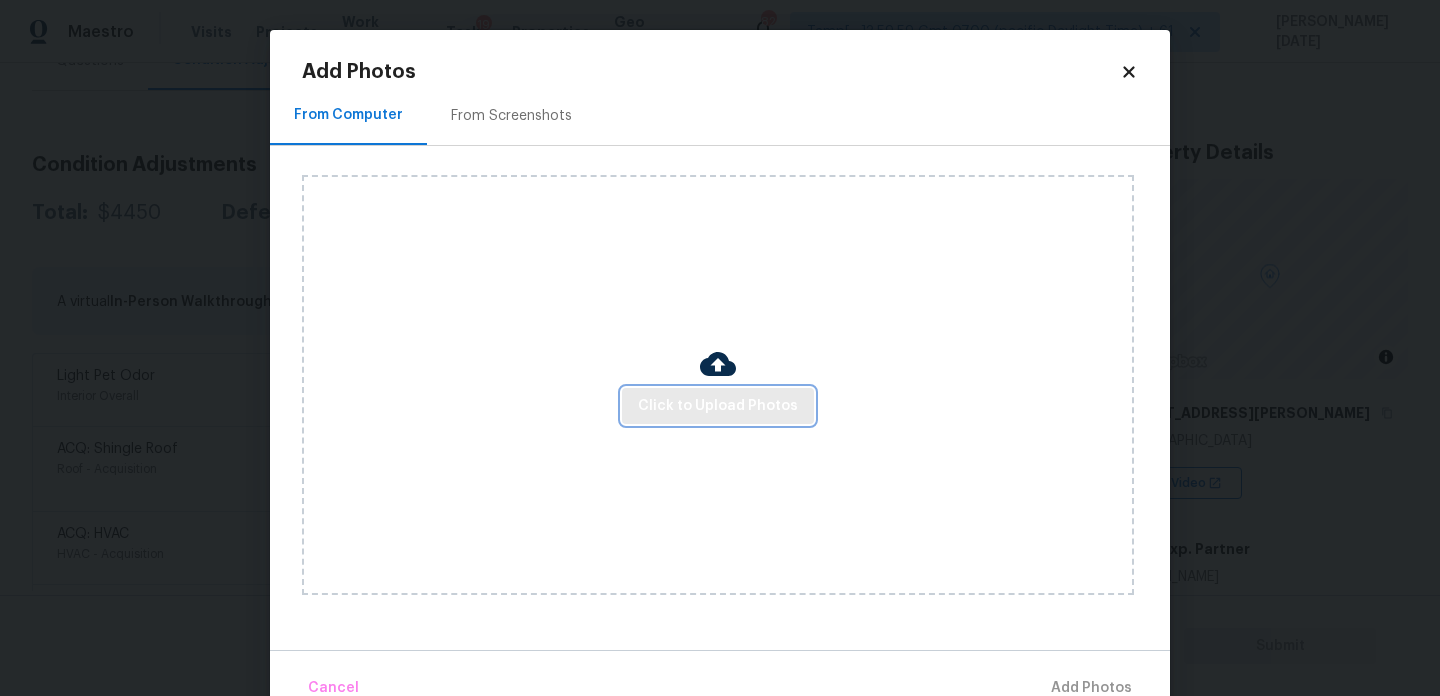 click on "Click to Upload Photos" at bounding box center [718, 406] 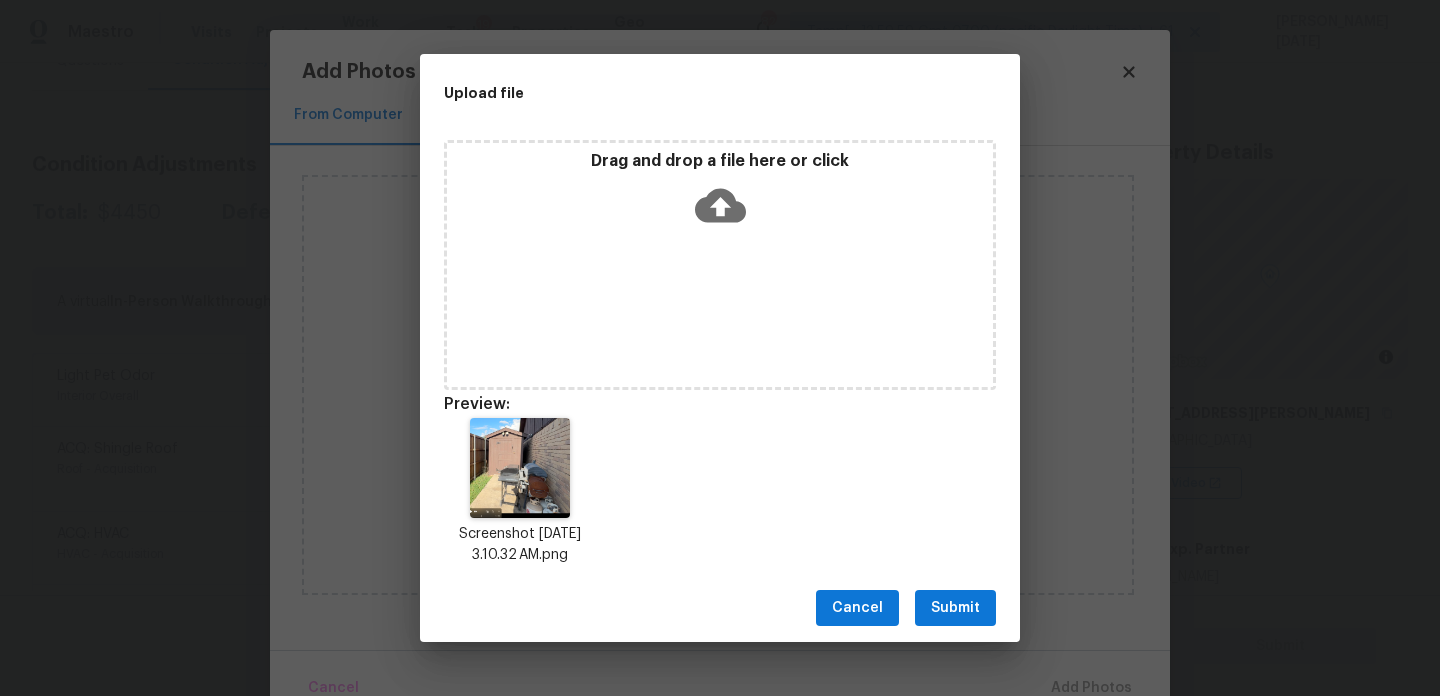 click on "Submit" at bounding box center [955, 608] 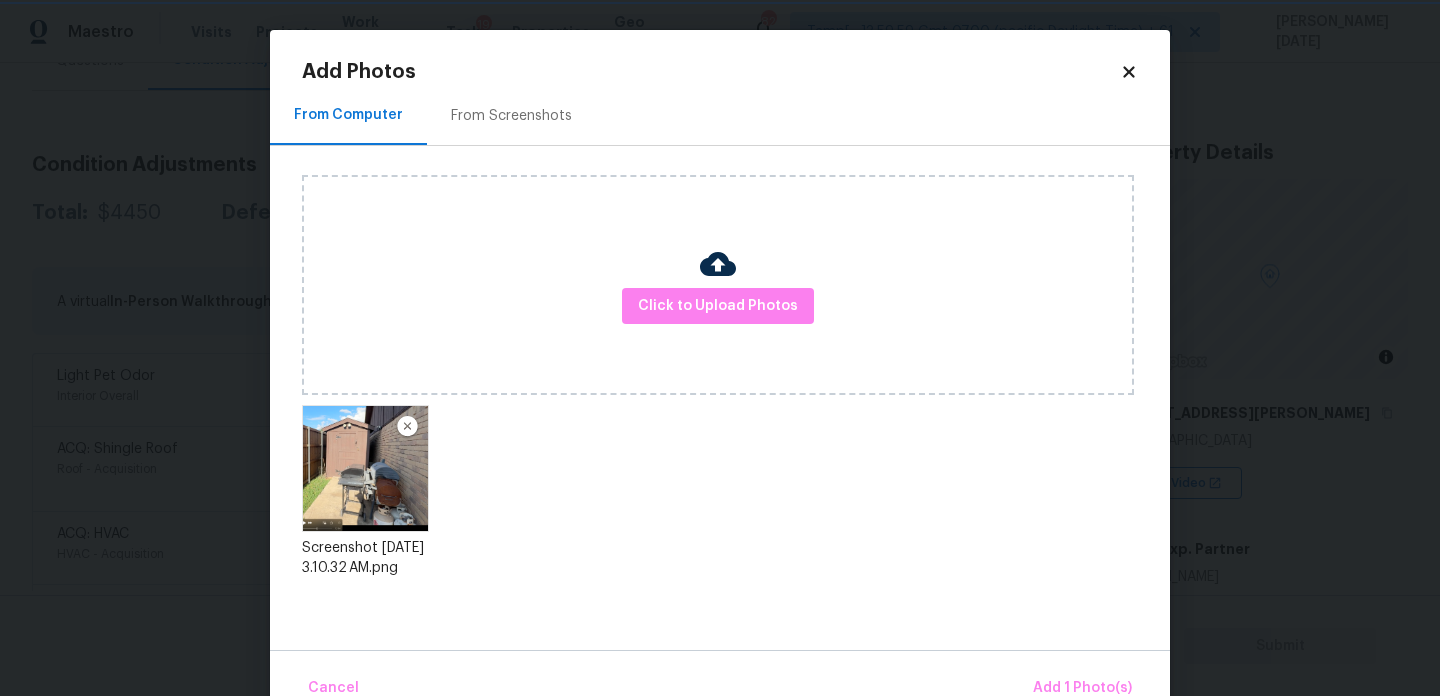 click on "Upload file Drag and drop a file here or click Cancel Submit" at bounding box center [720, 348] 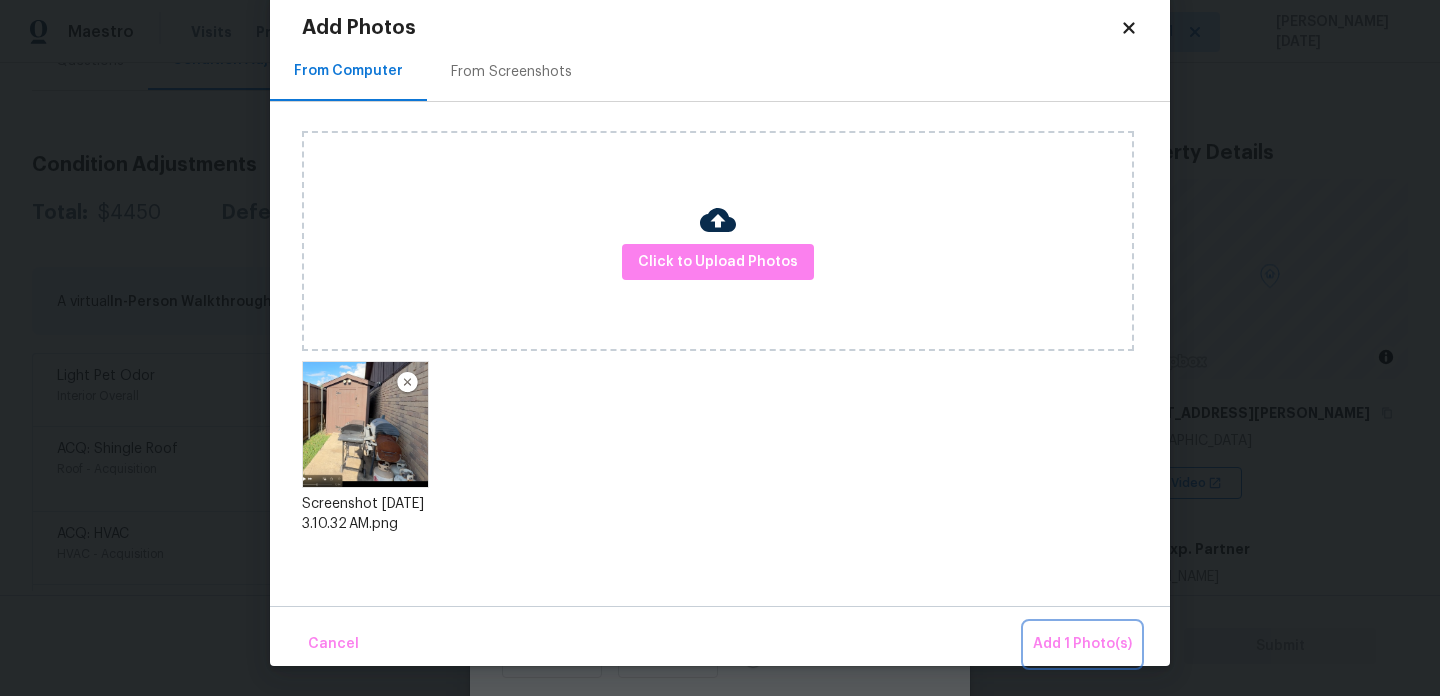 click on "Add 1 Photo(s)" at bounding box center [1082, 644] 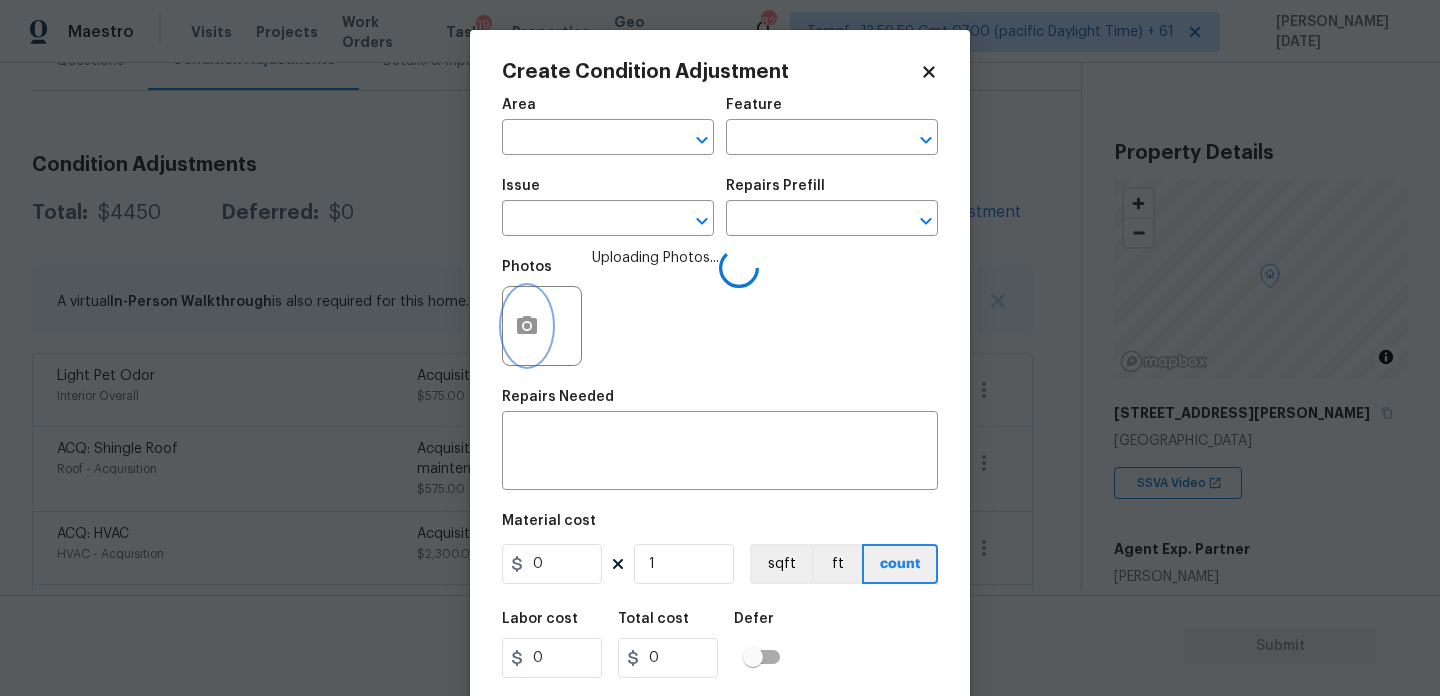 scroll, scrollTop: 0, scrollLeft: 0, axis: both 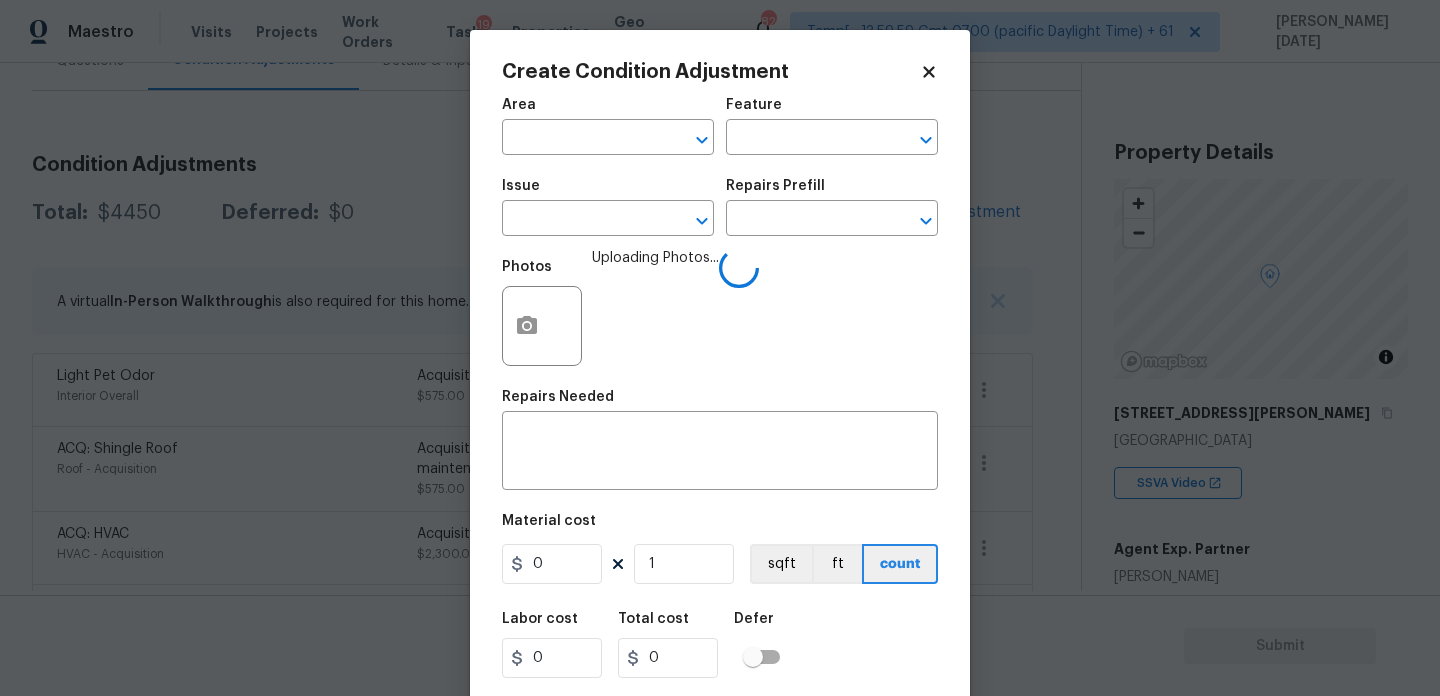 click on "Area ​" at bounding box center [608, 126] 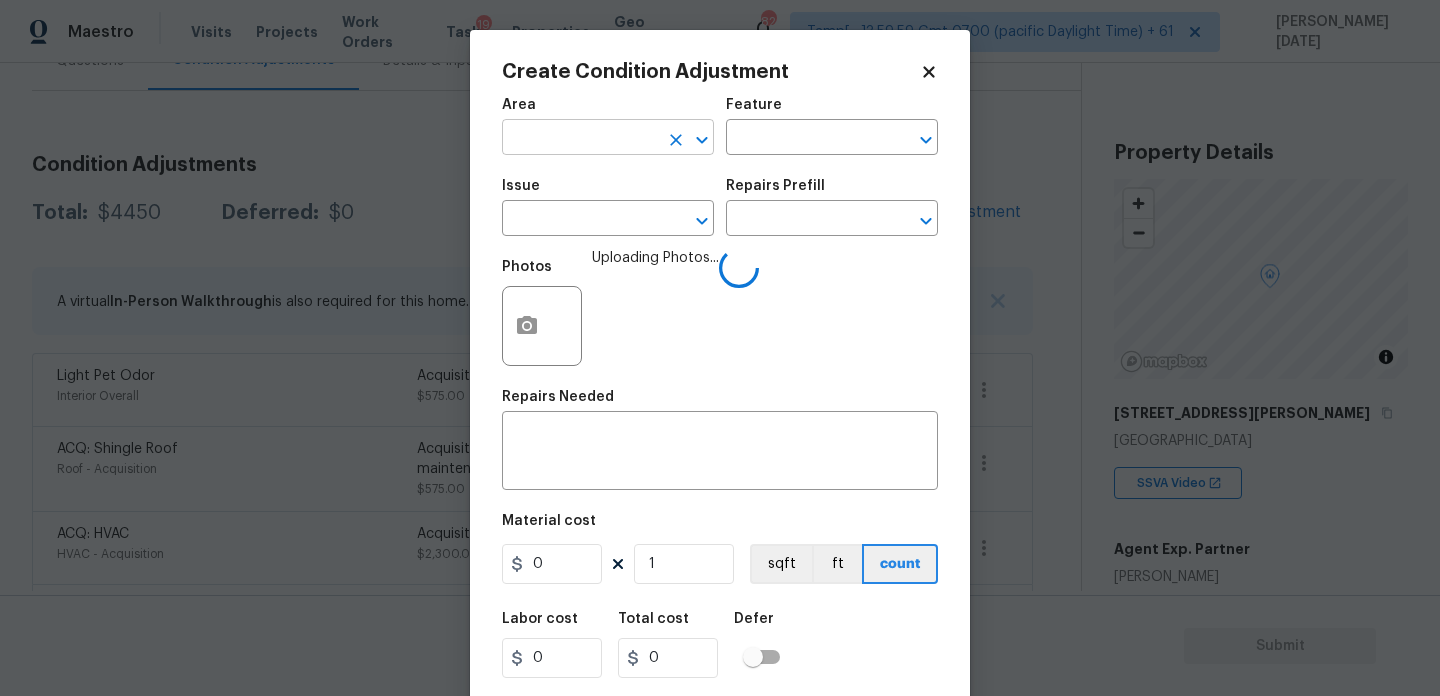click at bounding box center (580, 139) 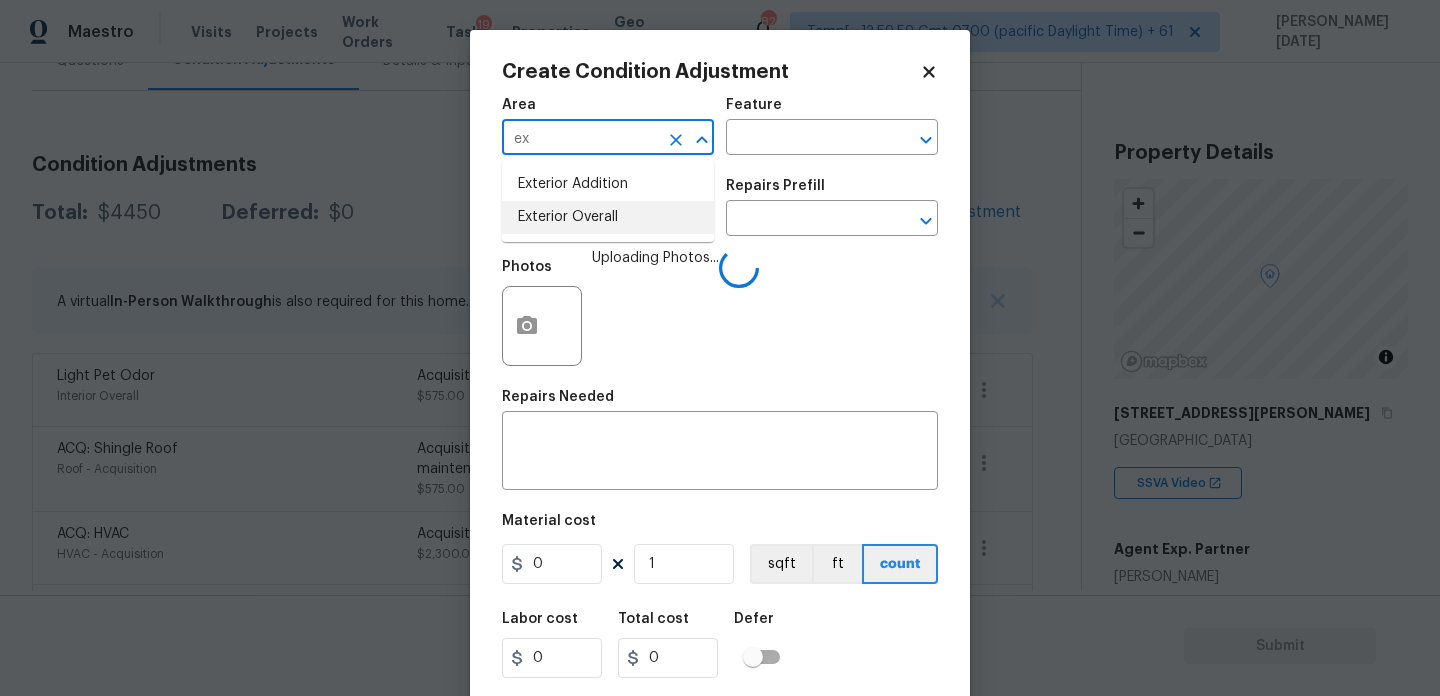 click on "Exterior Overall" at bounding box center [608, 217] 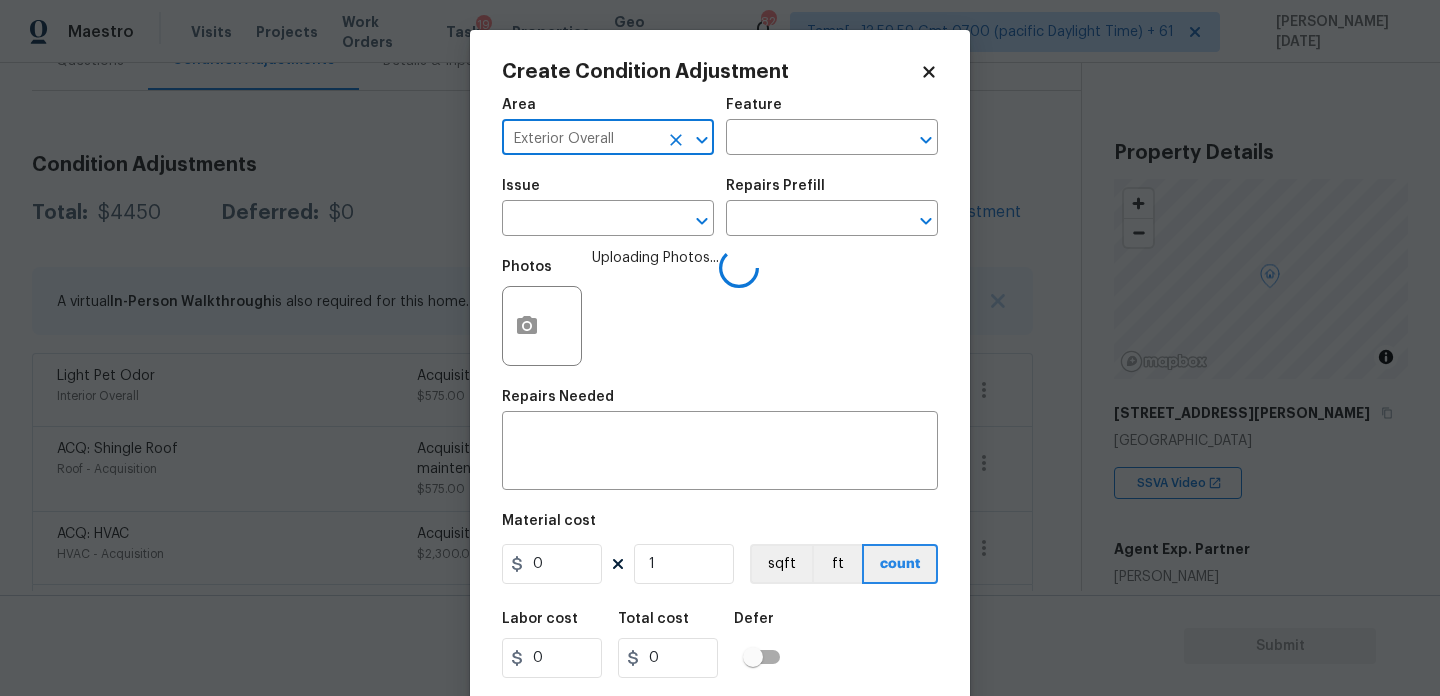 type on "Exterior Overall" 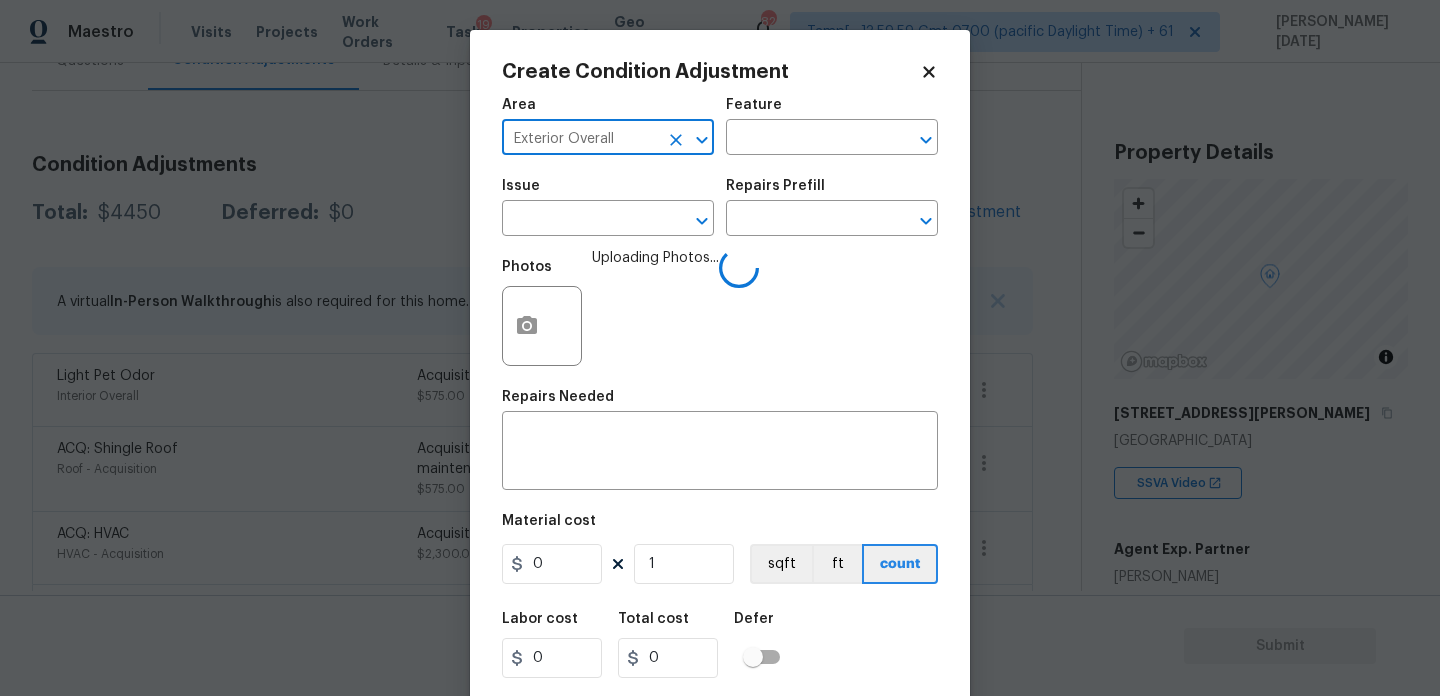 click at bounding box center [580, 220] 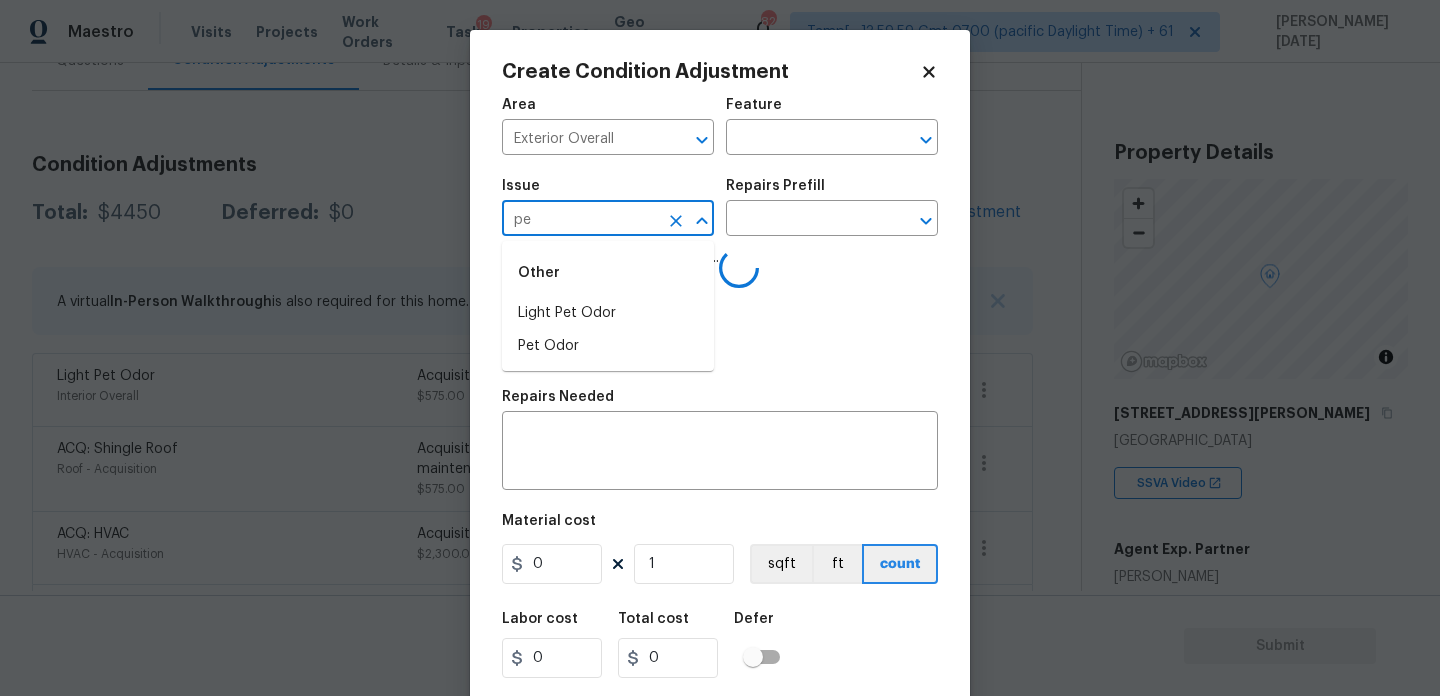 type on "p" 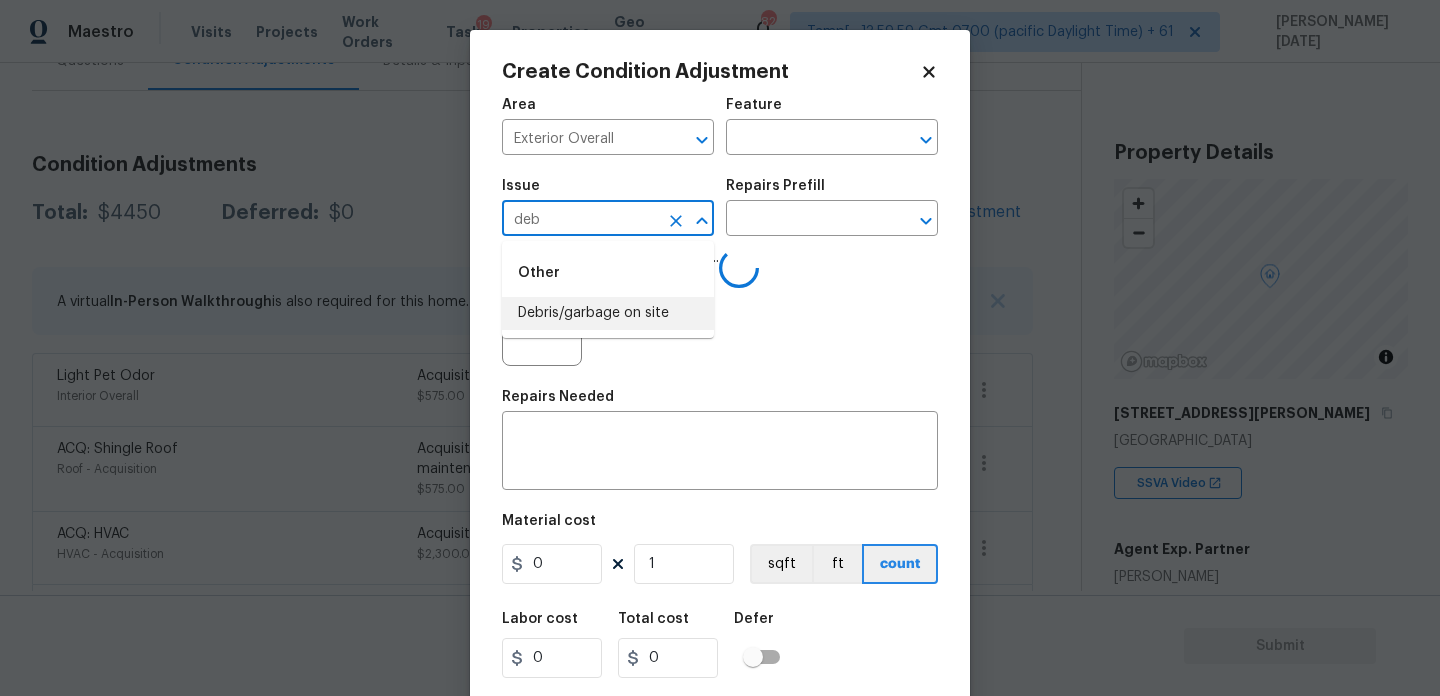 click on "Debris/garbage on site" at bounding box center [608, 313] 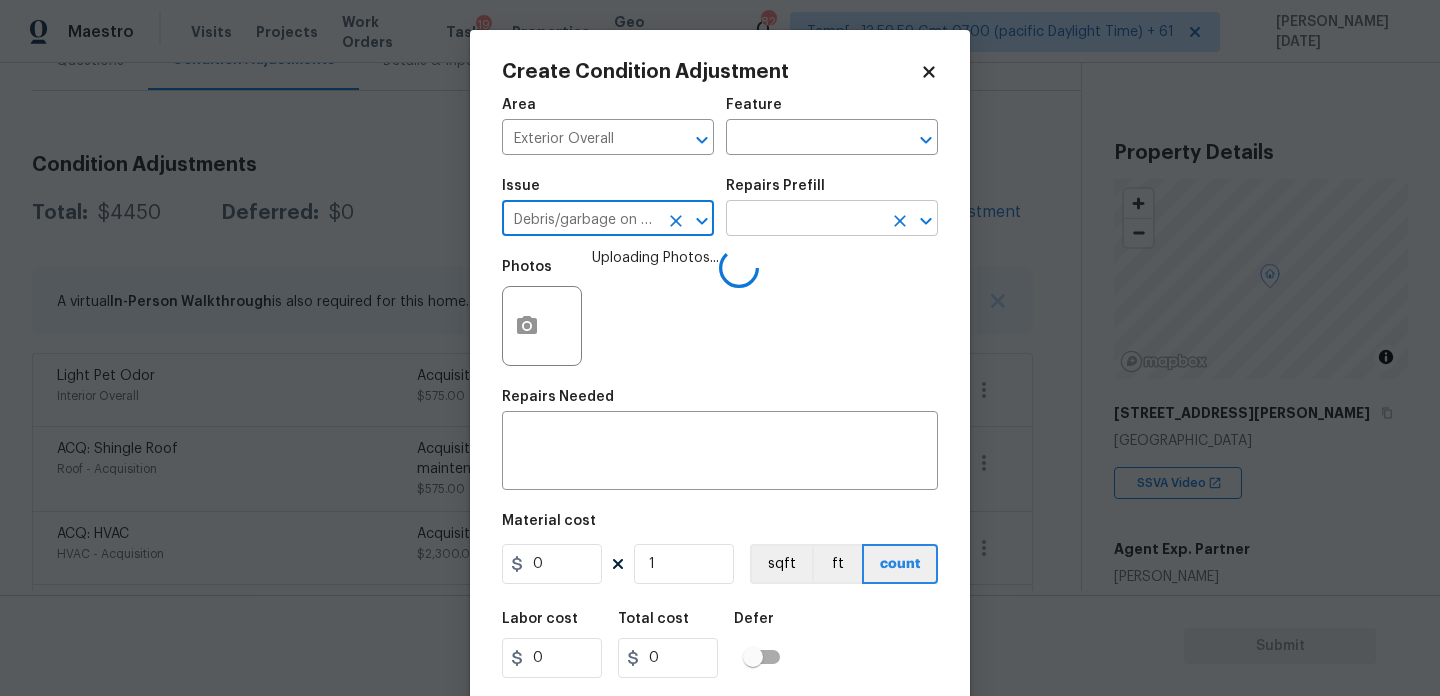 type on "Debris/garbage on site" 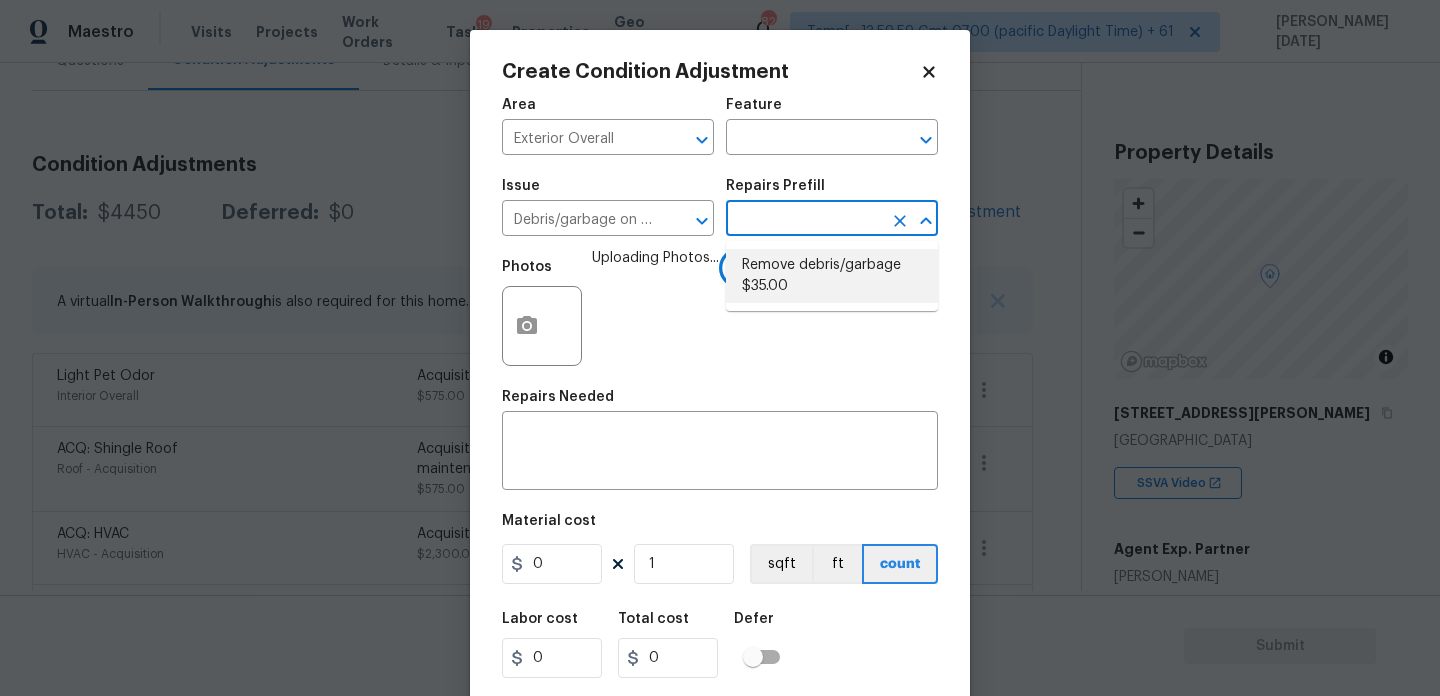 click on "Remove debris/garbage $35.00" at bounding box center (832, 276) 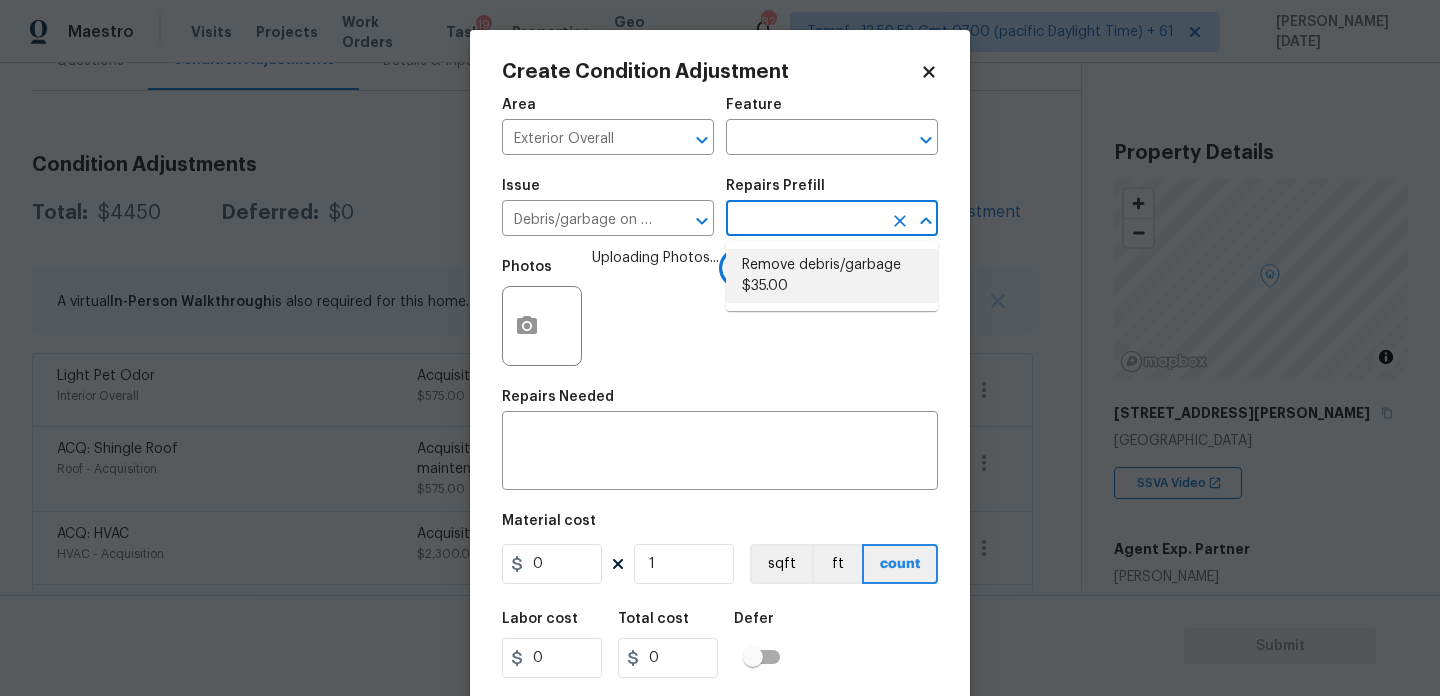 type 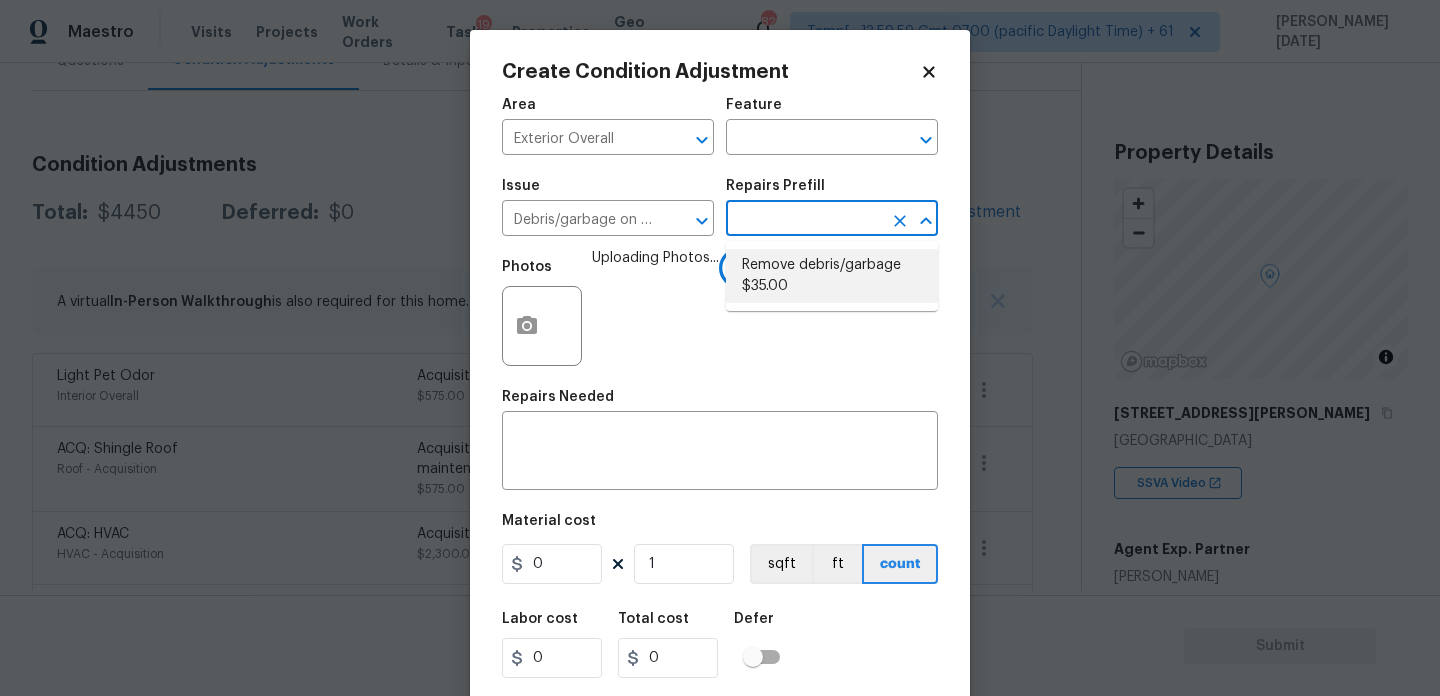 type on "Remove, haul off, and properly dispose of any debris left by seller to offsite location. Cost estimated per cubic yard." 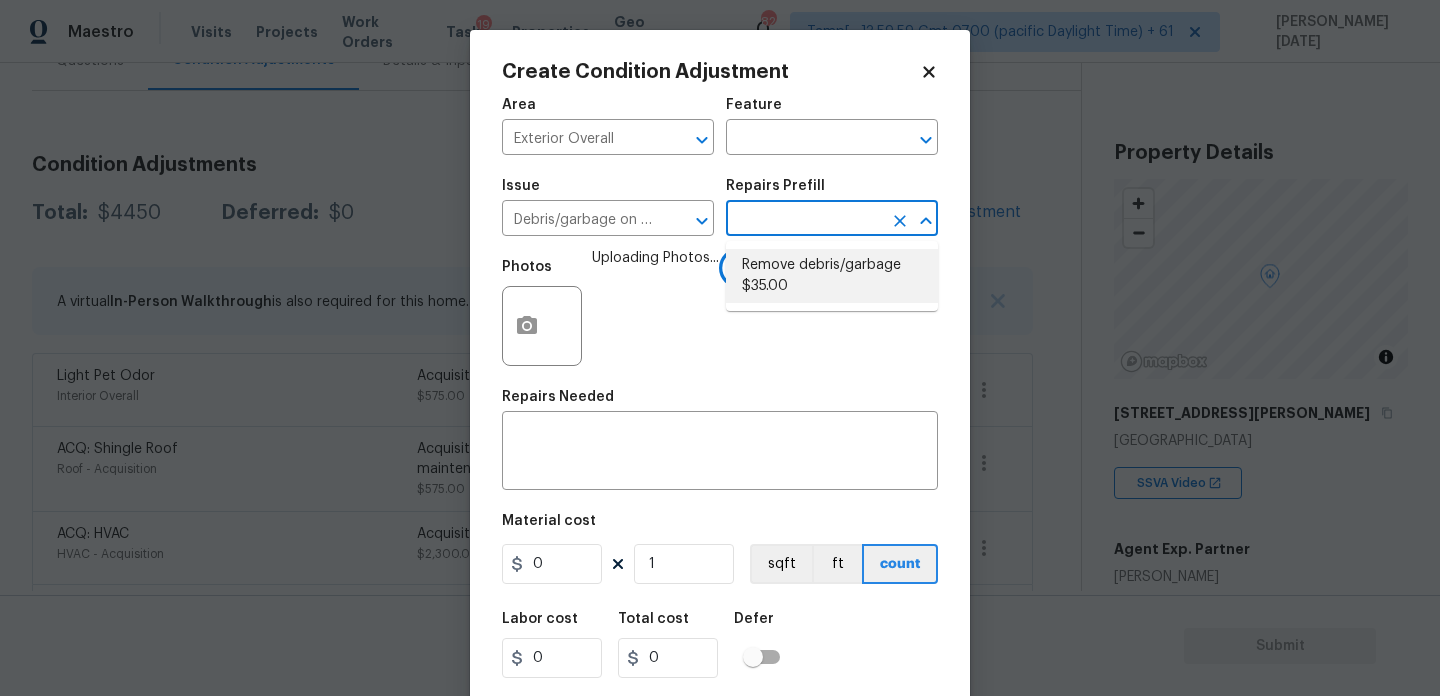 type on "35" 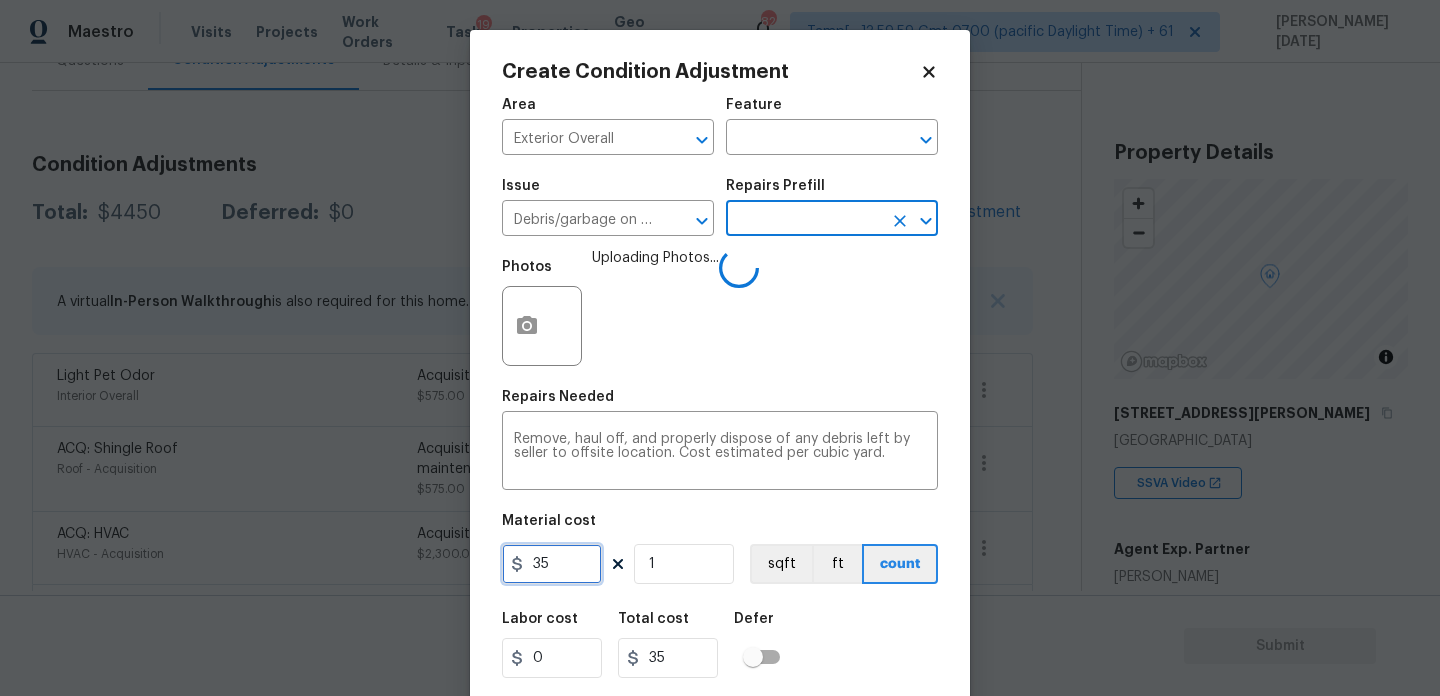 drag, startPoint x: 565, startPoint y: 571, endPoint x: 496, endPoint y: 571, distance: 69 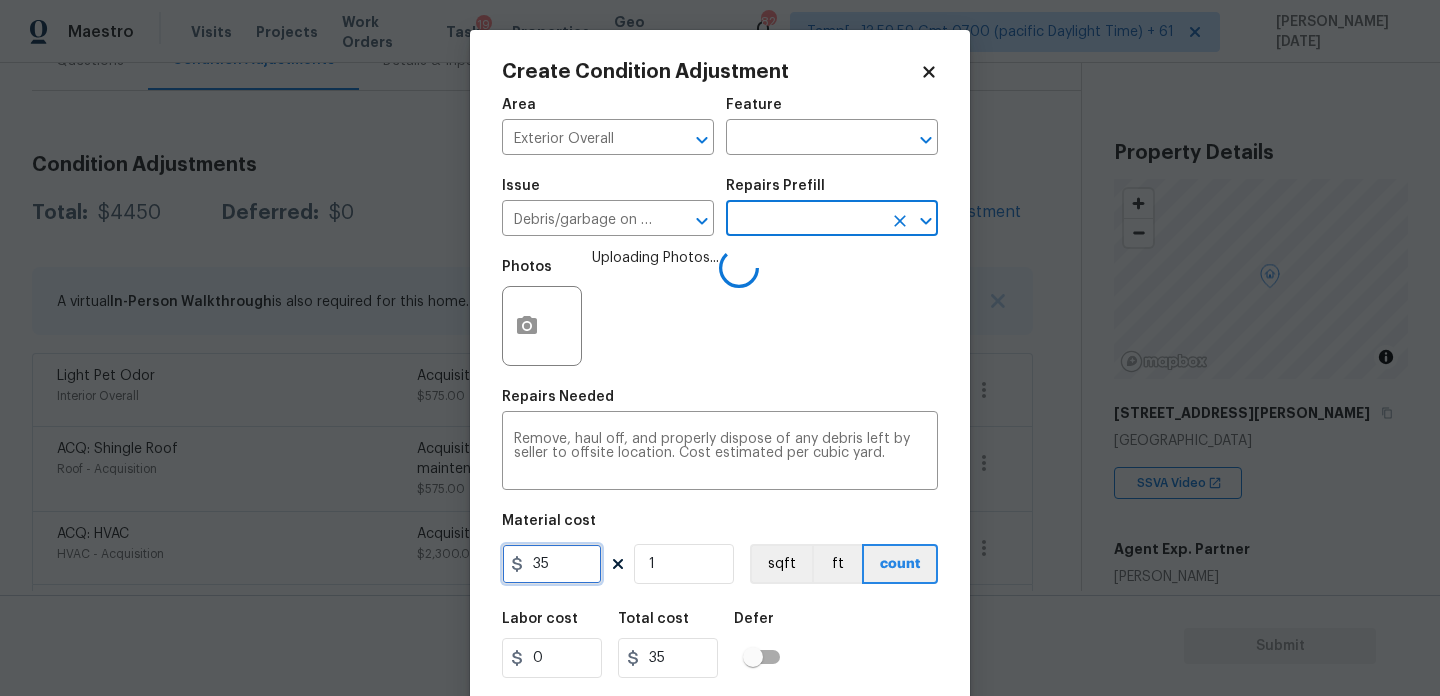 click on "Create Condition Adjustment Area Exterior Overall ​ Feature ​ Issue Debris/garbage on site ​ Repairs Prefill ​ Photos Uploading Photos... Repairs Needed Remove, haul off, and properly dispose of any debris left by seller to offsite location. Cost estimated per cubic yard. x ​ Material cost 35 1 sqft ft count Labor cost 0 Total cost 35 Defer Cancel Create" at bounding box center (720, 370) 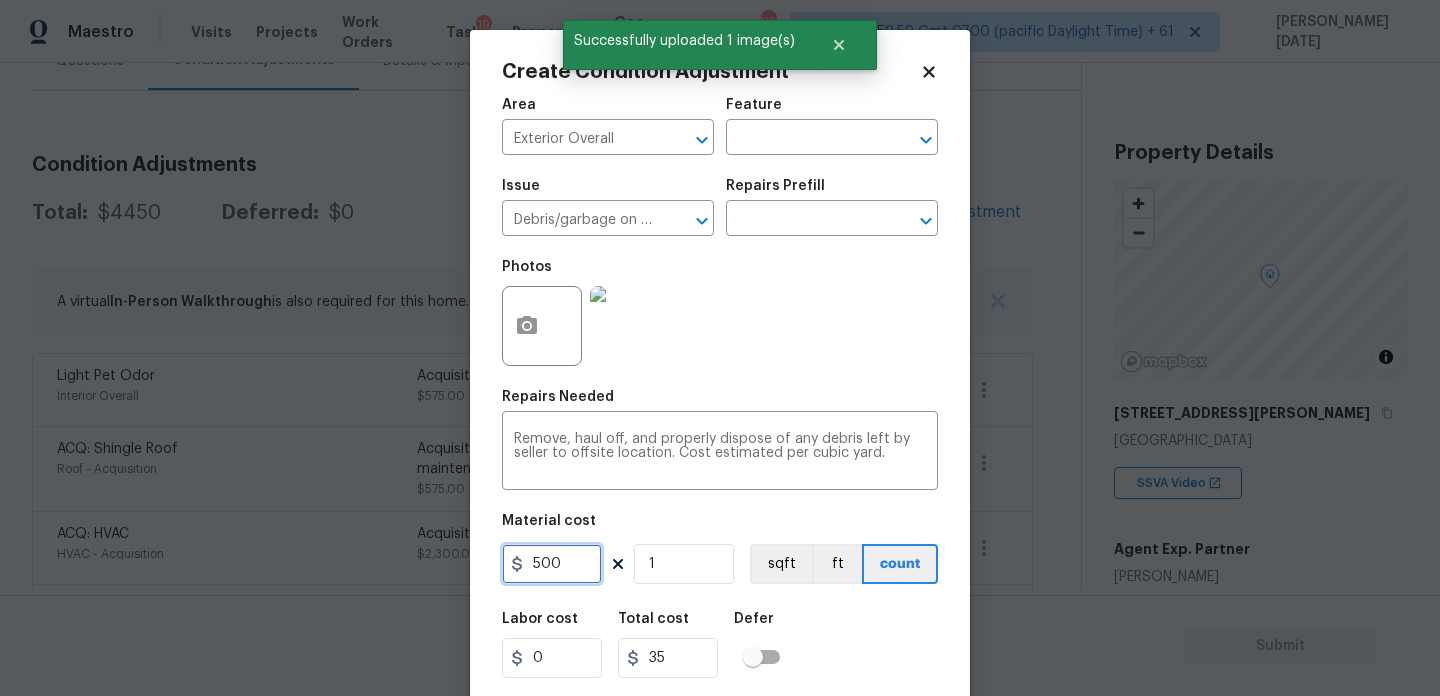 type on "500" 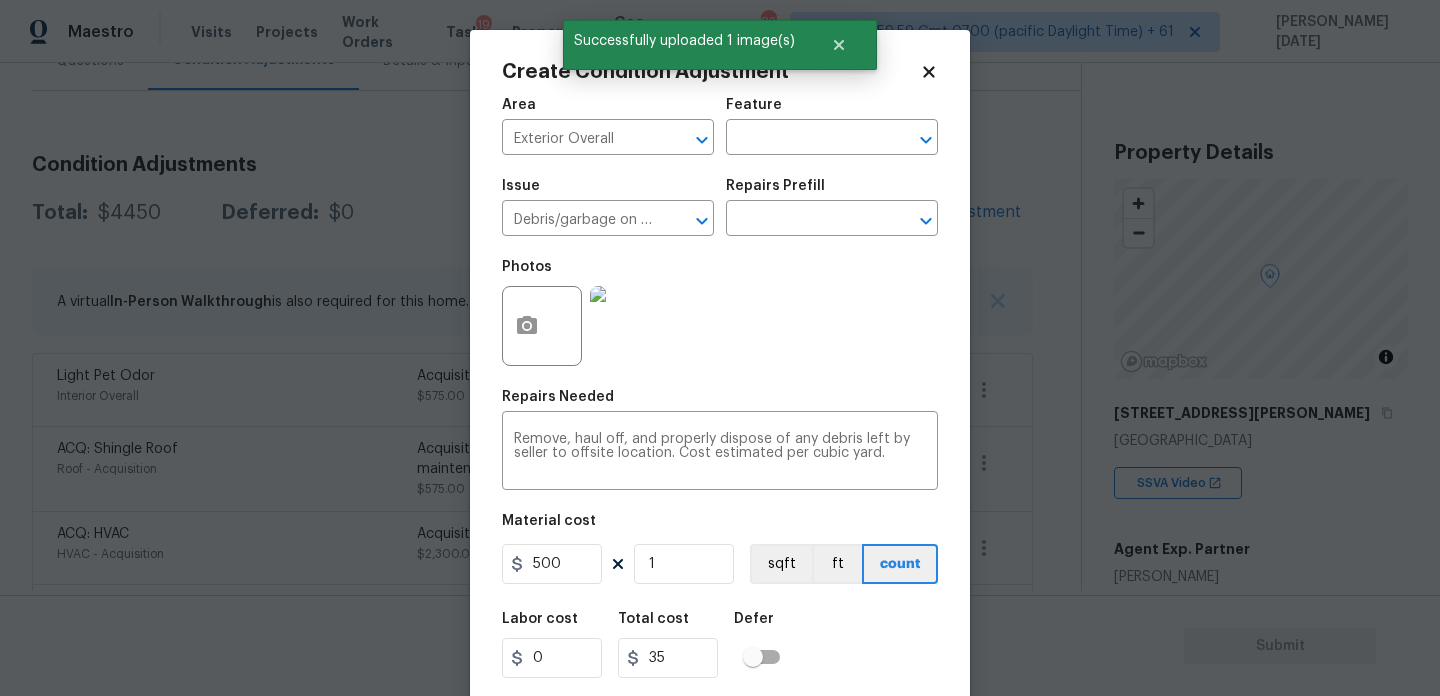 click on "Photos" at bounding box center (720, 313) 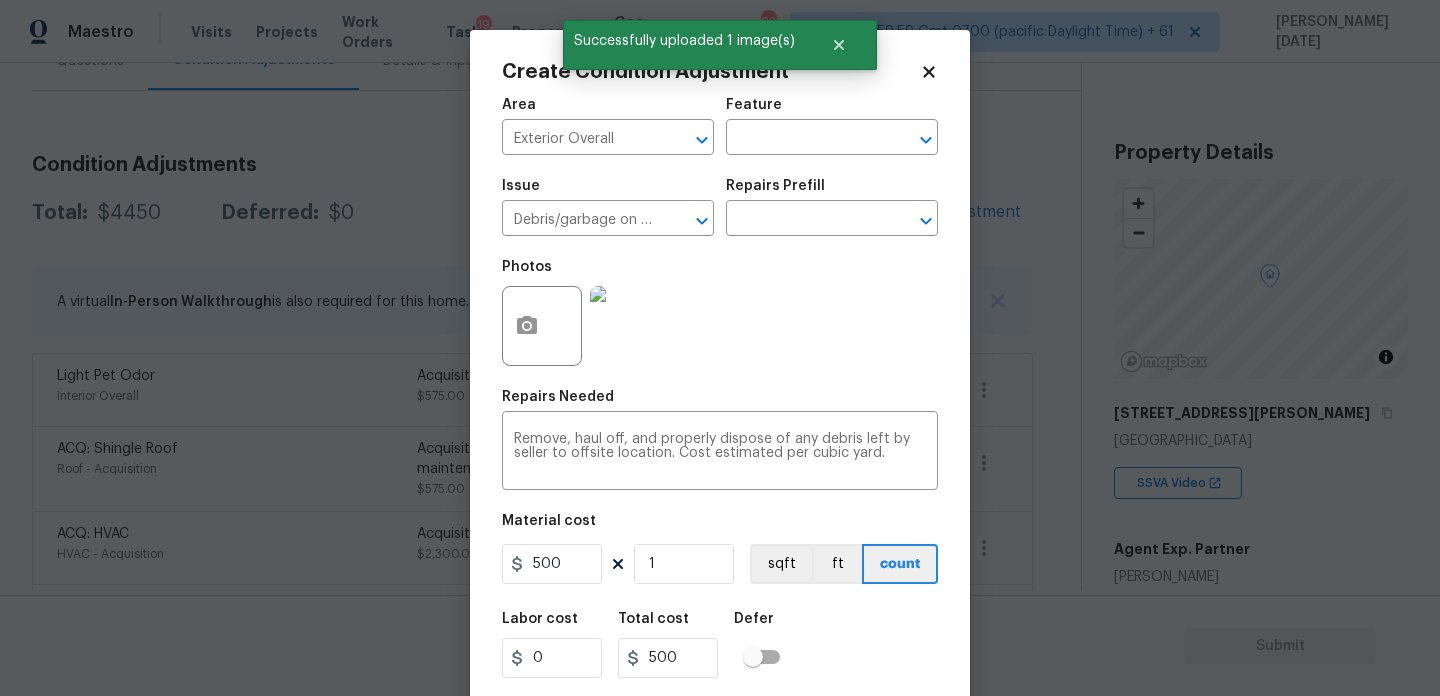 scroll, scrollTop: 51, scrollLeft: 0, axis: vertical 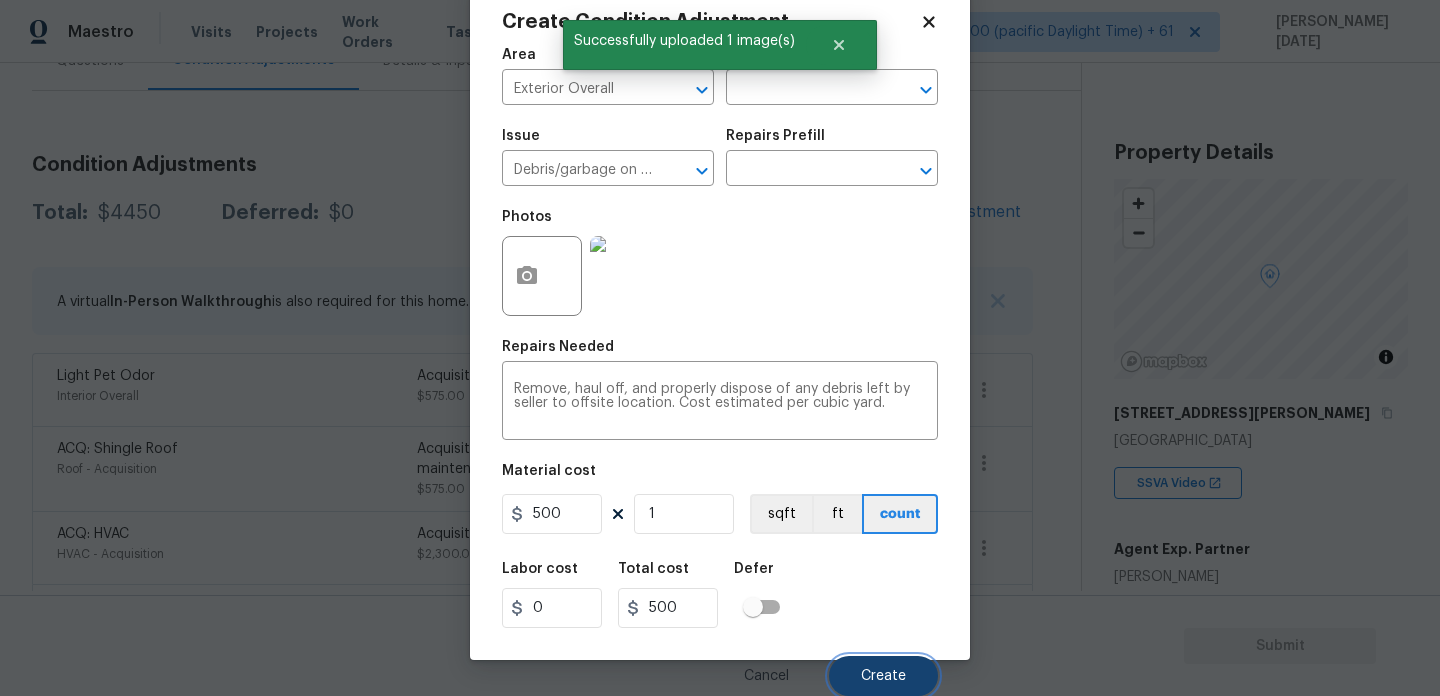 click on "Create" at bounding box center (883, 676) 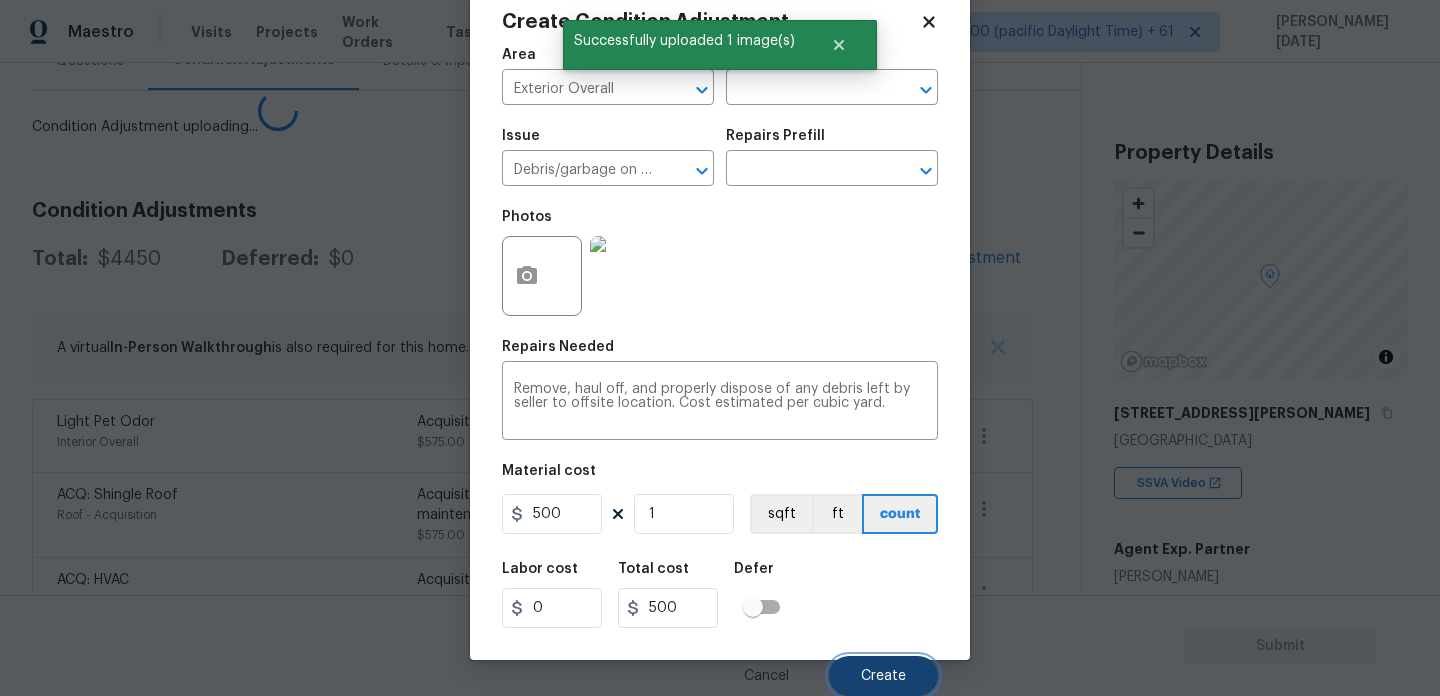 type 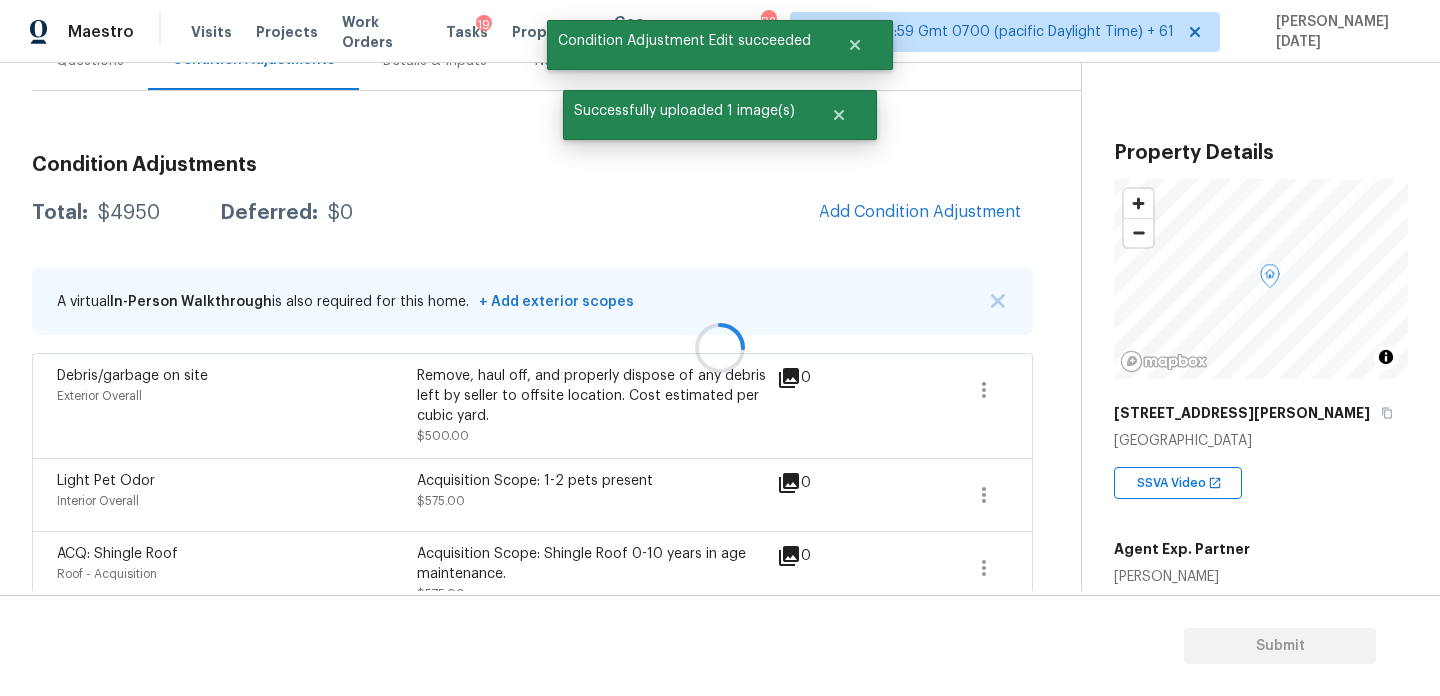 scroll, scrollTop: 0, scrollLeft: 0, axis: both 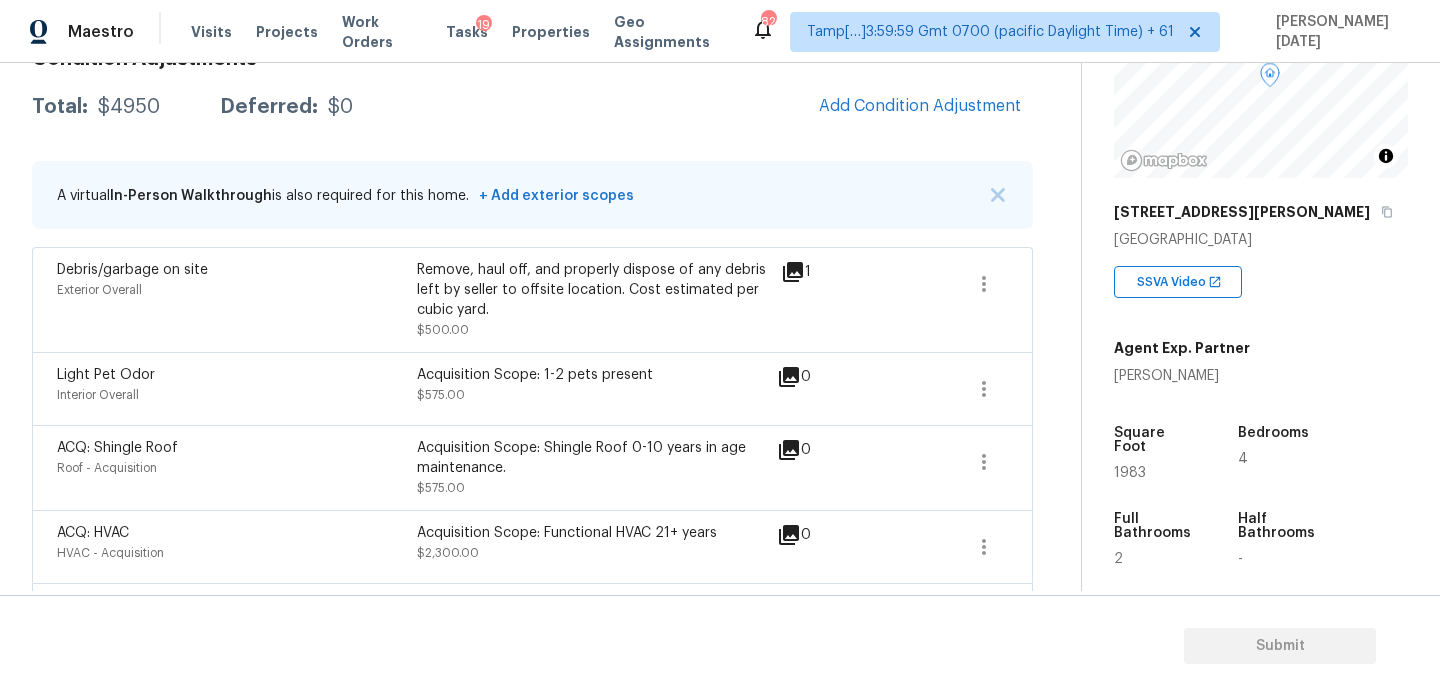 click on "1983" at bounding box center (1130, 473) 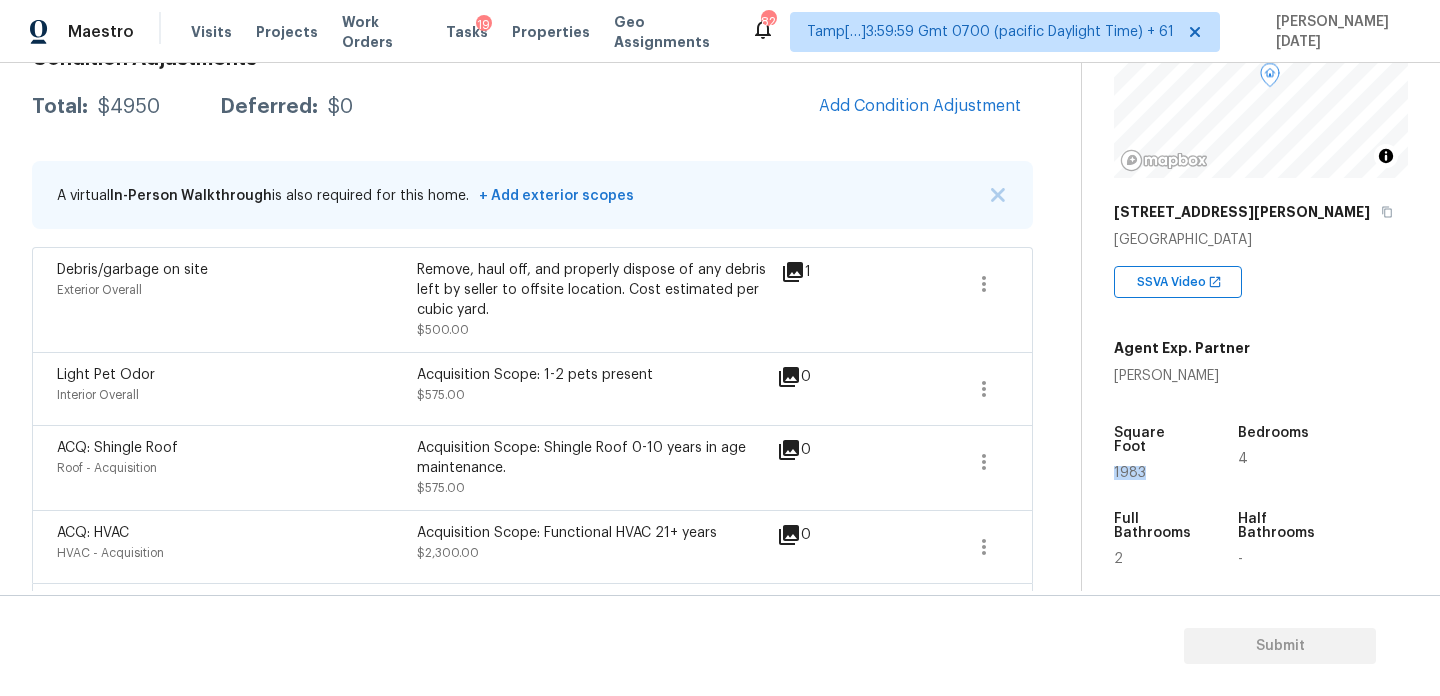 copy on "1983" 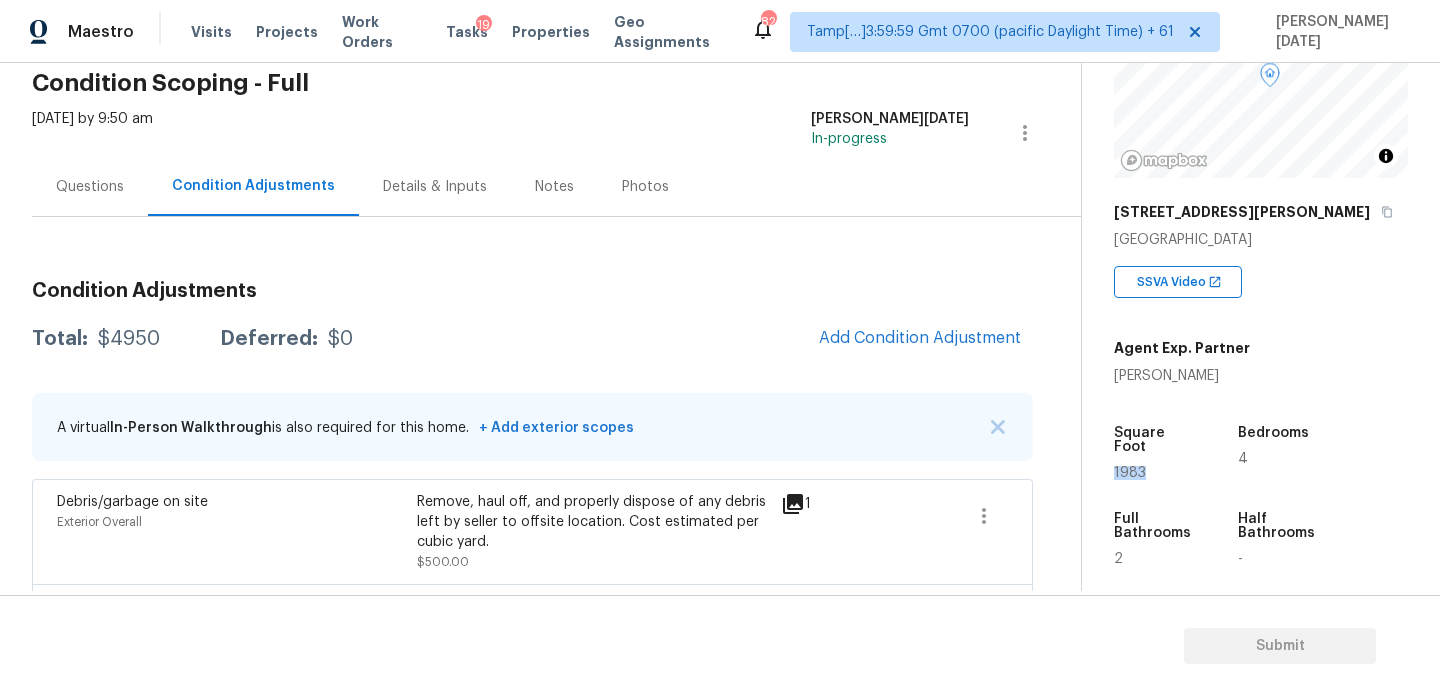 scroll, scrollTop: 277, scrollLeft: 0, axis: vertical 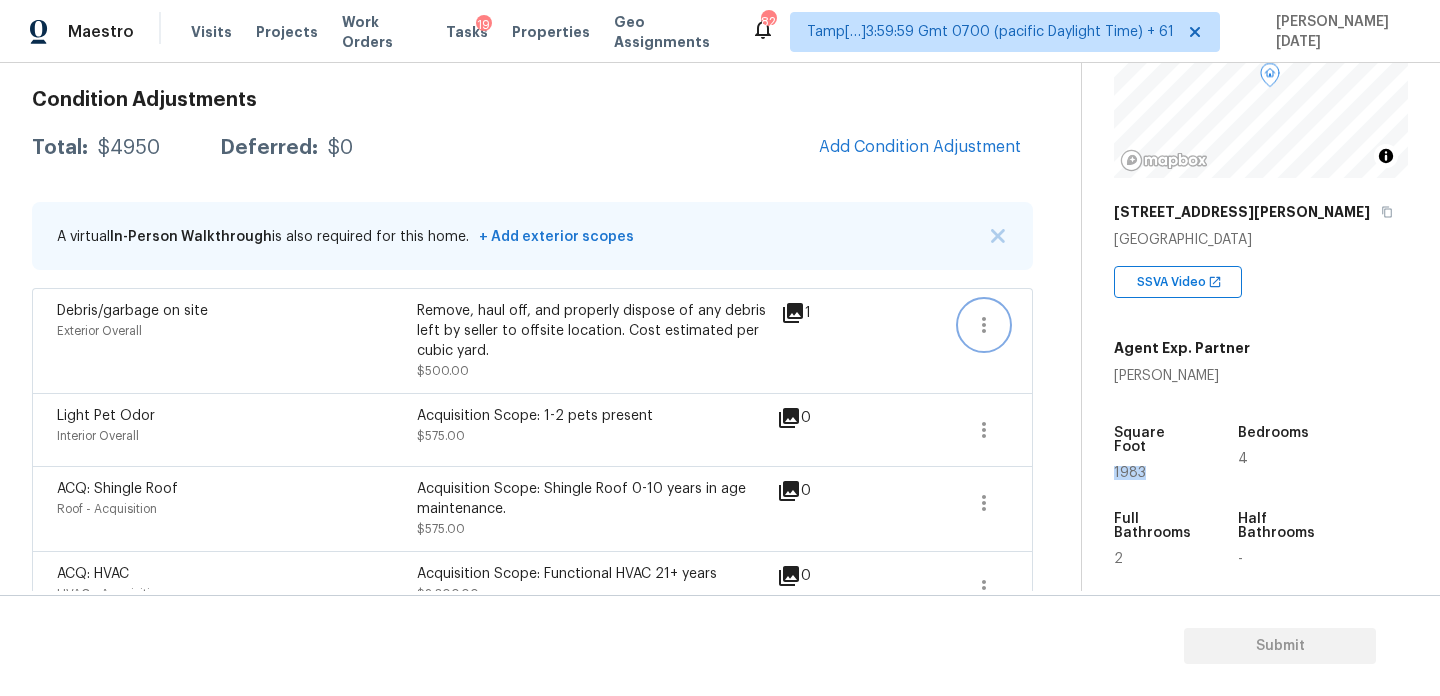 click 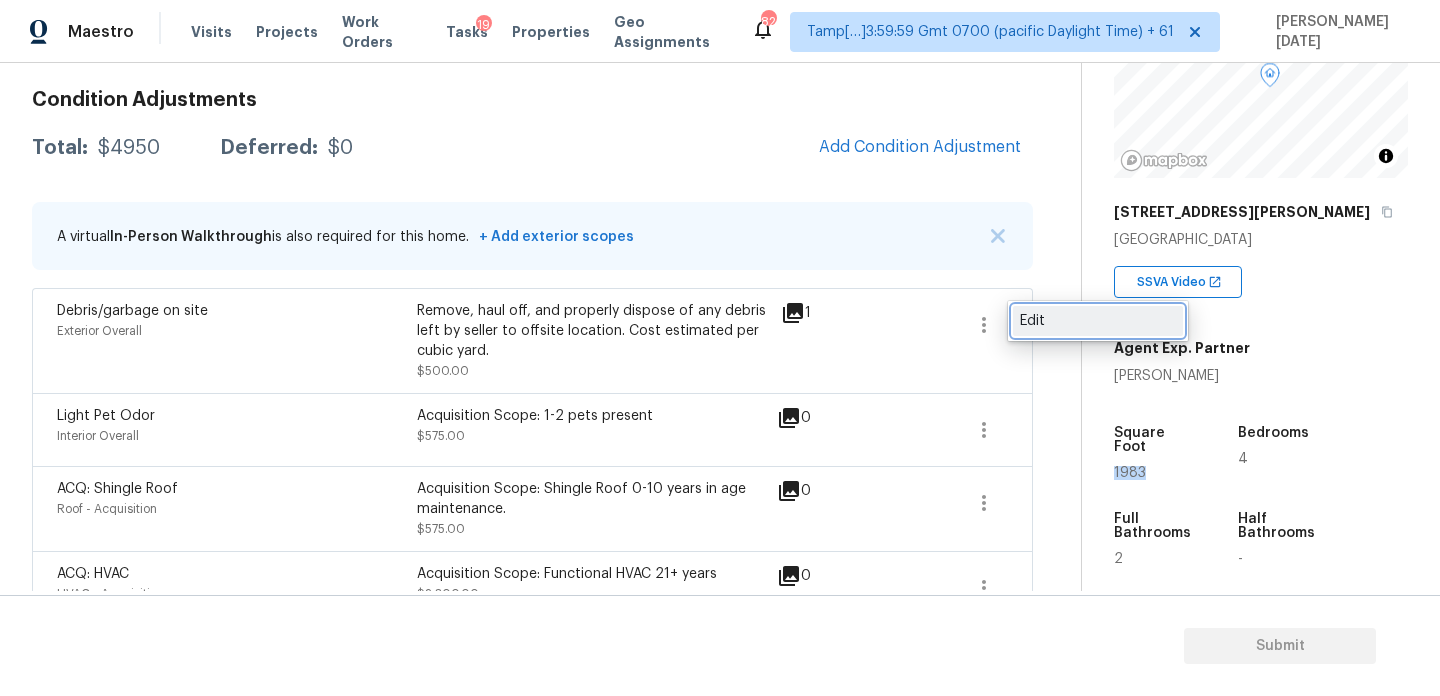 click on "Edit" at bounding box center [1098, 321] 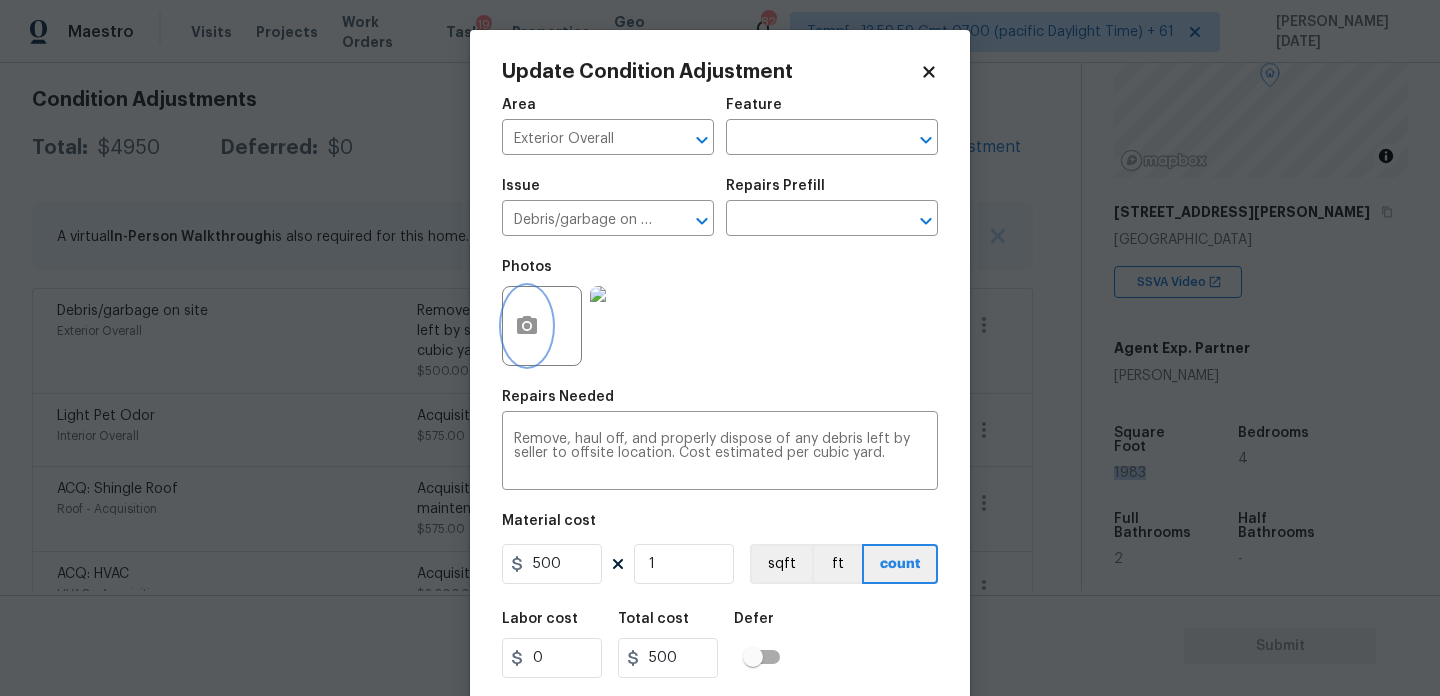 click 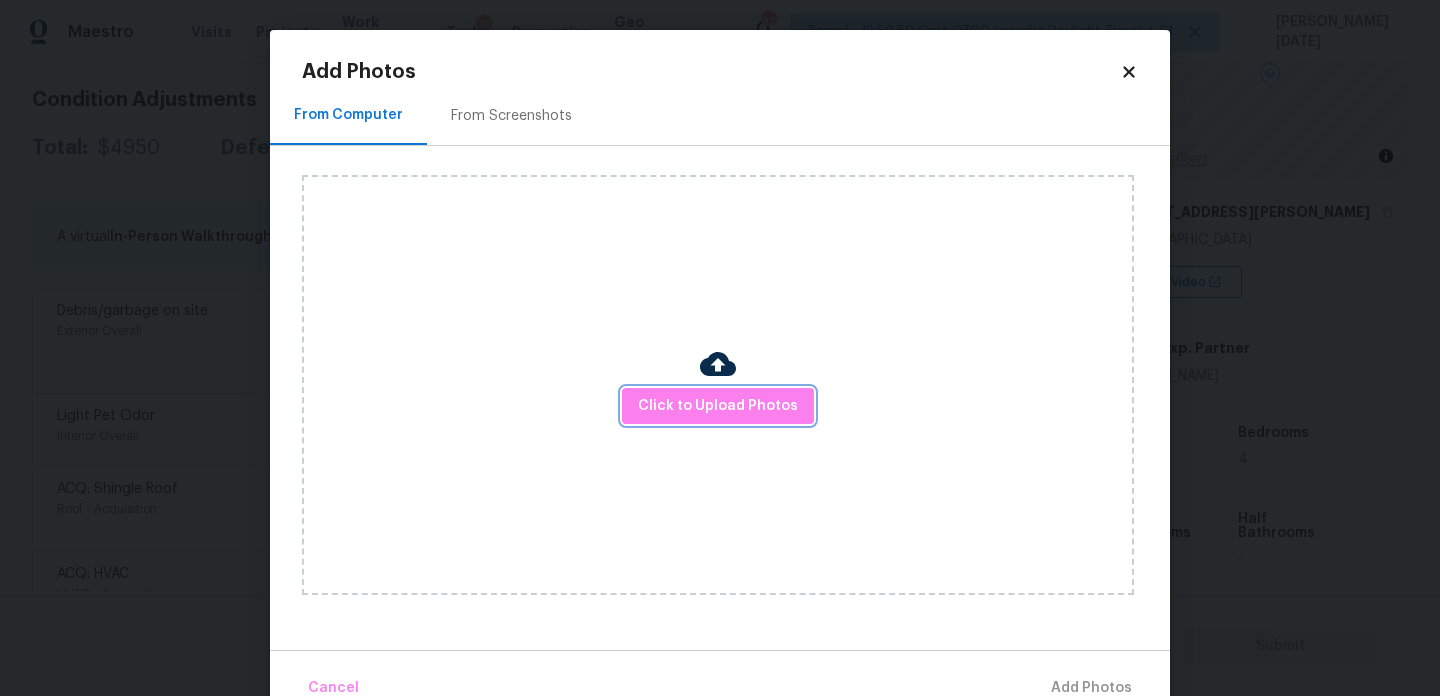click on "Click to Upload Photos" at bounding box center [718, 406] 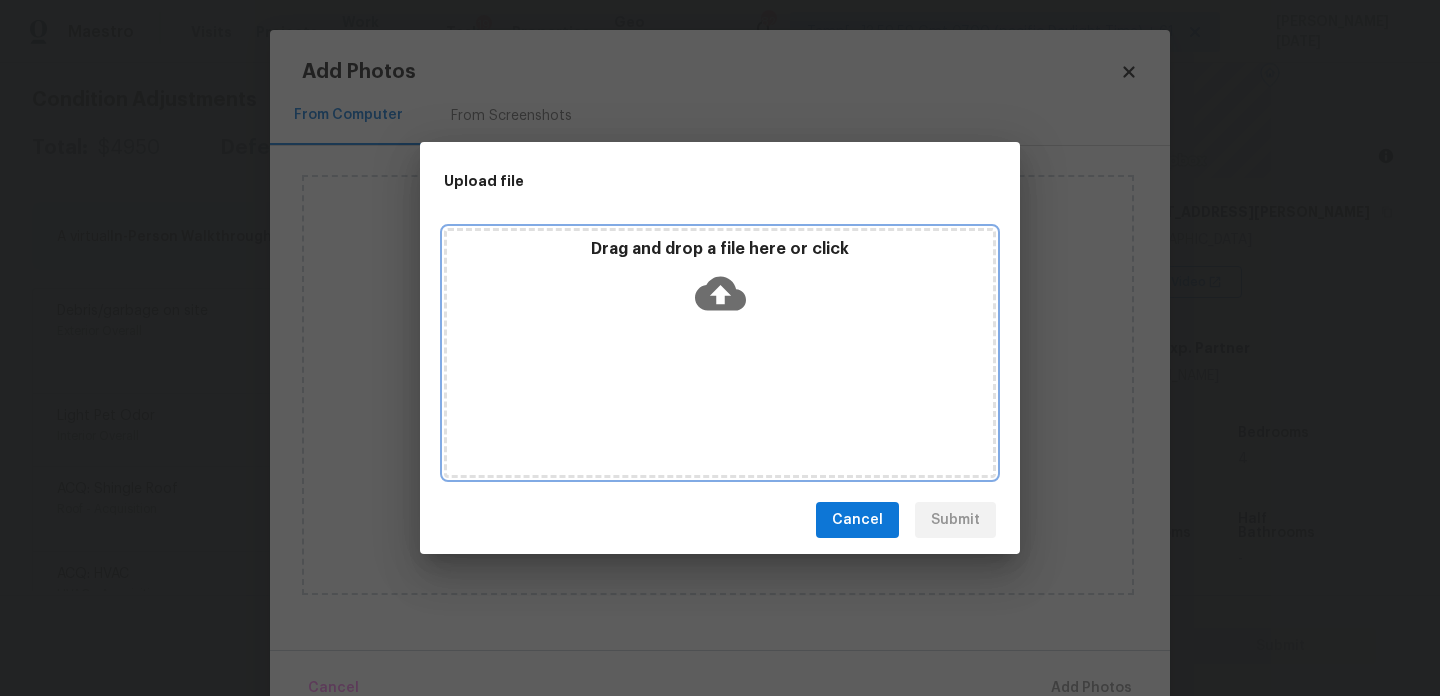 click on "Drag and drop a file here or click" at bounding box center (720, 353) 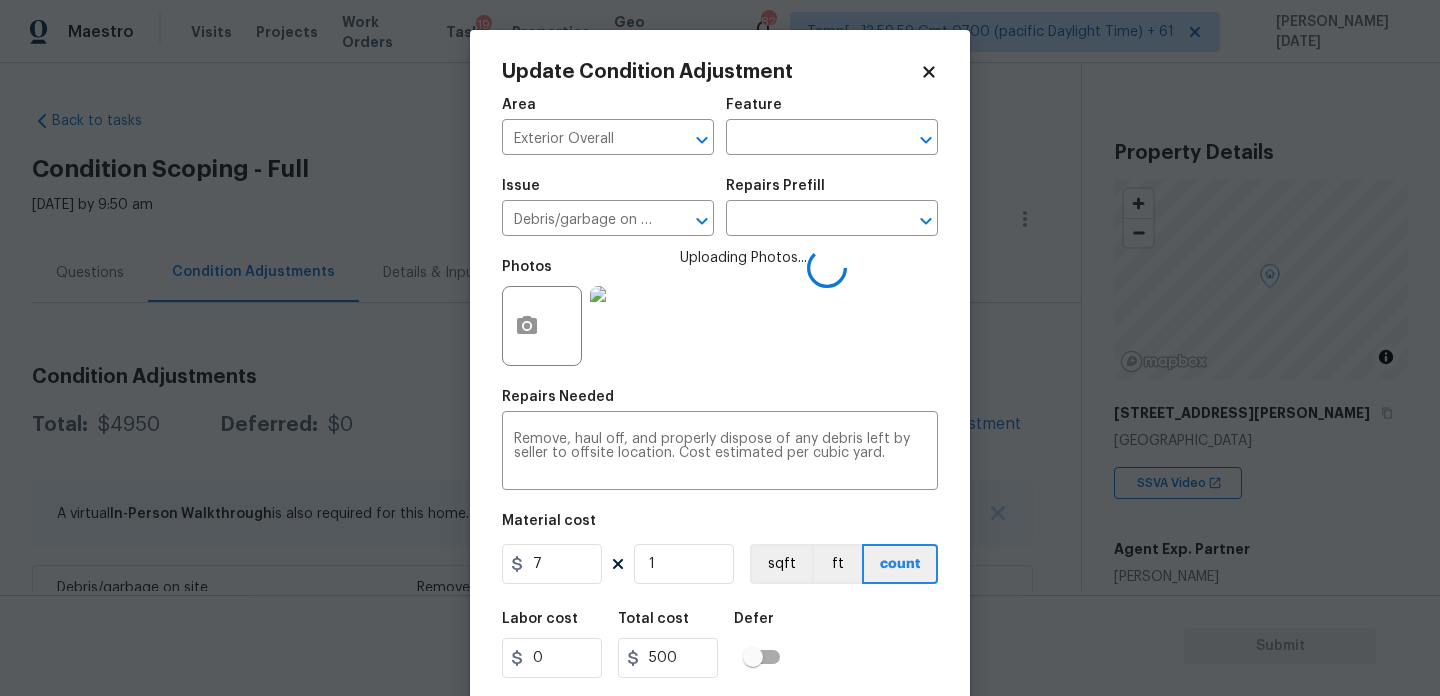 scroll, scrollTop: 0, scrollLeft: 0, axis: both 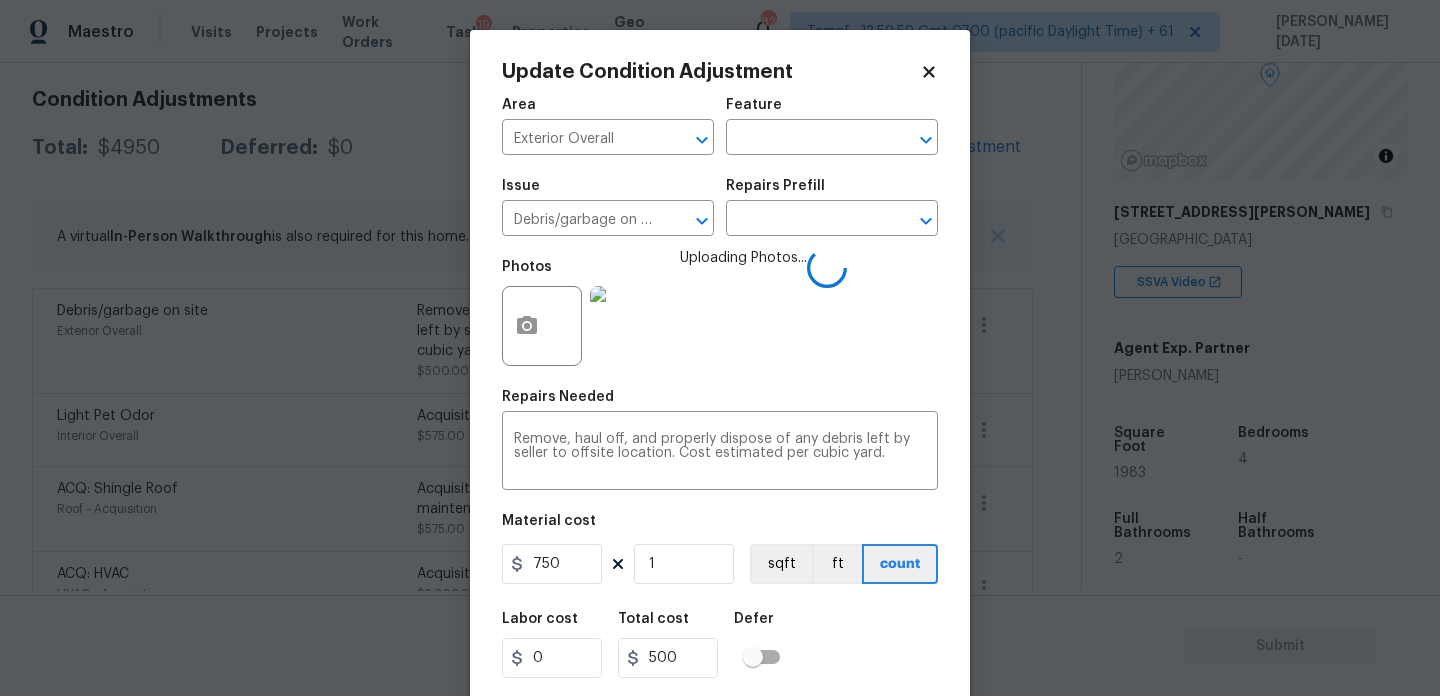 type on "750" 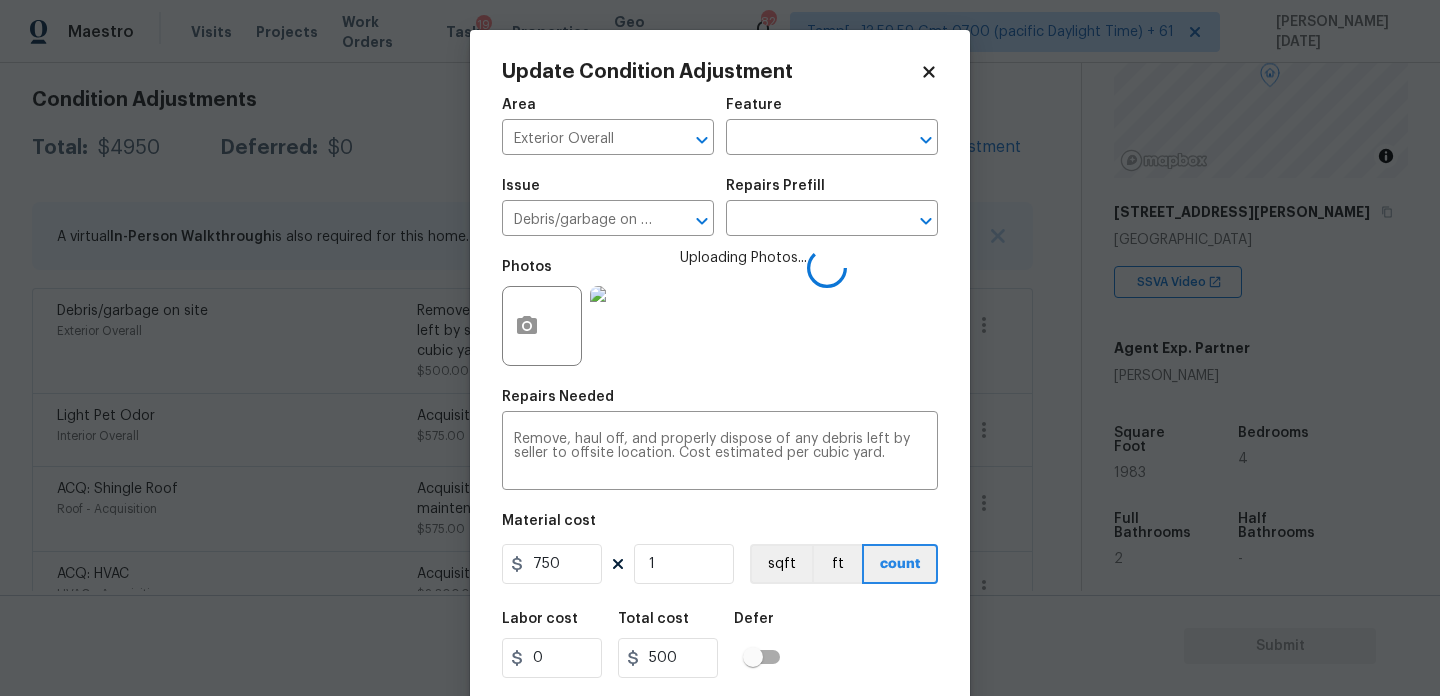 type on "750" 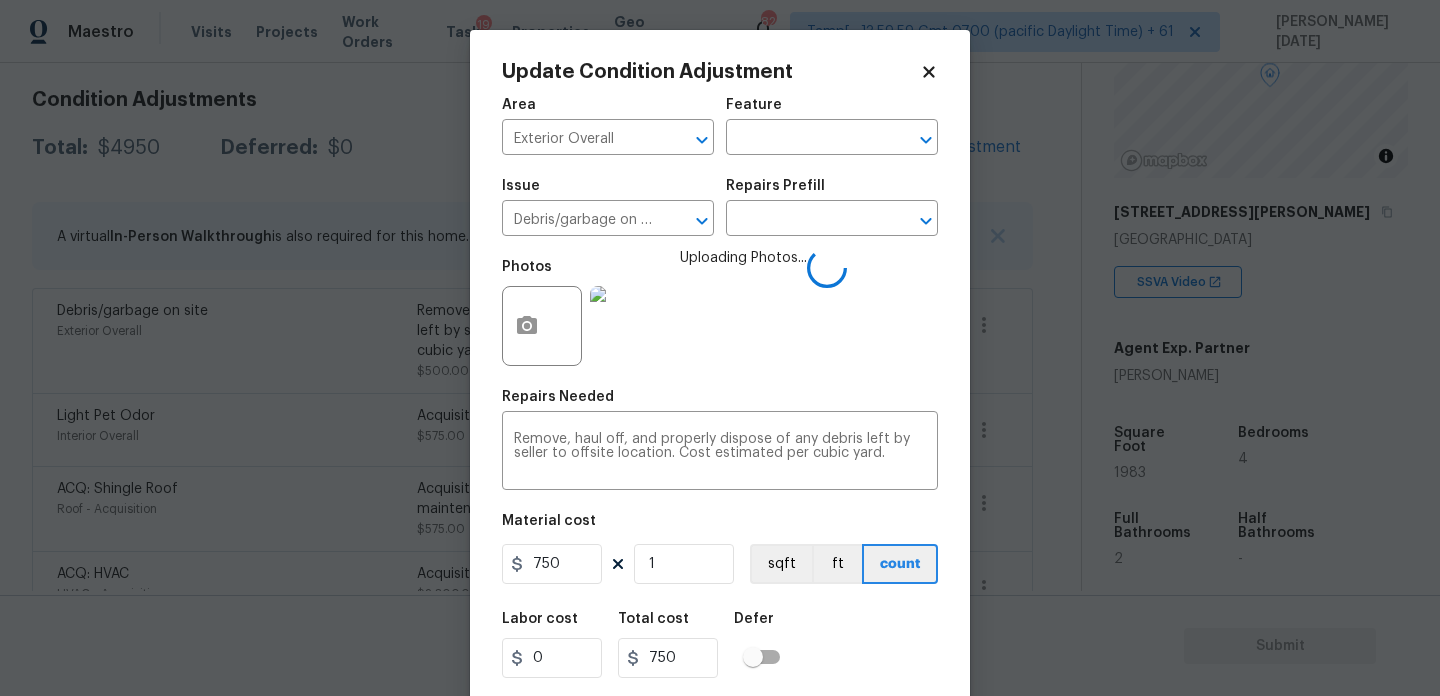 click on "Photos Uploading Photos..." at bounding box center [720, 313] 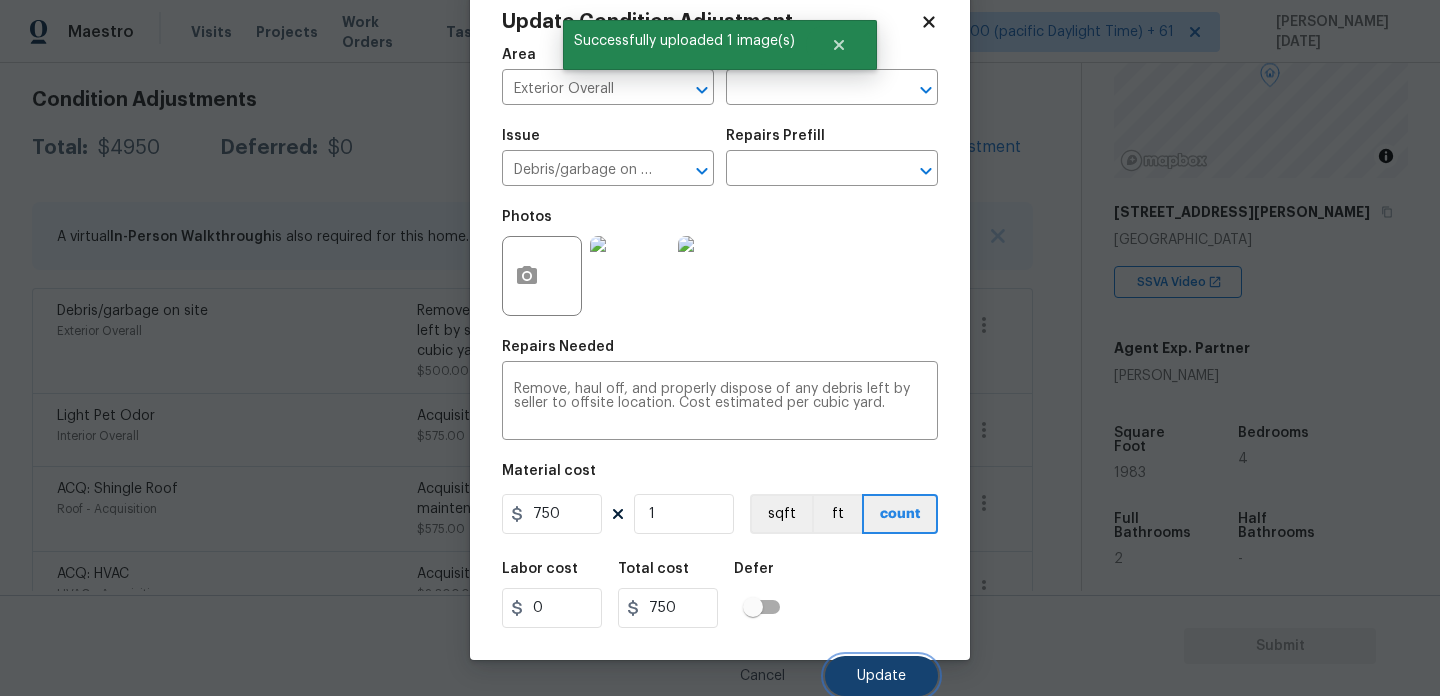 click on "Update" at bounding box center [881, 676] 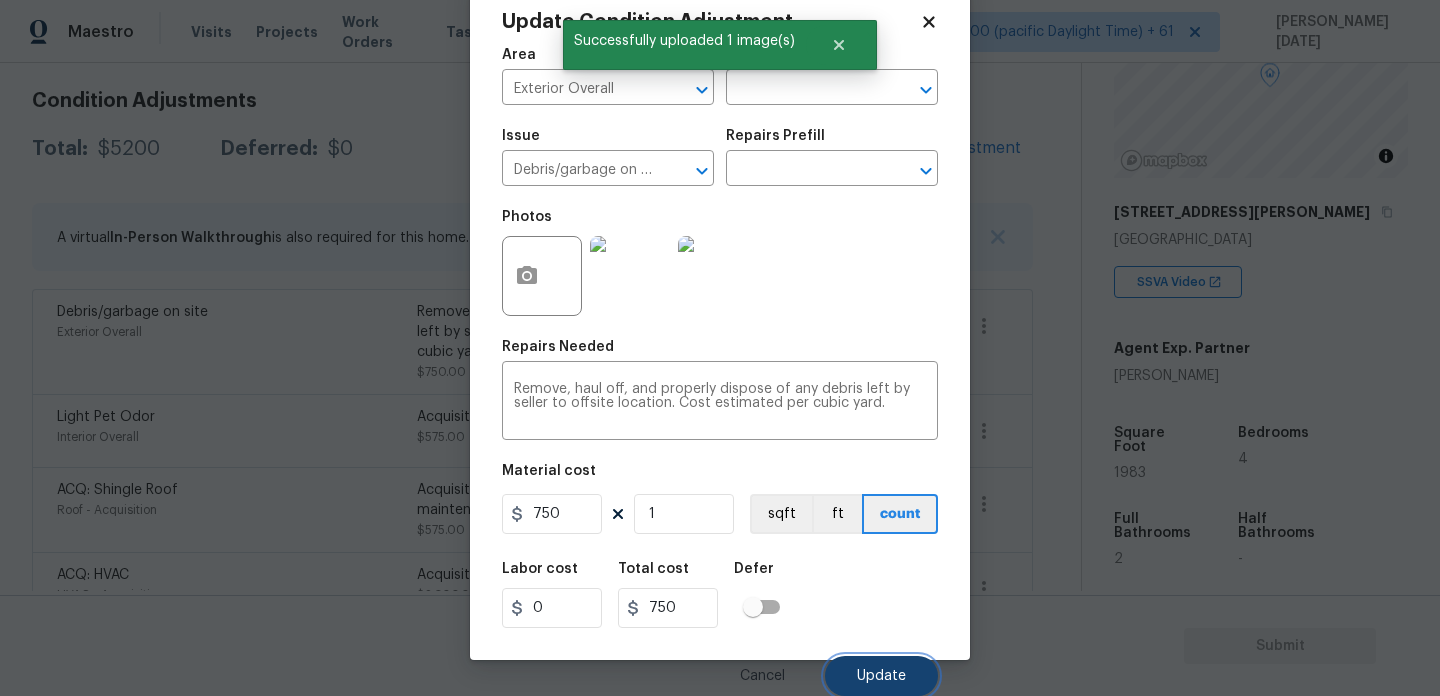 scroll, scrollTop: 277, scrollLeft: 0, axis: vertical 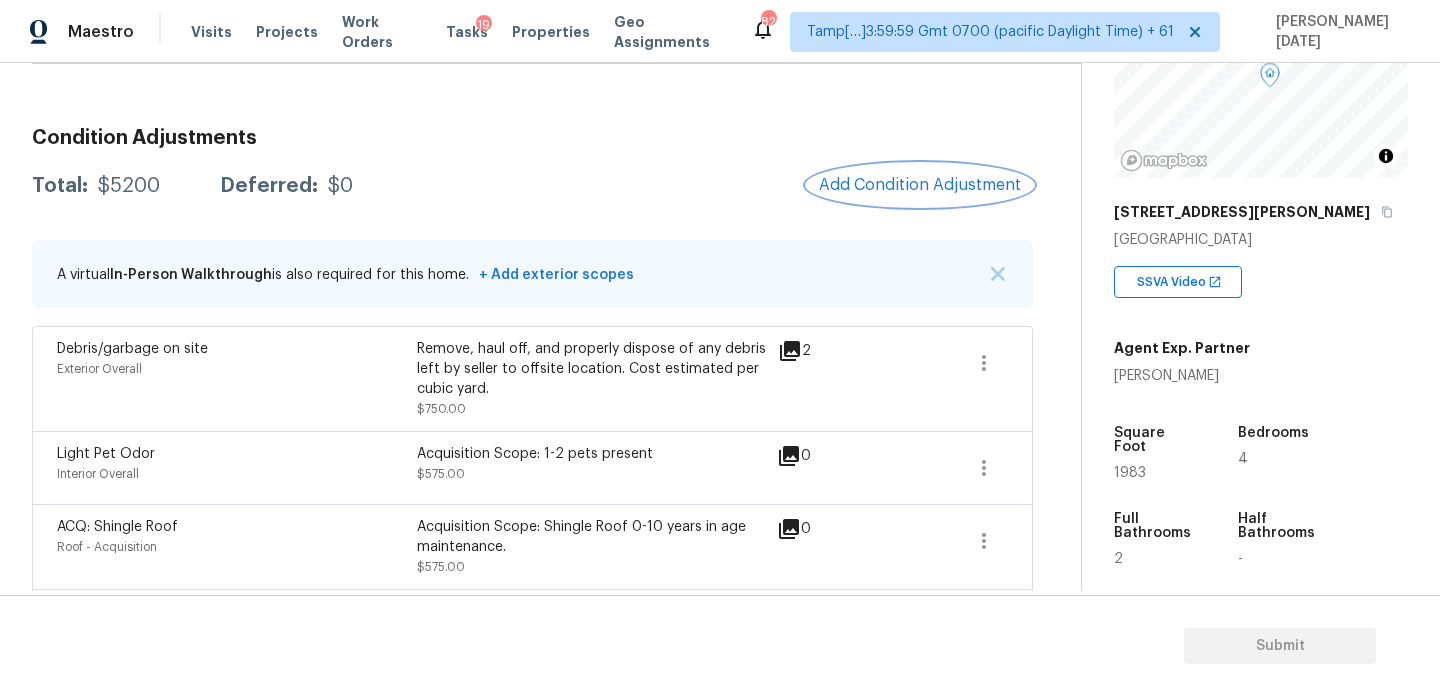 click on "Add Condition Adjustment" at bounding box center (920, 185) 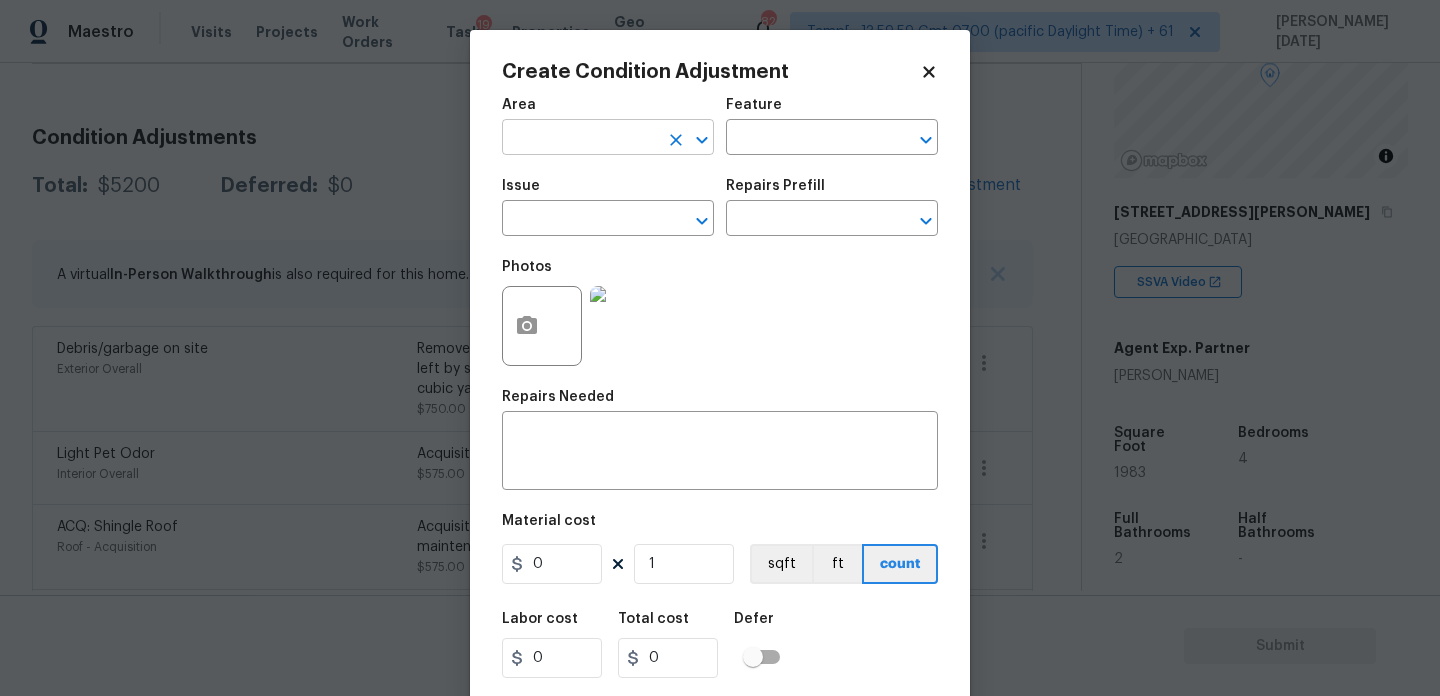 click at bounding box center [580, 139] 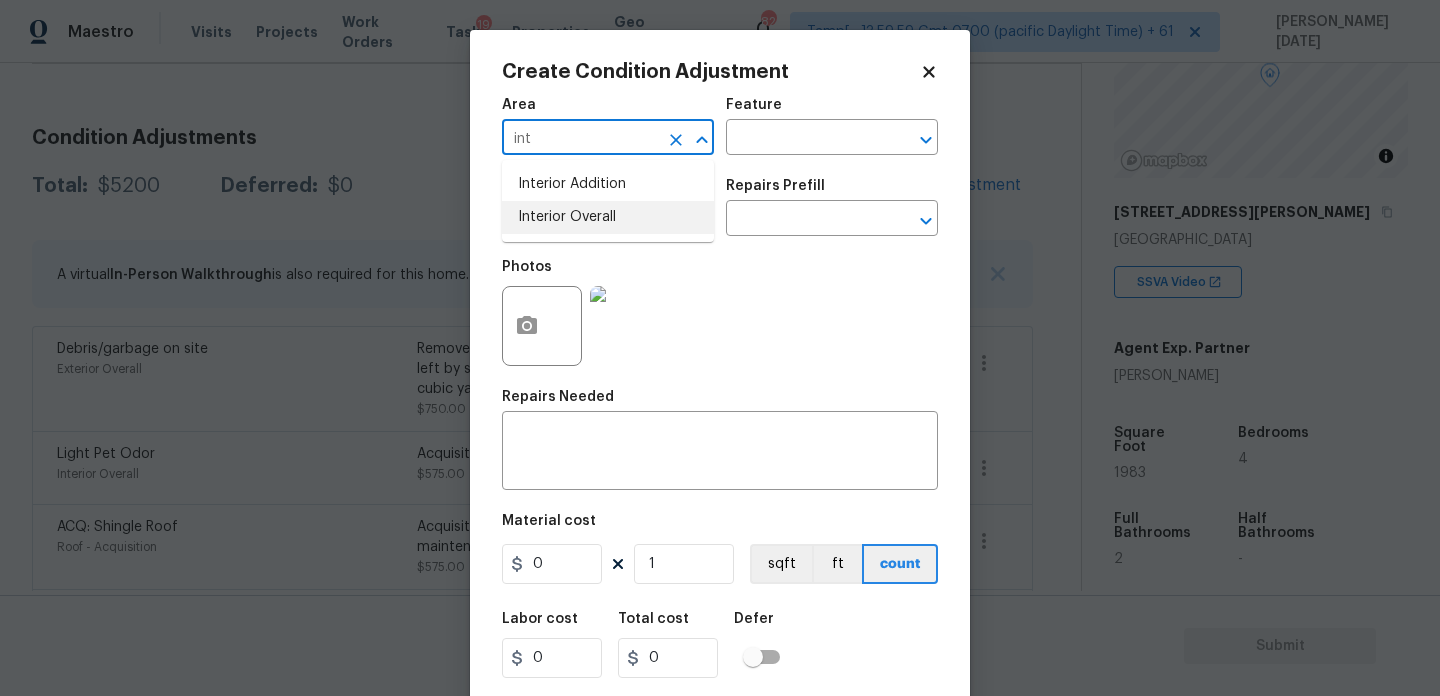 click on "Interior Overall" at bounding box center (608, 217) 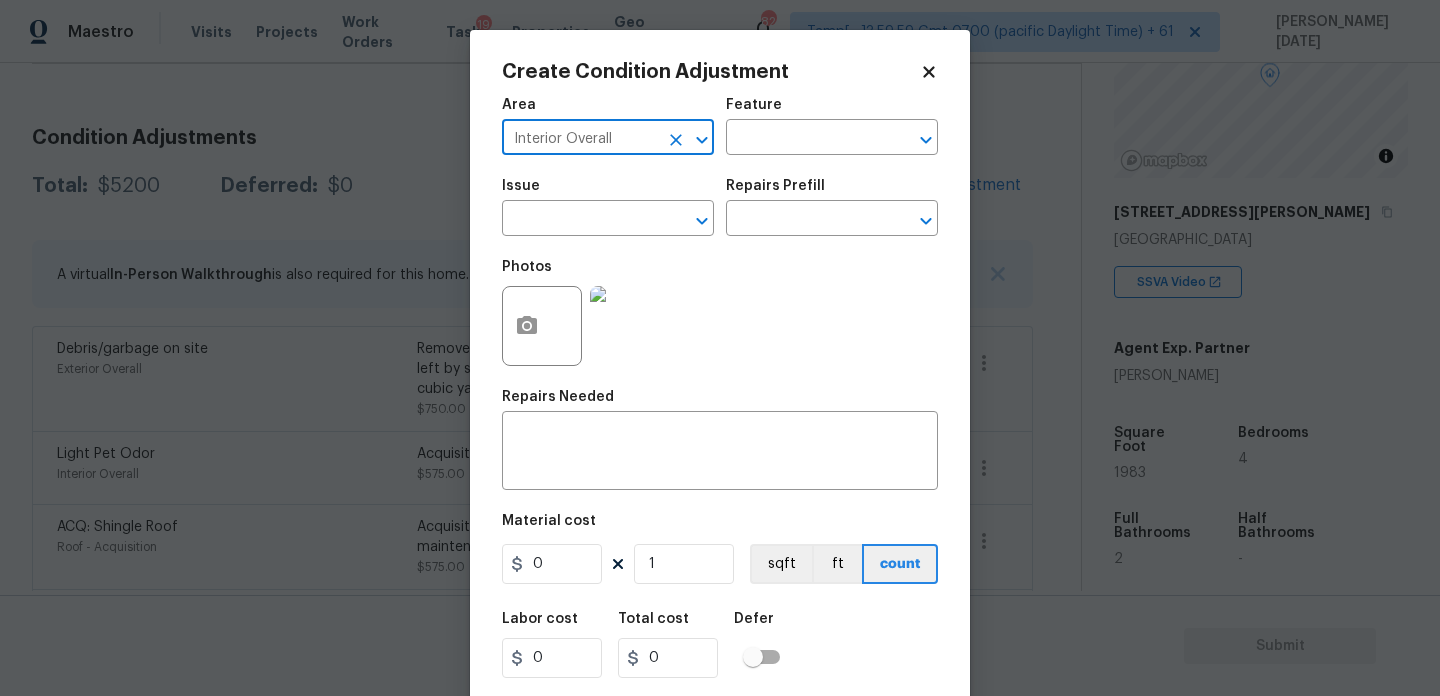type on "Interior Overall" 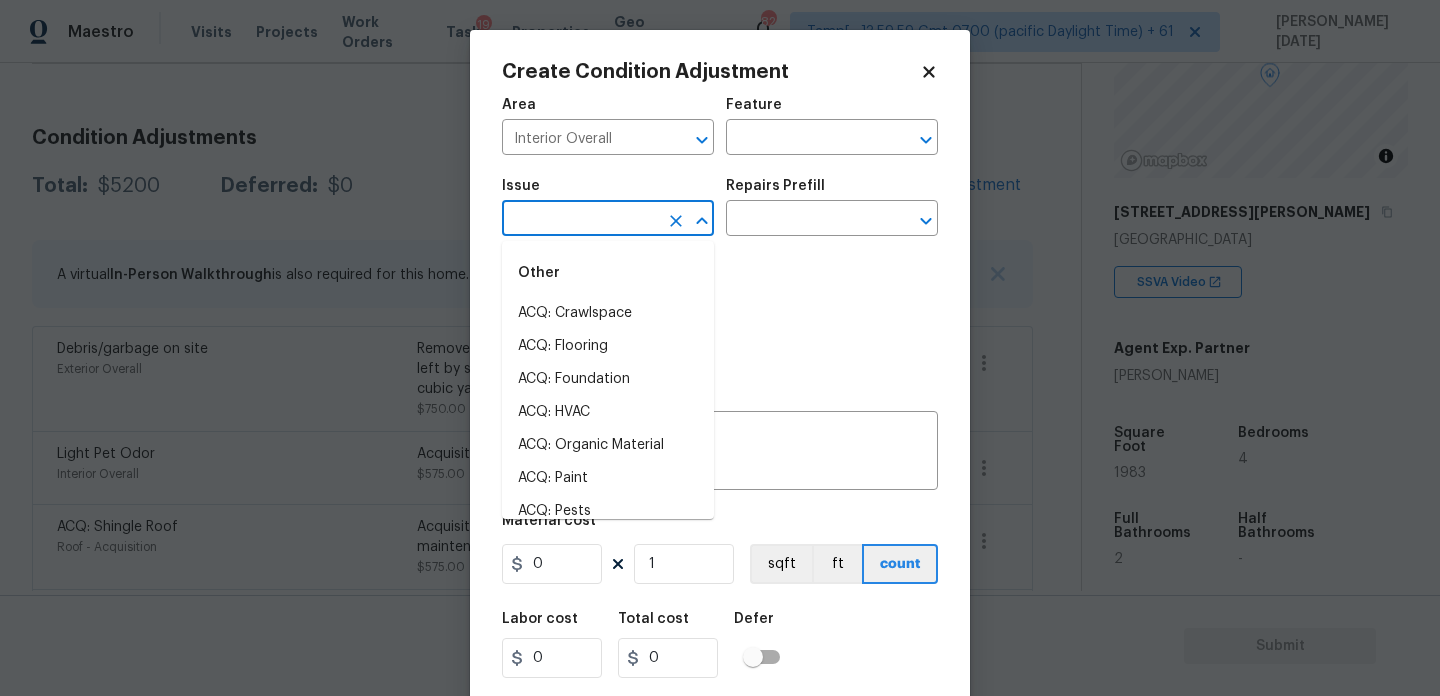 click on "Maestro Visits Projects Work Orders Tasks 19 Properties Geo Assignments 824 Tamp[…]3:59:59 Gmt 0700 (pacific Daylight Time) + 61 [PERSON_NAME][DATE] Back to tasks Condition Scoping - Full [DATE] by 9:50 am   Prabhu [DATE] In-progress Questions Condition Adjustments Details & Inputs Notes Photos Condition Adjustments Total:  $5200 Deferred:  $0 Add Condition Adjustment A virtual  In-Person Walkthrough  is also required for this home.   + Add exterior scopes Debris/garbage on site Exterior Overall Remove, haul off, and properly dispose of any debris left by seller to offsite location. Cost estimated per cubic yard. $750.00   2 Light Pet Odor Interior Overall Acquisition Scope: 1-2 pets present $575.00   0 ACQ: Shingle Roof Roof - Acquisition Acquisition Scope: Shingle Roof 0-10 years in age maintenance. $575.00   0 ACQ: HVAC HVAC - Acquisition Acquisition Scope: Functional HVAC 21+ years $2,300.00   0 Smoke Odor Interior Overall Acquisition Scope: Smoking in home $1,000.00   0 Property Details © Mapbox     4" at bounding box center (720, 348) 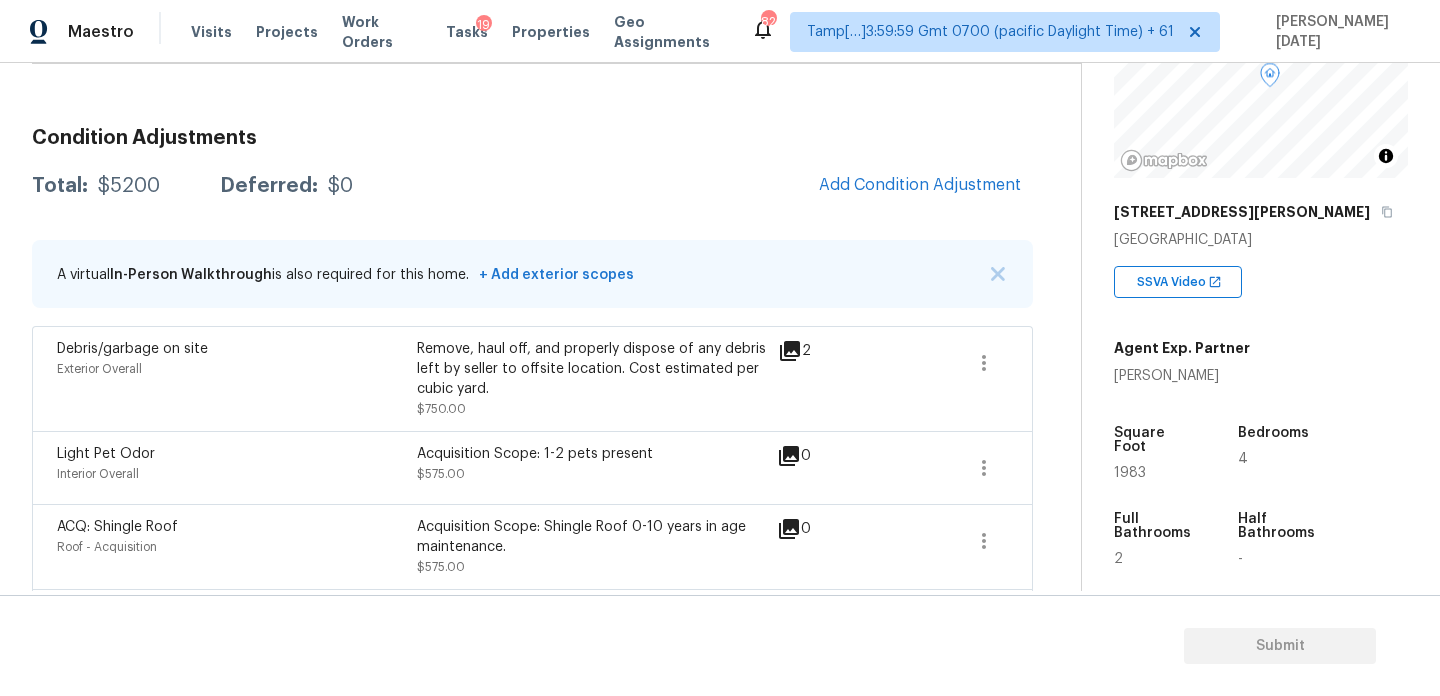 click on "Total:  $5200 Deferred:  $0 Add Condition Adjustment" at bounding box center [532, 186] 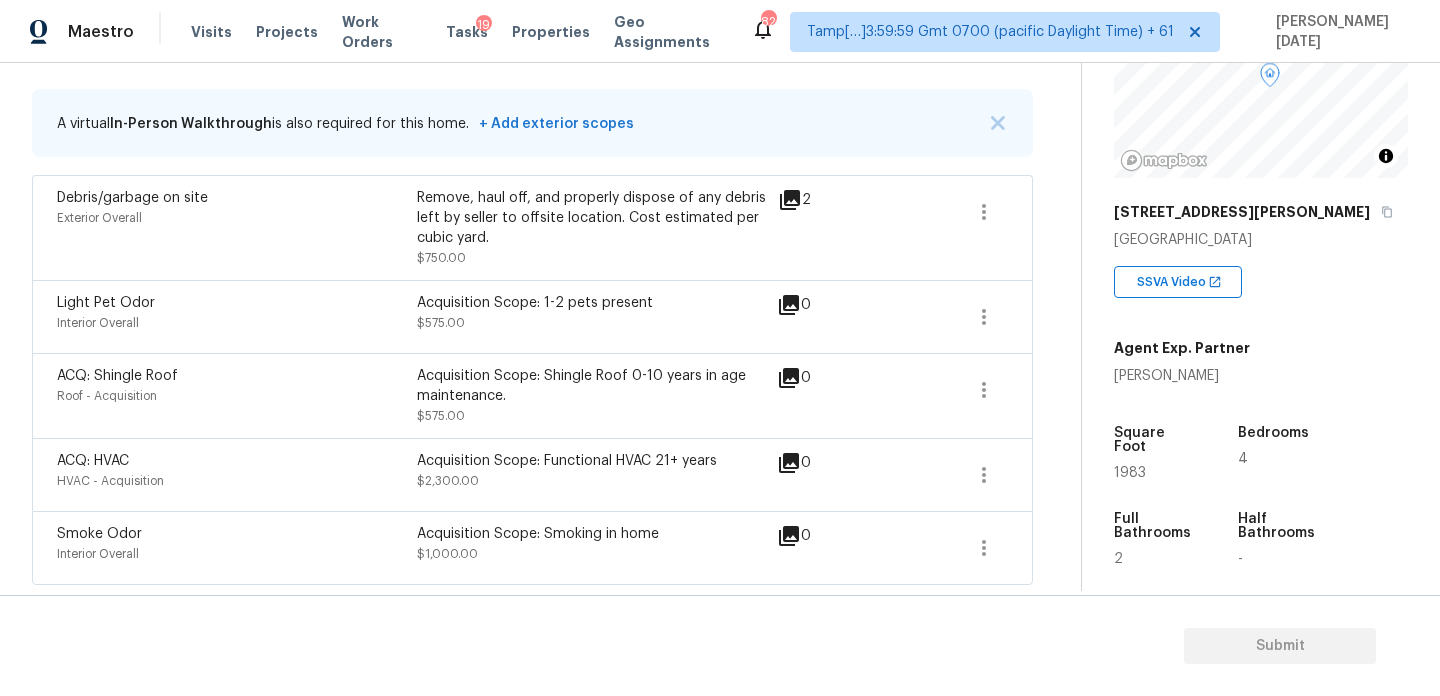 scroll, scrollTop: 113, scrollLeft: 0, axis: vertical 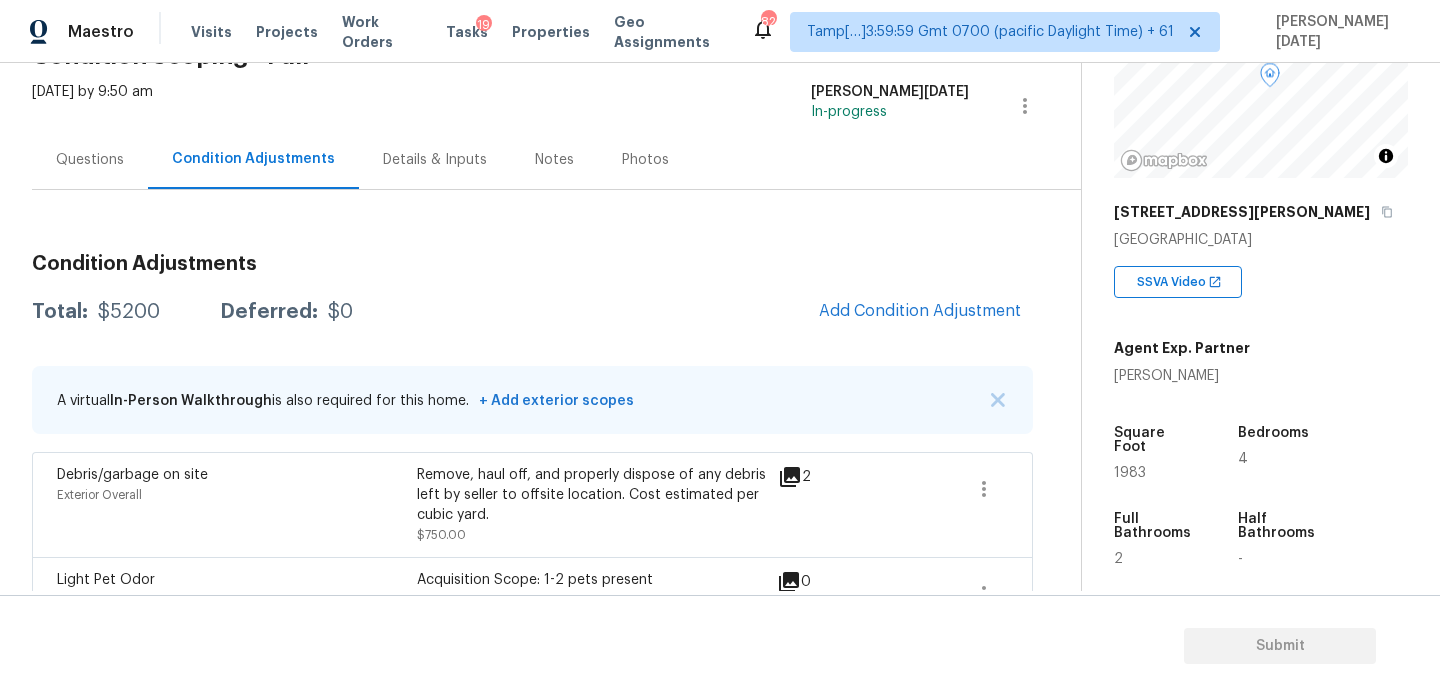 click on "Condition Adjustments Total:  $5200 Deferred:  $0 Add Condition Adjustment A virtual  In-Person Walkthrough  is also required for this home.   + Add exterior scopes Debris/garbage on site Exterior Overall Remove, haul off, and properly dispose of any debris left by seller to offsite location. Cost estimated per cubic yard. $750.00   2 Light Pet Odor Interior Overall Acquisition Scope: 1-2 pets present $575.00   0 ACQ: Shingle Roof Roof - Acquisition Acquisition Scope: Shingle Roof 0-10 years in age maintenance. $575.00   0 ACQ: HVAC HVAC - Acquisition Acquisition Scope: Functional HVAC 21+ years $2,300.00   0 Smoke Odor Interior Overall Acquisition Scope: Smoking in home $1,000.00   0" at bounding box center [532, 550] 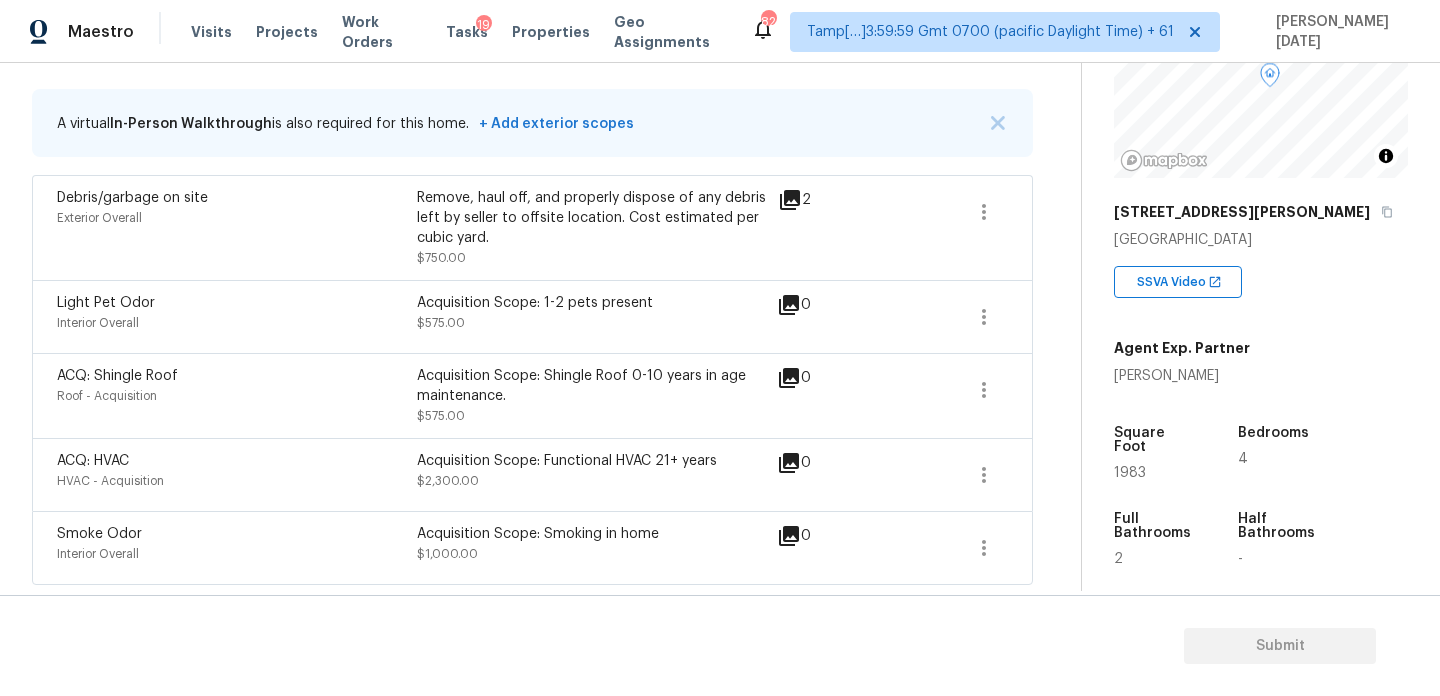 click on "Square Foot 1983" at bounding box center (1173, 453) 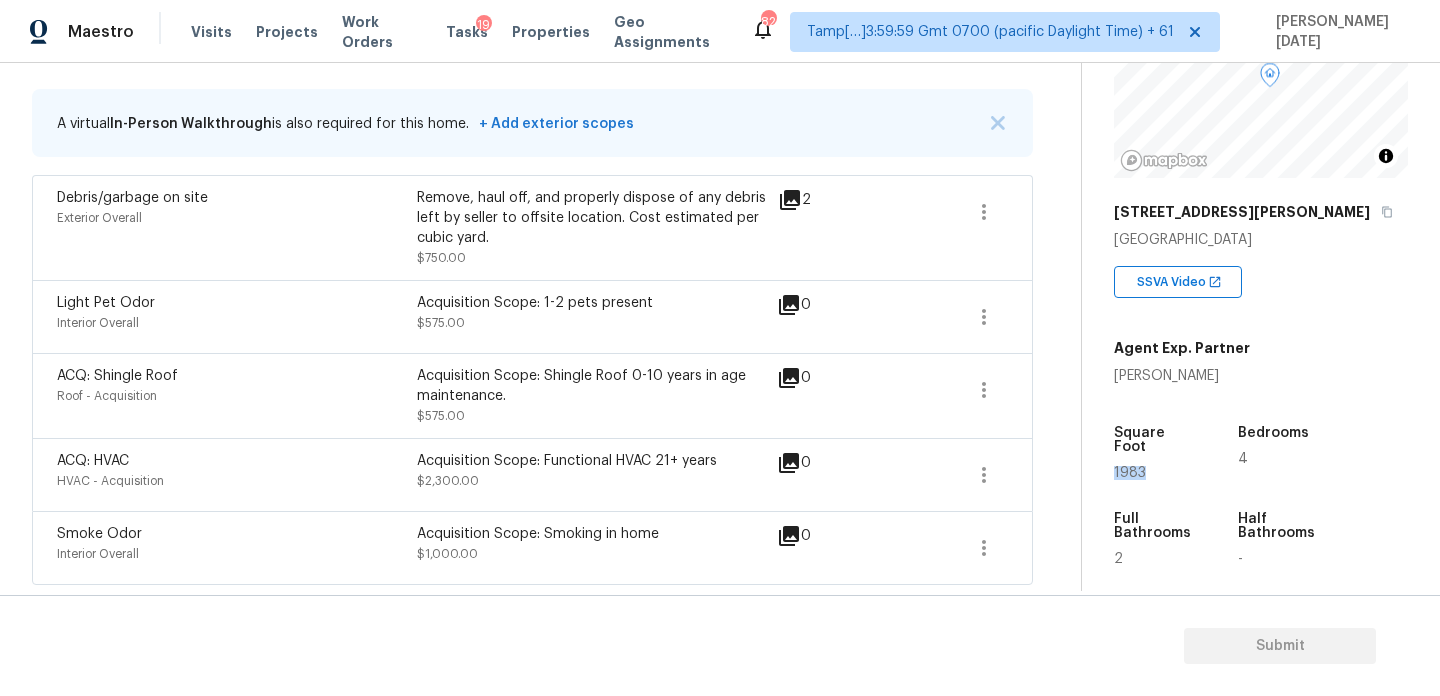 copy on "1983" 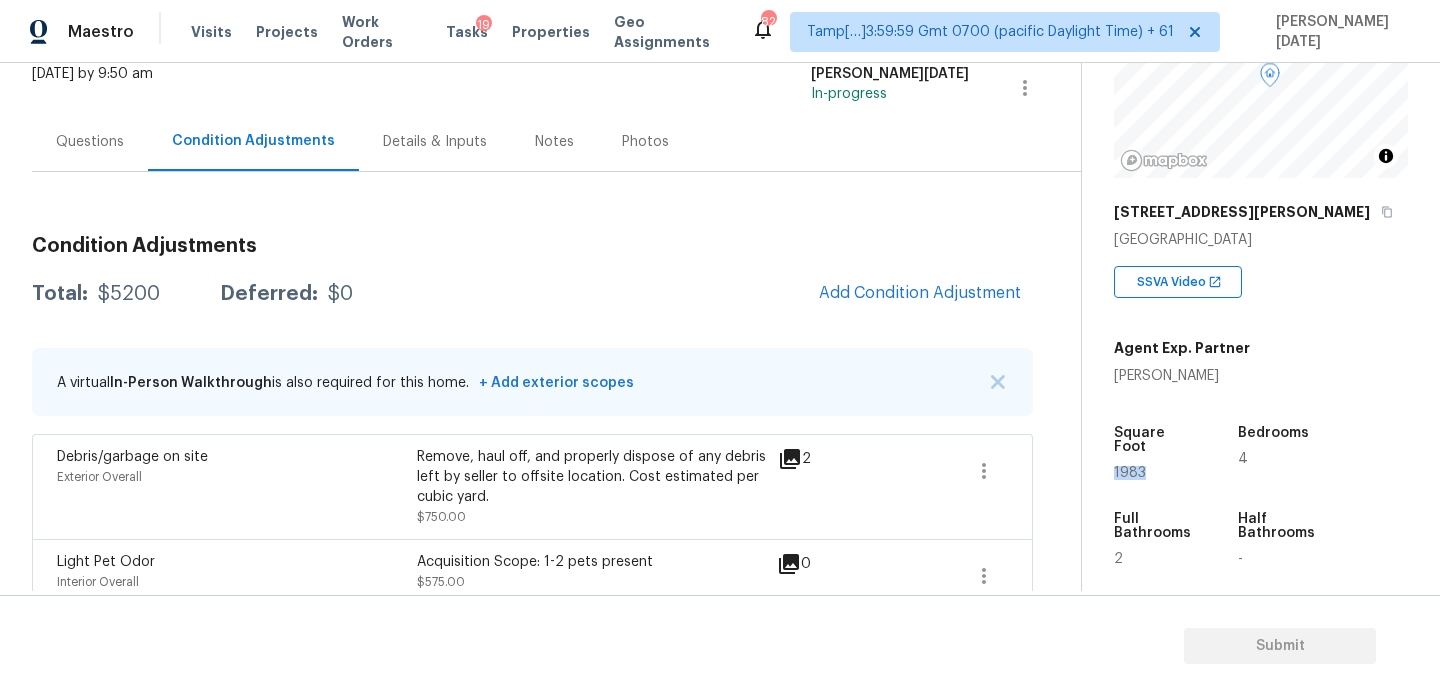 scroll, scrollTop: 0, scrollLeft: 0, axis: both 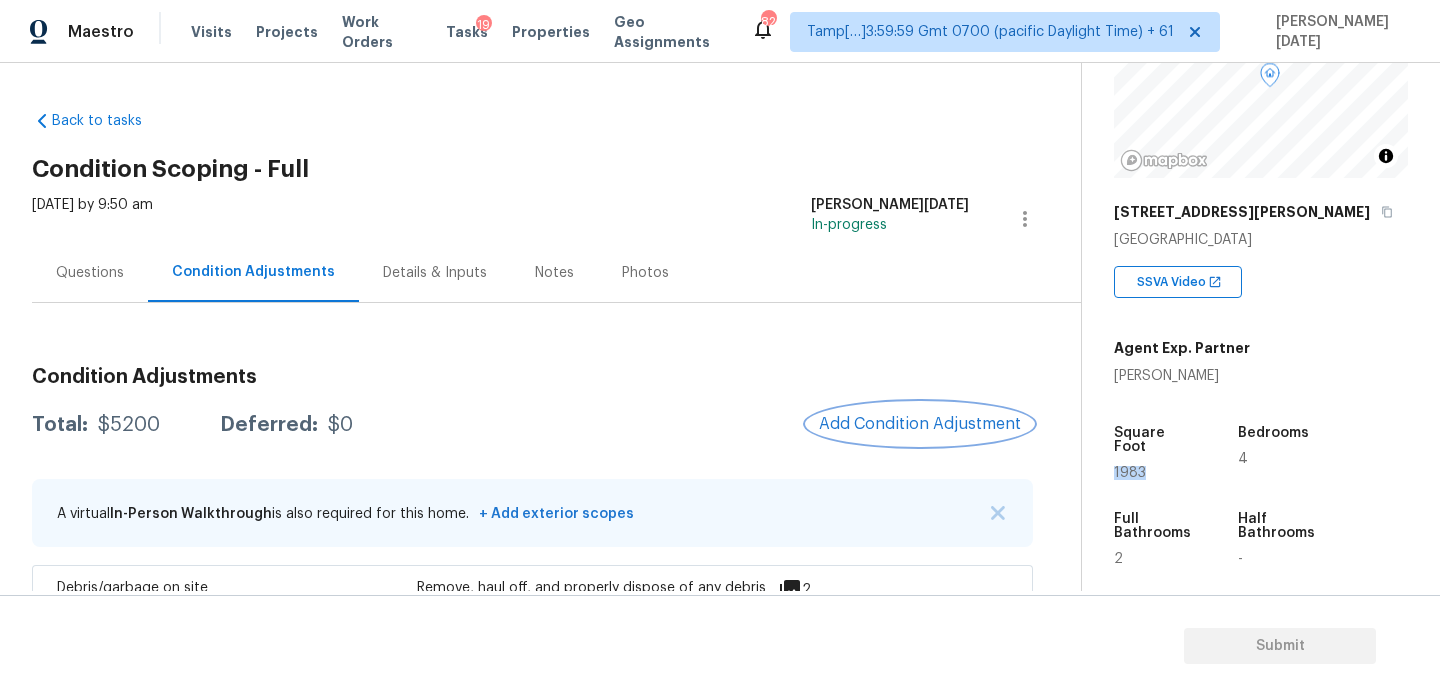 click on "Add Condition Adjustment" at bounding box center [920, 424] 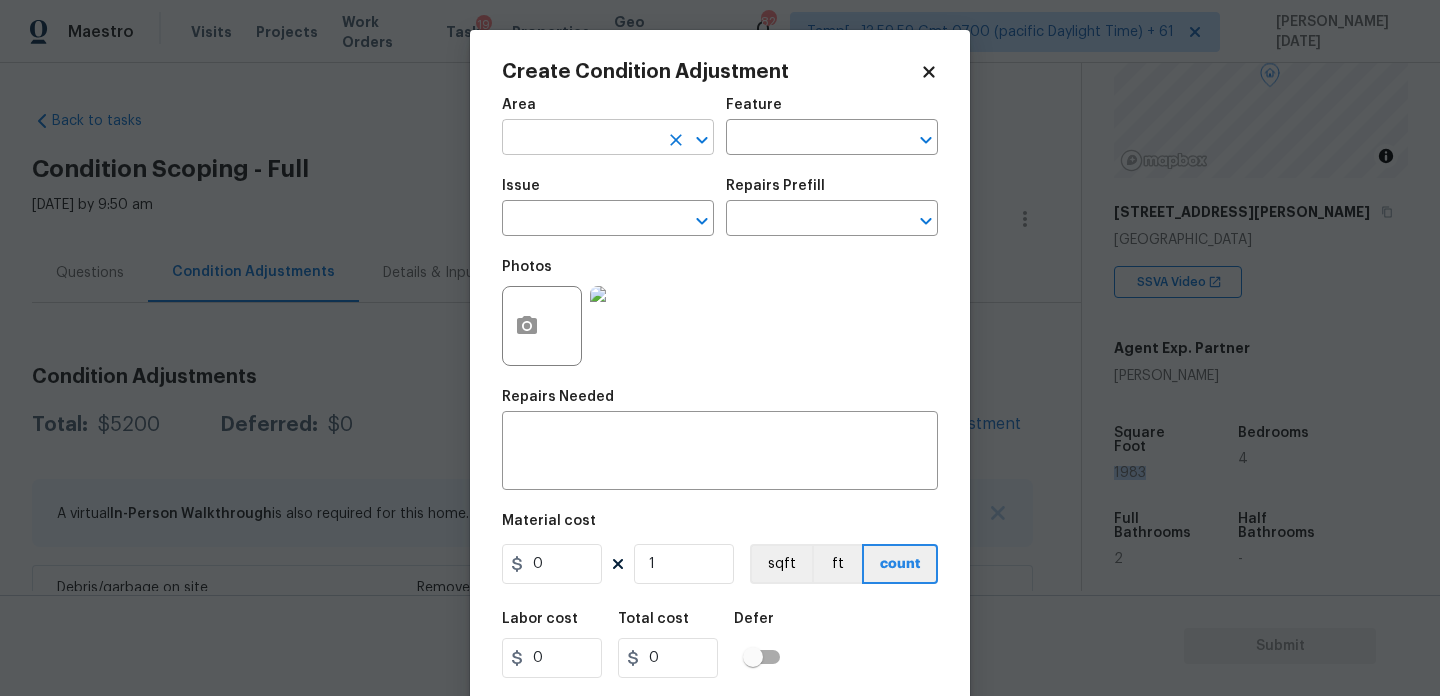 click at bounding box center (580, 139) 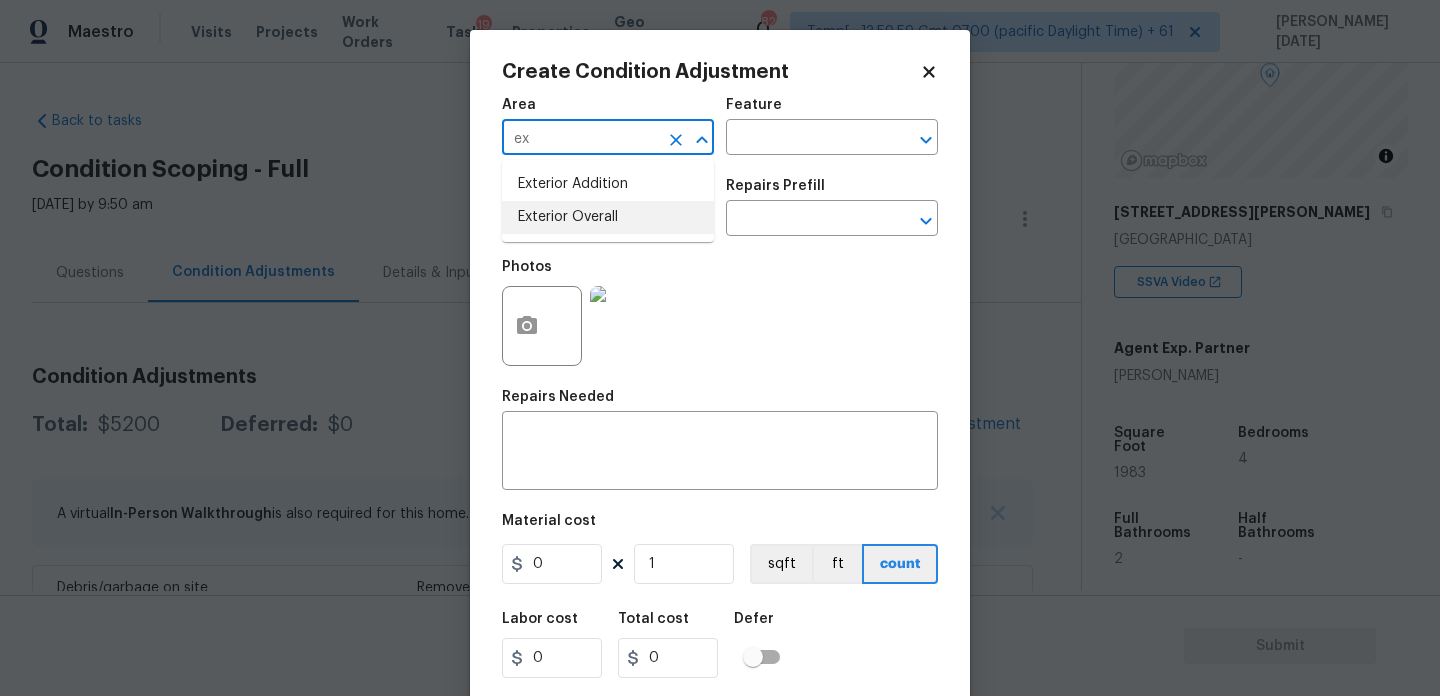 click on "Exterior Overall" at bounding box center [608, 217] 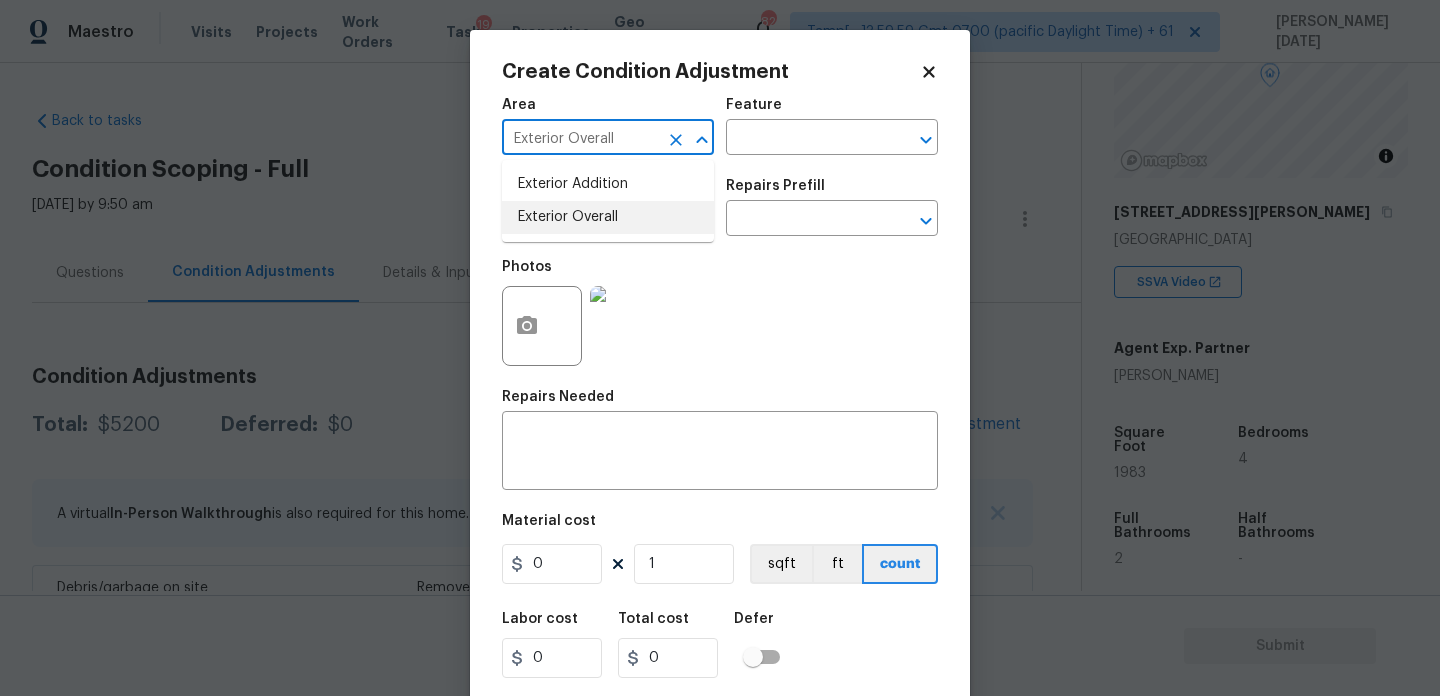 type on "Exterior Overall" 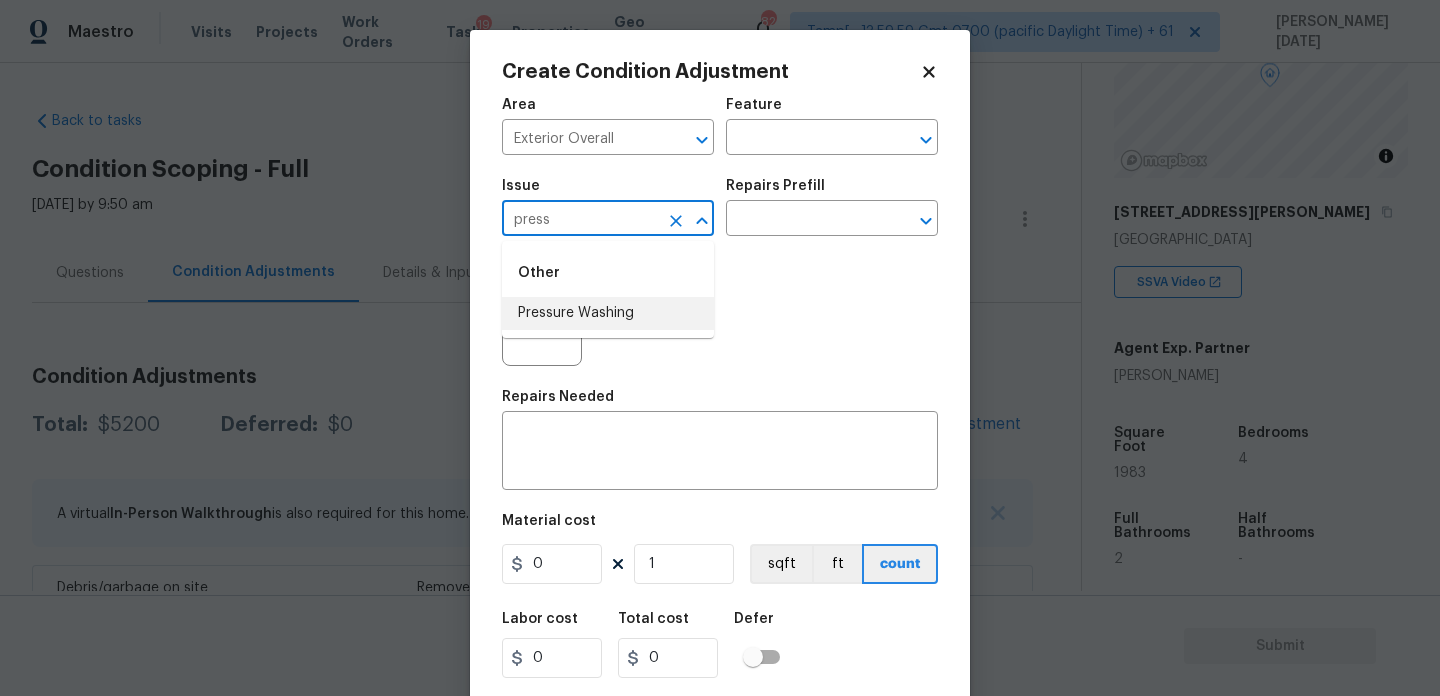 click on "Pressure Washing" at bounding box center (608, 313) 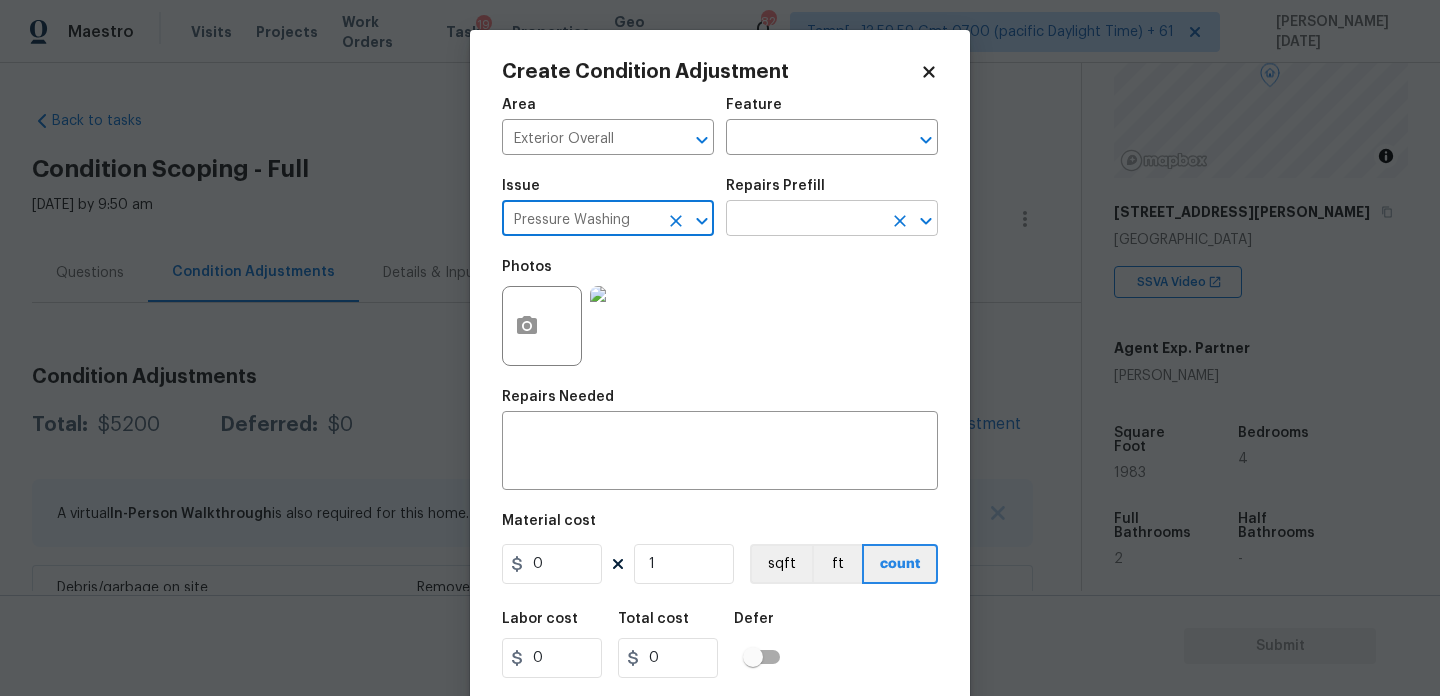 type on "Pressure Washing" 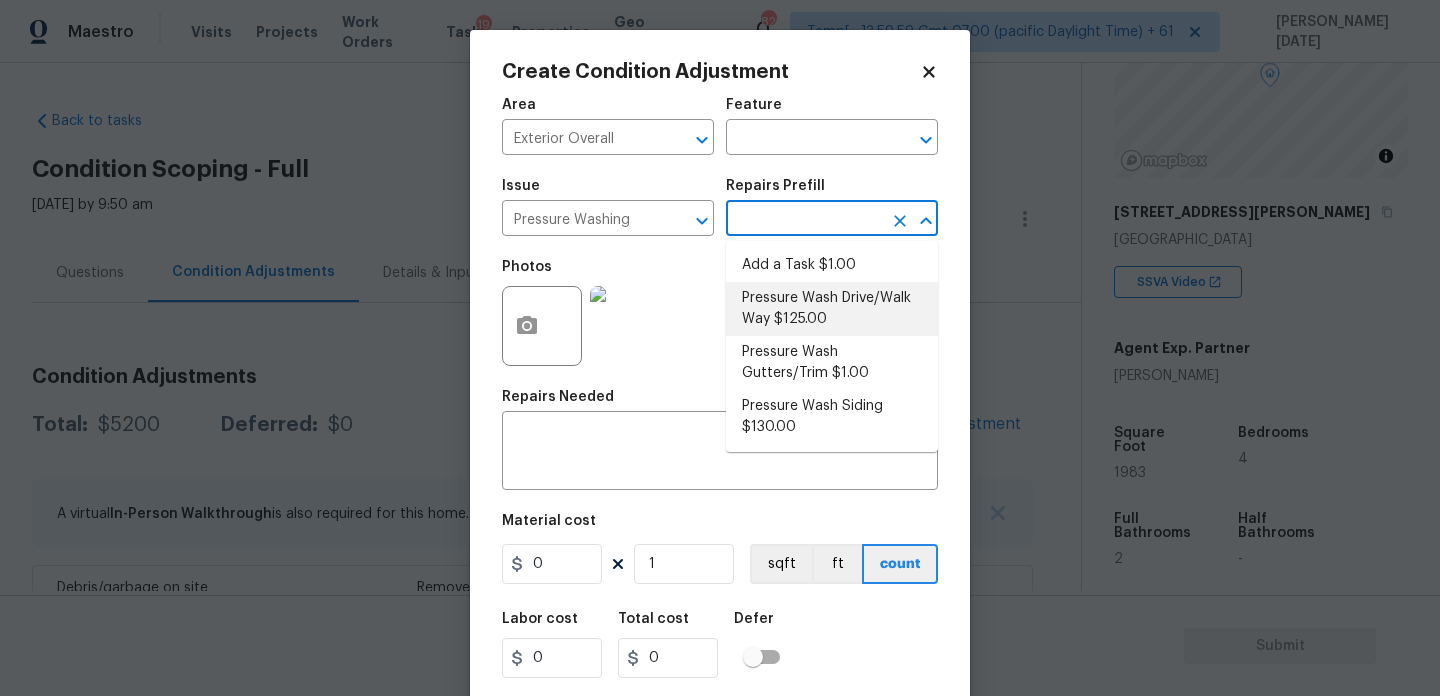 click on "Pressure Wash Drive/Walk Way $125.00" at bounding box center [832, 309] 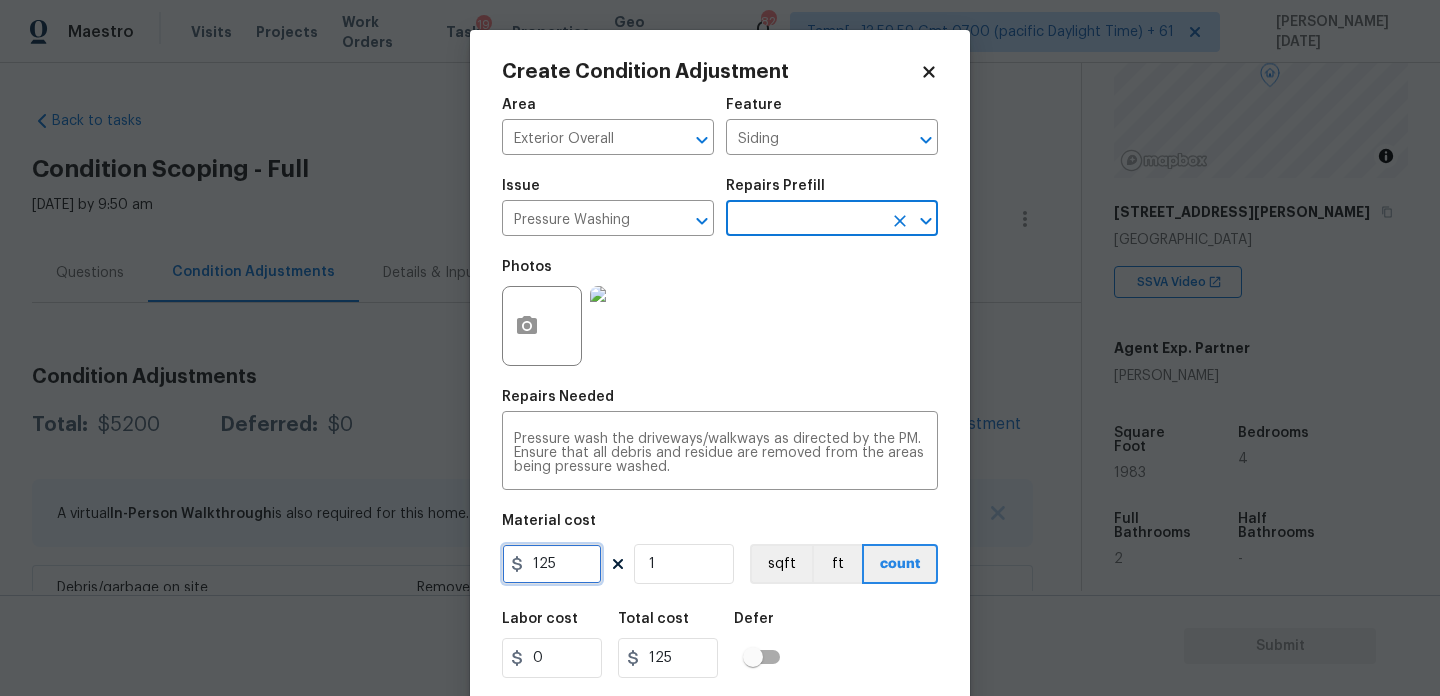 drag, startPoint x: 569, startPoint y: 567, endPoint x: 463, endPoint y: 567, distance: 106 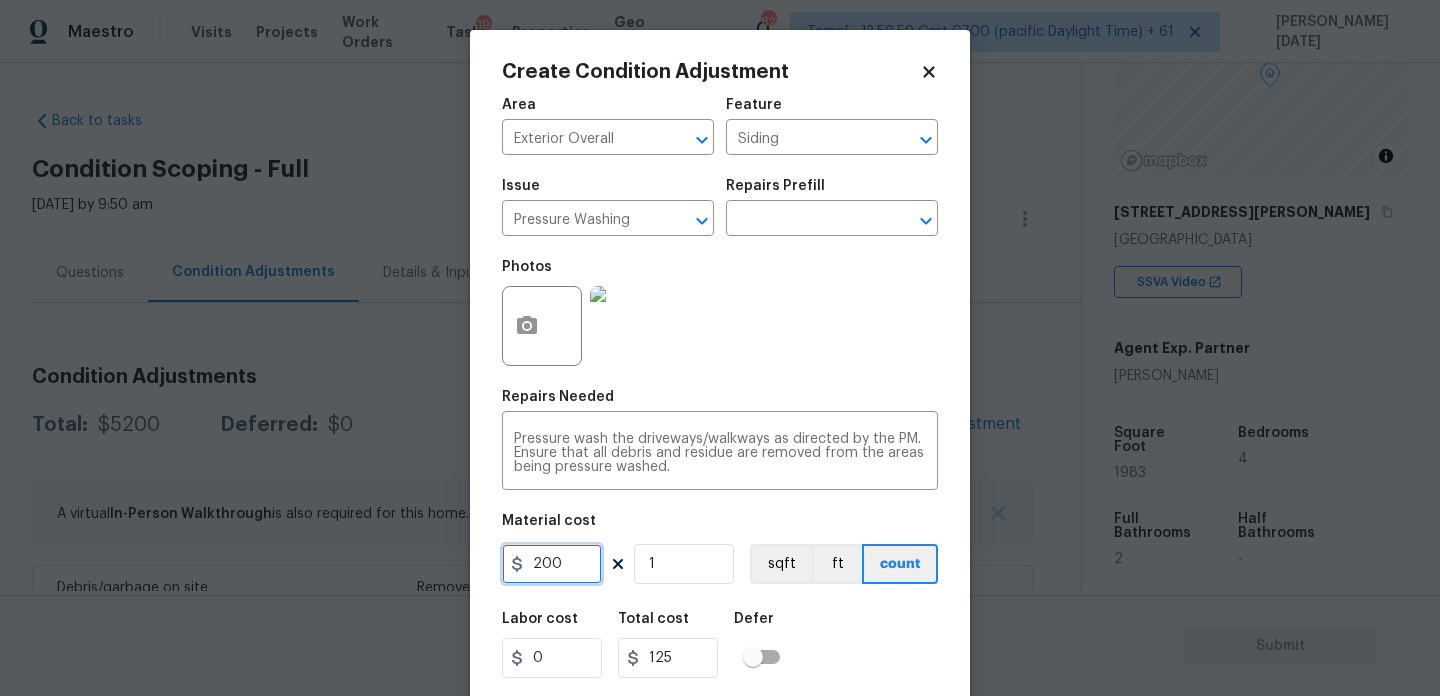 type on "200" 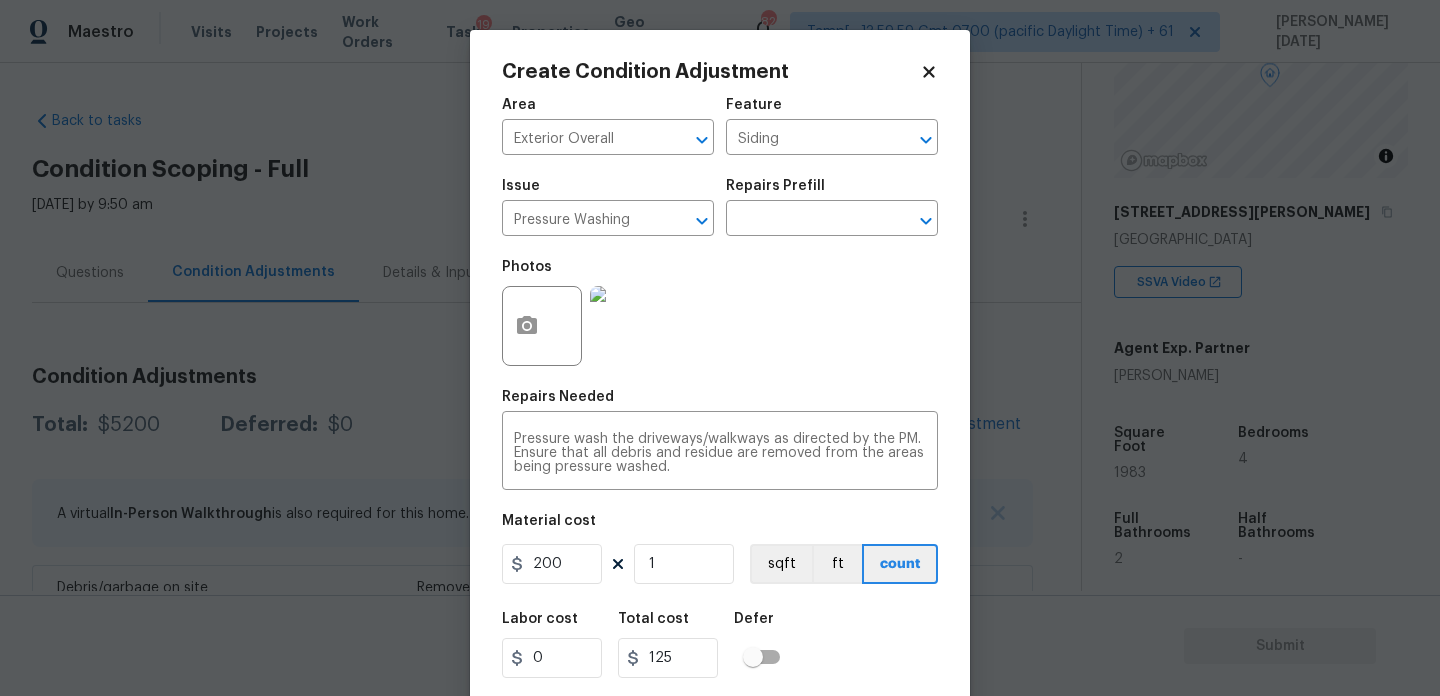 type on "200" 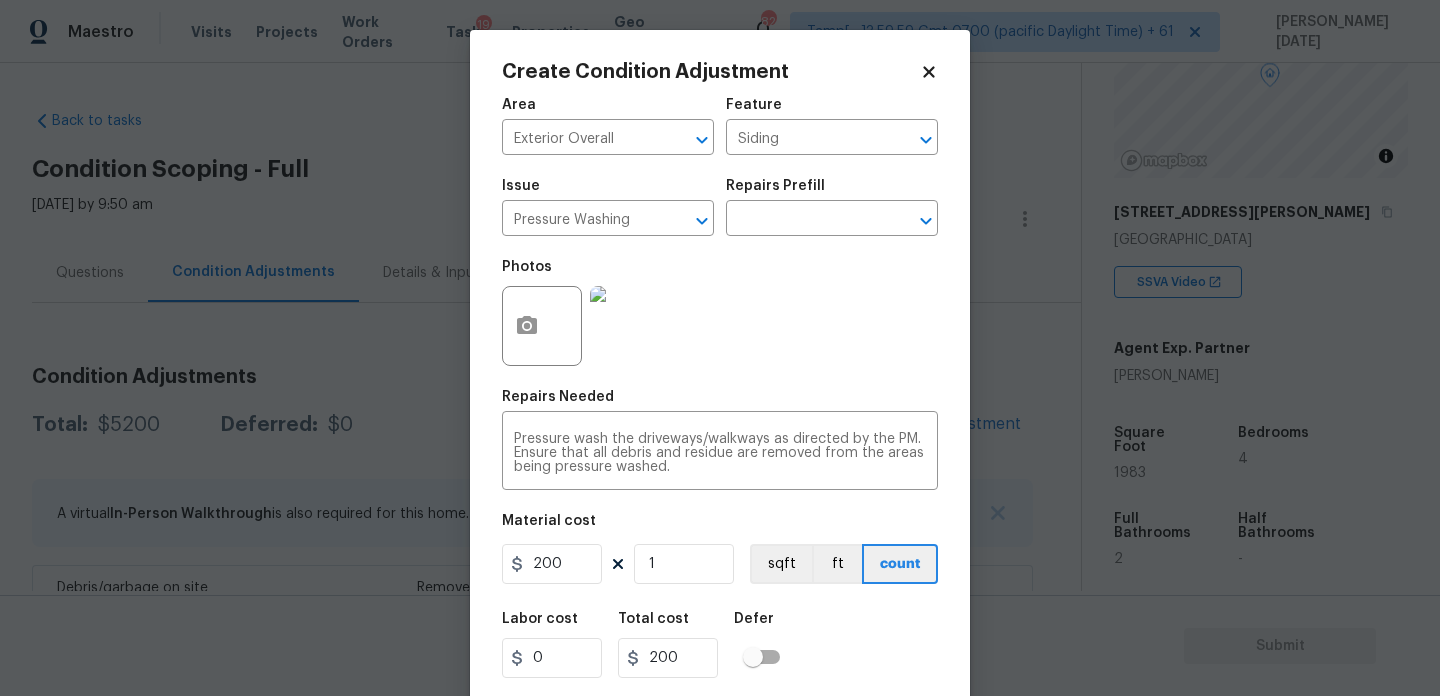 click on "Photos" at bounding box center [720, 313] 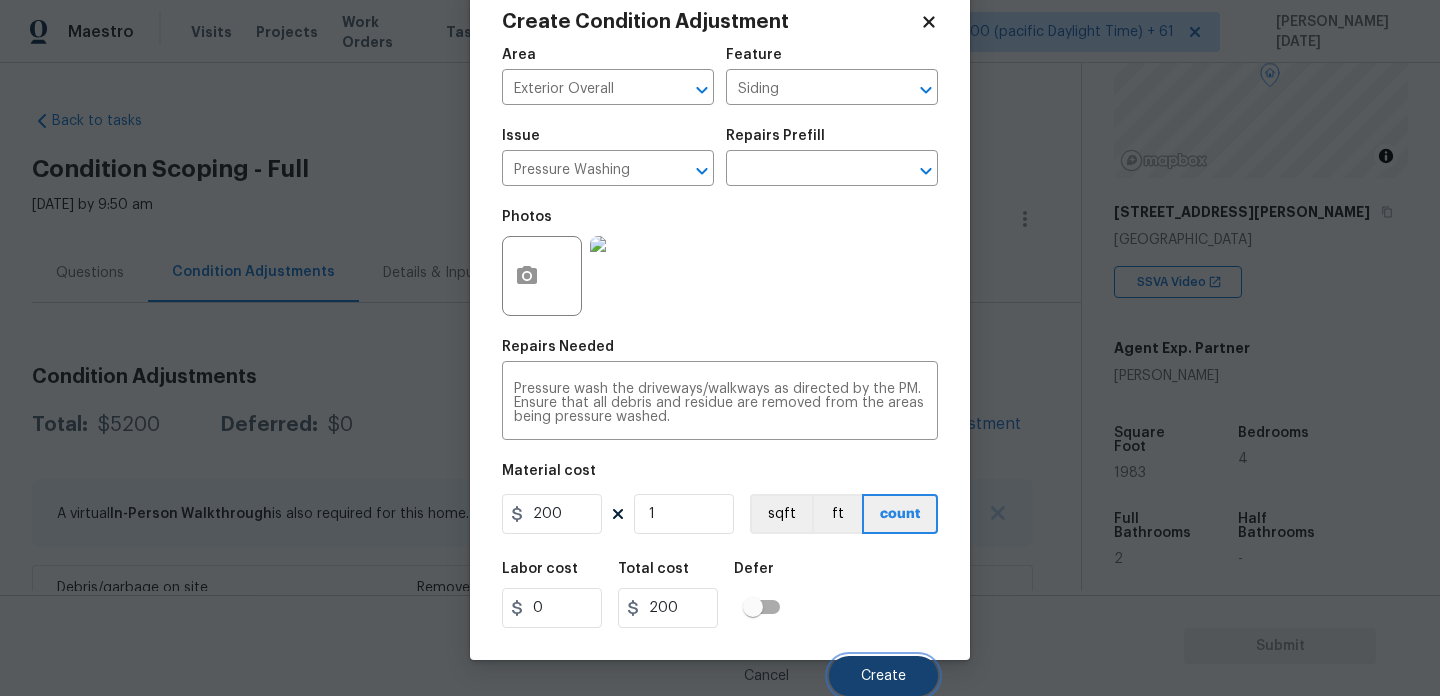 click on "Create" at bounding box center [883, 676] 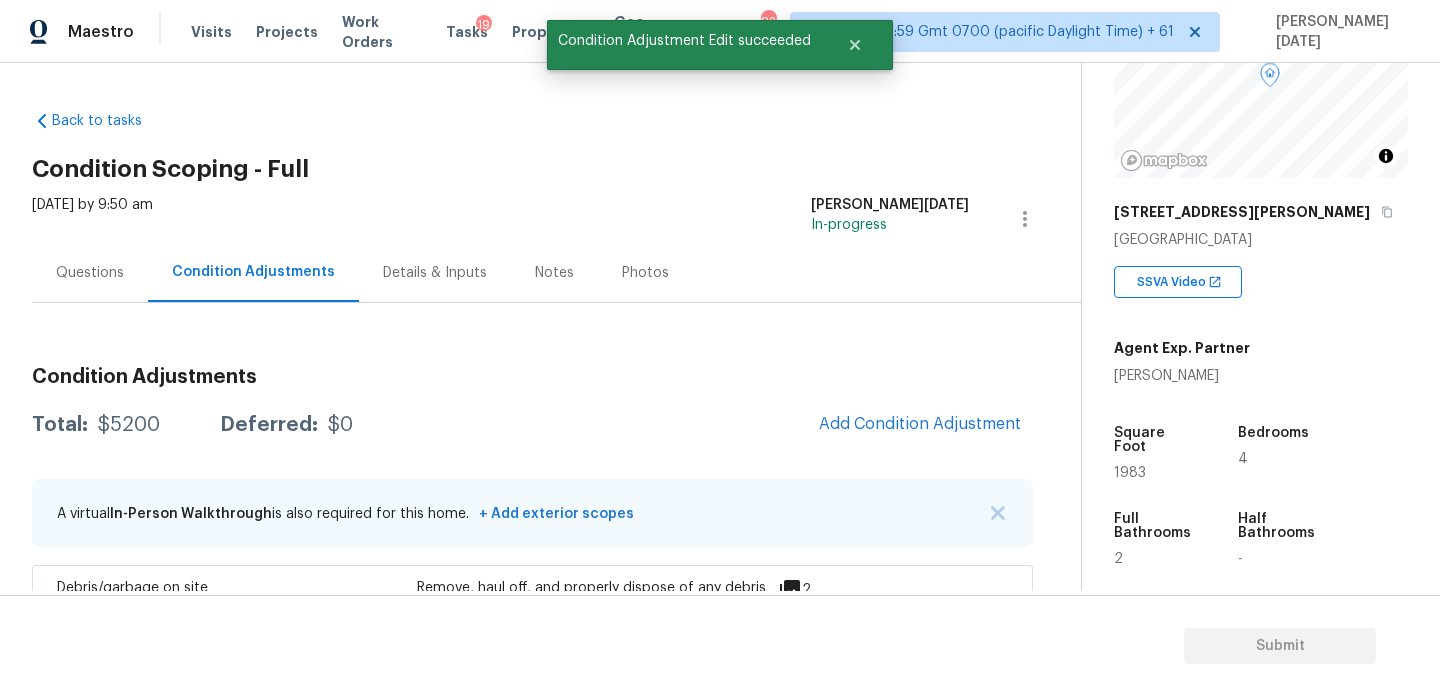 scroll, scrollTop: 44, scrollLeft: 0, axis: vertical 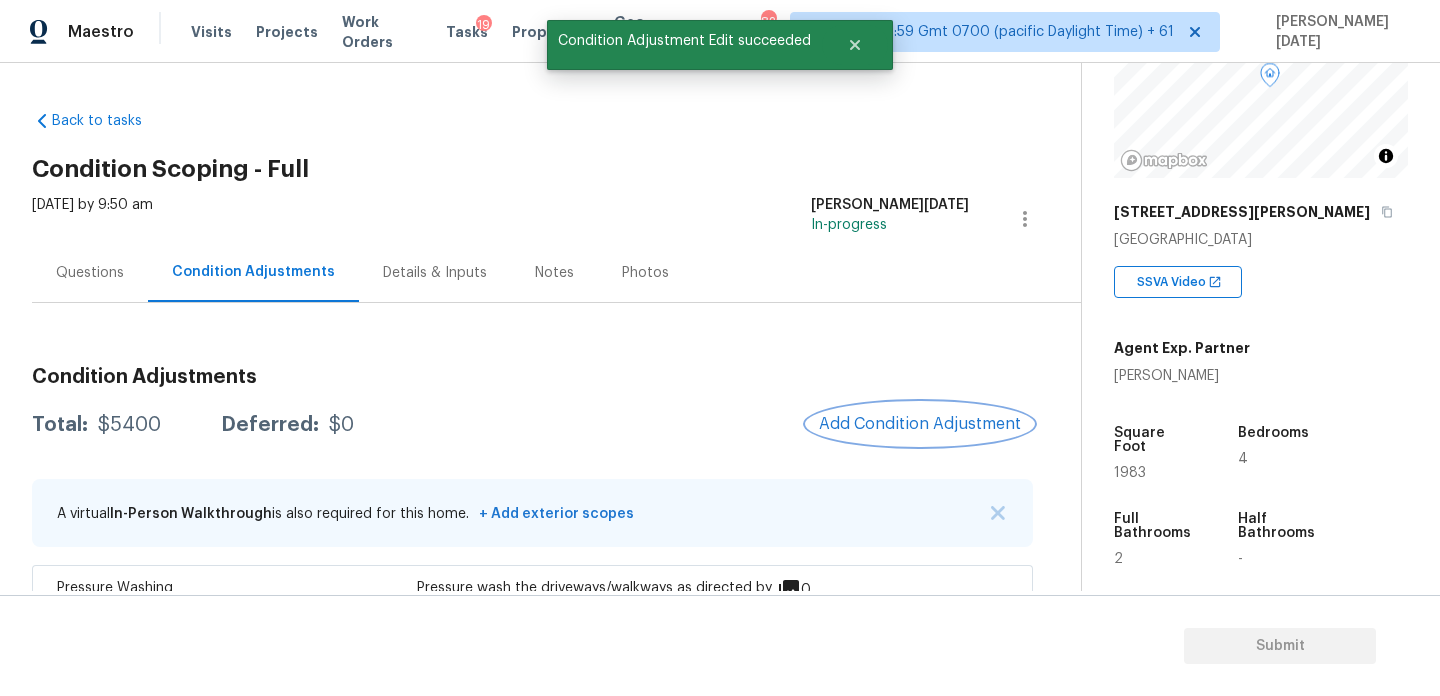 click on "Add Condition Adjustment" at bounding box center (920, 424) 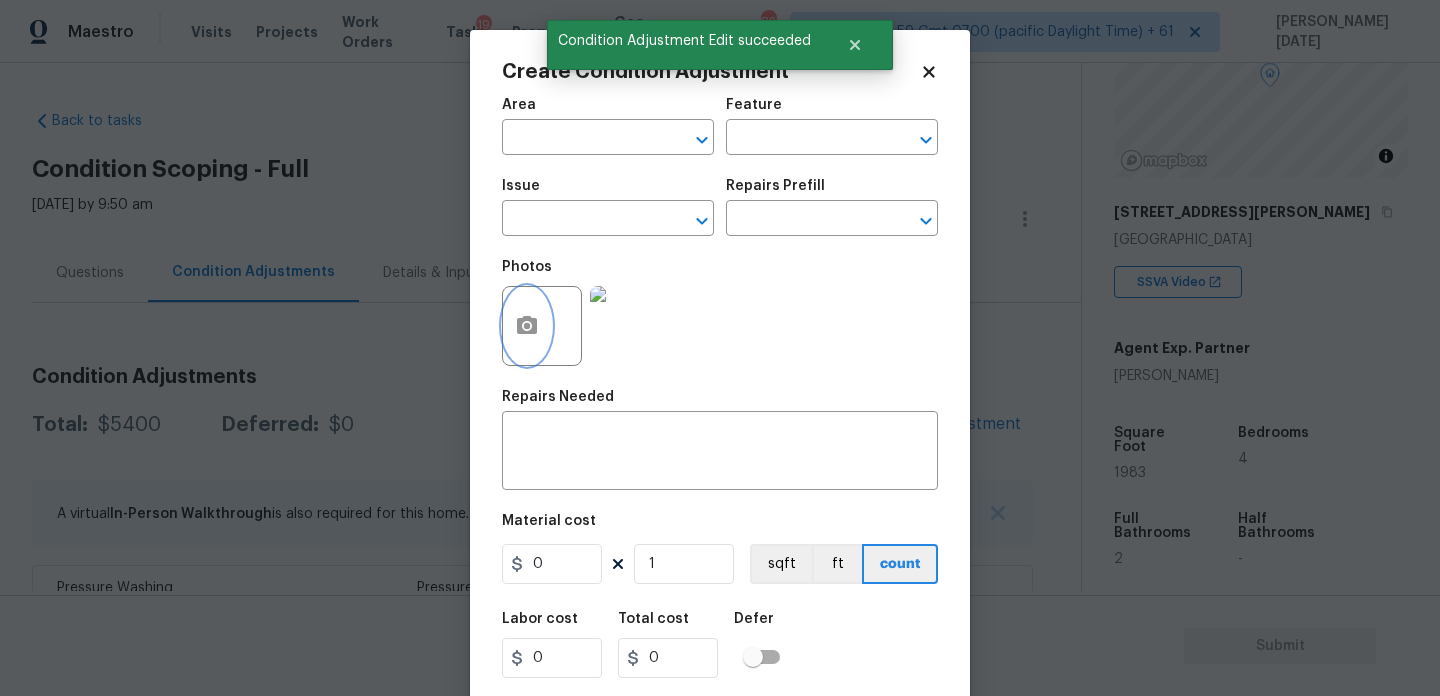 click 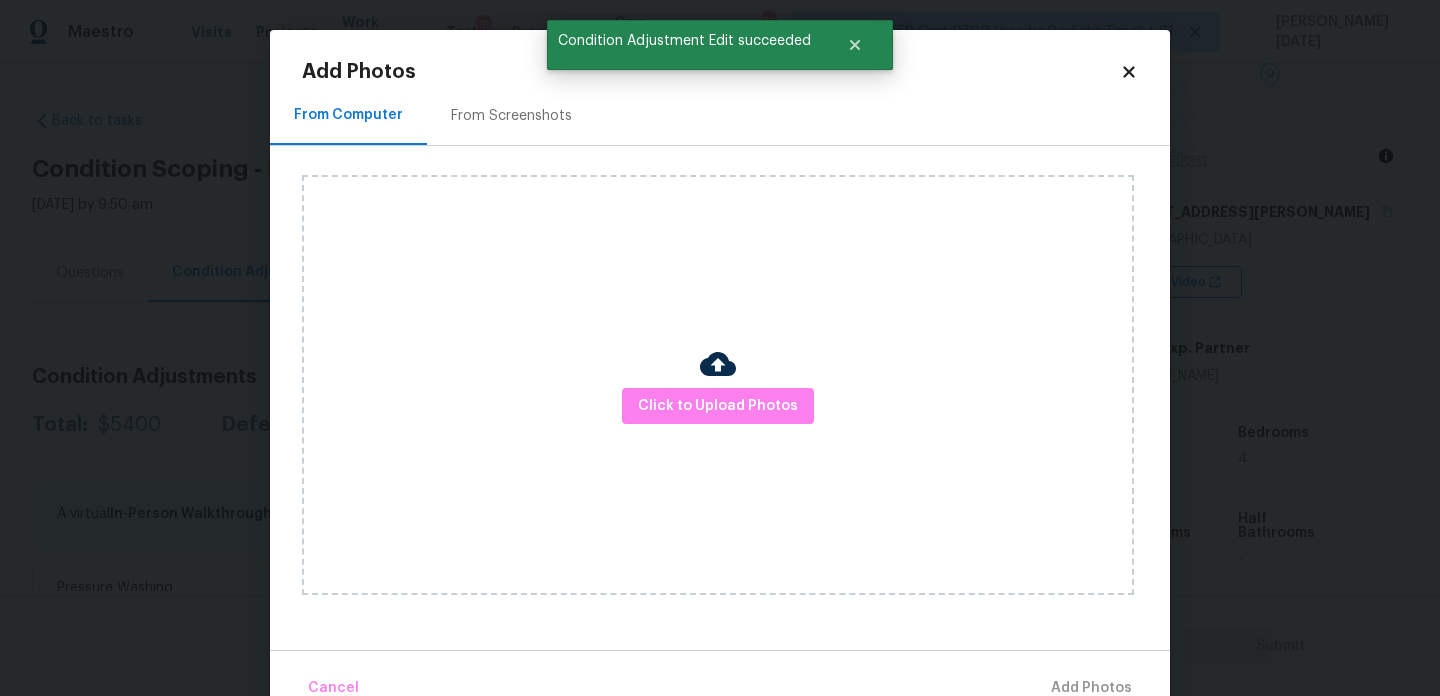 click on "From Screenshots" at bounding box center (511, 116) 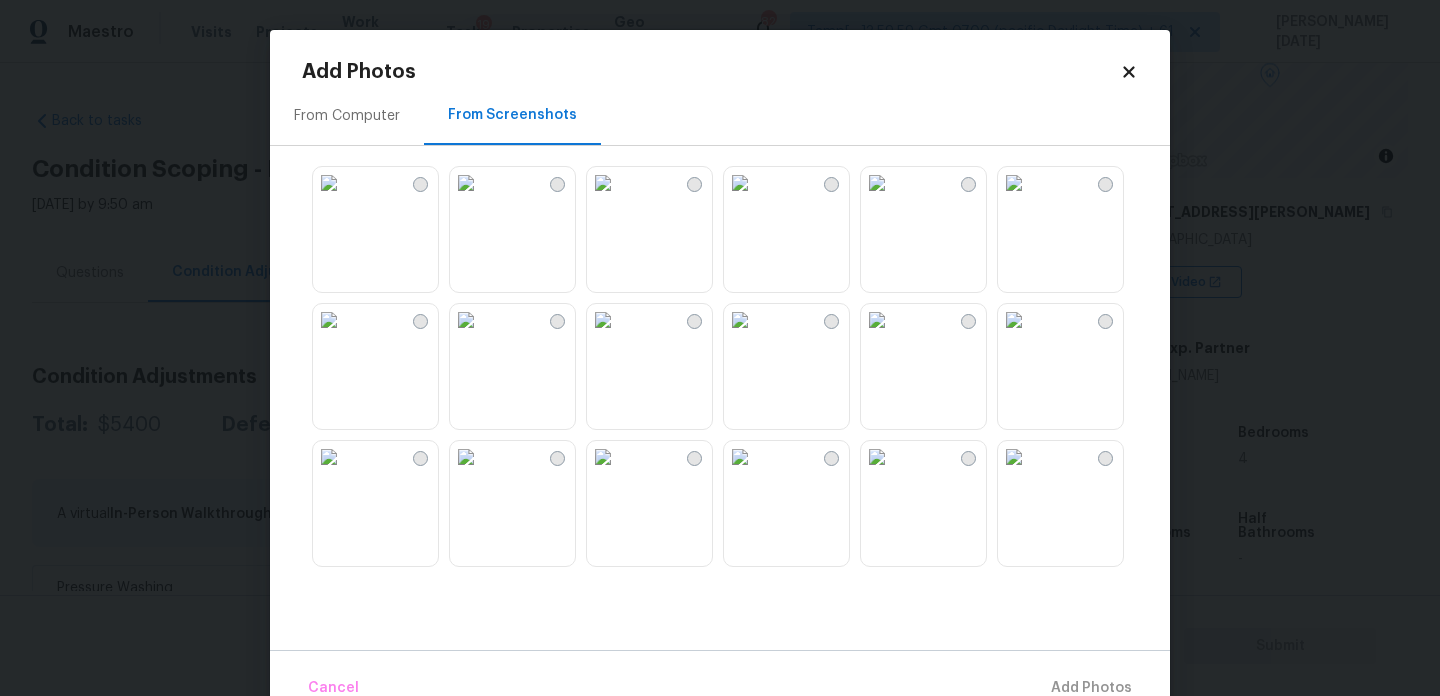 click at bounding box center (466, 457) 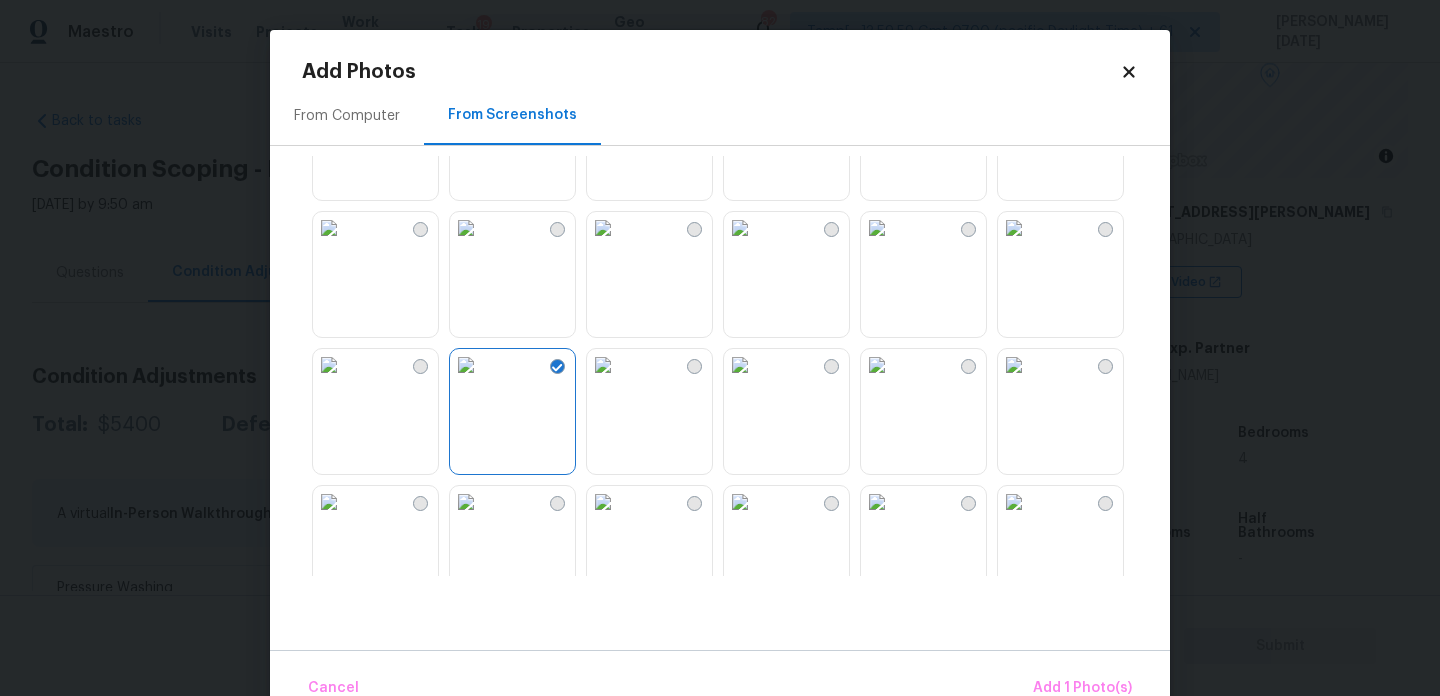 scroll, scrollTop: 249, scrollLeft: 0, axis: vertical 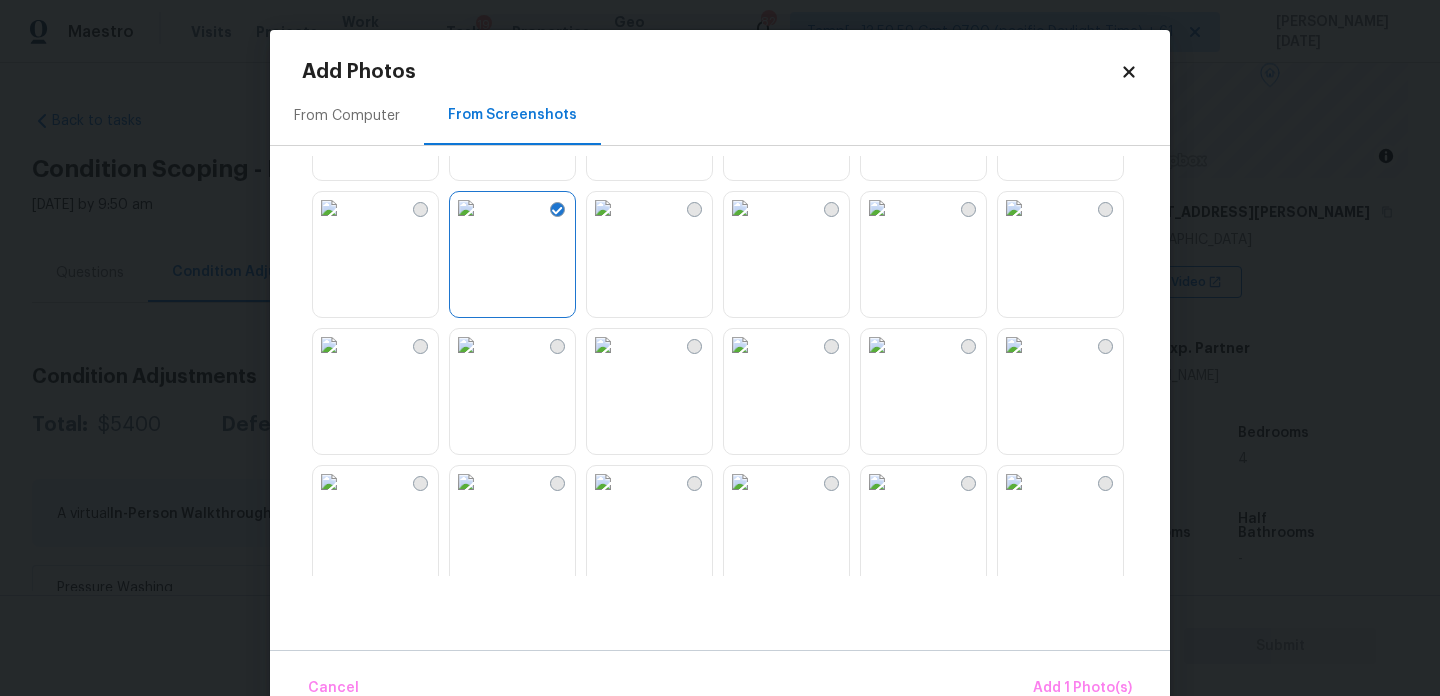 click at bounding box center [736, 366] 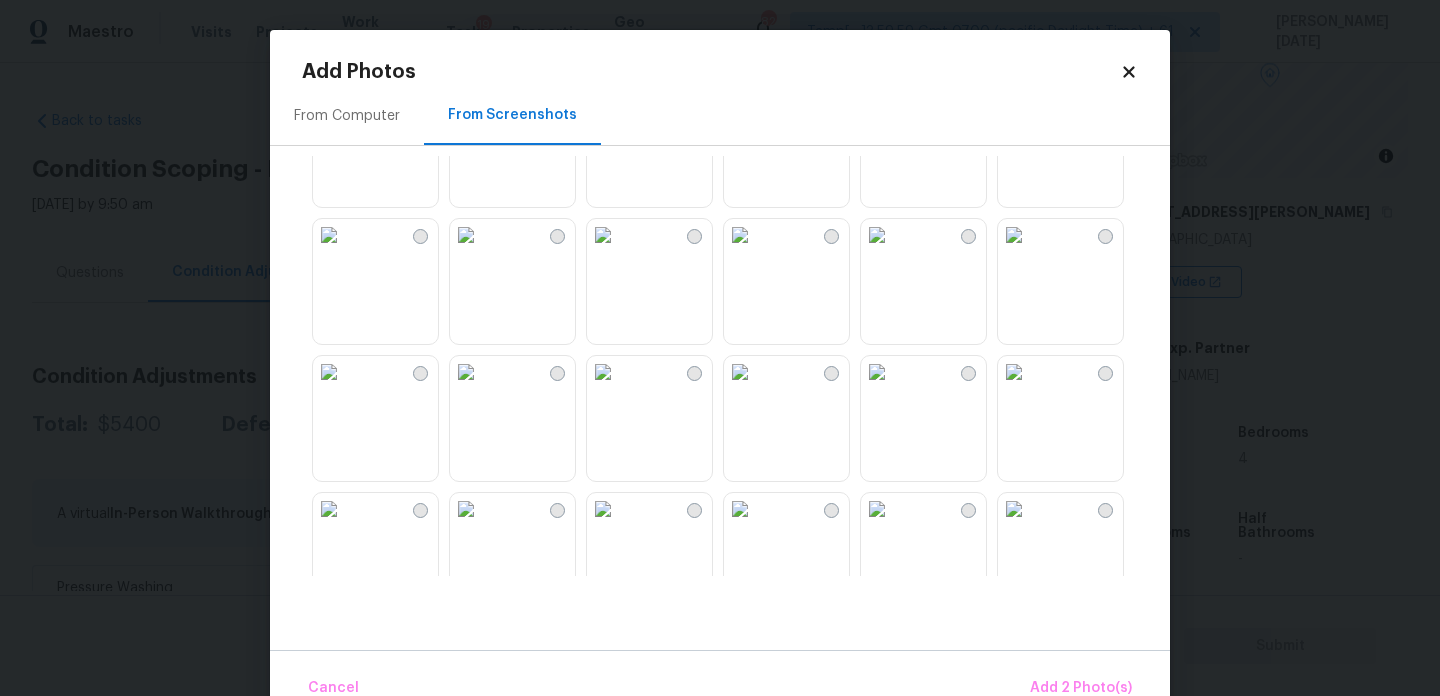 scroll, scrollTop: 1075, scrollLeft: 0, axis: vertical 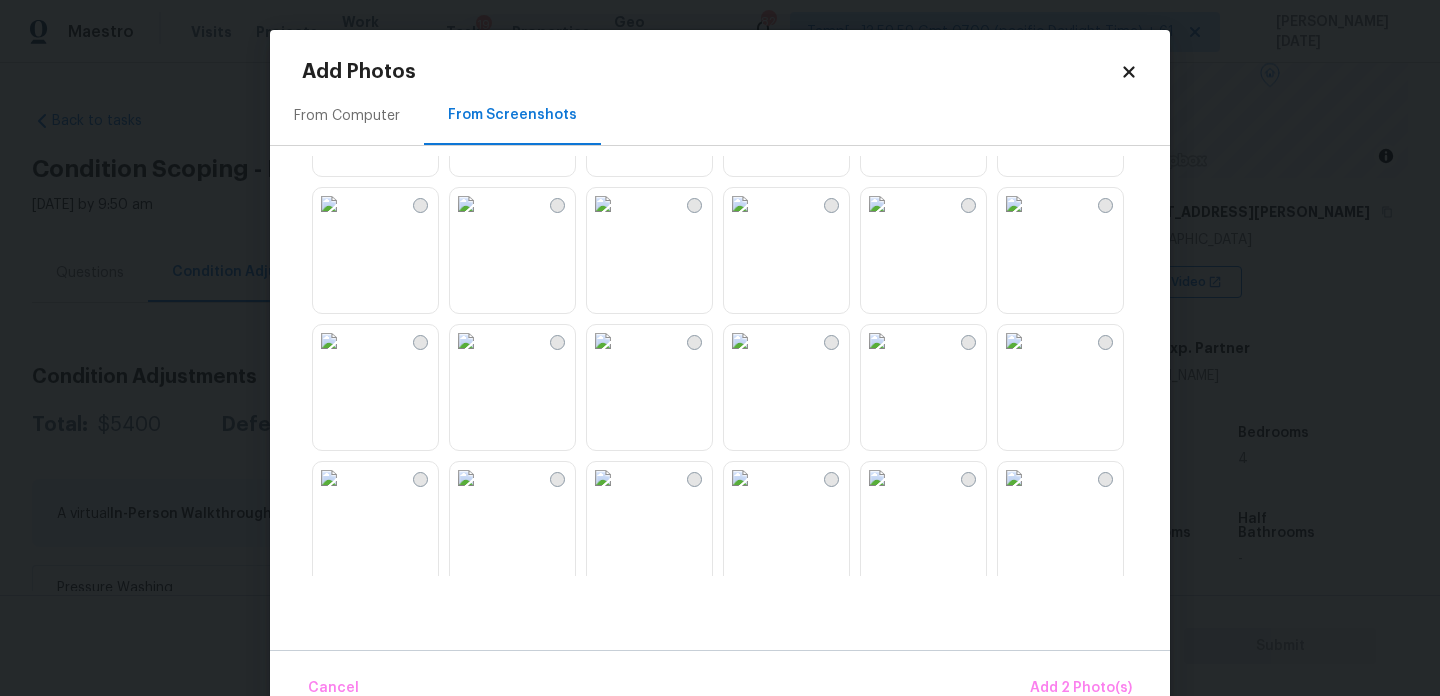 click at bounding box center (1014, 204) 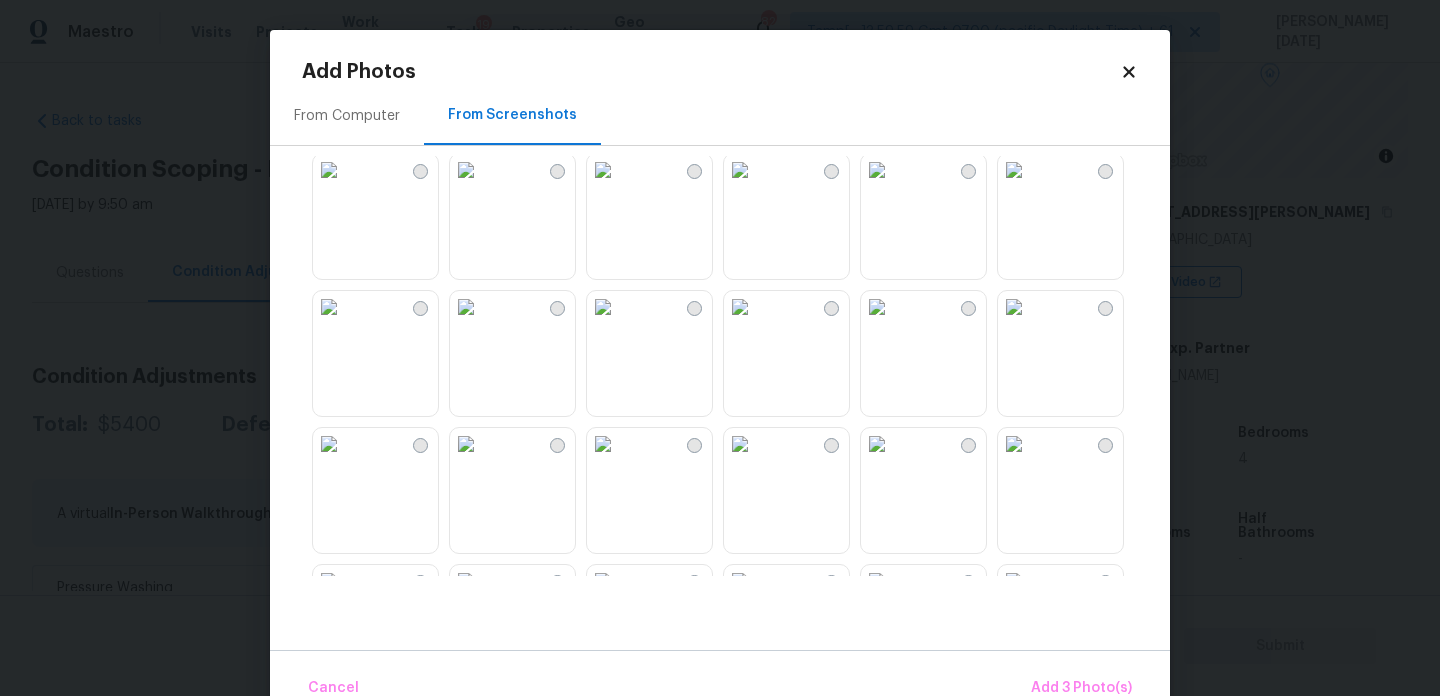 scroll, scrollTop: 1910, scrollLeft: 0, axis: vertical 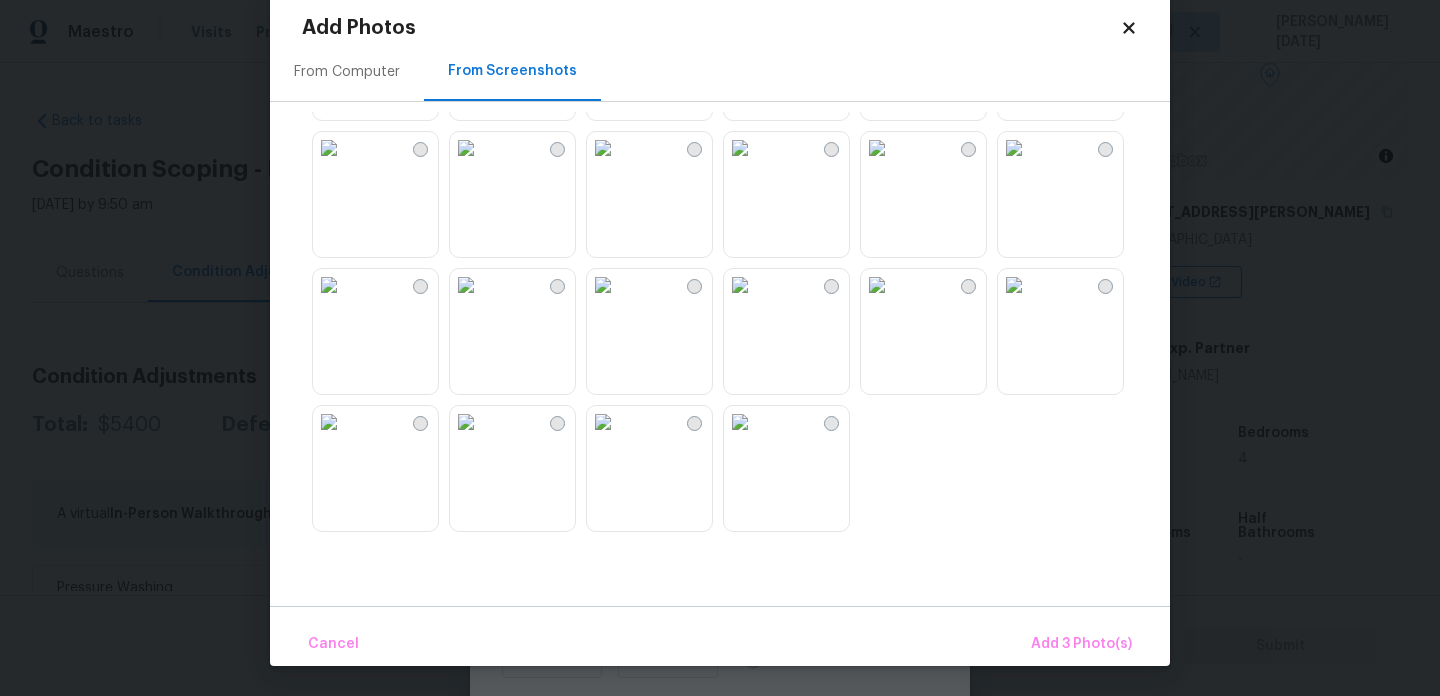 click at bounding box center [740, 422] 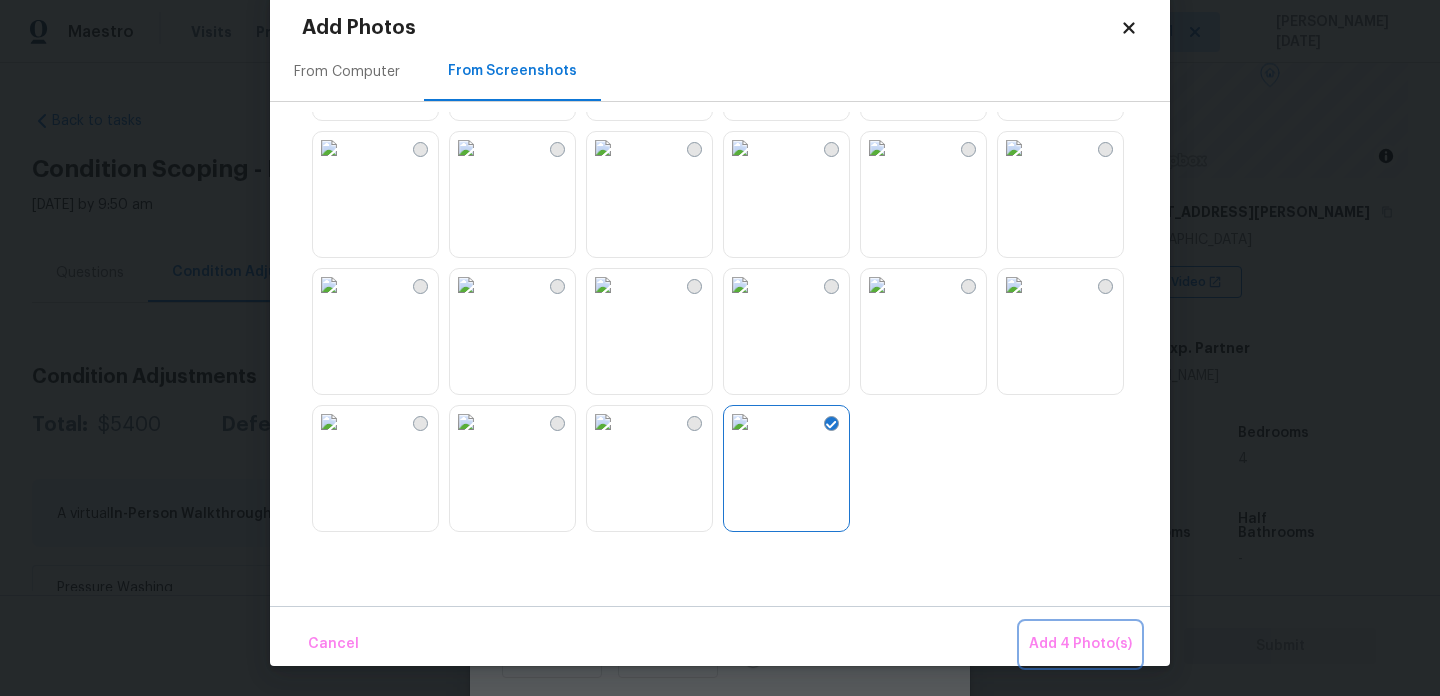 click on "Add 4 Photo(s)" at bounding box center [1080, 644] 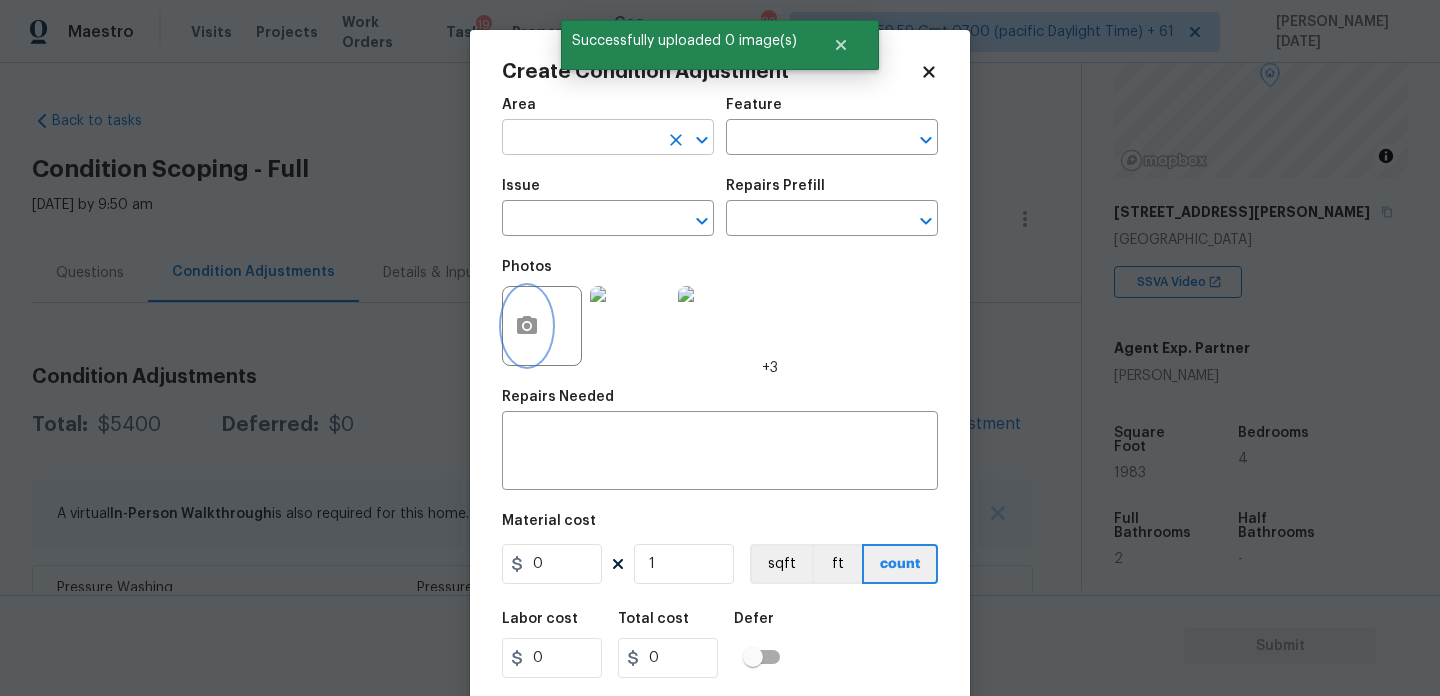 scroll, scrollTop: 0, scrollLeft: 0, axis: both 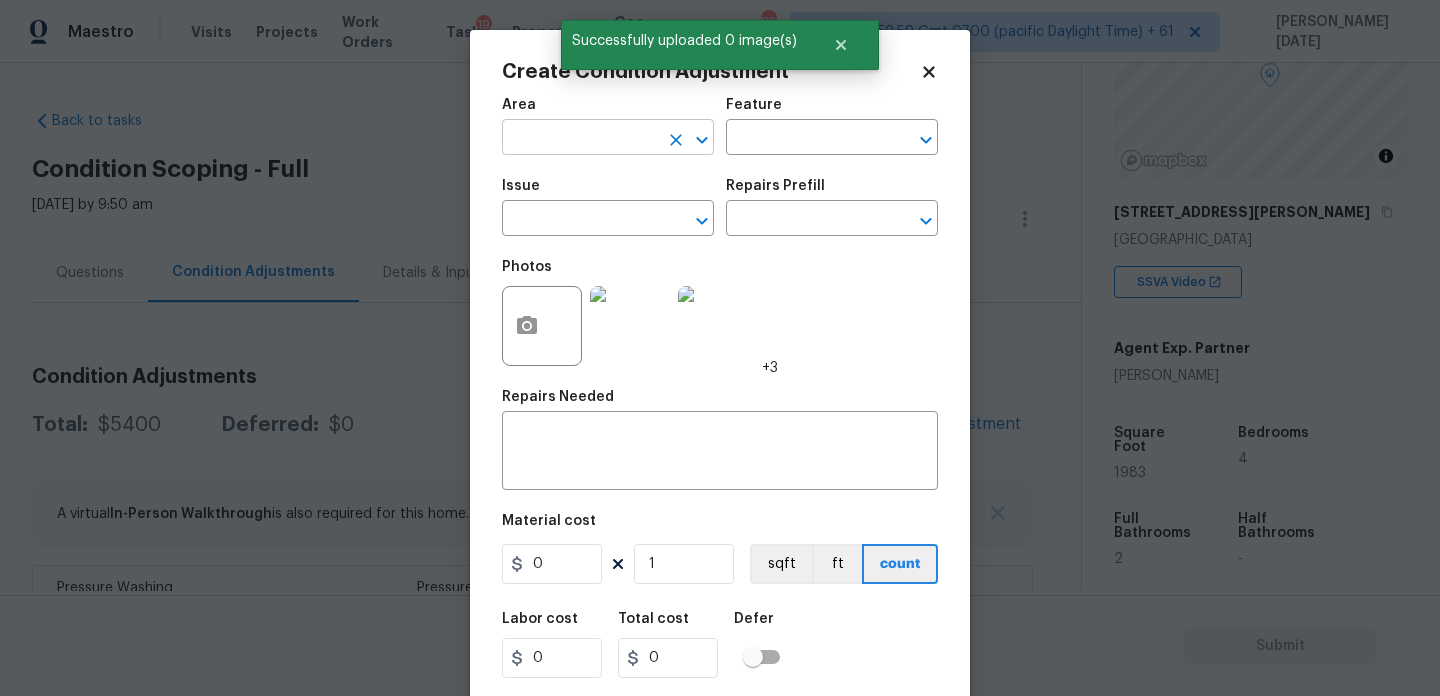 click at bounding box center [580, 139] 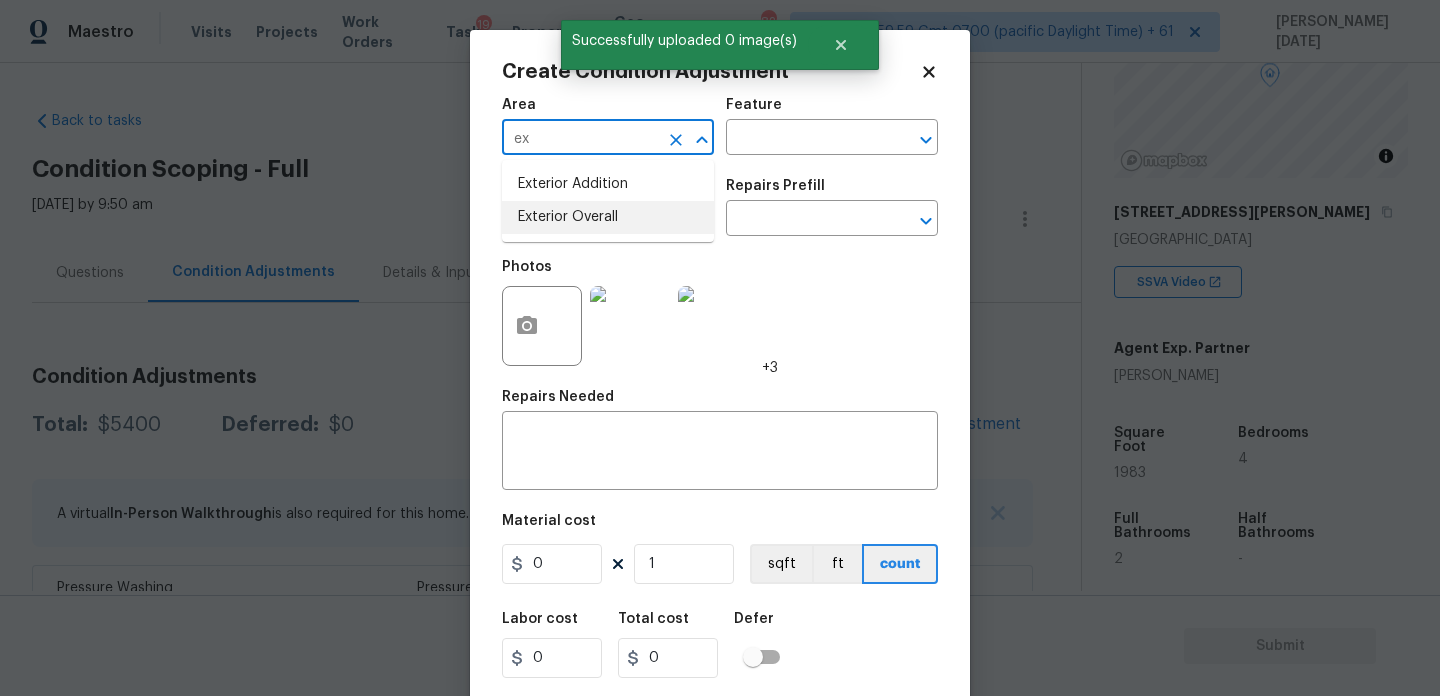 click on "Exterior Overall" at bounding box center (608, 217) 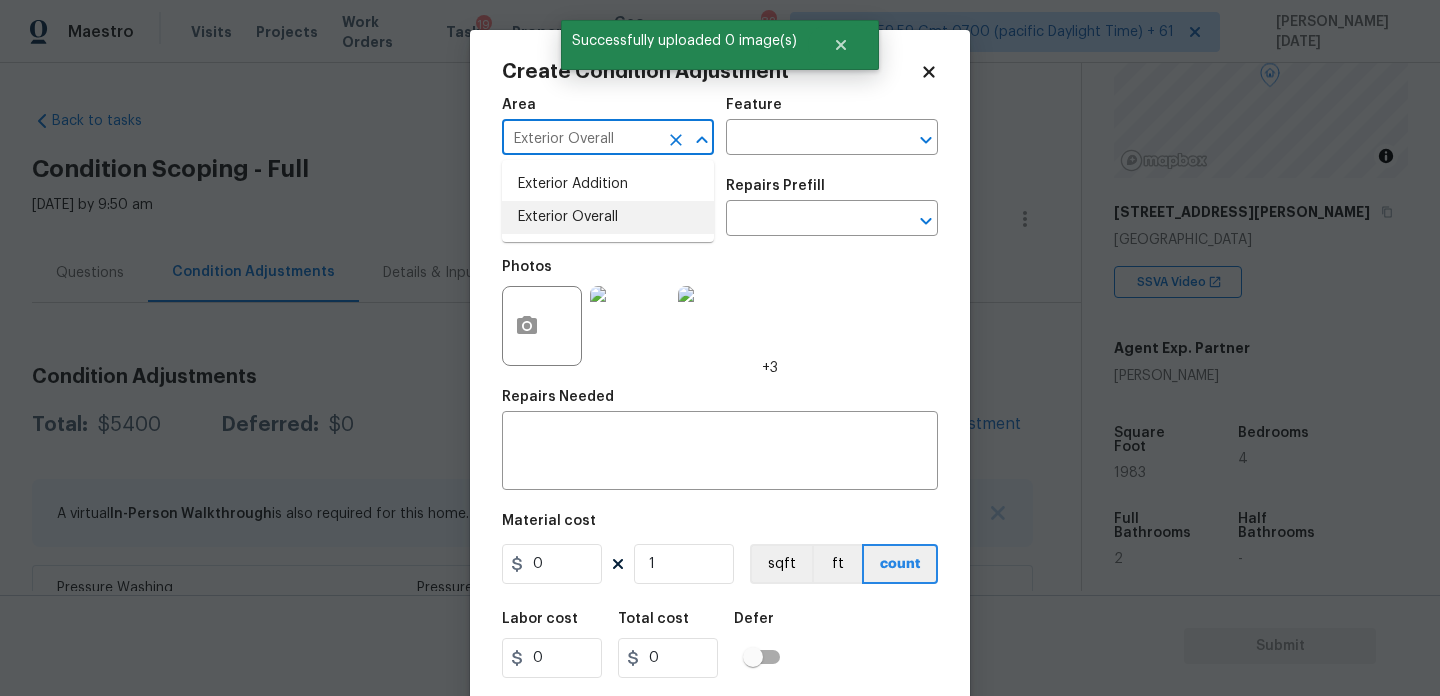 type on "Exterior Overall" 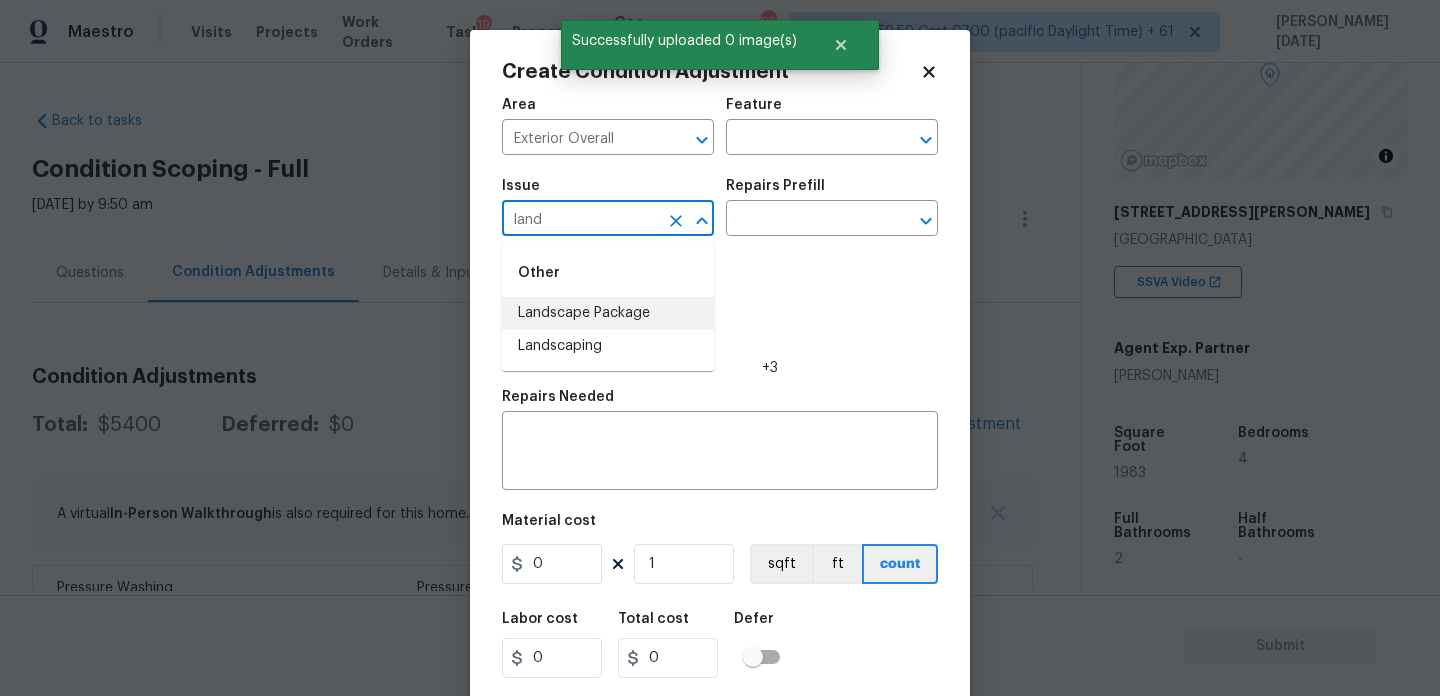 click on "Landscape Package" at bounding box center [608, 313] 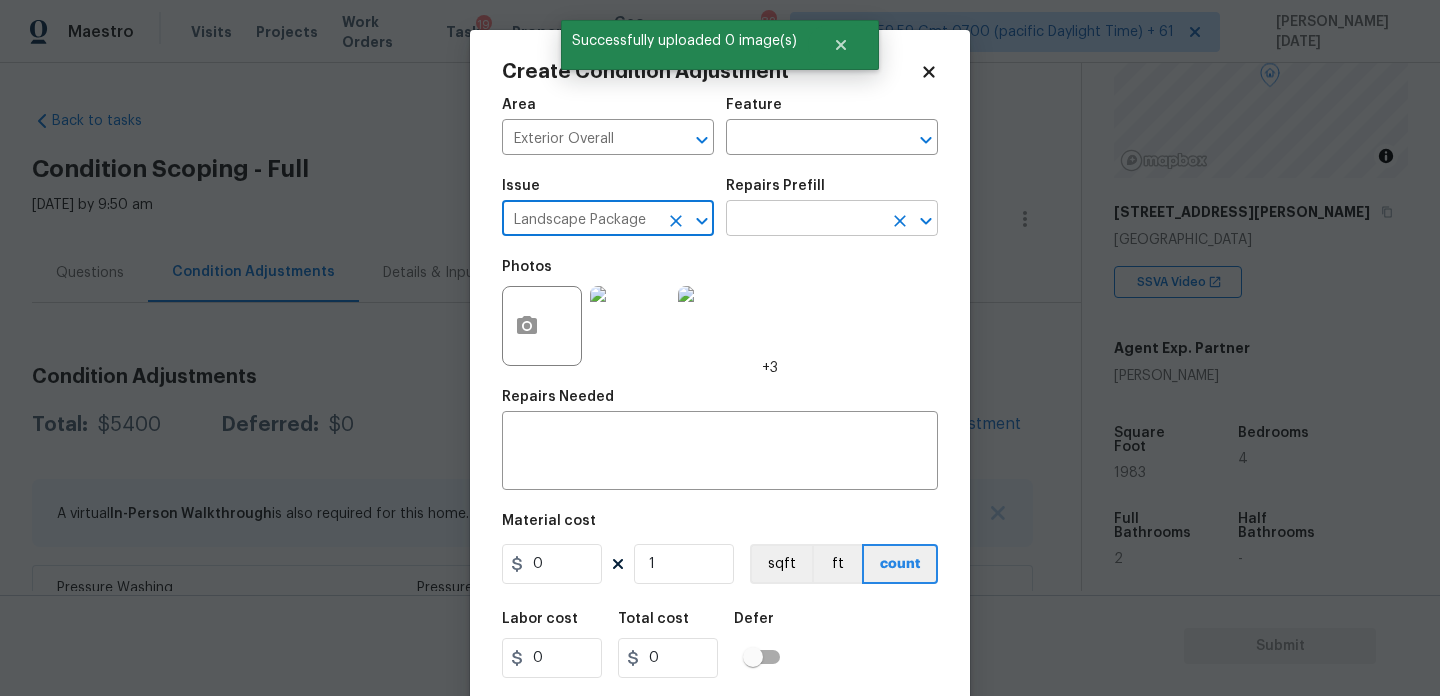 type on "Landscape Package" 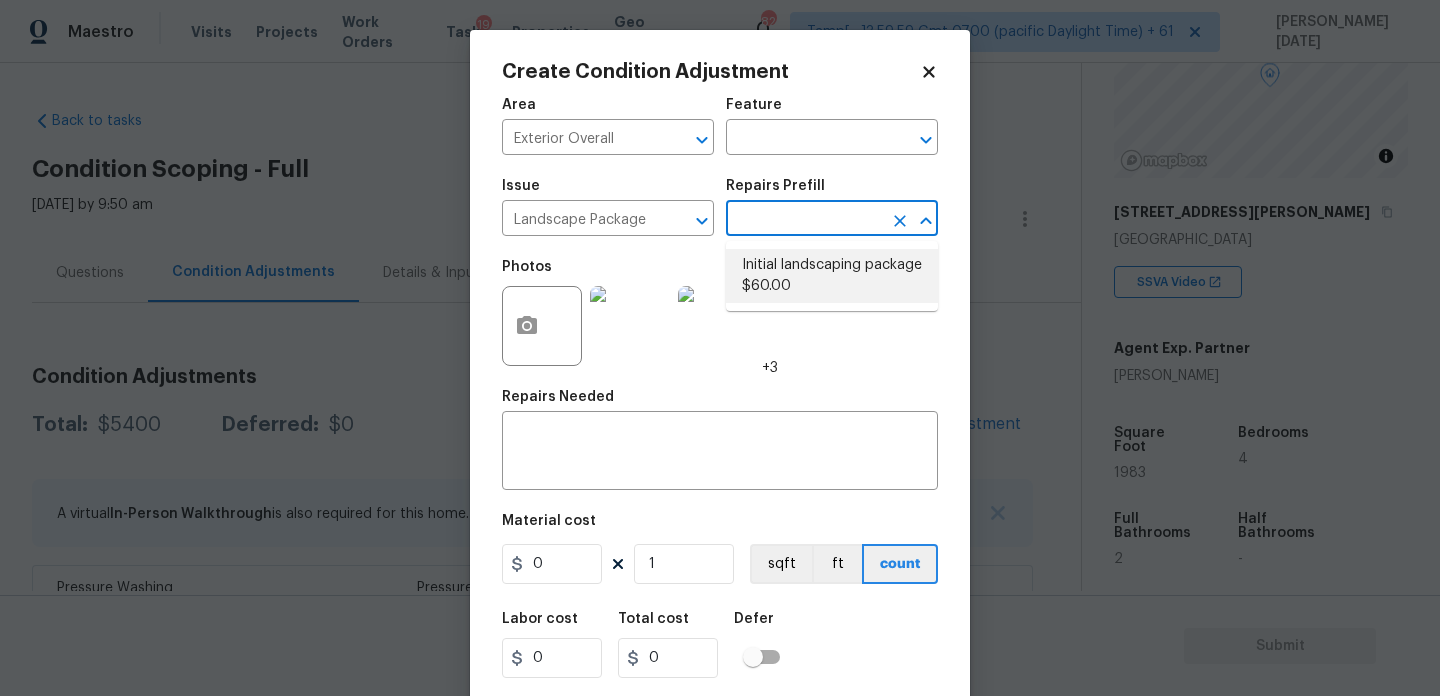 click on "Initial landscaping package $60.00" at bounding box center [832, 276] 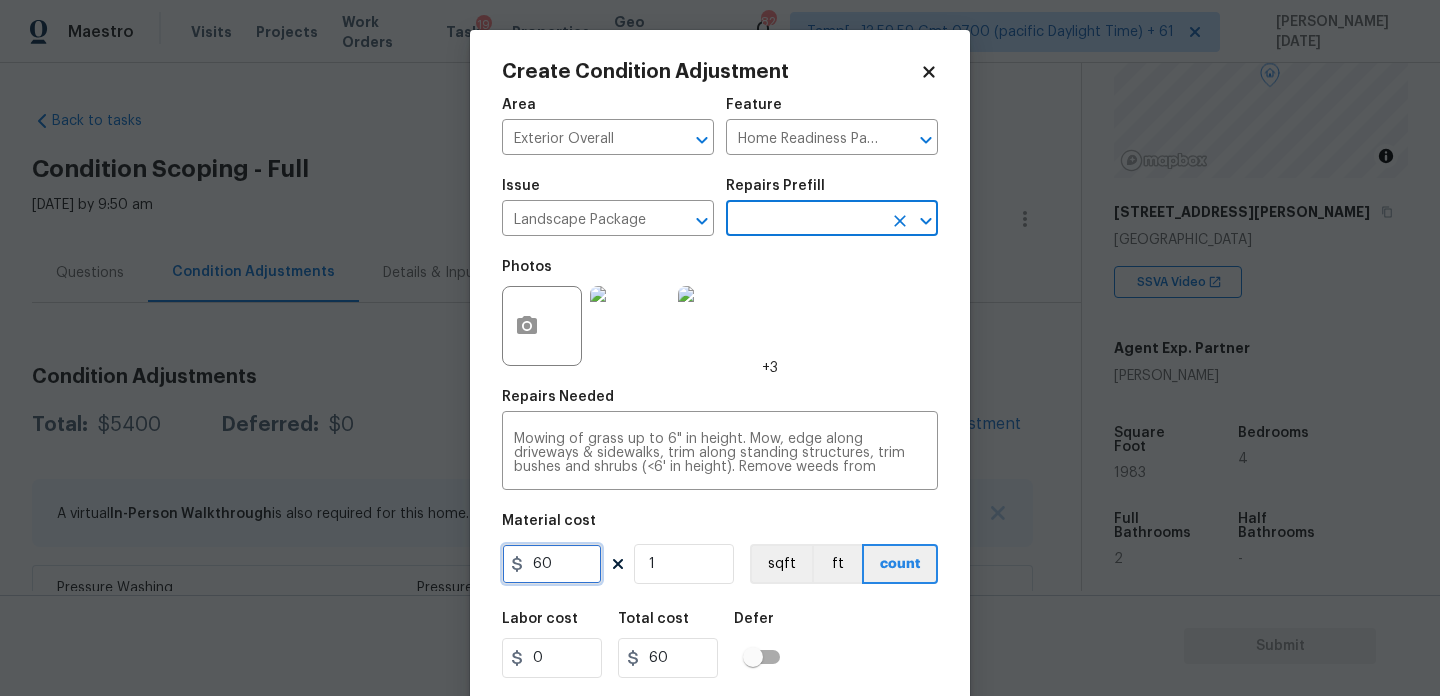 drag, startPoint x: 556, startPoint y: 560, endPoint x: 493, endPoint y: 560, distance: 63 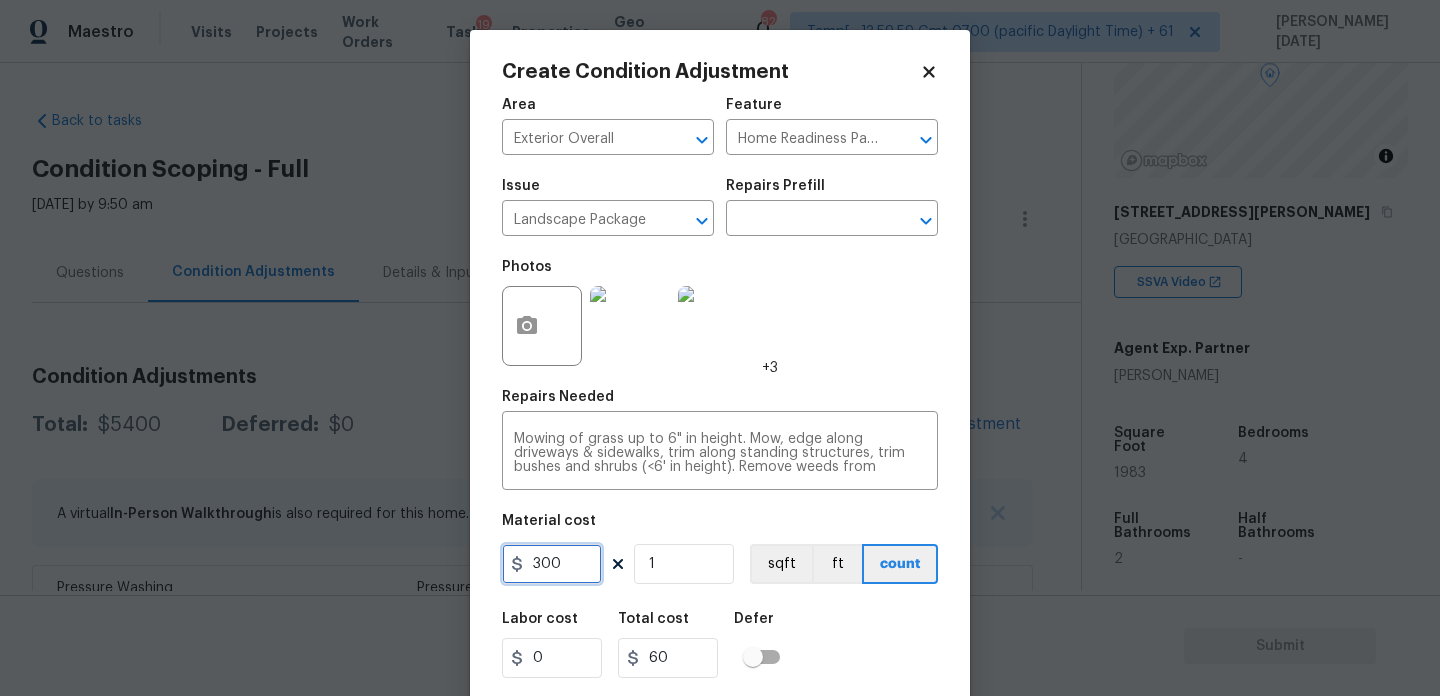 type on "300" 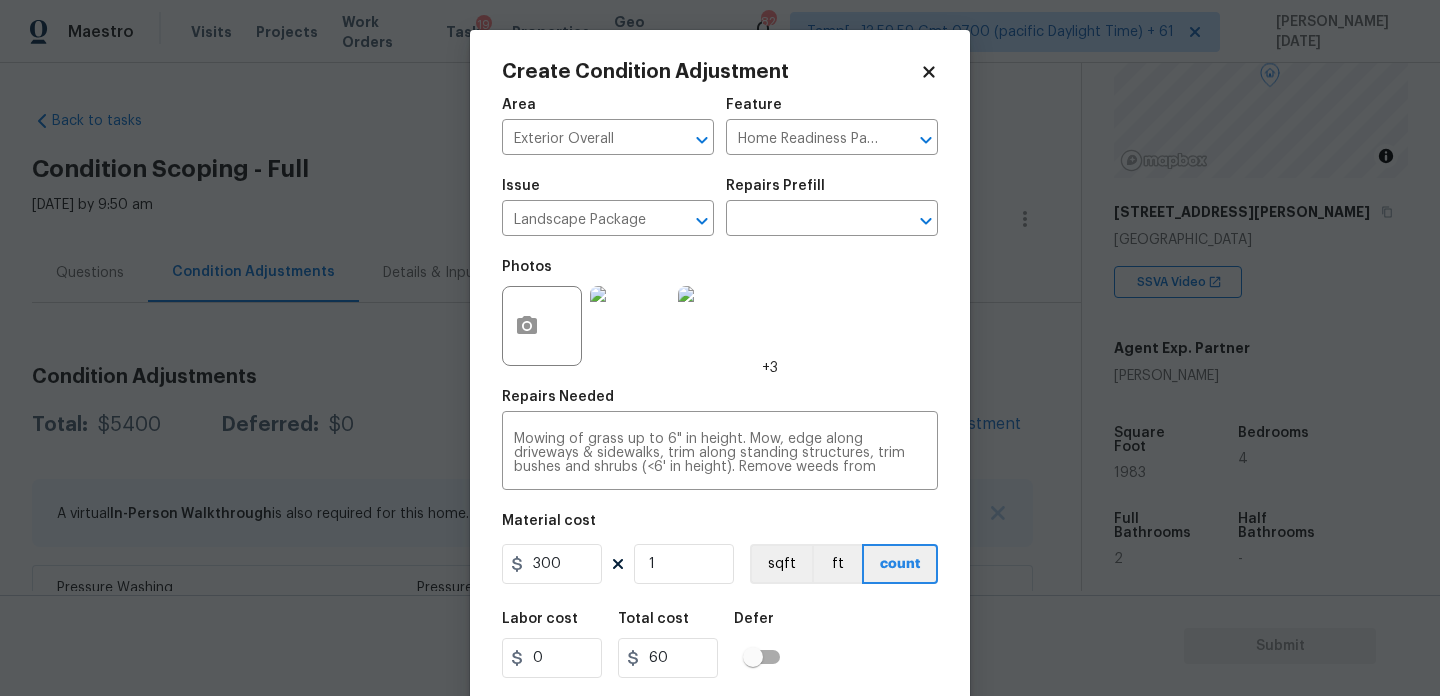 type on "300" 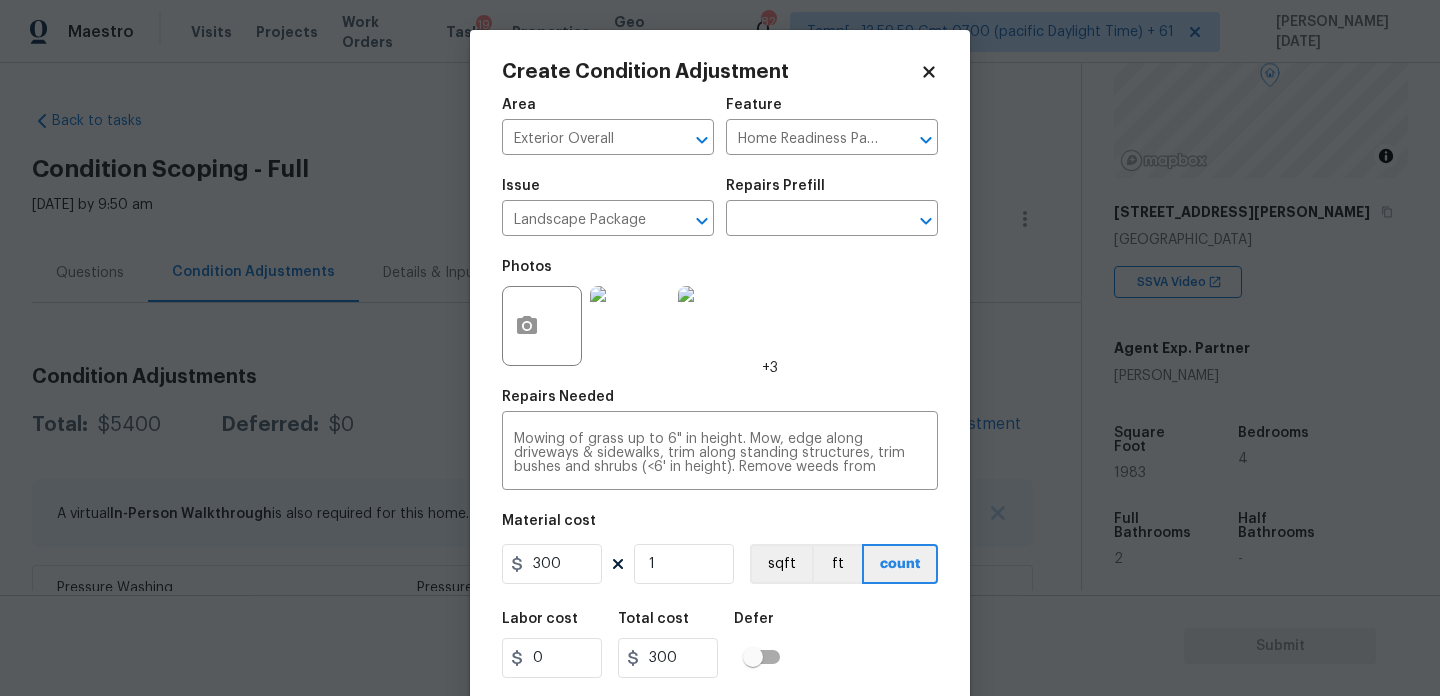 click on "Photos  +3" at bounding box center [720, 313] 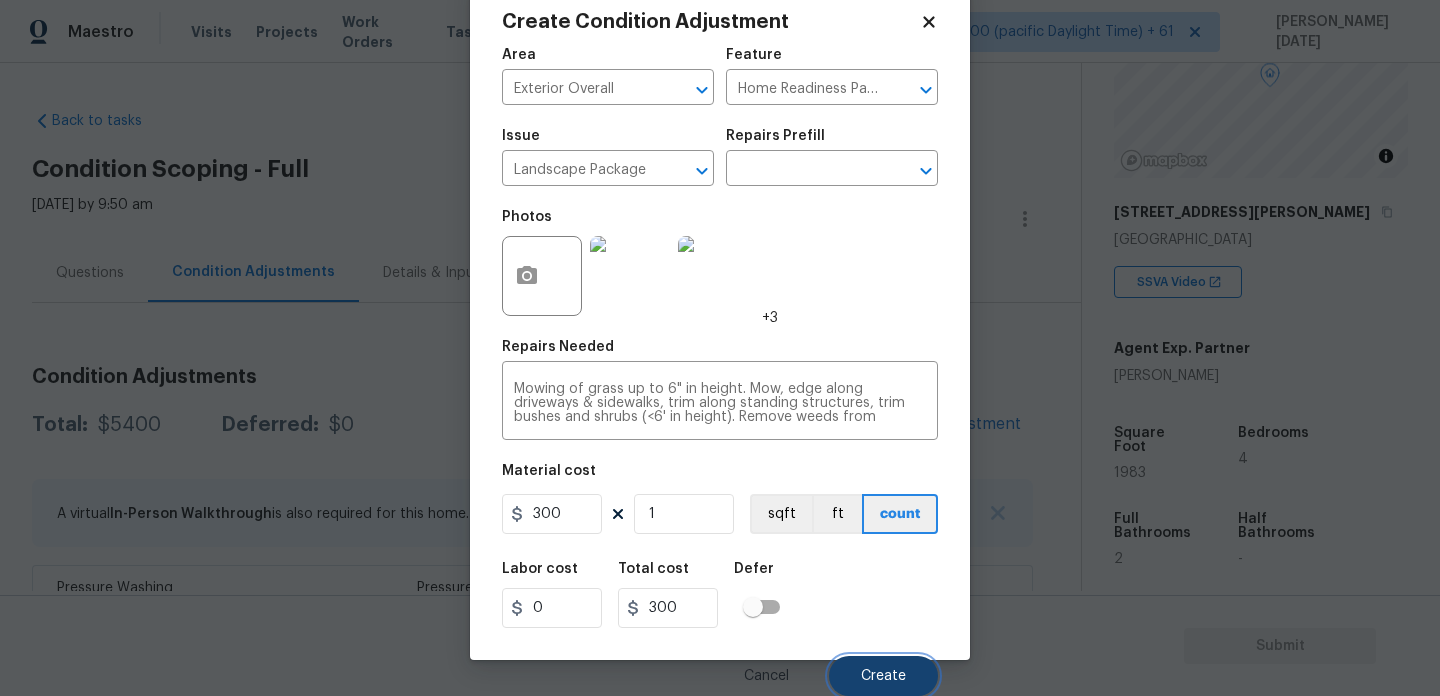 click on "Create" at bounding box center (883, 676) 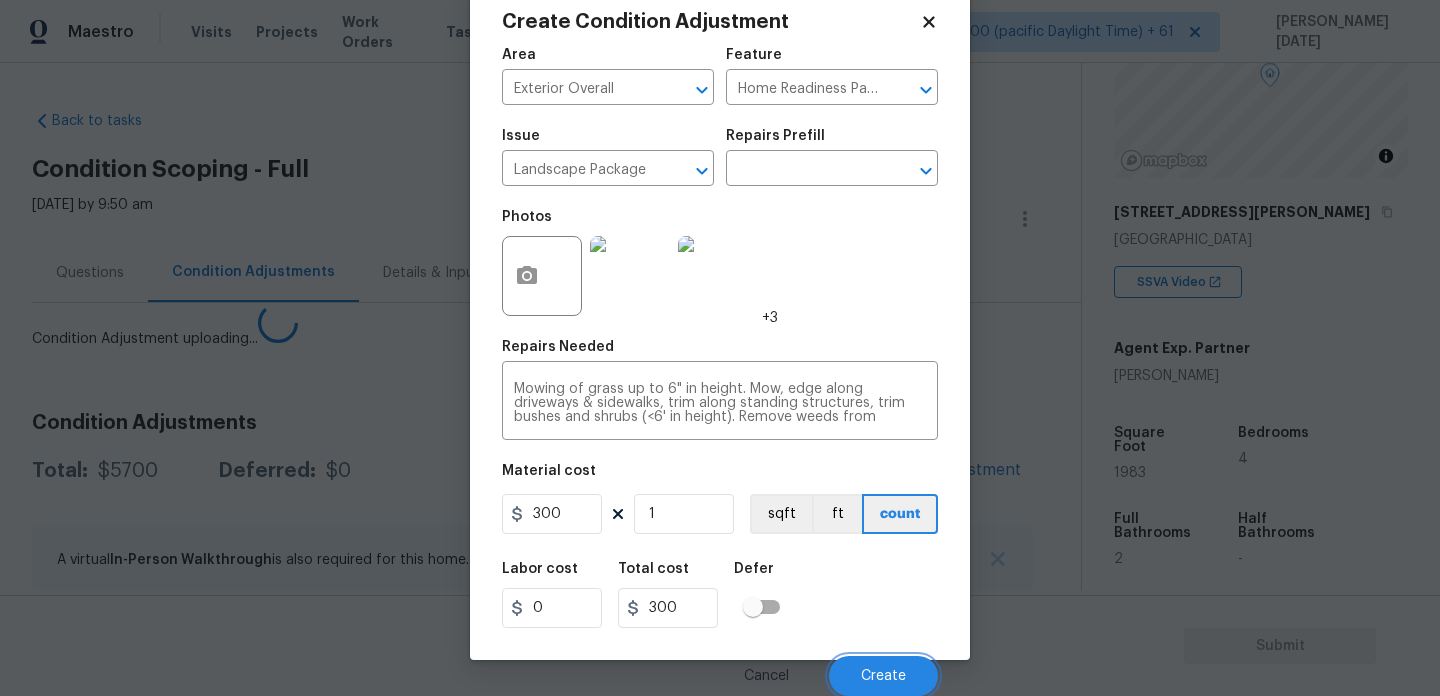 scroll, scrollTop: 44, scrollLeft: 0, axis: vertical 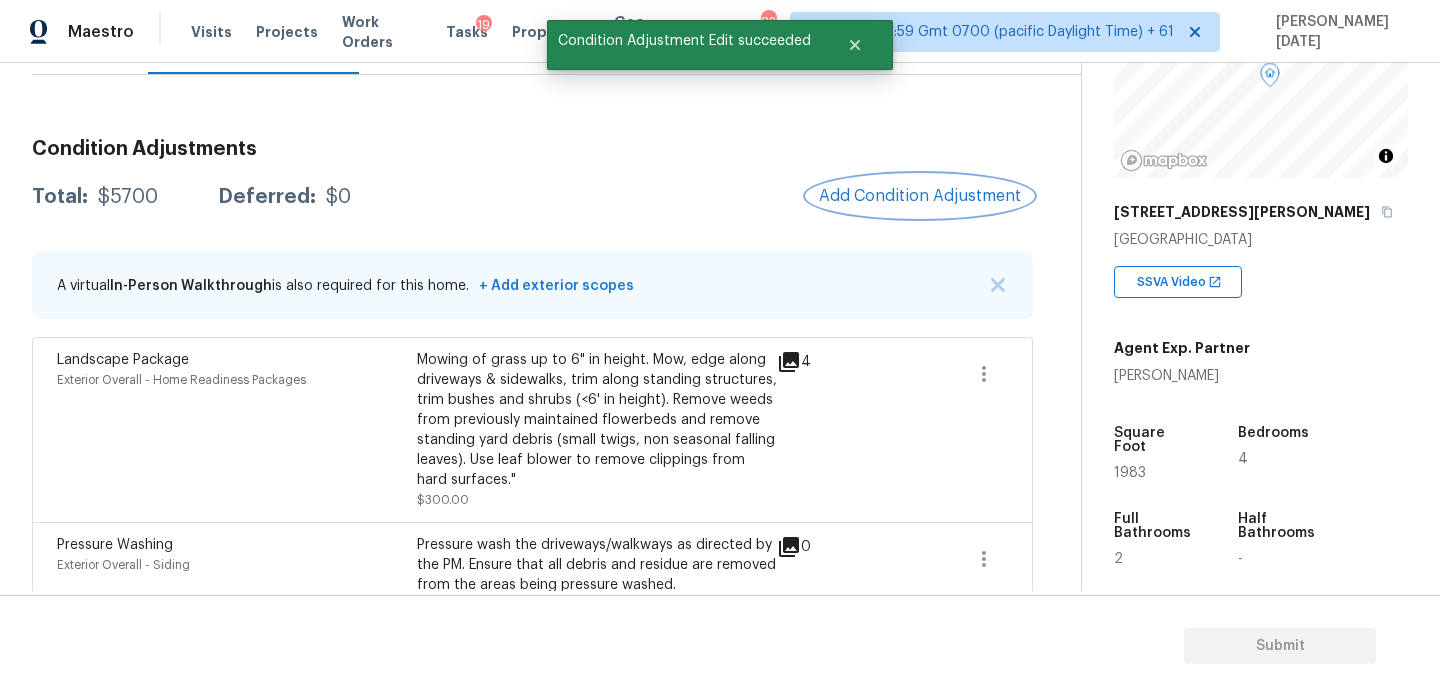 click on "Add Condition Adjustment" at bounding box center (920, 196) 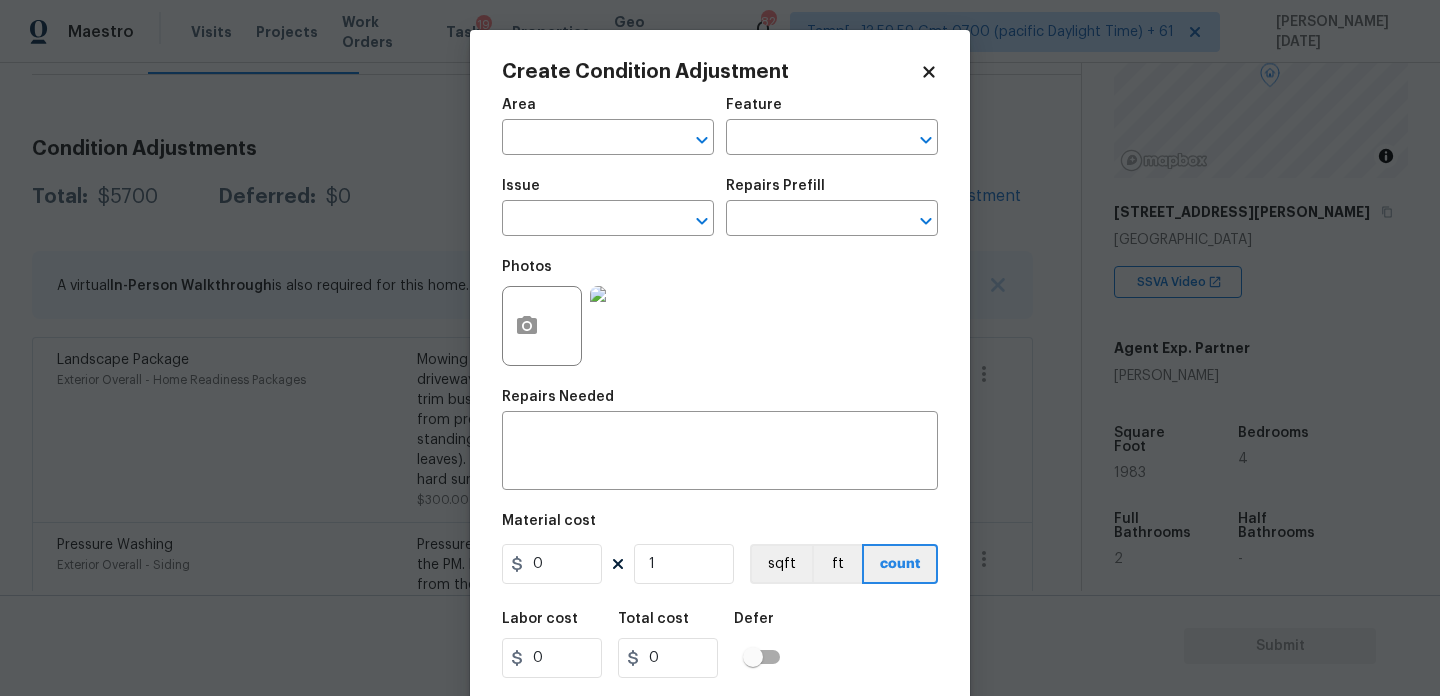 click on "Create Condition Adjustment Area ​ Feature ​ Issue ​ Repairs Prefill ​ Photos Repairs Needed x ​ Material cost 0 1 sqft ft count Labor cost 0 Total cost 0 Defer Cancel Create" at bounding box center [720, 370] 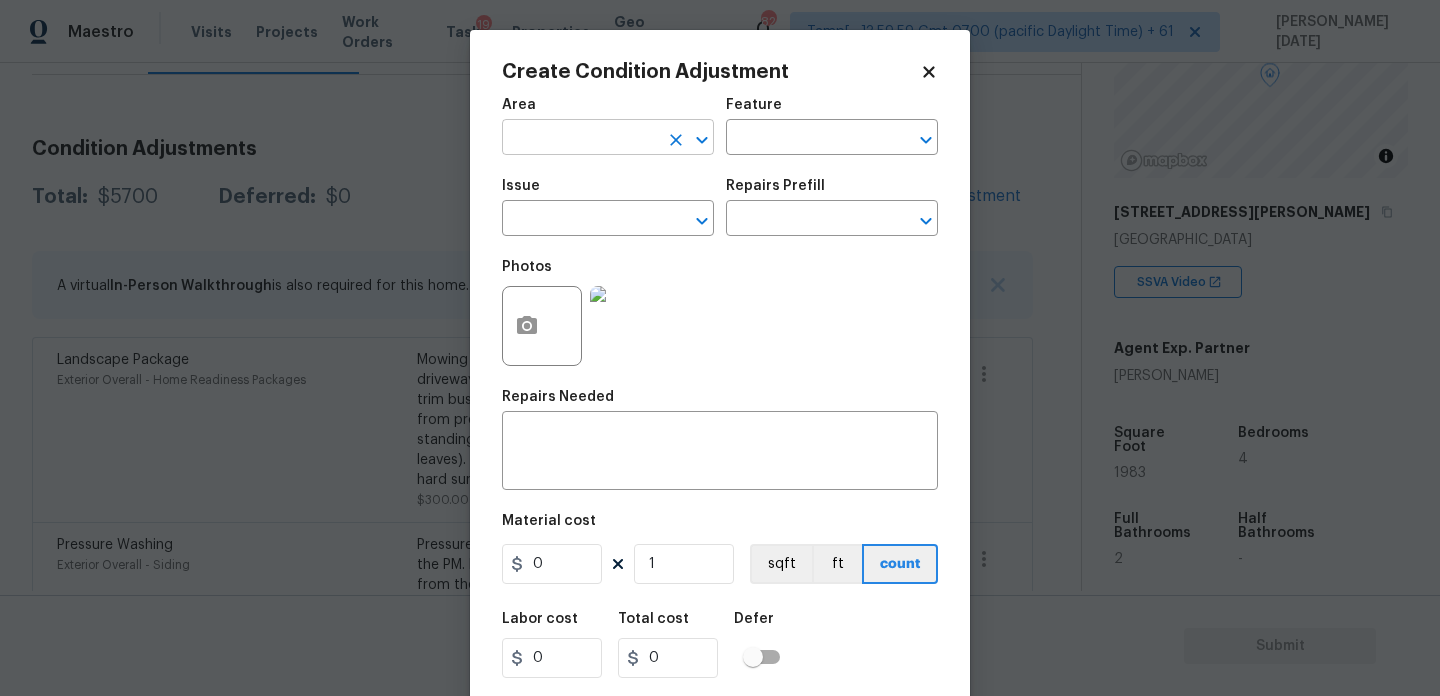 click at bounding box center [580, 139] 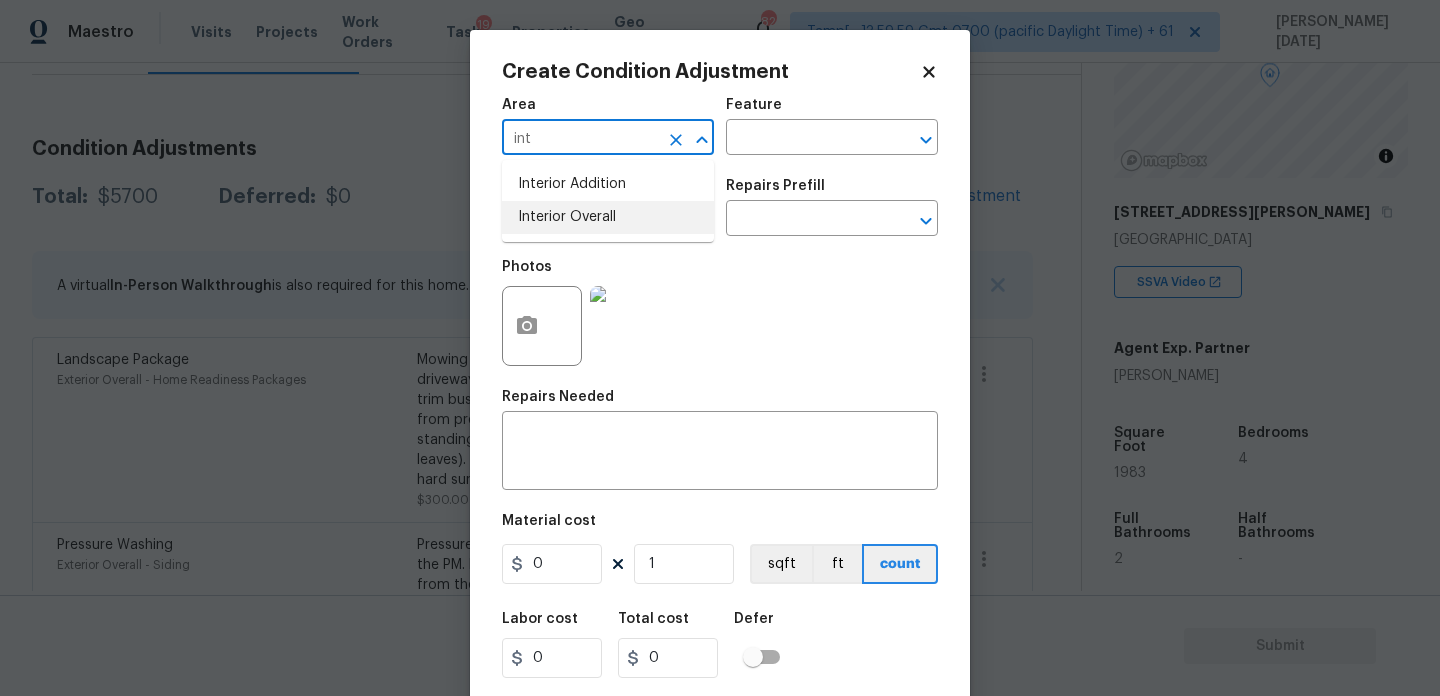 click on "Interior Overall" at bounding box center [608, 217] 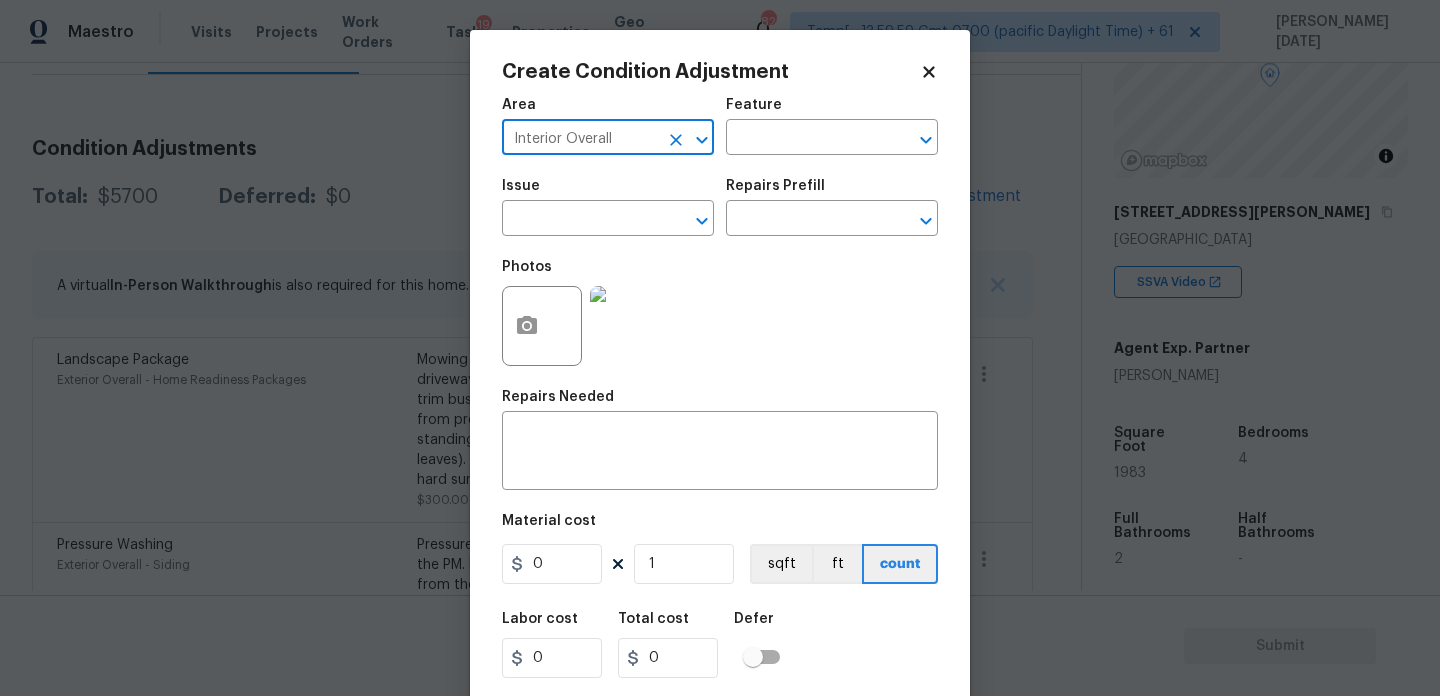 type on "Interior Overall" 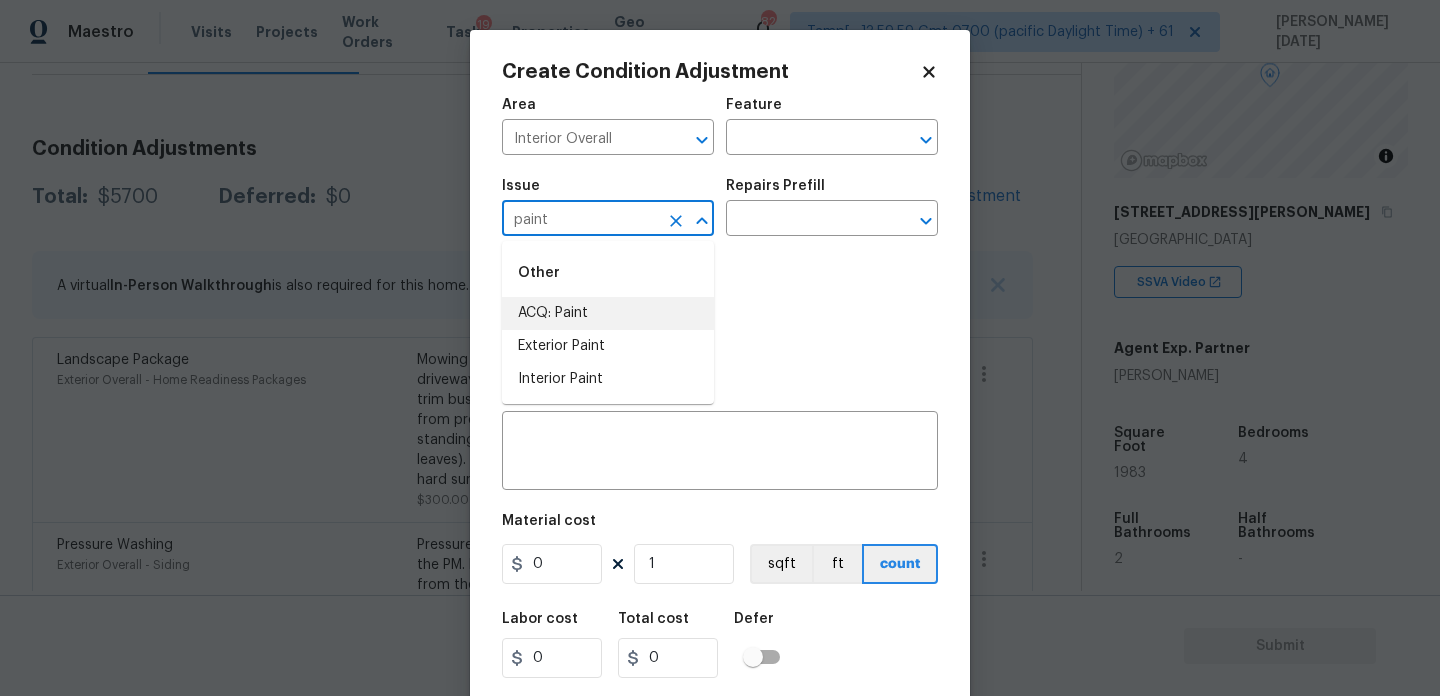 click on "ACQ: Paint" at bounding box center [608, 313] 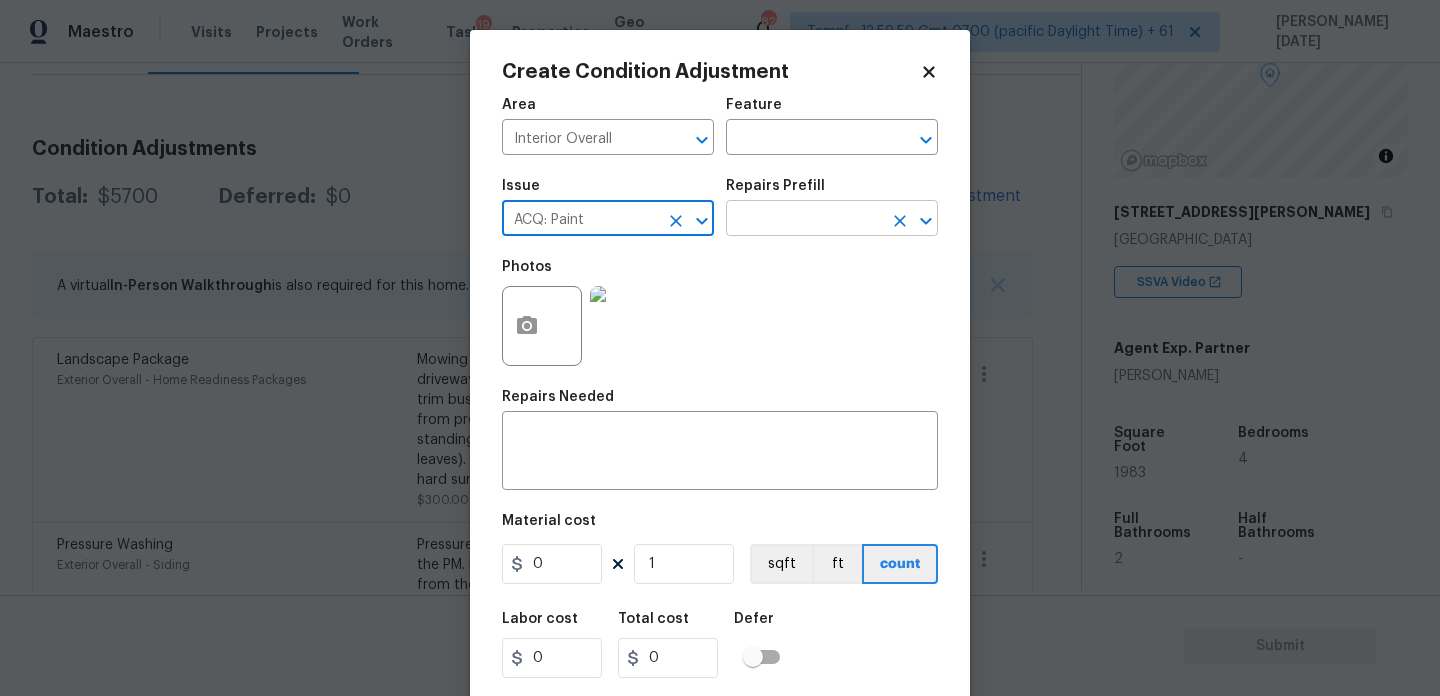 type on "ACQ: Paint" 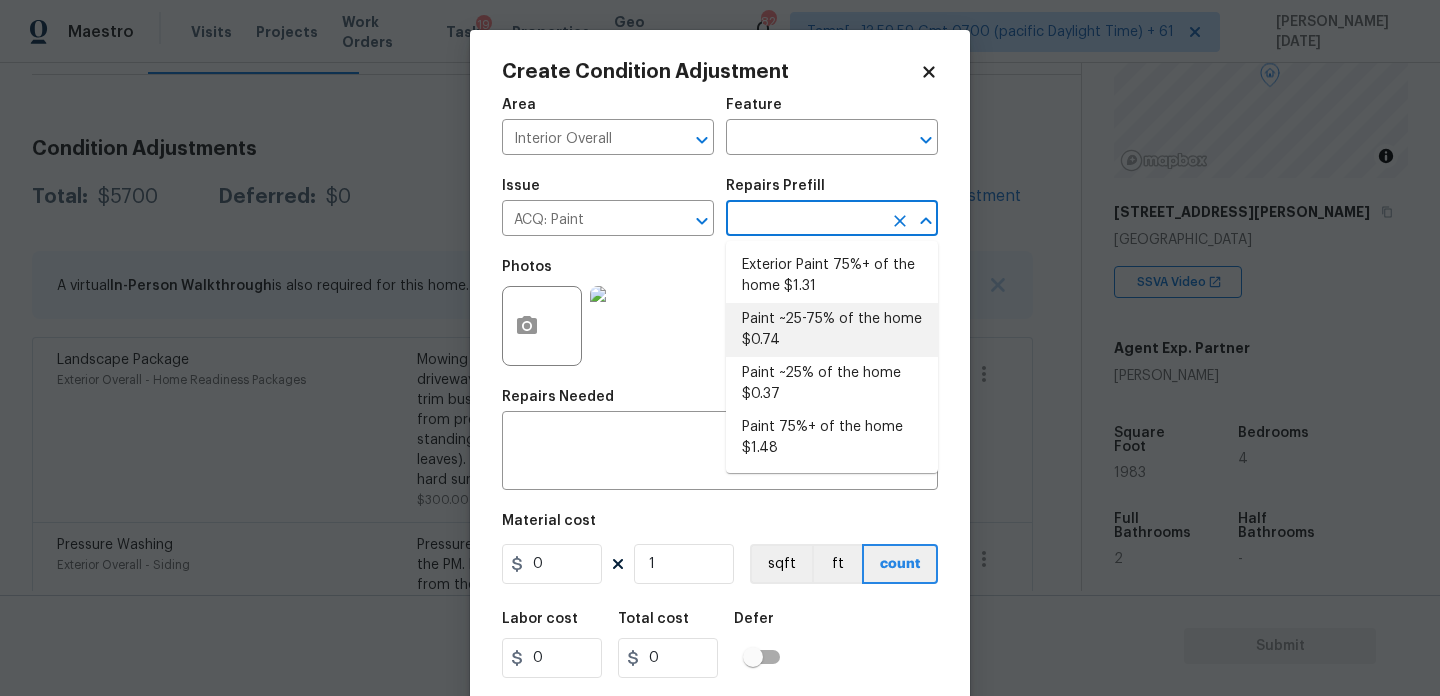 click on "Paint ~25-75% of the home $0.74" at bounding box center [832, 330] 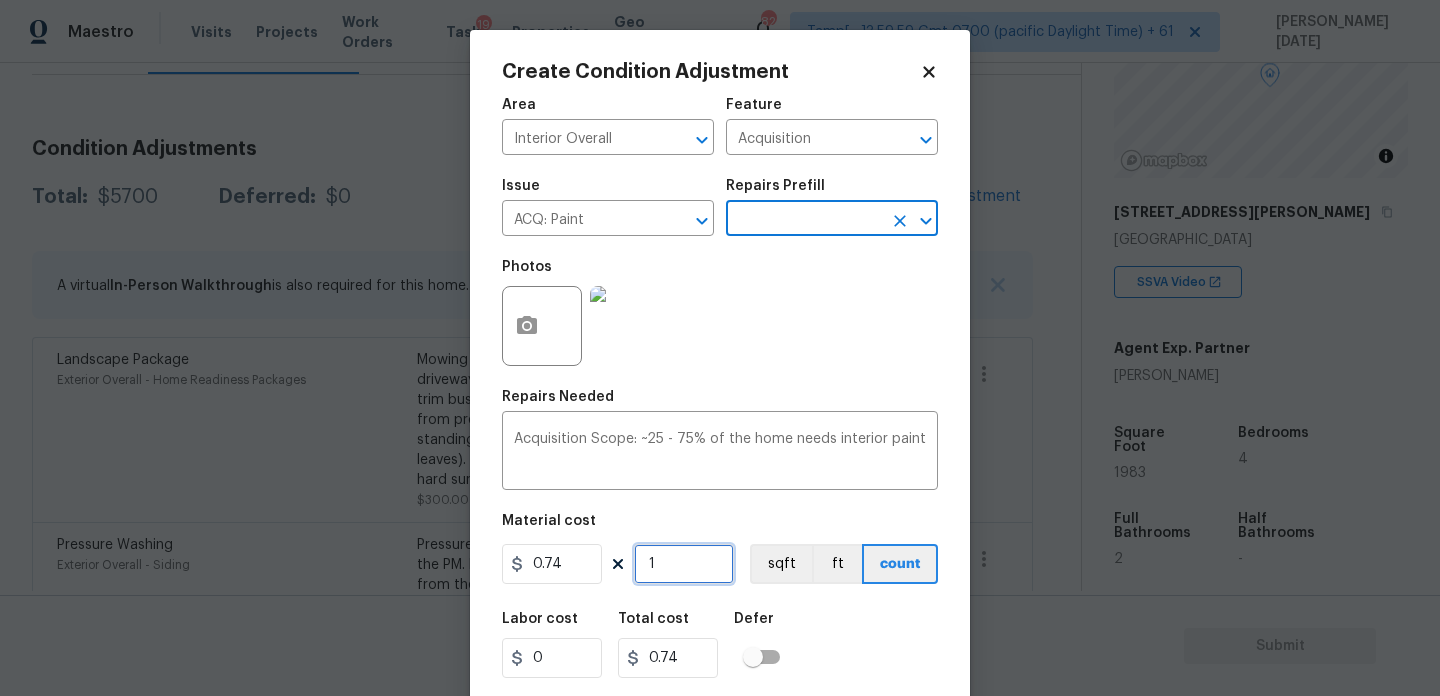 click on "1" at bounding box center [684, 564] 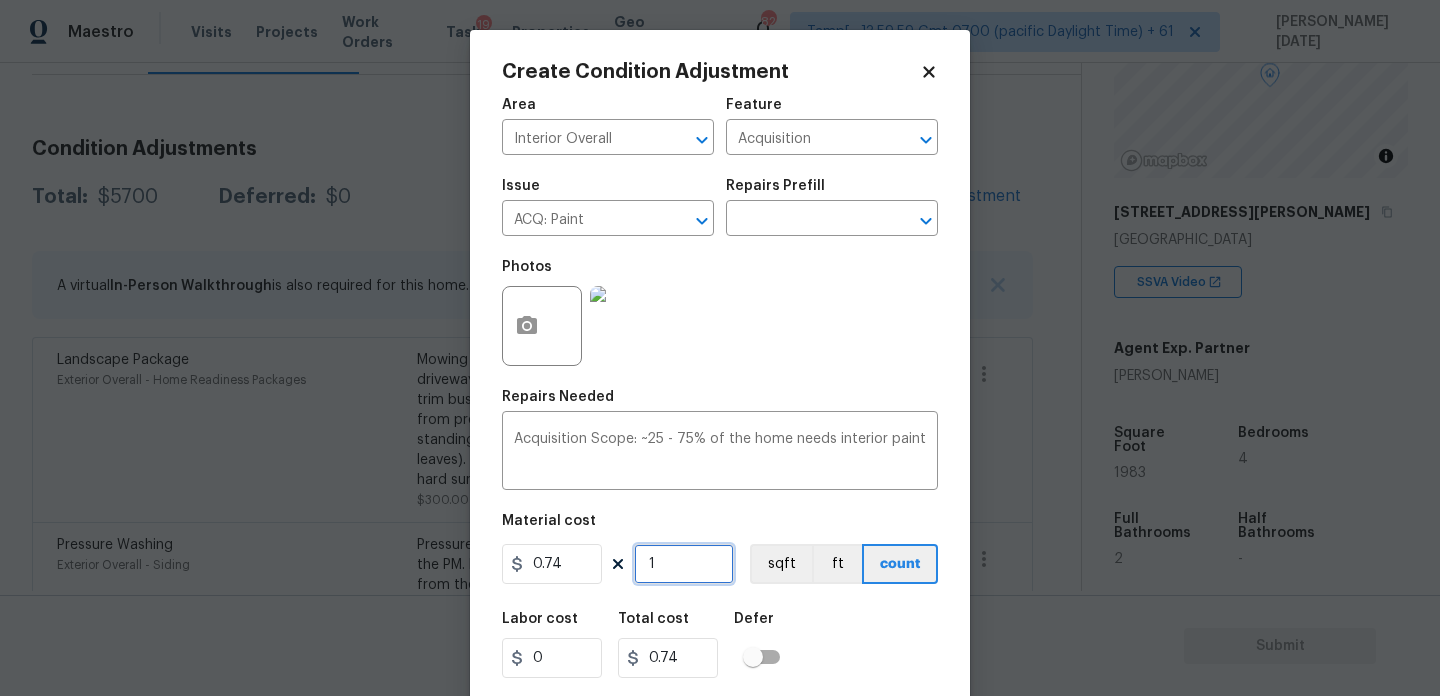 type on "0" 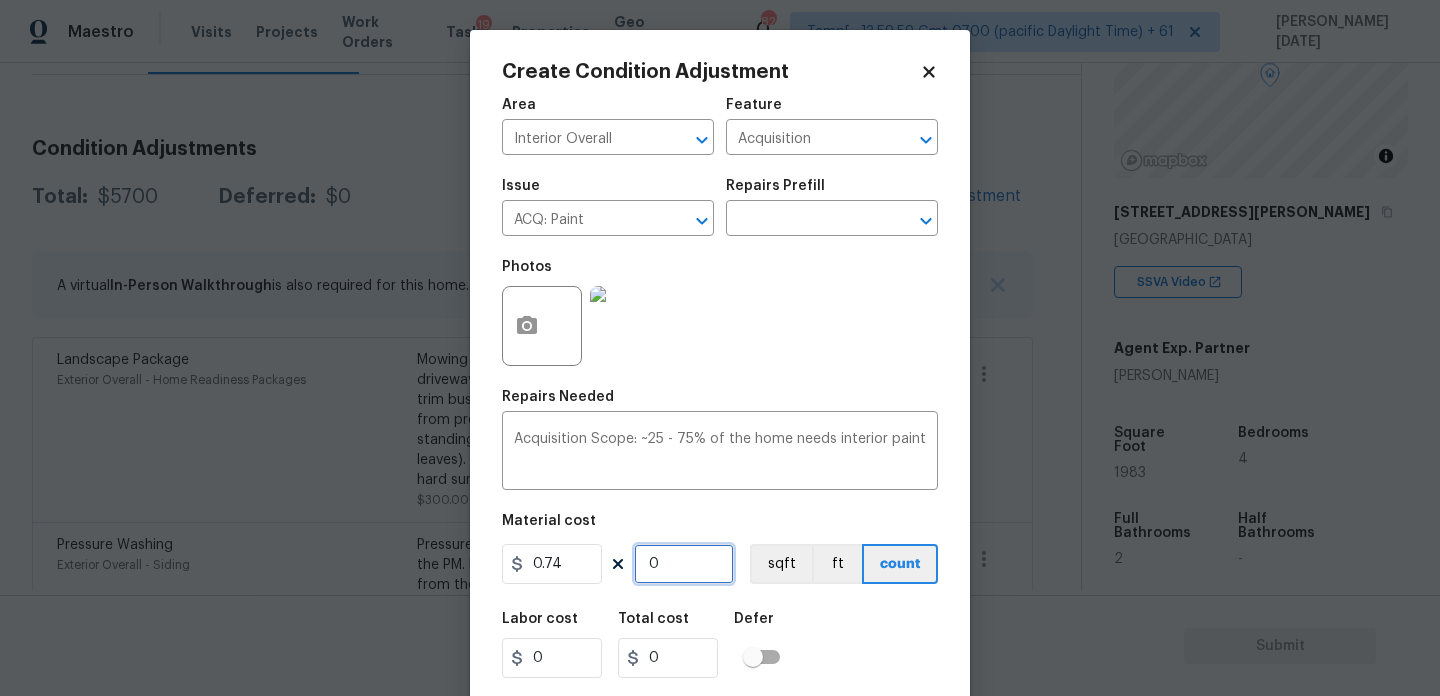 paste on "1983" 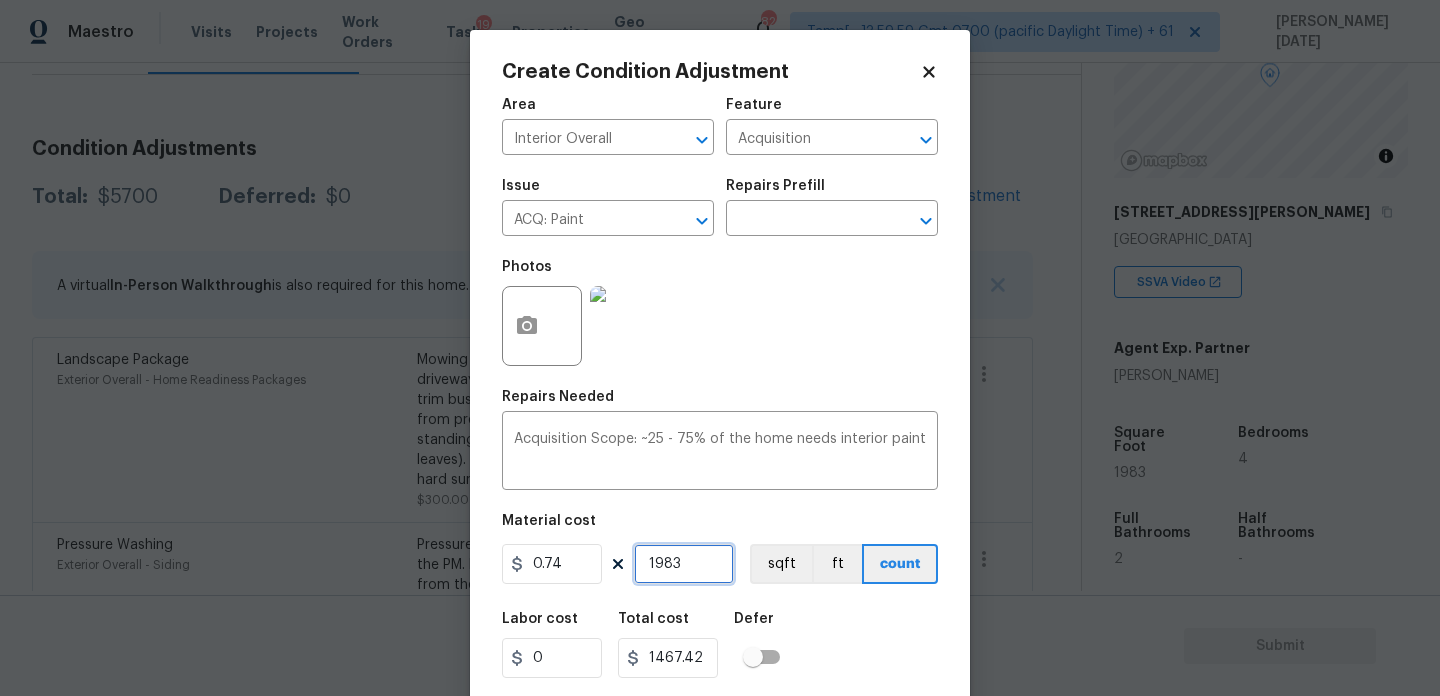 type on "1983" 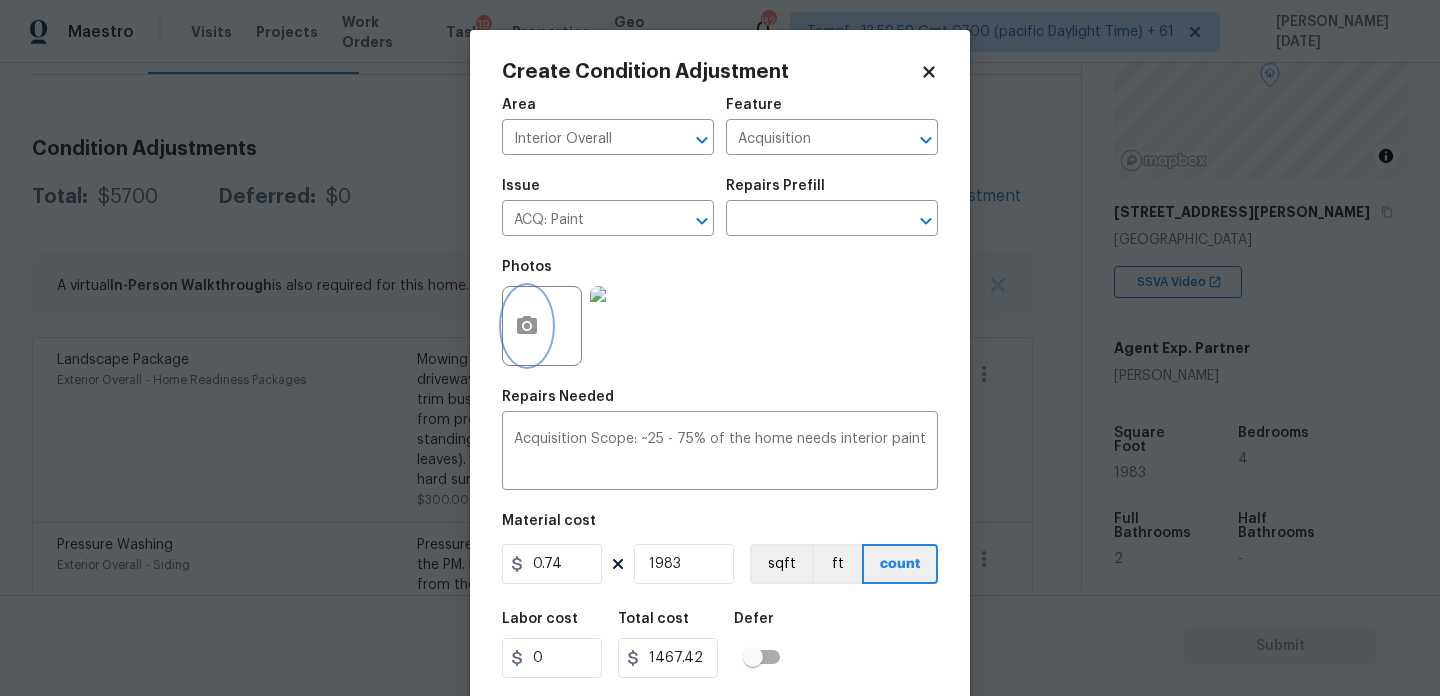 click at bounding box center (527, 326) 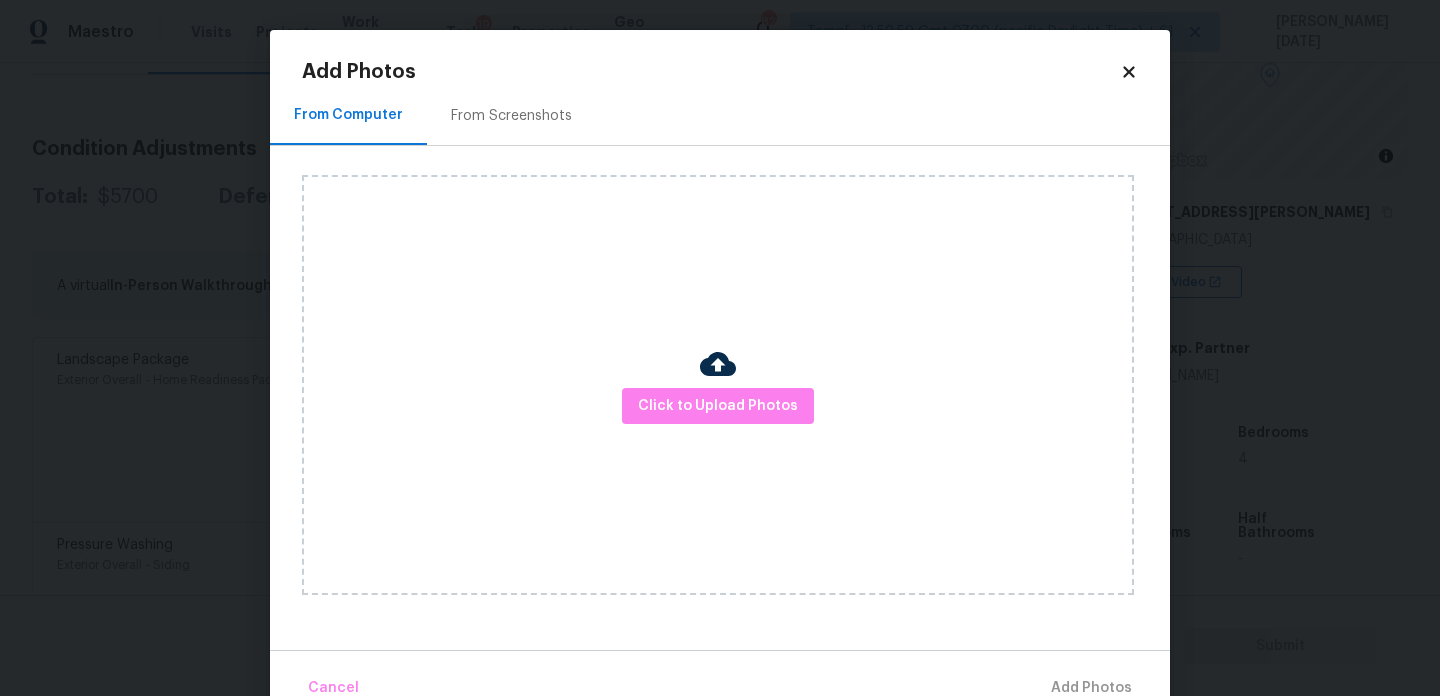 click on "From Screenshots" at bounding box center [511, 115] 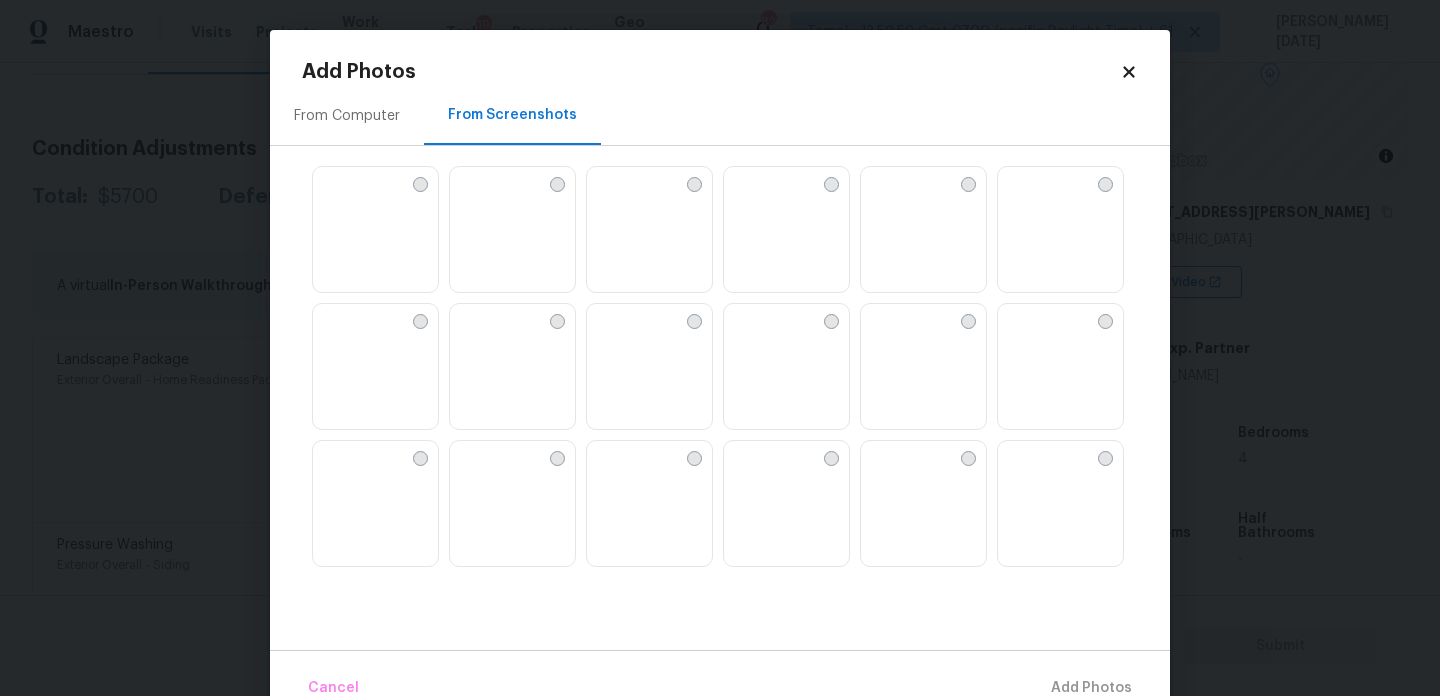 click at bounding box center [603, 183] 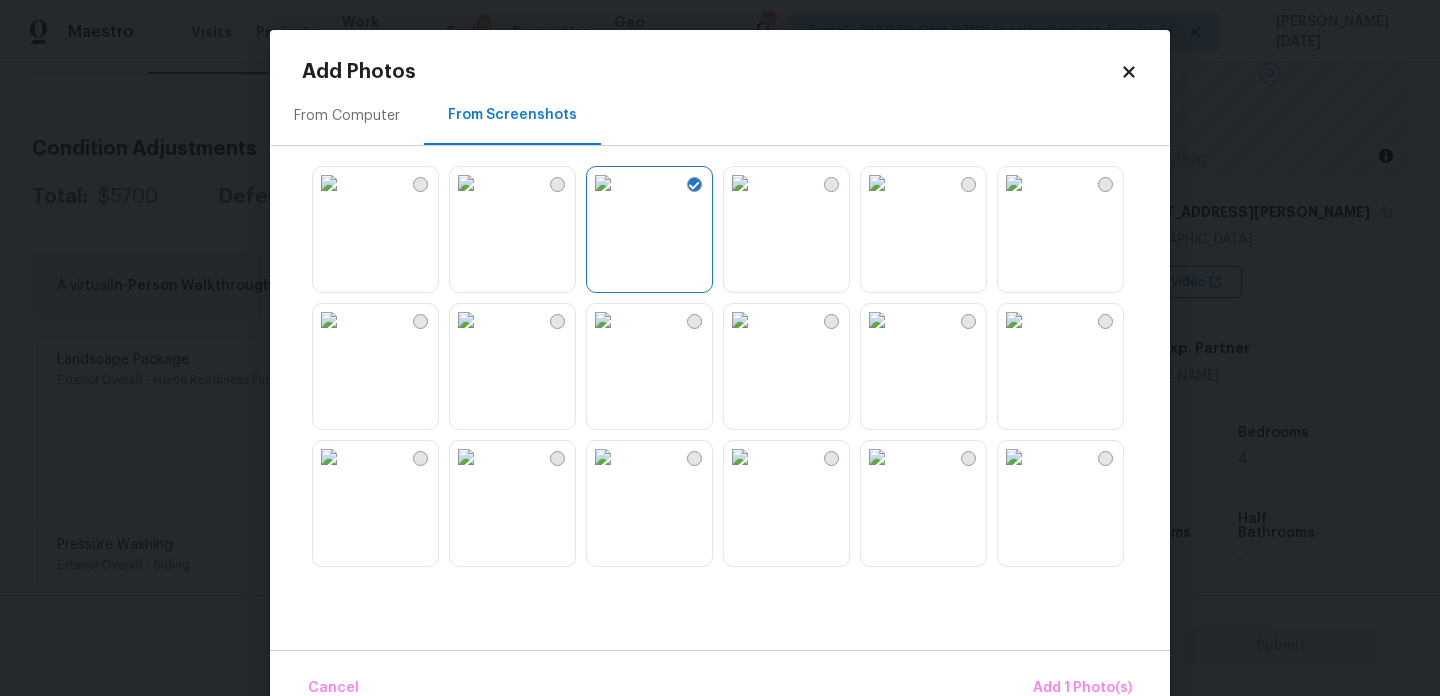 click at bounding box center [877, 183] 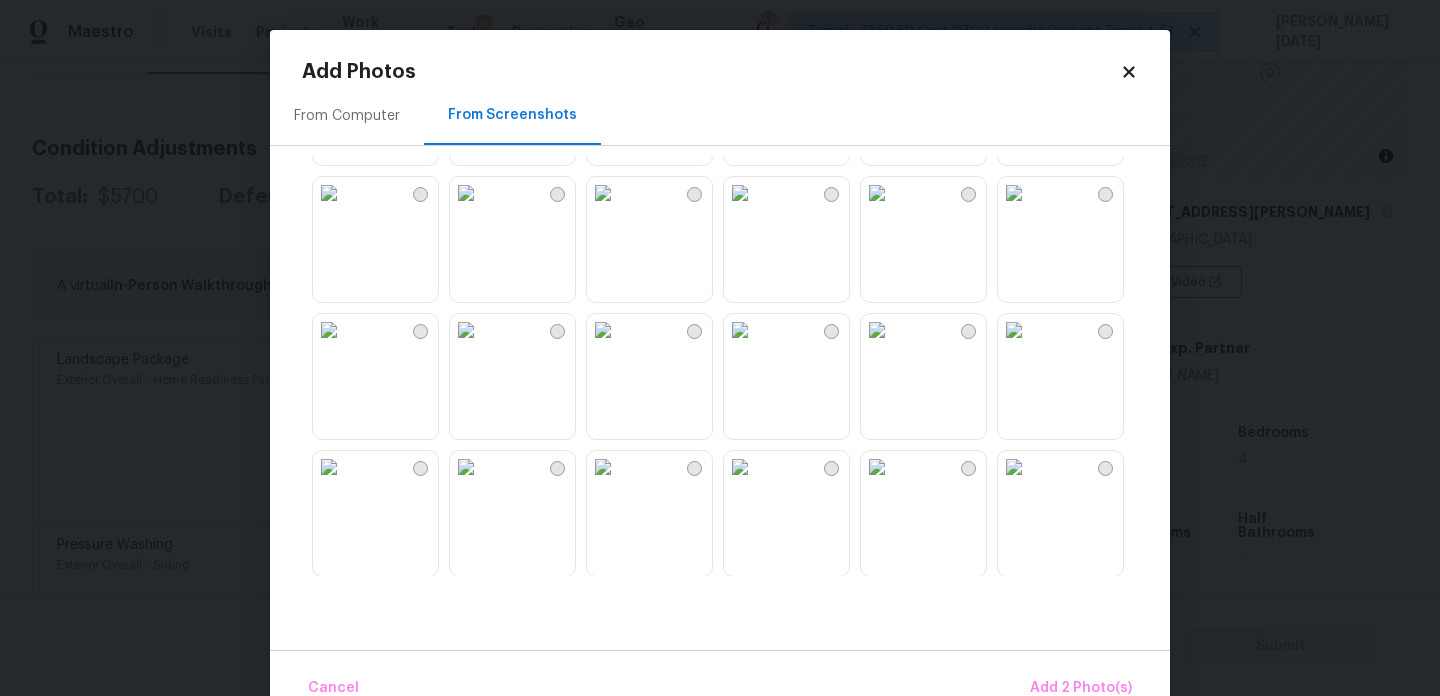scroll, scrollTop: 304, scrollLeft: 0, axis: vertical 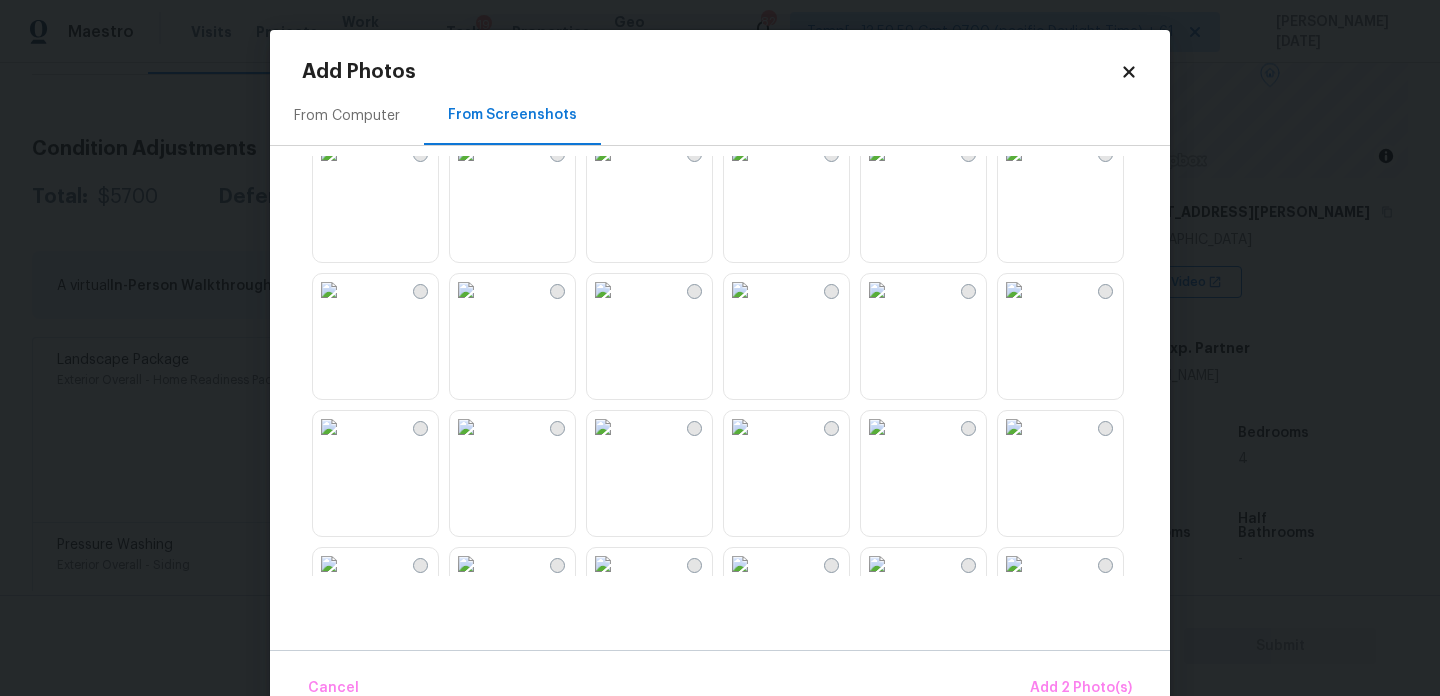 click at bounding box center (603, 290) 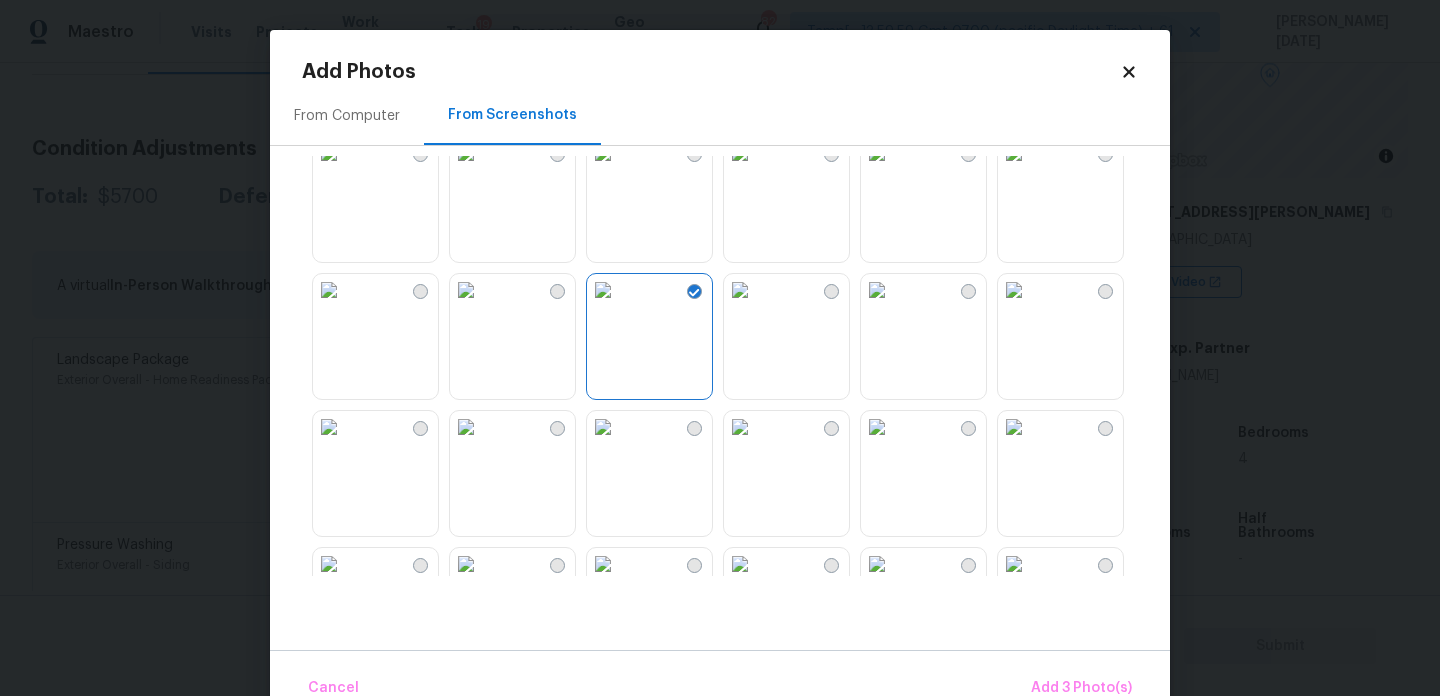 click at bounding box center [466, 290] 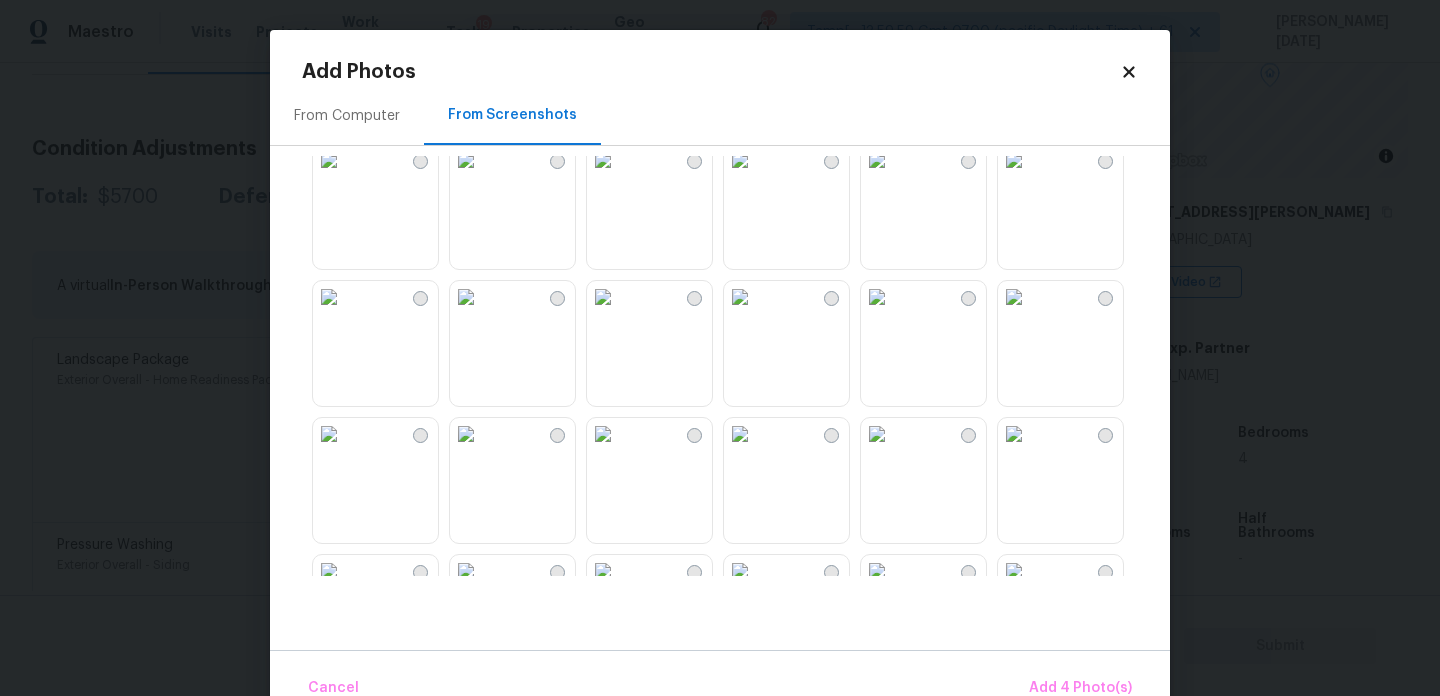 scroll, scrollTop: 584, scrollLeft: 0, axis: vertical 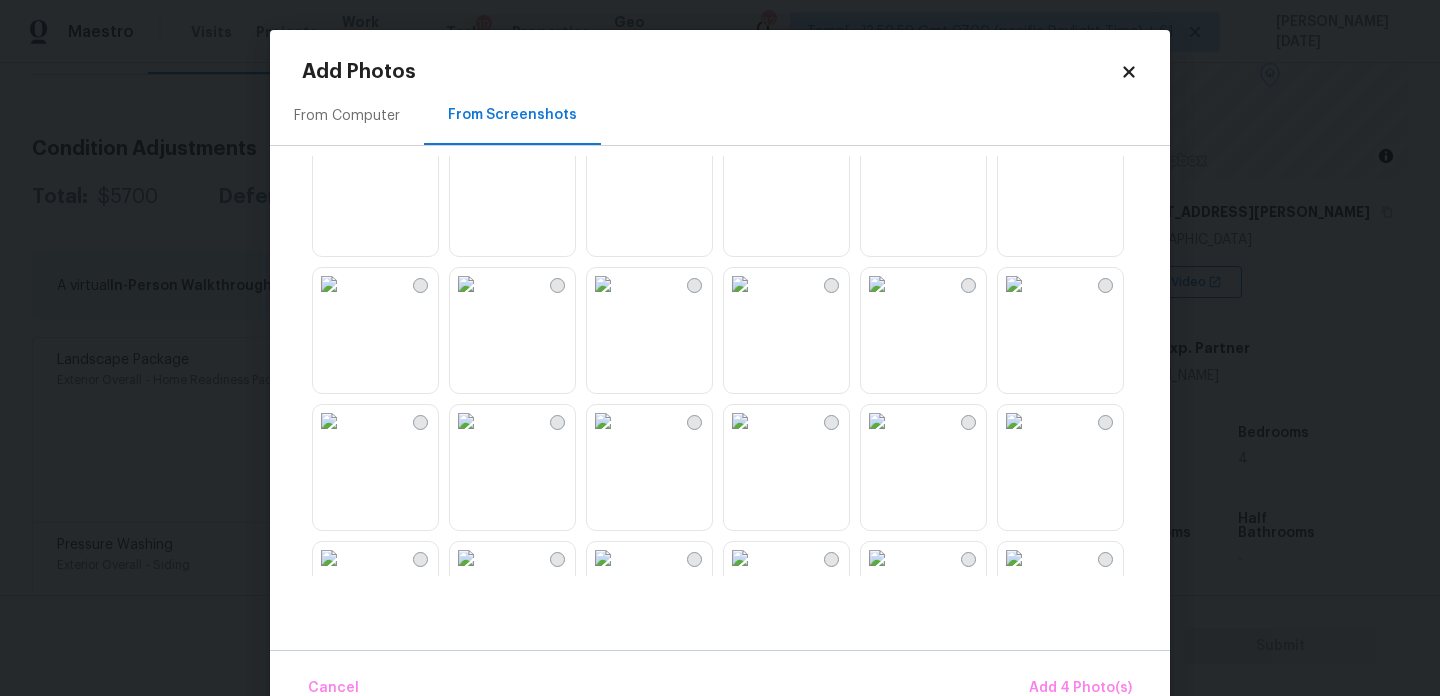 click at bounding box center [329, 284] 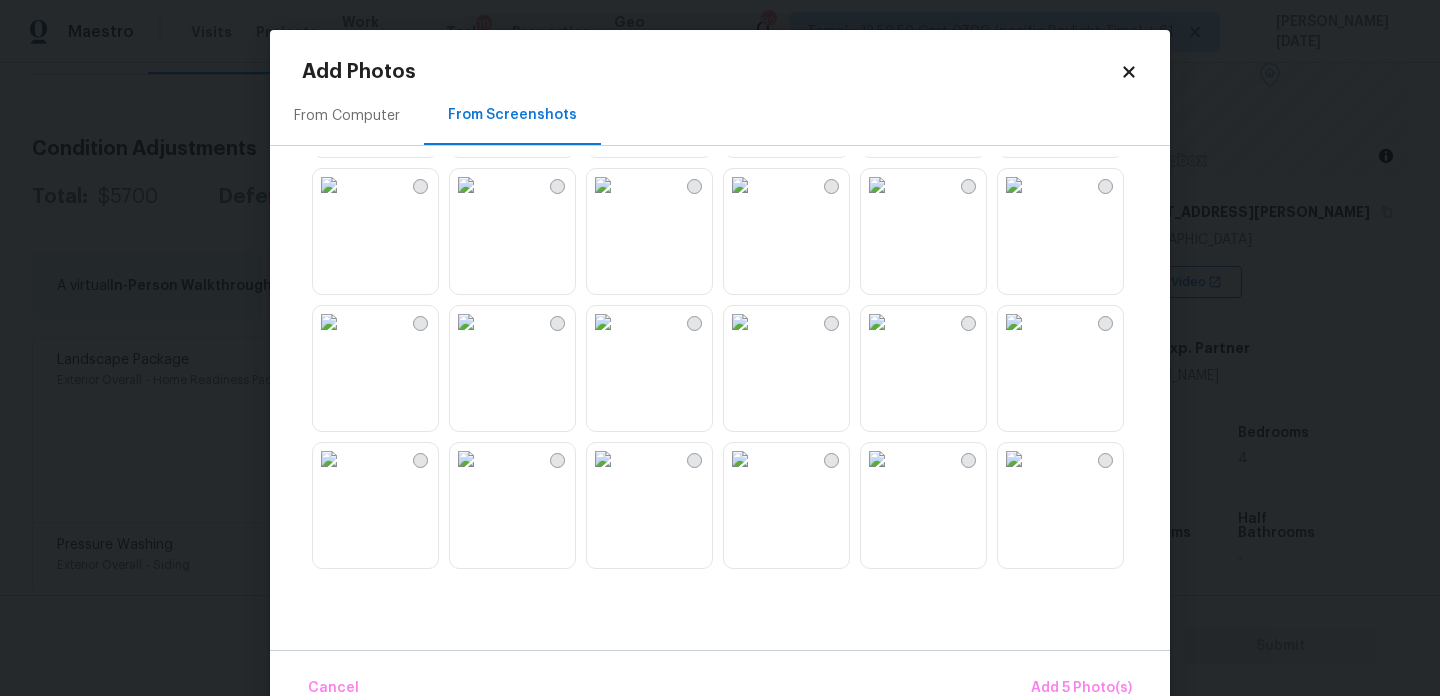scroll, scrollTop: 972, scrollLeft: 0, axis: vertical 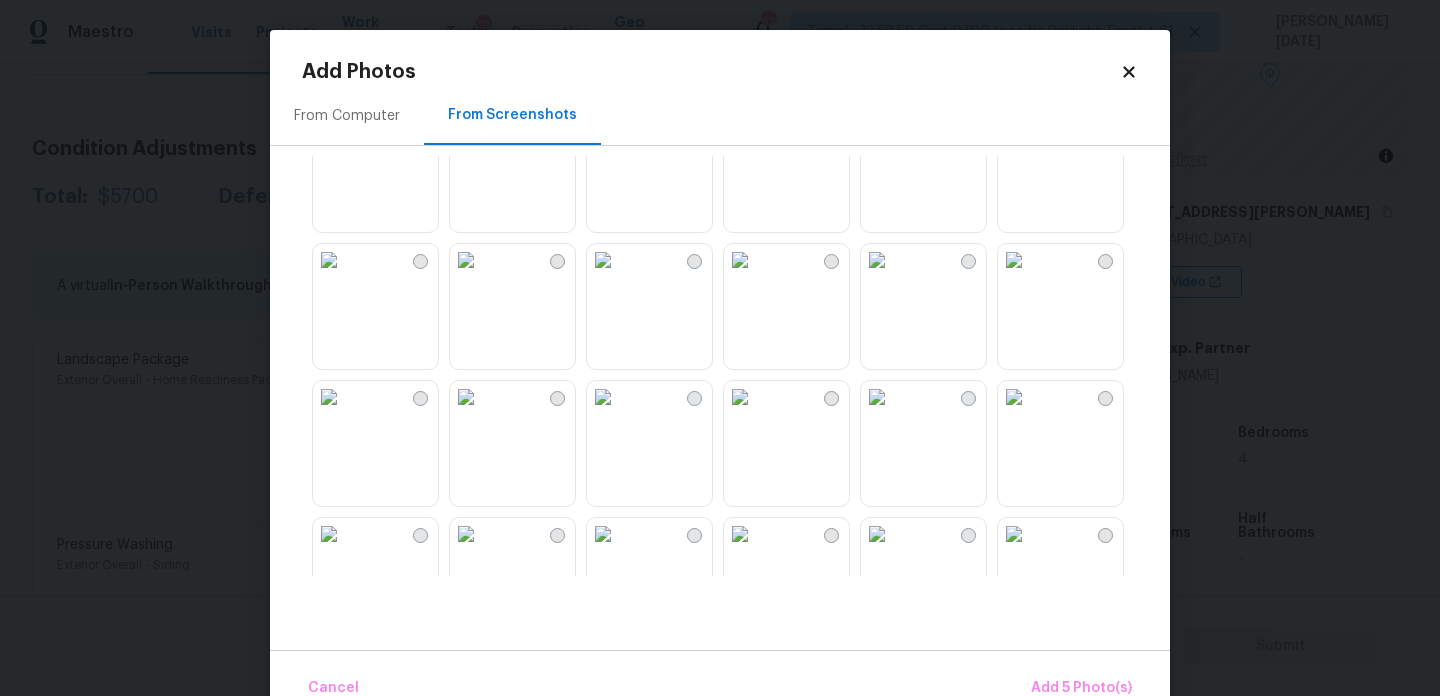 click at bounding box center (740, 260) 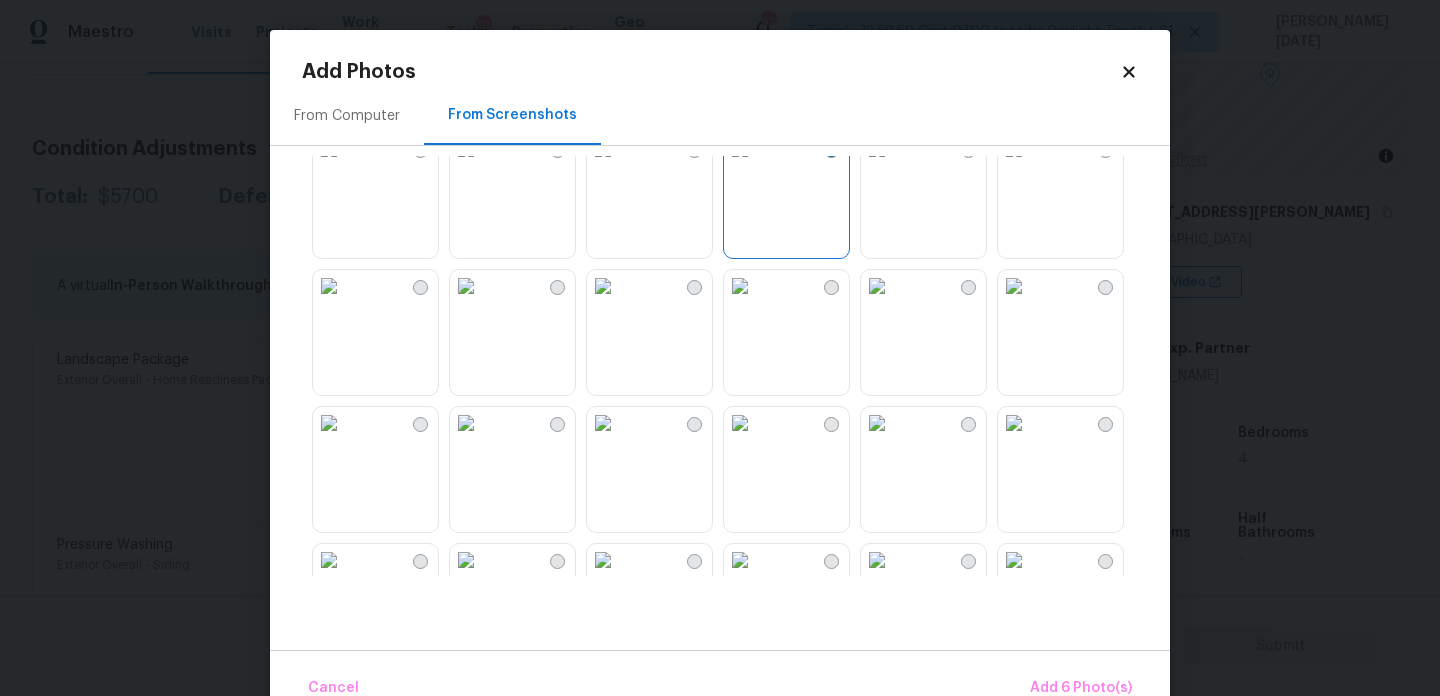 scroll, scrollTop: 1142, scrollLeft: 0, axis: vertical 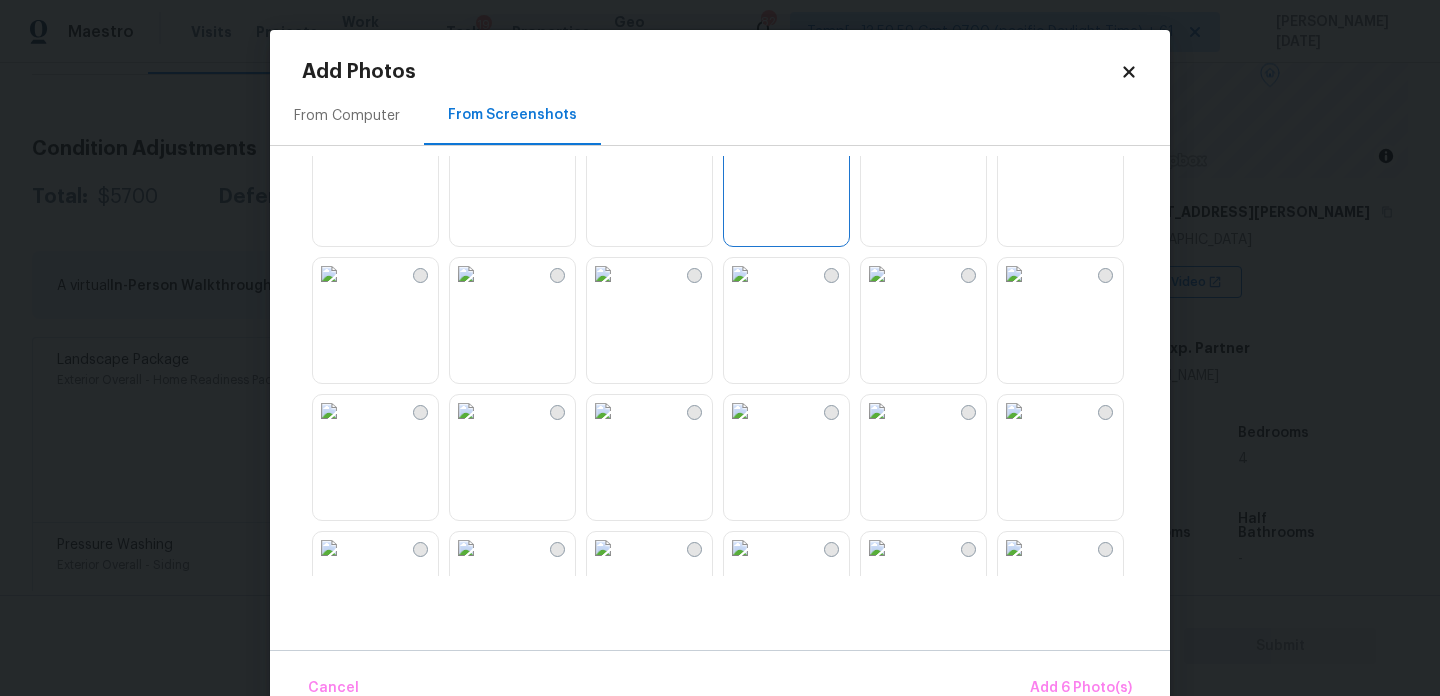 click at bounding box center [740, 274] 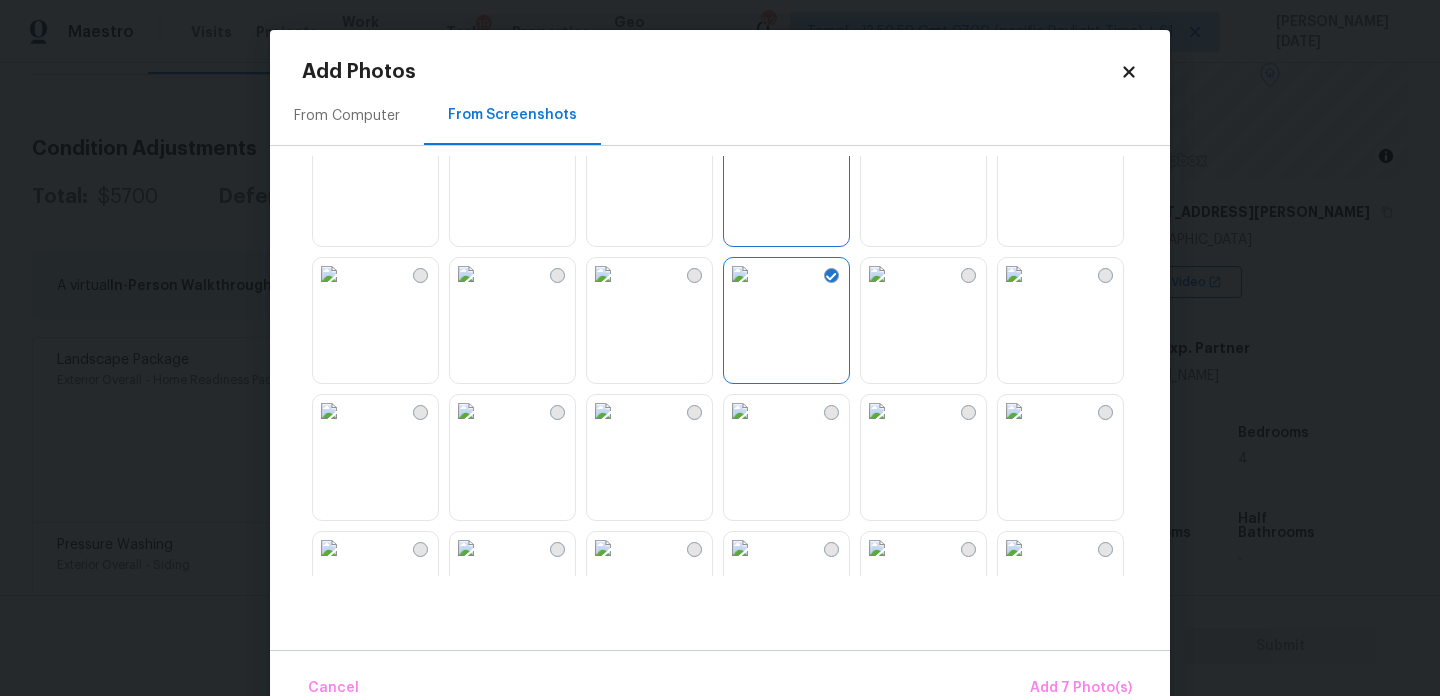 click at bounding box center (466, 274) 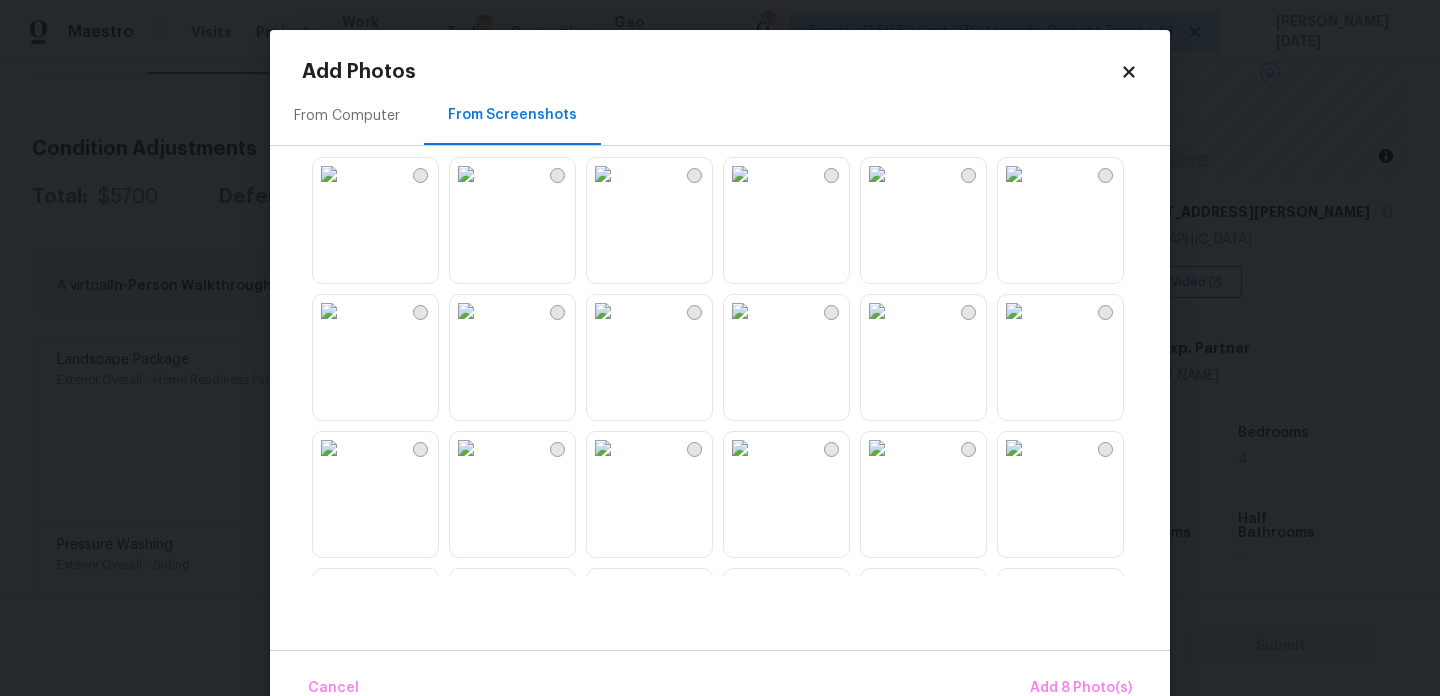 scroll, scrollTop: 1517, scrollLeft: 0, axis: vertical 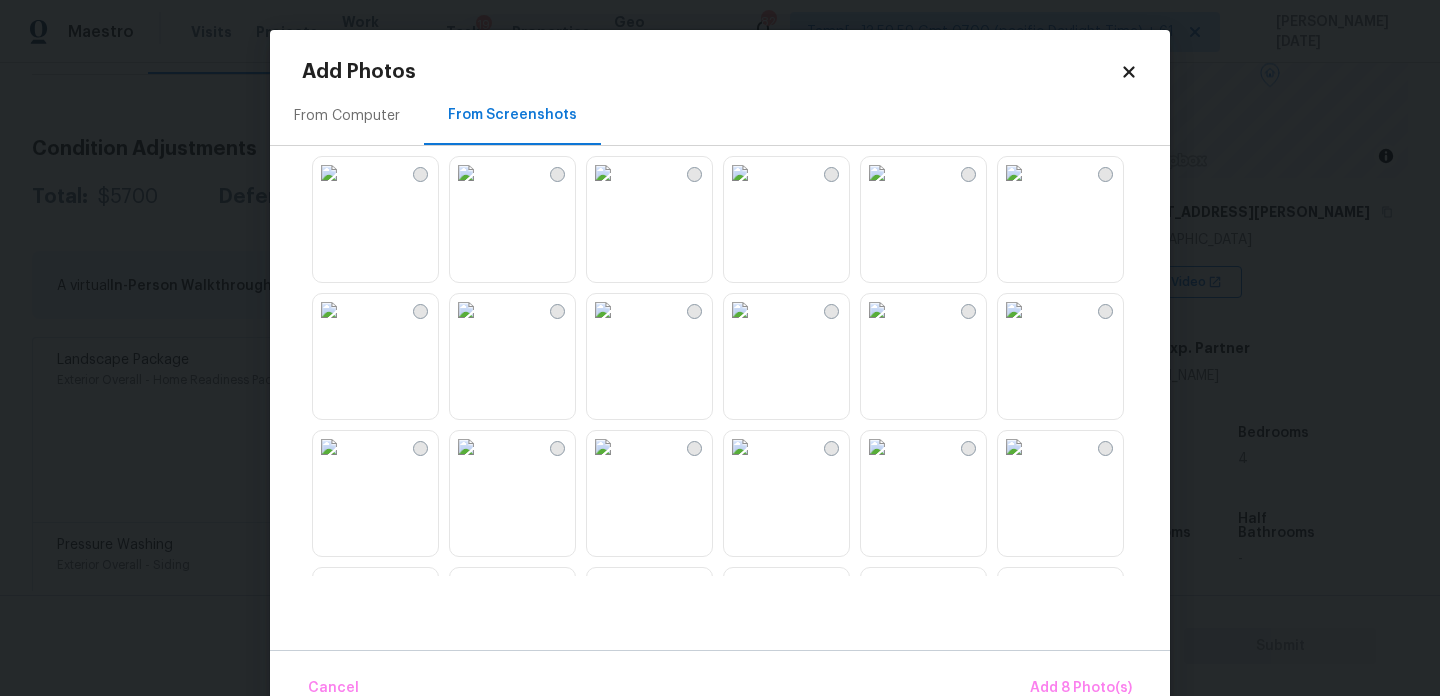 click at bounding box center (329, 173) 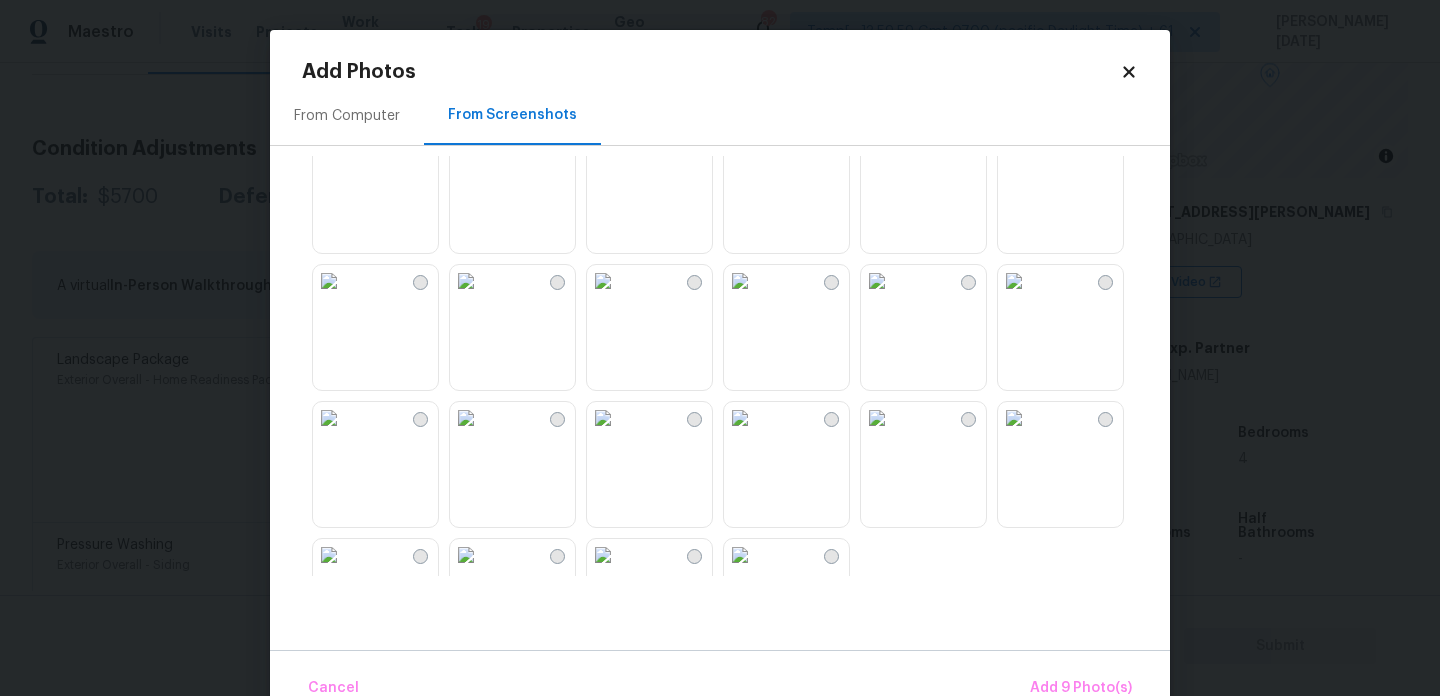 scroll, scrollTop: 1825, scrollLeft: 0, axis: vertical 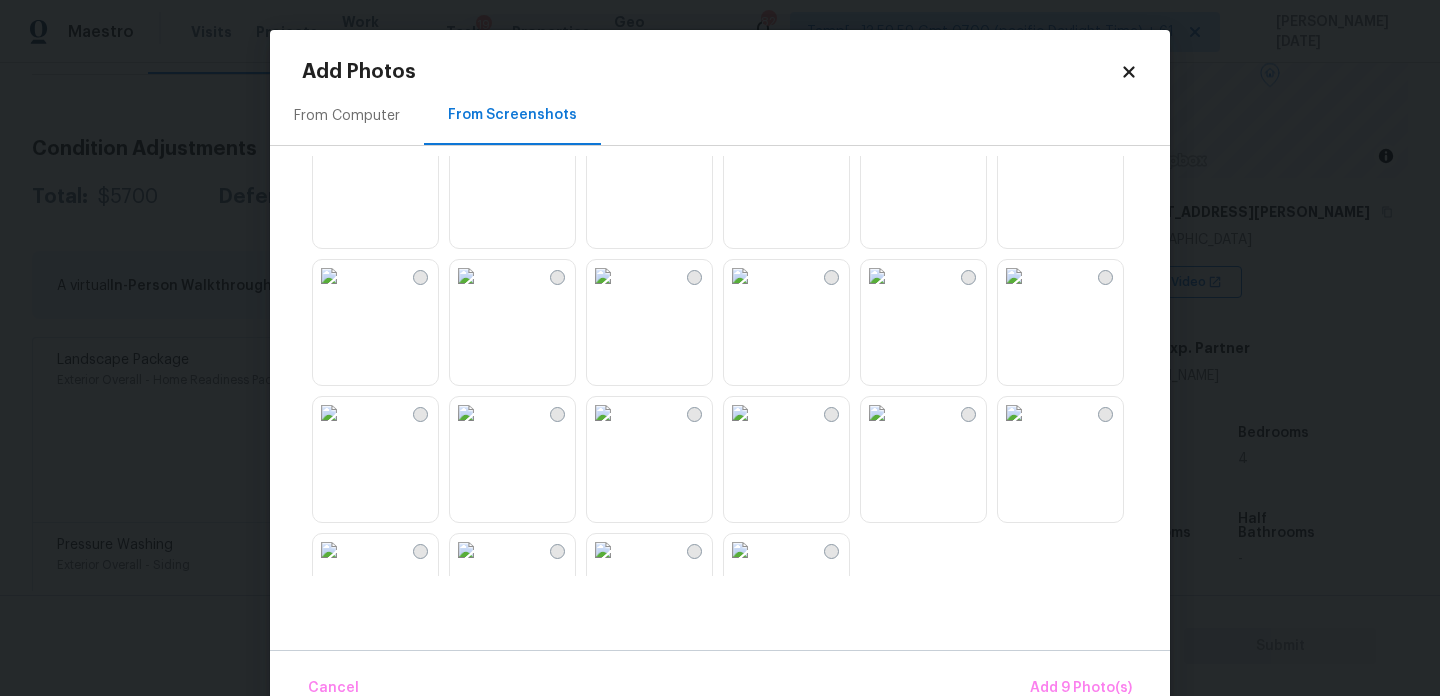 click at bounding box center [603, 276] 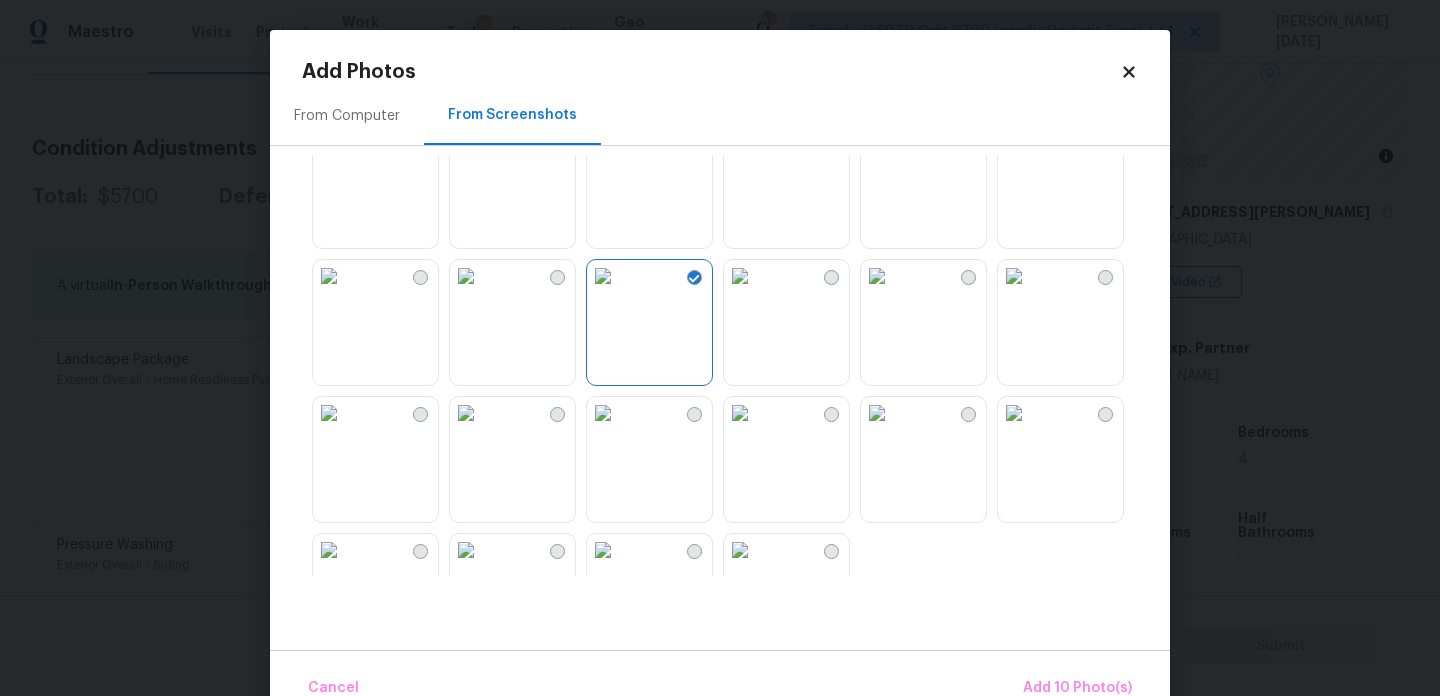 scroll, scrollTop: 1910, scrollLeft: 0, axis: vertical 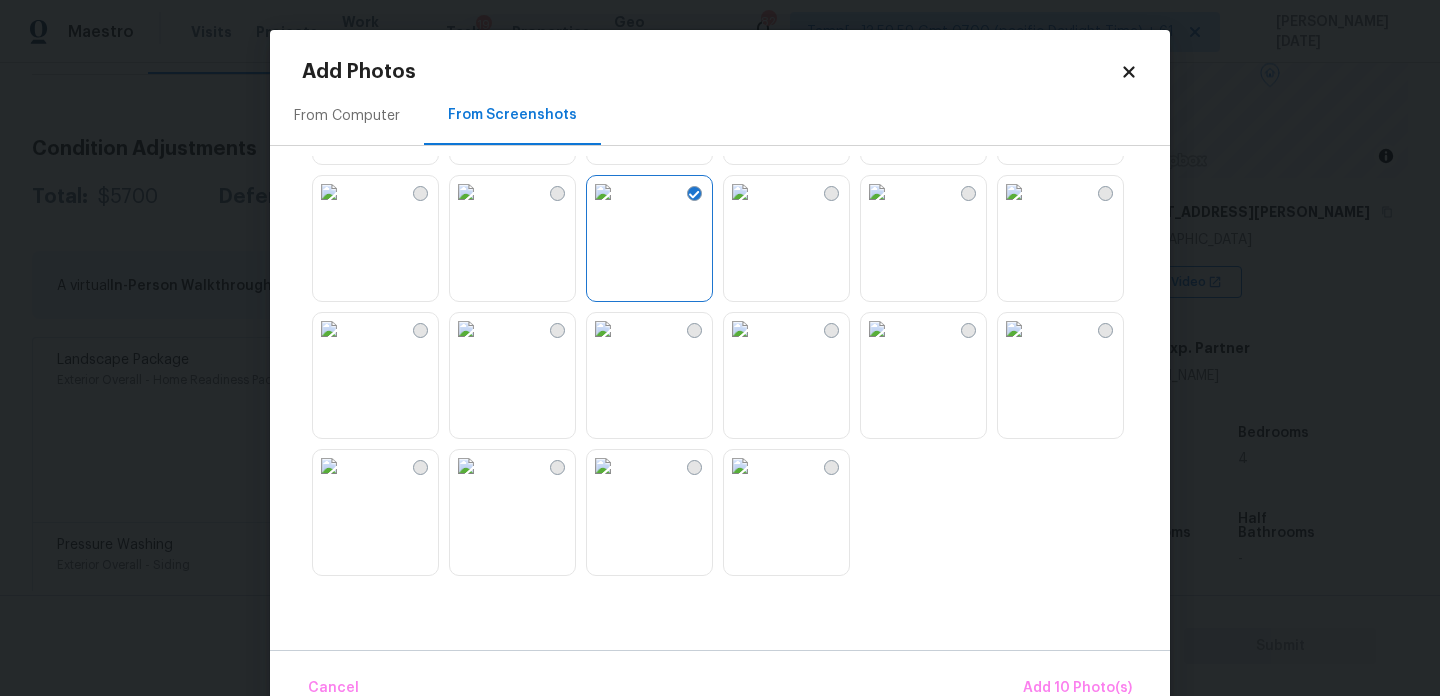 click at bounding box center [603, 329] 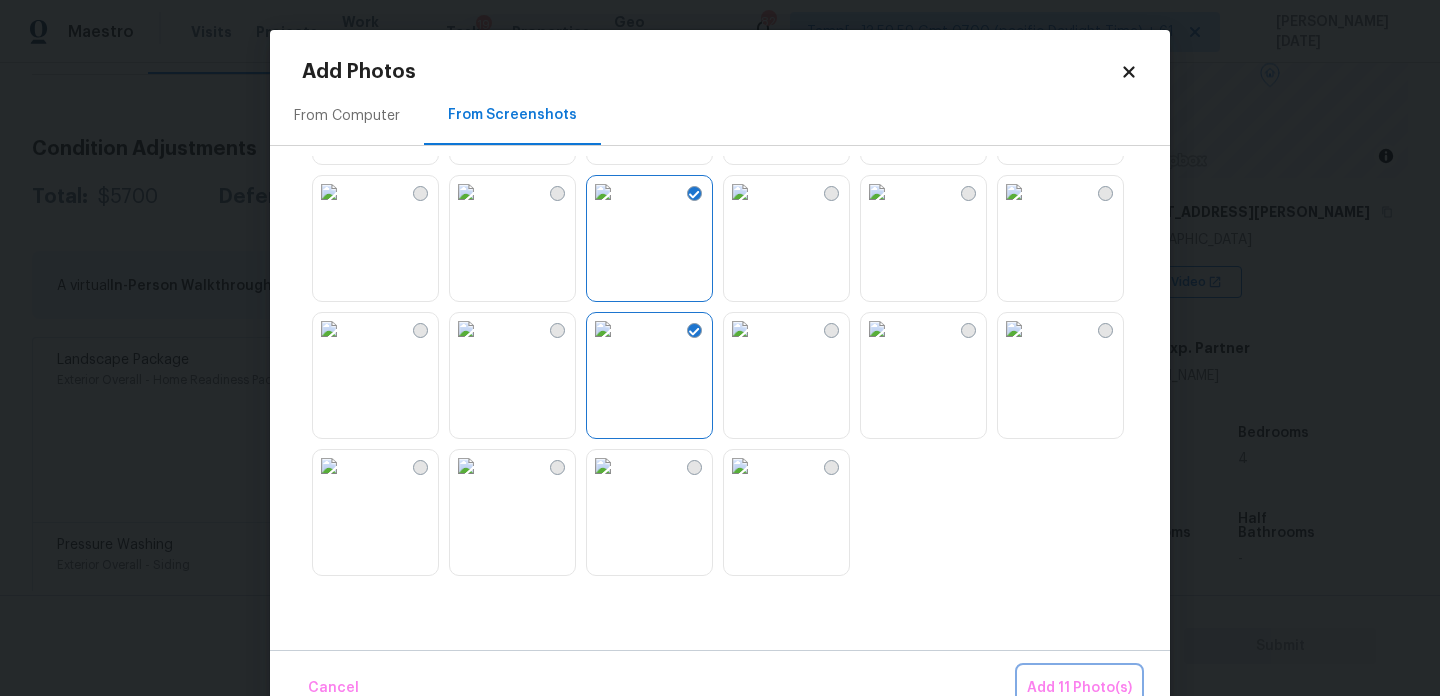 click on "Add 11 Photo(s)" at bounding box center (1079, 688) 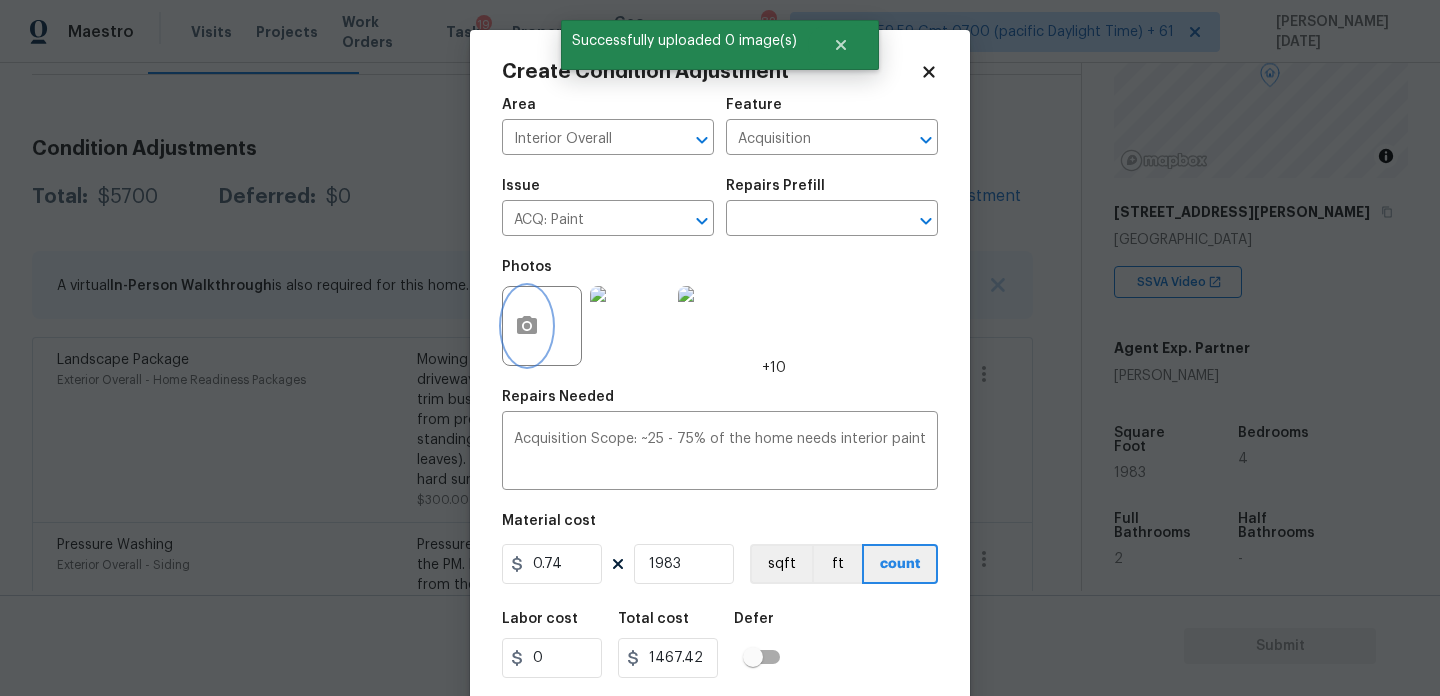 scroll, scrollTop: 51, scrollLeft: 0, axis: vertical 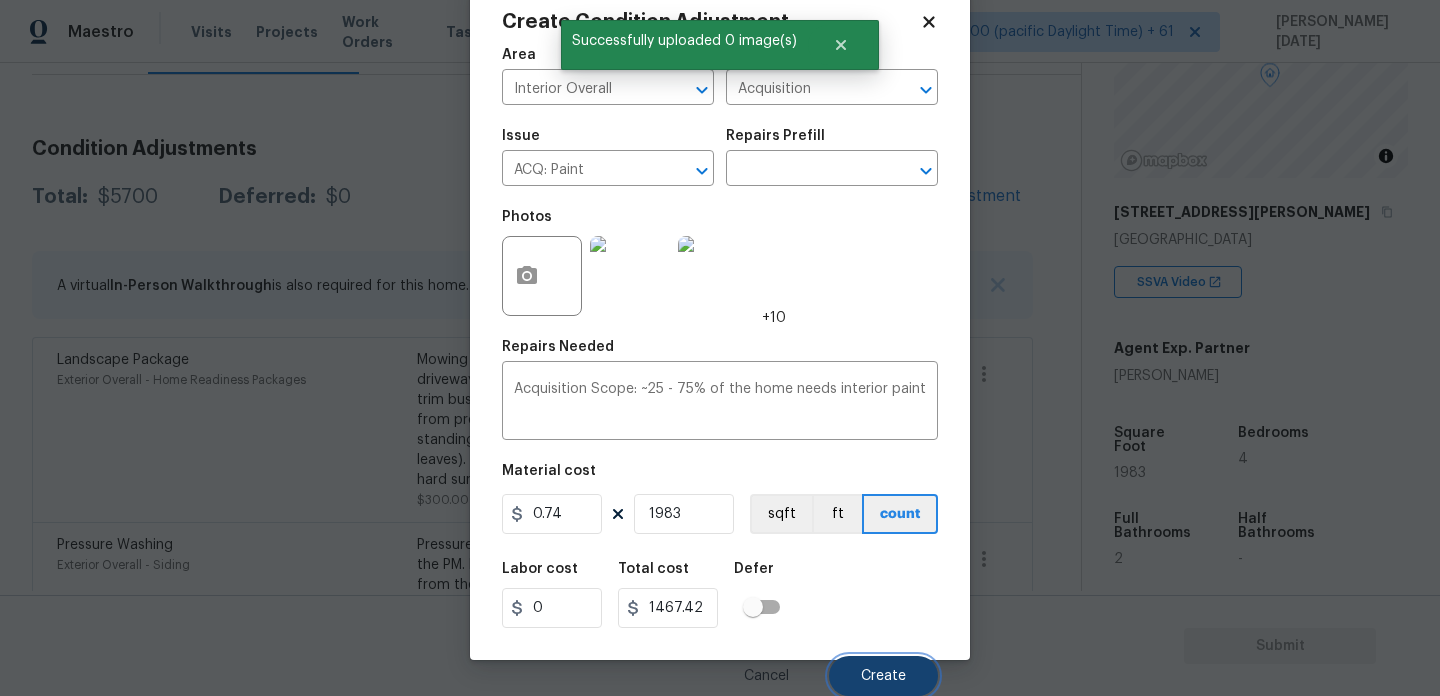 click on "Create" at bounding box center [883, 676] 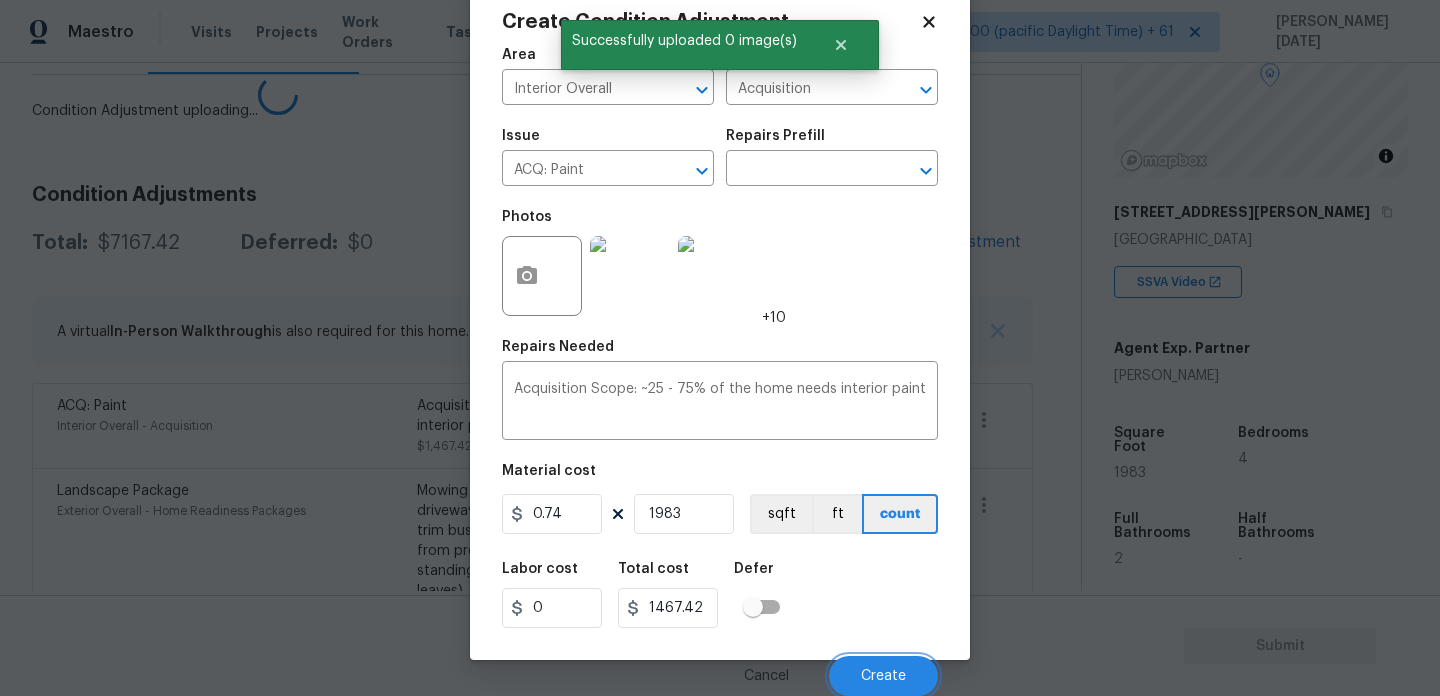 scroll, scrollTop: 44, scrollLeft: 0, axis: vertical 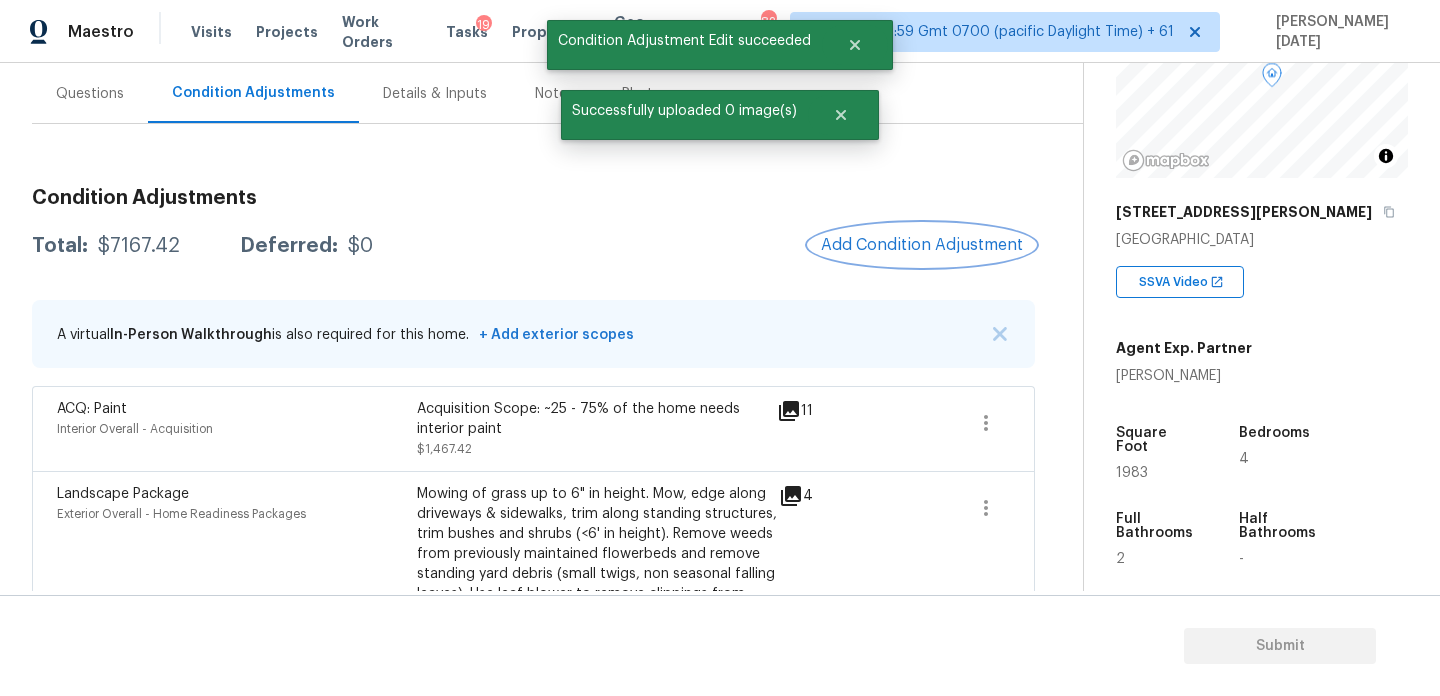 click on "Add Condition Adjustment" at bounding box center [922, 245] 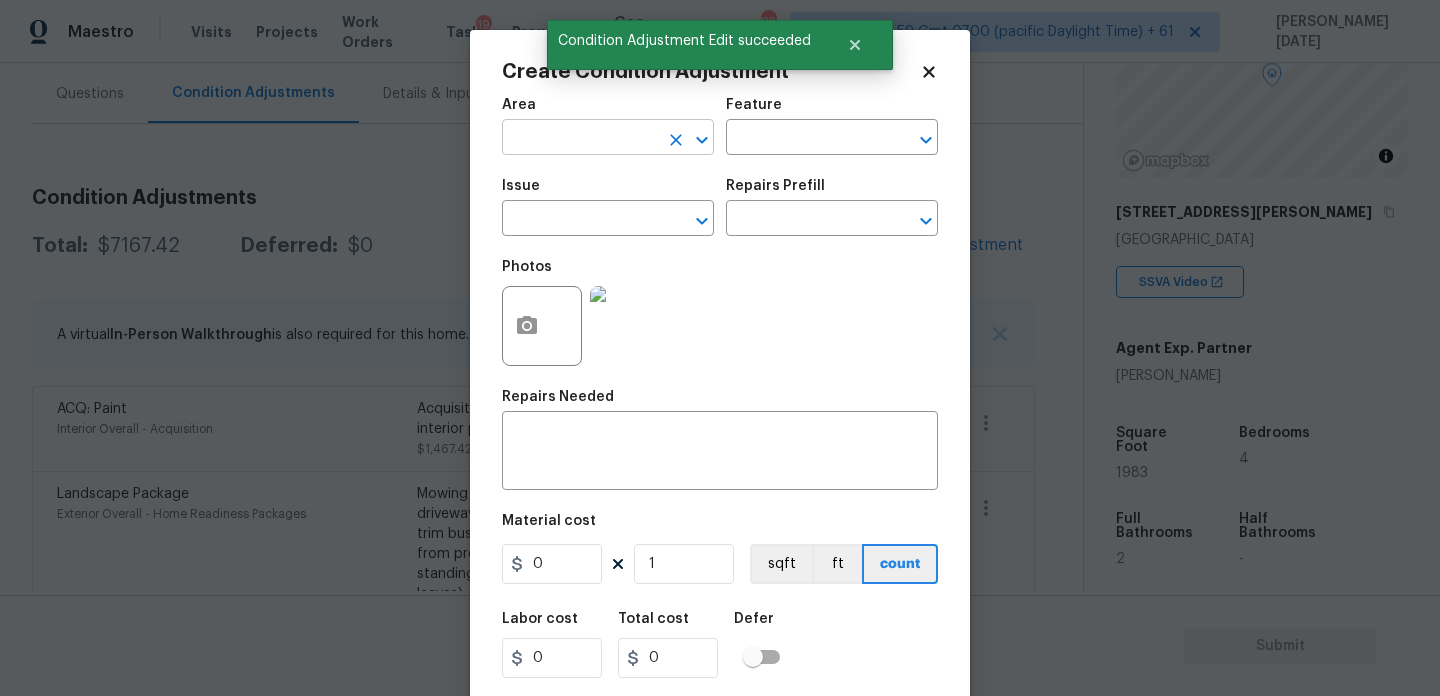 click at bounding box center (580, 139) 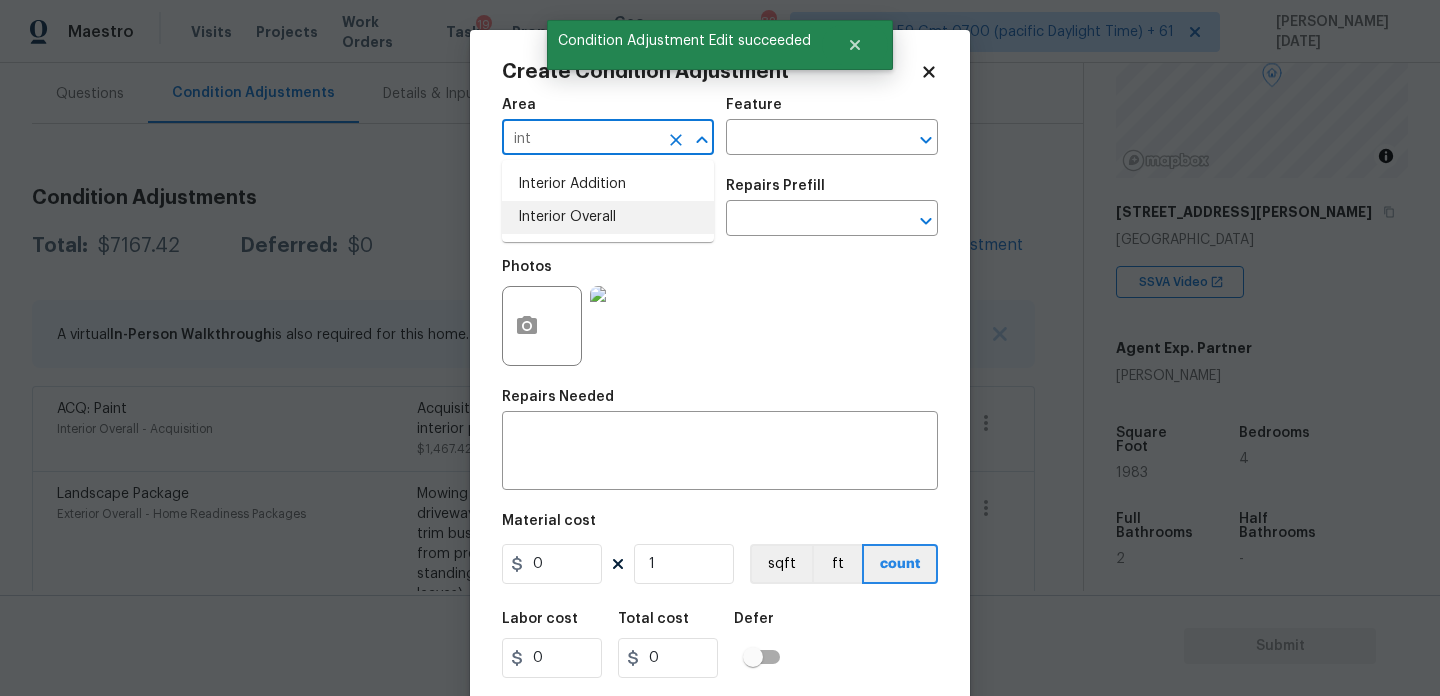 click on "Interior Overall" at bounding box center [608, 217] 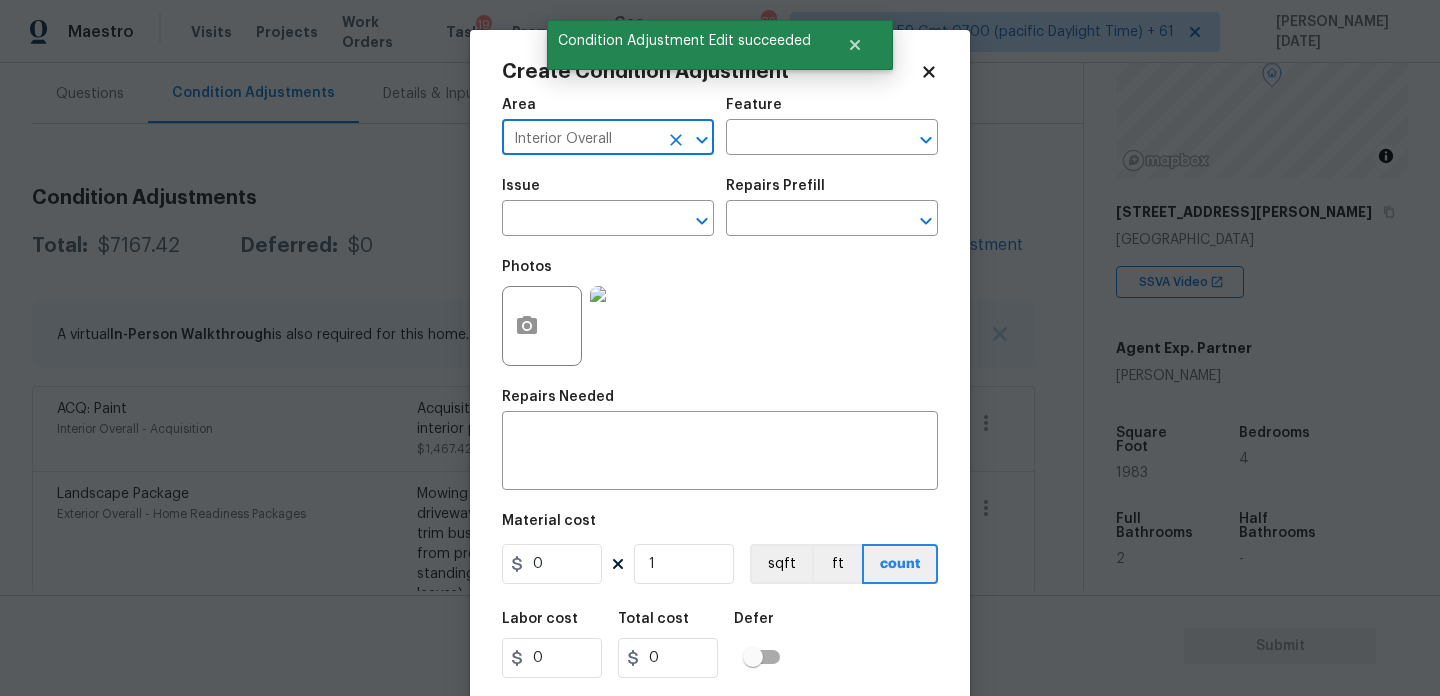 type on "Interior Overall" 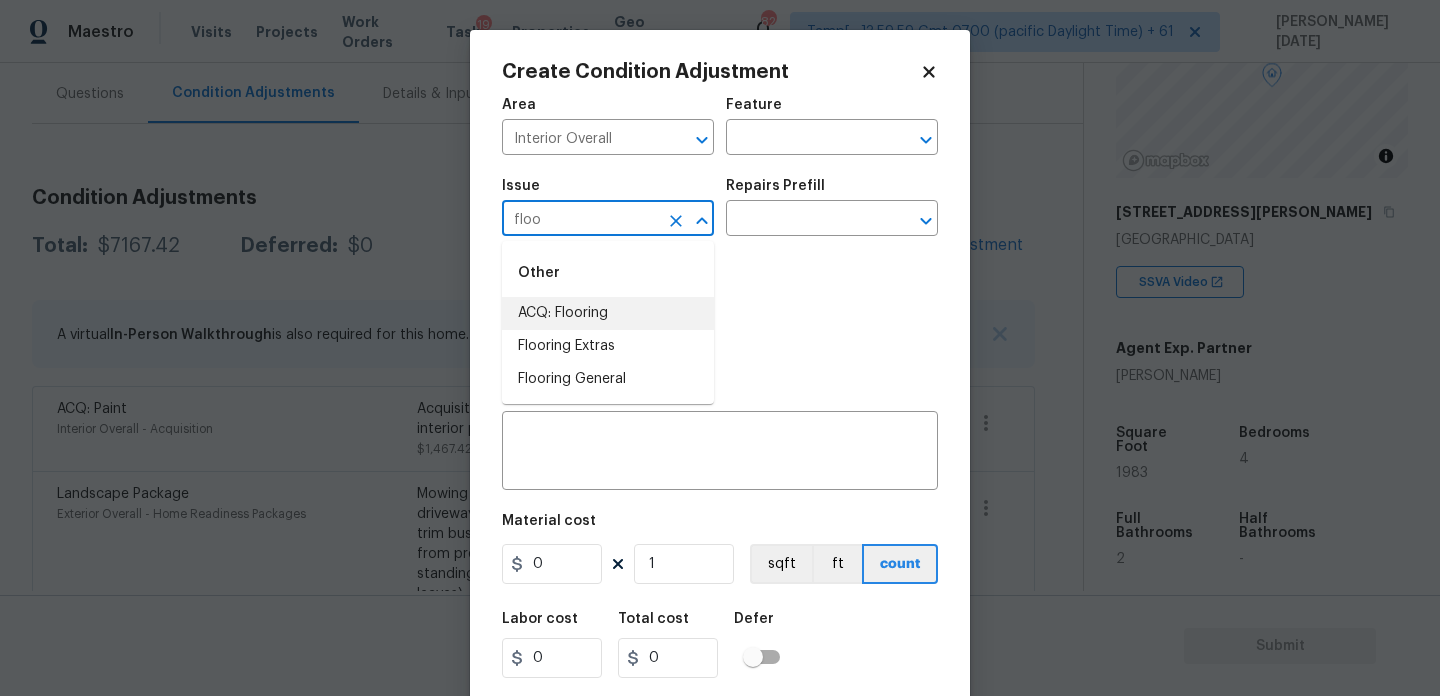 click on "ACQ: Flooring" at bounding box center (608, 313) 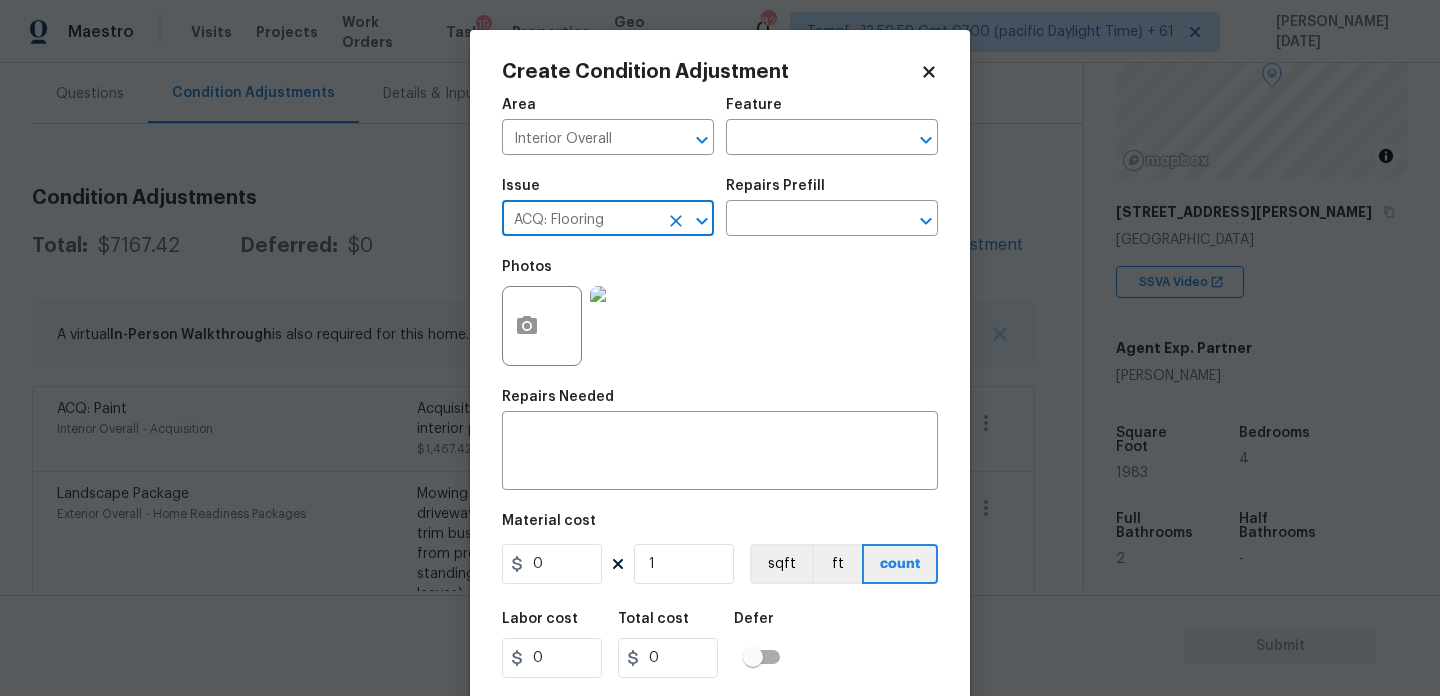 type on "ACQ: Flooring" 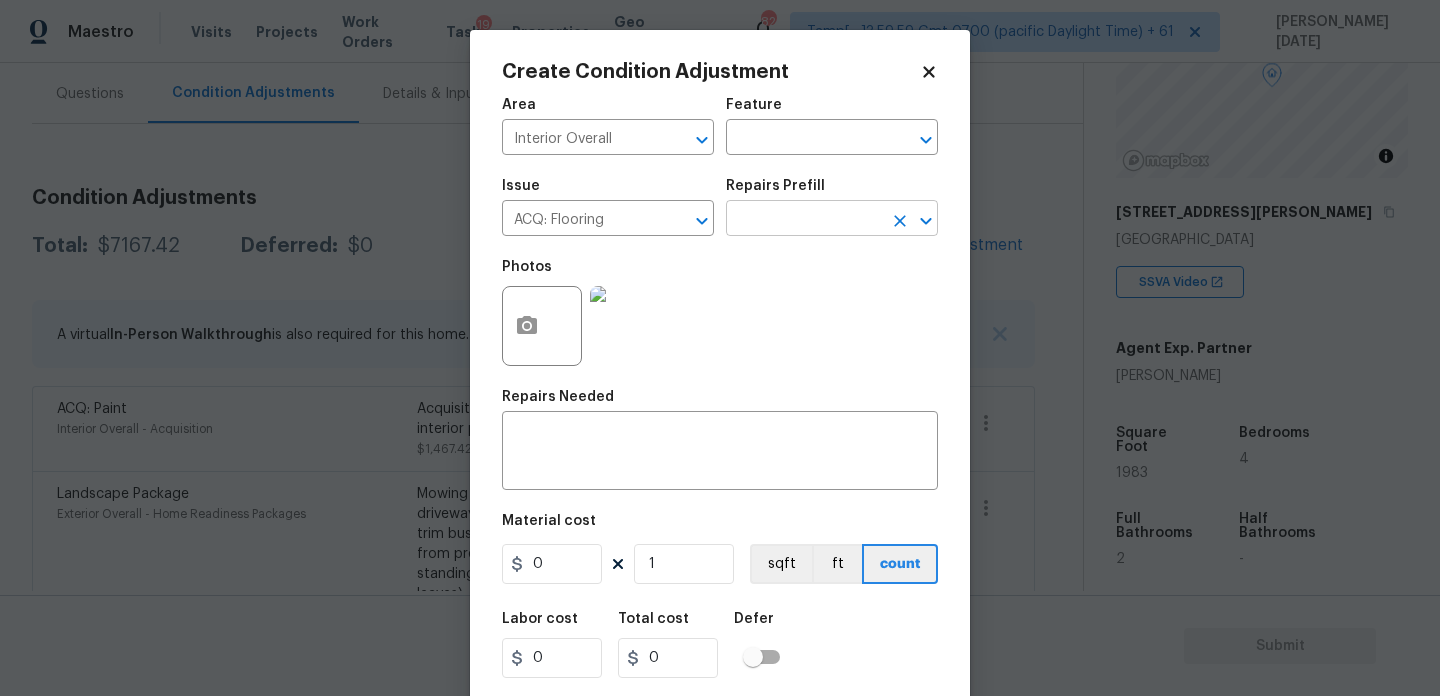 click at bounding box center [804, 220] 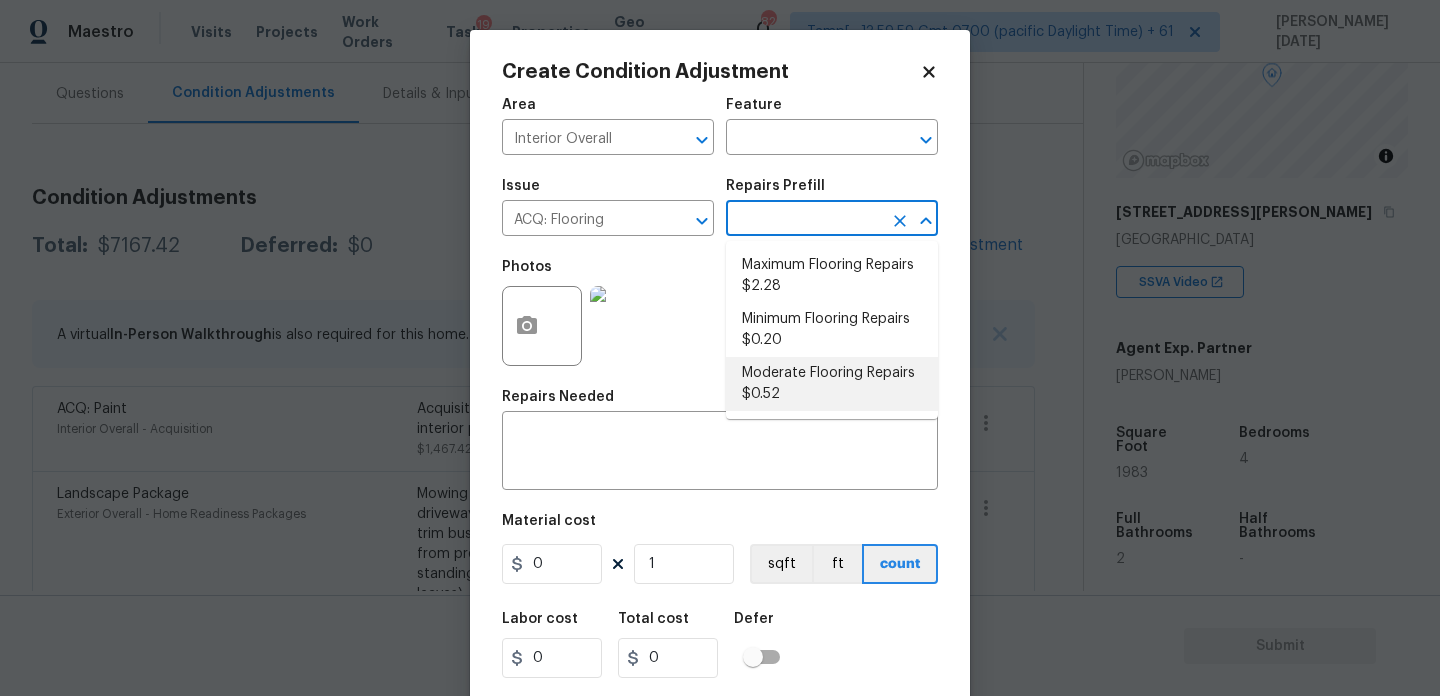 click on "Moderate Flooring Repairs $0.52" at bounding box center (832, 384) 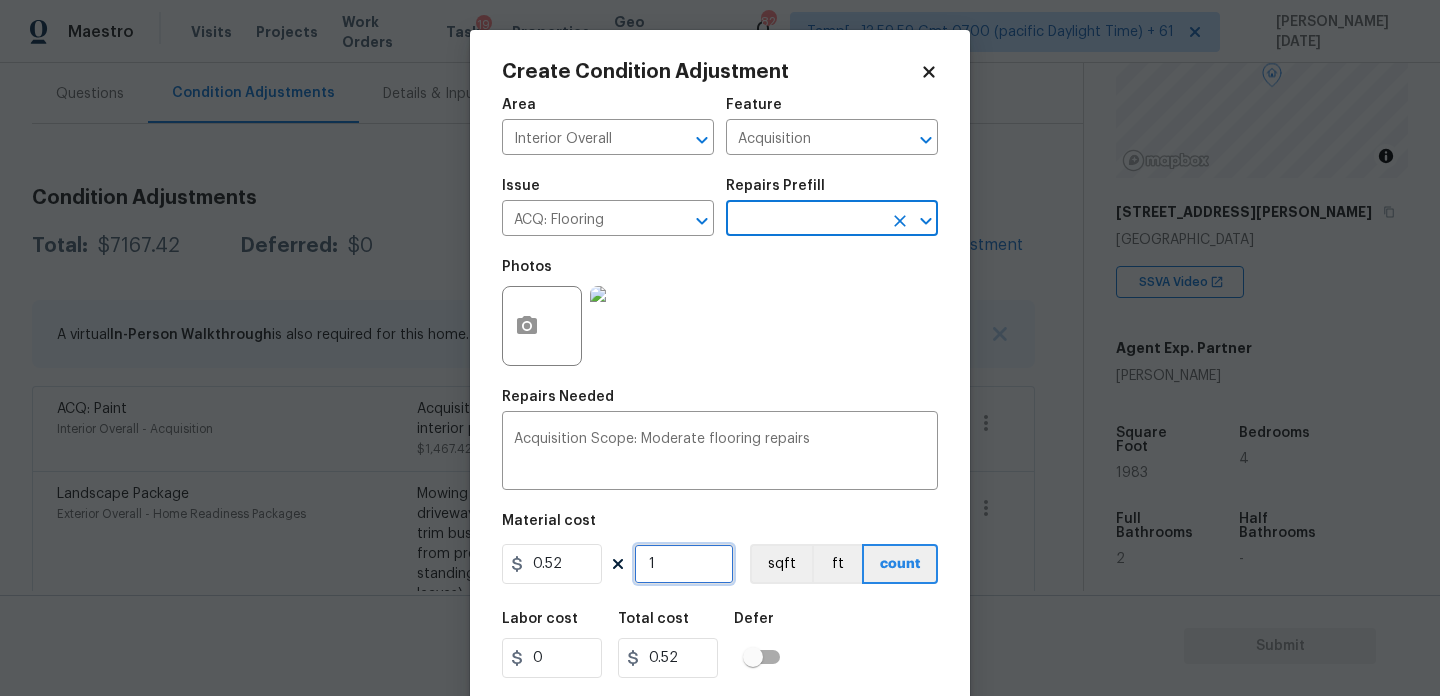 click on "1" at bounding box center (684, 564) 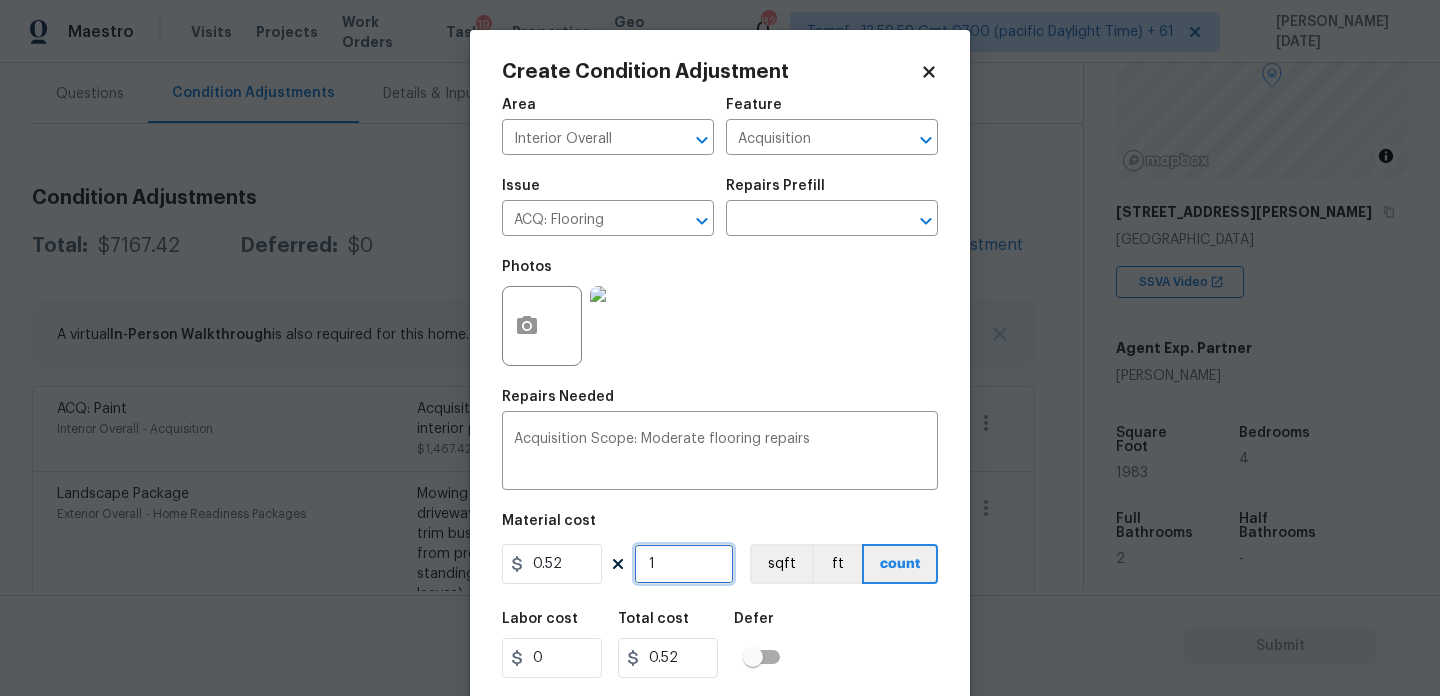 type on "0" 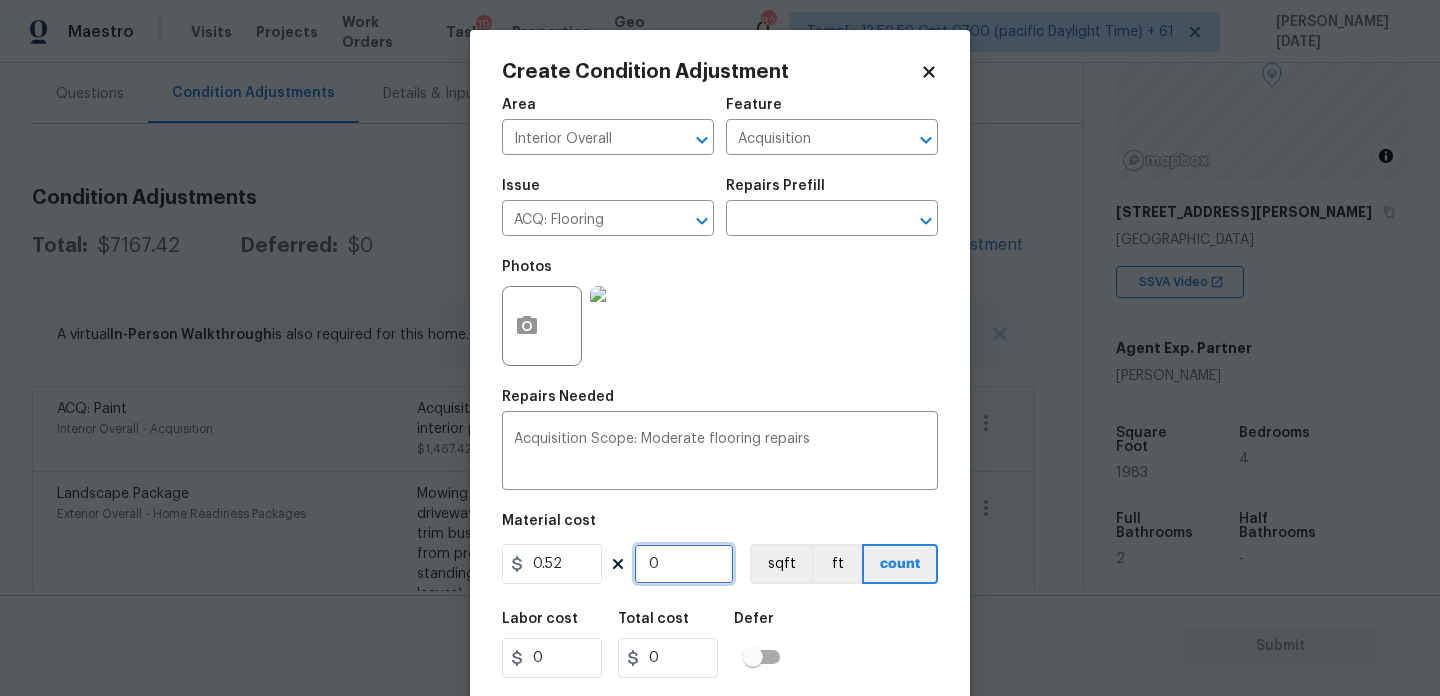 paste on "1983" 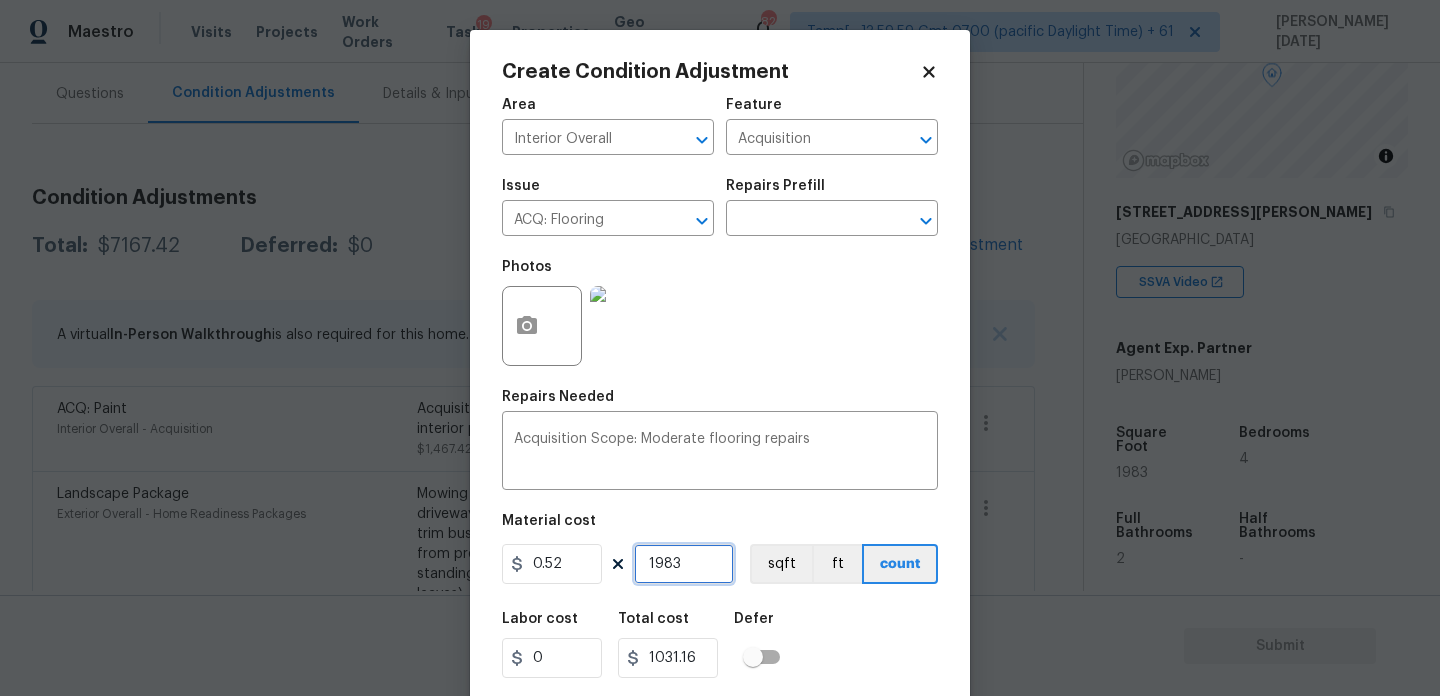 type on "1983" 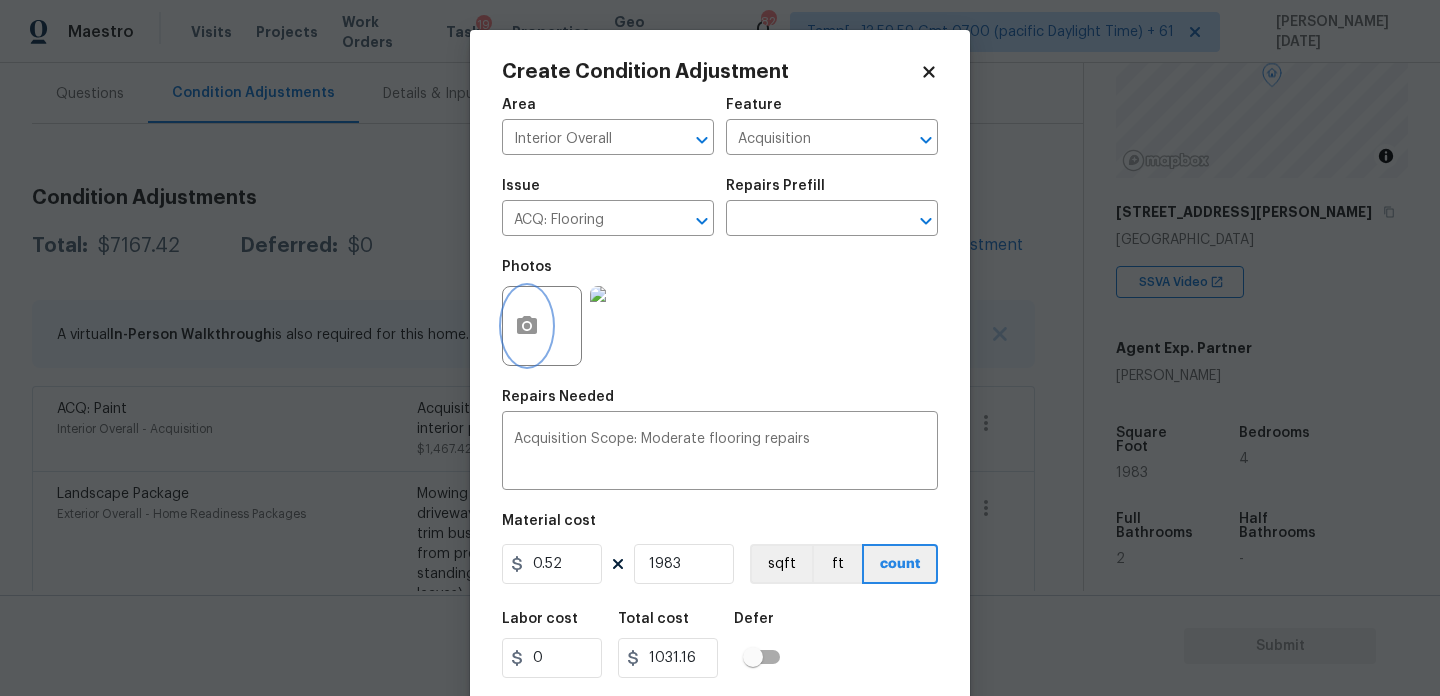 click 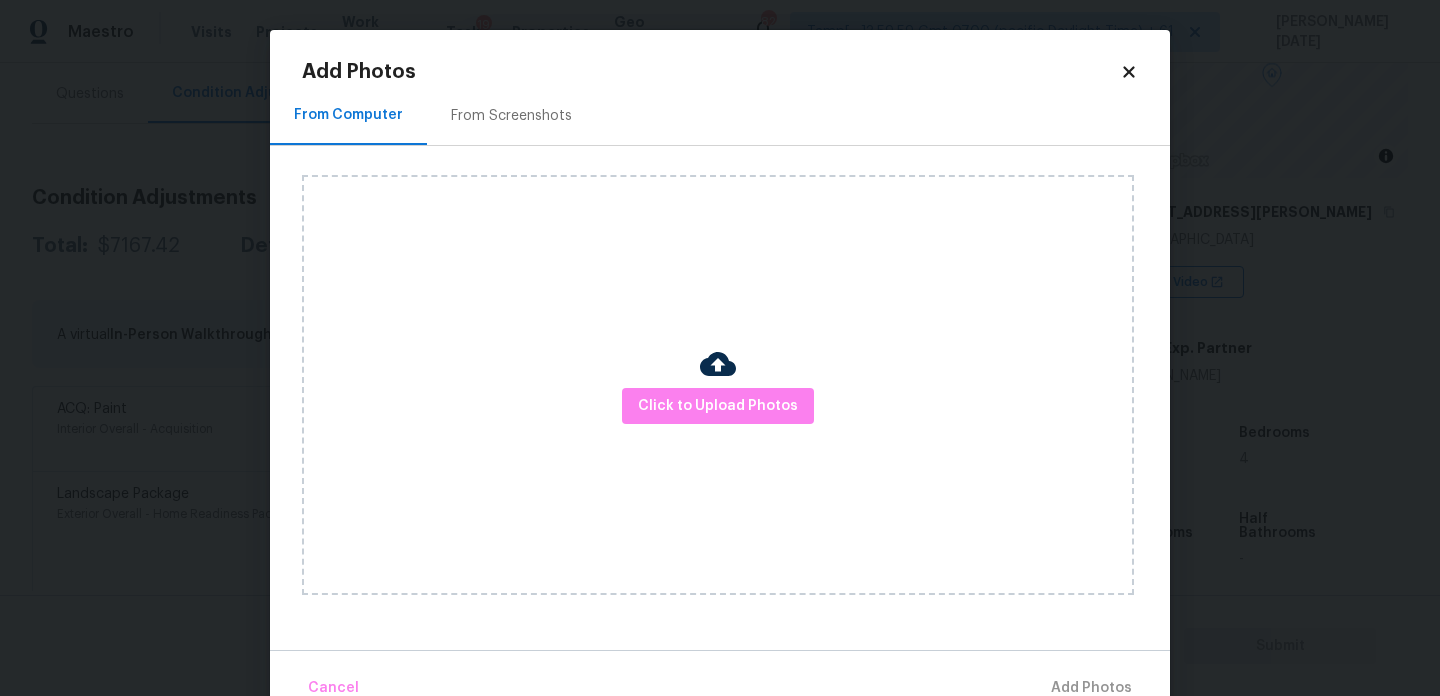 click on "From Screenshots" at bounding box center [511, 115] 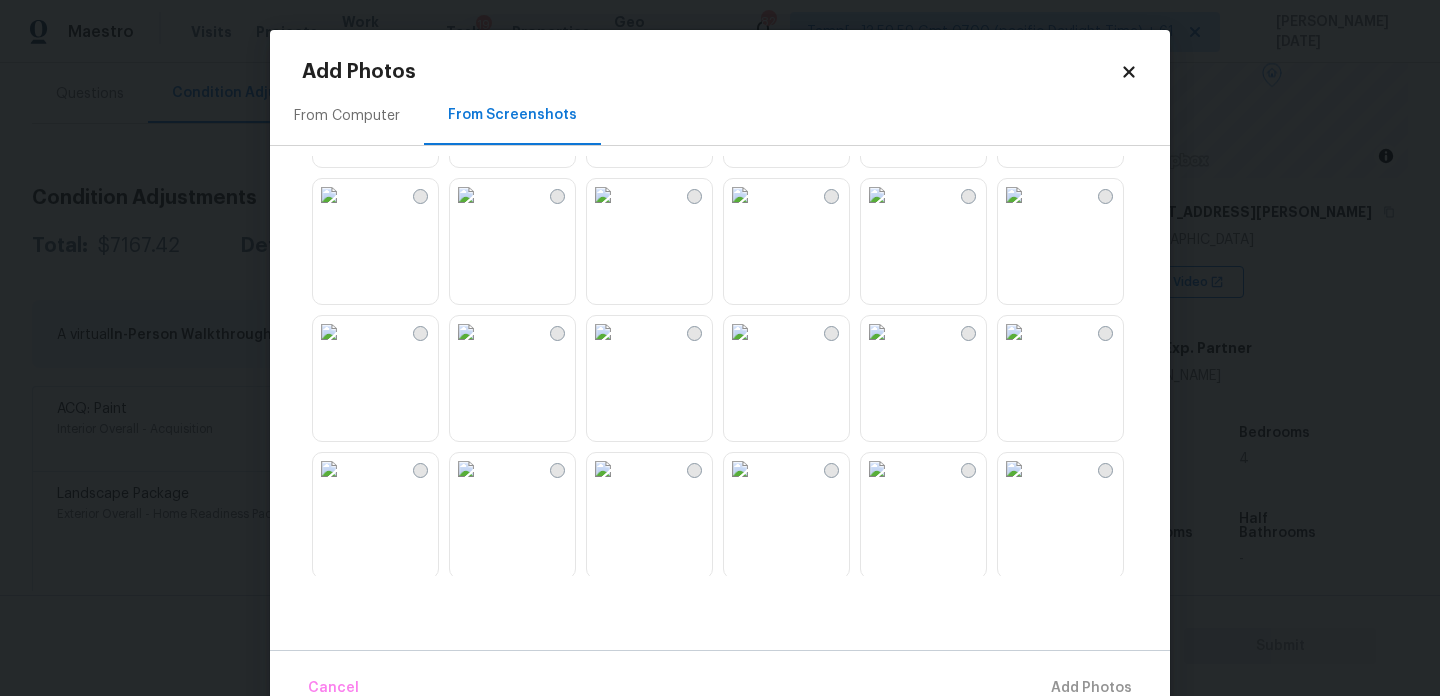 scroll, scrollTop: 127, scrollLeft: 0, axis: vertical 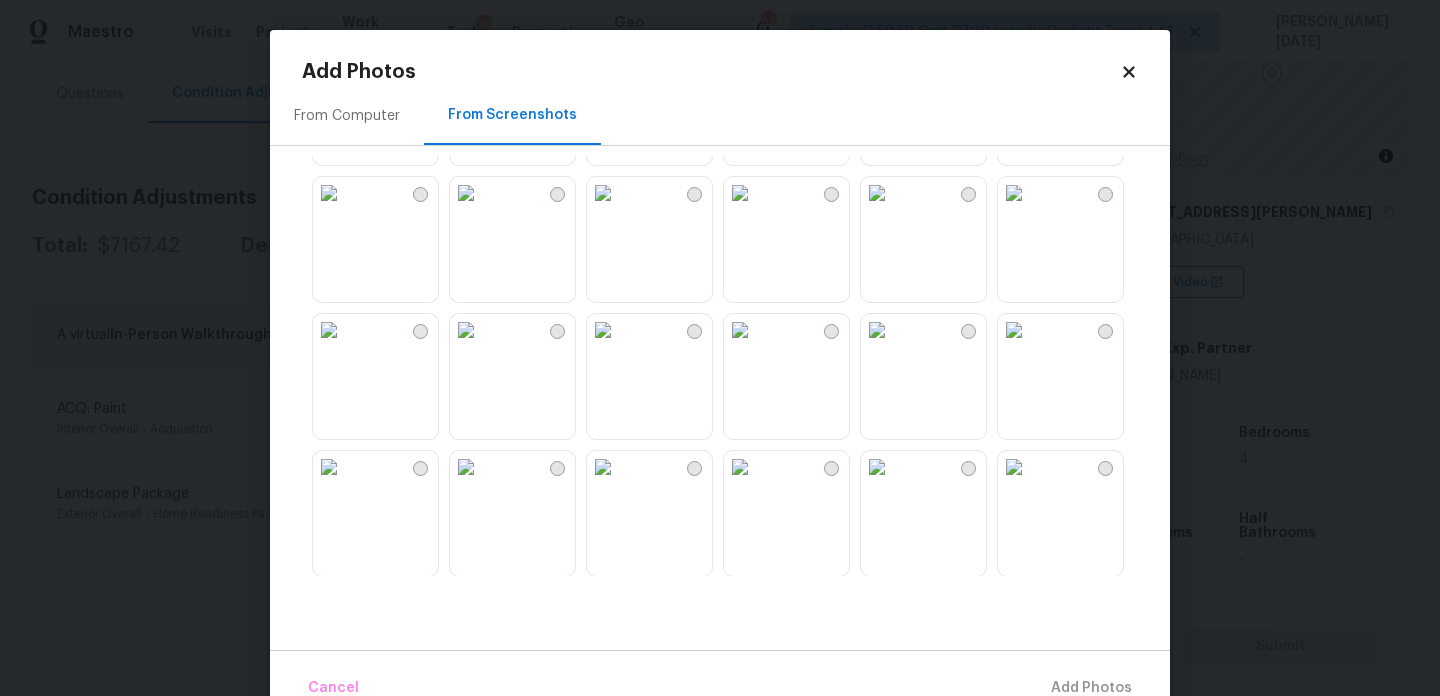 click at bounding box center (603, 193) 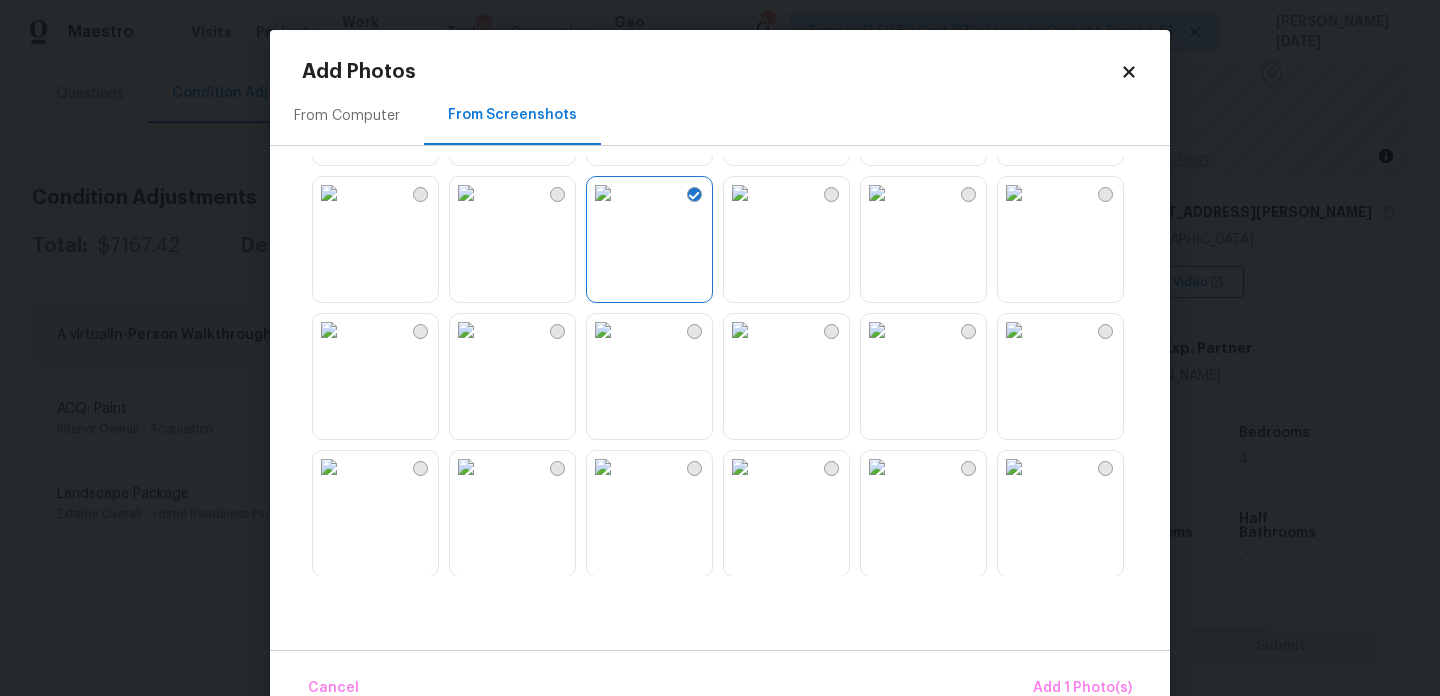 click at bounding box center [466, 193] 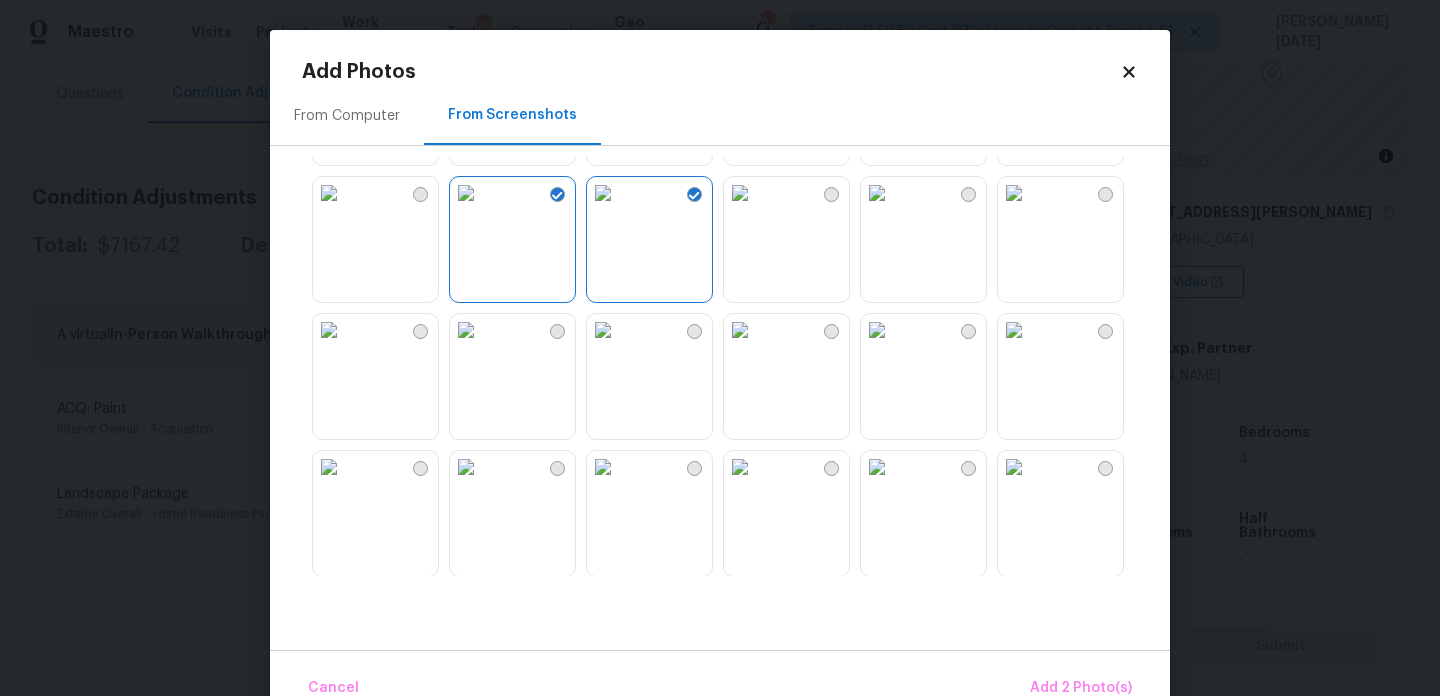 scroll, scrollTop: 346, scrollLeft: 0, axis: vertical 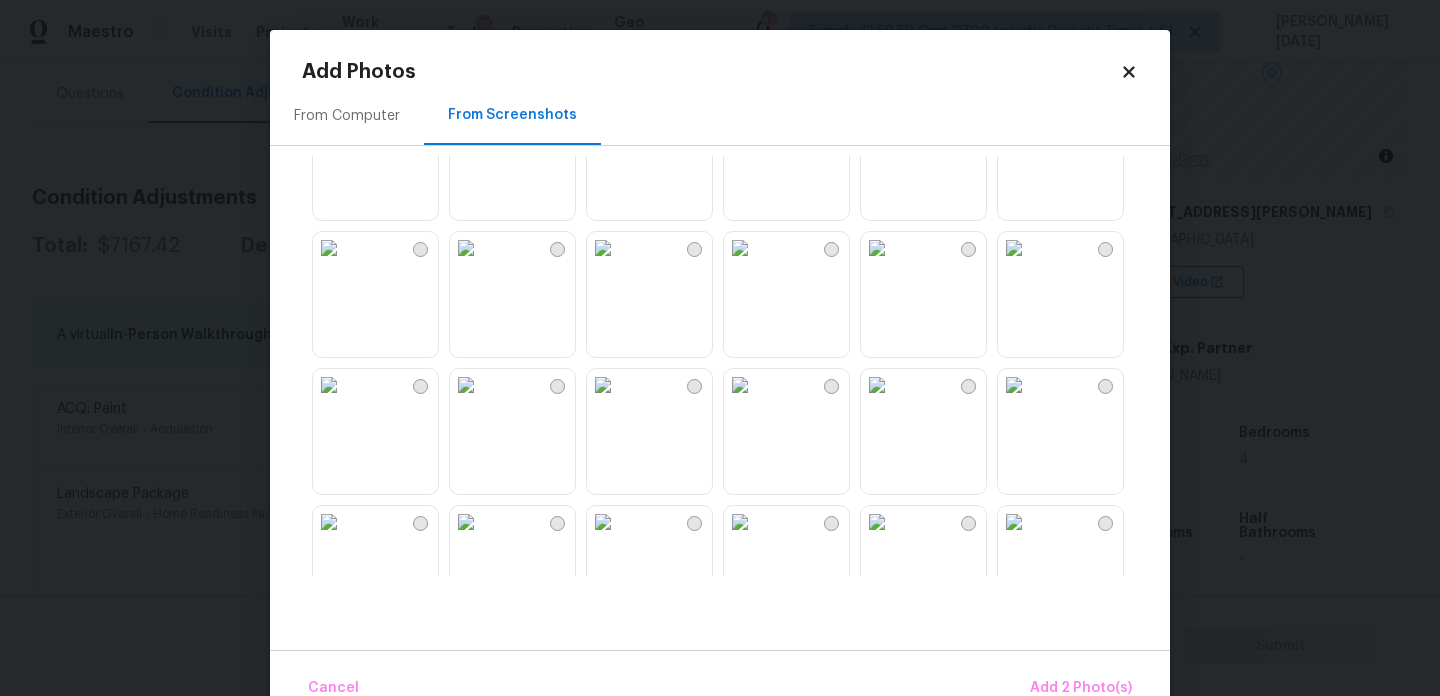 click at bounding box center [603, 111] 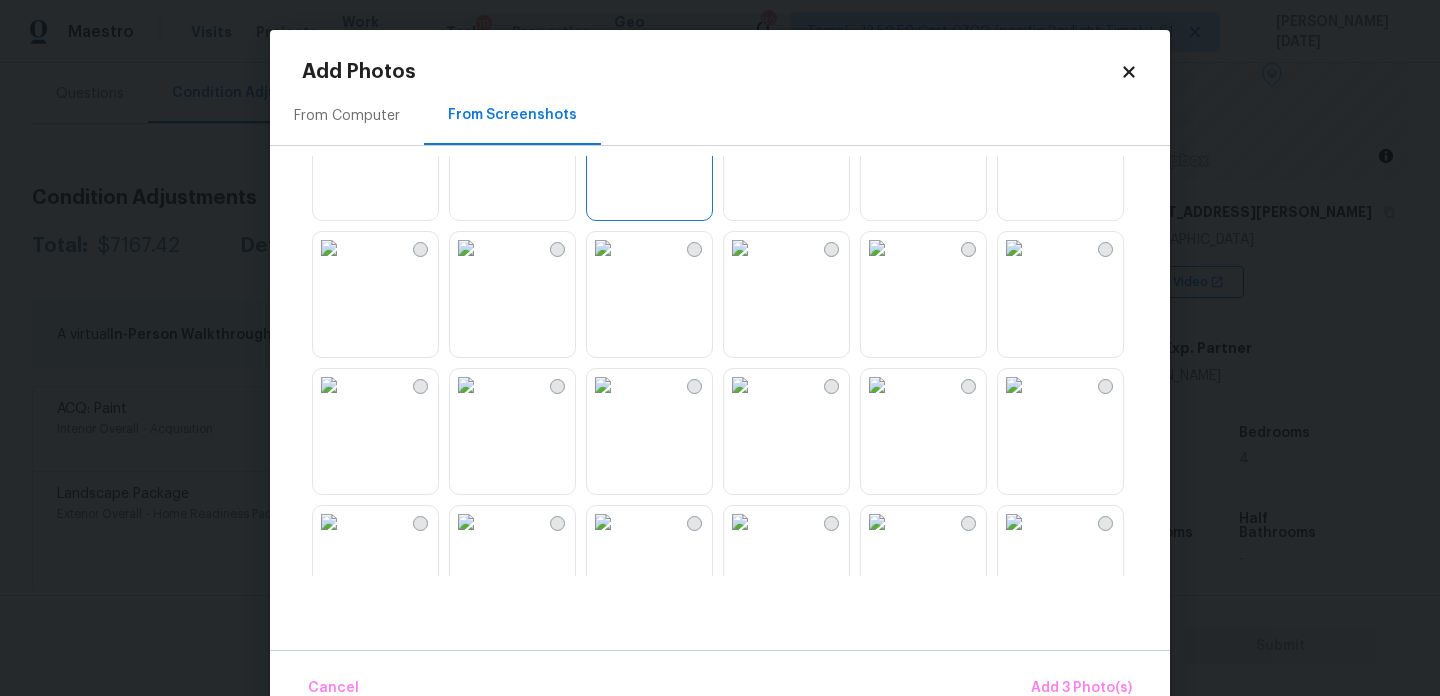 click at bounding box center [603, 248] 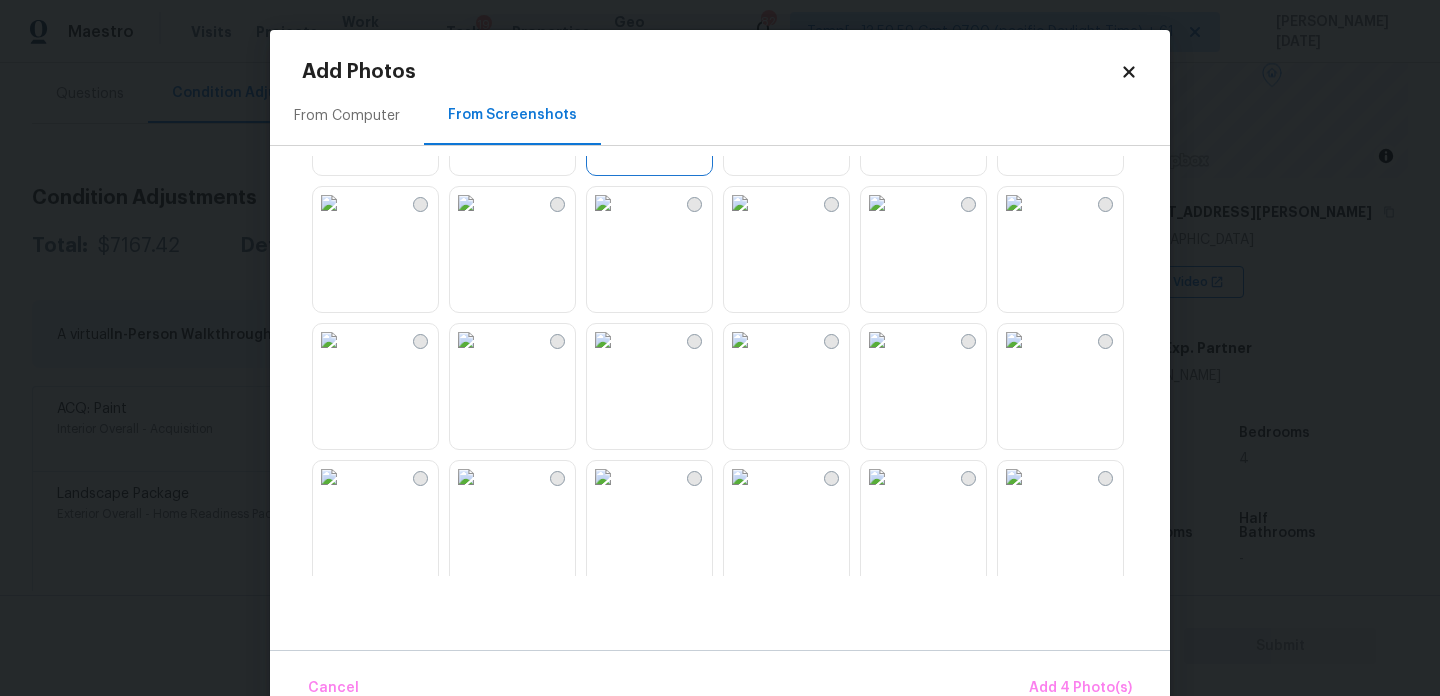 scroll, scrollTop: 579, scrollLeft: 0, axis: vertical 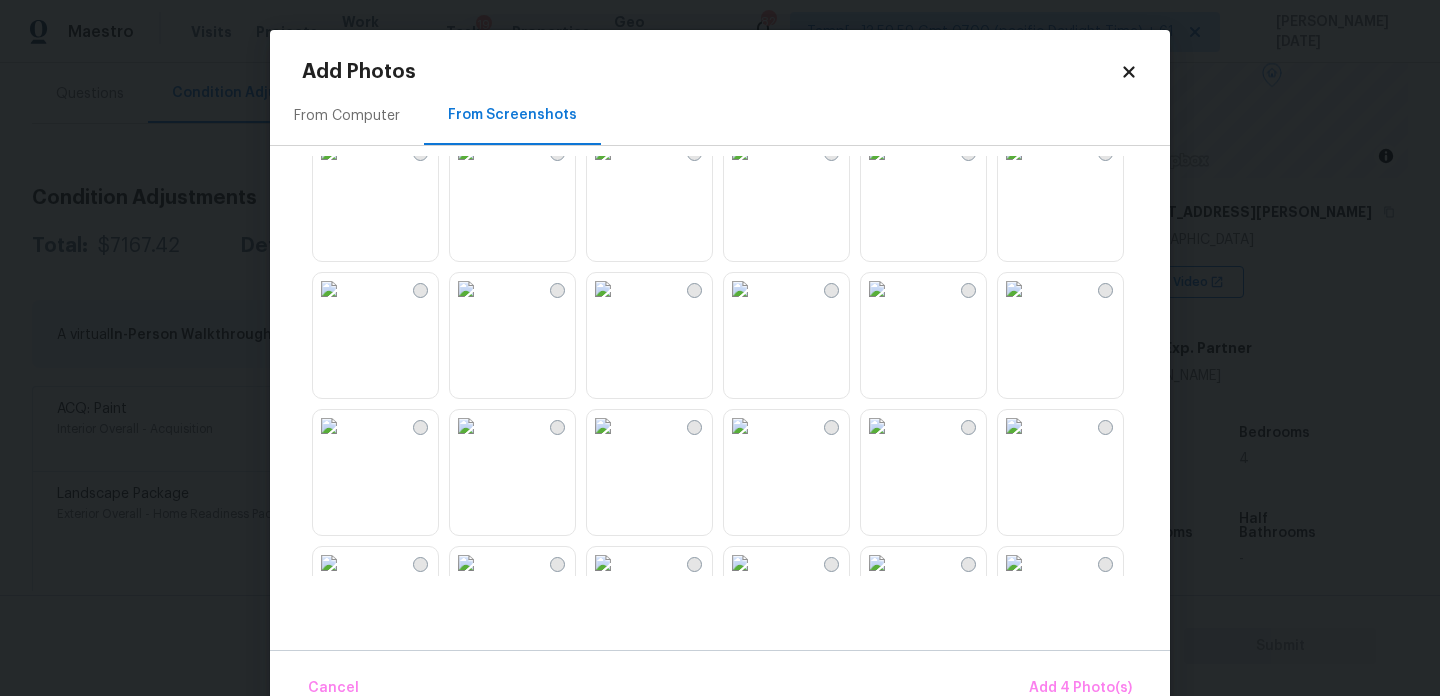 click at bounding box center (877, 152) 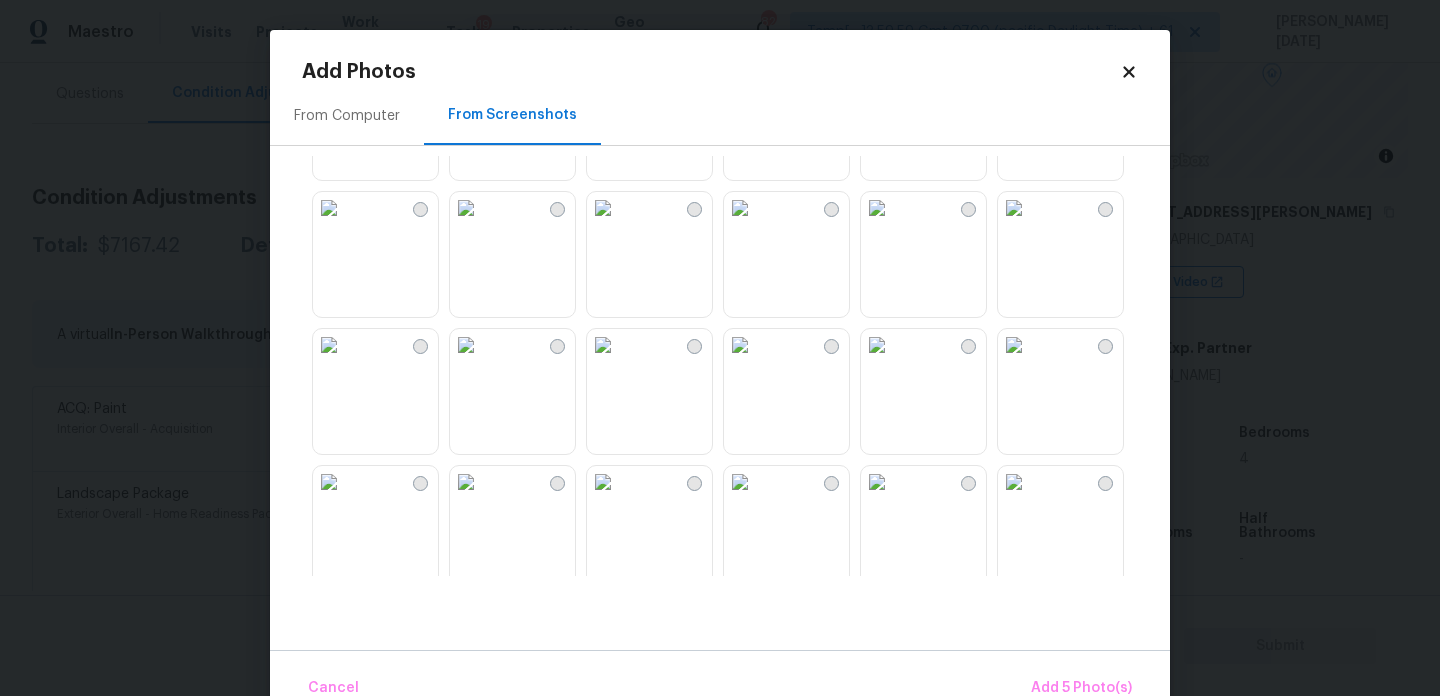 scroll, scrollTop: 802, scrollLeft: 0, axis: vertical 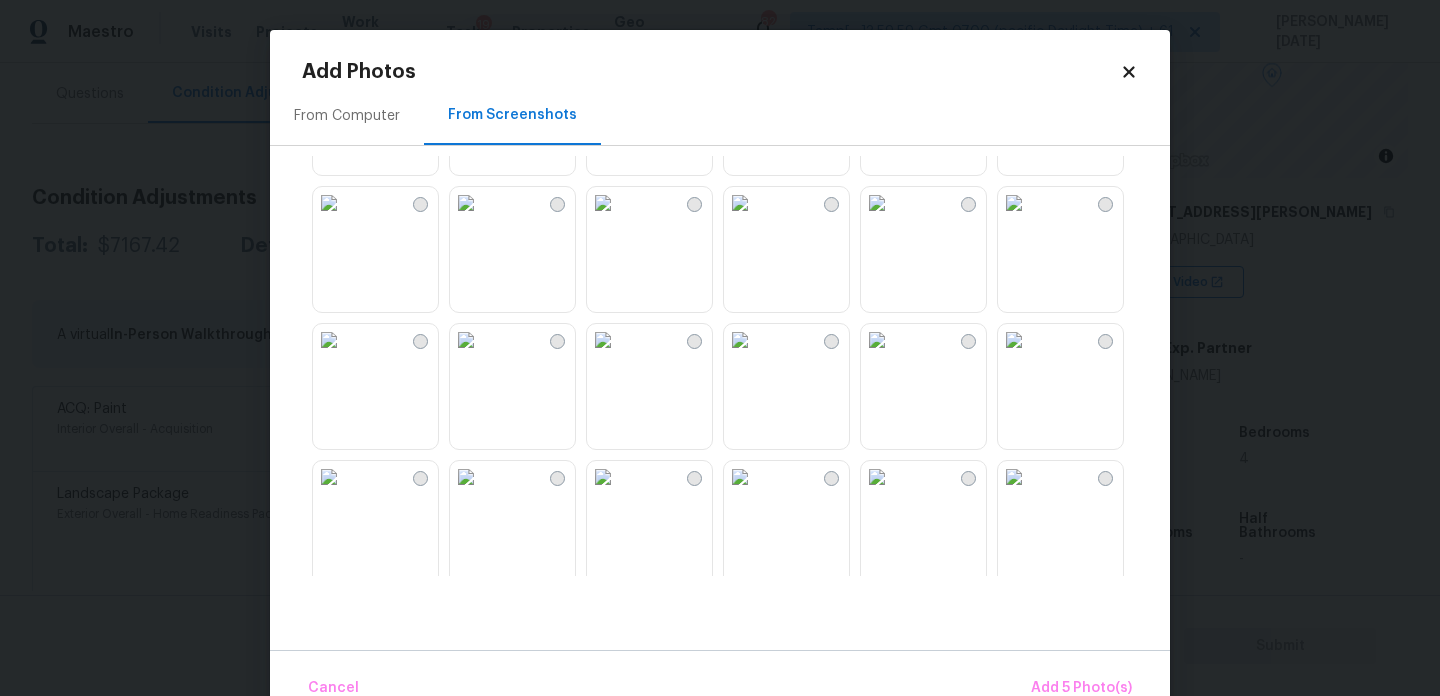 click at bounding box center (1014, 340) 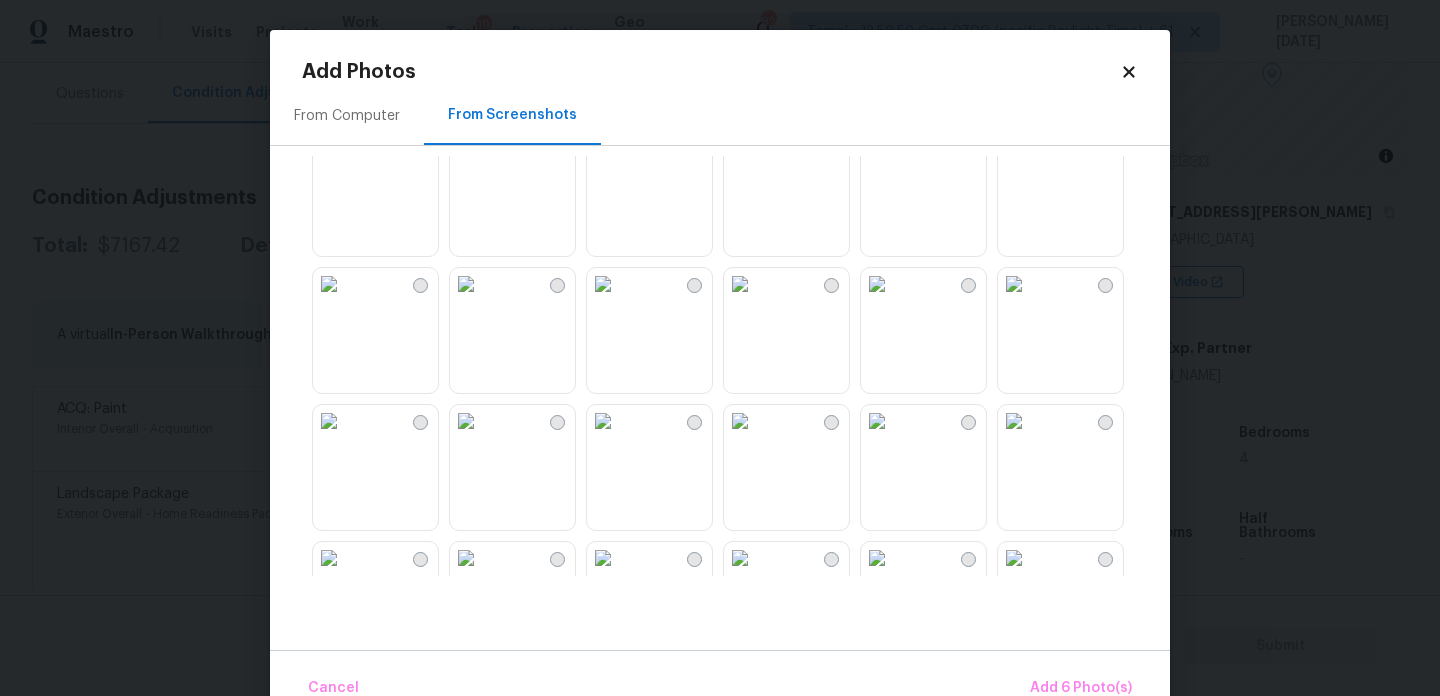 scroll, scrollTop: 1134, scrollLeft: 0, axis: vertical 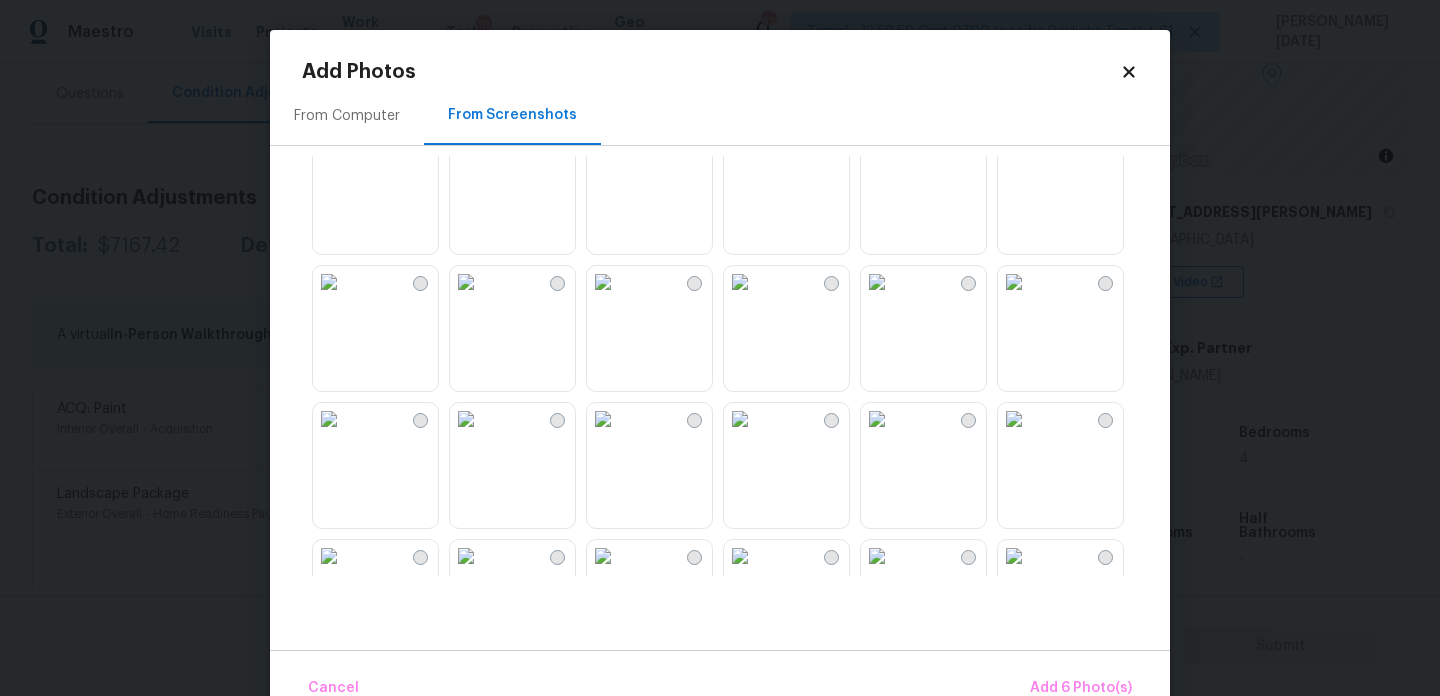 click at bounding box center (740, 282) 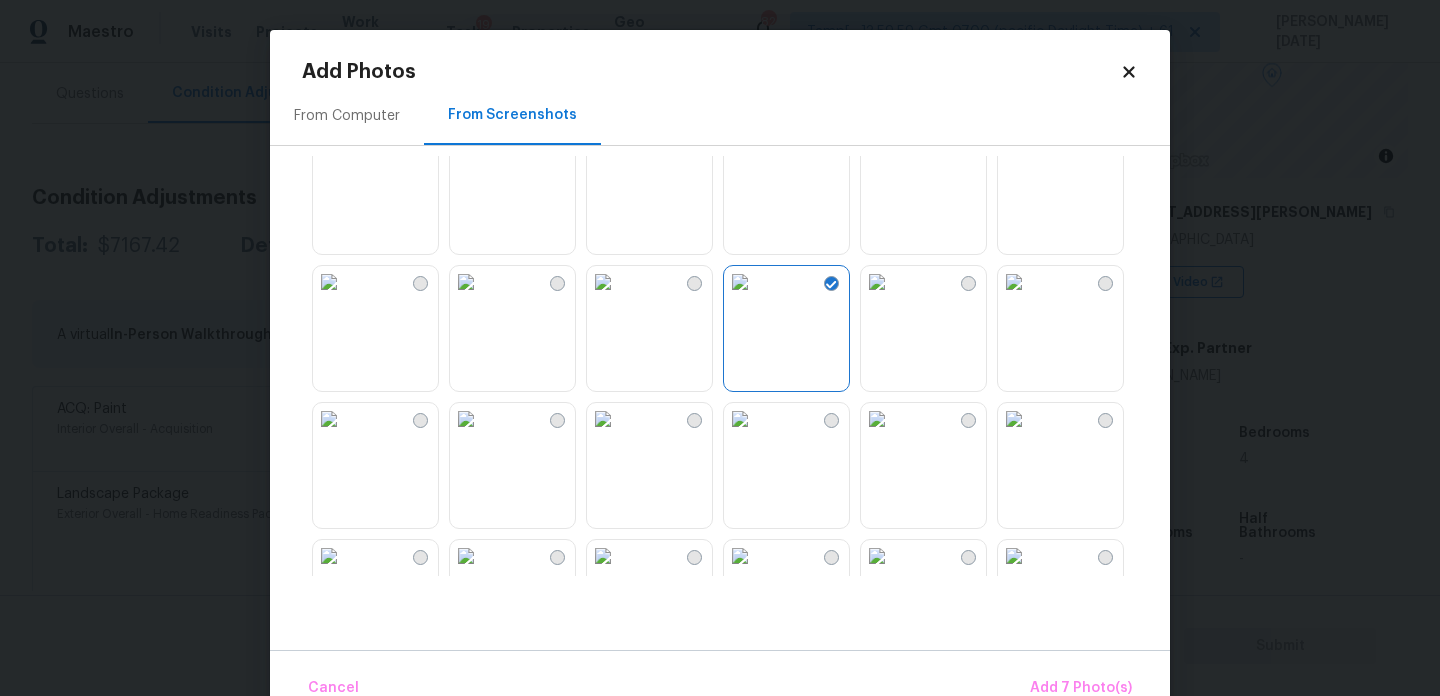 click at bounding box center (466, 282) 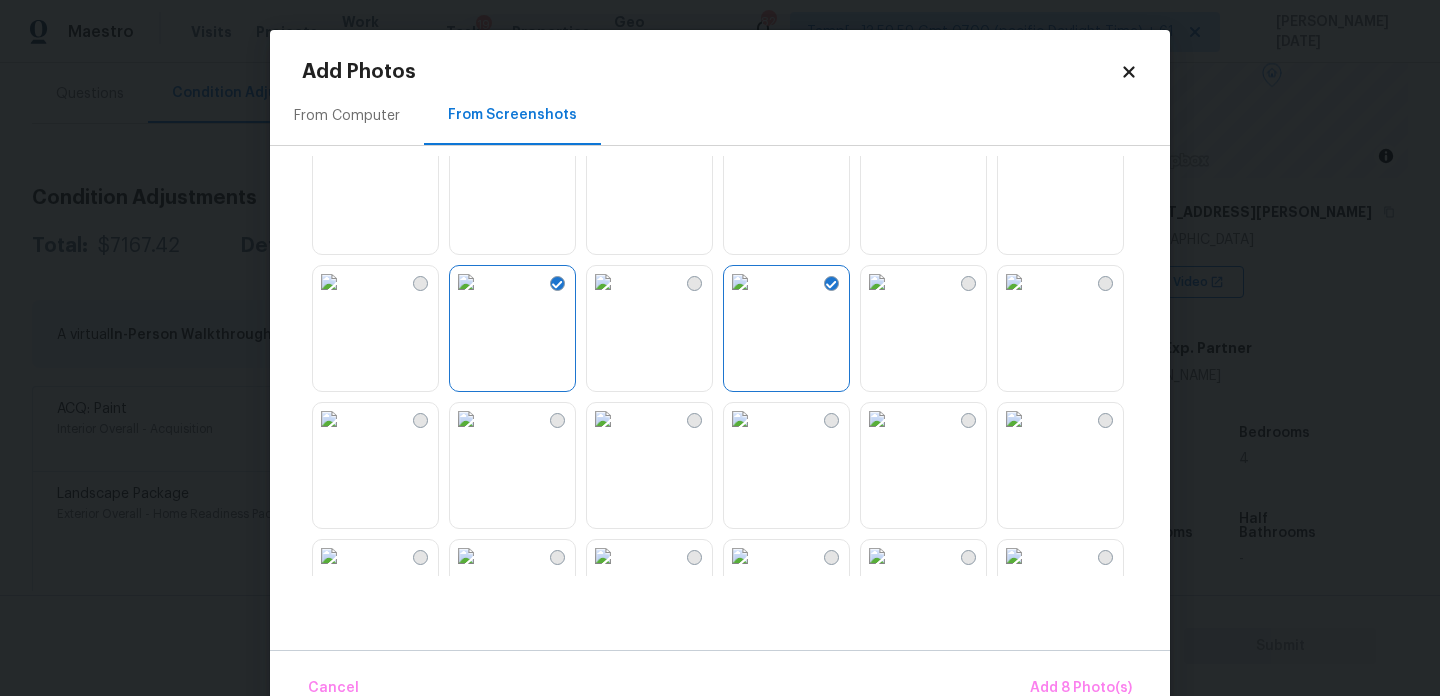 scroll, scrollTop: 1275, scrollLeft: 0, axis: vertical 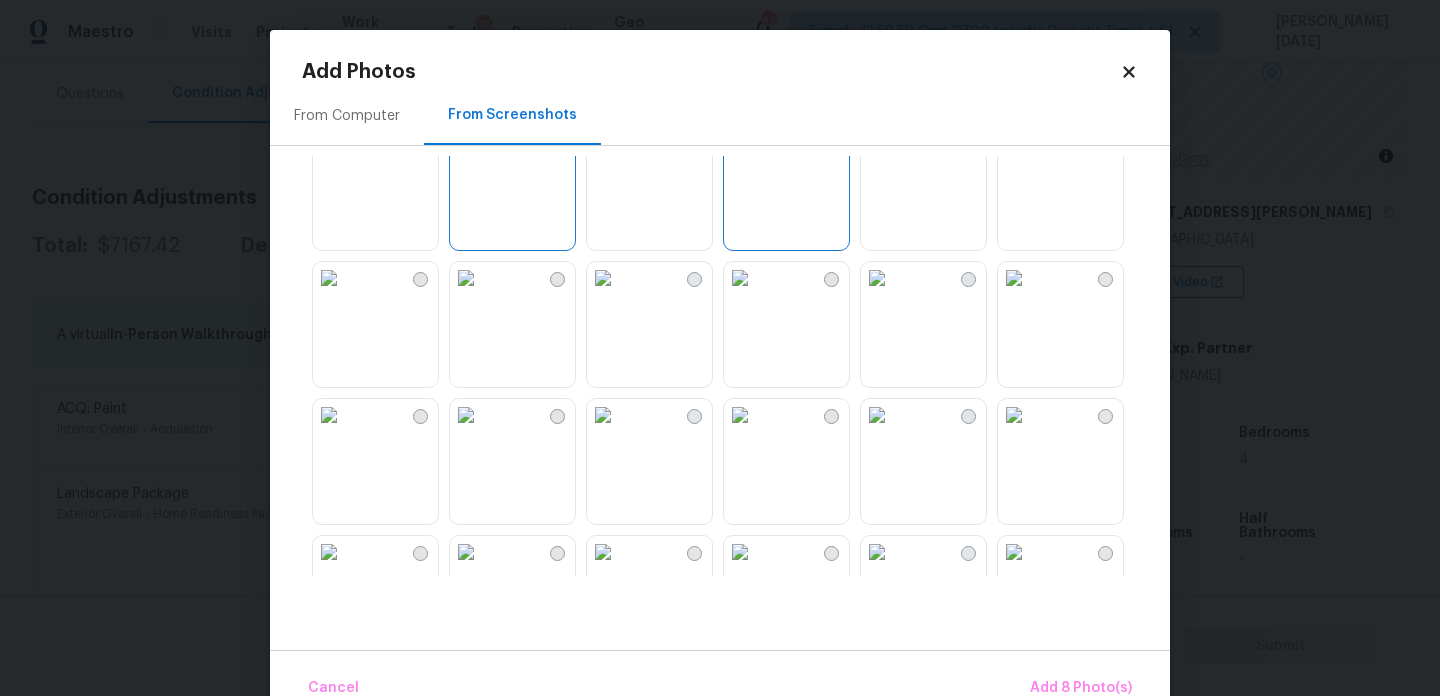click at bounding box center [329, 278] 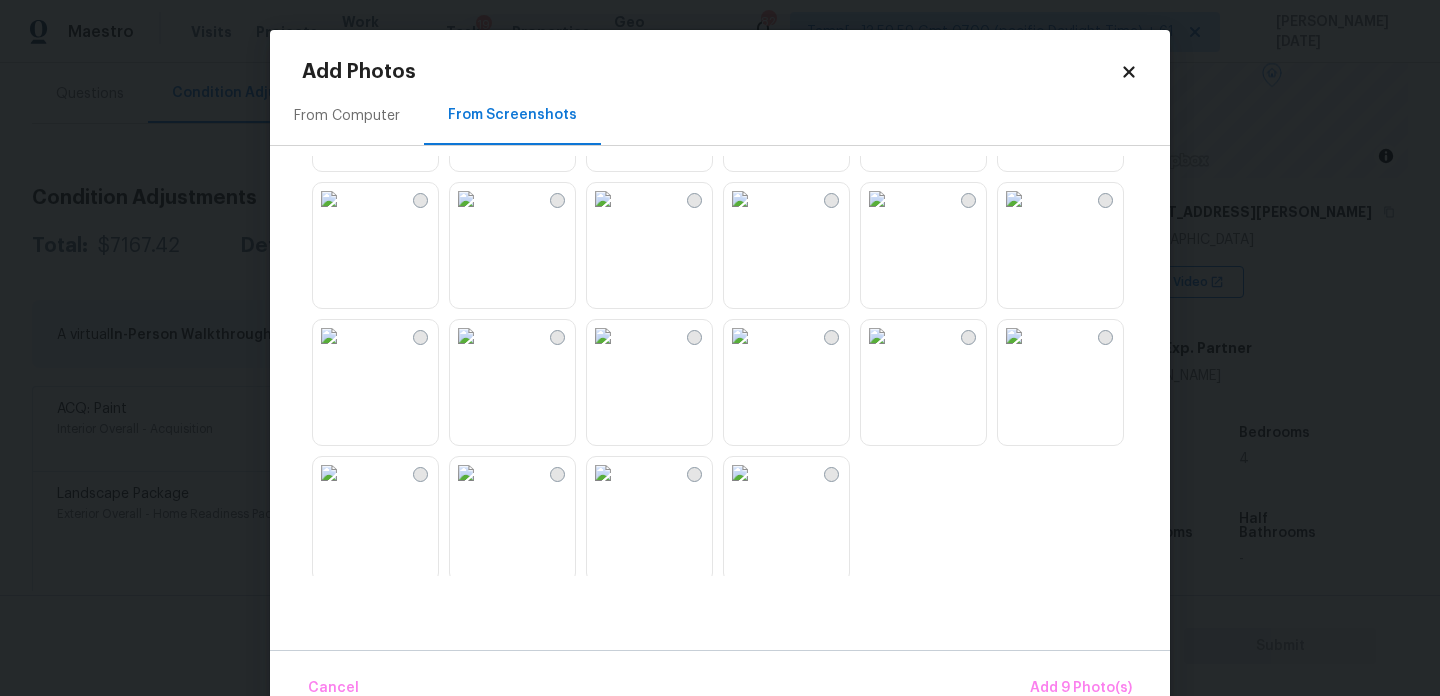 scroll, scrollTop: 1910, scrollLeft: 0, axis: vertical 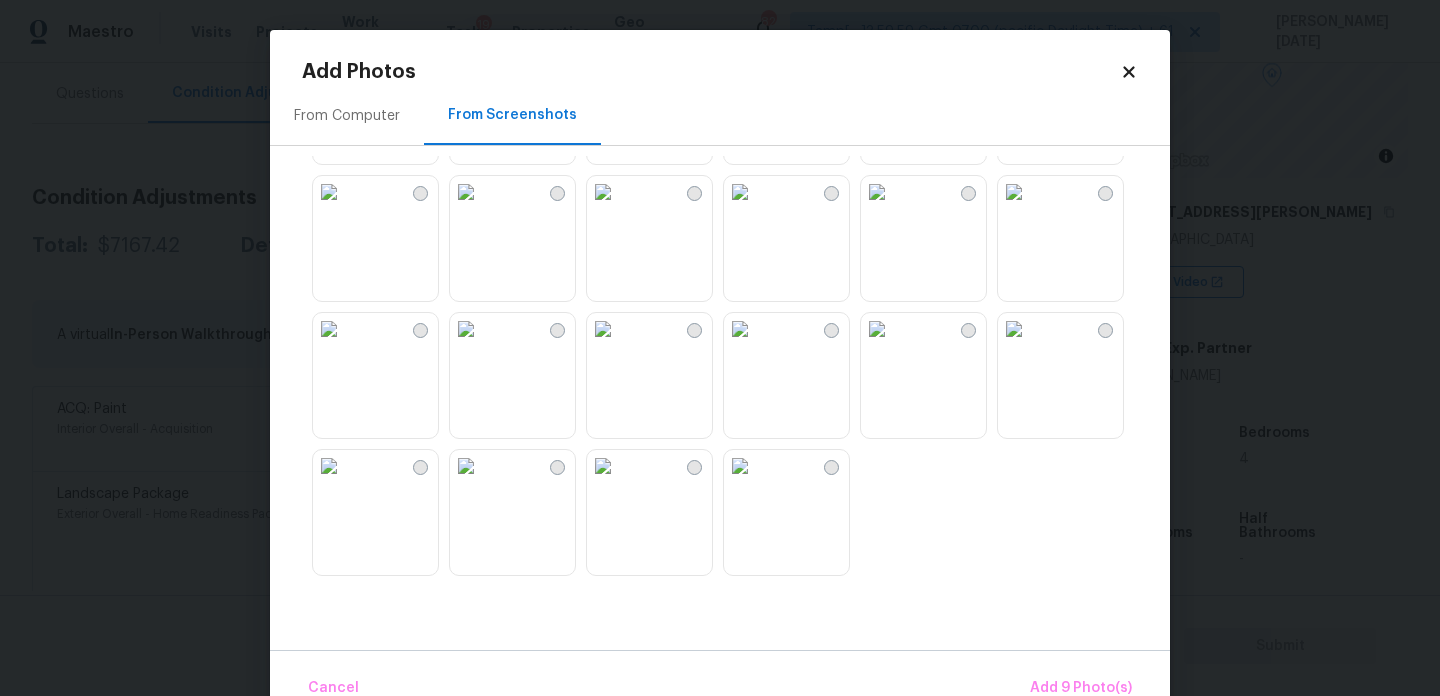 click at bounding box center [1014, 192] 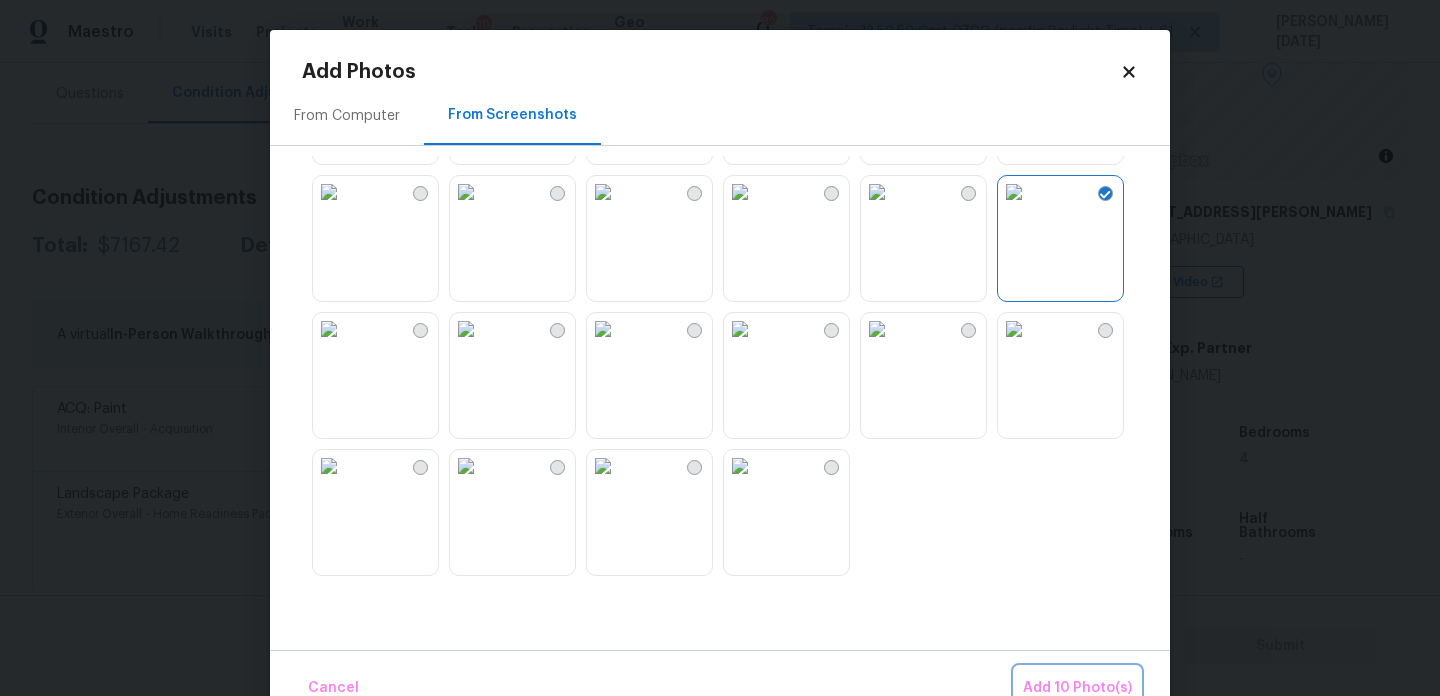 click on "Add 10 Photo(s)" at bounding box center (1077, 688) 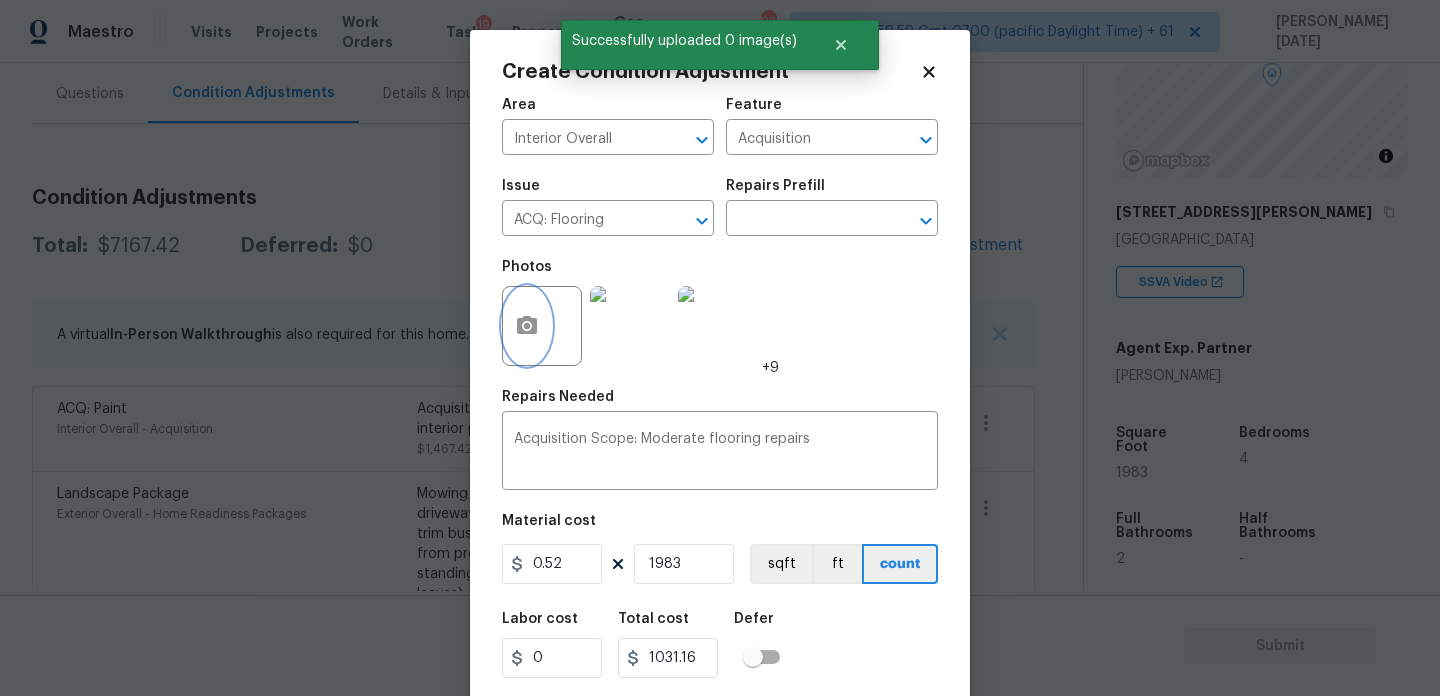 scroll, scrollTop: 51, scrollLeft: 0, axis: vertical 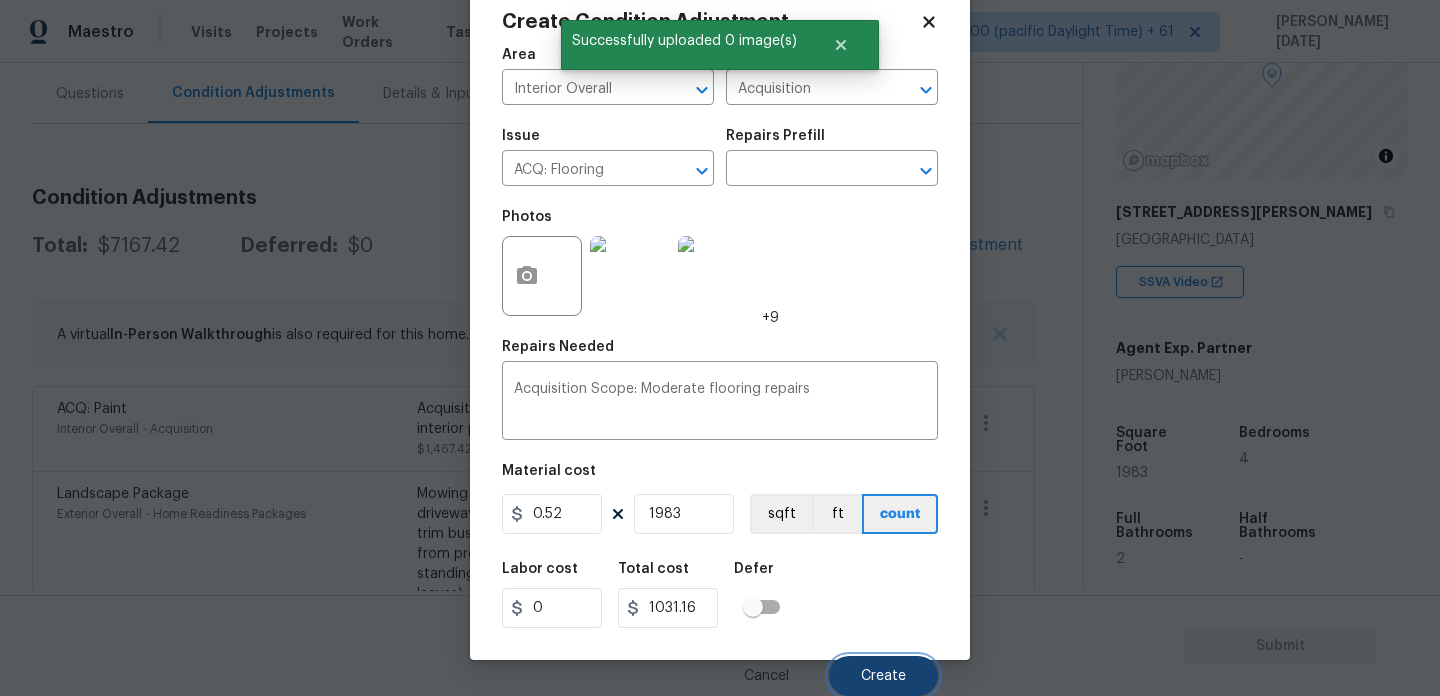 click on "Create" at bounding box center [883, 676] 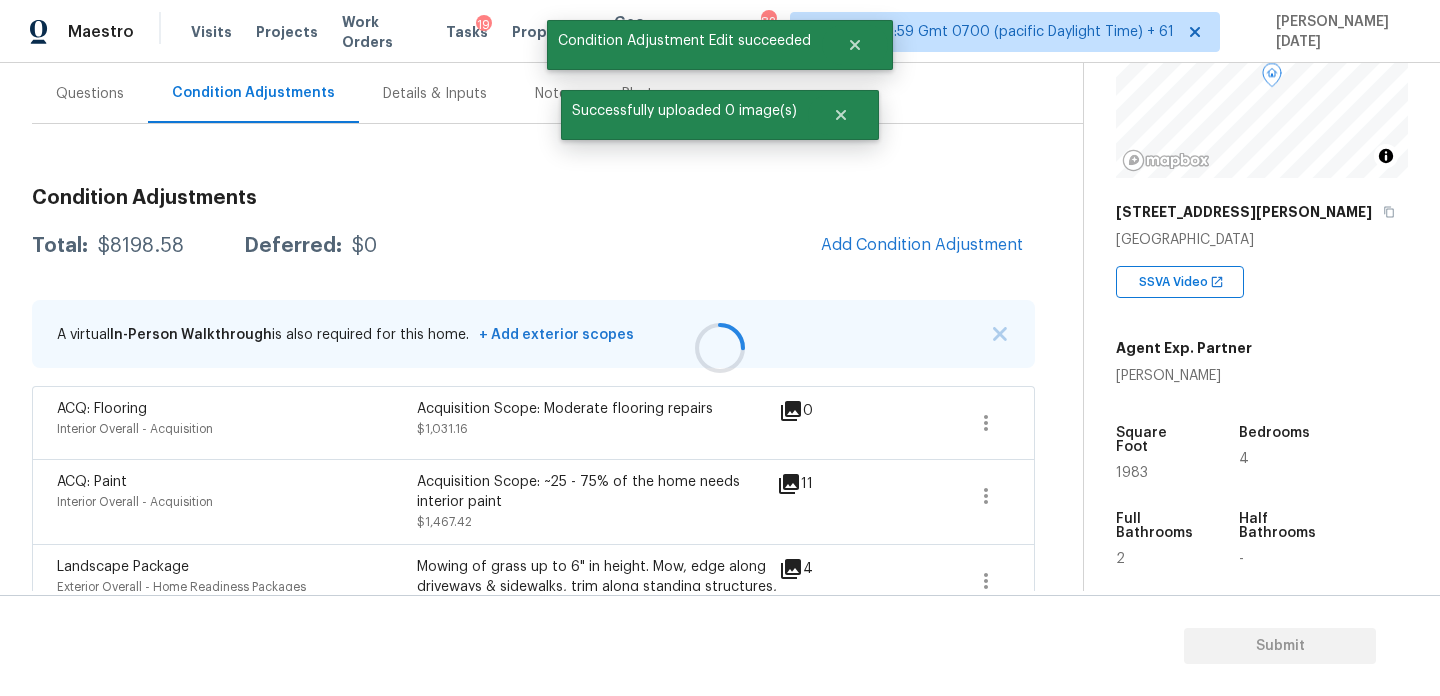 scroll, scrollTop: 44, scrollLeft: 0, axis: vertical 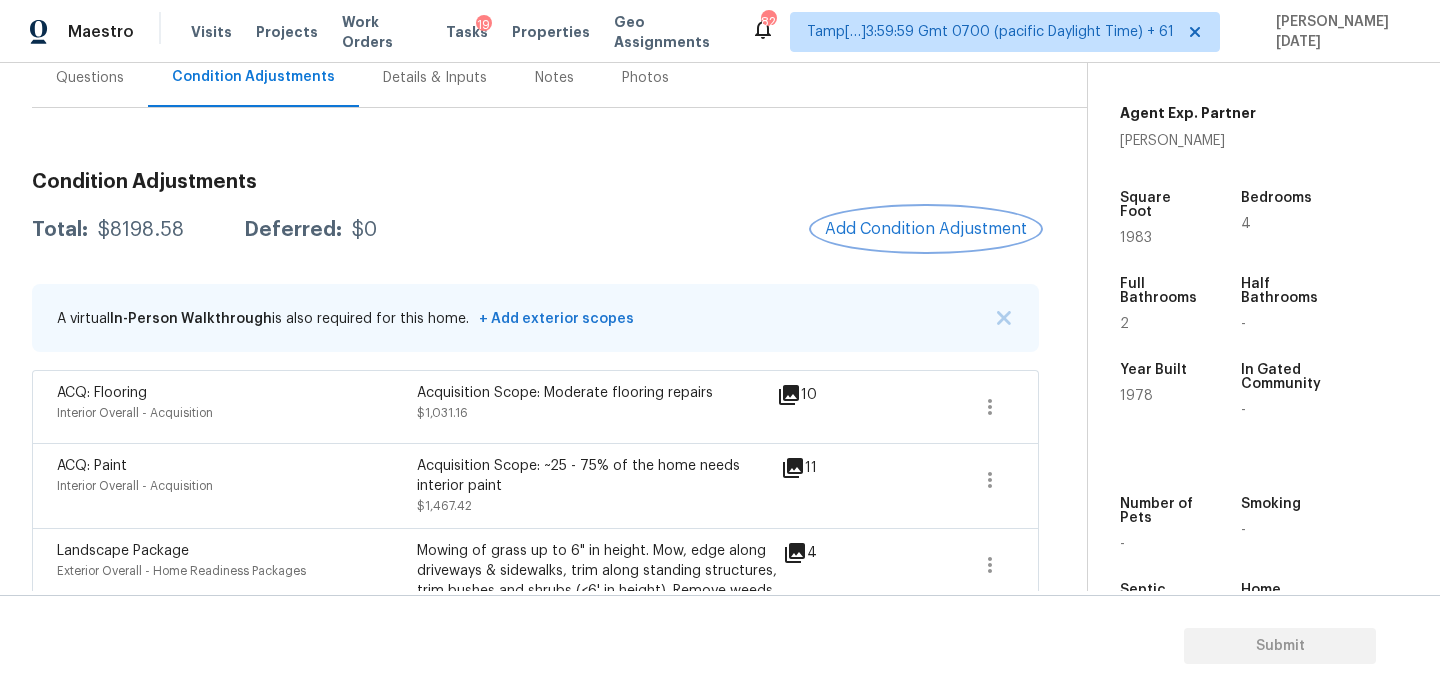 click on "Add Condition Adjustment" at bounding box center (926, 229) 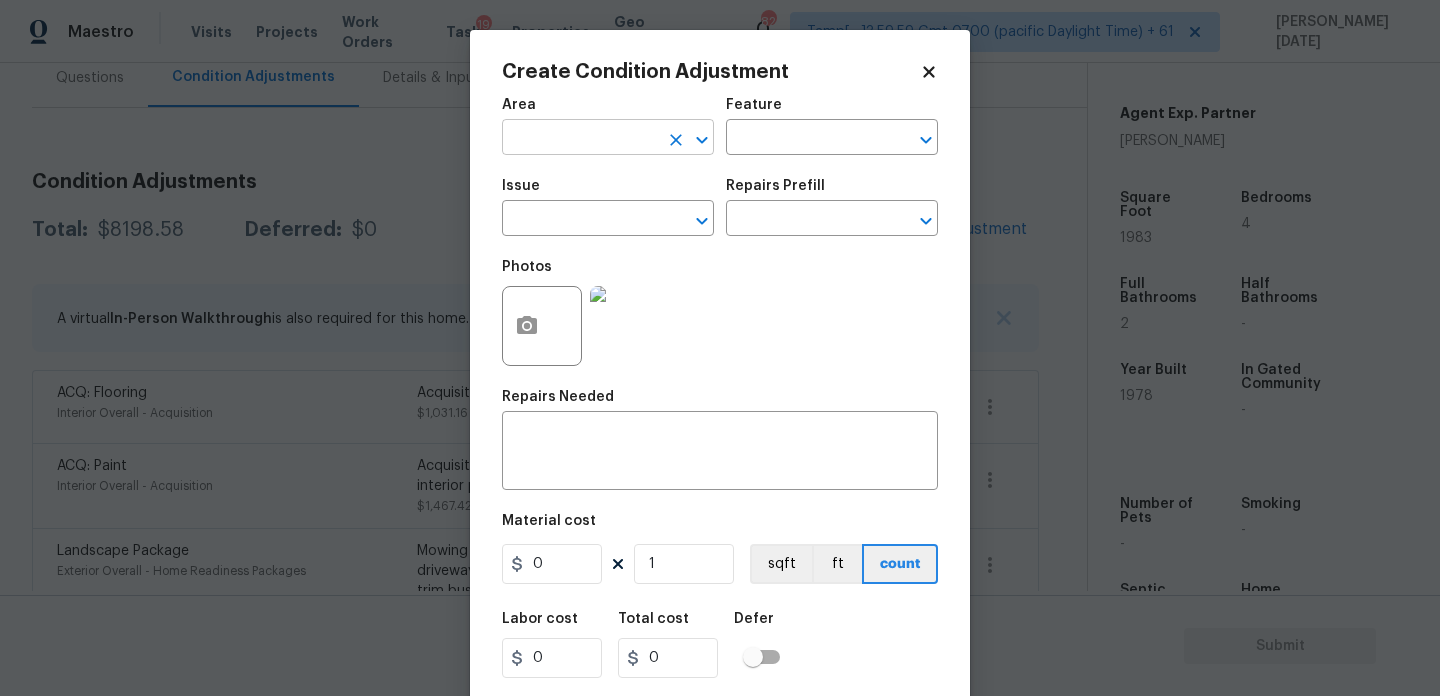 click at bounding box center (580, 139) 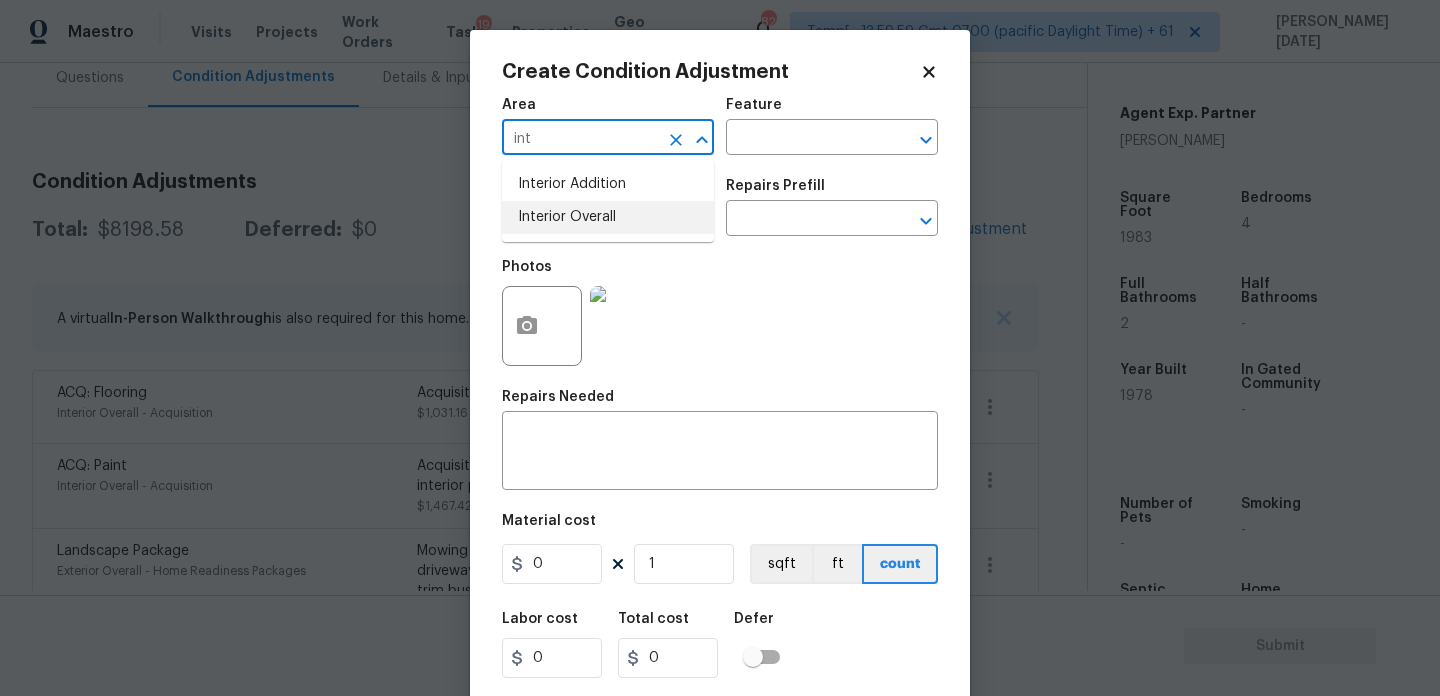 click on "Interior Overall" at bounding box center [608, 217] 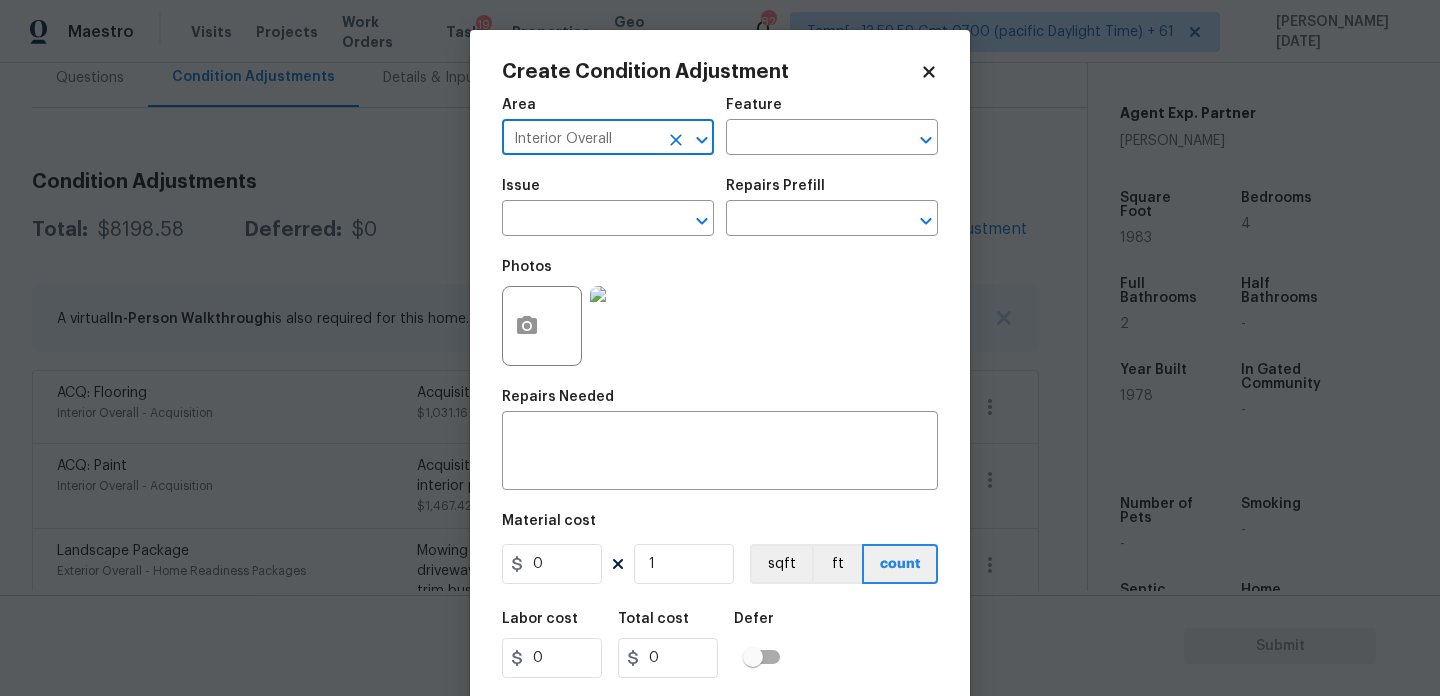 type on "Interior Overall" 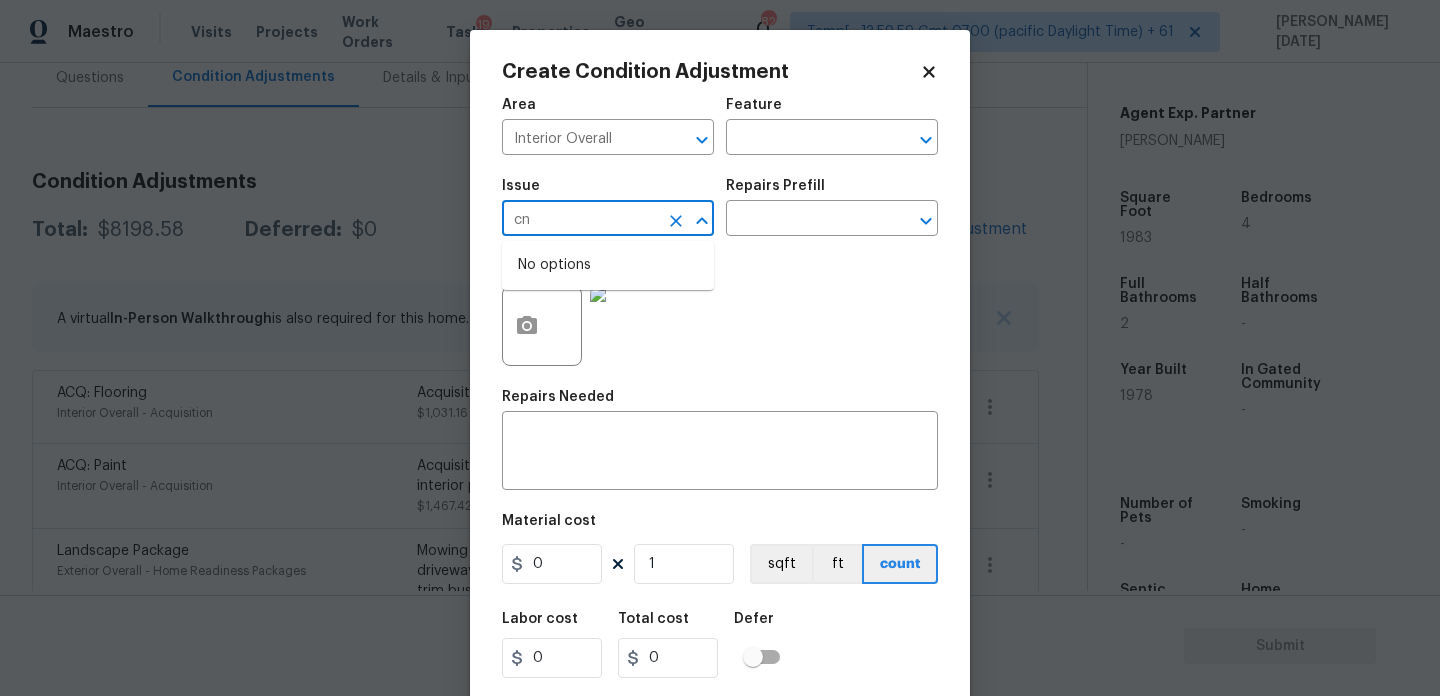 type on "c" 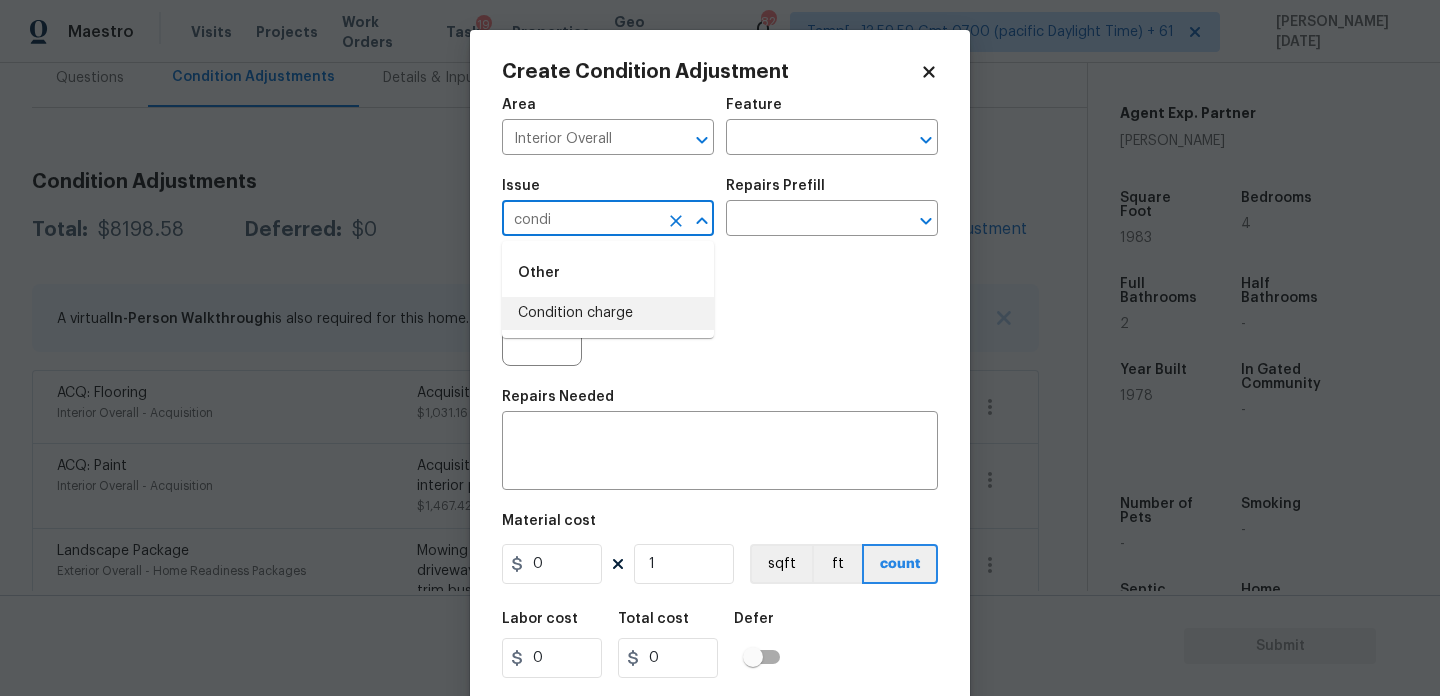 click on "Condition charge" at bounding box center [608, 313] 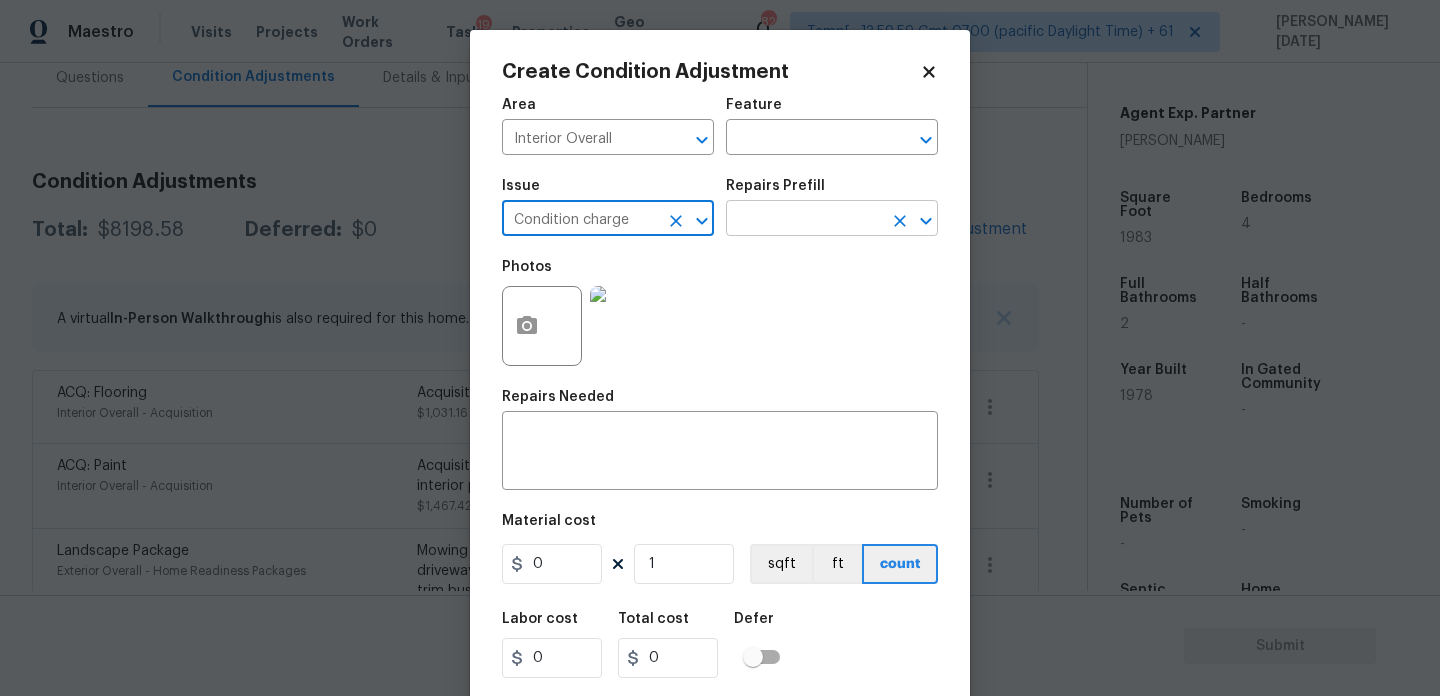 type on "Condition charge" 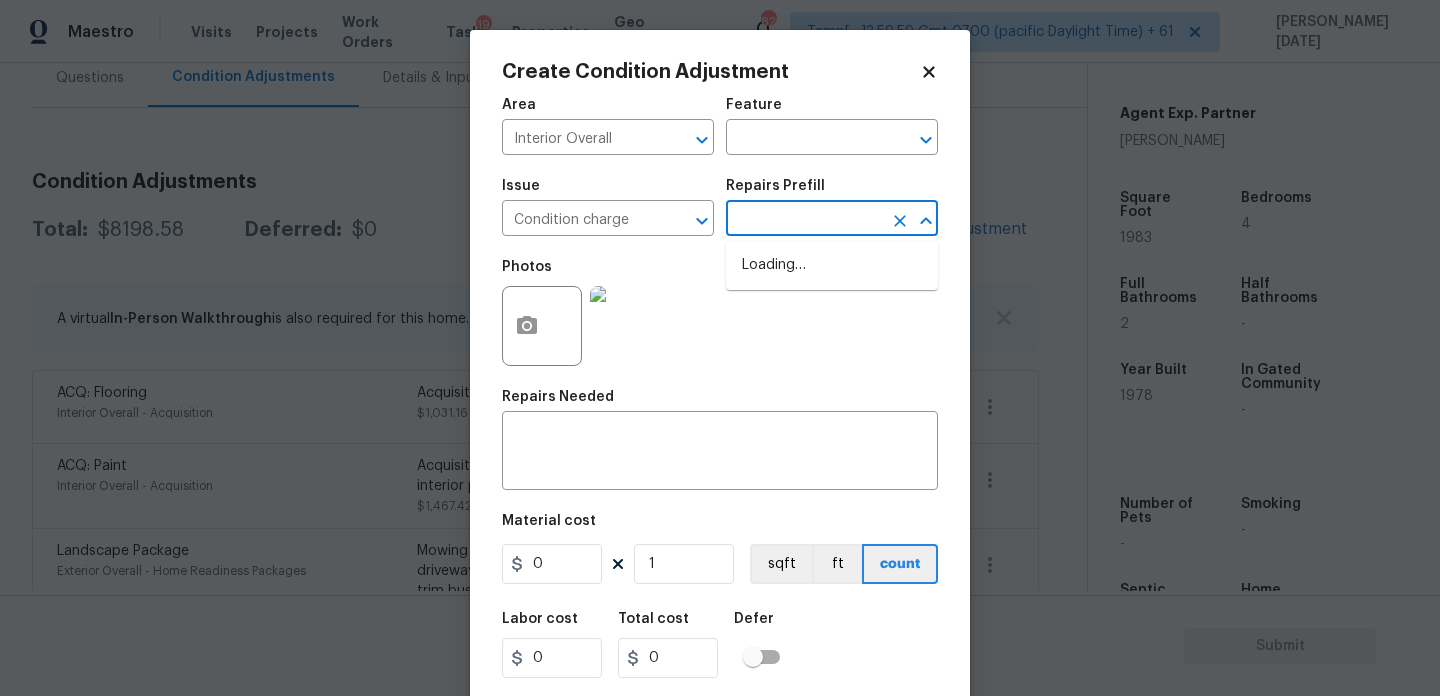click at bounding box center (804, 220) 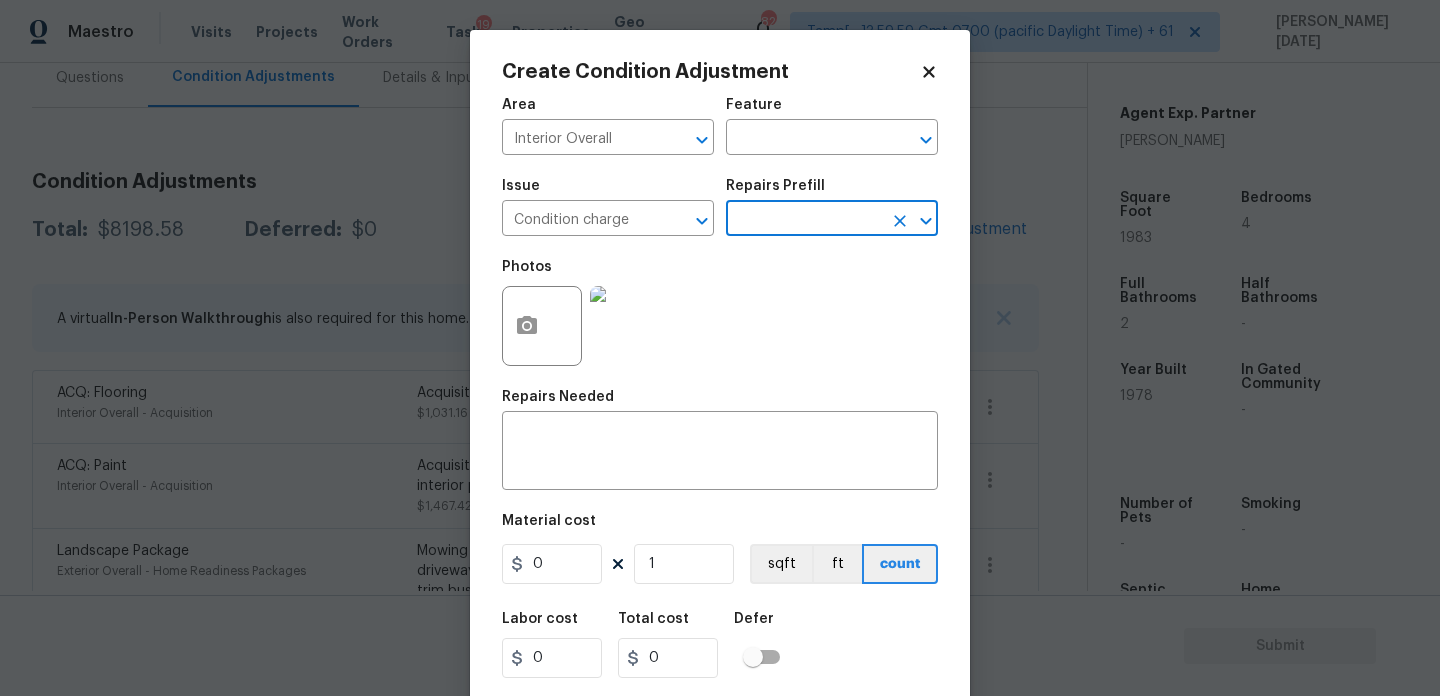 click at bounding box center [804, 220] 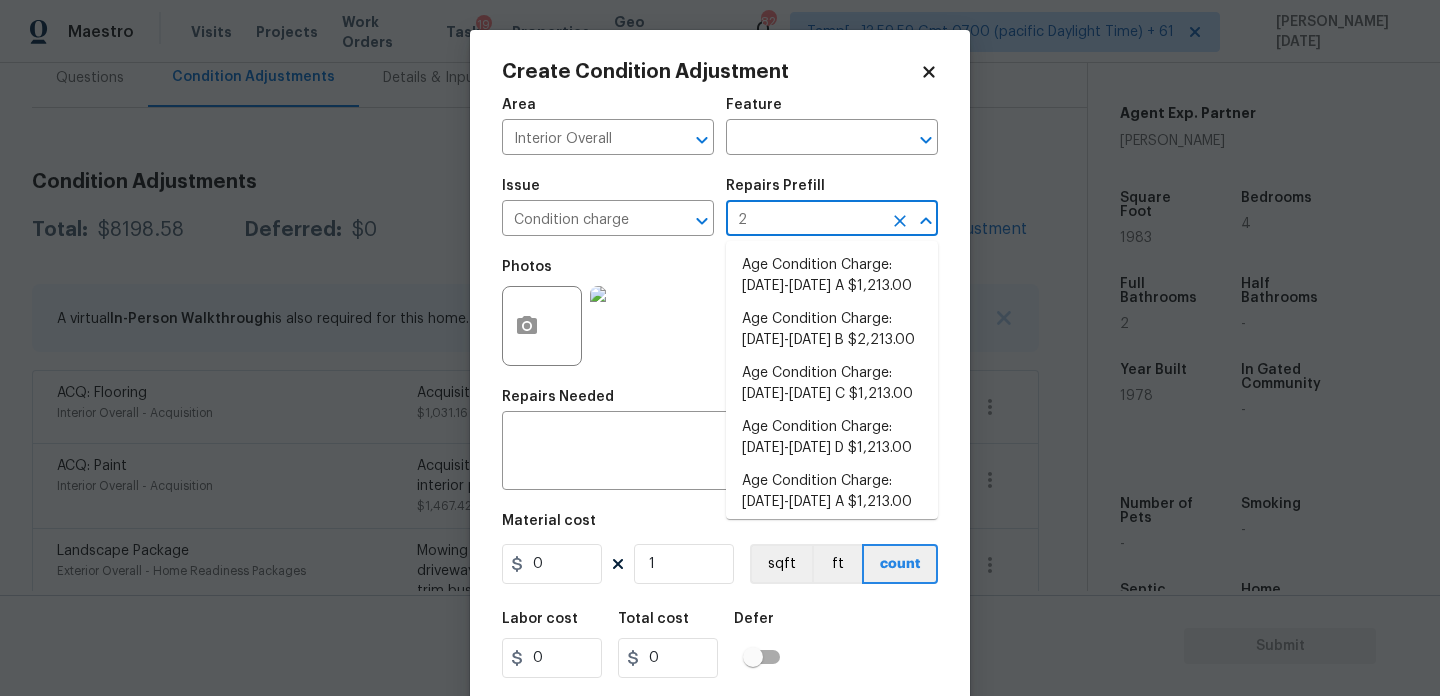 type on "22" 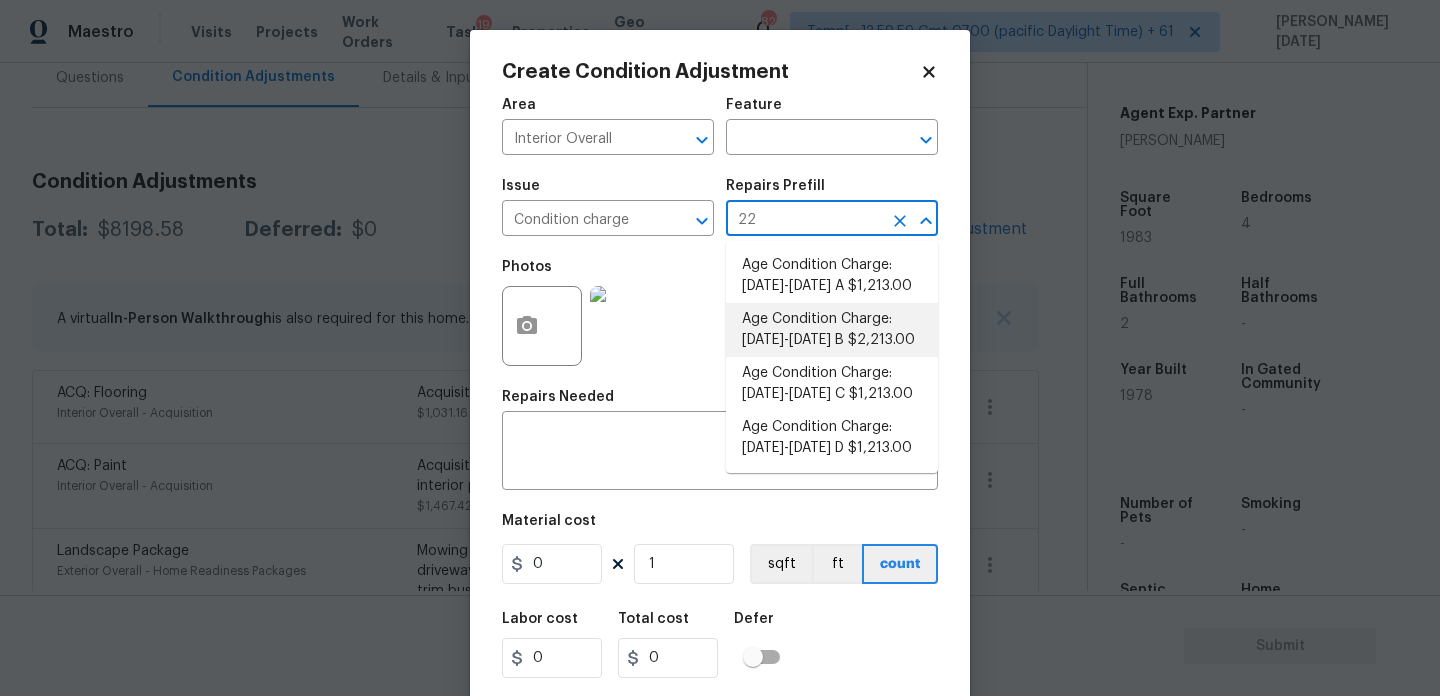 click on "Age Condition Charge: 1922-1978 B	 $2,213.00" at bounding box center [832, 330] 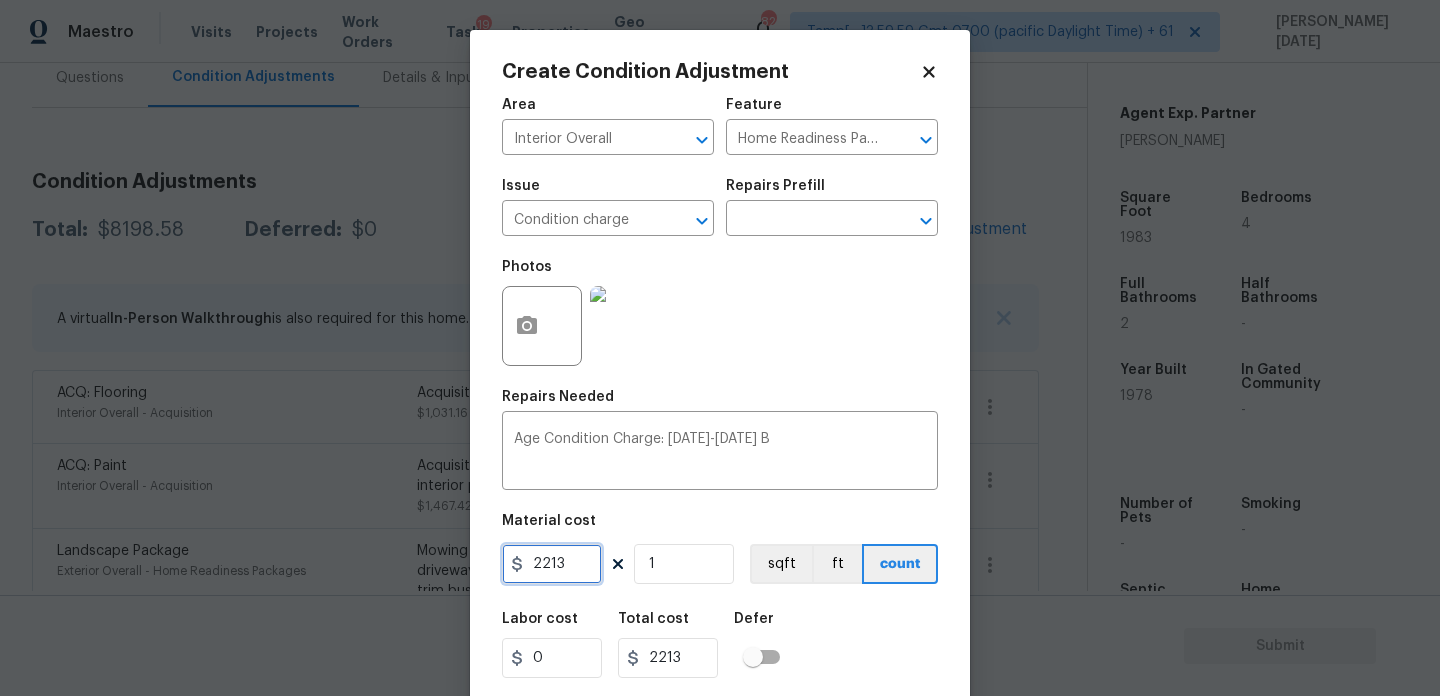drag, startPoint x: 595, startPoint y: 569, endPoint x: 433, endPoint y: 569, distance: 162 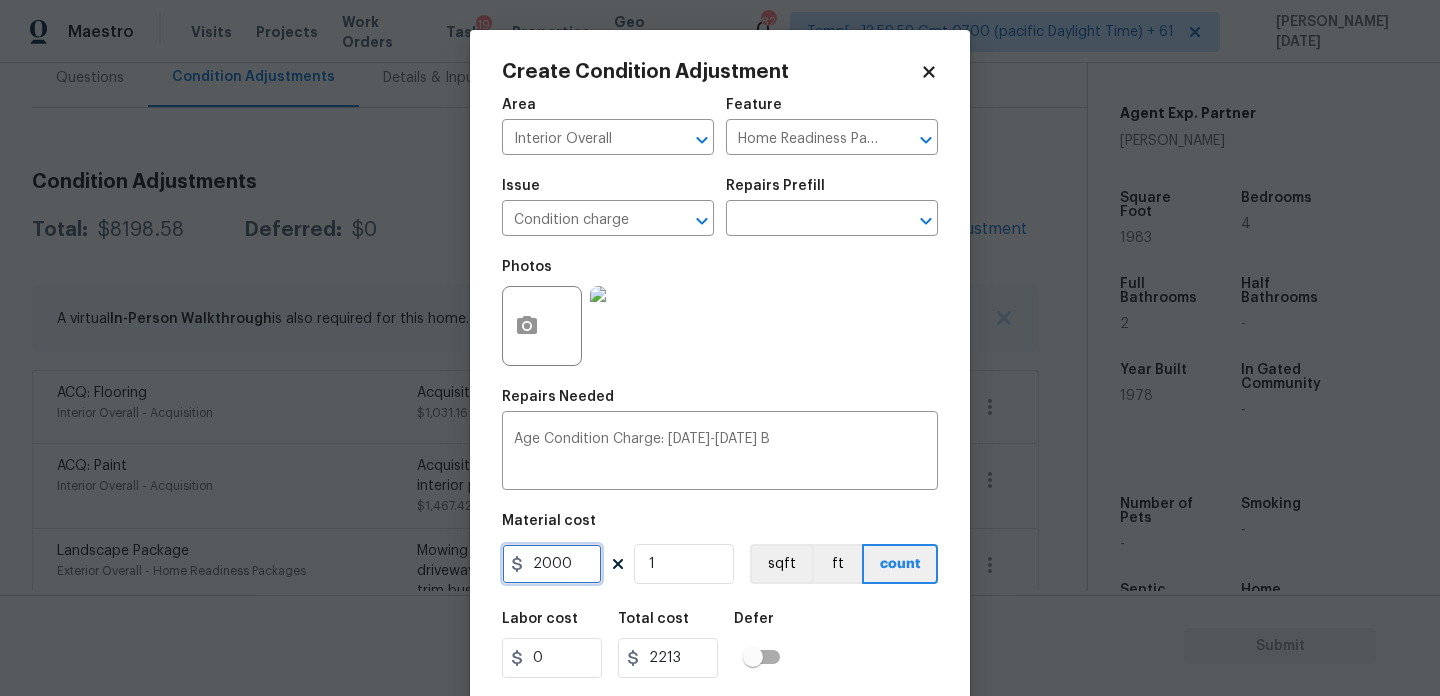 type on "2000" 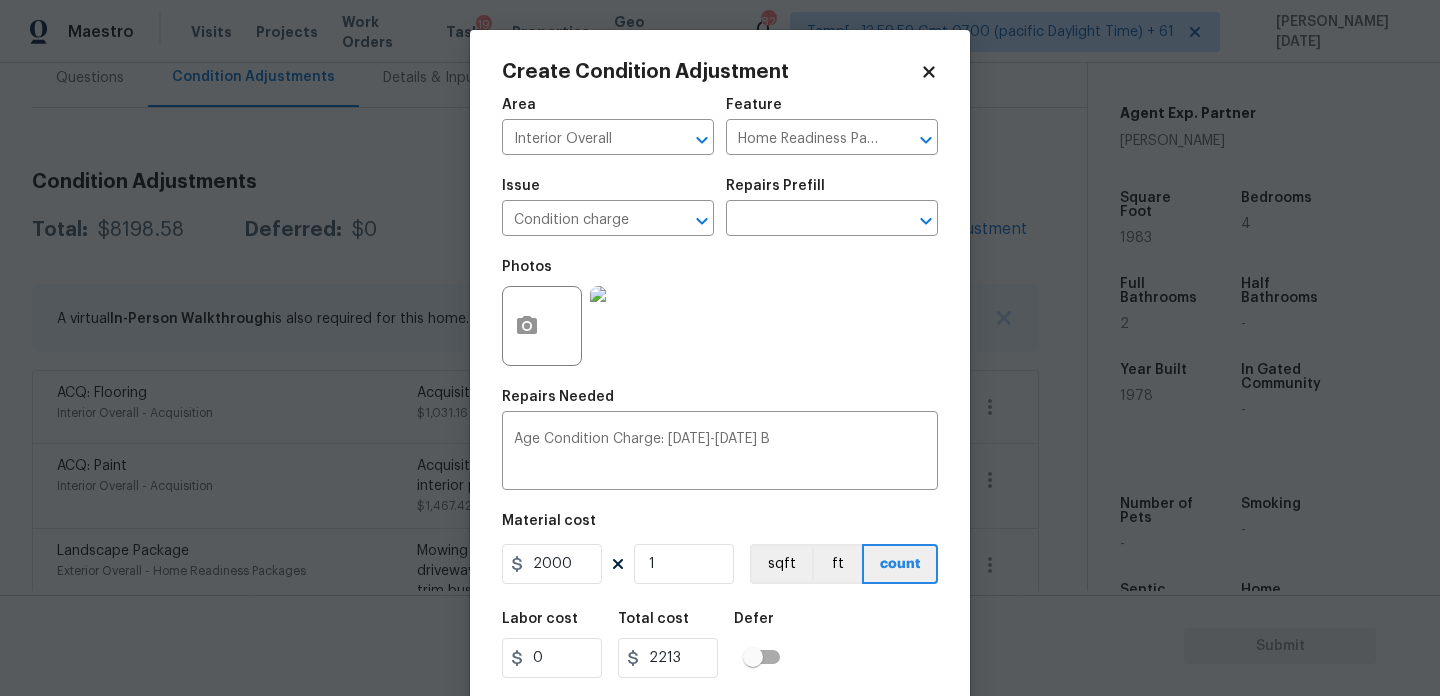 click on "Photos" at bounding box center [720, 313] 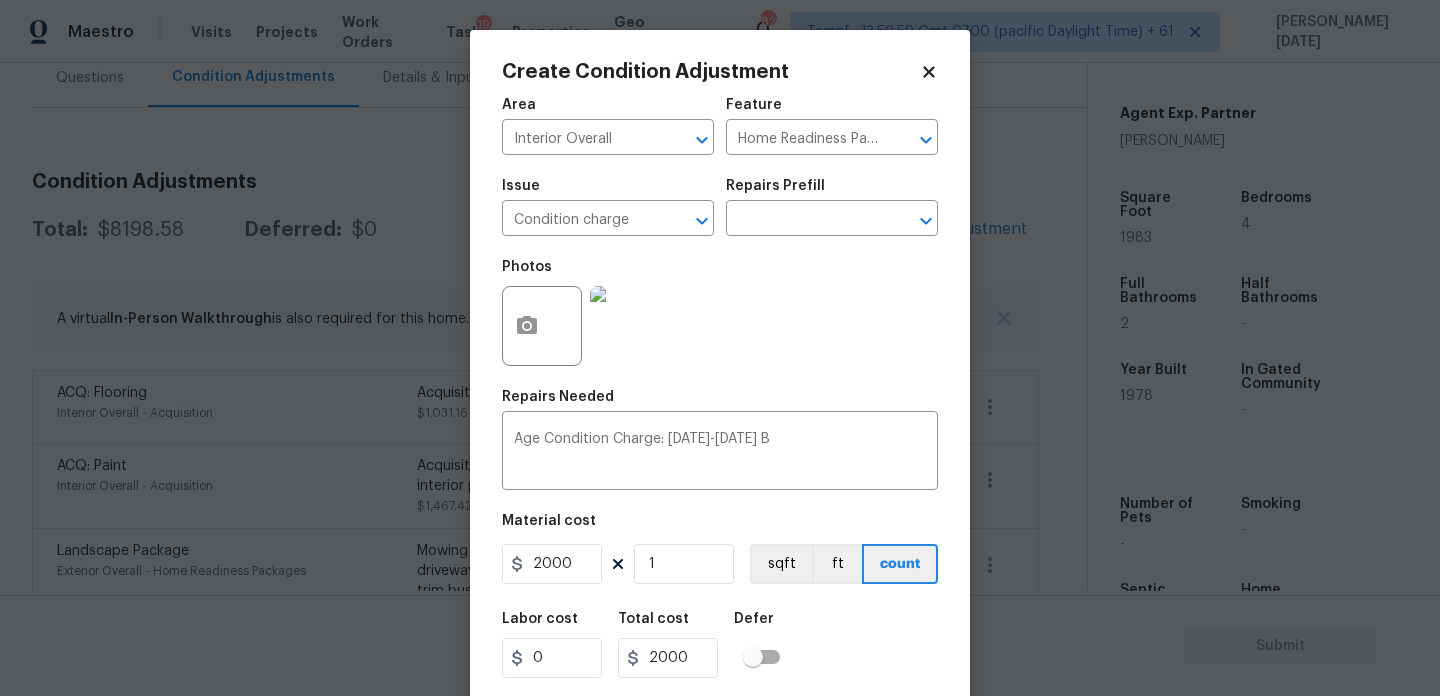 scroll, scrollTop: 51, scrollLeft: 0, axis: vertical 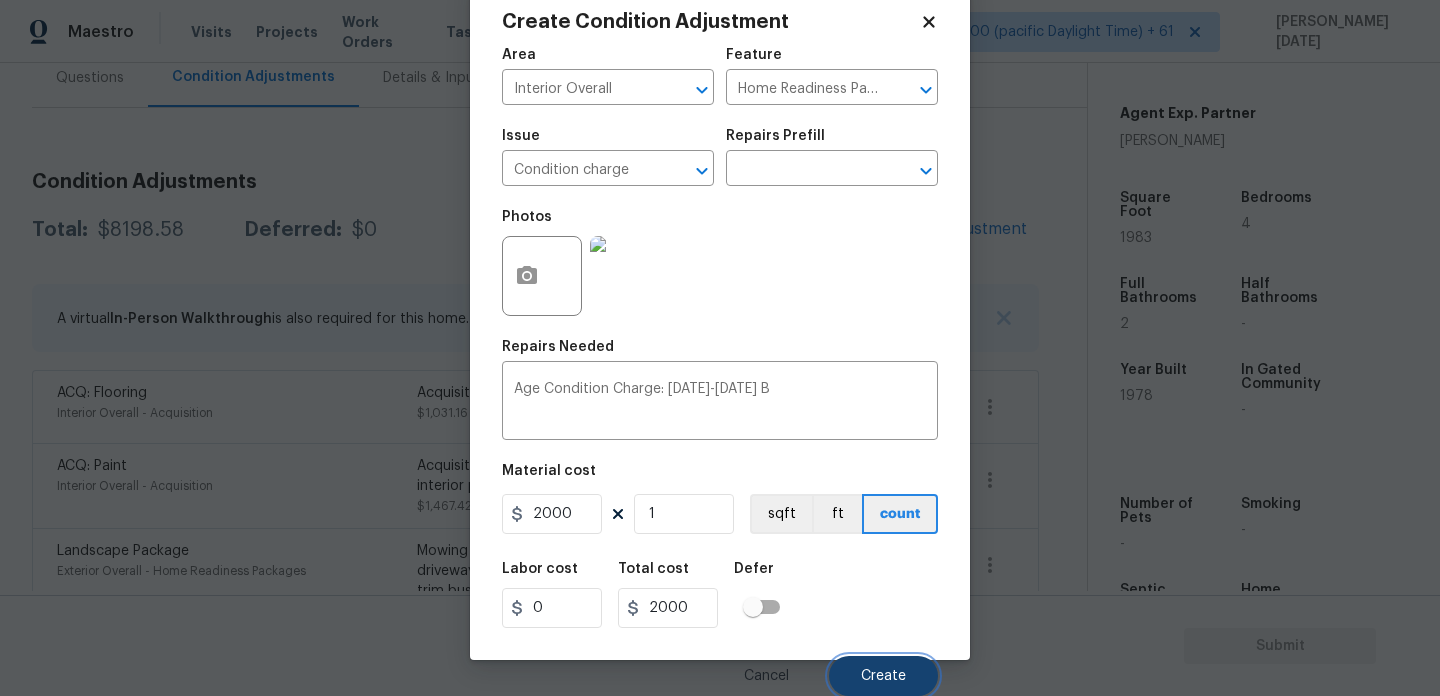 click on "Create" at bounding box center (883, 676) 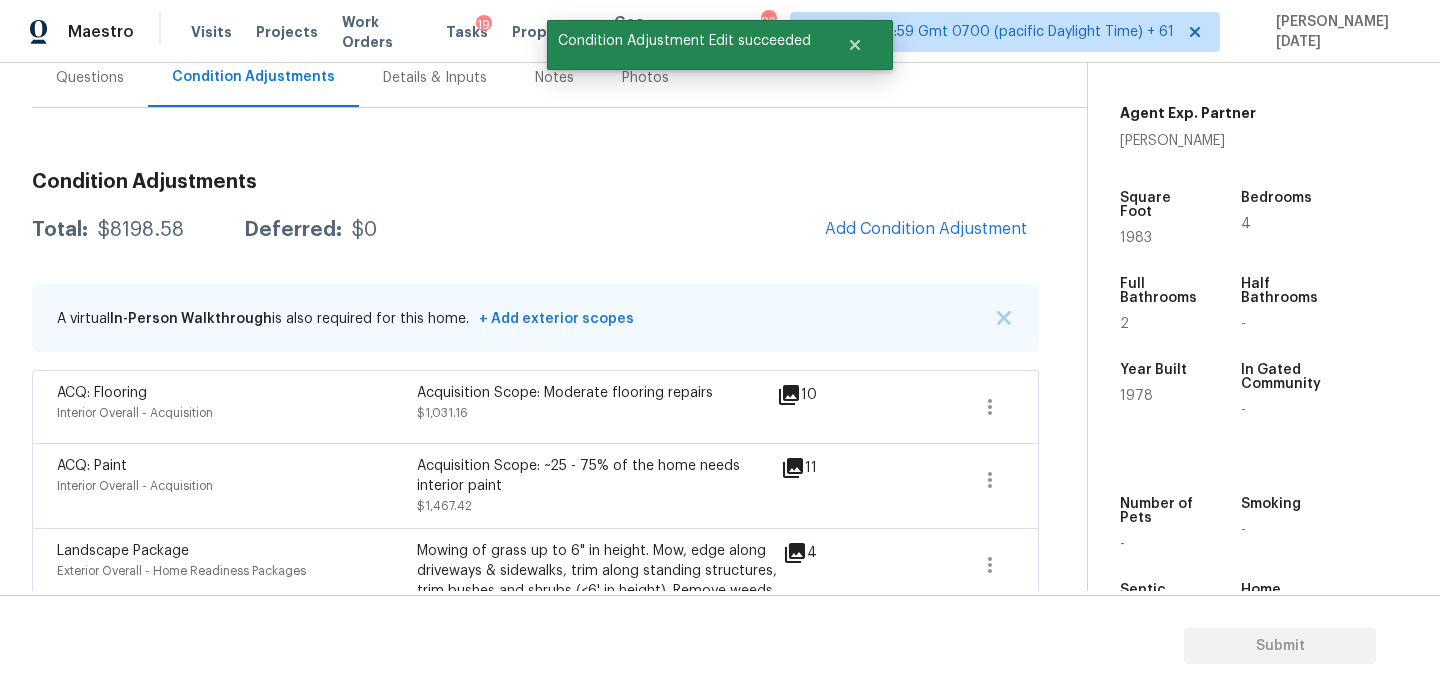 scroll, scrollTop: 44, scrollLeft: 0, axis: vertical 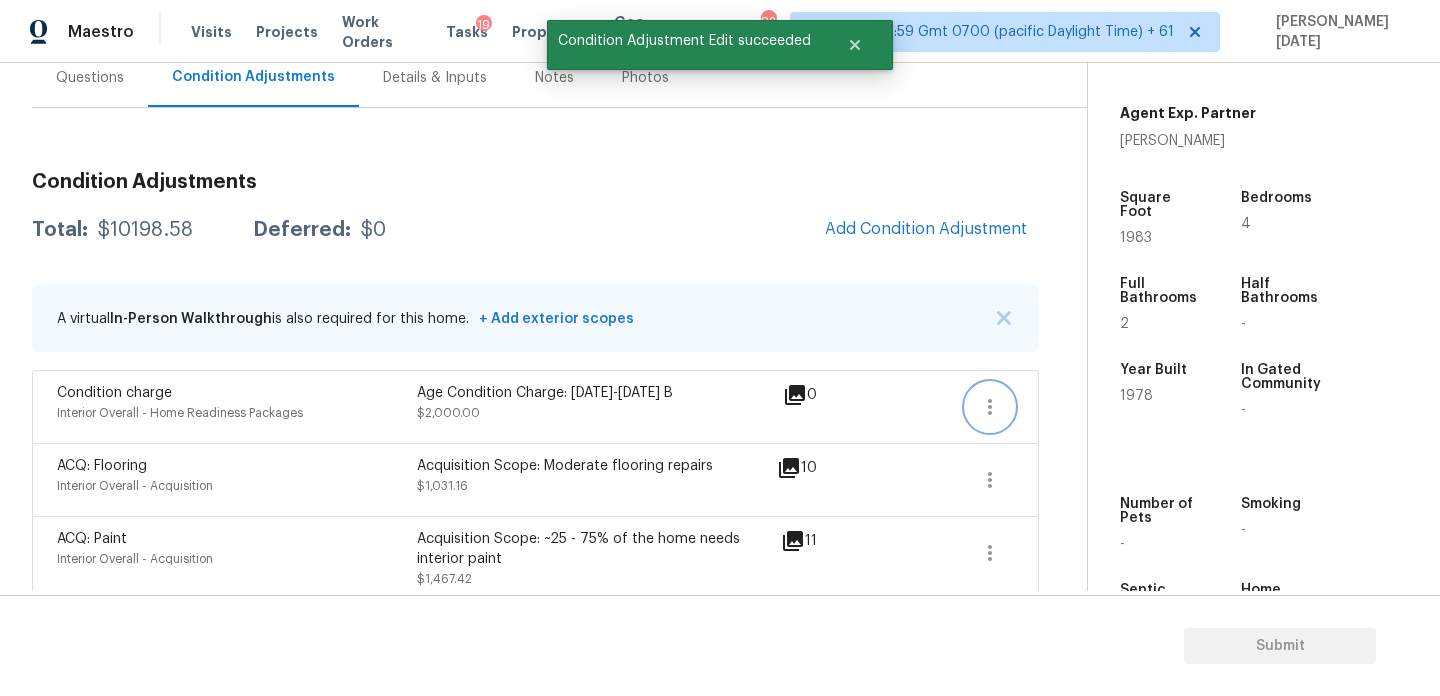 click 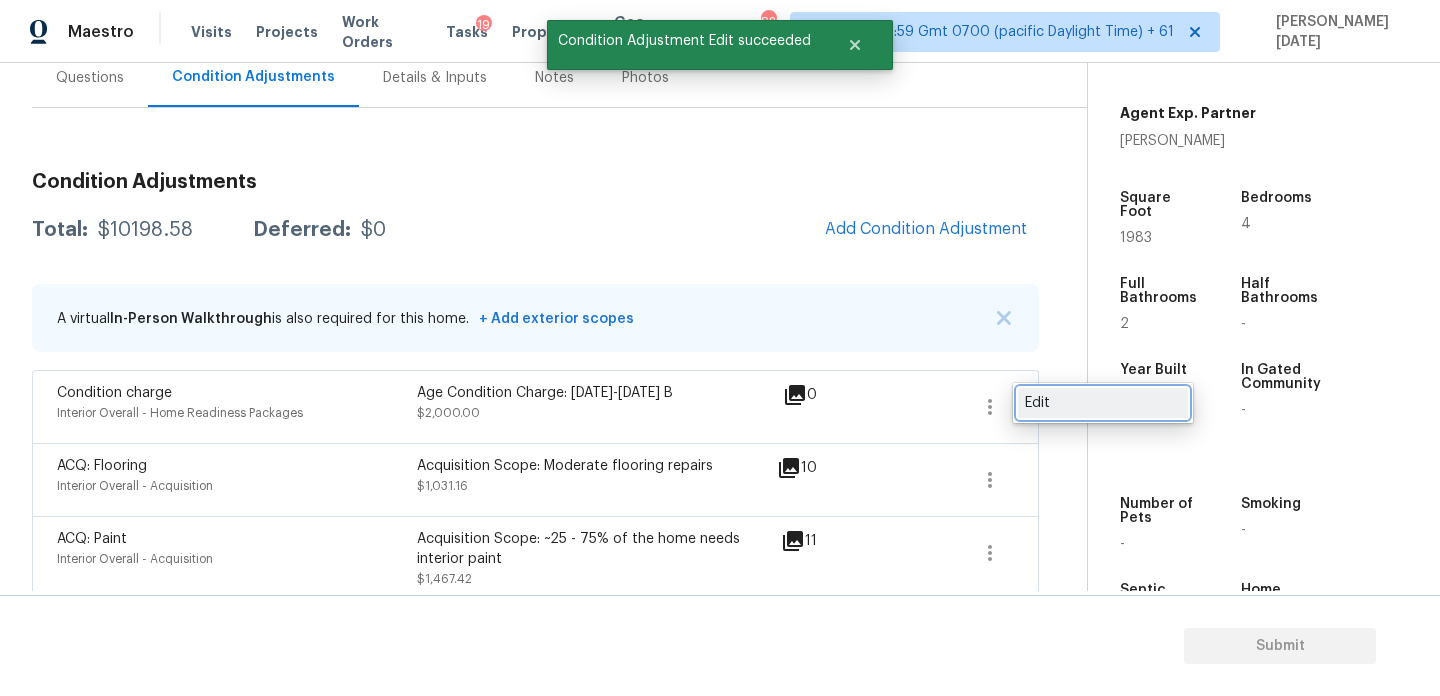click on "Edit" at bounding box center (1103, 403) 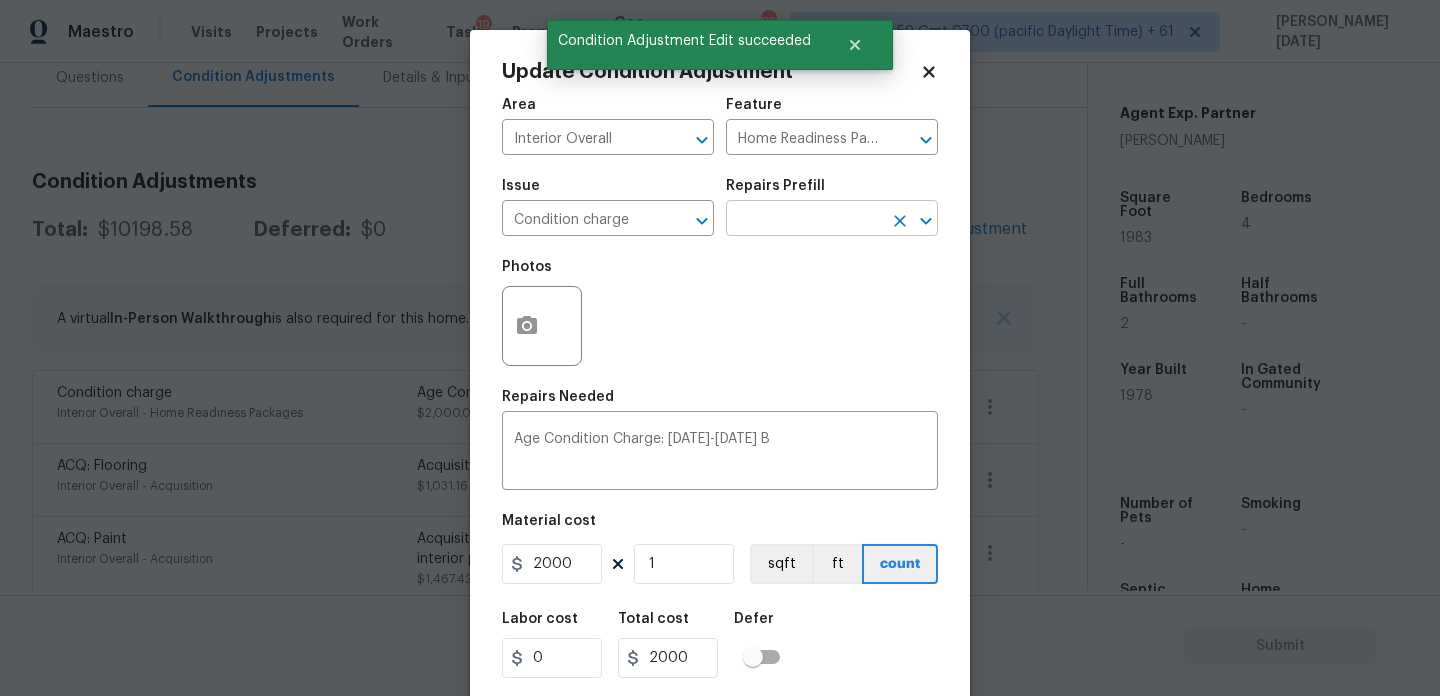 click at bounding box center [804, 220] 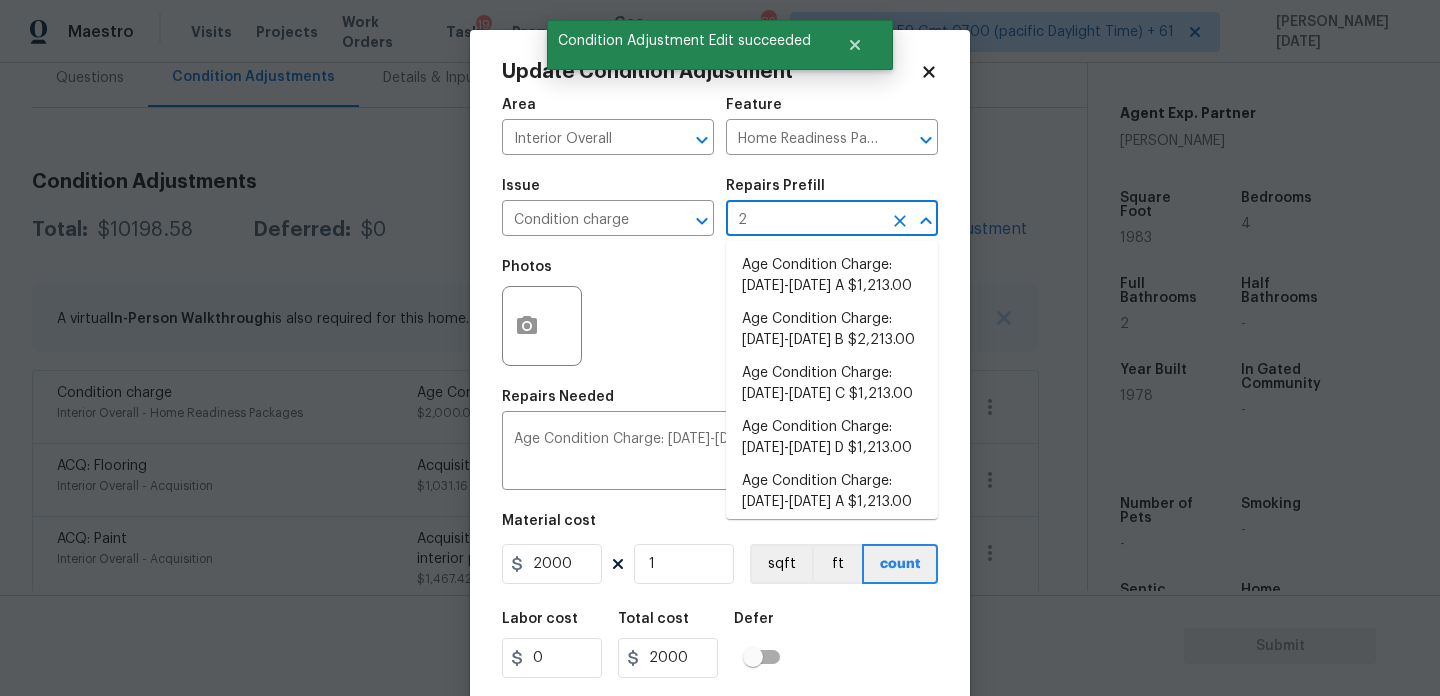 type on "22" 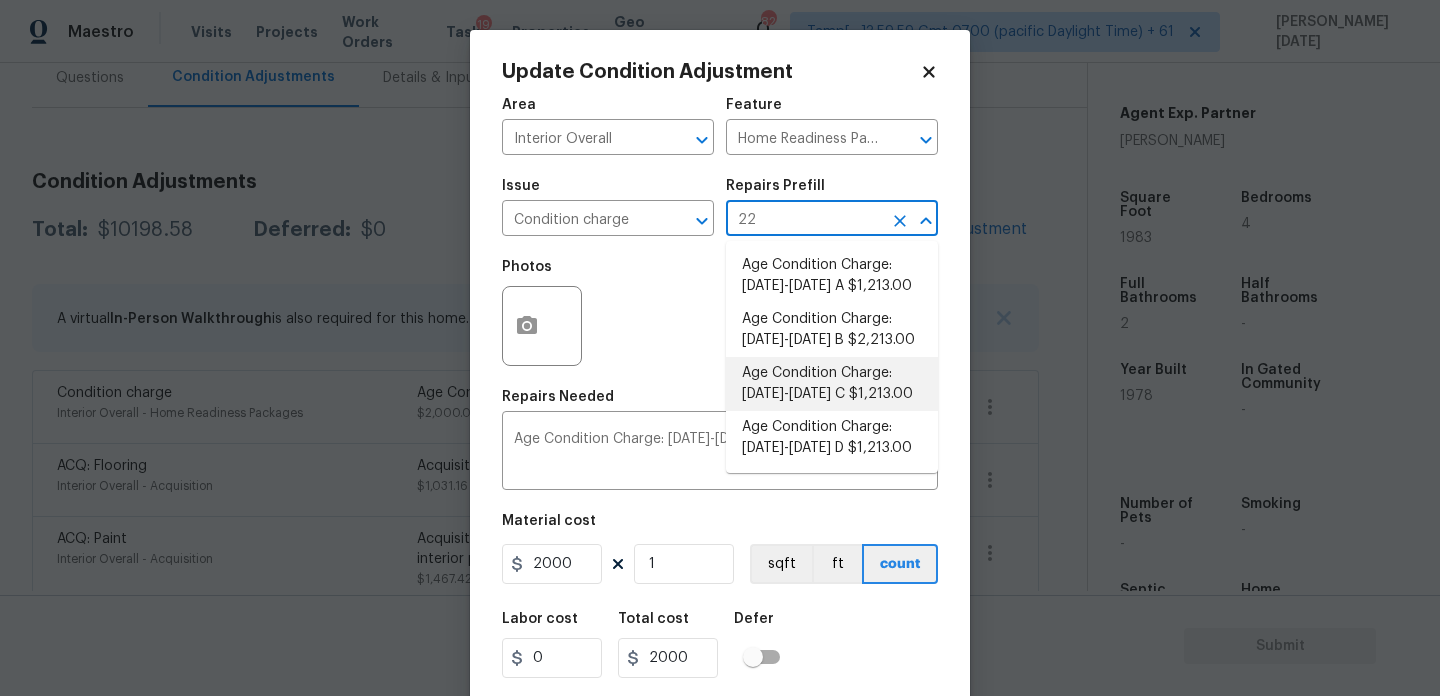 click on "Age Condition Charge: 1922-1978 C	 $1,213.00" at bounding box center [832, 384] 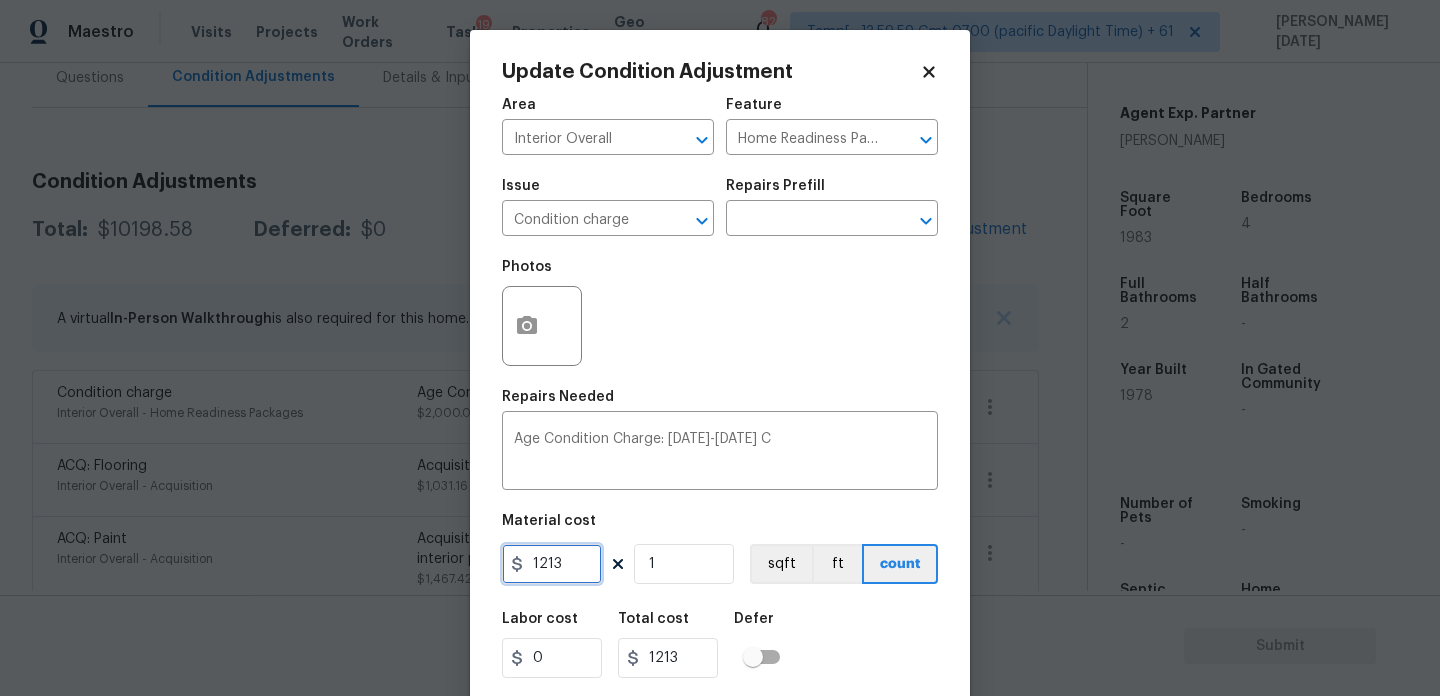 click on "Update Condition Adjustment Area Interior Overall ​ Feature Home Readiness Packages ​ Issue Condition charge ​ Repairs Prefill ​ Photos Repairs Needed Age Condition Charge: 1922-1978 C	 x ​ Material cost 1213 1 sqft ft count Labor cost 0 Total cost 1213 Defer Cancel Update" at bounding box center [720, 370] 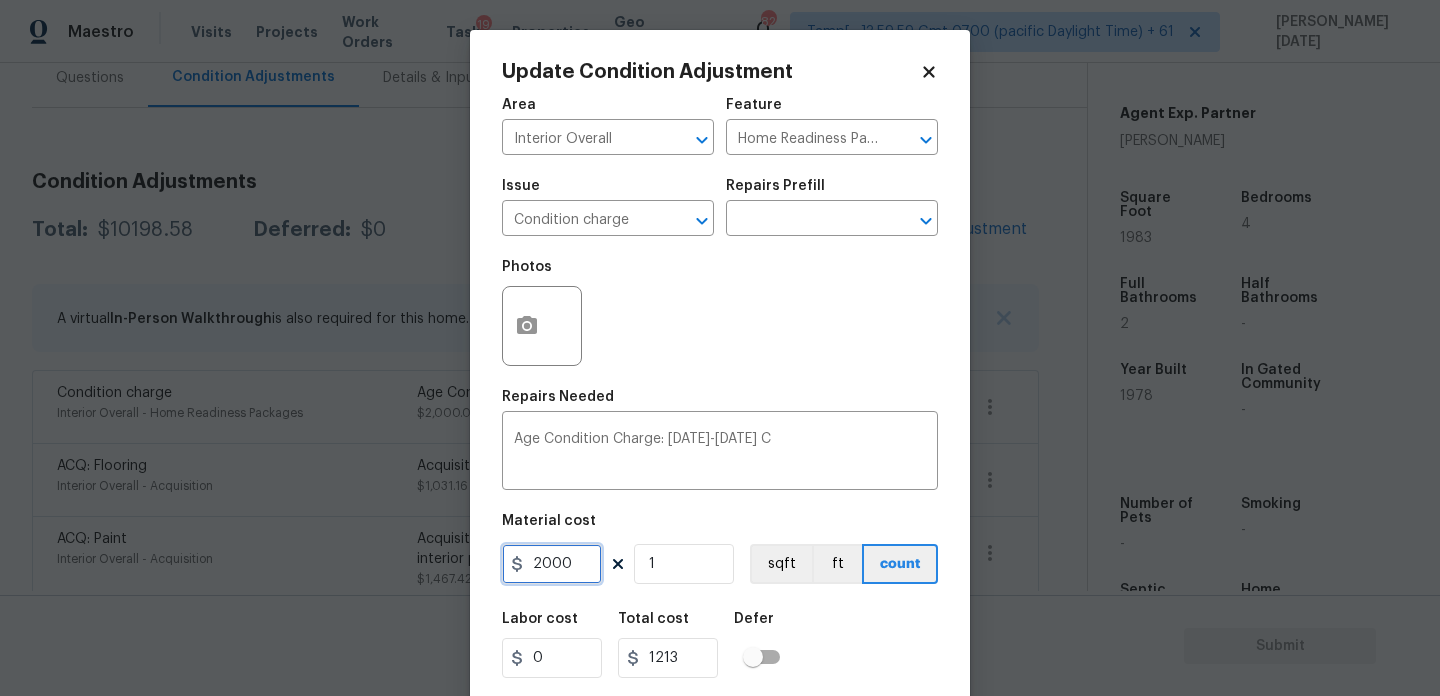 type on "2000" 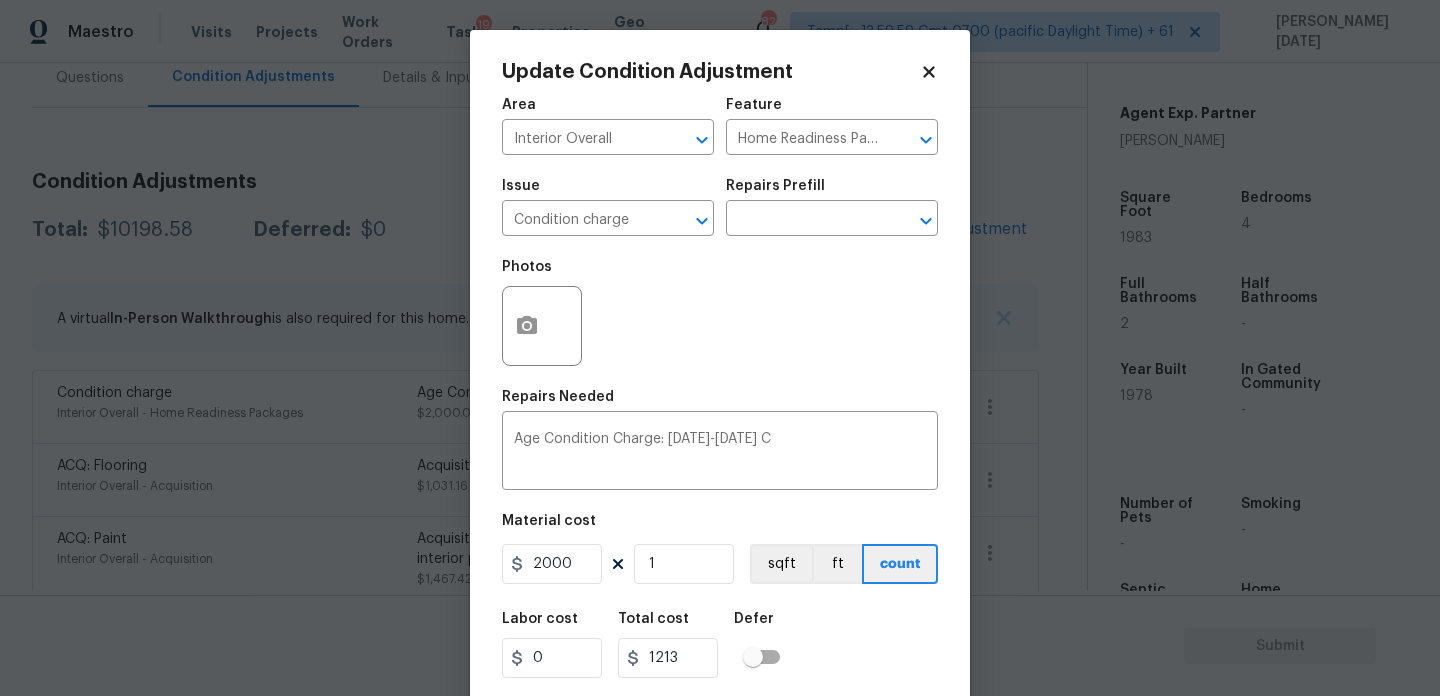 type on "2000" 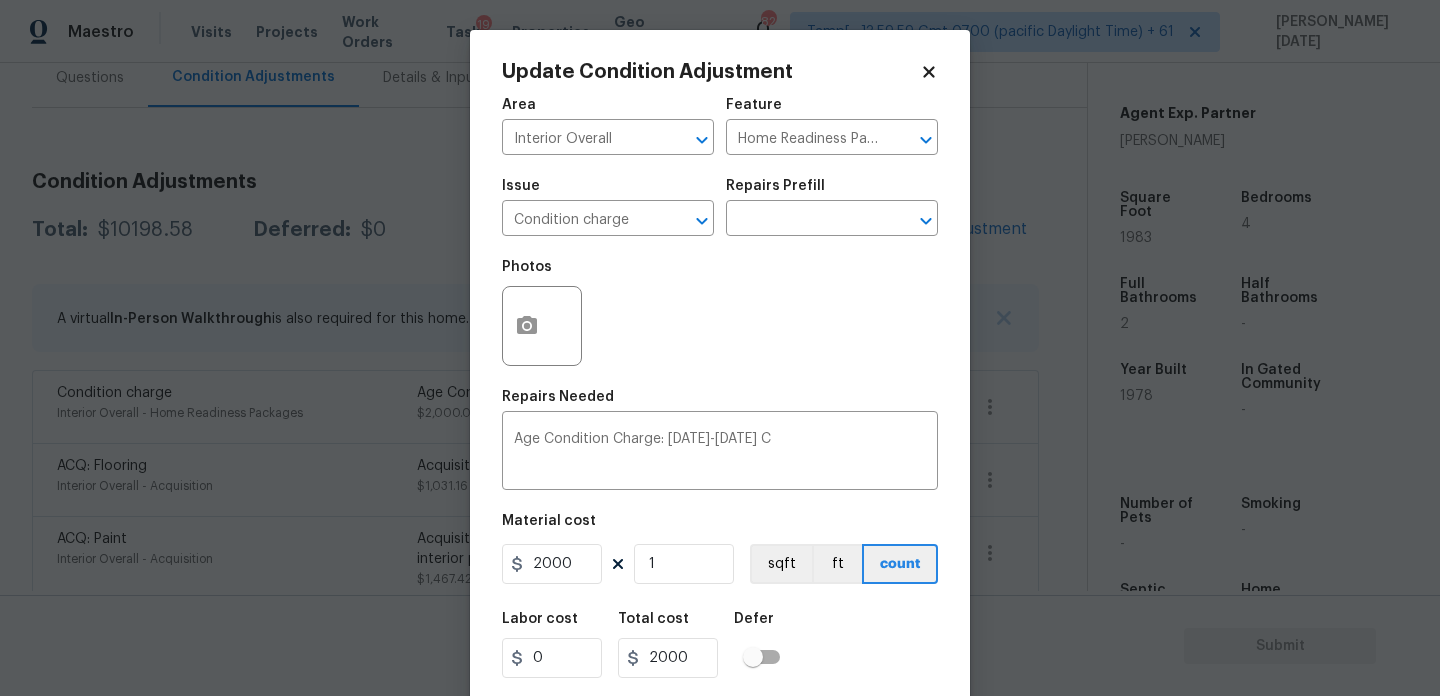 click on "Repairs Needed" at bounding box center [720, 403] 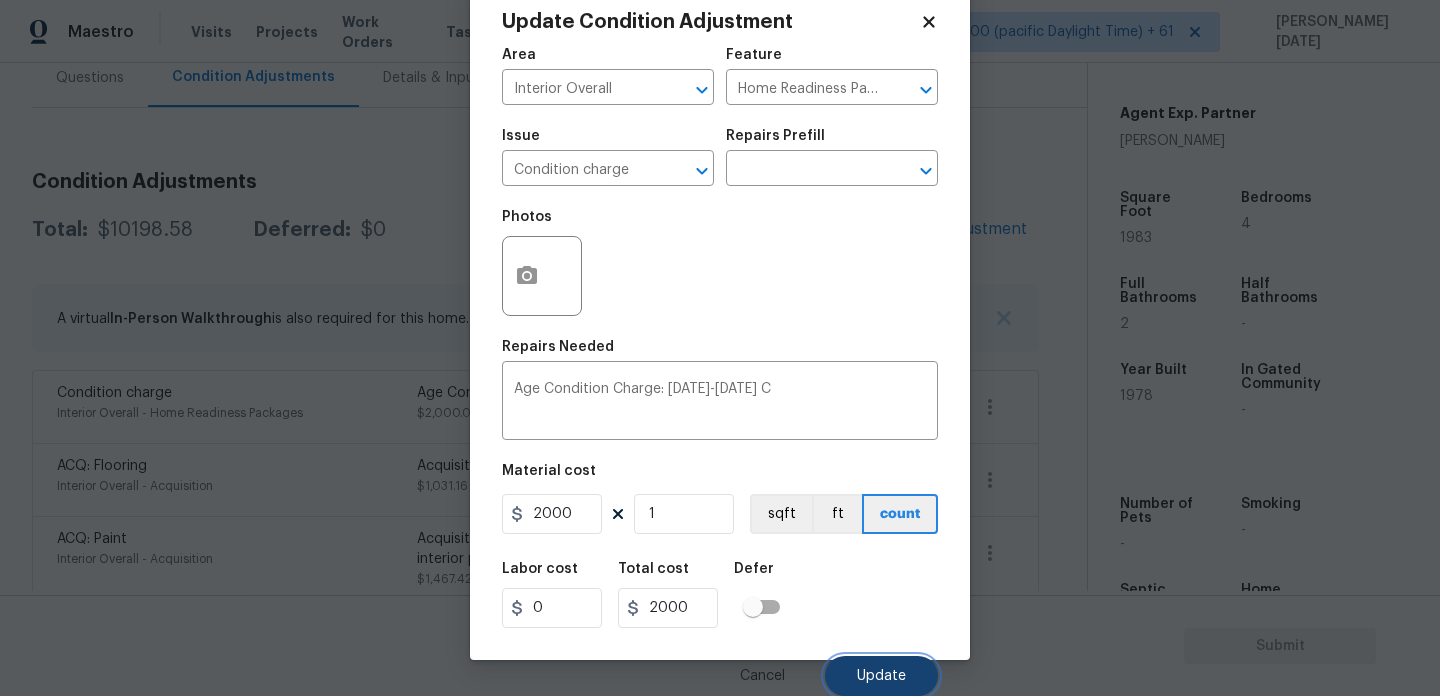 click on "Update" at bounding box center (881, 676) 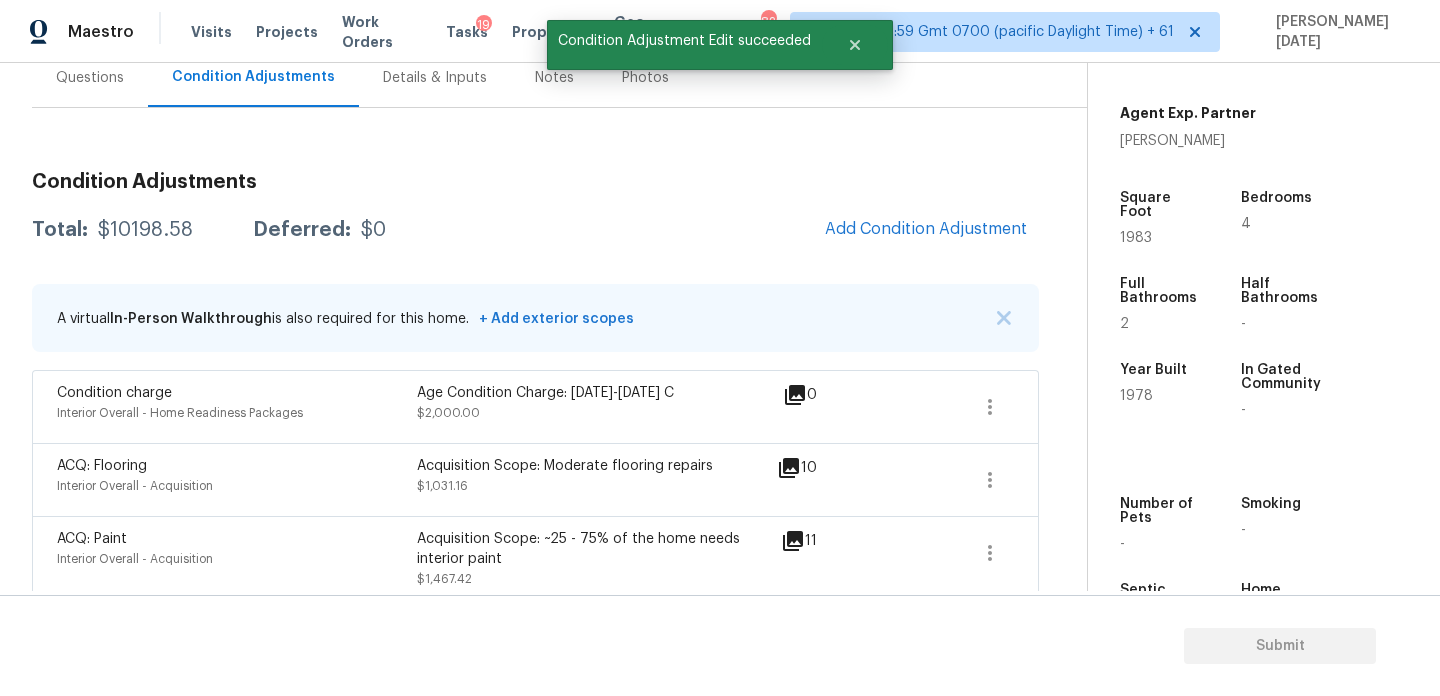 scroll, scrollTop: 0, scrollLeft: 0, axis: both 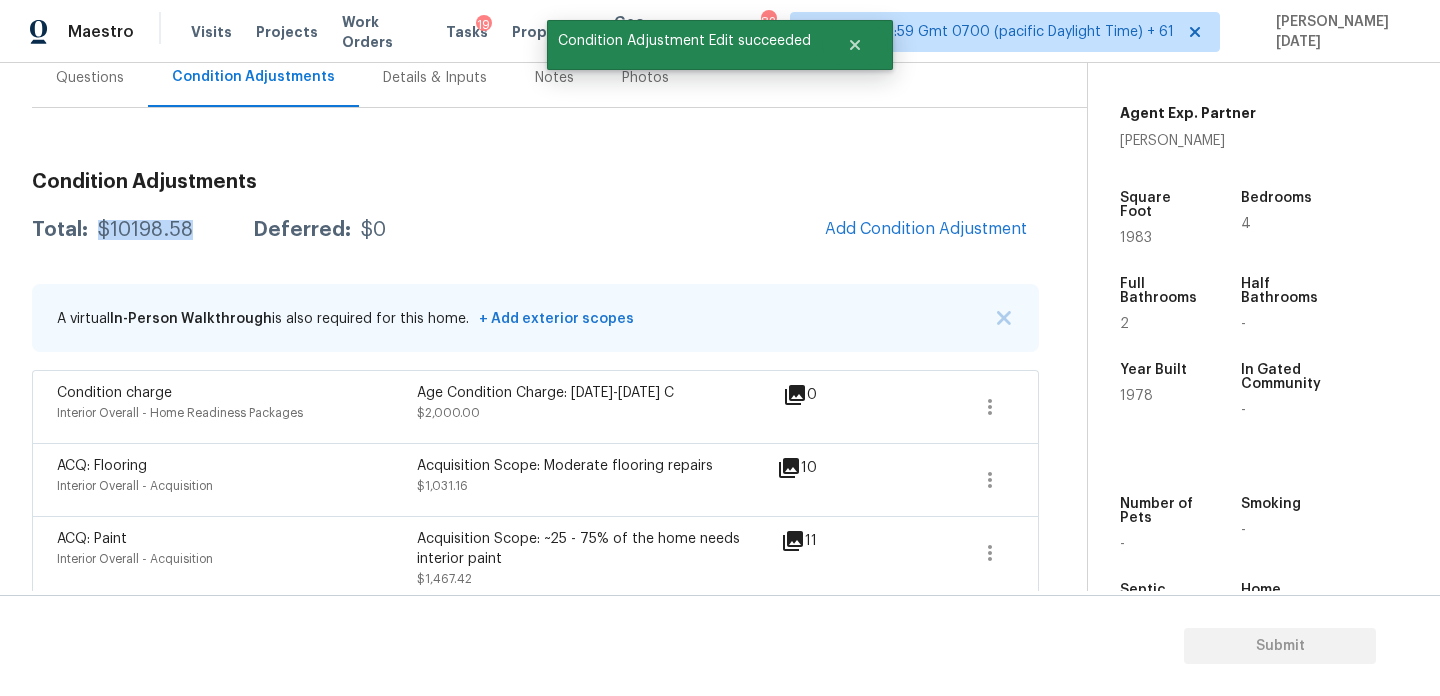 drag, startPoint x: 96, startPoint y: 225, endPoint x: 189, endPoint y: 227, distance: 93.0215 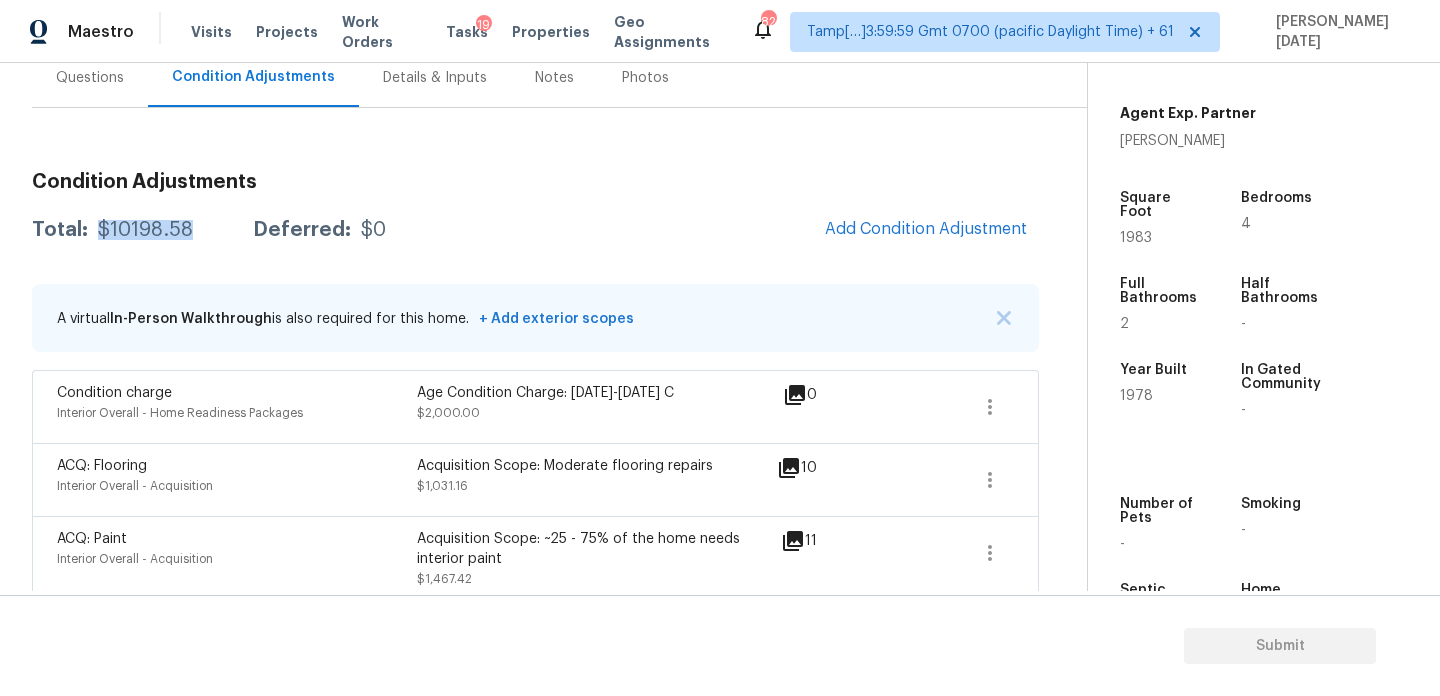 scroll, scrollTop: 0, scrollLeft: 0, axis: both 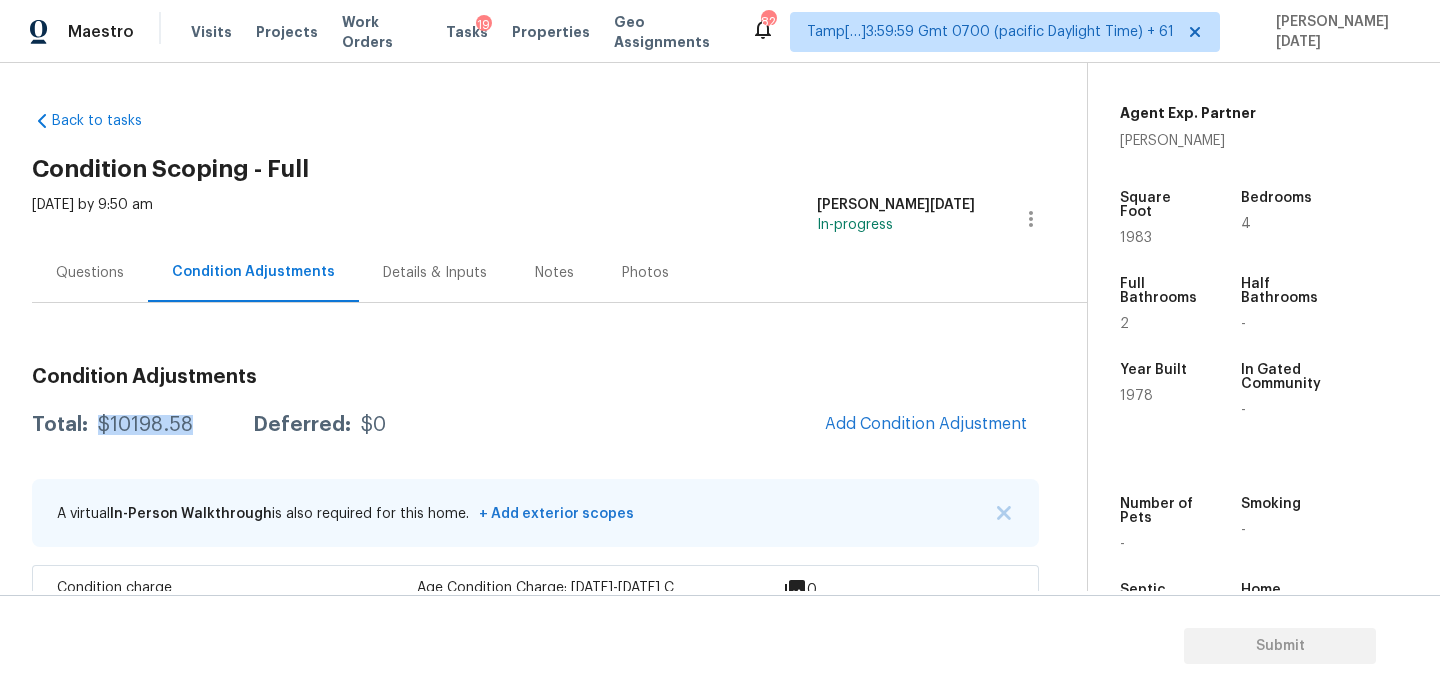 click on "Condition Adjustments" at bounding box center (253, 272) 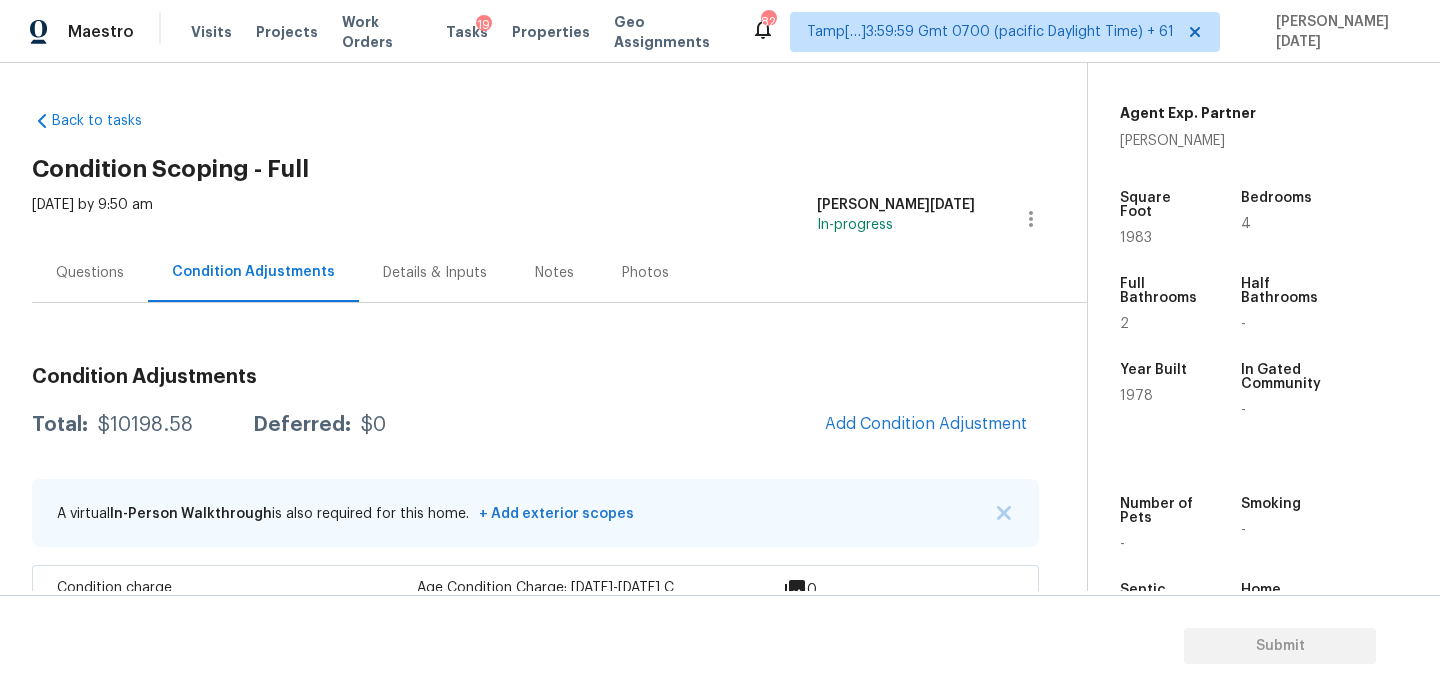 click on "Questions" at bounding box center (90, 273) 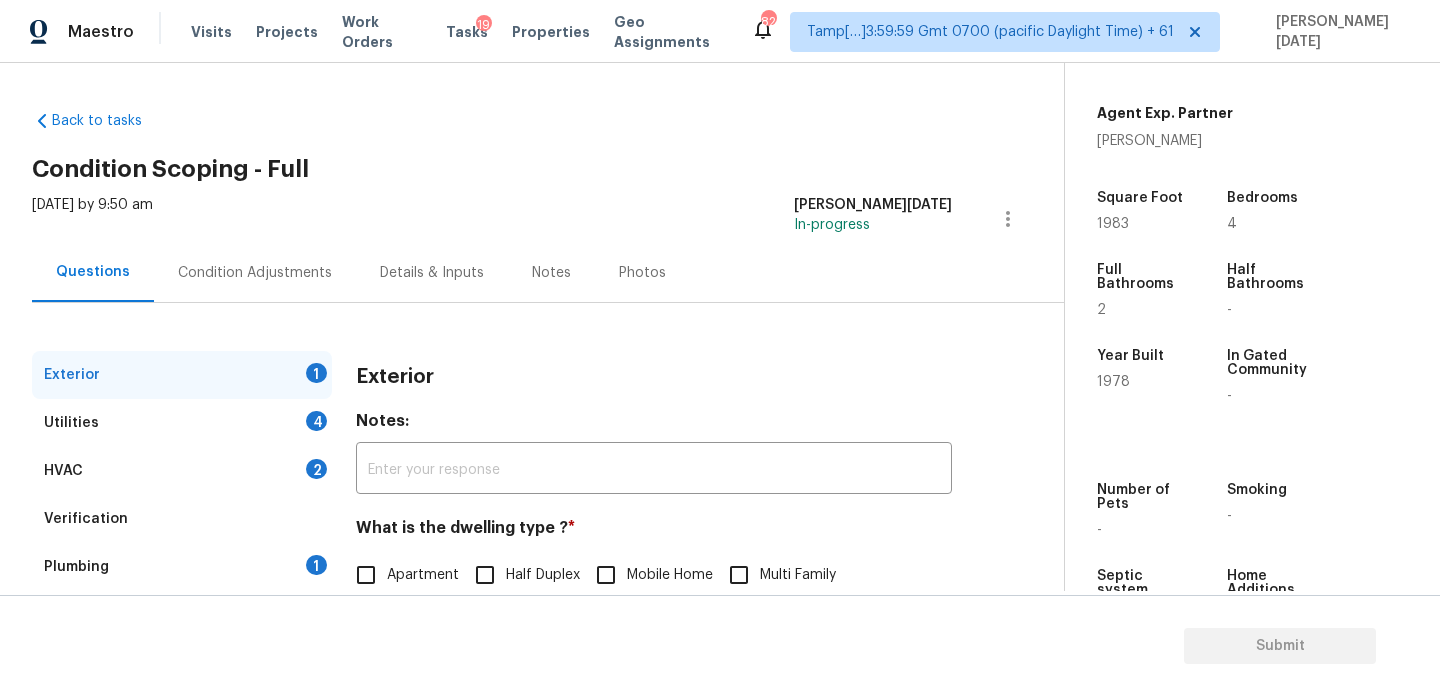scroll, scrollTop: 267, scrollLeft: 0, axis: vertical 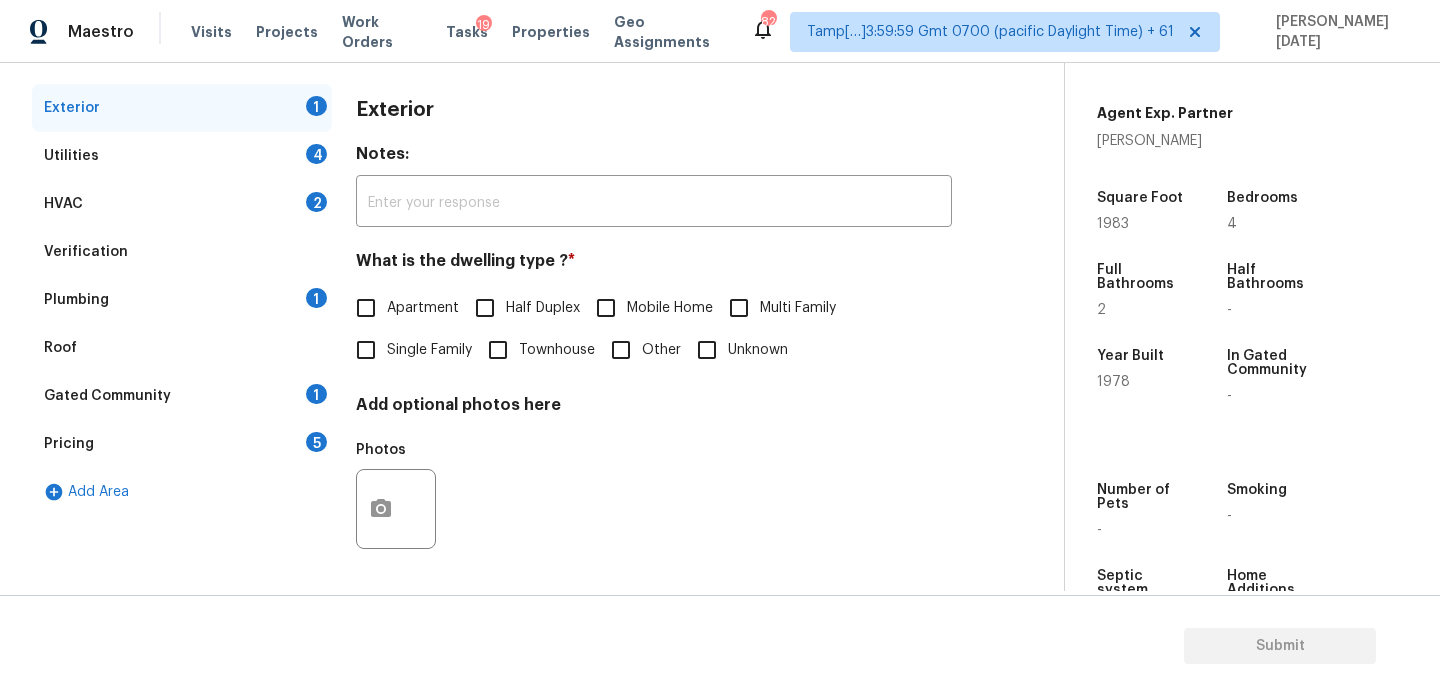 click on "Single Family" at bounding box center (366, 350) 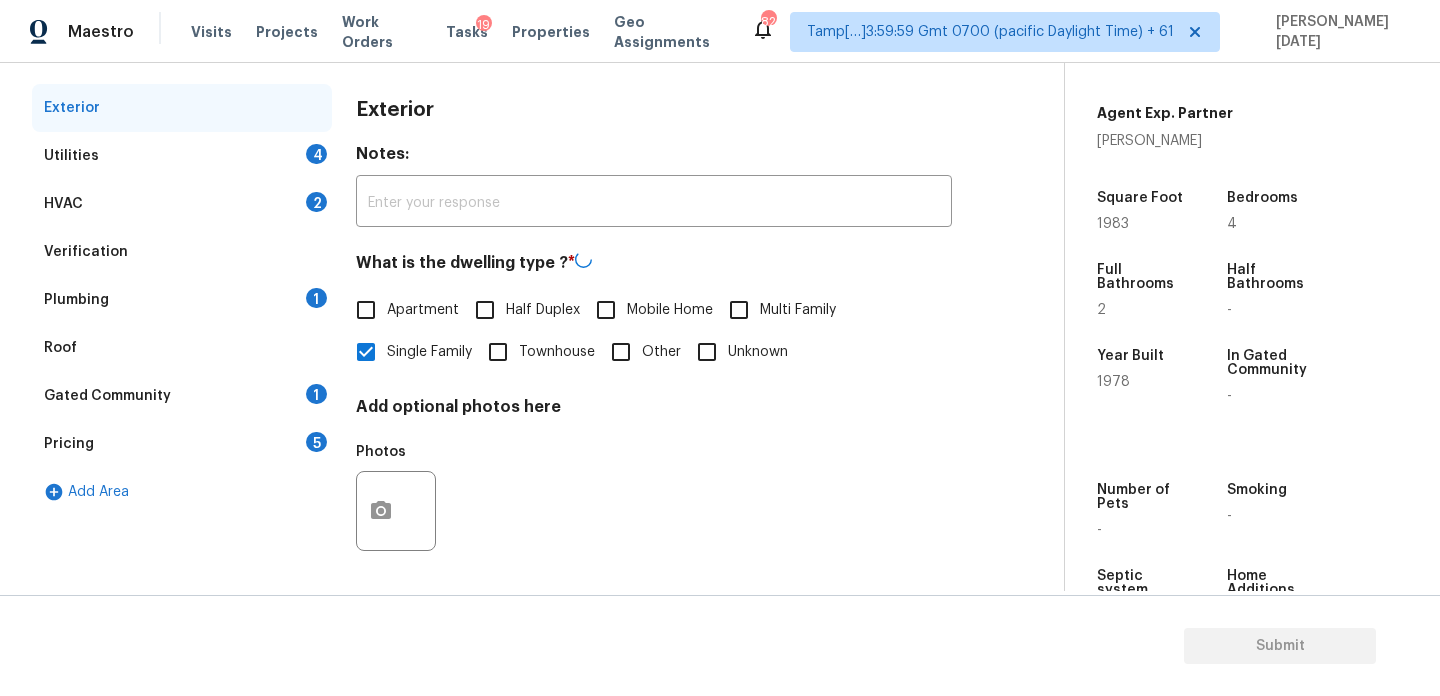 click on "Utilities 4" at bounding box center (182, 156) 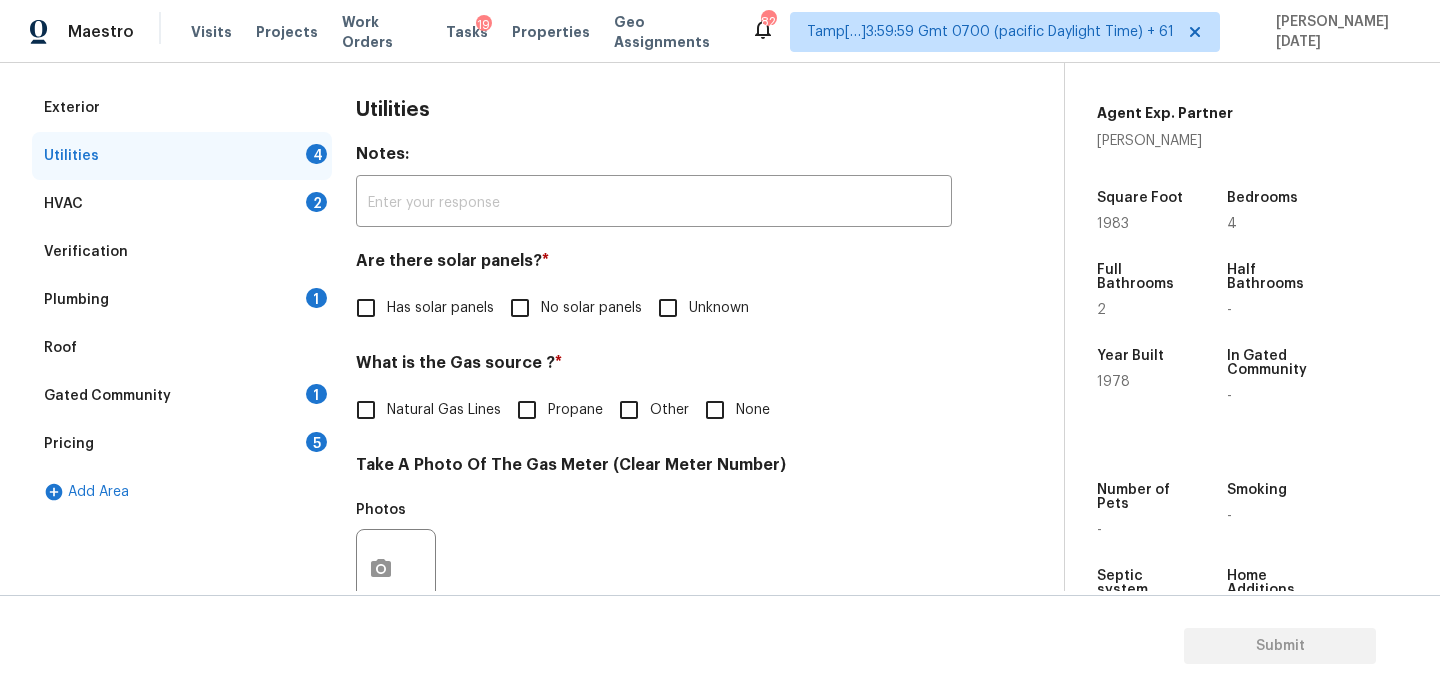 click on "No solar panels" at bounding box center (520, 308) 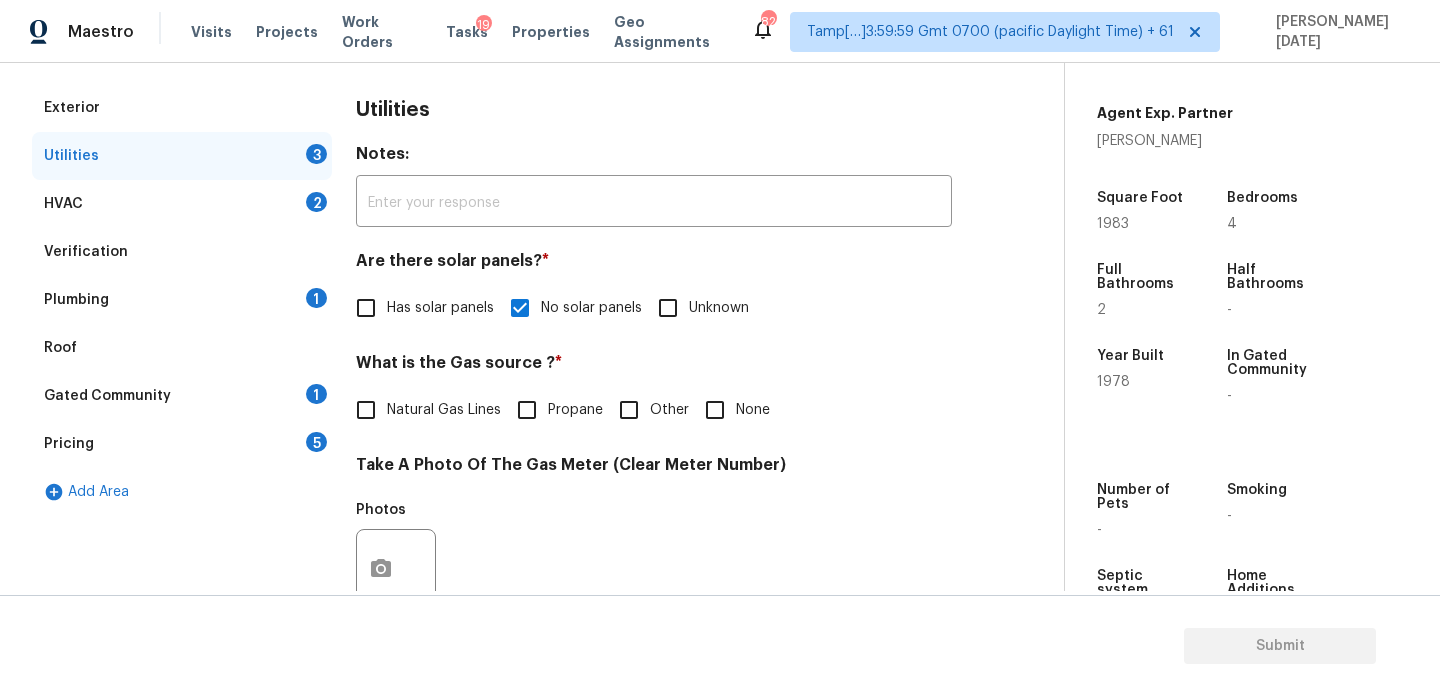 click on "None" at bounding box center (732, 410) 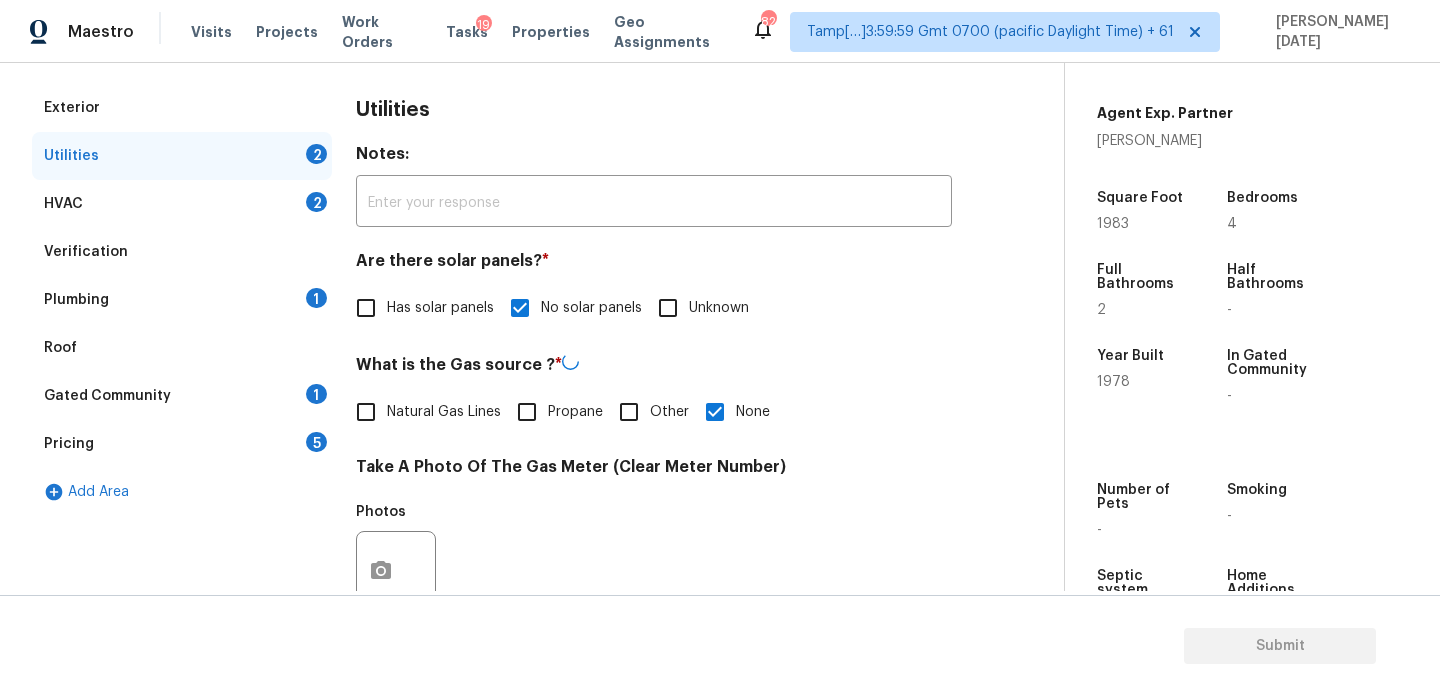 scroll, scrollTop: 809, scrollLeft: 0, axis: vertical 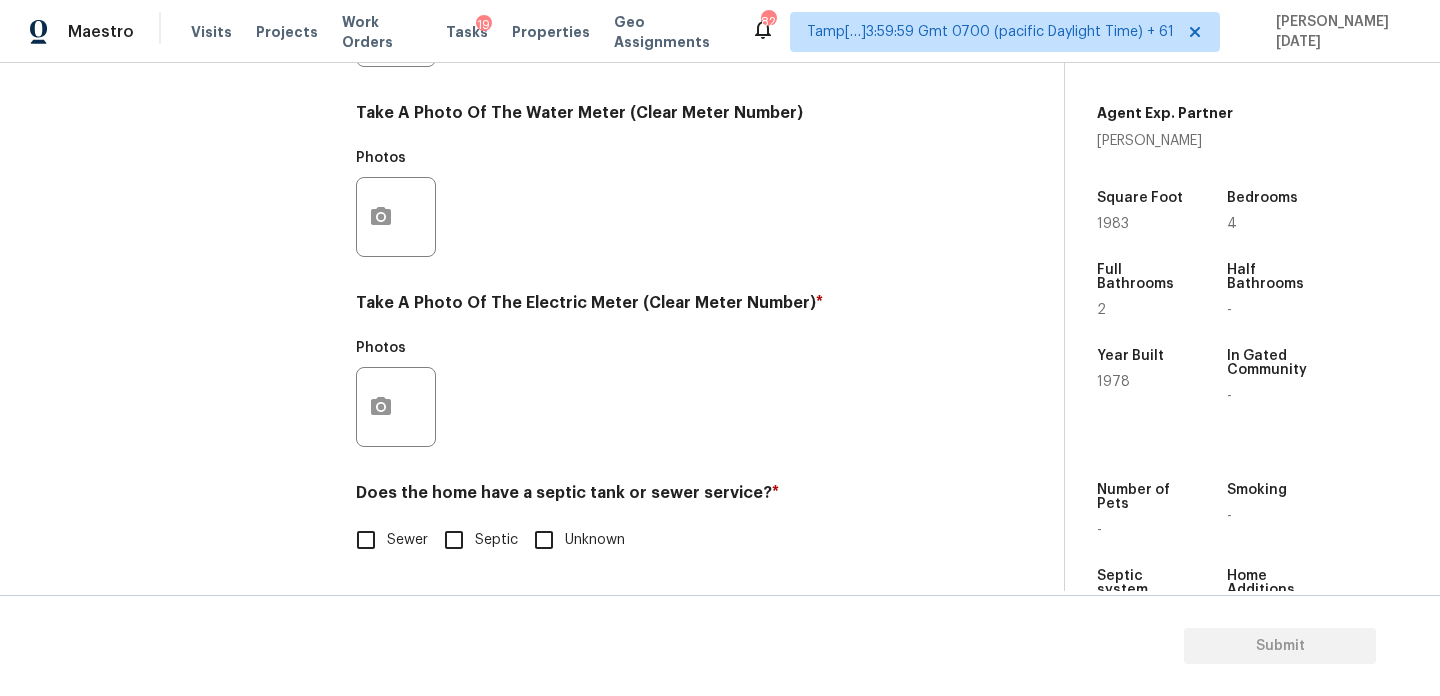click at bounding box center (396, 407) 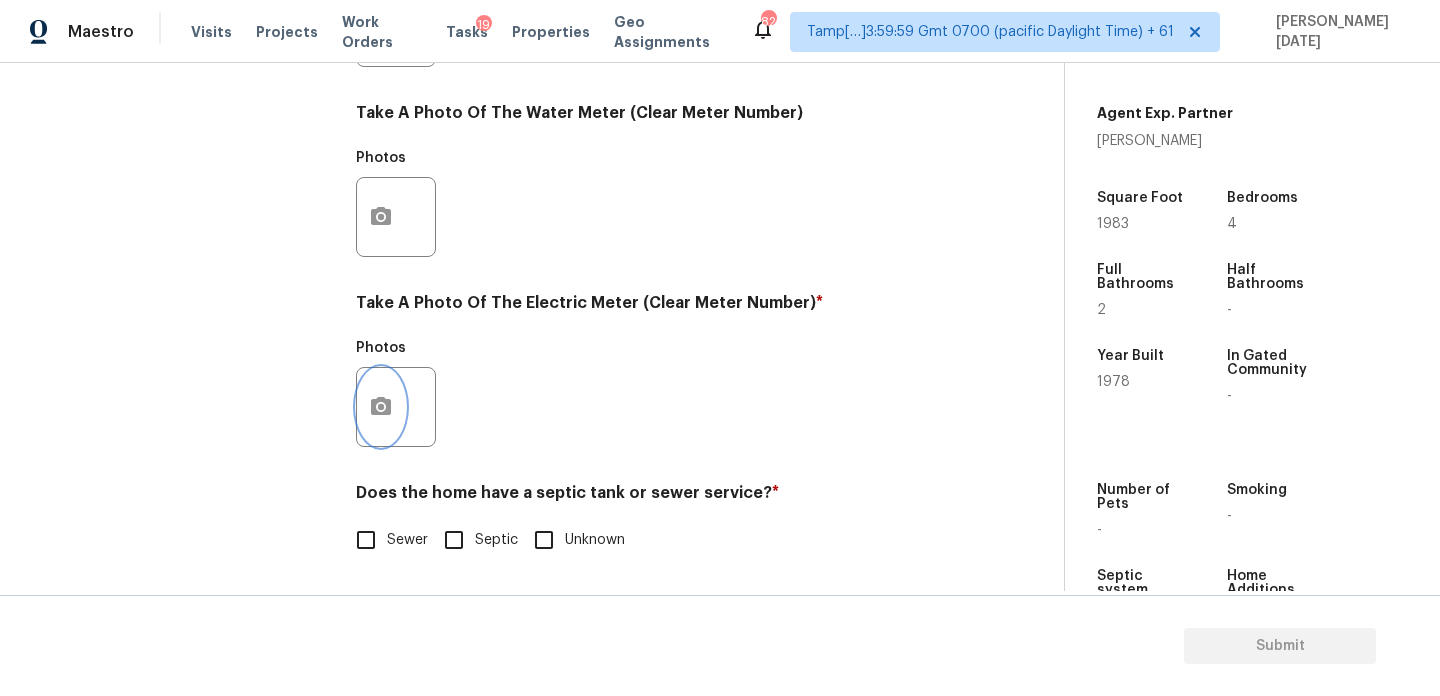 click 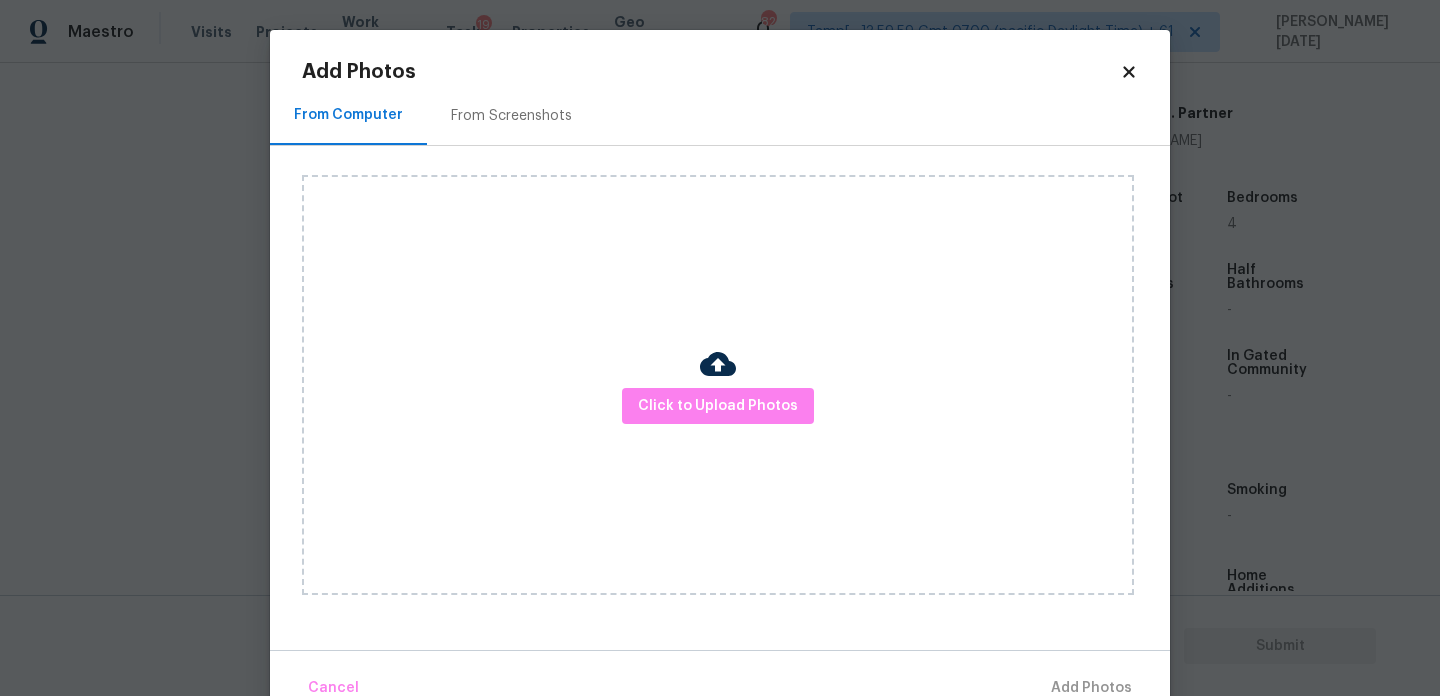 click on "Click to Upload Photos" at bounding box center [718, 385] 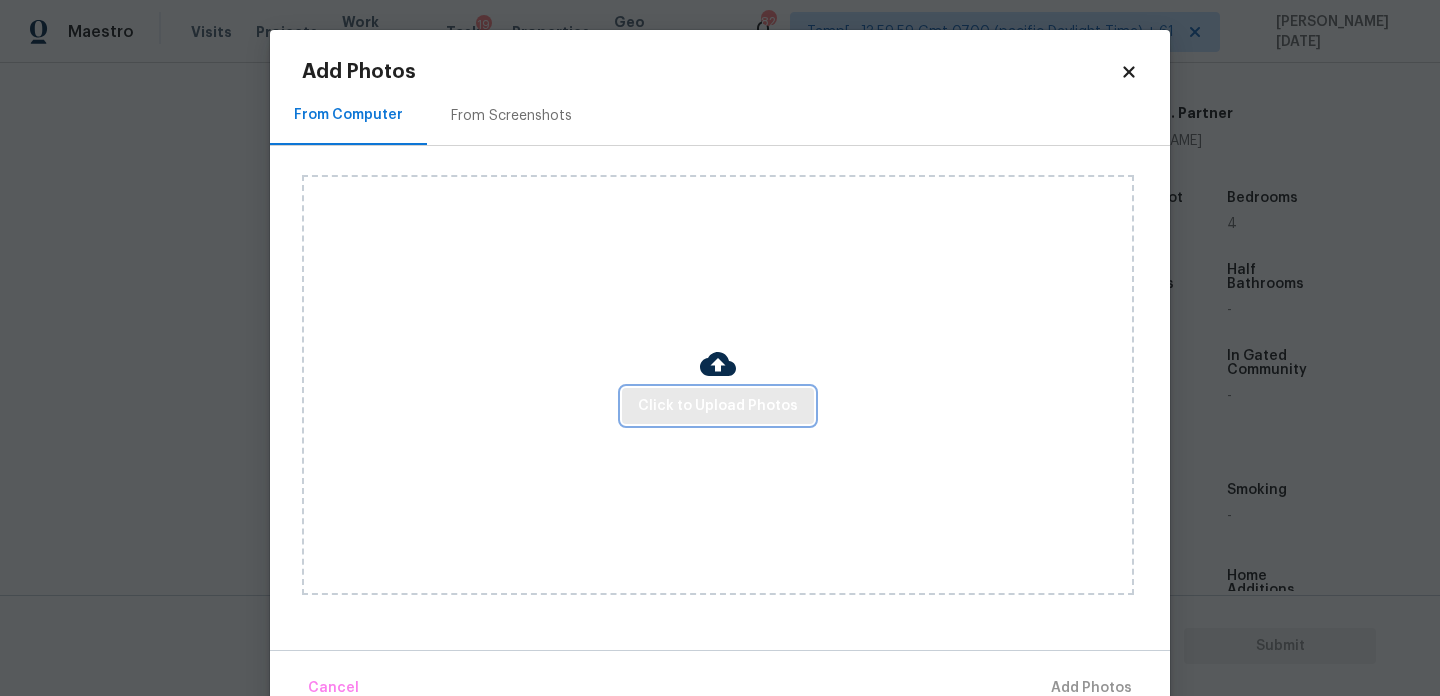 click on "Click to Upload Photos" at bounding box center (718, 406) 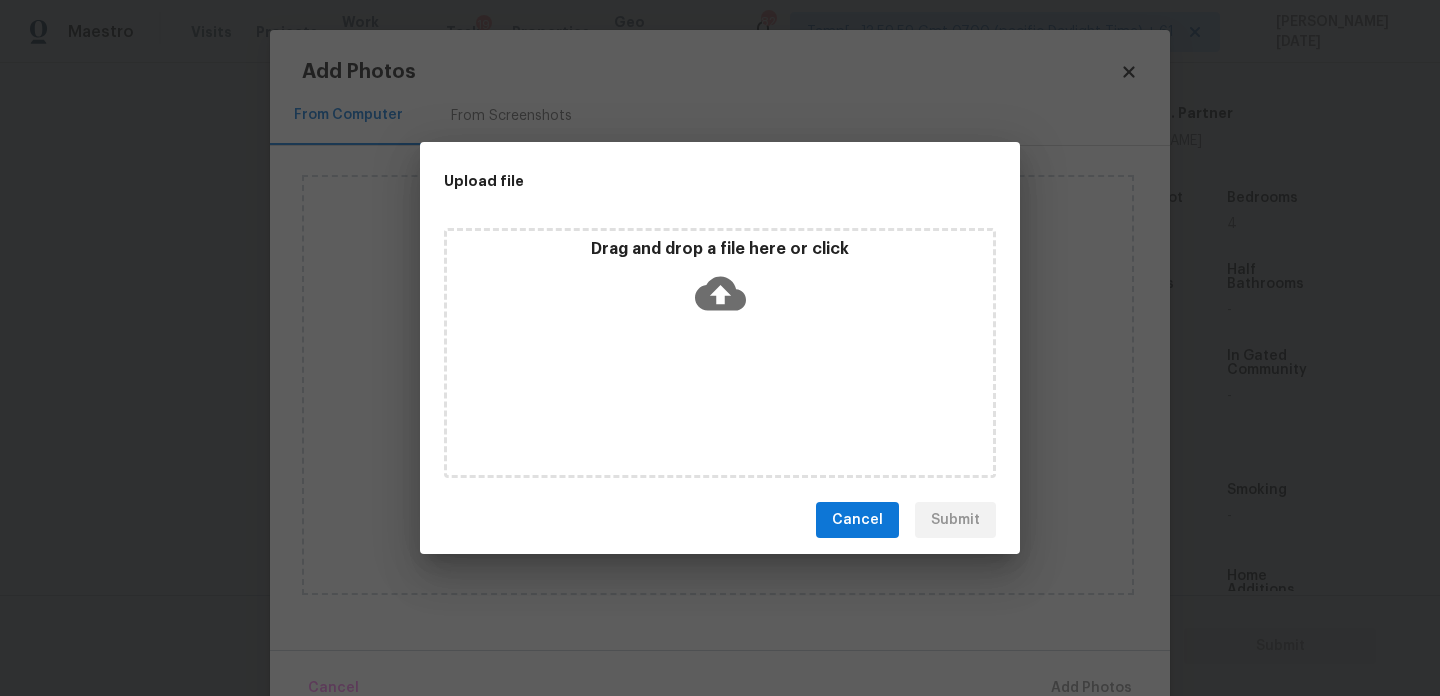 click on "Drag and drop a file here or click" at bounding box center (720, 353) 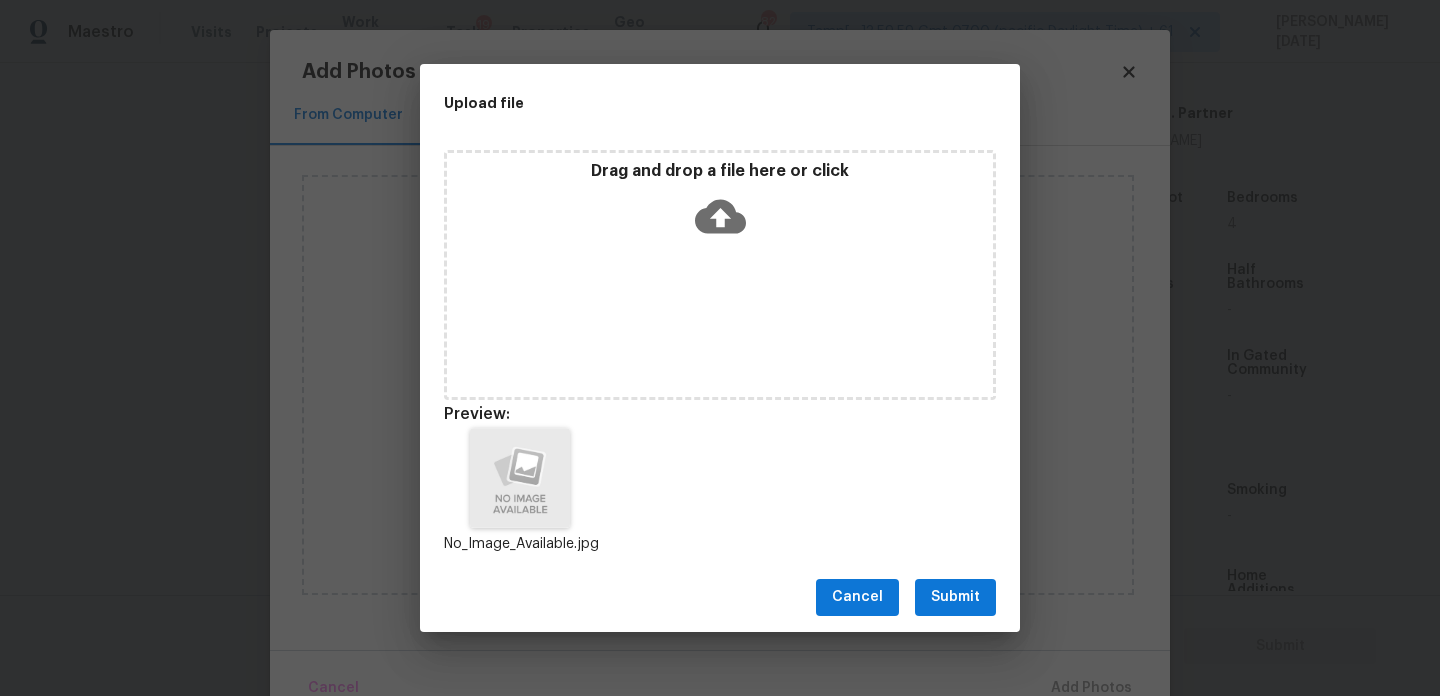 scroll, scrollTop: 16, scrollLeft: 0, axis: vertical 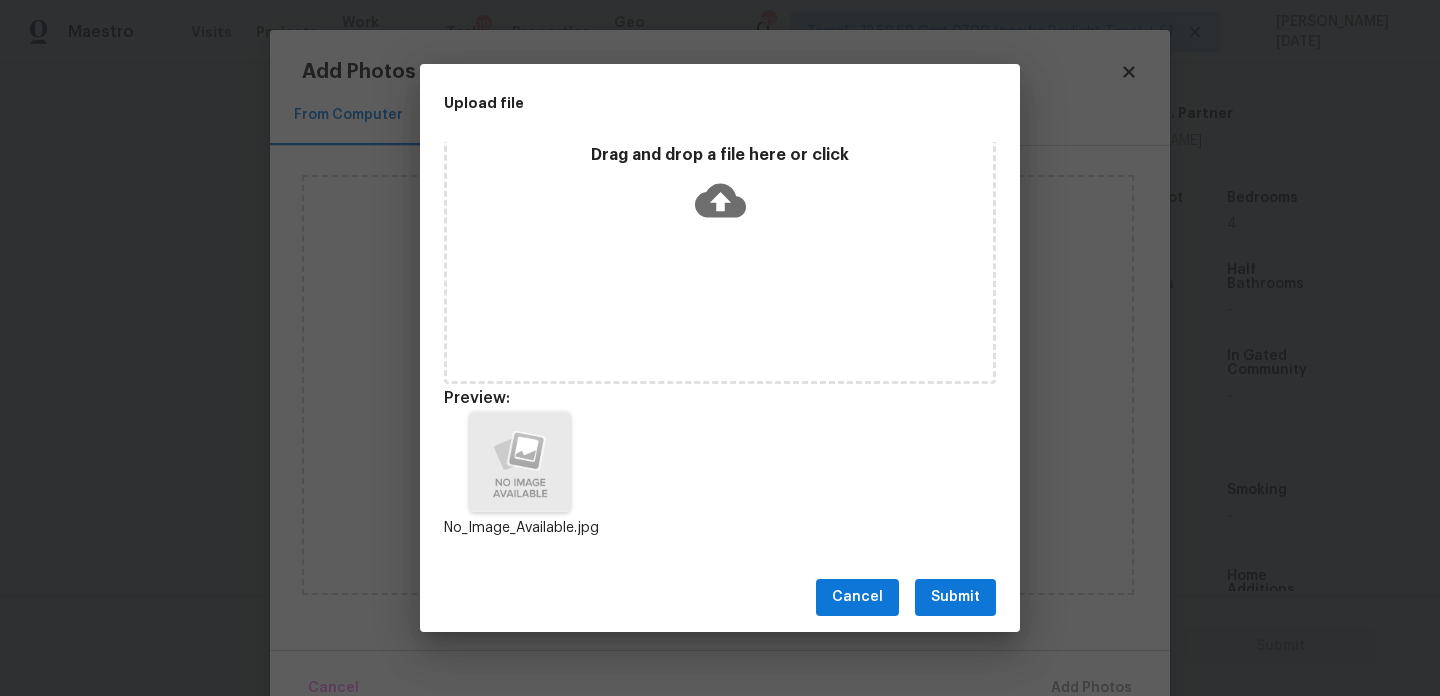 click on "Submit" at bounding box center [955, 597] 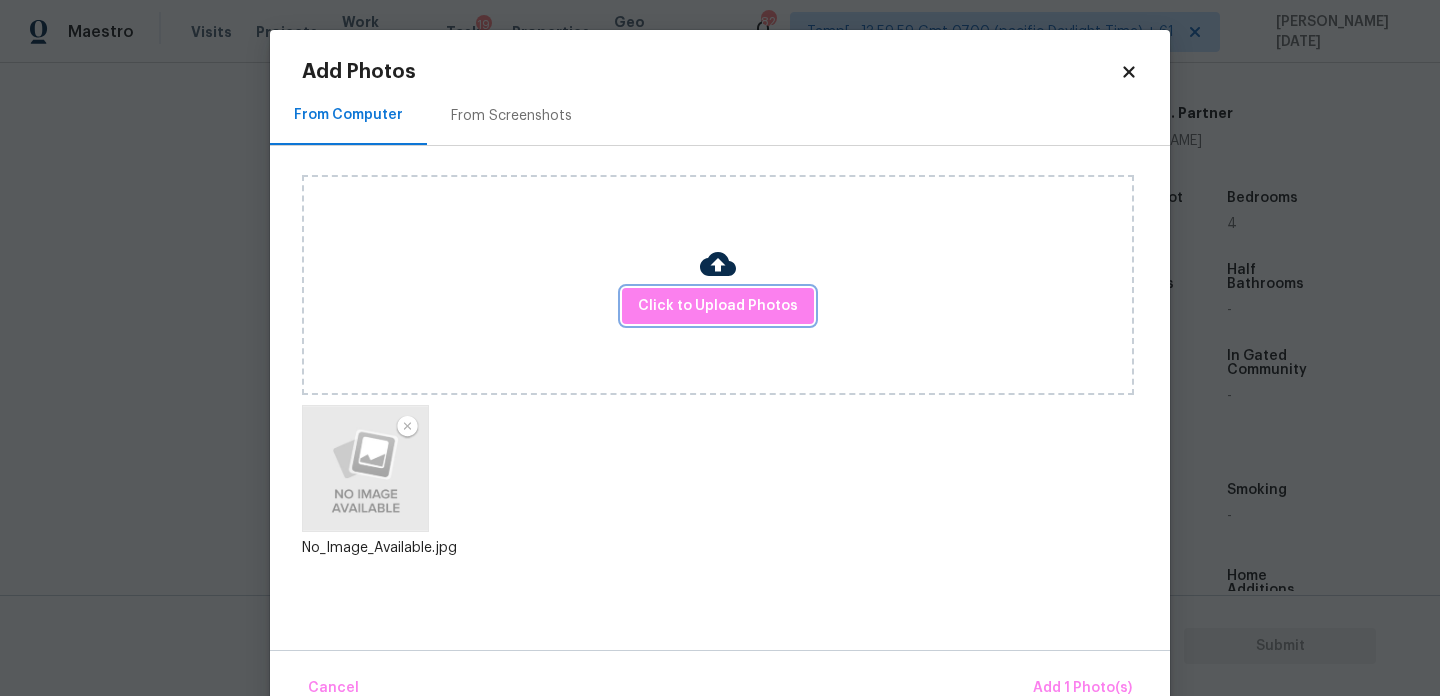scroll, scrollTop: 0, scrollLeft: 0, axis: both 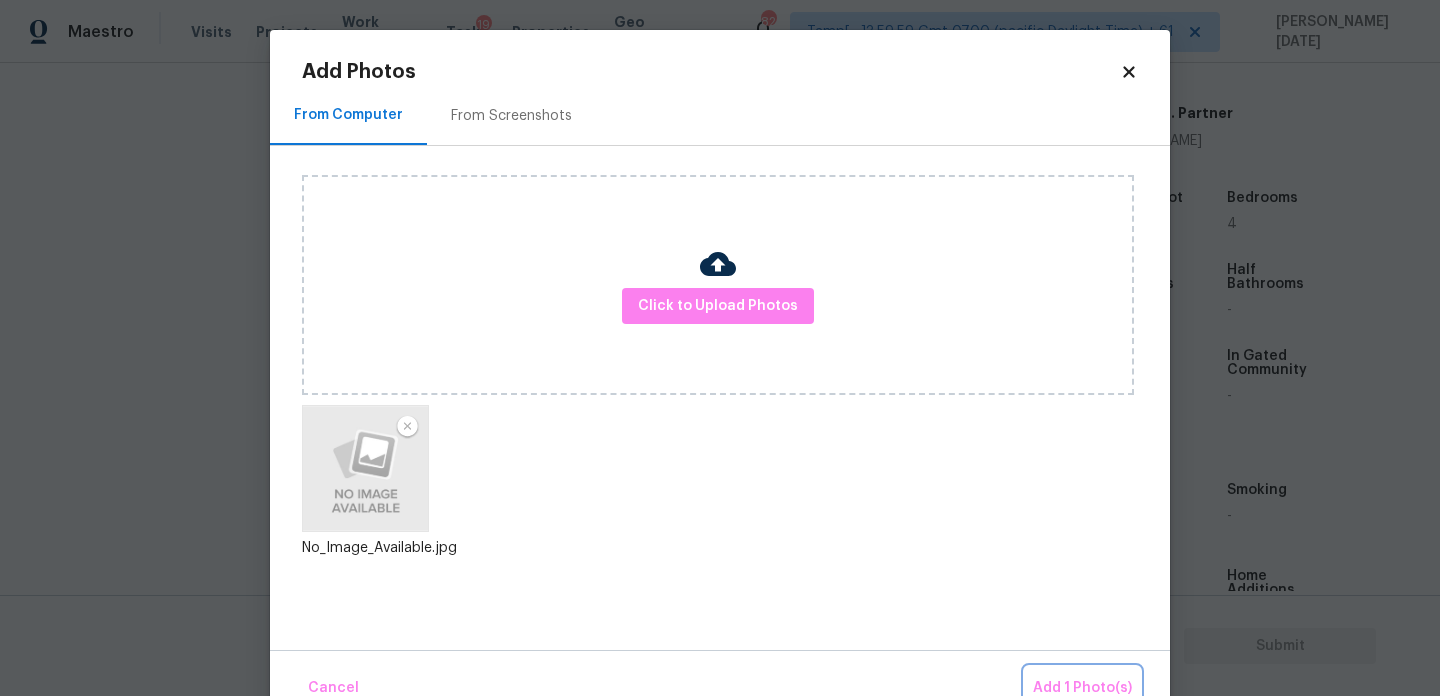 click on "Add 1 Photo(s)" at bounding box center [1082, 688] 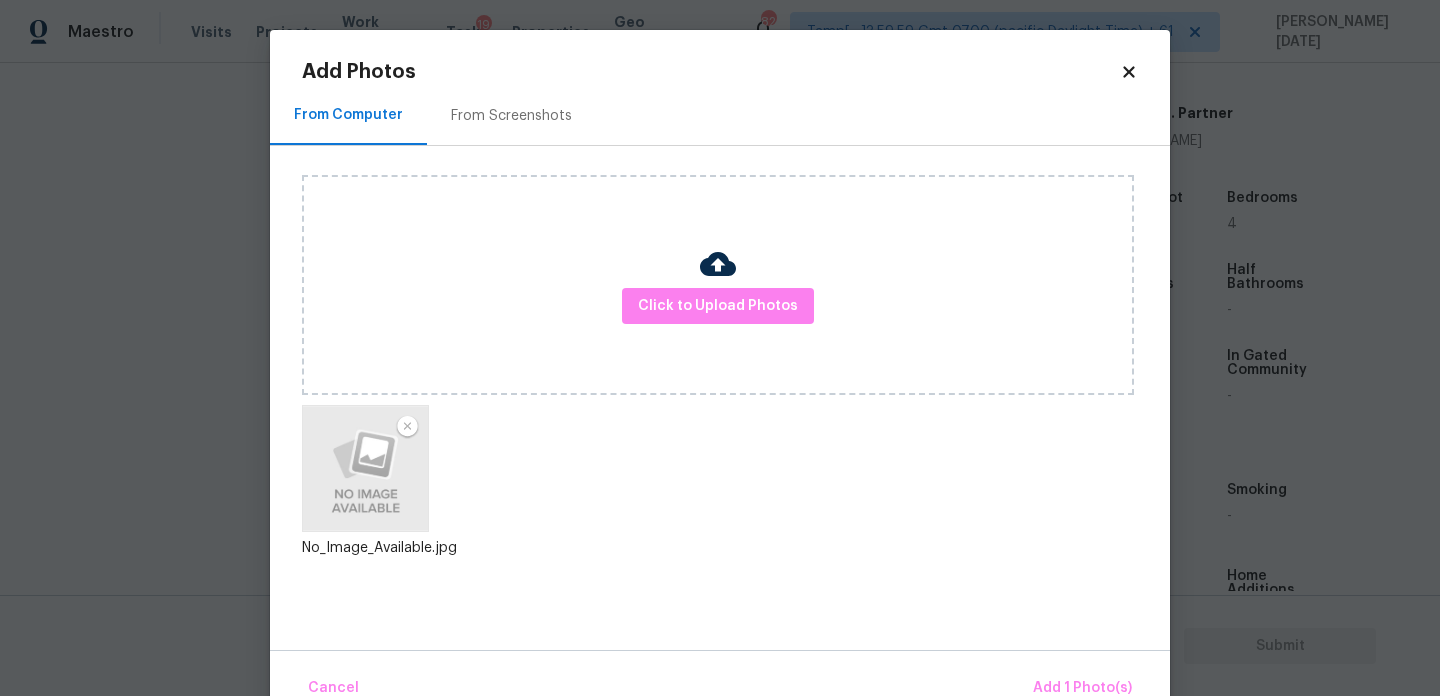 click on "Submit" at bounding box center (720, 646) 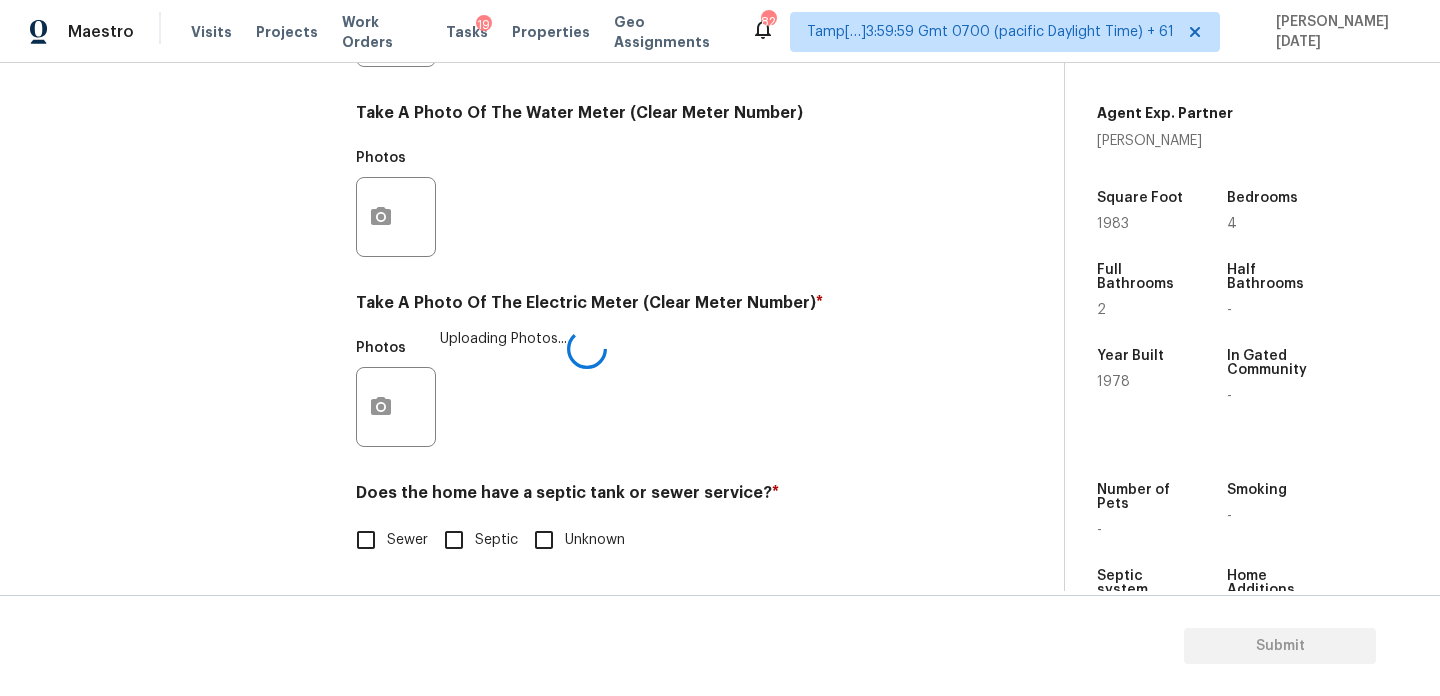 click on "Sewer" at bounding box center [366, 540] 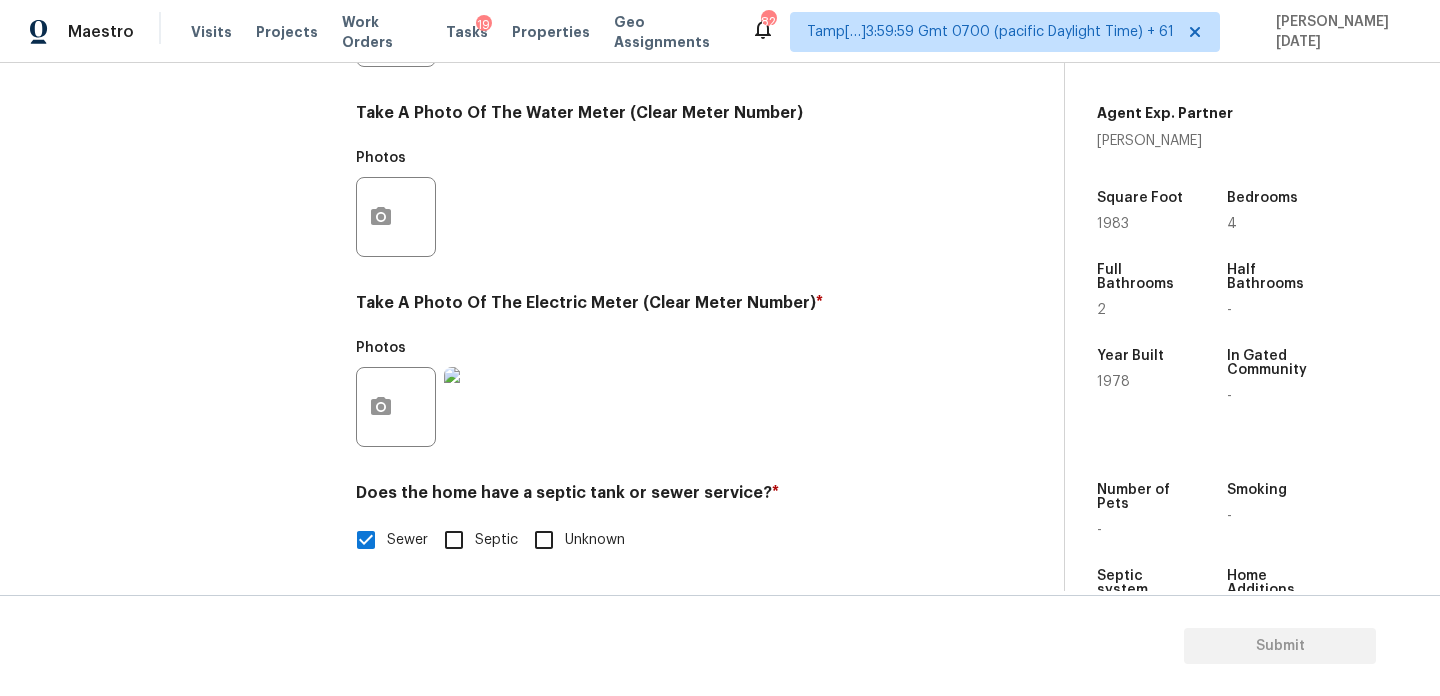 scroll, scrollTop: 0, scrollLeft: 0, axis: both 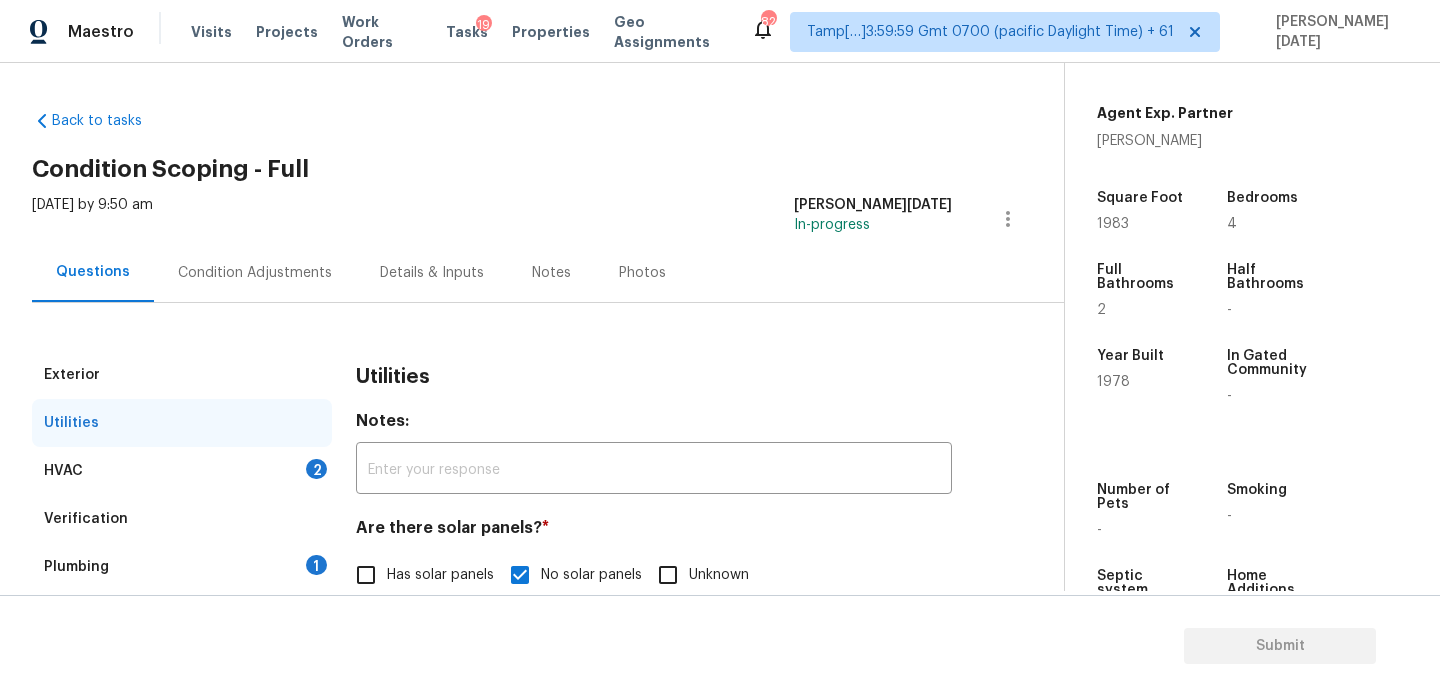 click on "Exterior Utilities HVAC 2 Verification Plumbing 1 Roof Gated Community 1 Pricing 5 Add Area Utilities Notes: ​ Are there solar panels?  * Has solar panels No solar panels Unknown What is the Gas source ?  * Natural Gas Lines Propane Other None Take A Photo Of The Gas Meter (Clear Meter Number) Photos Take A Photo Of The Water Meter (Clear Meter Number) Photos Take A Photo Of The Electric Meter (Clear Meter Number)  * Photos Does the home have a septic tank or sewer service?  * Sewer Septic Unknown" at bounding box center [524, 848] 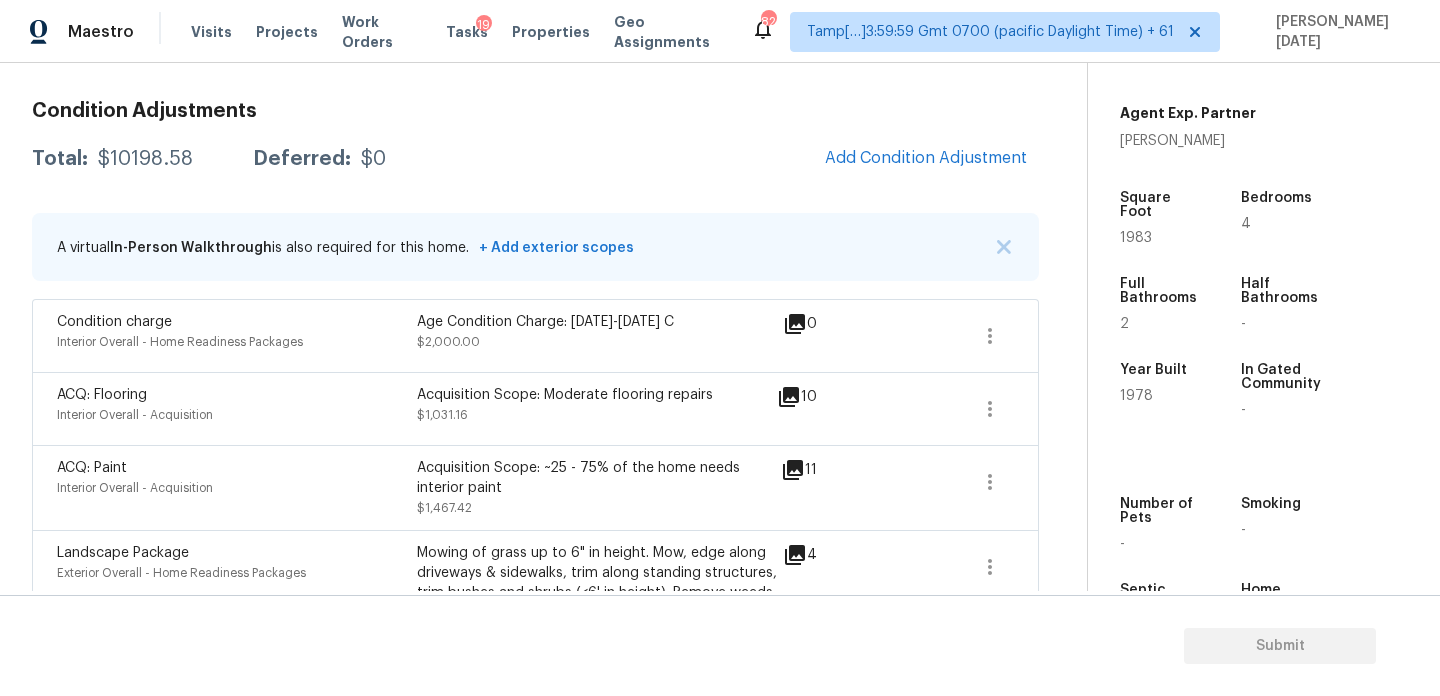 scroll, scrollTop: 265, scrollLeft: 0, axis: vertical 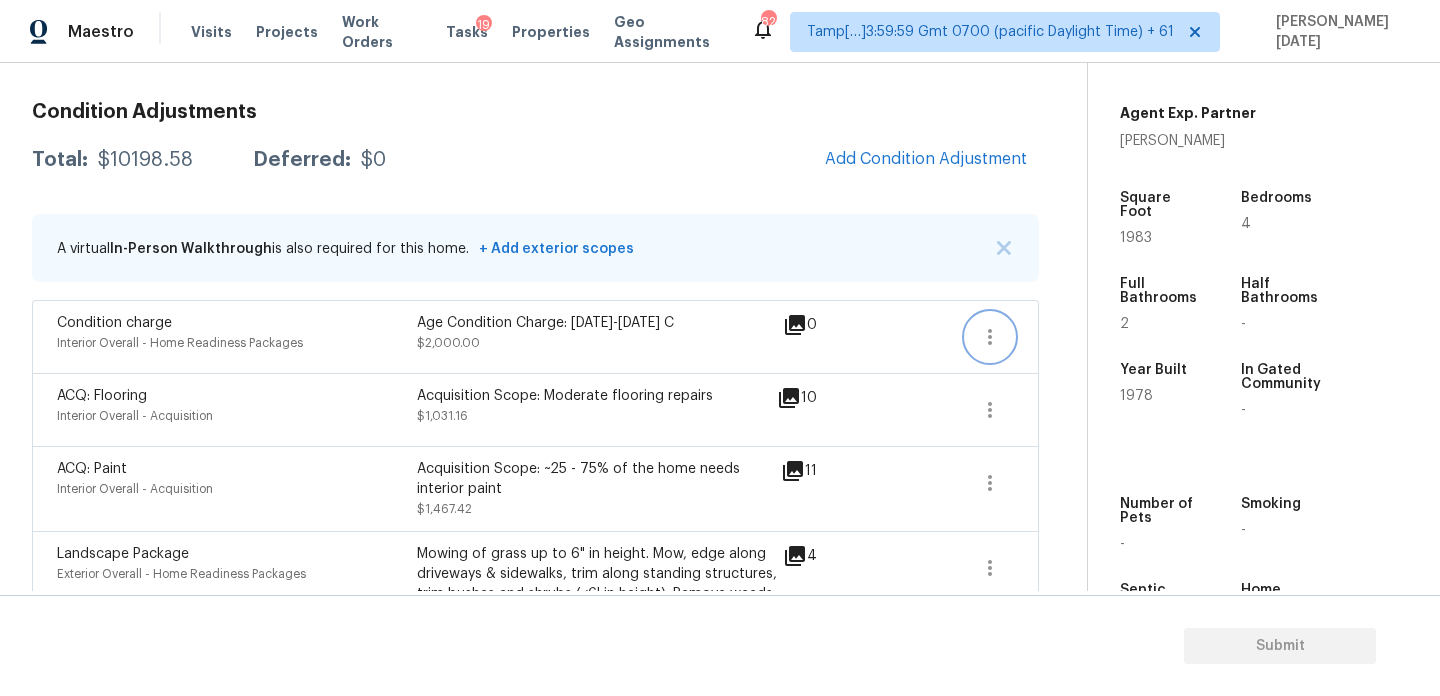 click 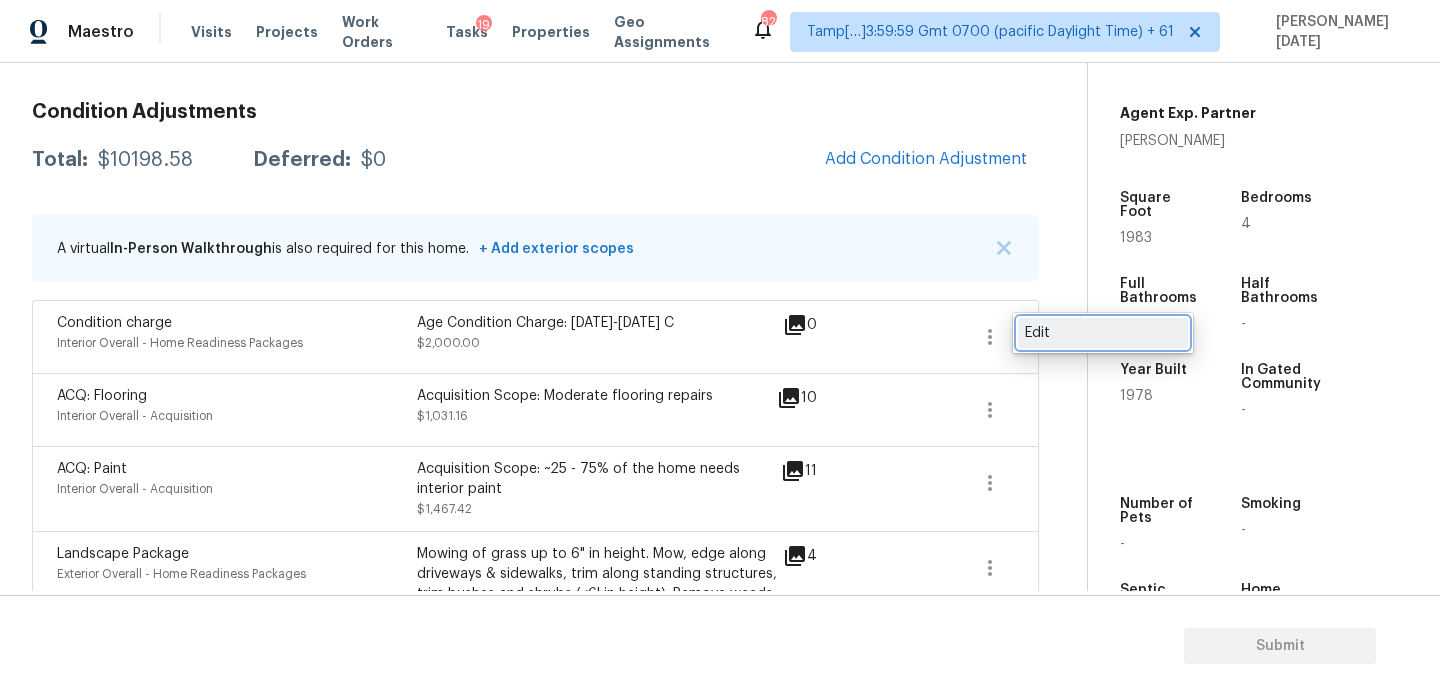 click on "Edit" at bounding box center [1103, 333] 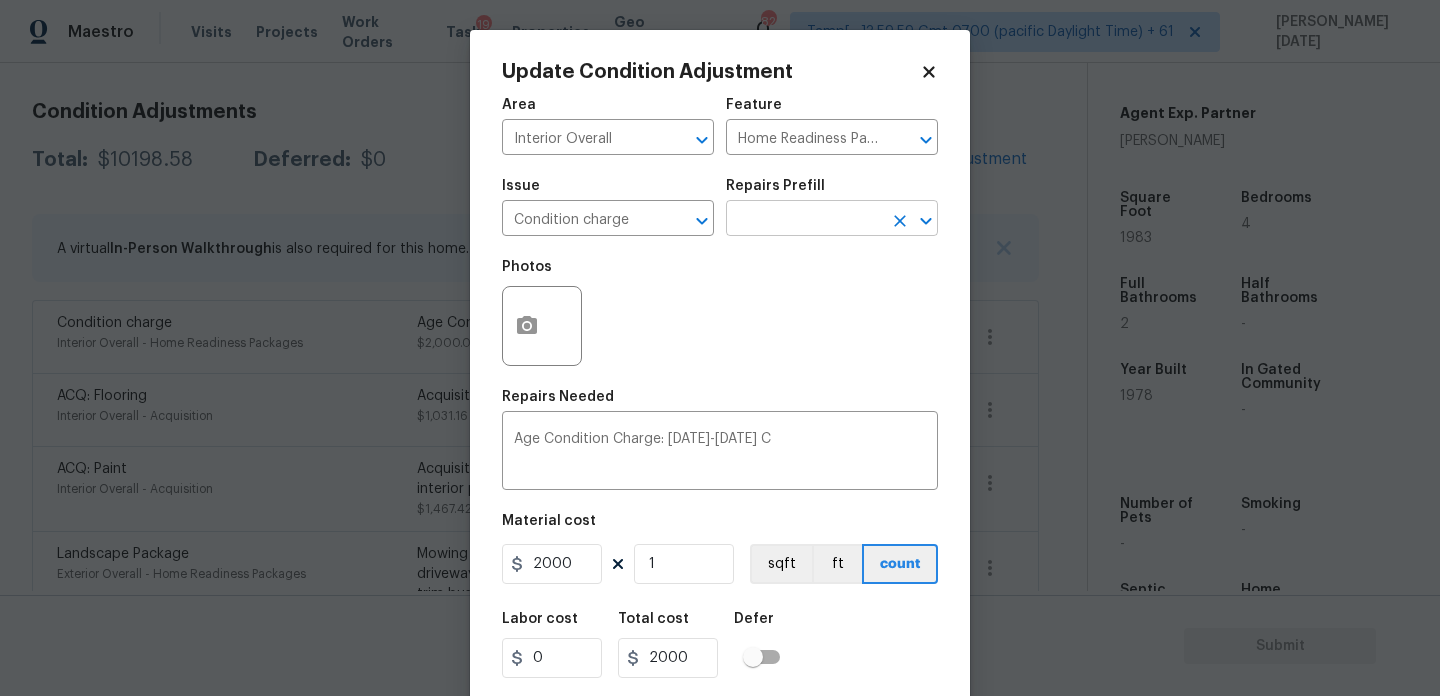 click at bounding box center (804, 220) 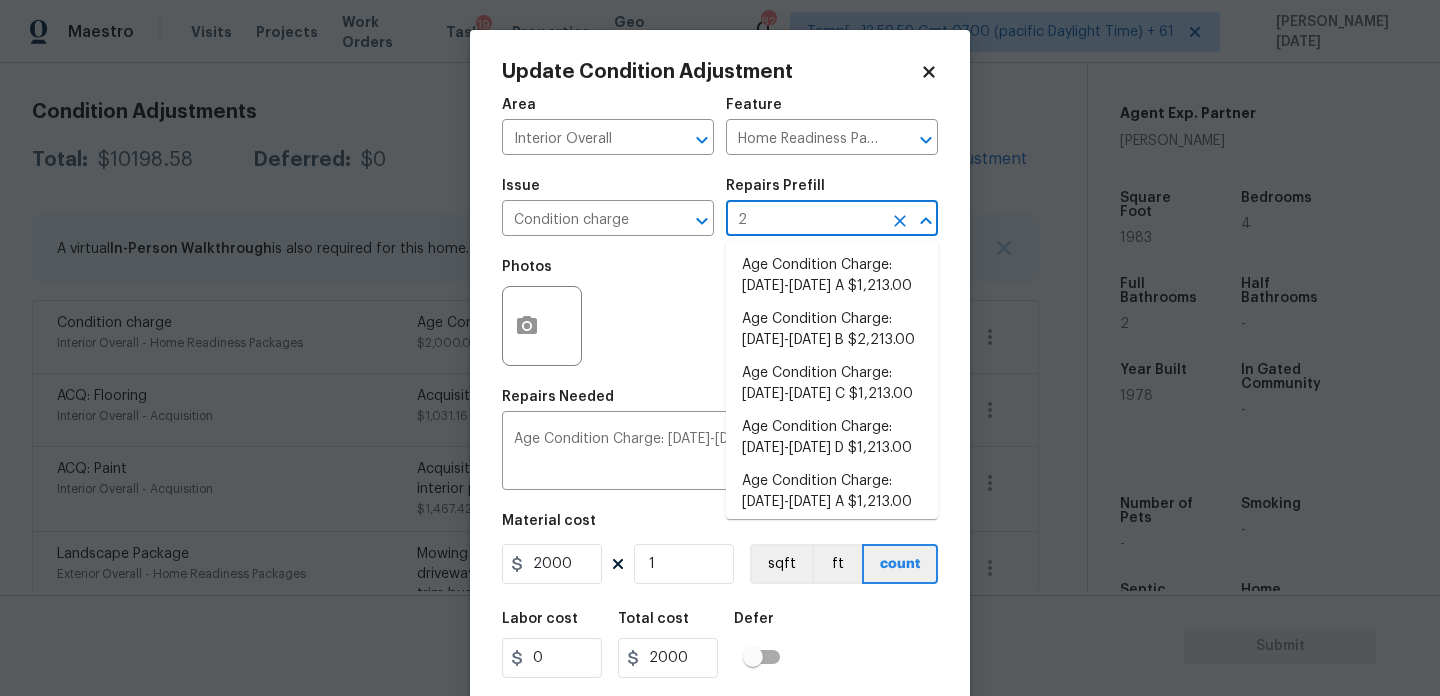 type on "22" 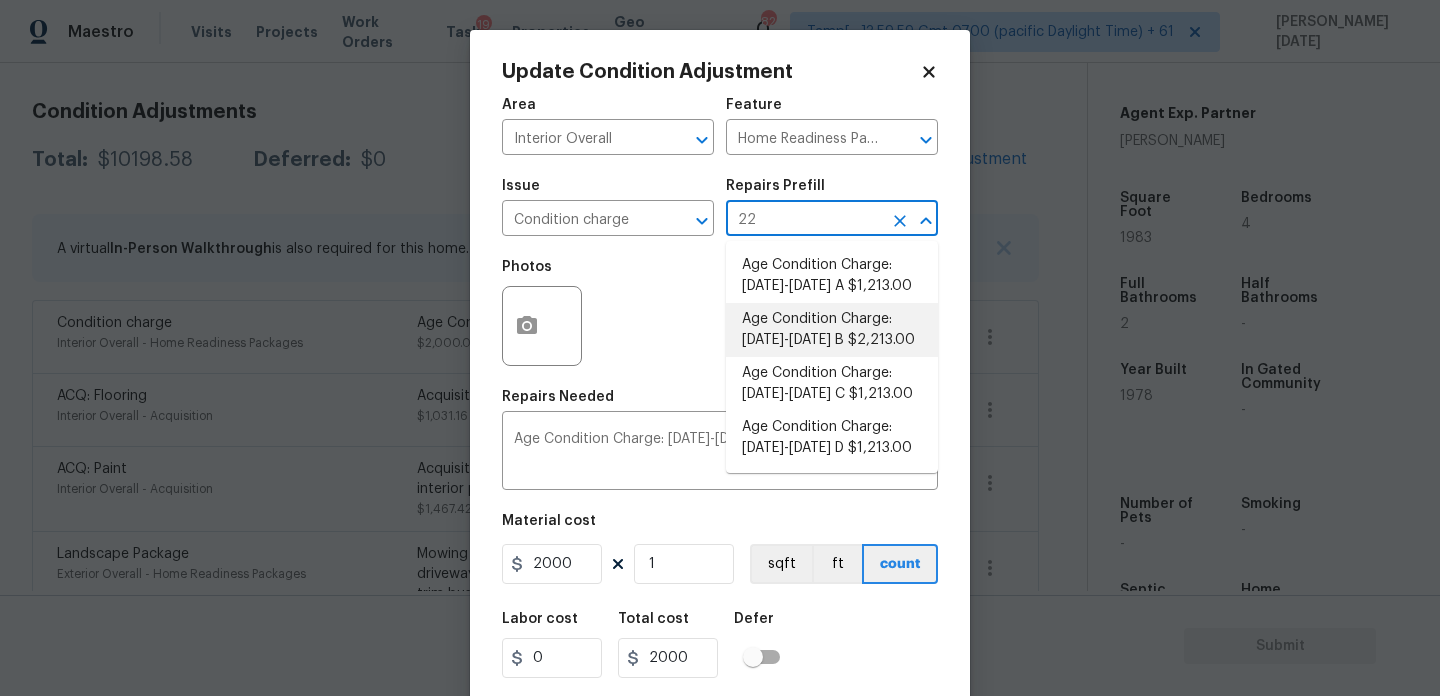 click on "Age Condition Charge: 1922-1978 B	 $2,213.00" at bounding box center [832, 330] 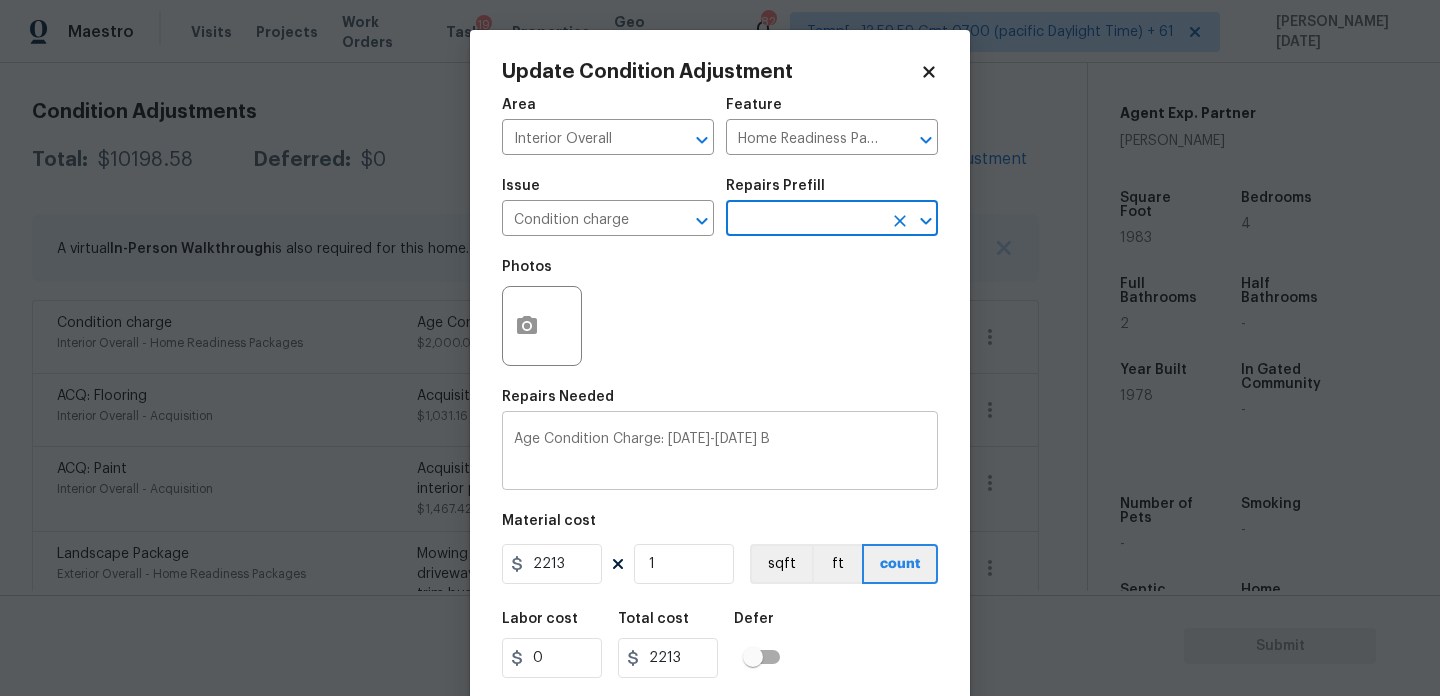scroll, scrollTop: 51, scrollLeft: 0, axis: vertical 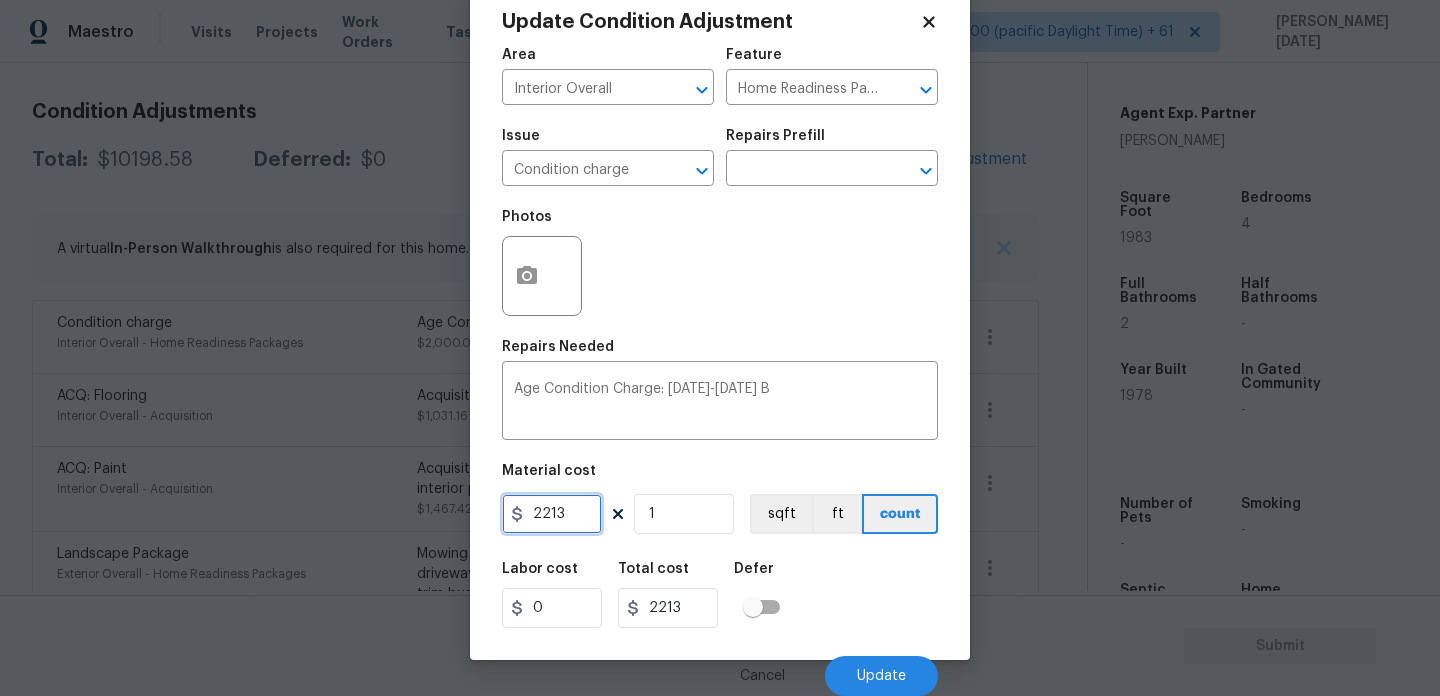 drag, startPoint x: 570, startPoint y: 516, endPoint x: 494, endPoint y: 515, distance: 76.00658 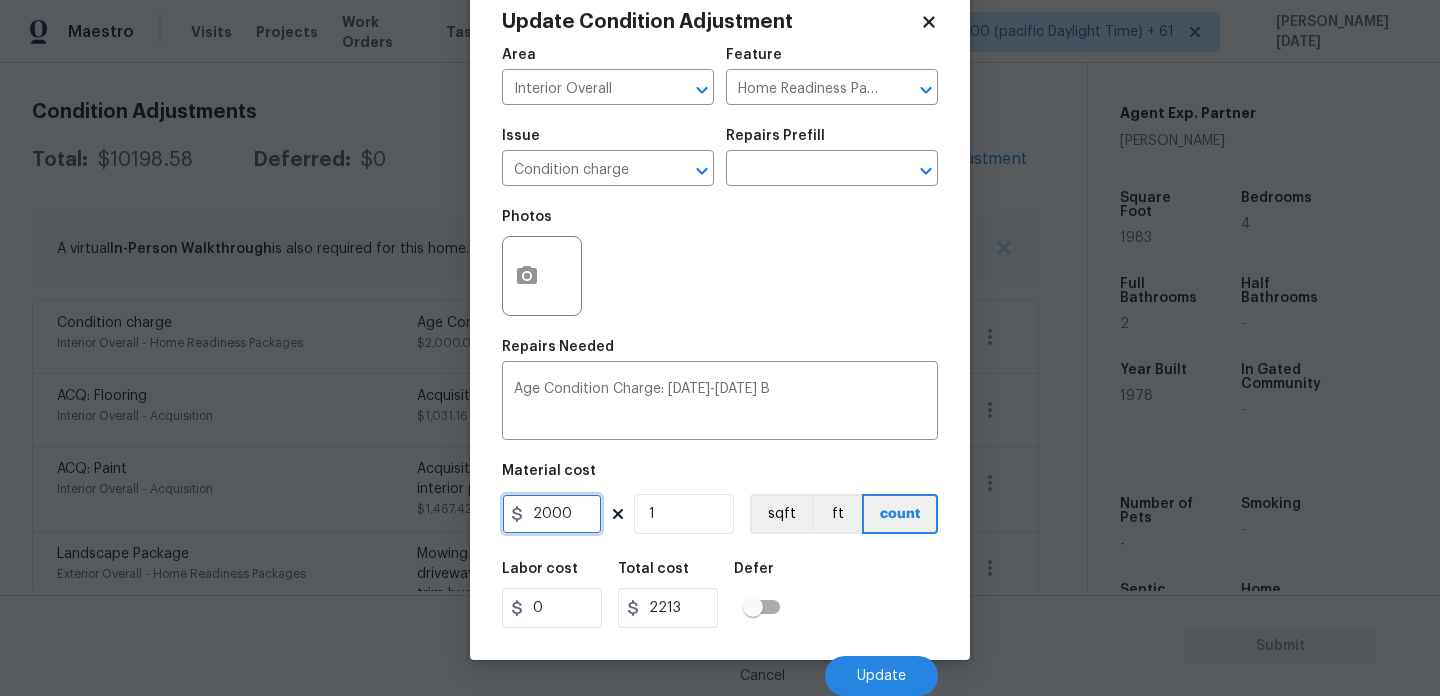 type on "2000" 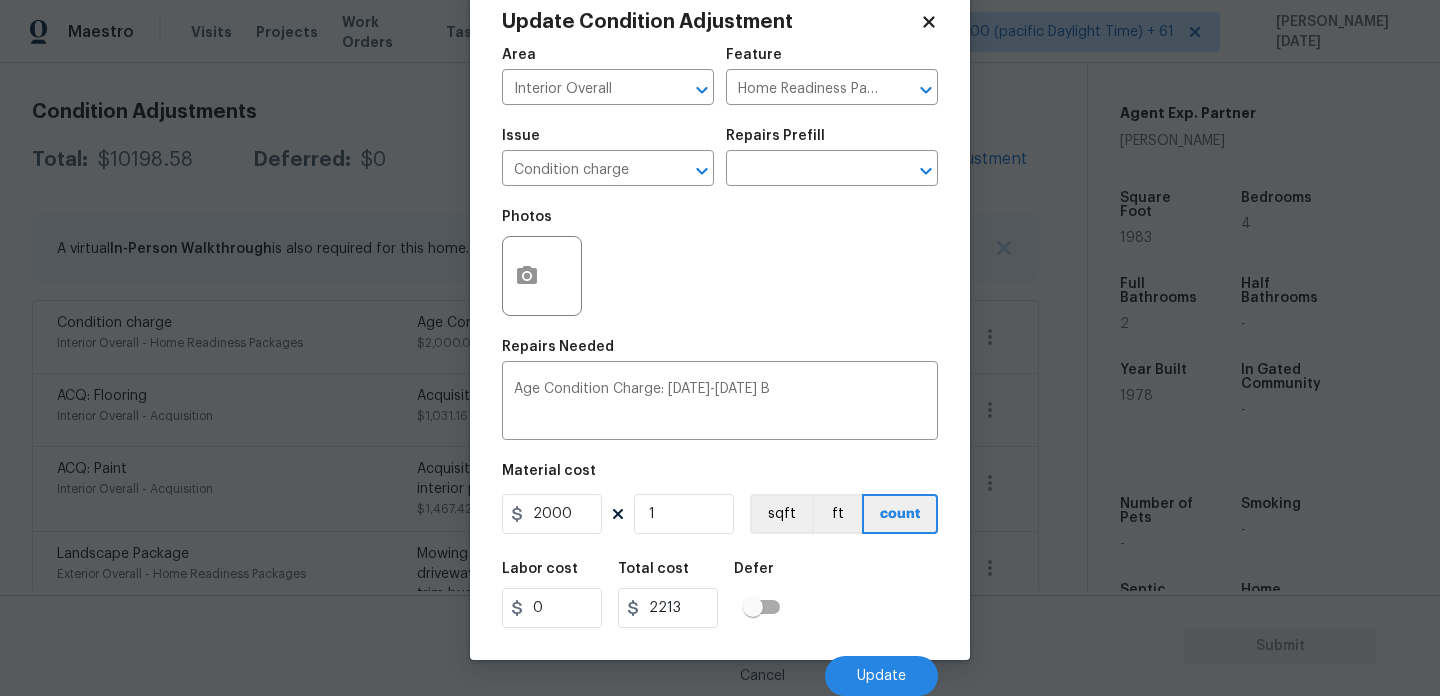 type on "2000" 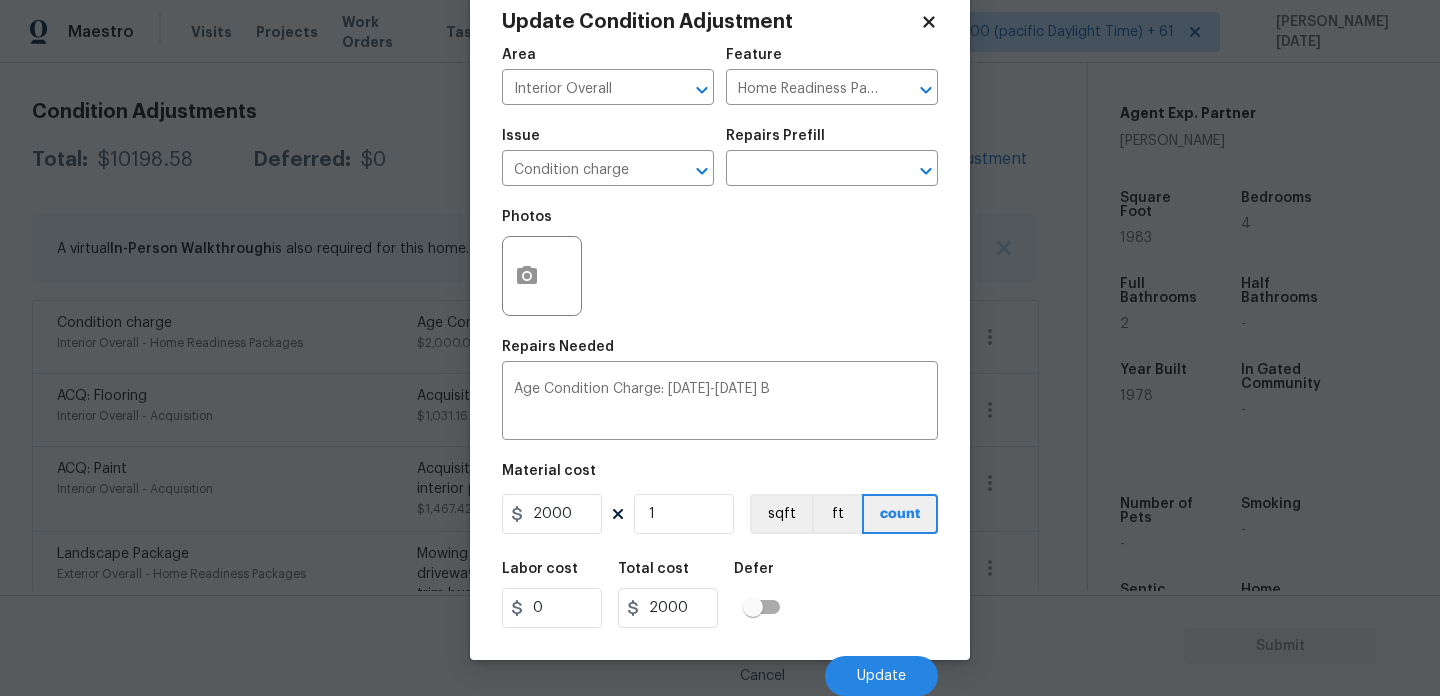 click on "Area Interior Overall ​ Feature Home Readiness Packages ​ Issue Condition charge ​ Repairs Prefill ​ Photos Repairs Needed Age Condition Charge: 1922-1978 B	 x ​ Material cost 2000 1 sqft ft count Labor cost 0 Total cost 2000 Defer Cancel Update" at bounding box center [720, 366] 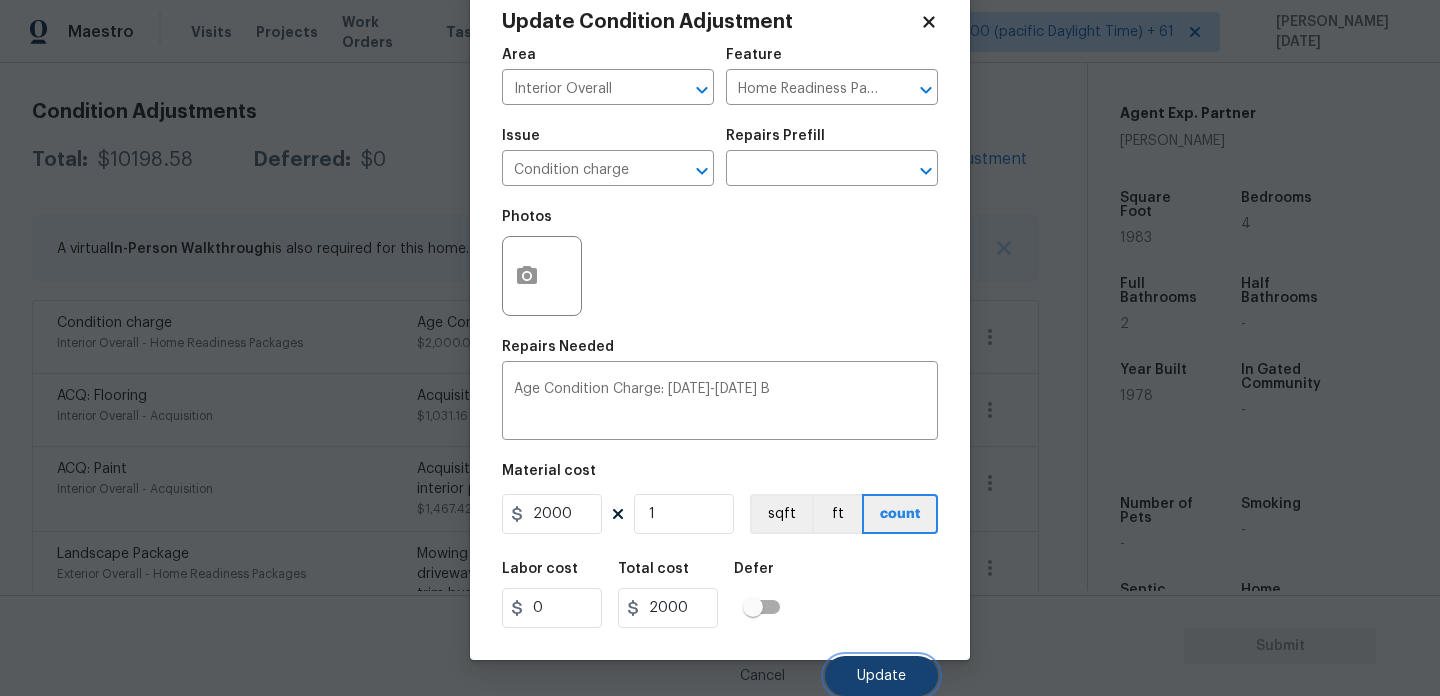 click on "Update" at bounding box center (881, 676) 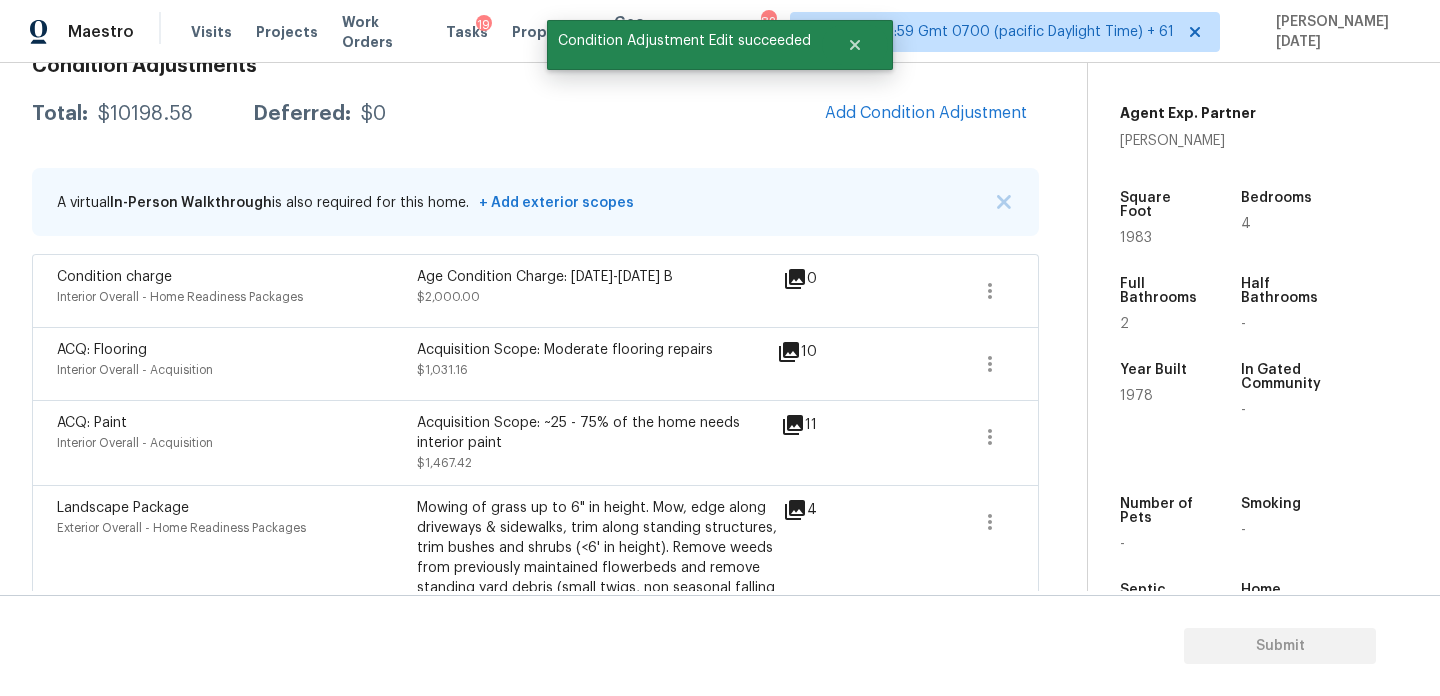 scroll, scrollTop: 265, scrollLeft: 0, axis: vertical 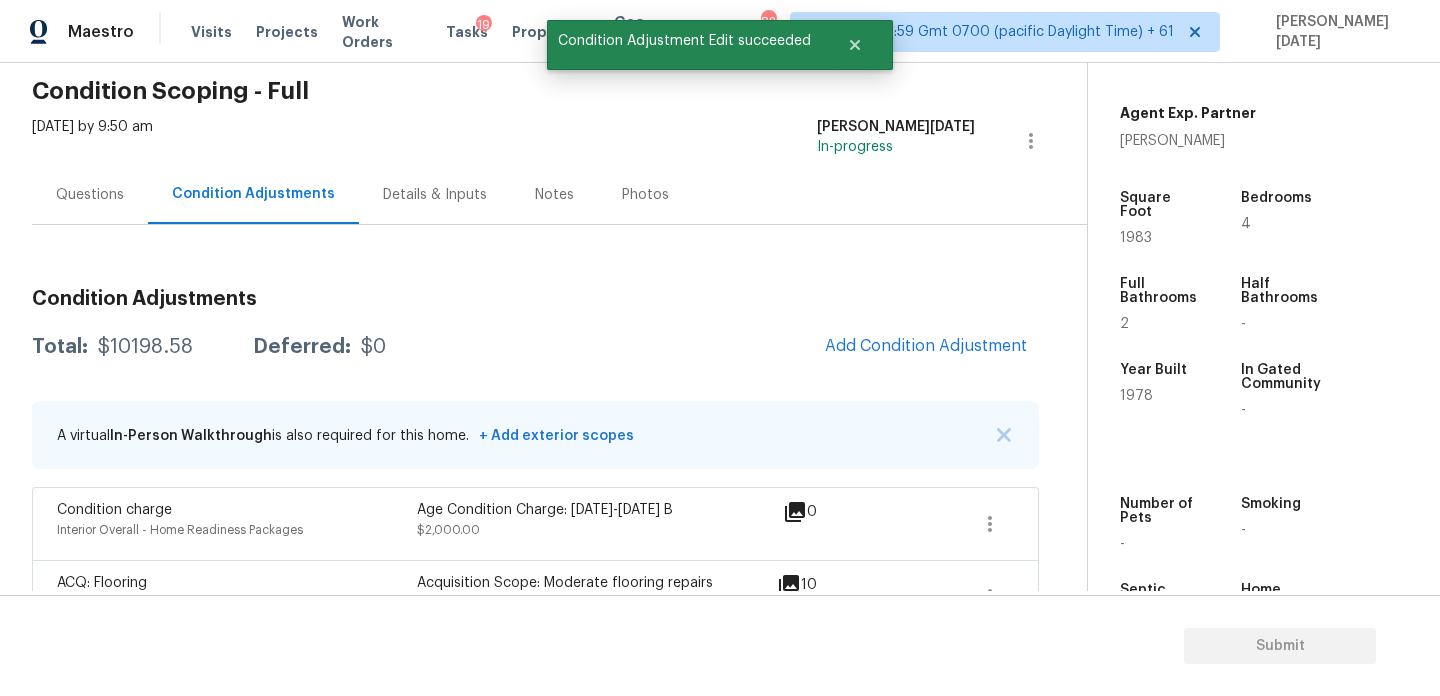 click on "Questions" at bounding box center [90, 195] 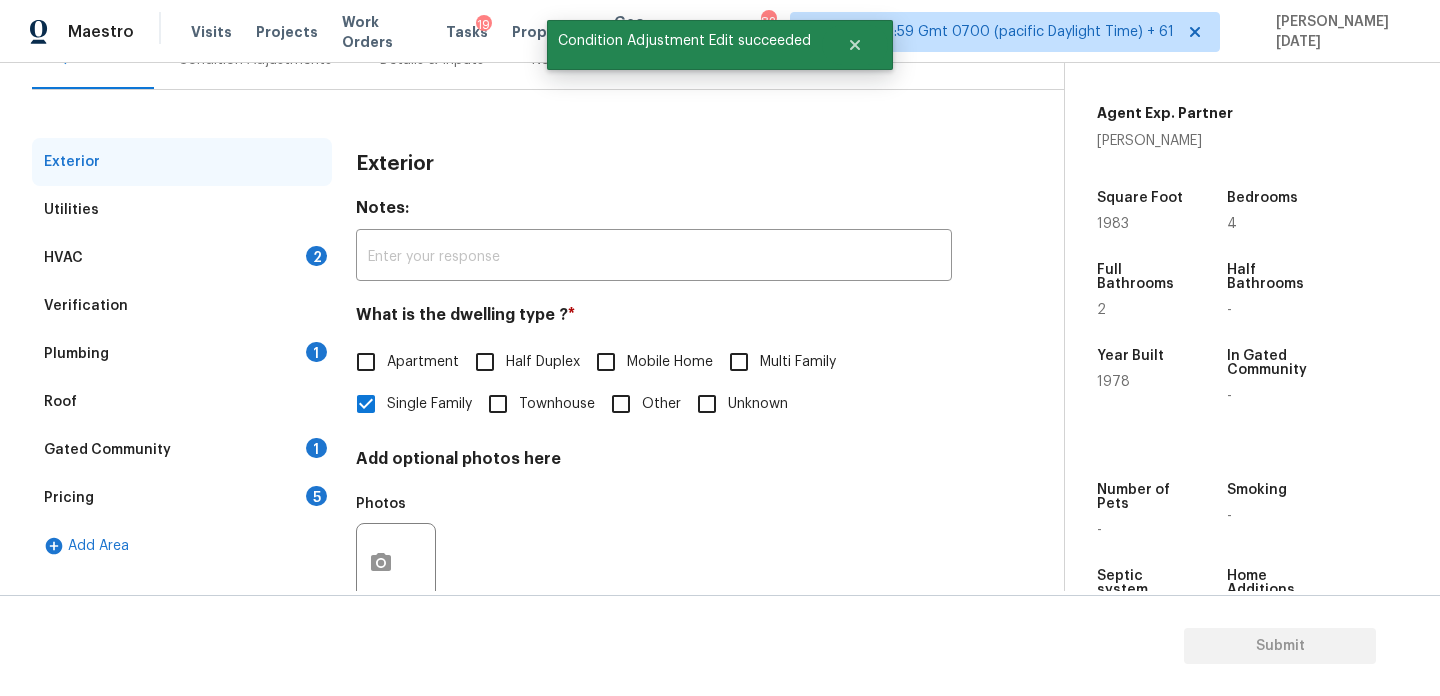 scroll, scrollTop: 267, scrollLeft: 0, axis: vertical 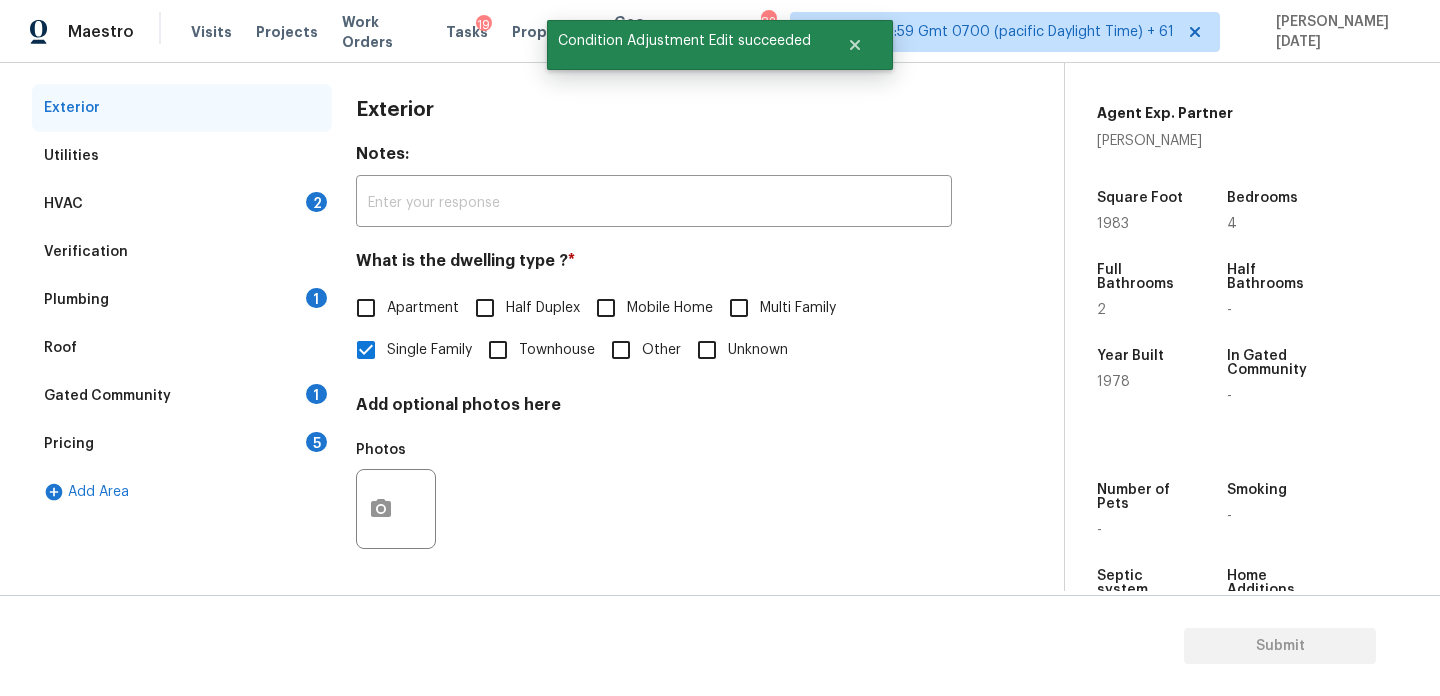 click on "HVAC 2" at bounding box center [182, 204] 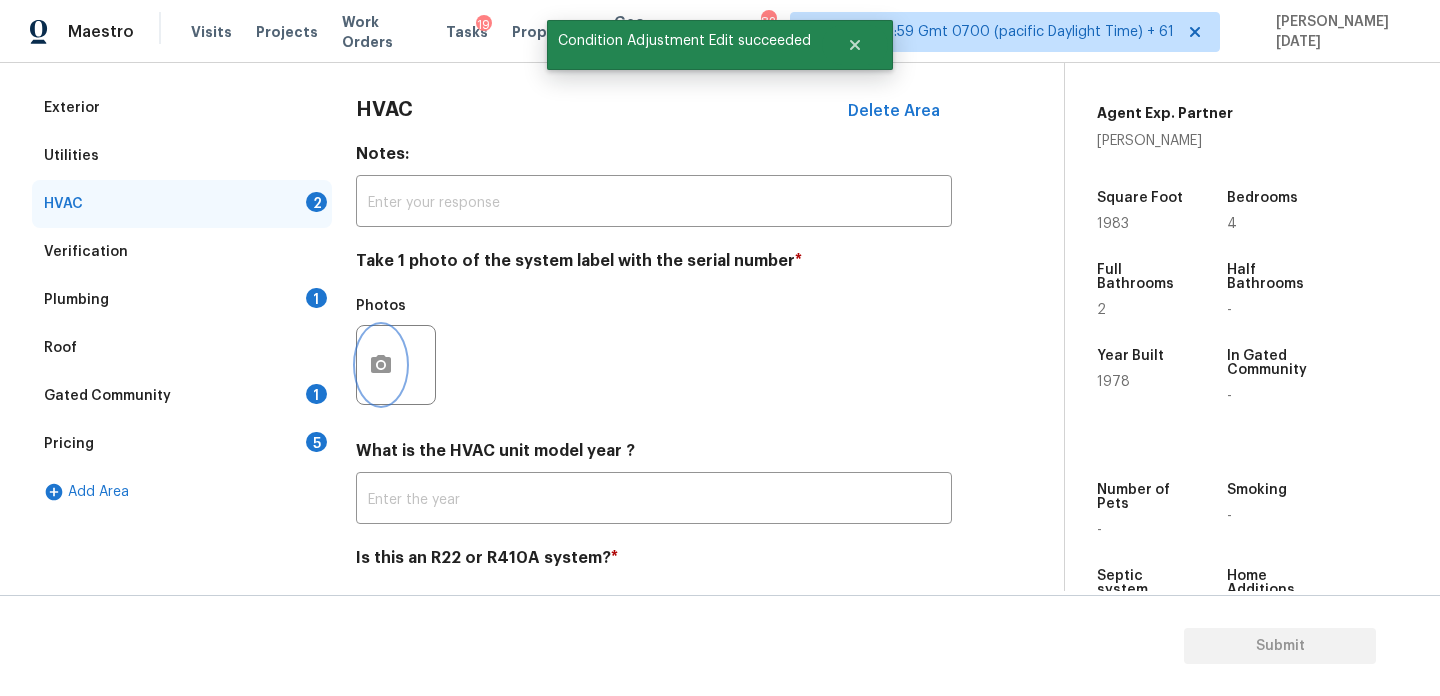 click 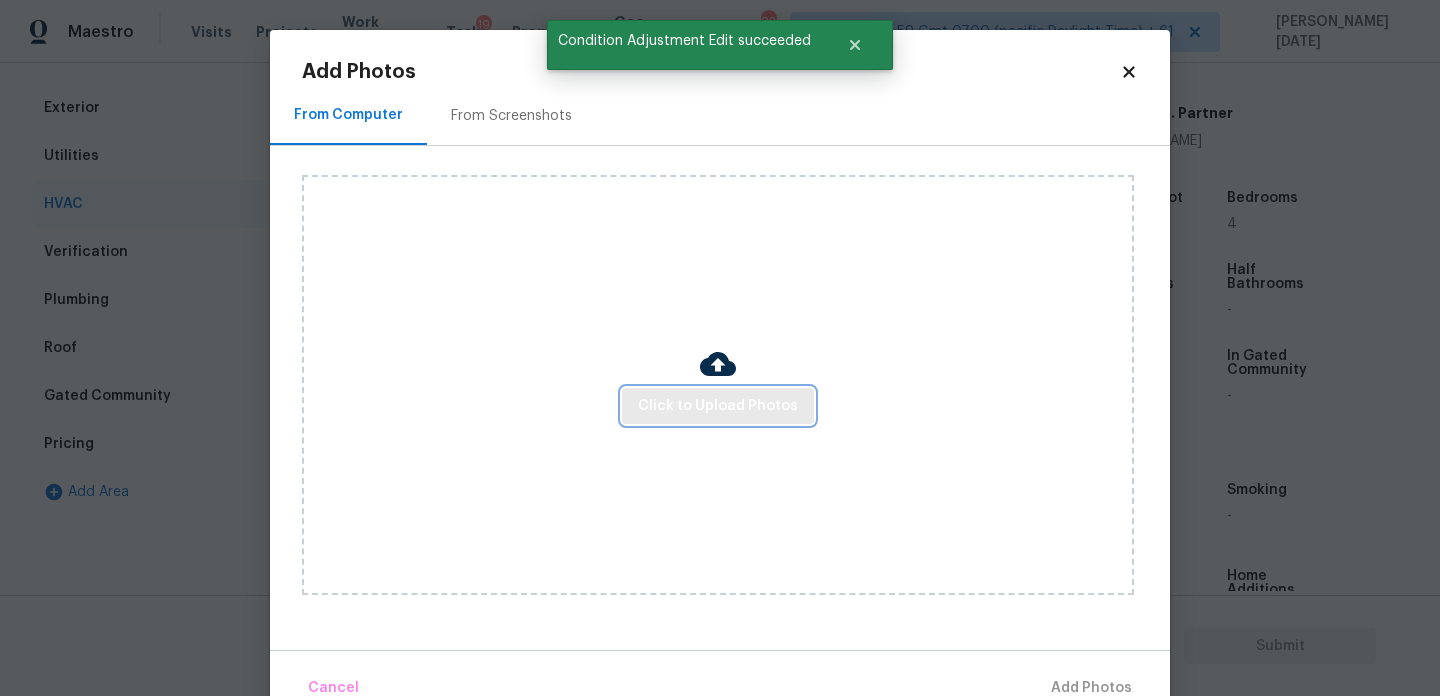 click on "Click to Upload Photos" at bounding box center [718, 406] 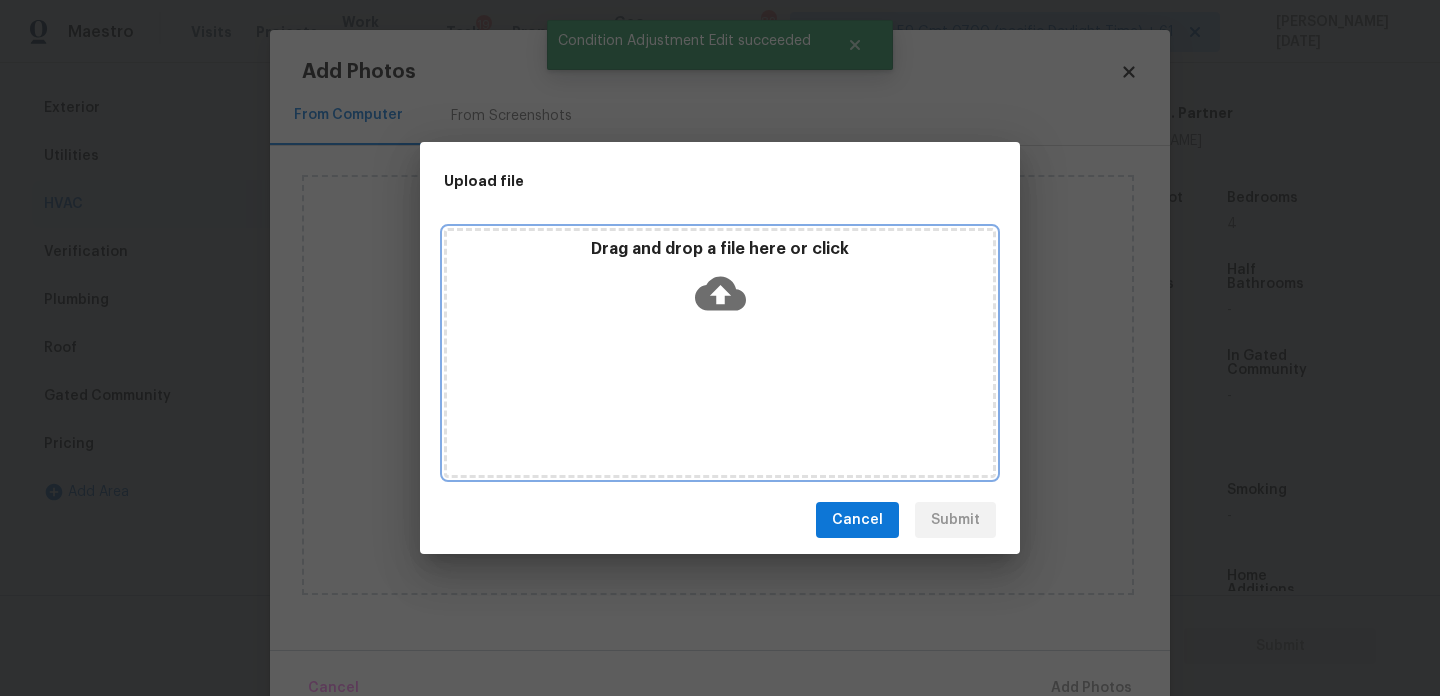 click on "Drag and drop a file here or click" at bounding box center [720, 353] 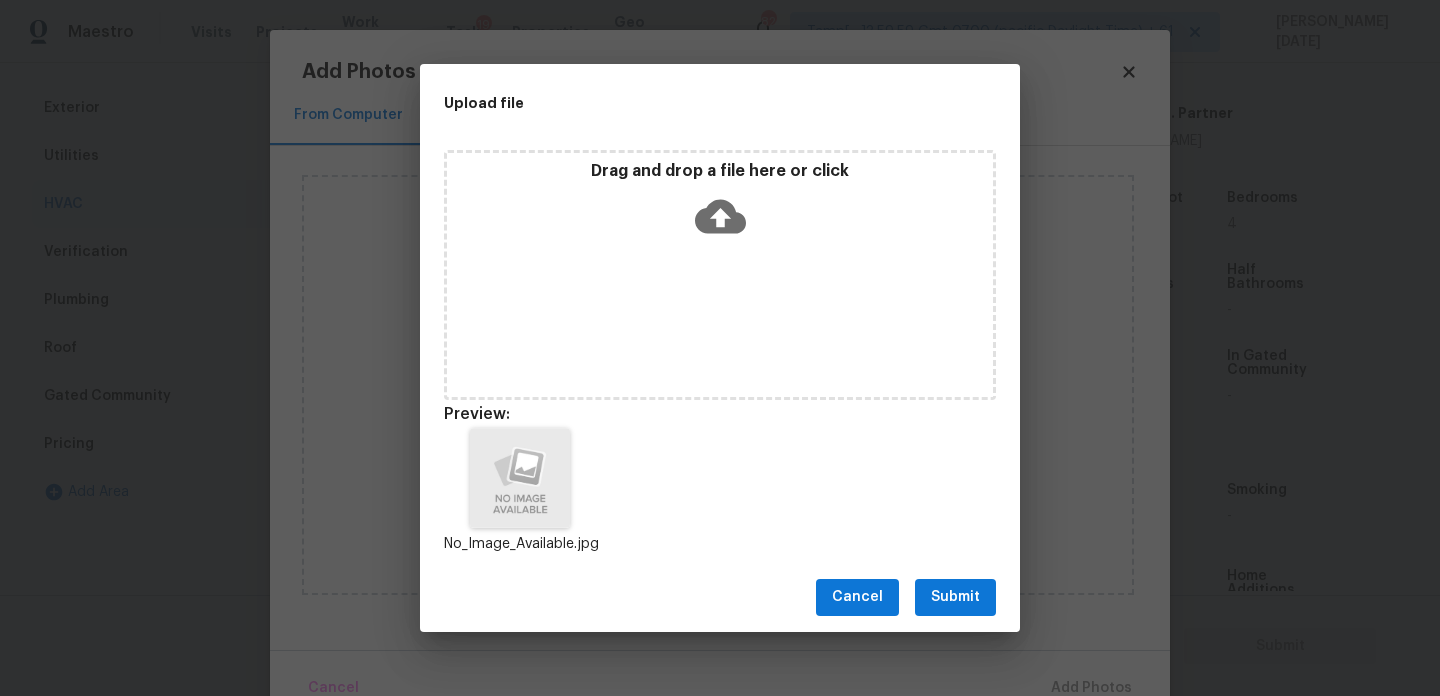 click on "Submit" at bounding box center [955, 597] 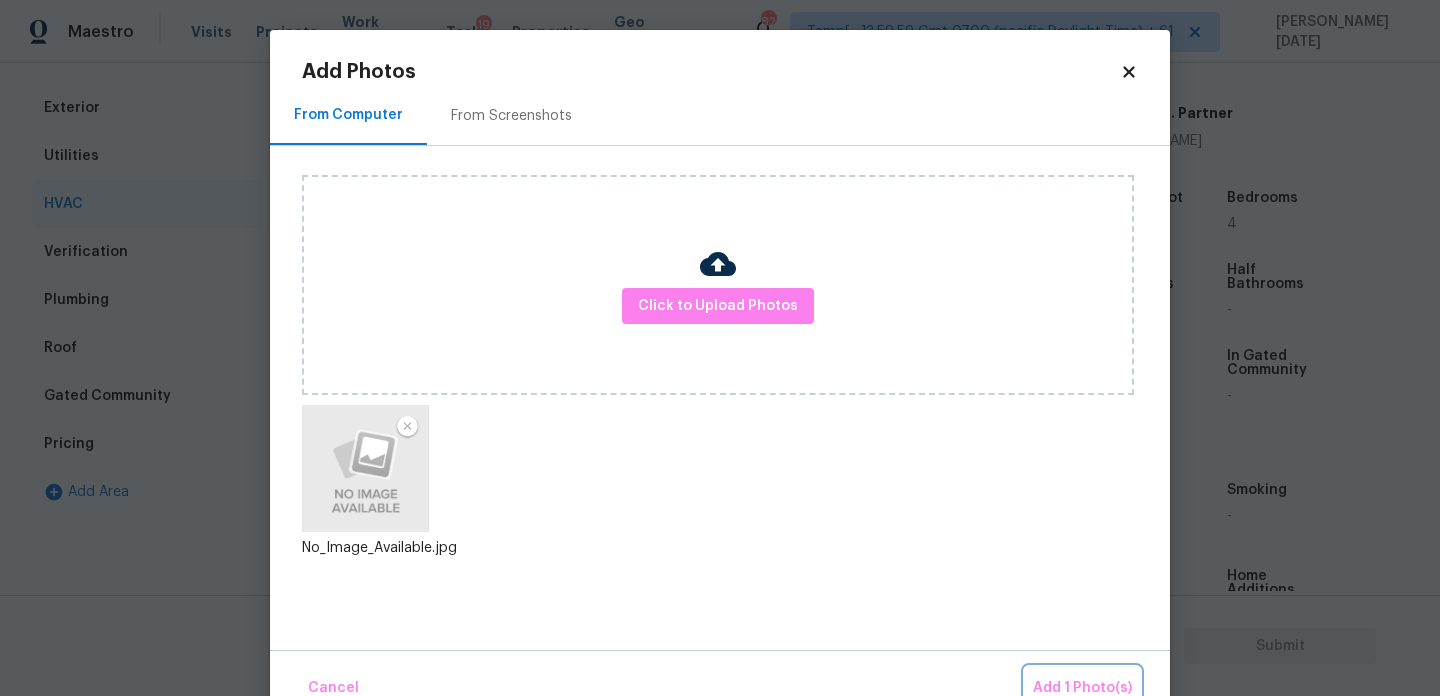 click on "Add 1 Photo(s)" at bounding box center (1082, 688) 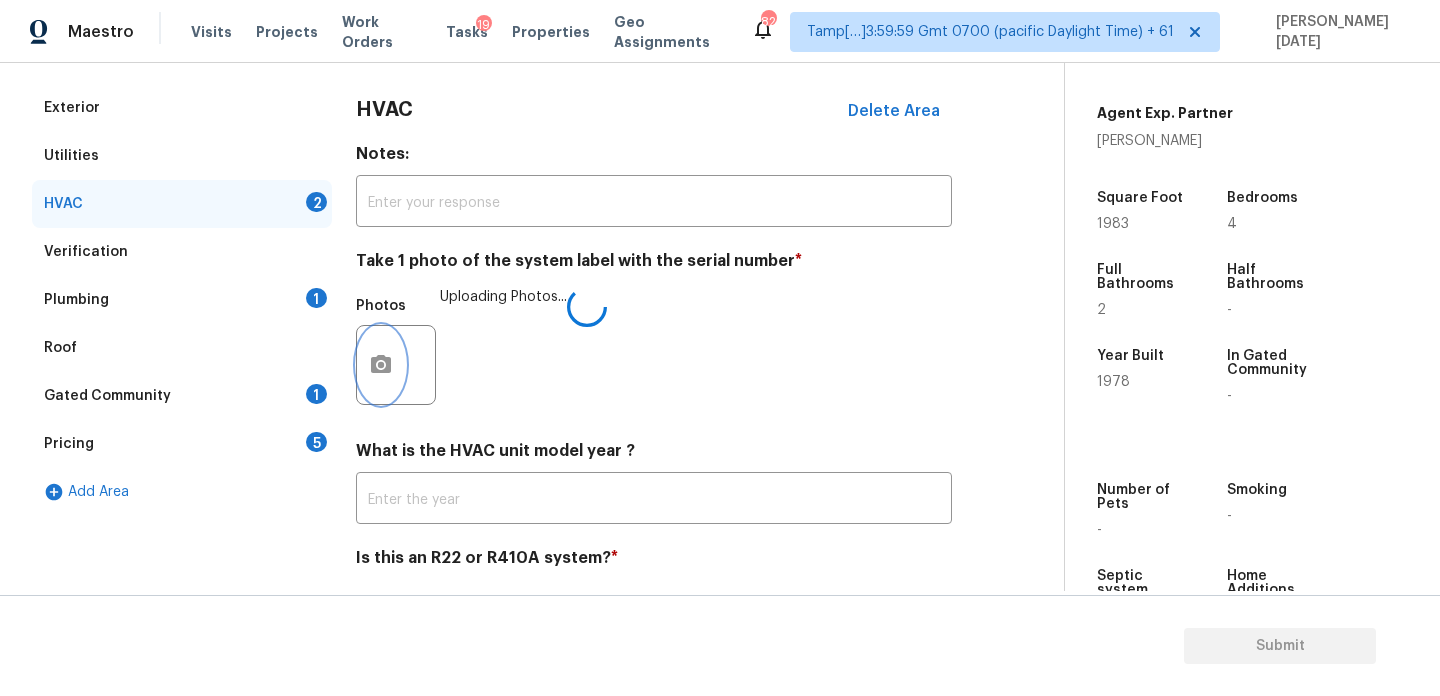 scroll, scrollTop: 333, scrollLeft: 0, axis: vertical 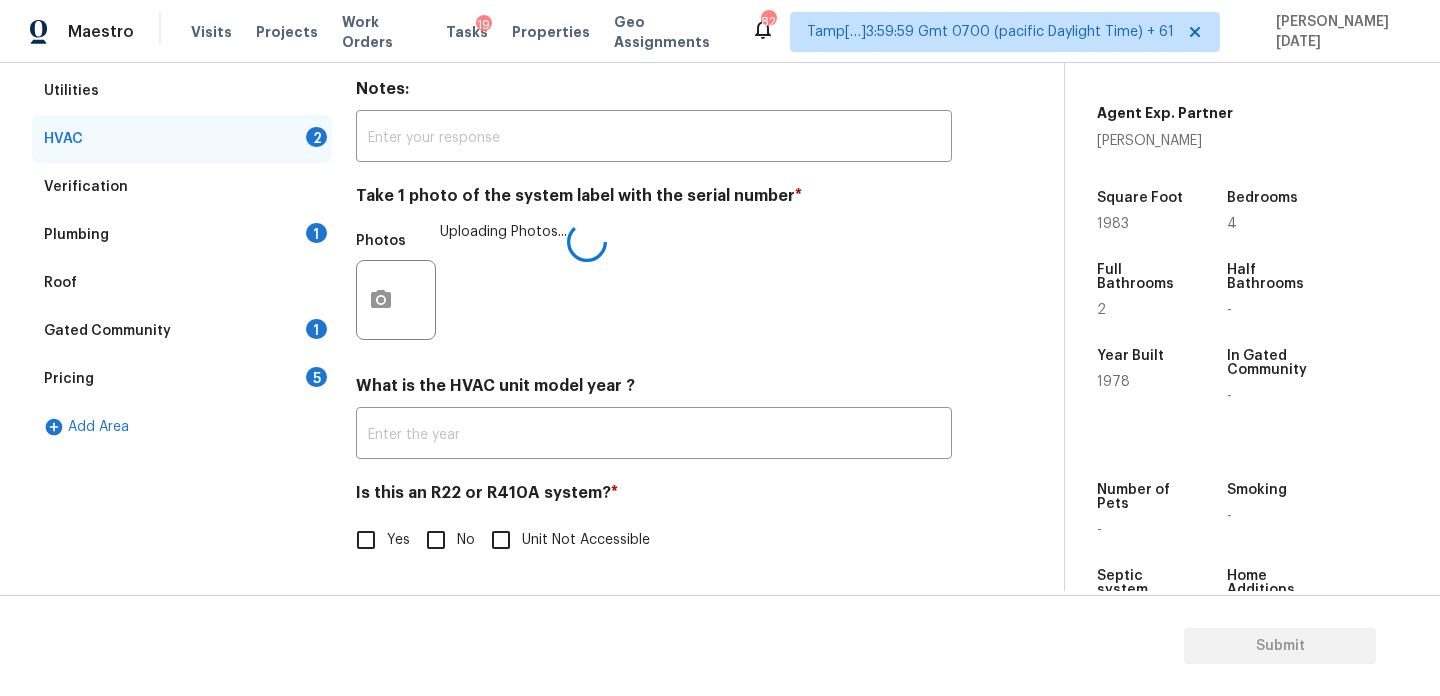 click on "Yes" at bounding box center (366, 540) 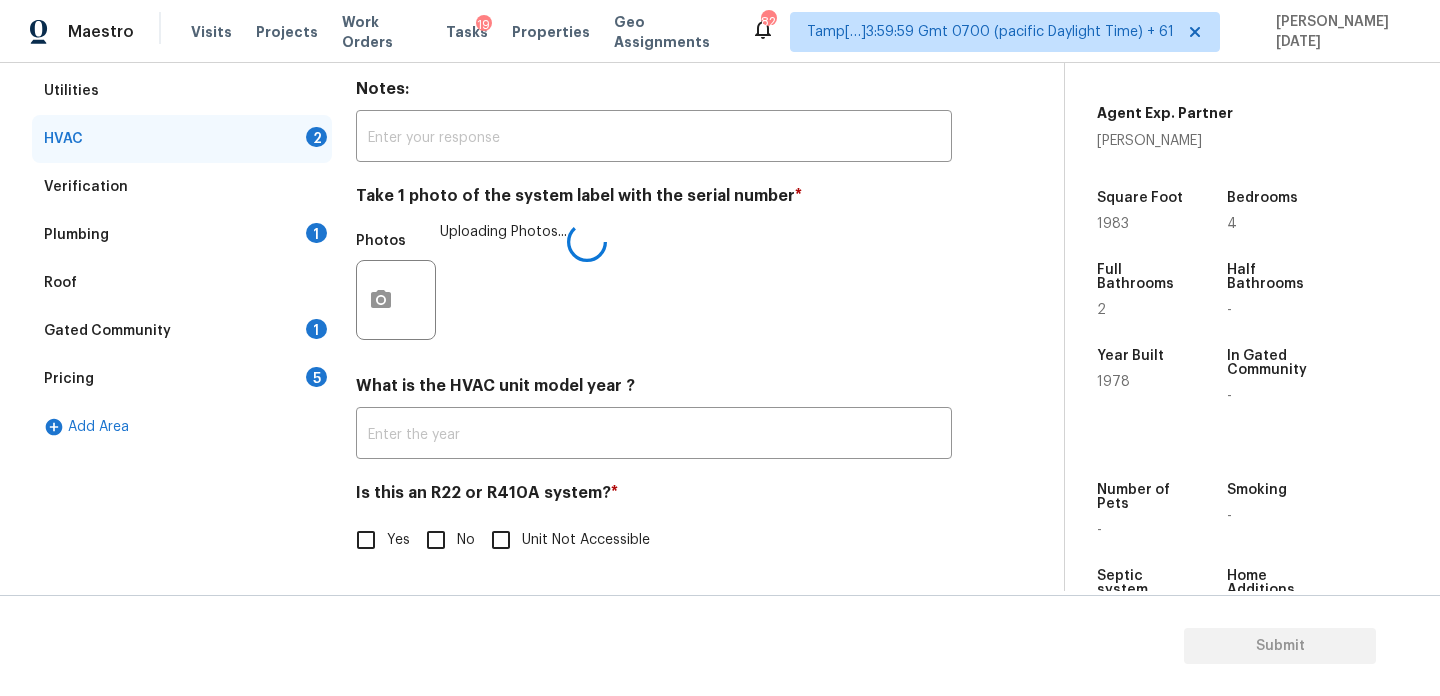 checkbox on "true" 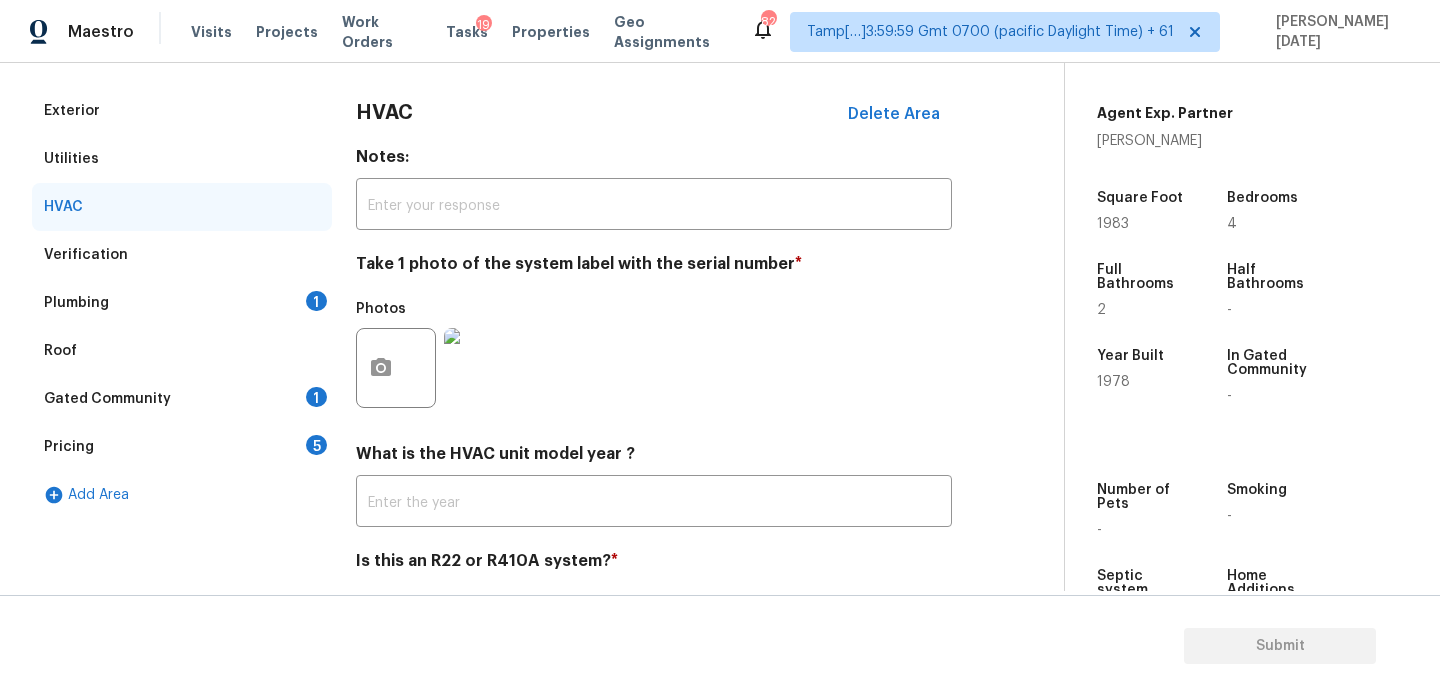 scroll, scrollTop: 153, scrollLeft: 0, axis: vertical 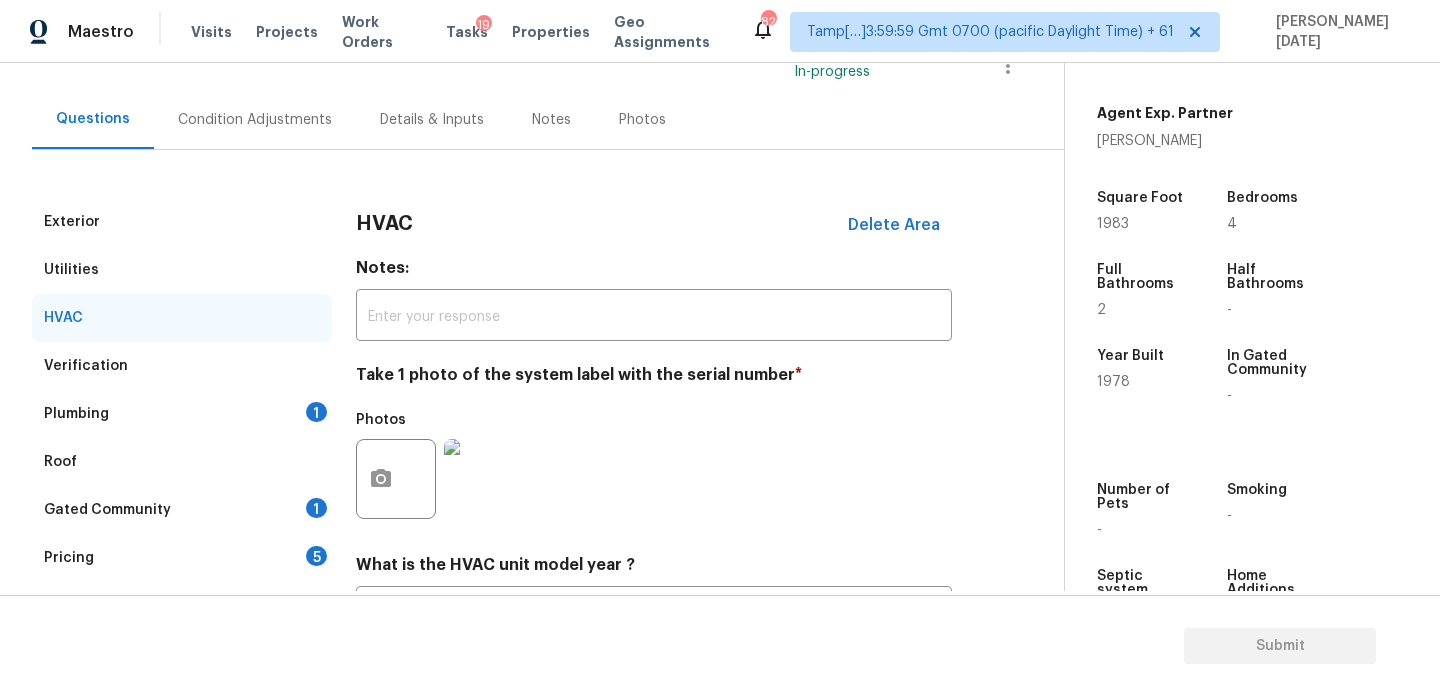 click on "Condition Adjustments" at bounding box center [255, 120] 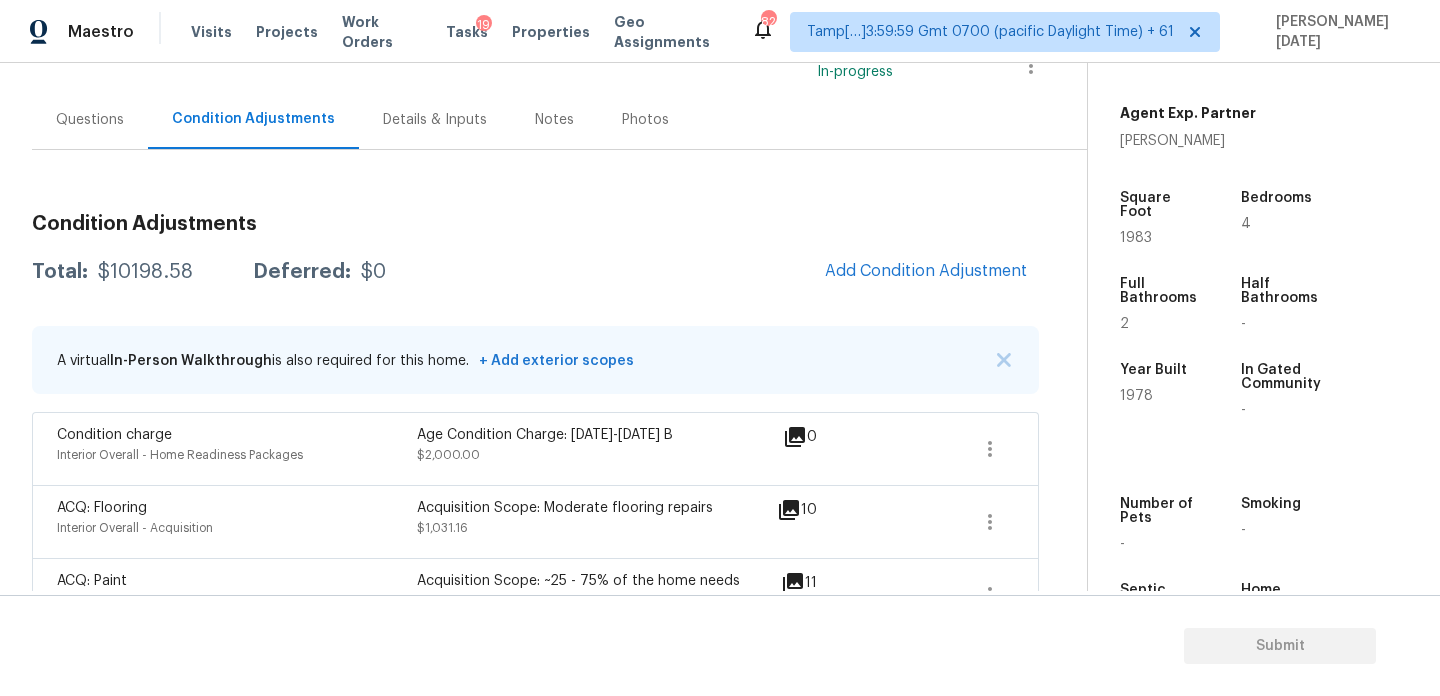 click on "Condition Adjustments" at bounding box center (253, 119) 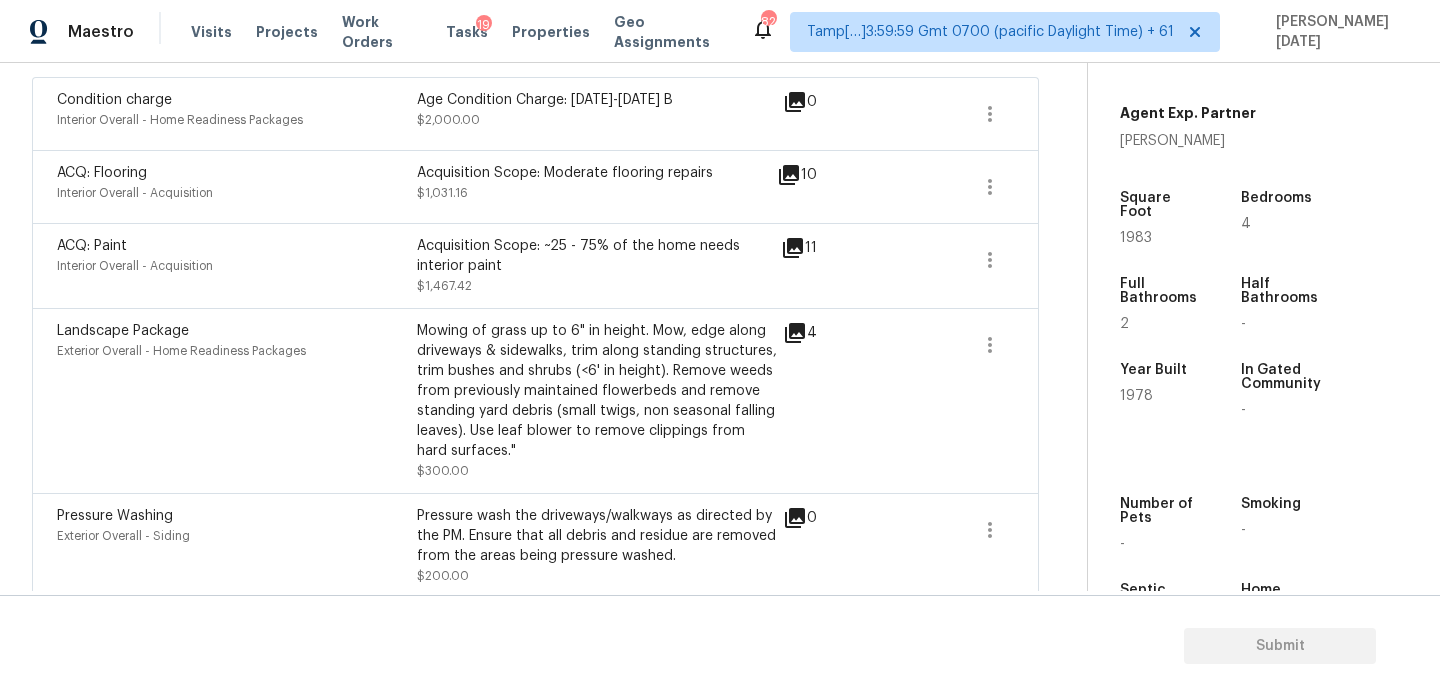 scroll, scrollTop: 490, scrollLeft: 0, axis: vertical 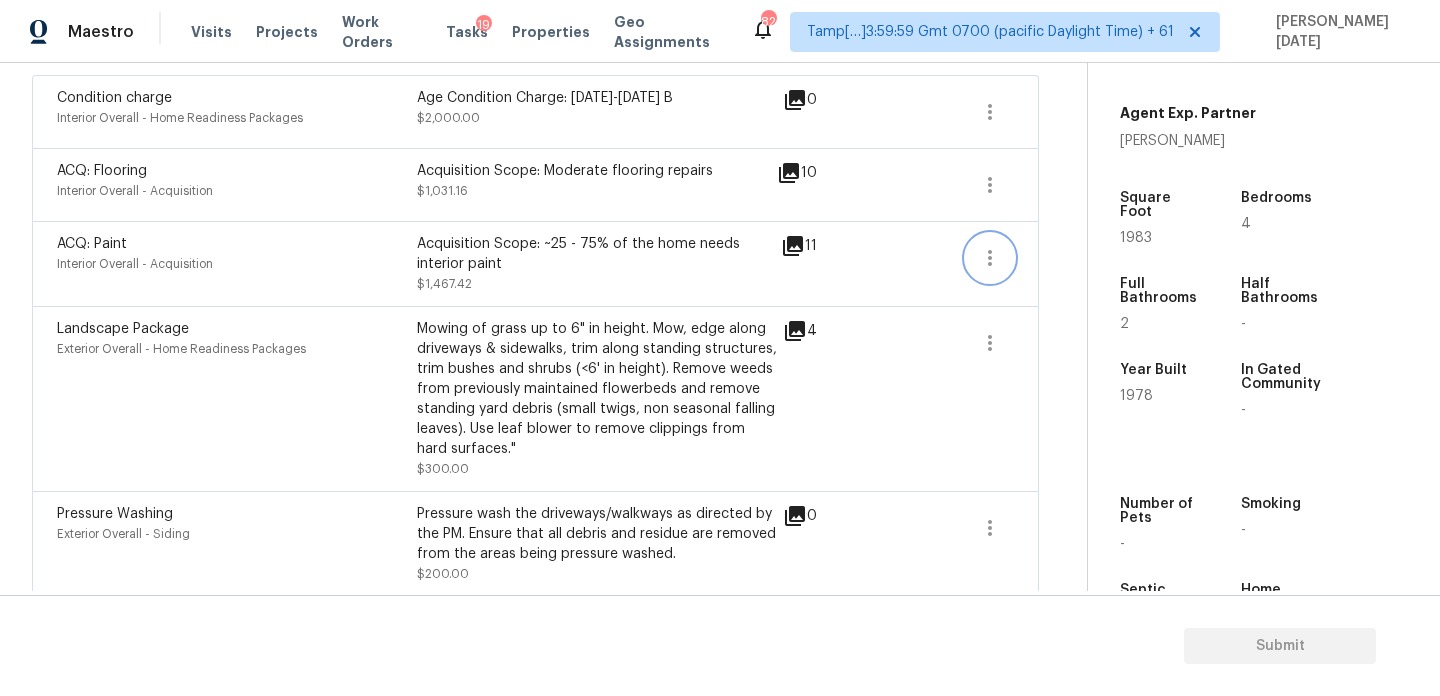 click 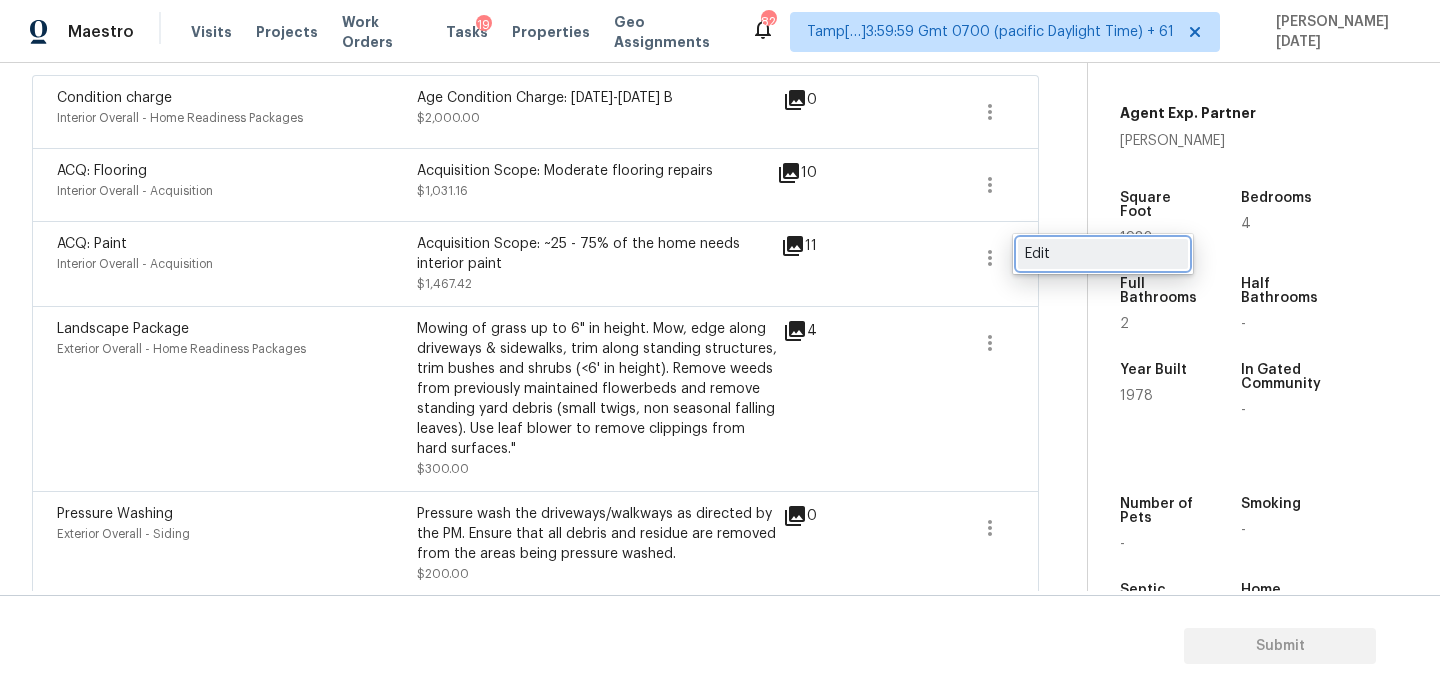 click on "Edit" at bounding box center [1103, 254] 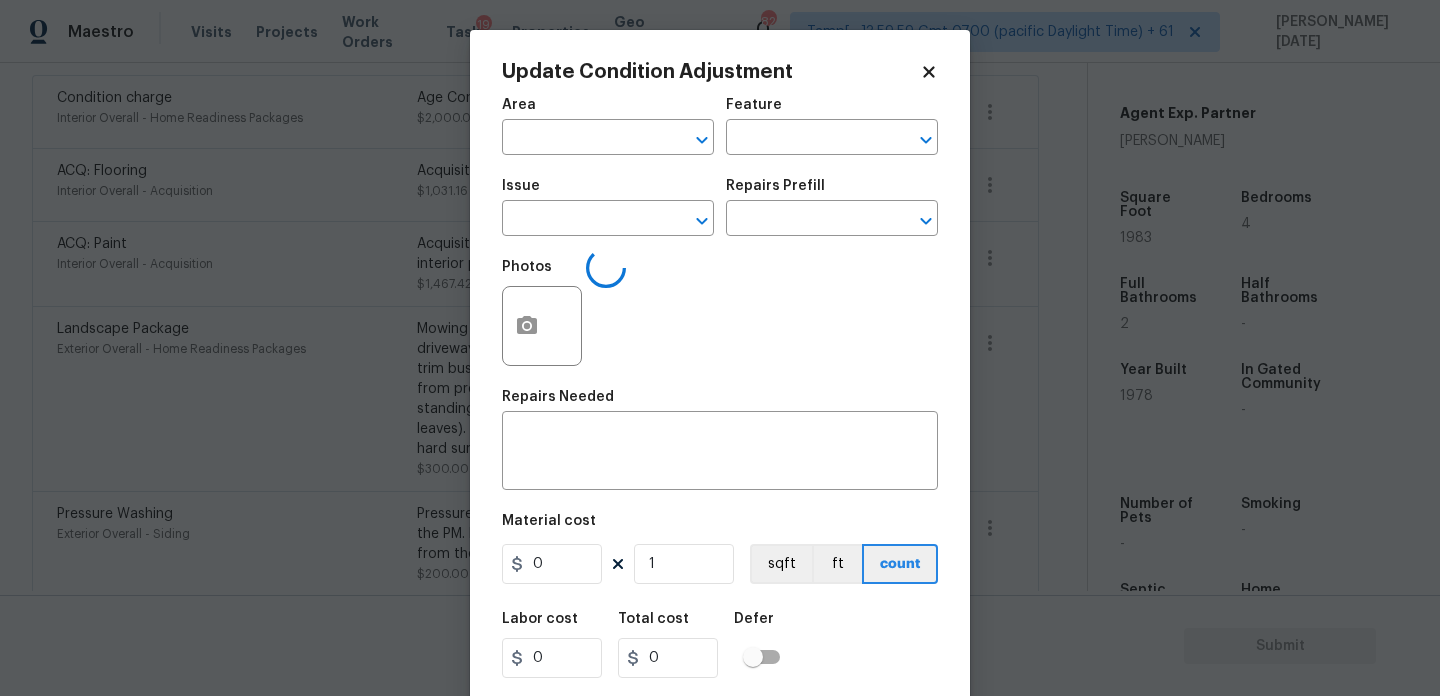 type on "Acquisition Scope: ~25 - 75% of the home needs interior paint" 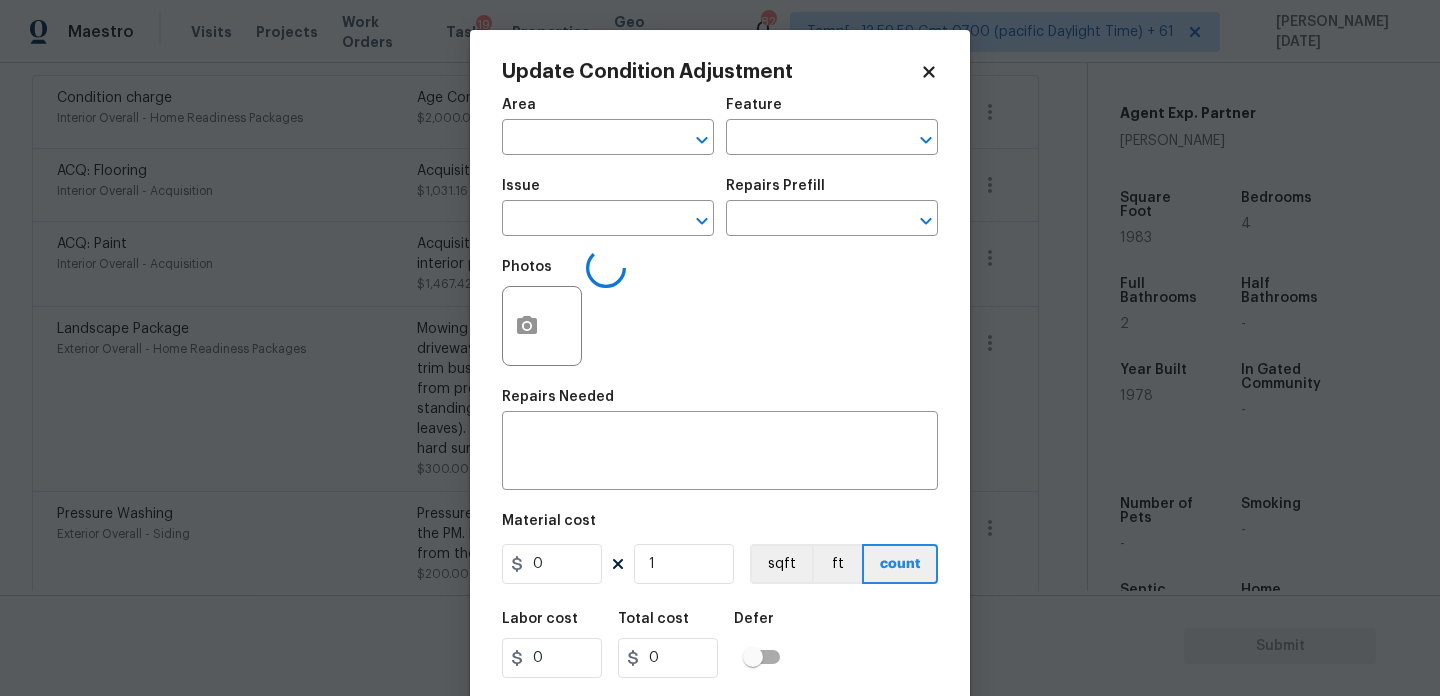 type on "1983" 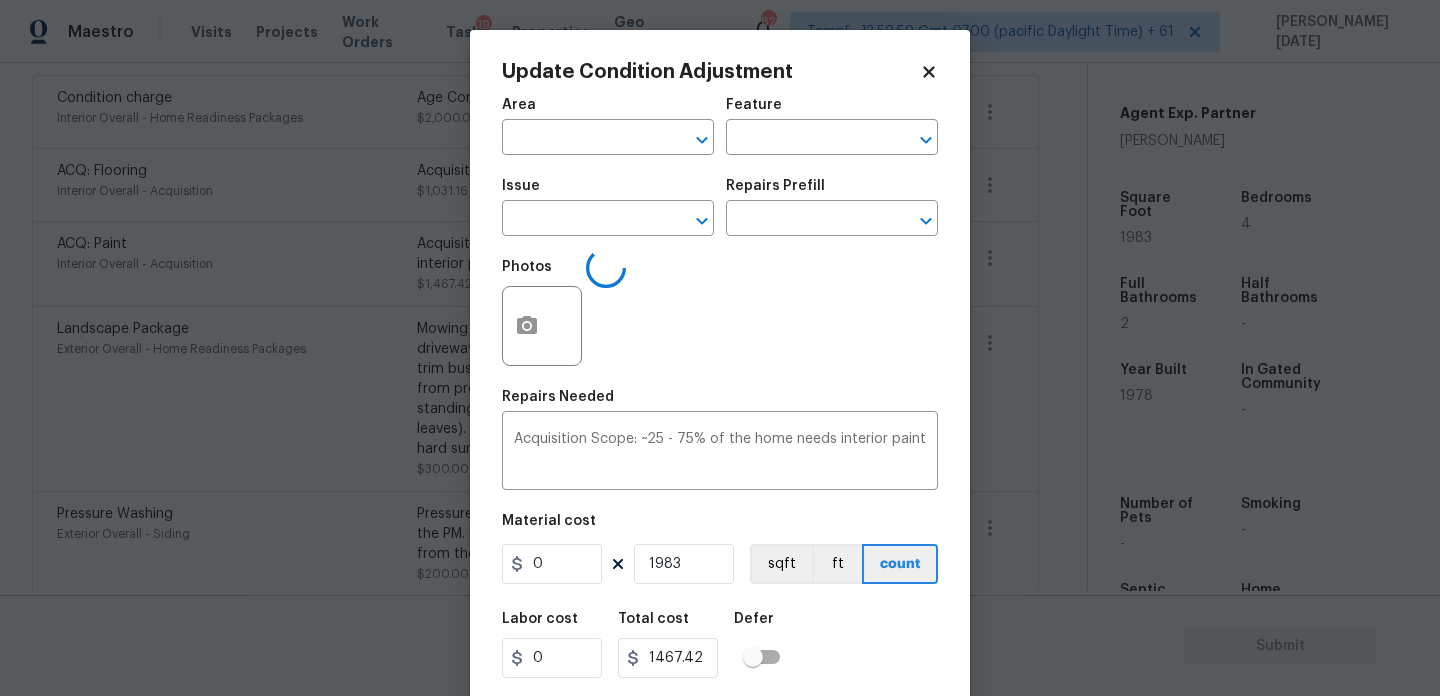 type on "Interior Overall" 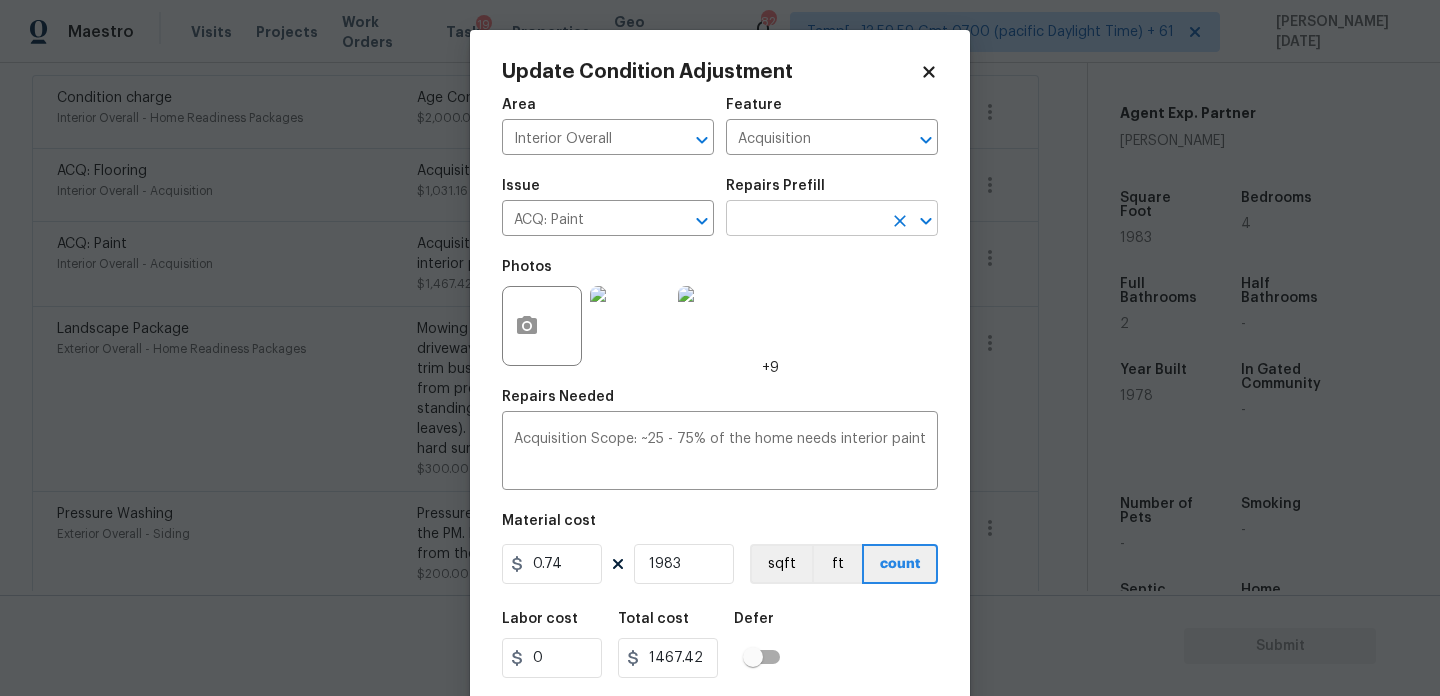 click at bounding box center [804, 220] 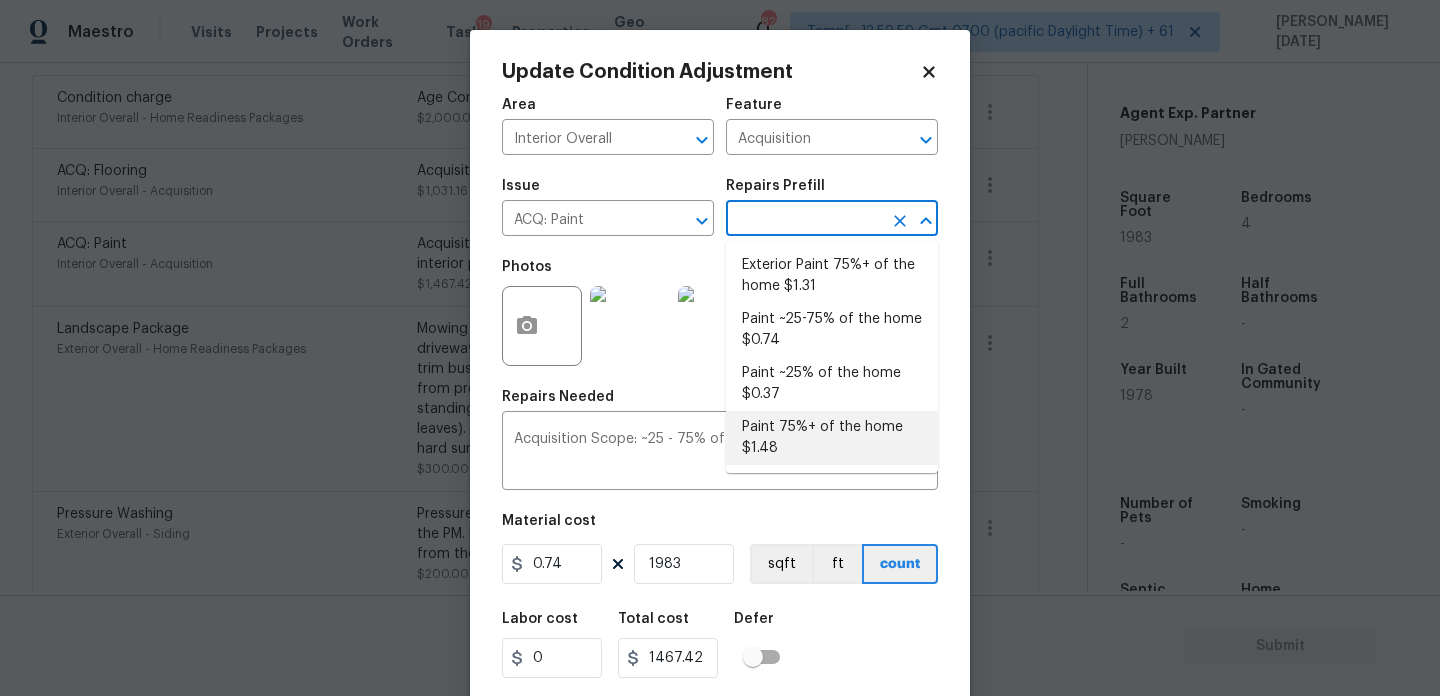 click on "Paint 75%+ of the home $1.48" at bounding box center (832, 438) 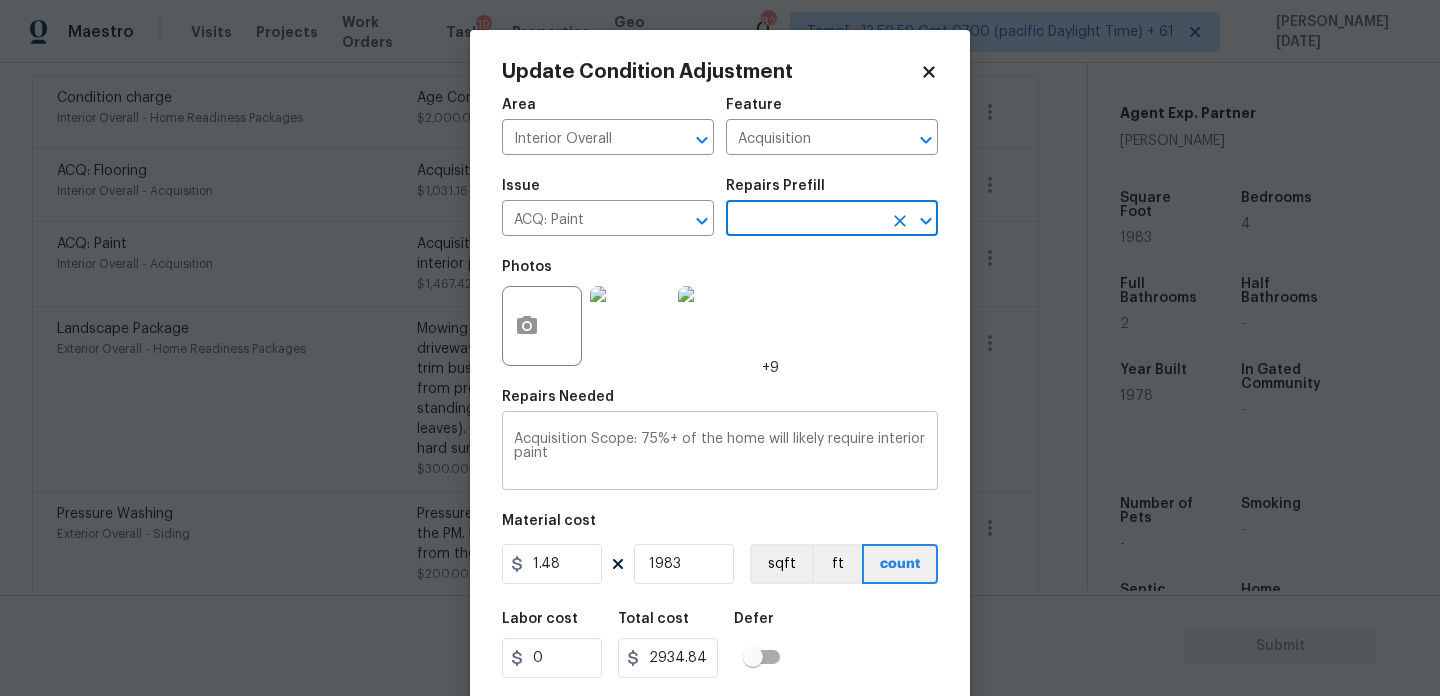 scroll, scrollTop: 51, scrollLeft: 0, axis: vertical 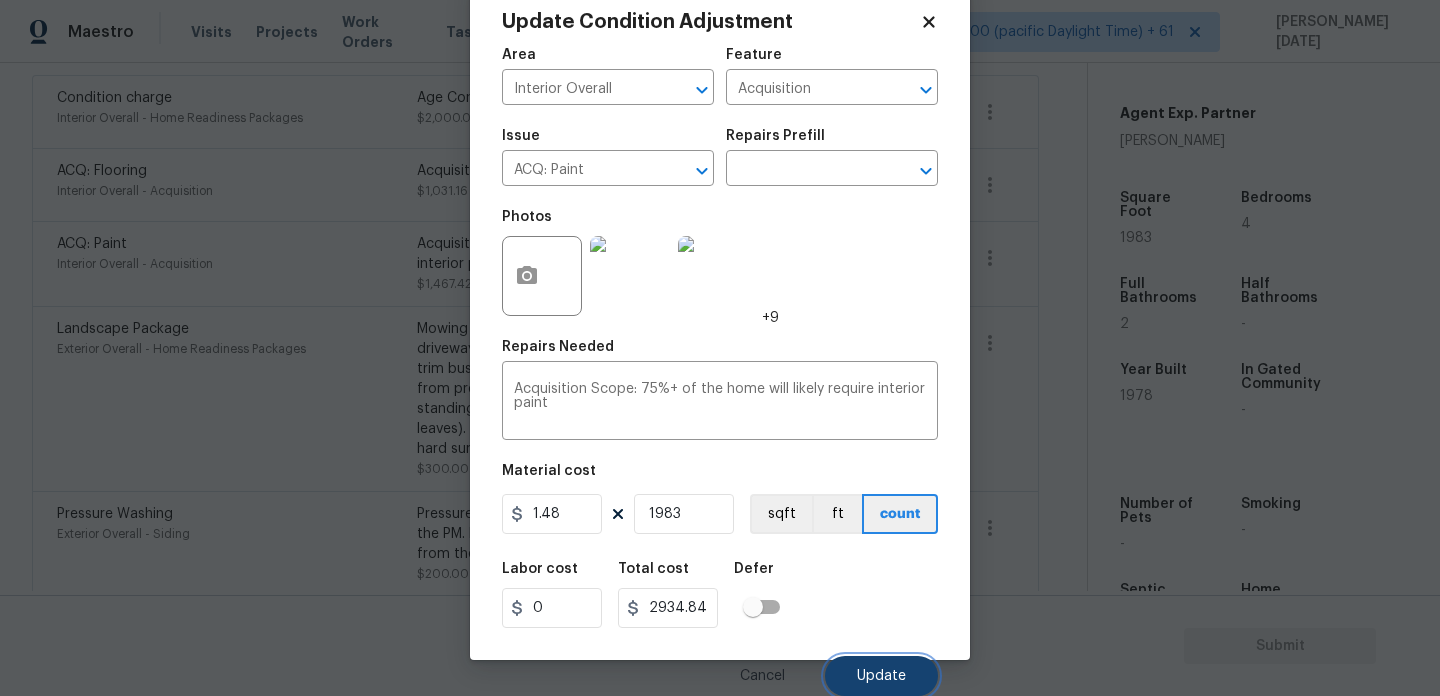click on "Update" at bounding box center [881, 676] 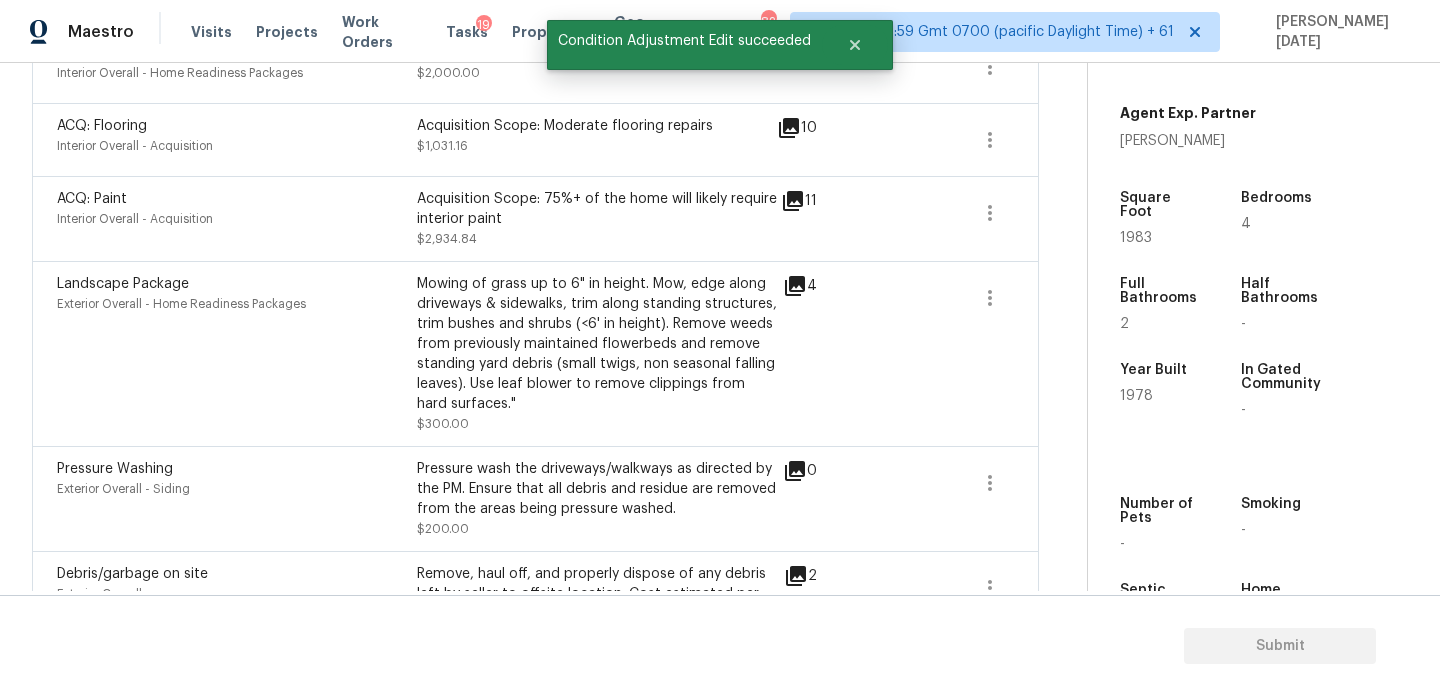 scroll, scrollTop: 490, scrollLeft: 0, axis: vertical 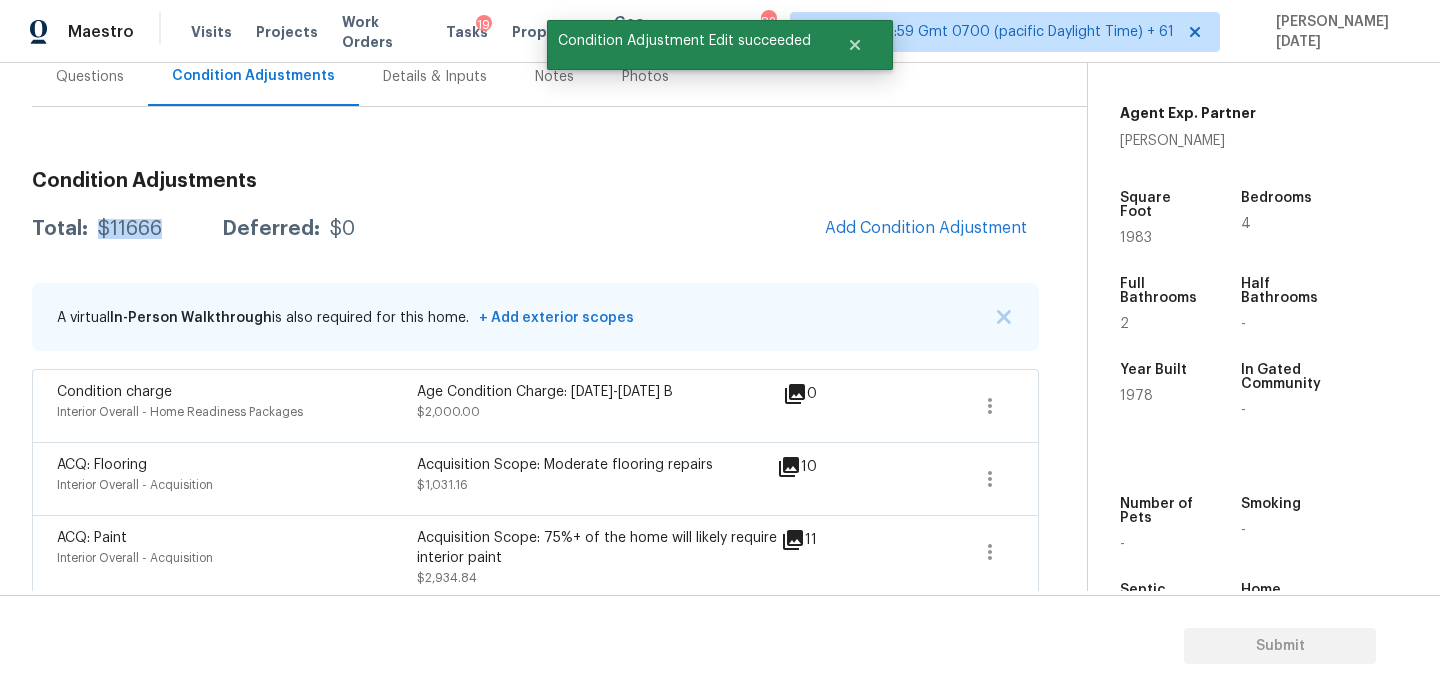 drag, startPoint x: 94, startPoint y: 229, endPoint x: 169, endPoint y: 229, distance: 75 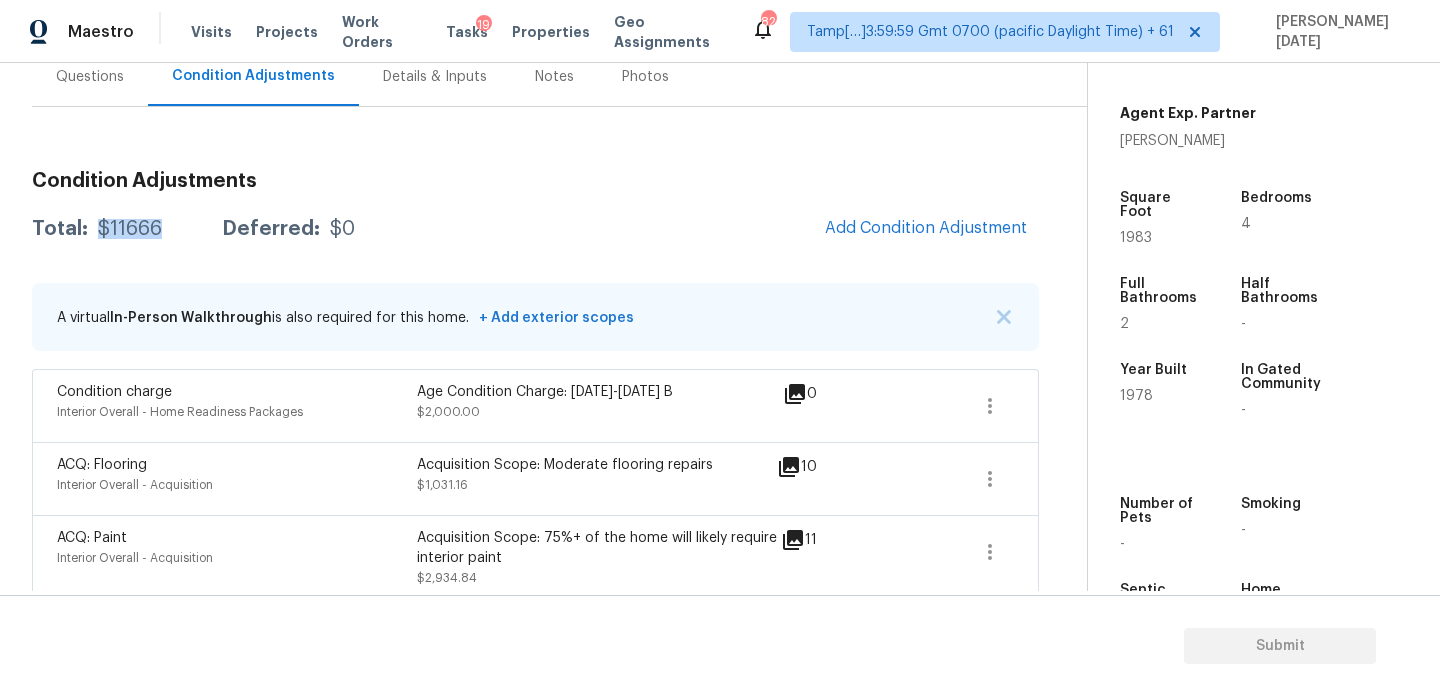 copy on "$11666" 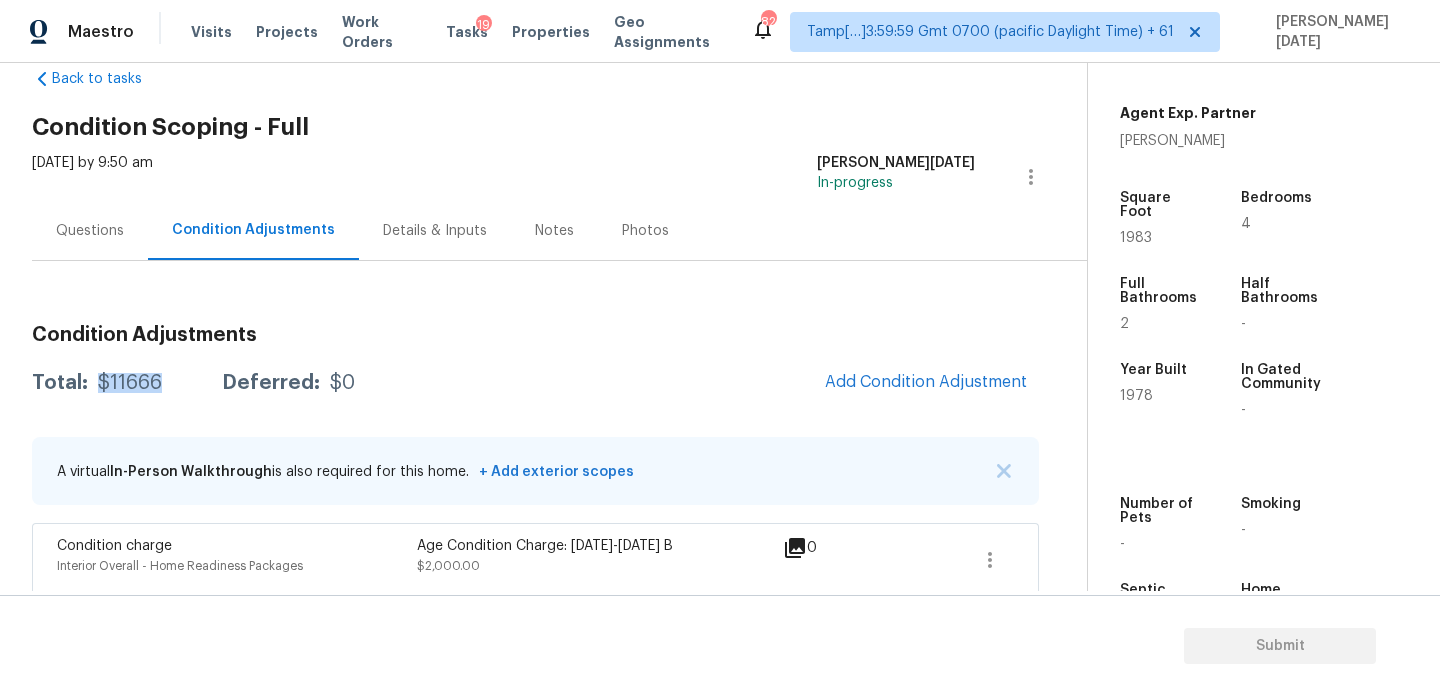 click on "Questions" at bounding box center [90, 230] 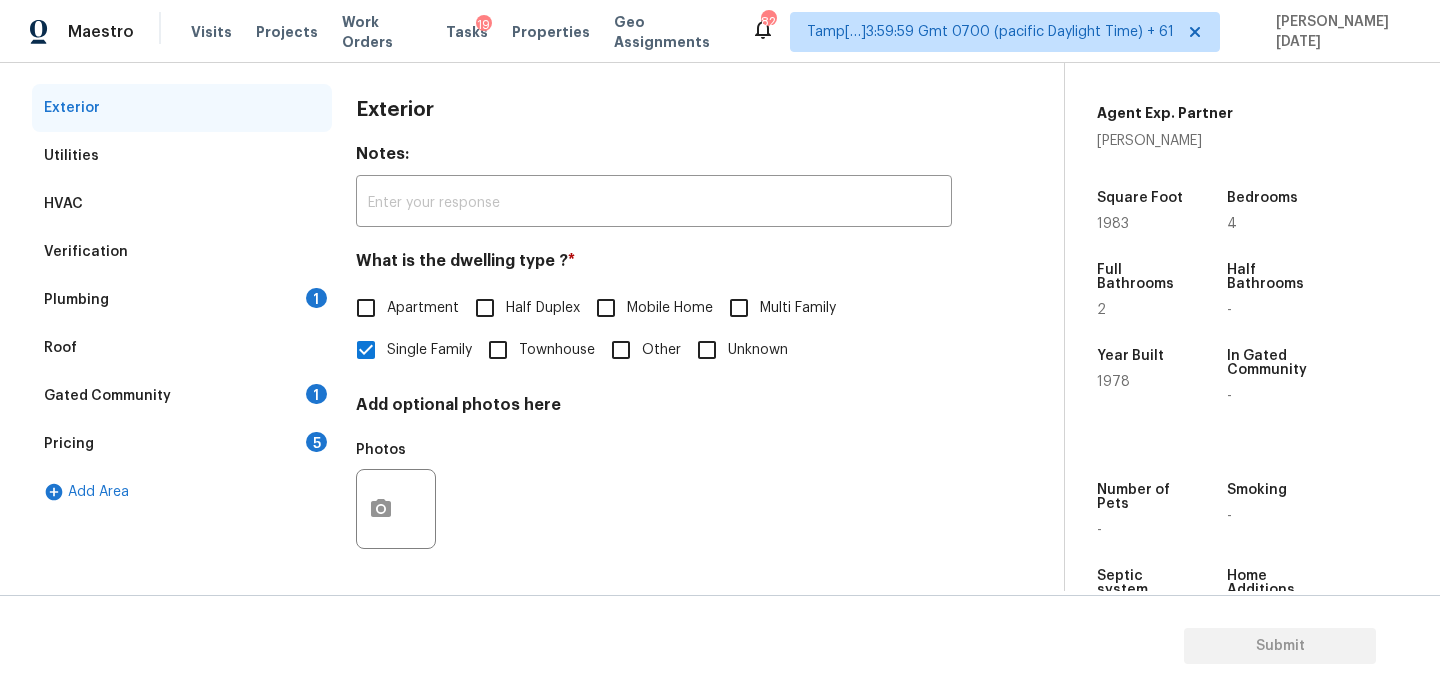 click on "Plumbing 1" at bounding box center (182, 300) 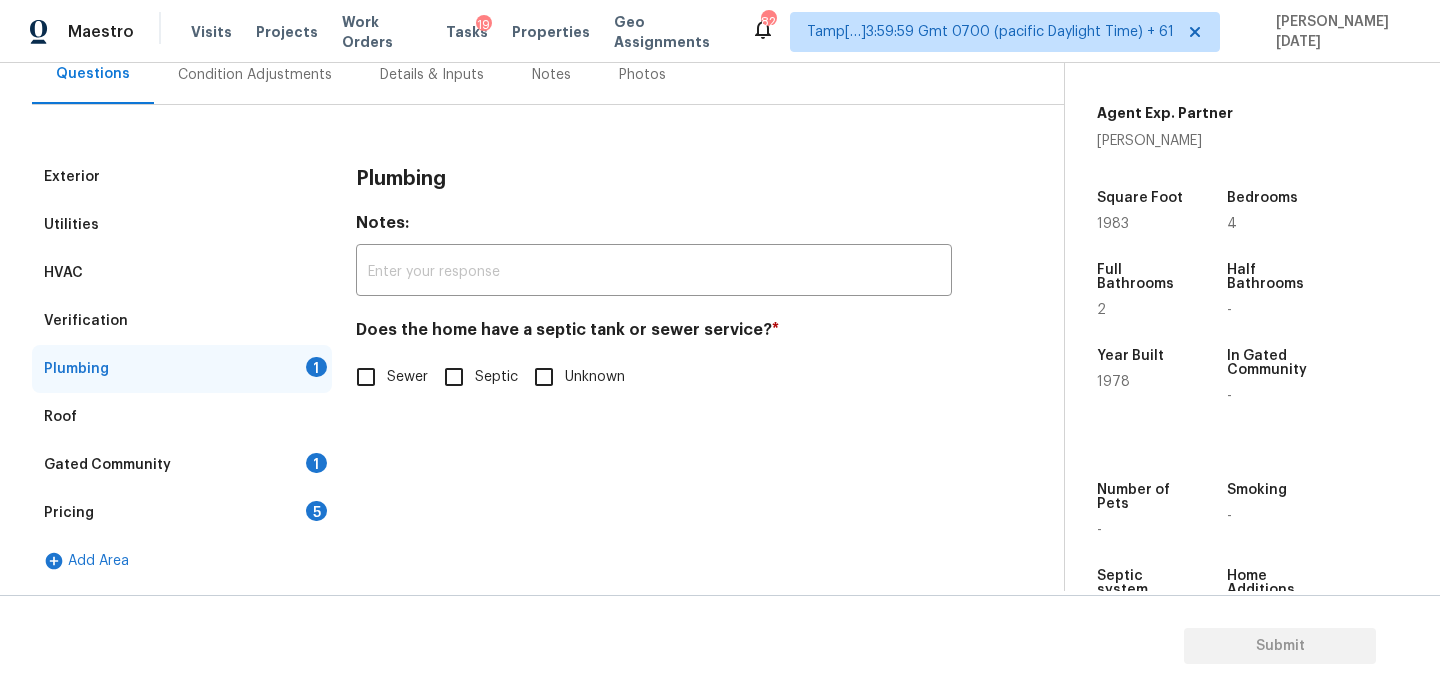 click on "Sewer" at bounding box center [366, 377] 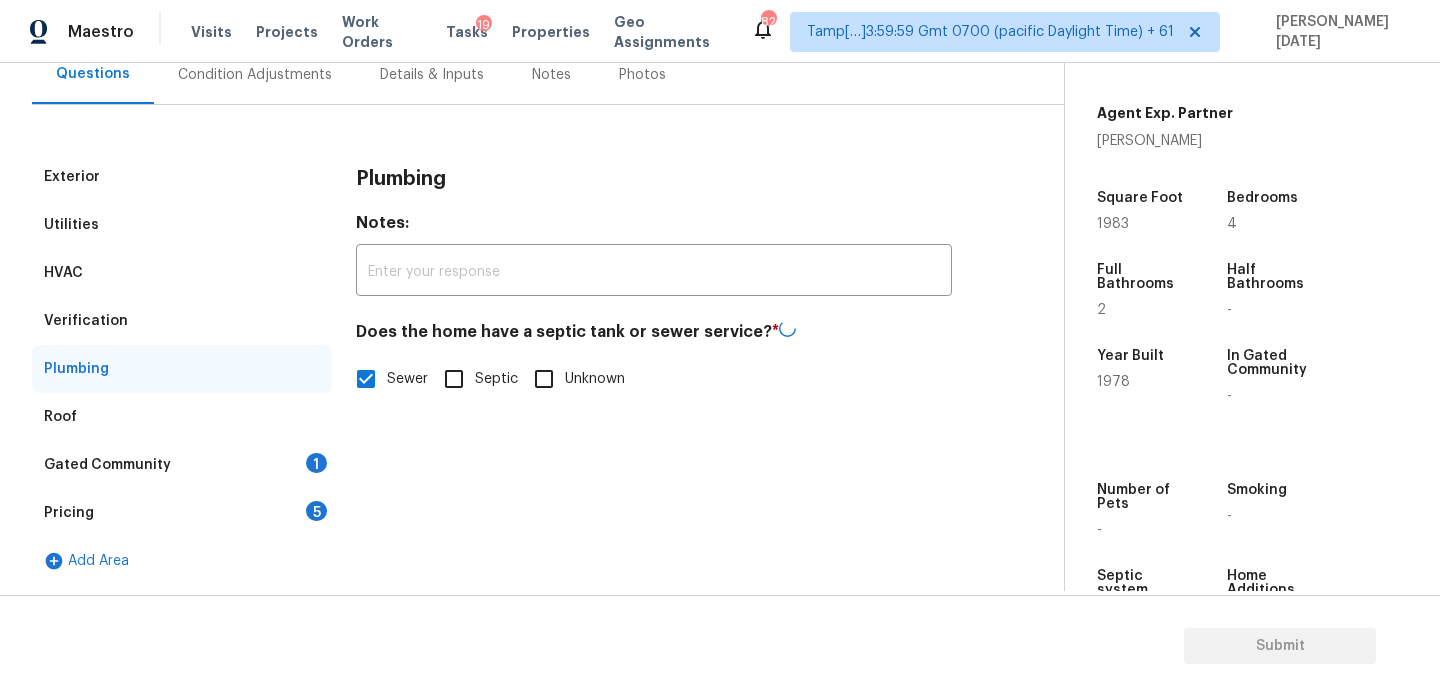 click on "1" at bounding box center (316, 463) 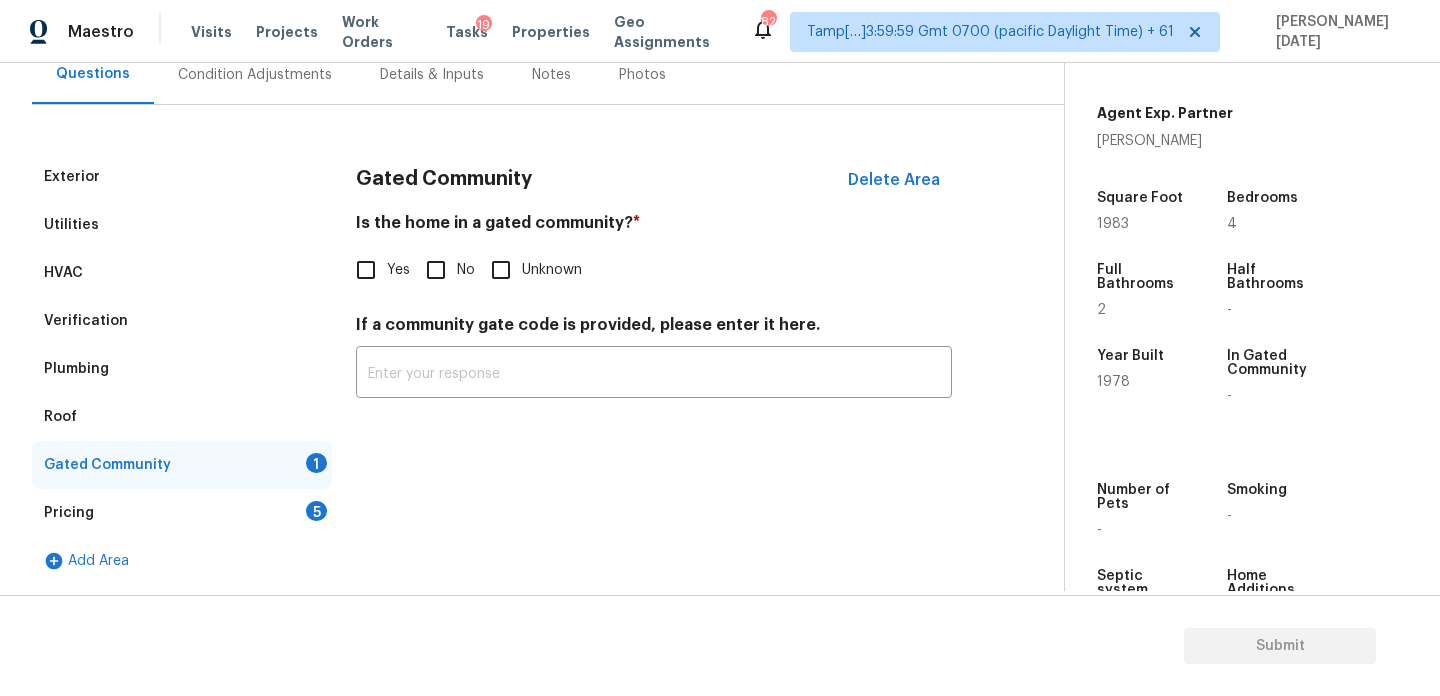 click on "Is the home in a gated community?  *" at bounding box center [654, 227] 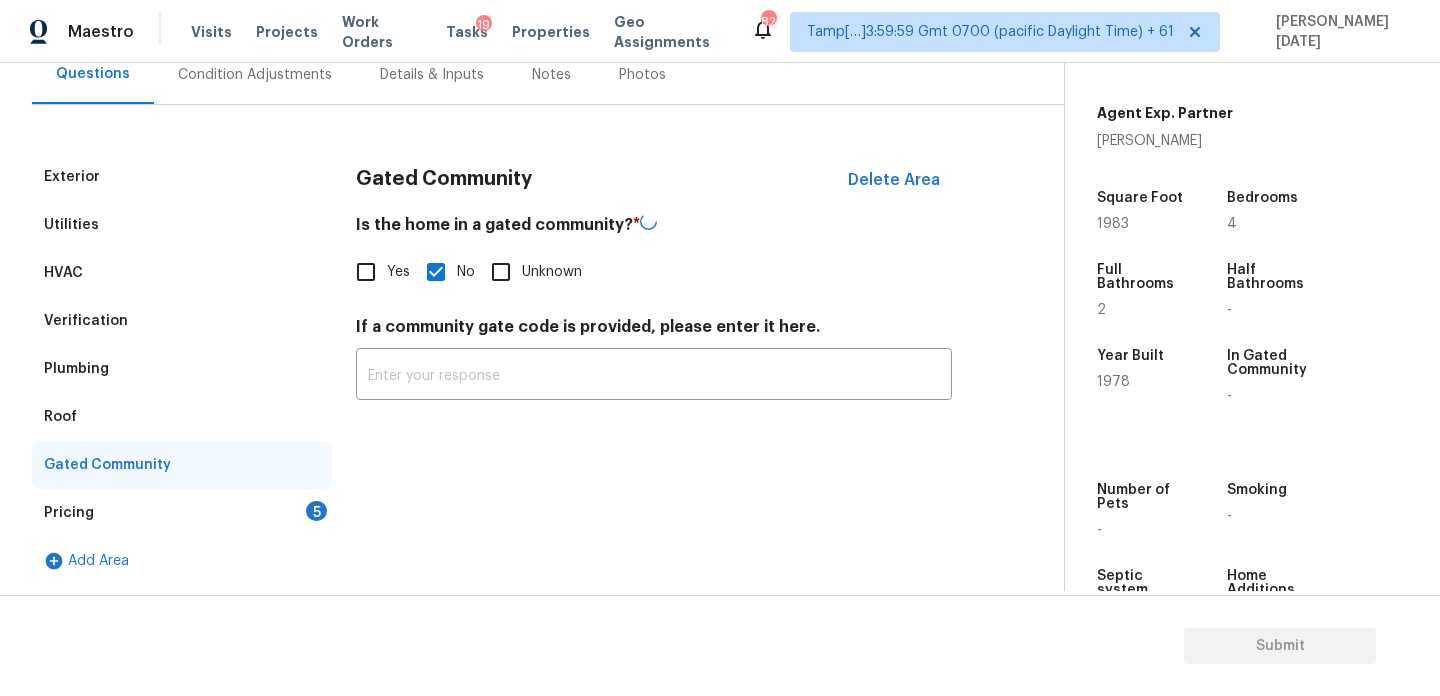 click on "Pricing 5" at bounding box center [182, 513] 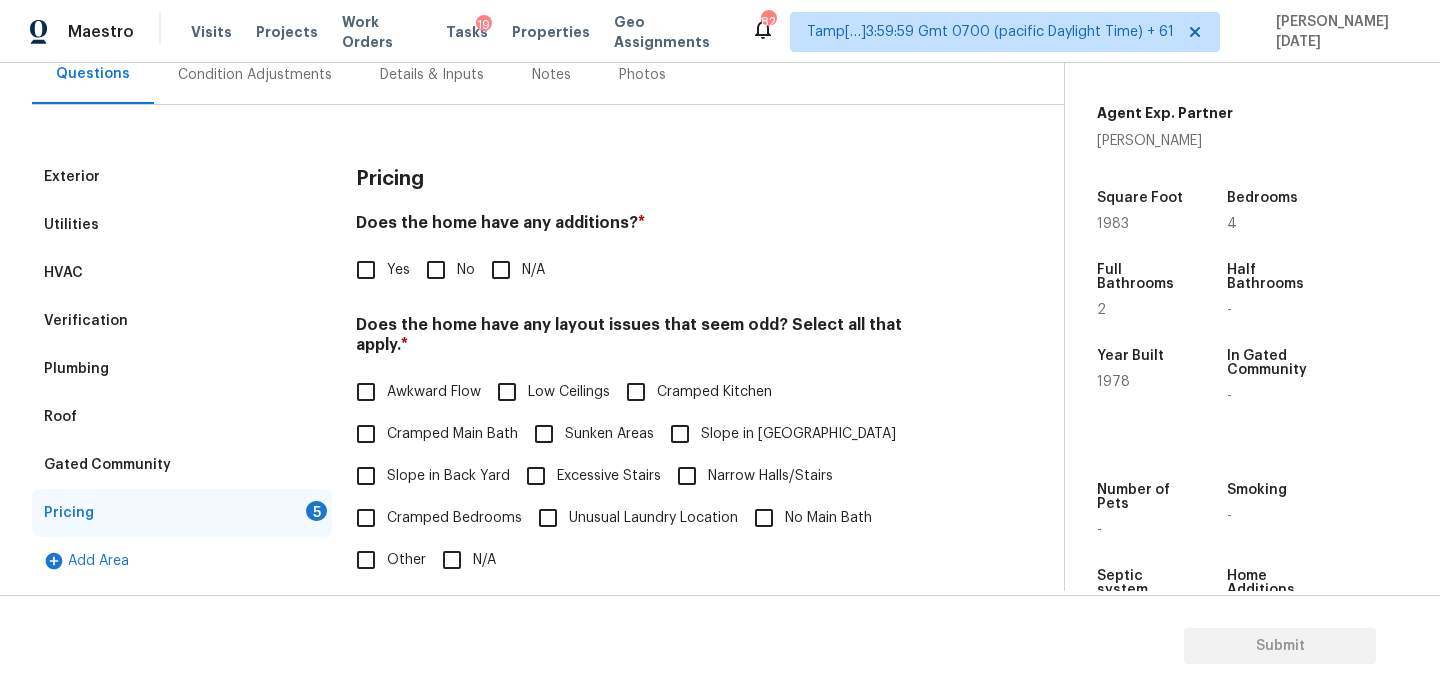 click on "No" at bounding box center [436, 270] 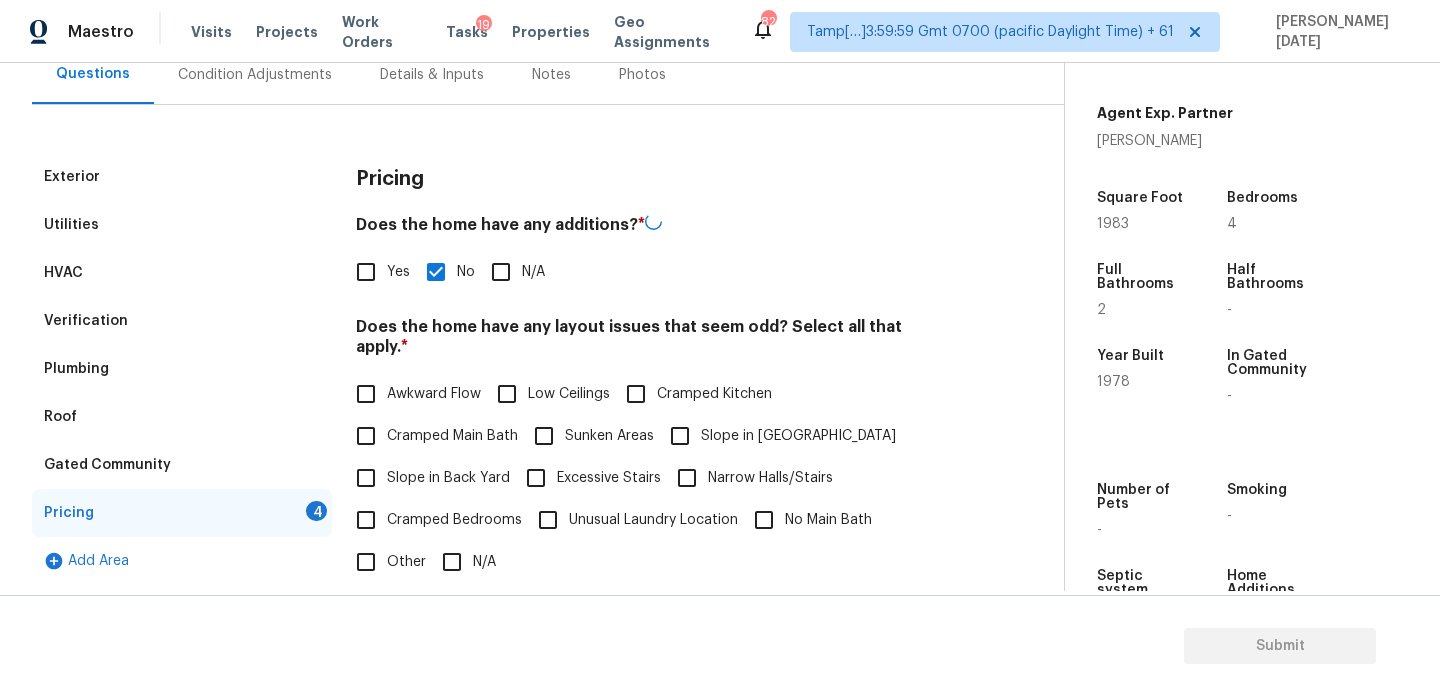 scroll, scrollTop: 504, scrollLeft: 0, axis: vertical 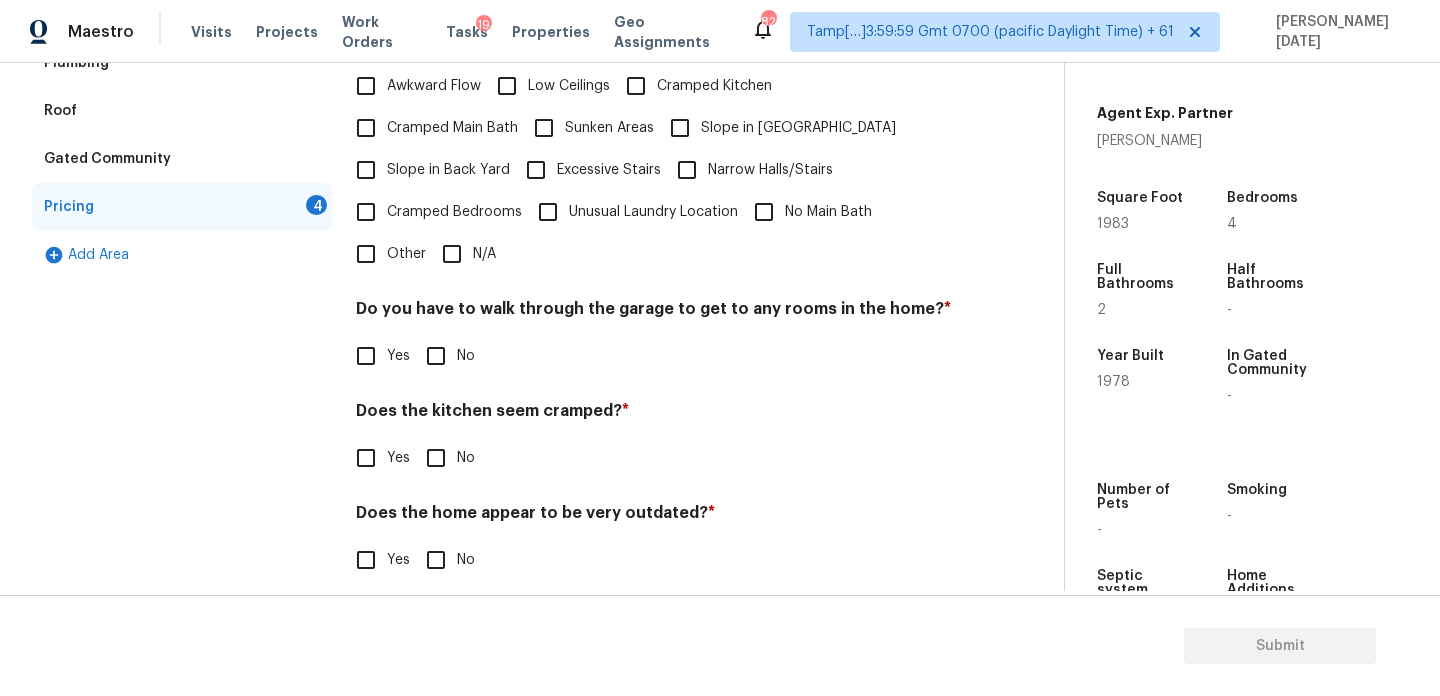 click on "Do you have to walk through the garage to get to any rooms in the home?  * Yes No" at bounding box center [654, 338] 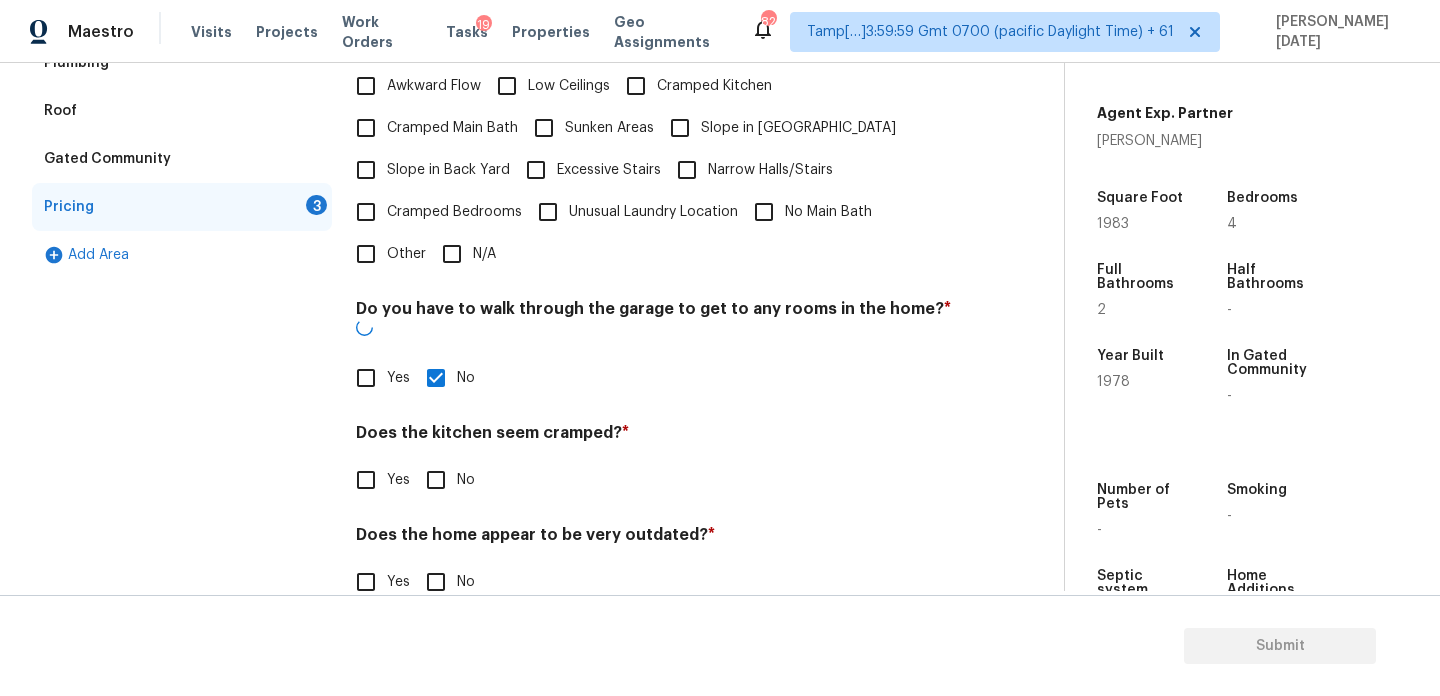 click on "No" at bounding box center [436, 480] 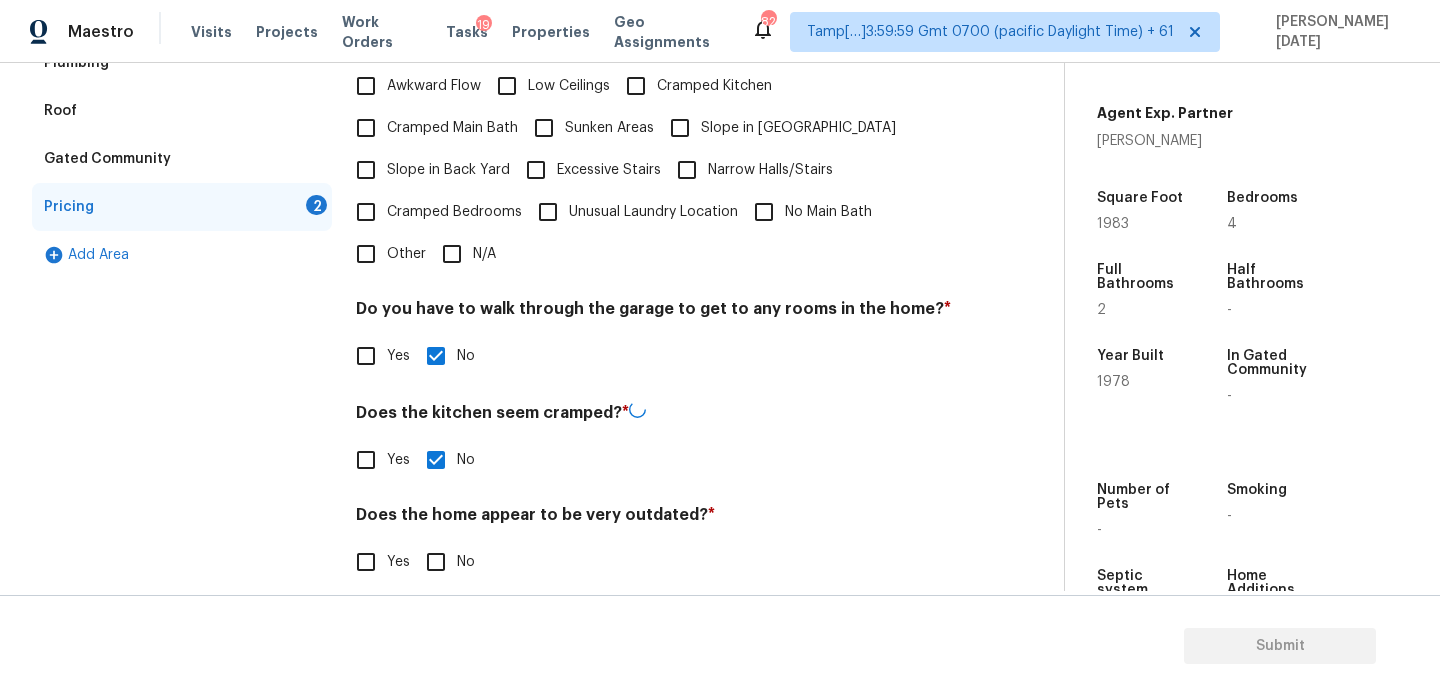 click on "No" at bounding box center (436, 562) 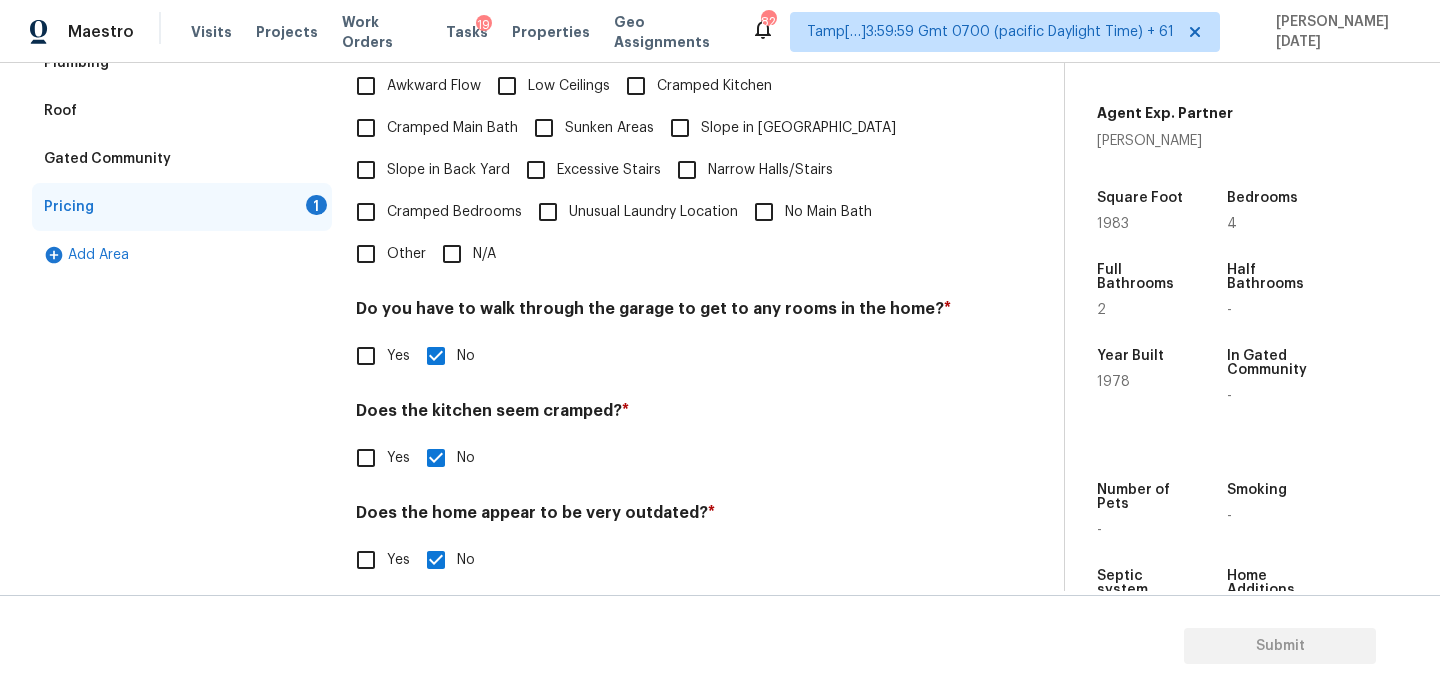 click on "N/A" at bounding box center [452, 254] 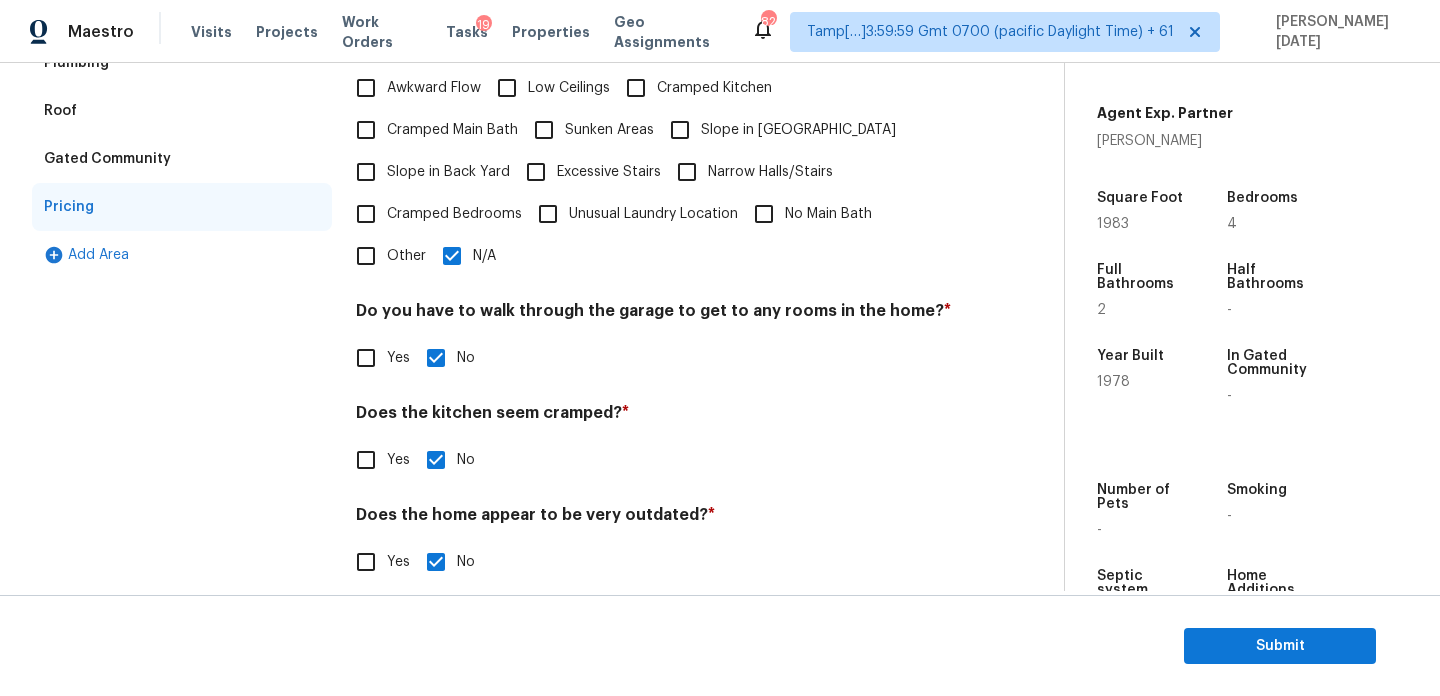 scroll, scrollTop: 0, scrollLeft: 0, axis: both 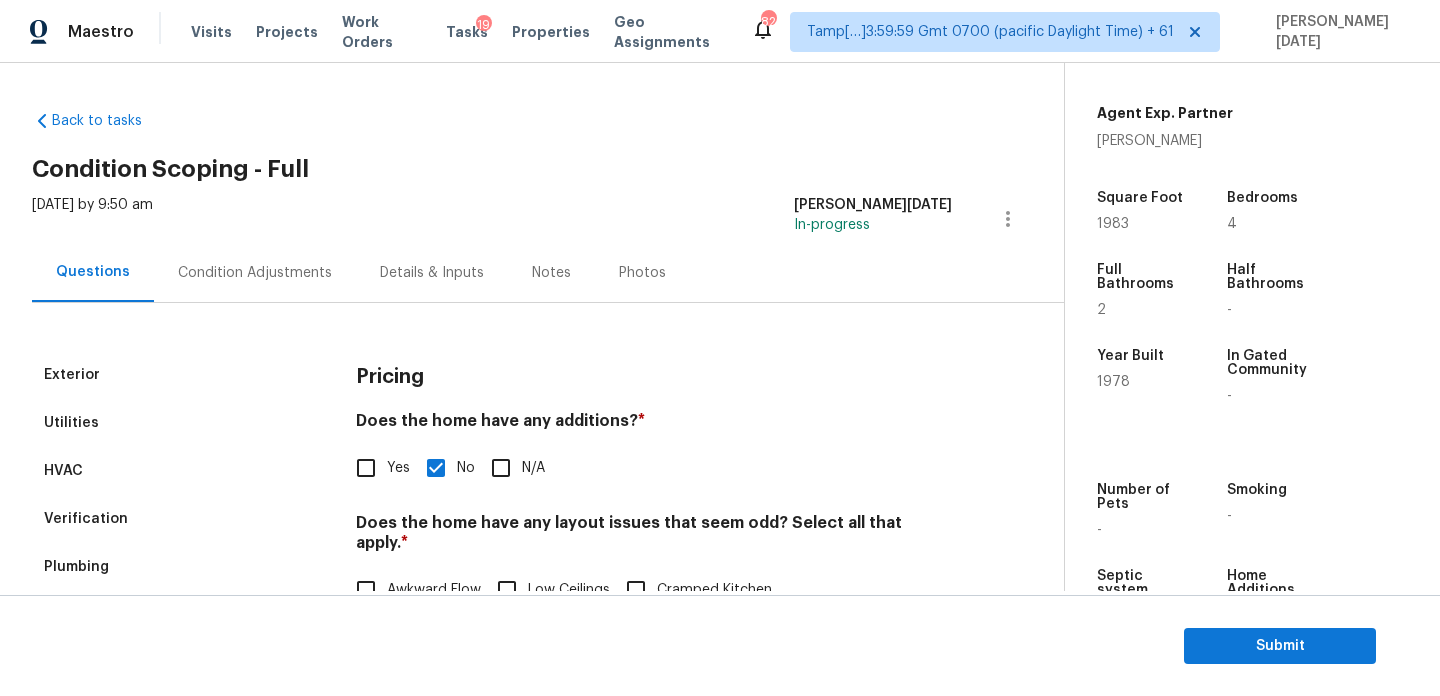 click on "Condition Adjustments" at bounding box center (255, 273) 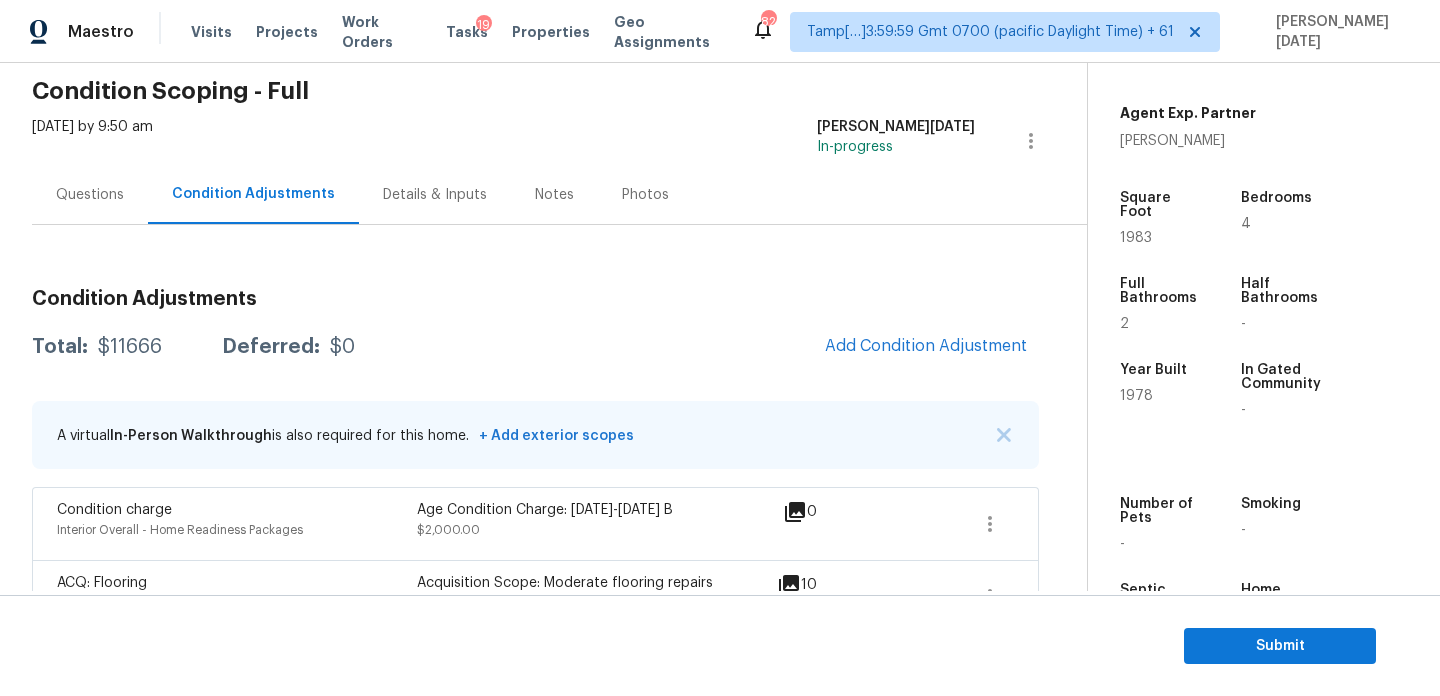 scroll, scrollTop: 73, scrollLeft: 0, axis: vertical 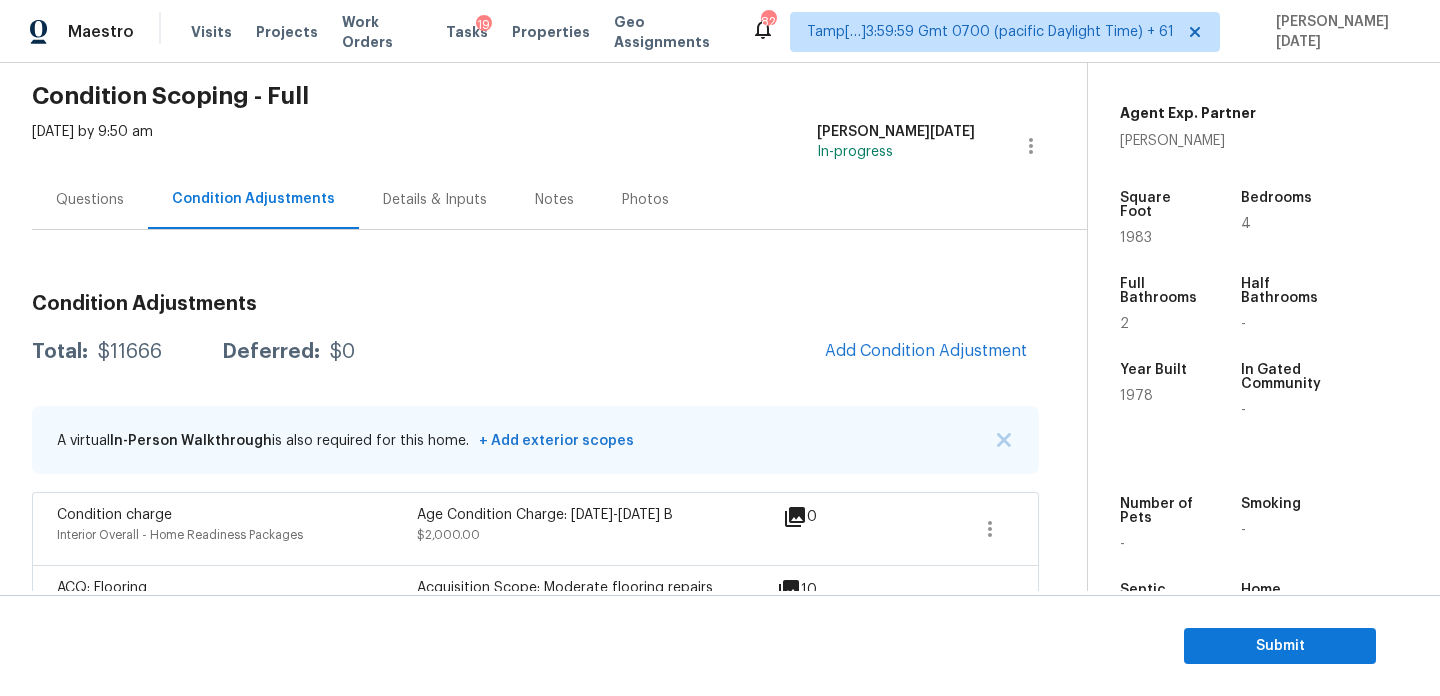 click on "Questions" at bounding box center (90, 199) 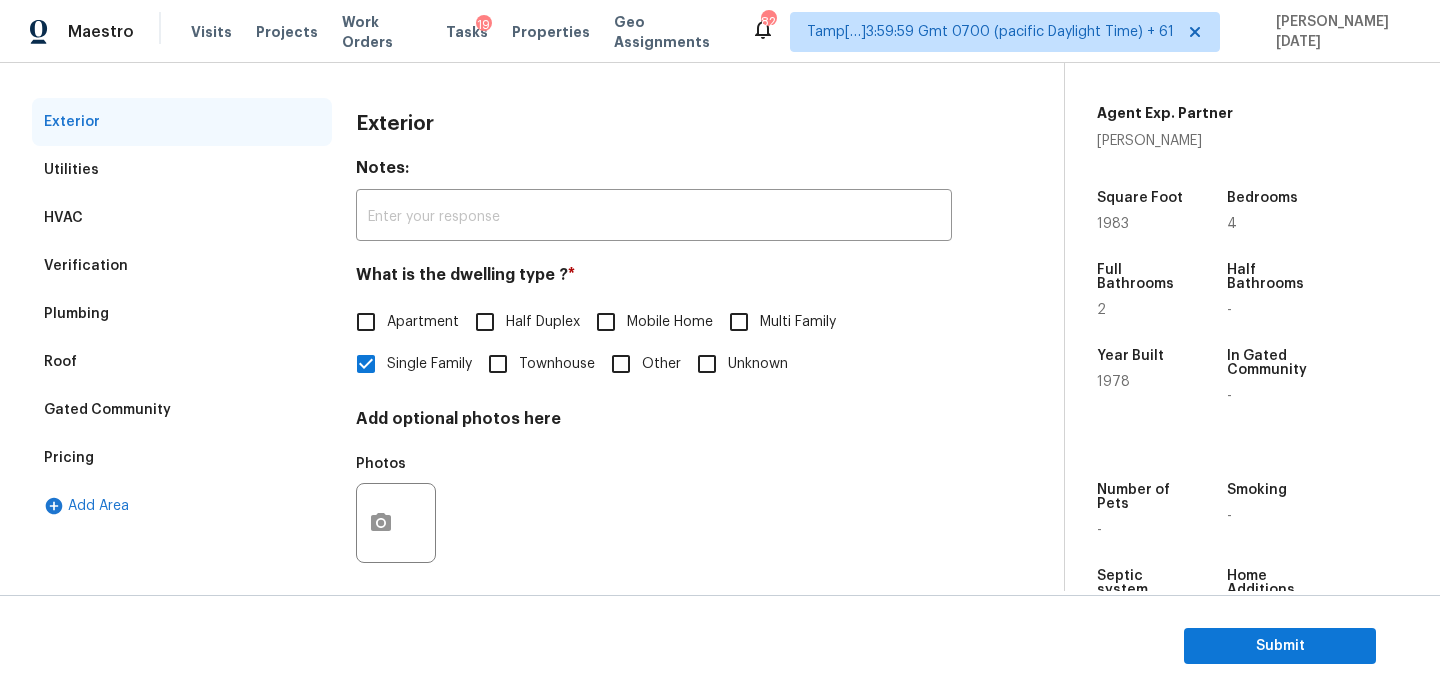 scroll, scrollTop: 267, scrollLeft: 0, axis: vertical 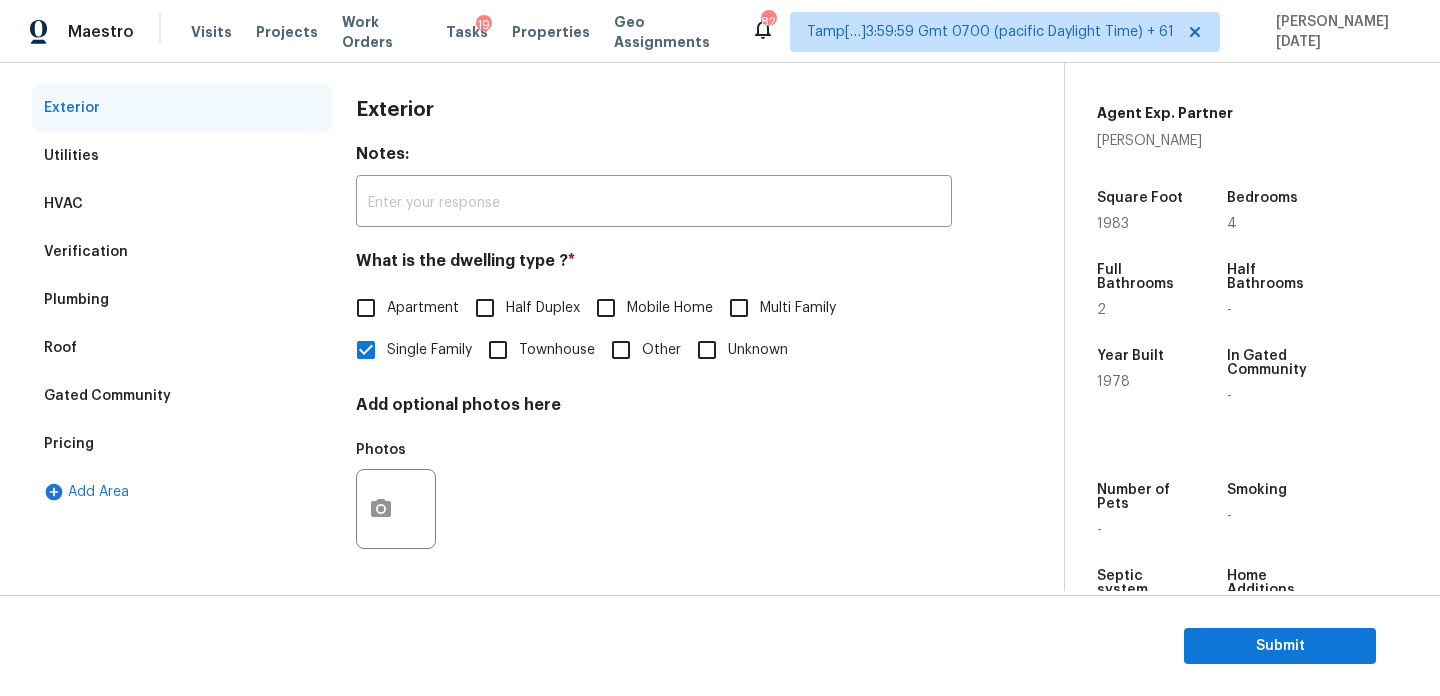 click on "Verification" at bounding box center [182, 252] 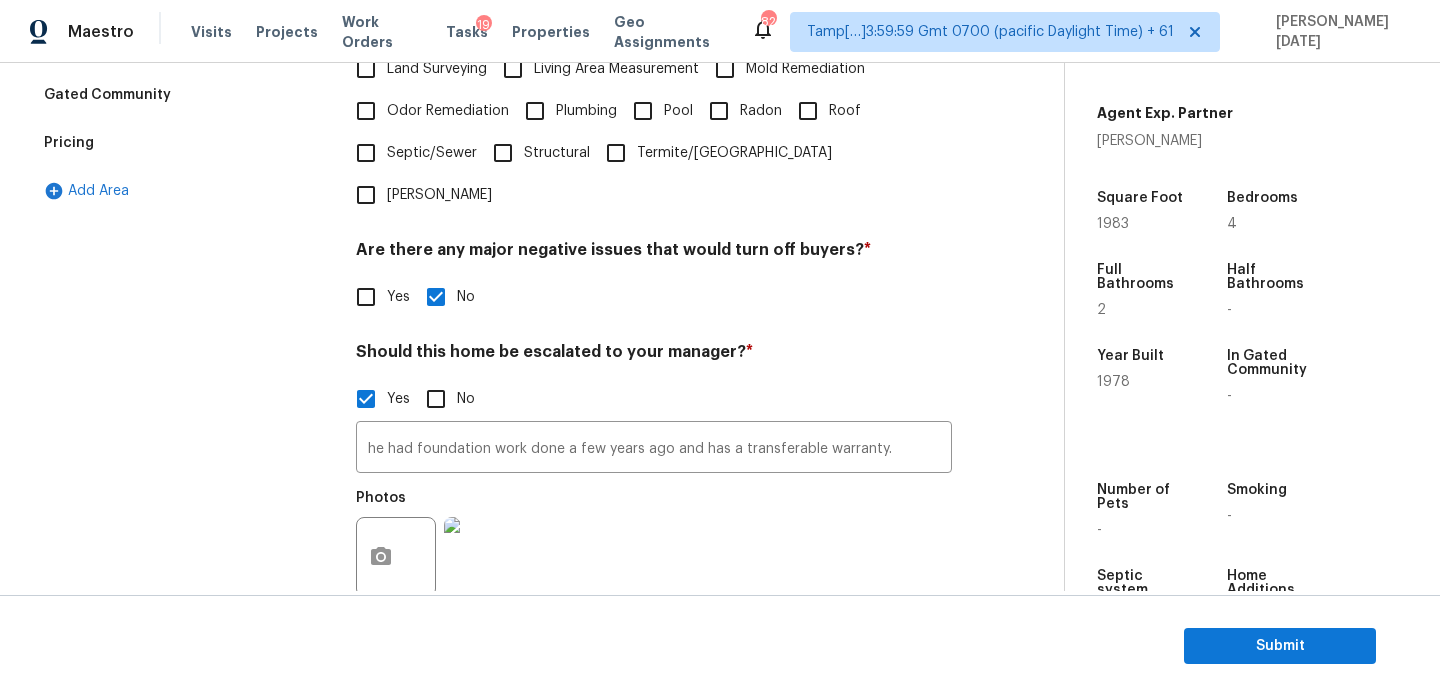 scroll, scrollTop: 608, scrollLeft: 0, axis: vertical 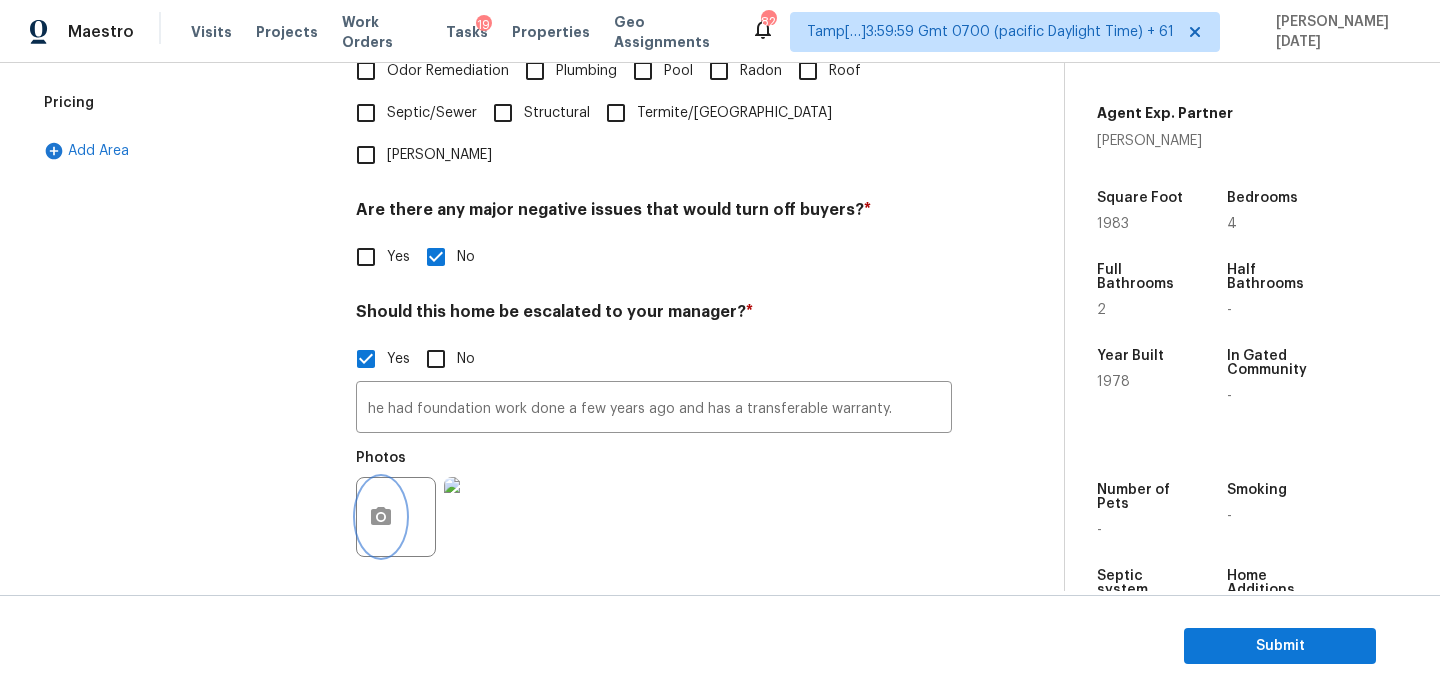 click at bounding box center [381, 517] 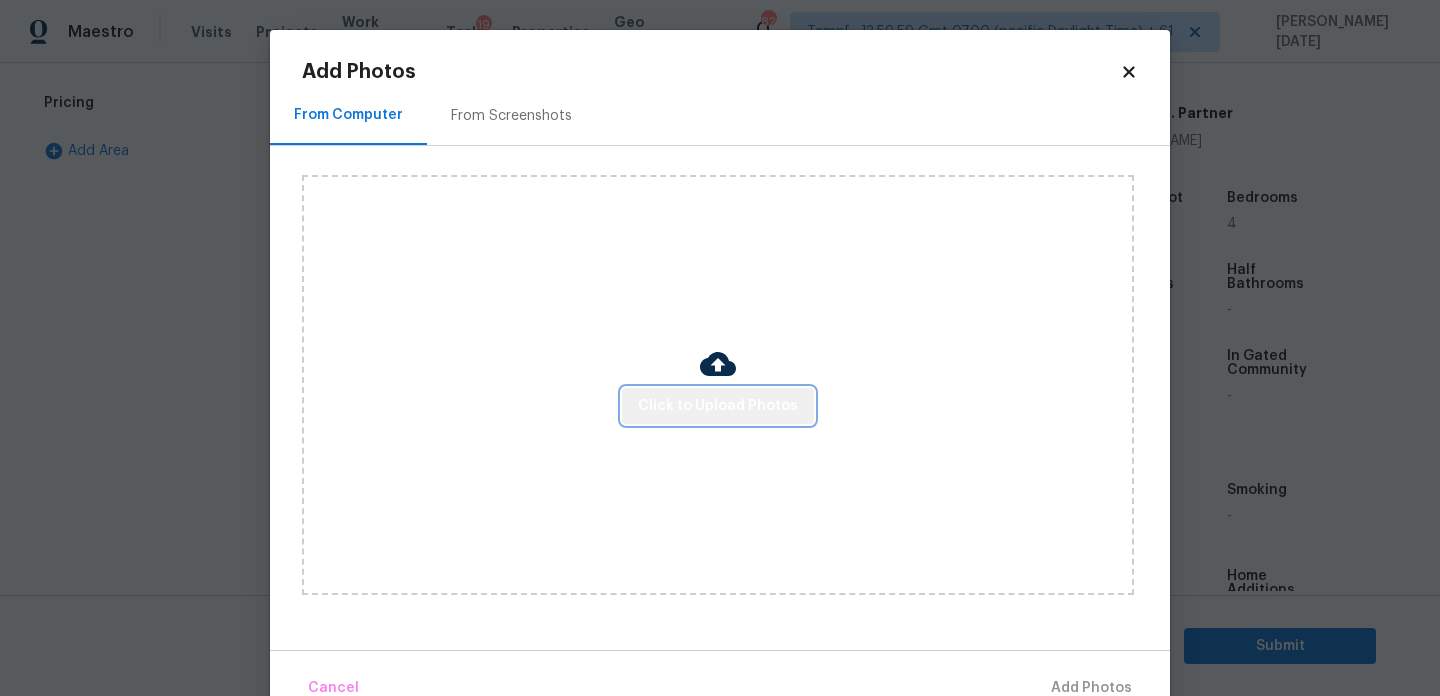 click on "Click to Upload Photos" at bounding box center [718, 406] 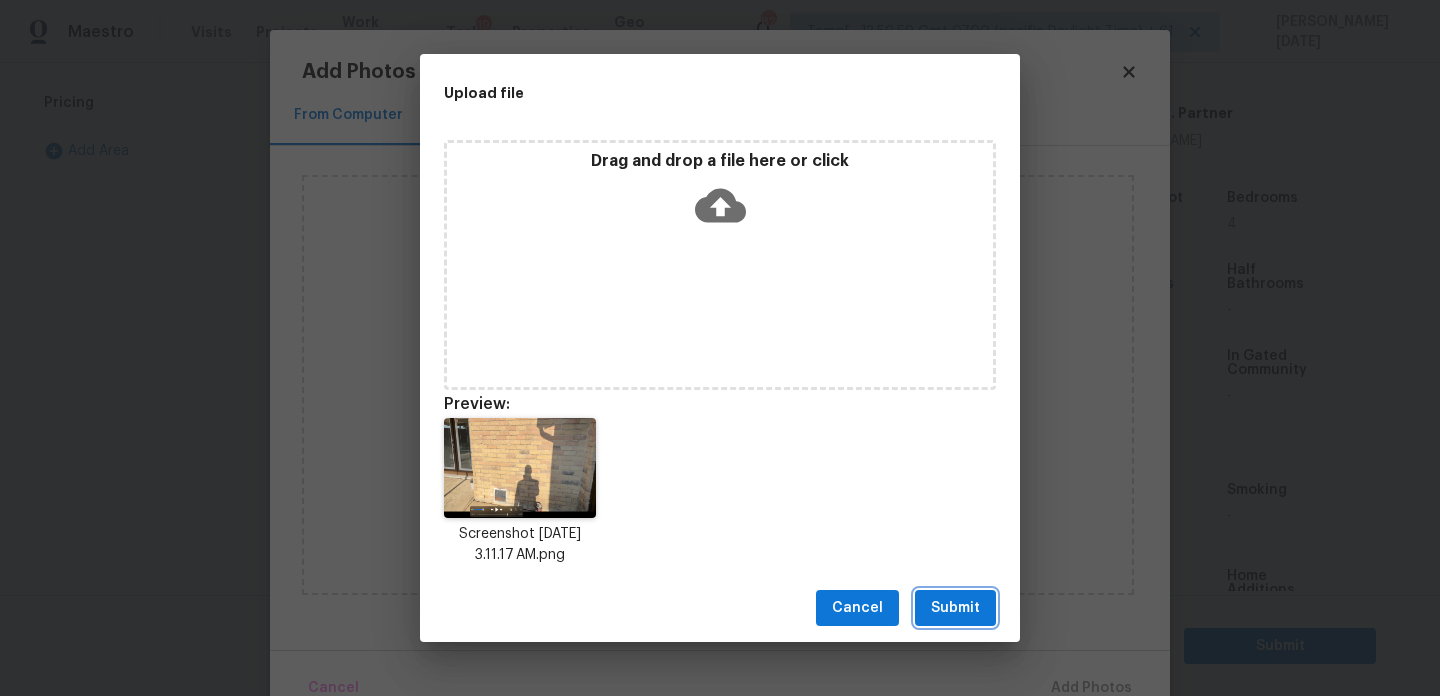 click on "Submit" at bounding box center [955, 608] 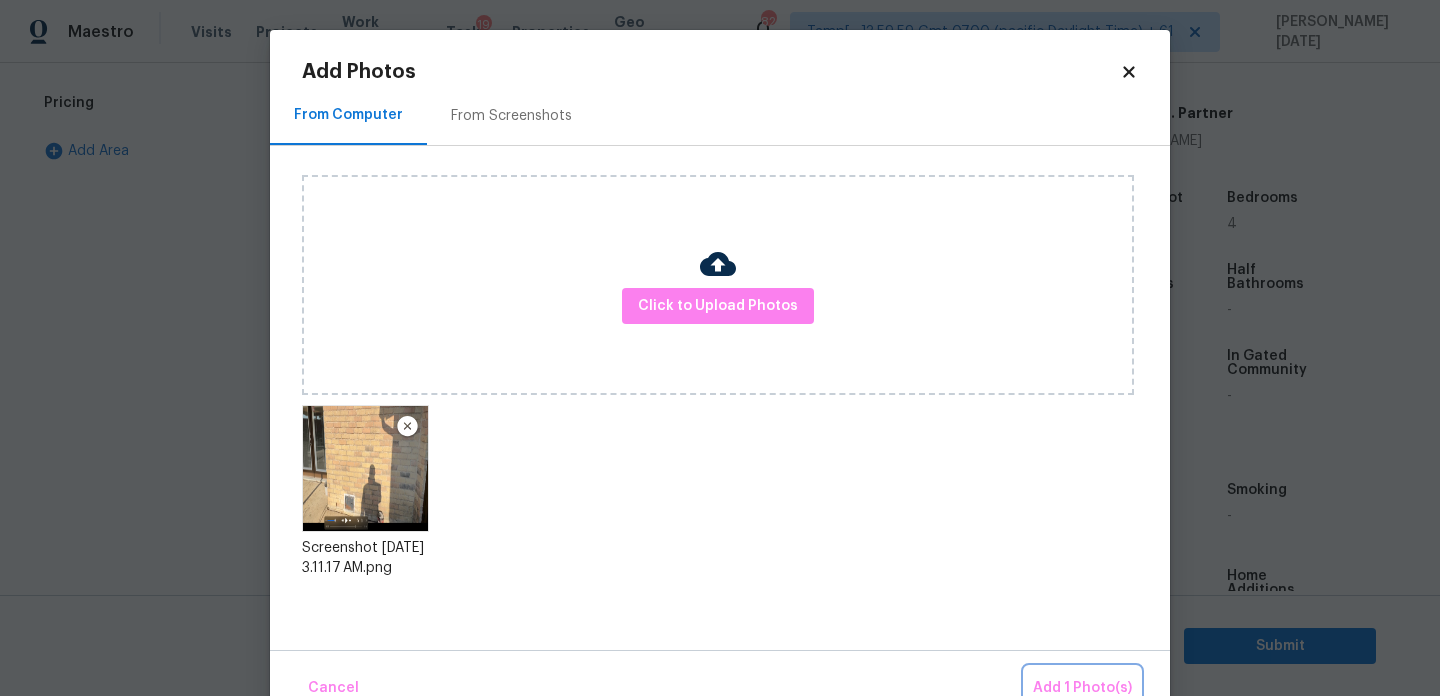 click on "Add 1 Photo(s)" at bounding box center [1082, 688] 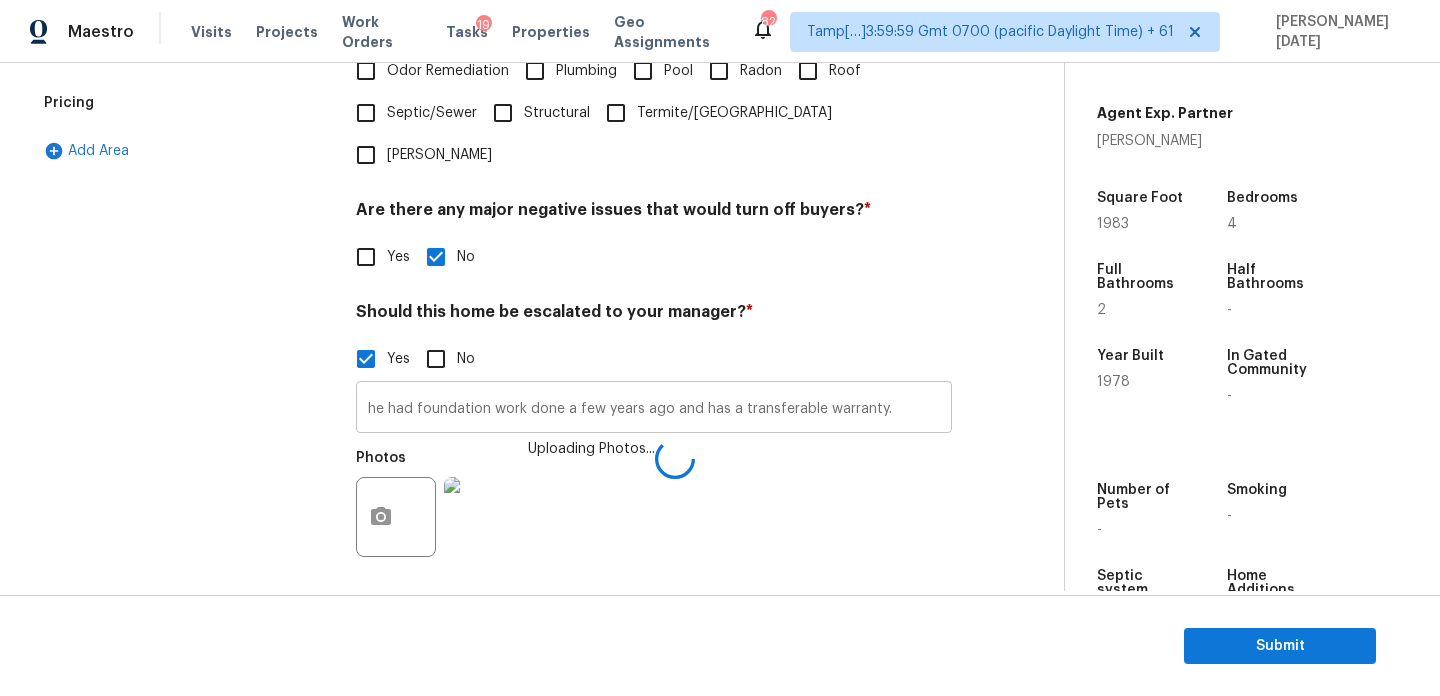 click on "he had foundation work done a few years ago and has a transferable warranty." at bounding box center (654, 409) 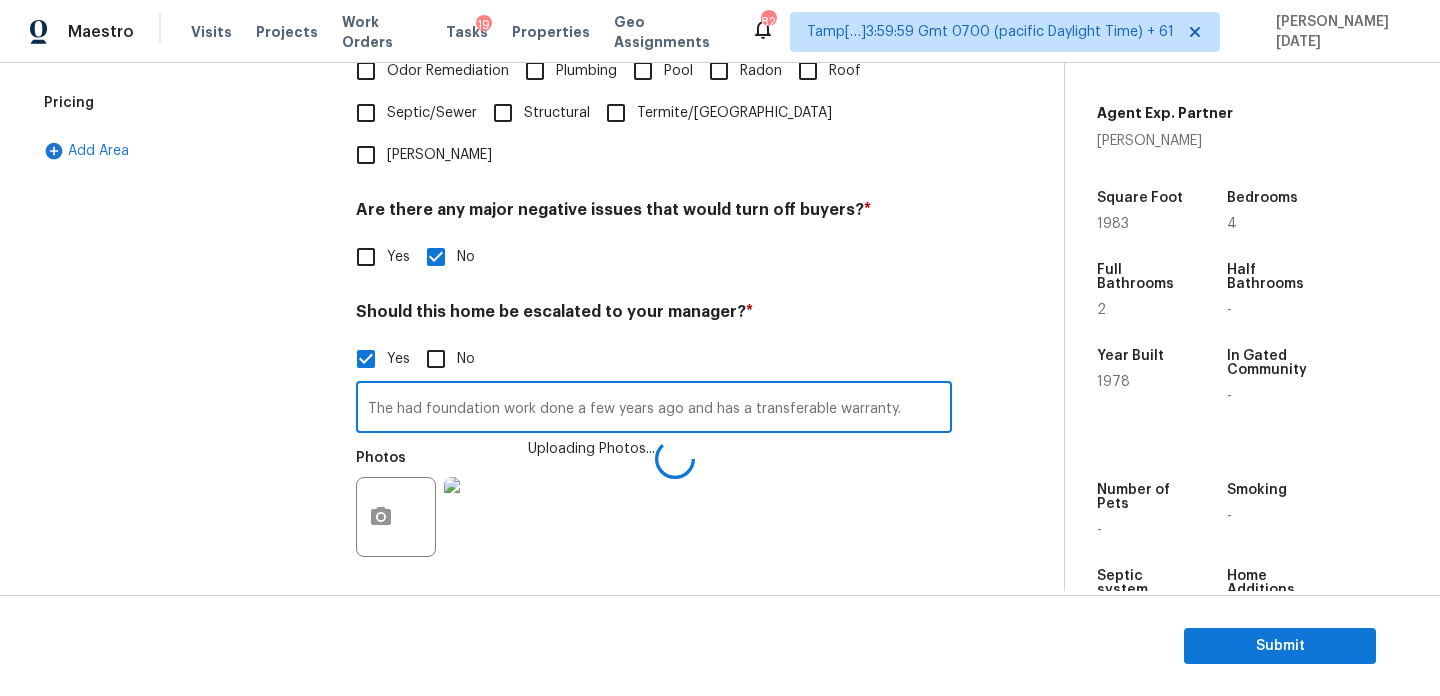 click on "The had foundation work done a few years ago and has a transferable warranty." at bounding box center (654, 409) 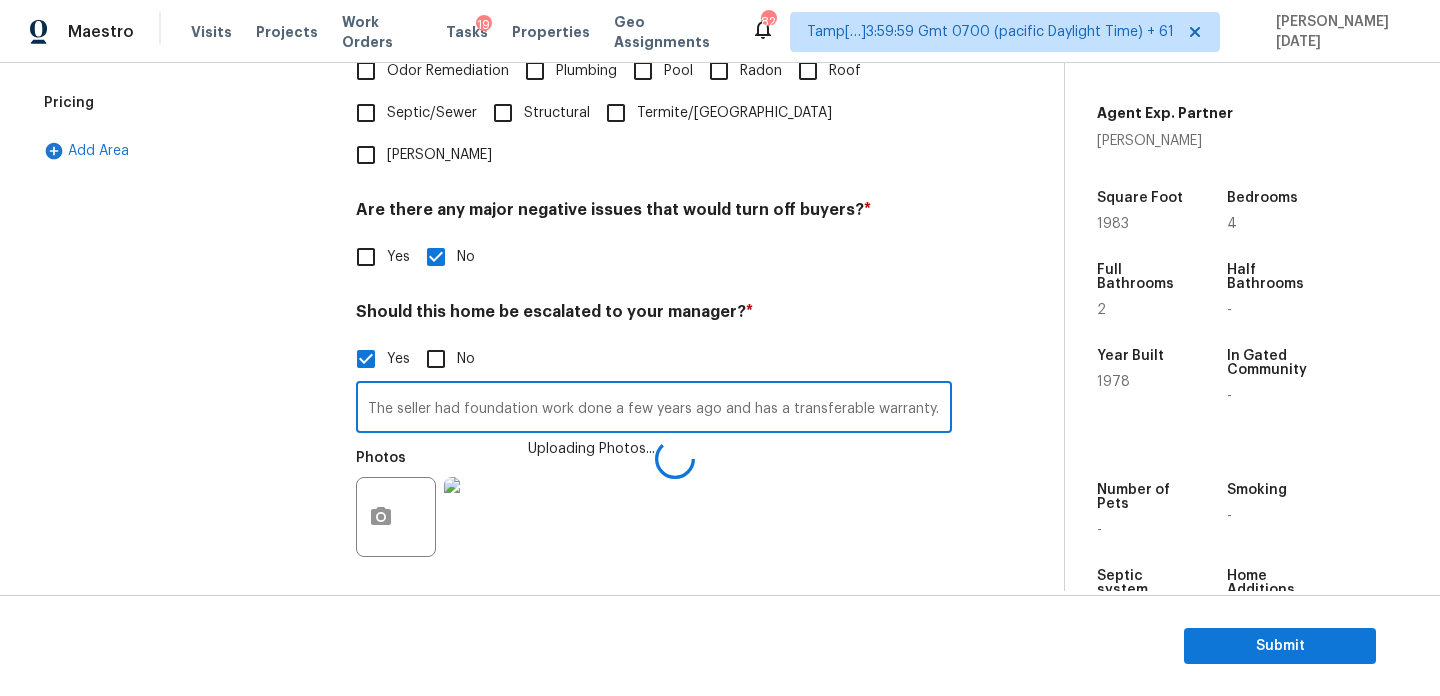 click on "The seller had foundation work done a few years ago and has a transferable warranty." at bounding box center [654, 409] 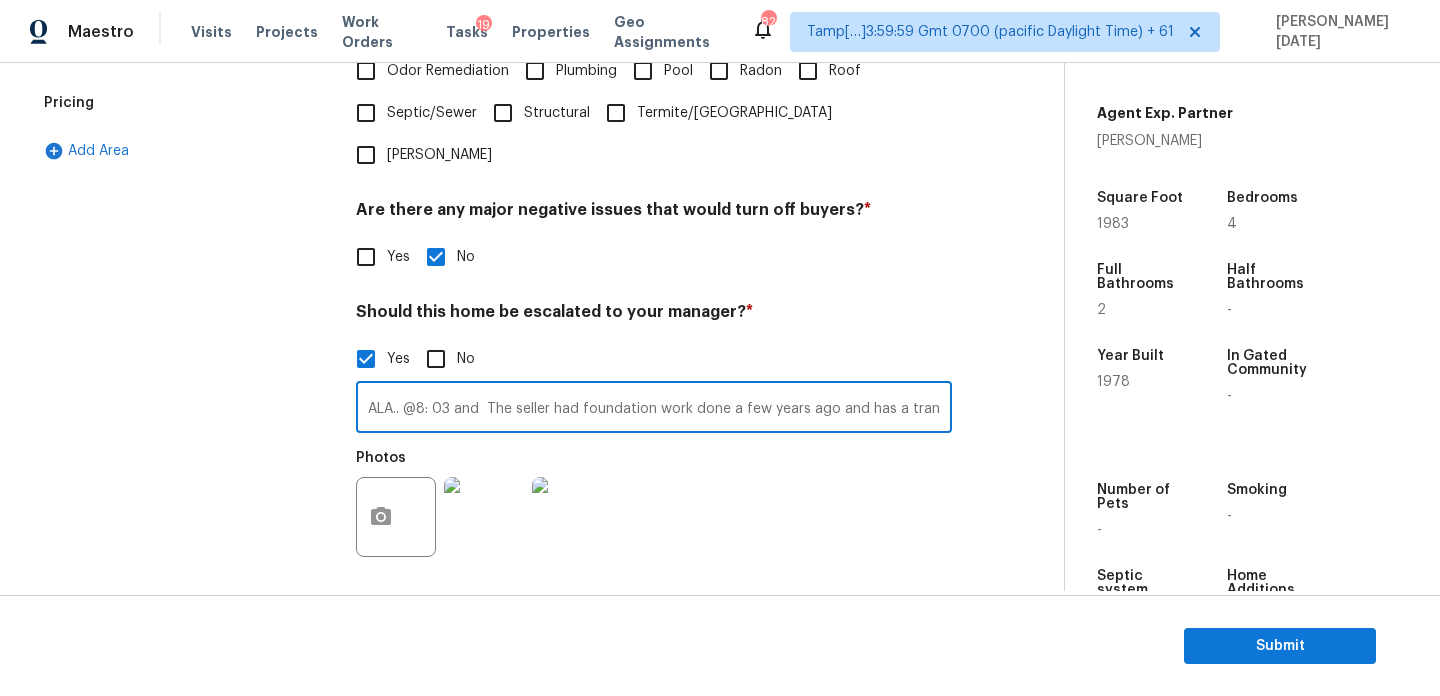 type on "ALA.. @8: 03 and  The seller had foundation work done a few years ago and has a transferable warranty." 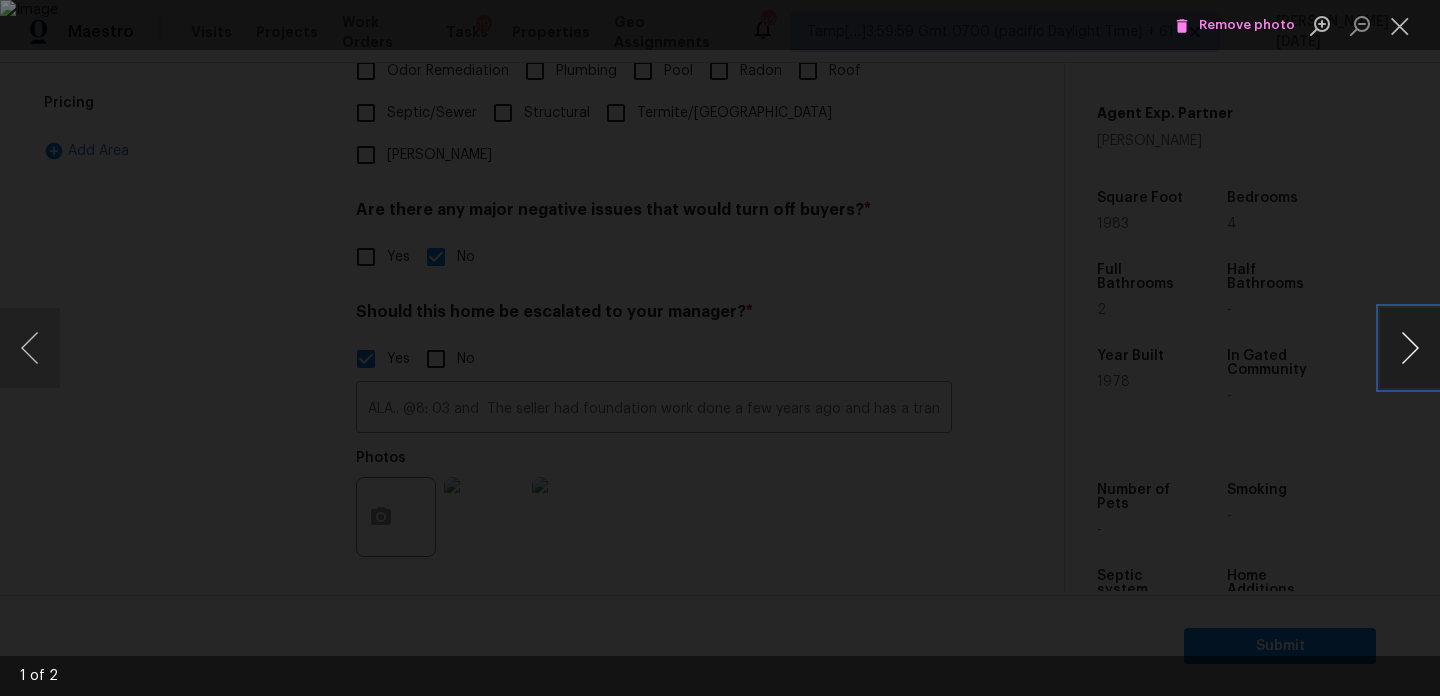 click at bounding box center [1410, 348] 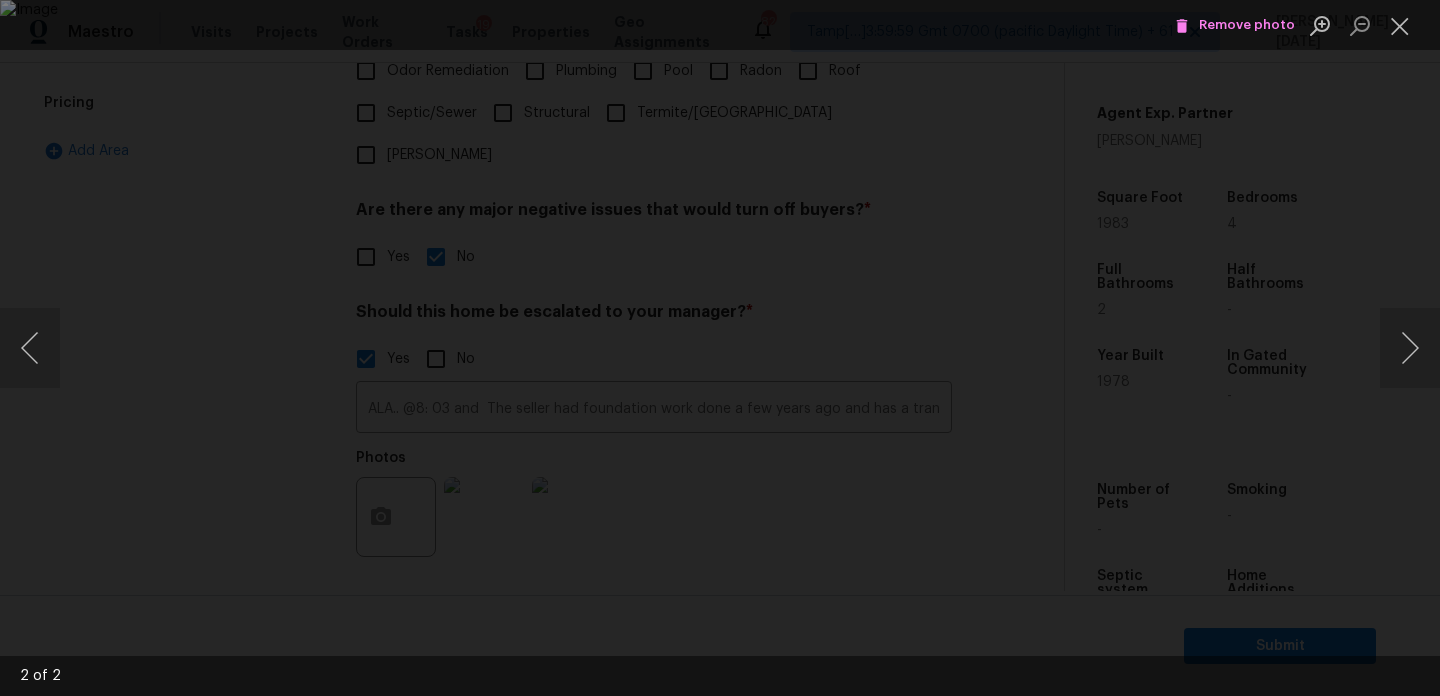 click at bounding box center (1400, 25) 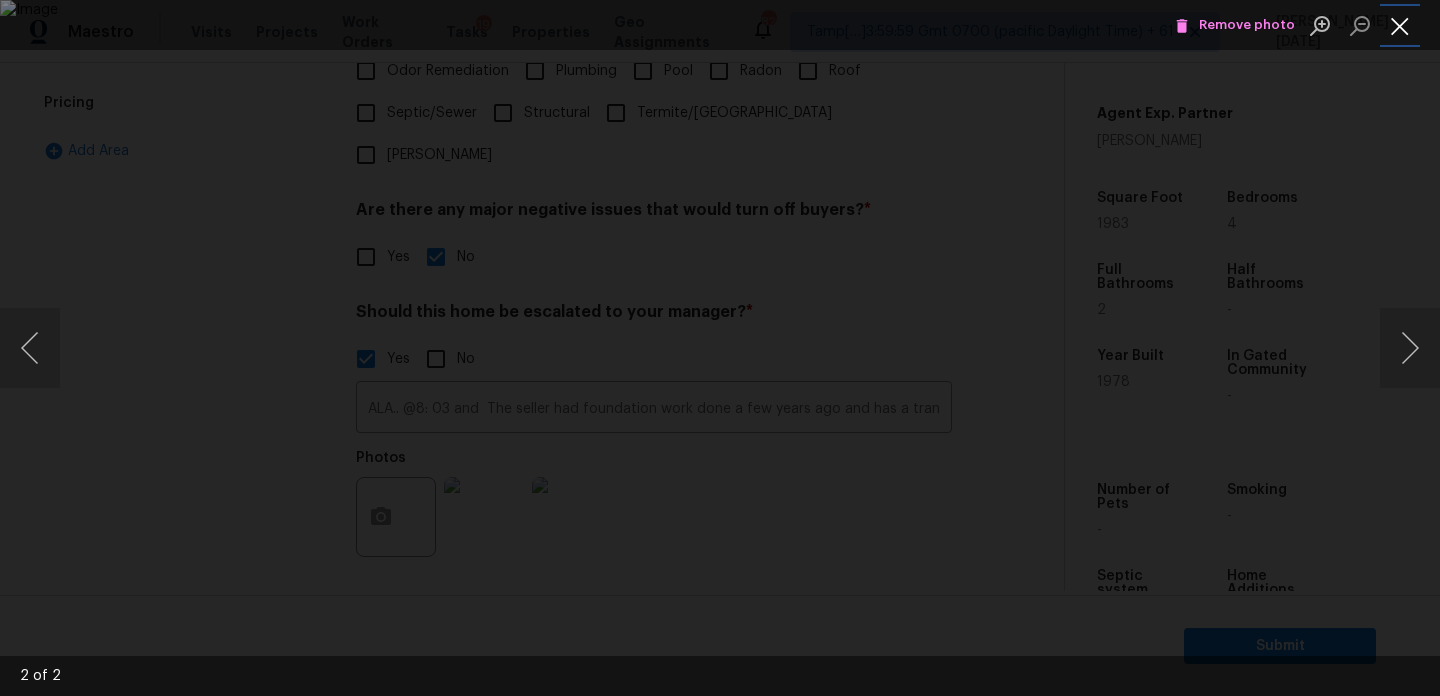 click at bounding box center [1400, 25] 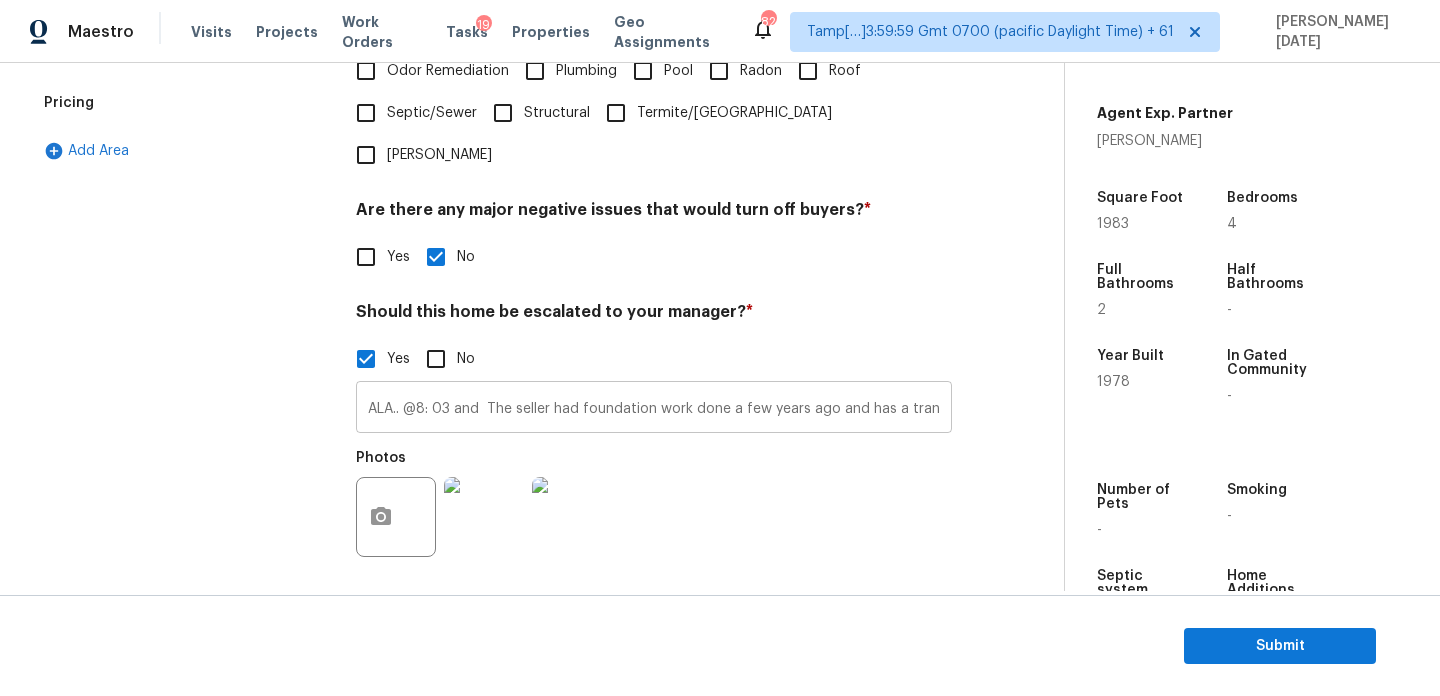 click on "ALA.. @8: 03 and  The seller had foundation work done a few years ago and has a transferable warranty." at bounding box center (654, 409) 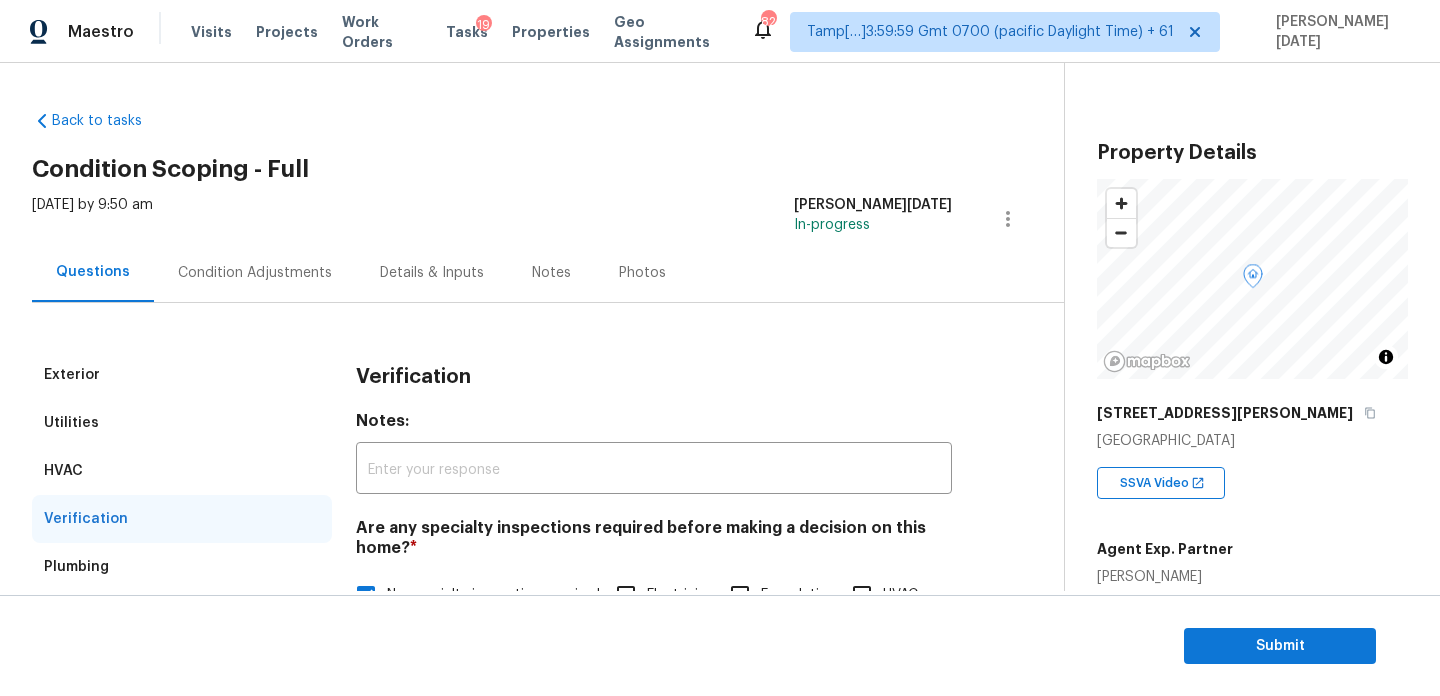 scroll, scrollTop: 0, scrollLeft: 0, axis: both 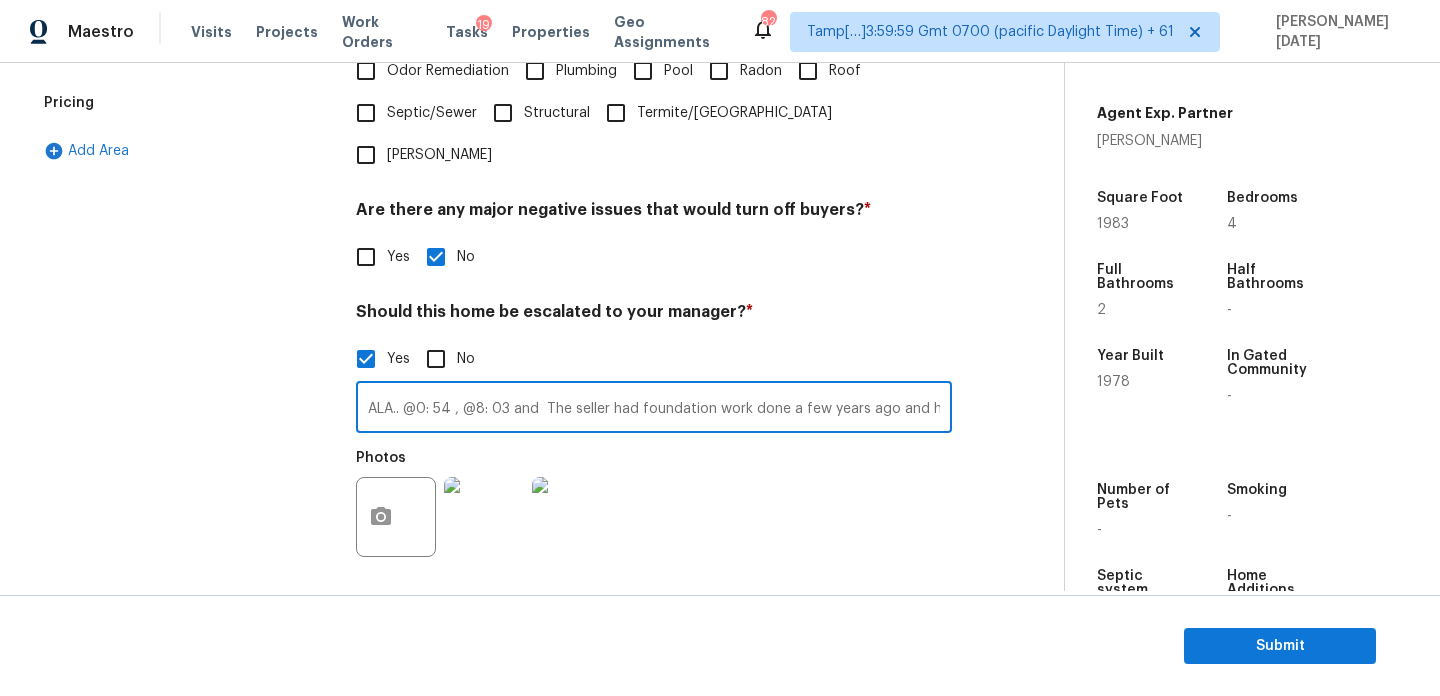 type on "ALA.. @0: 54 , @8: 03 and  The seller had foundation work done a few years ago and has a transferable warranty." 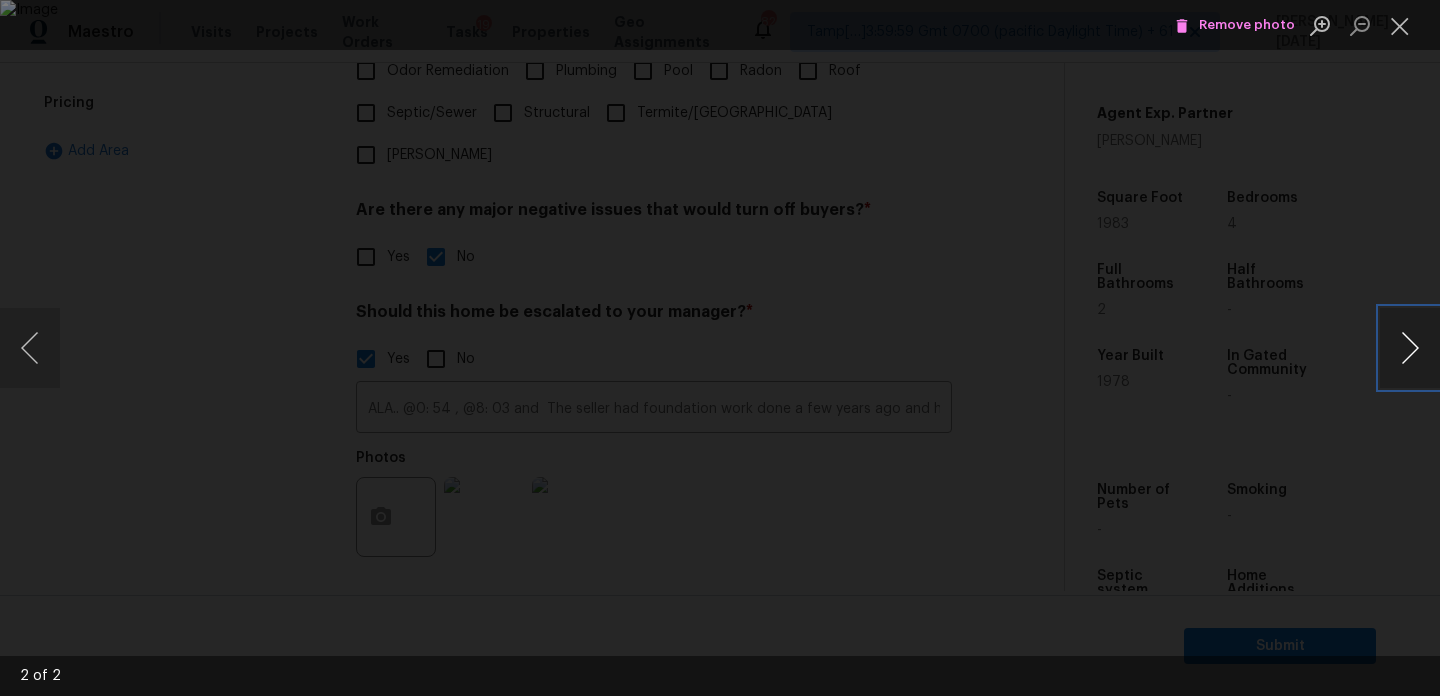 click at bounding box center [1410, 348] 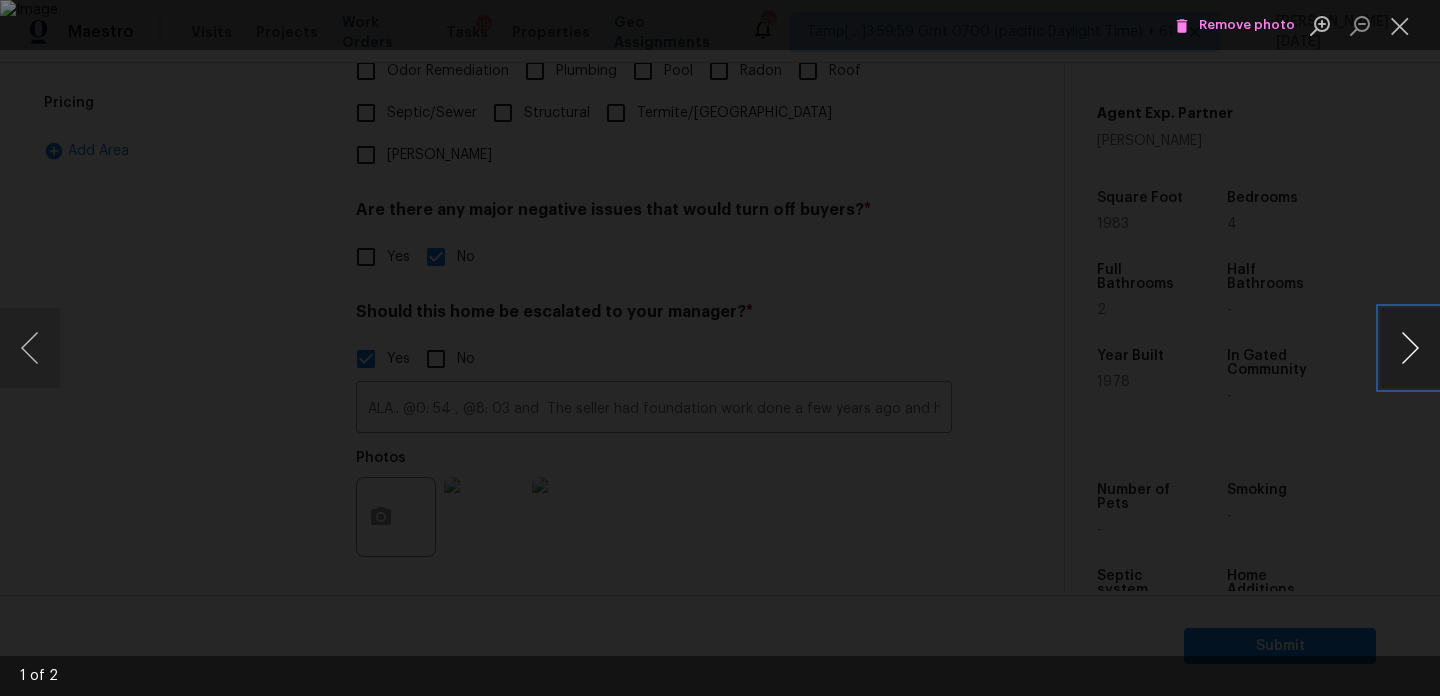 click at bounding box center [1410, 348] 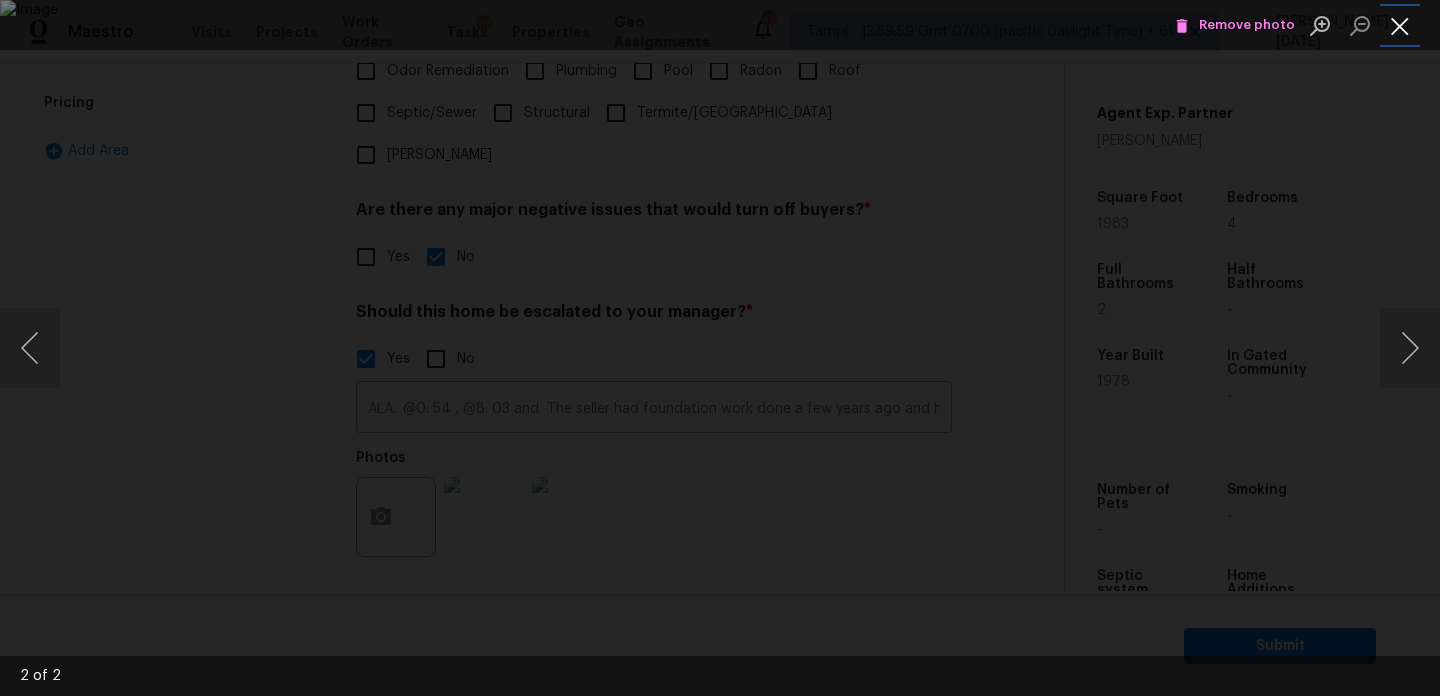 click at bounding box center (1400, 25) 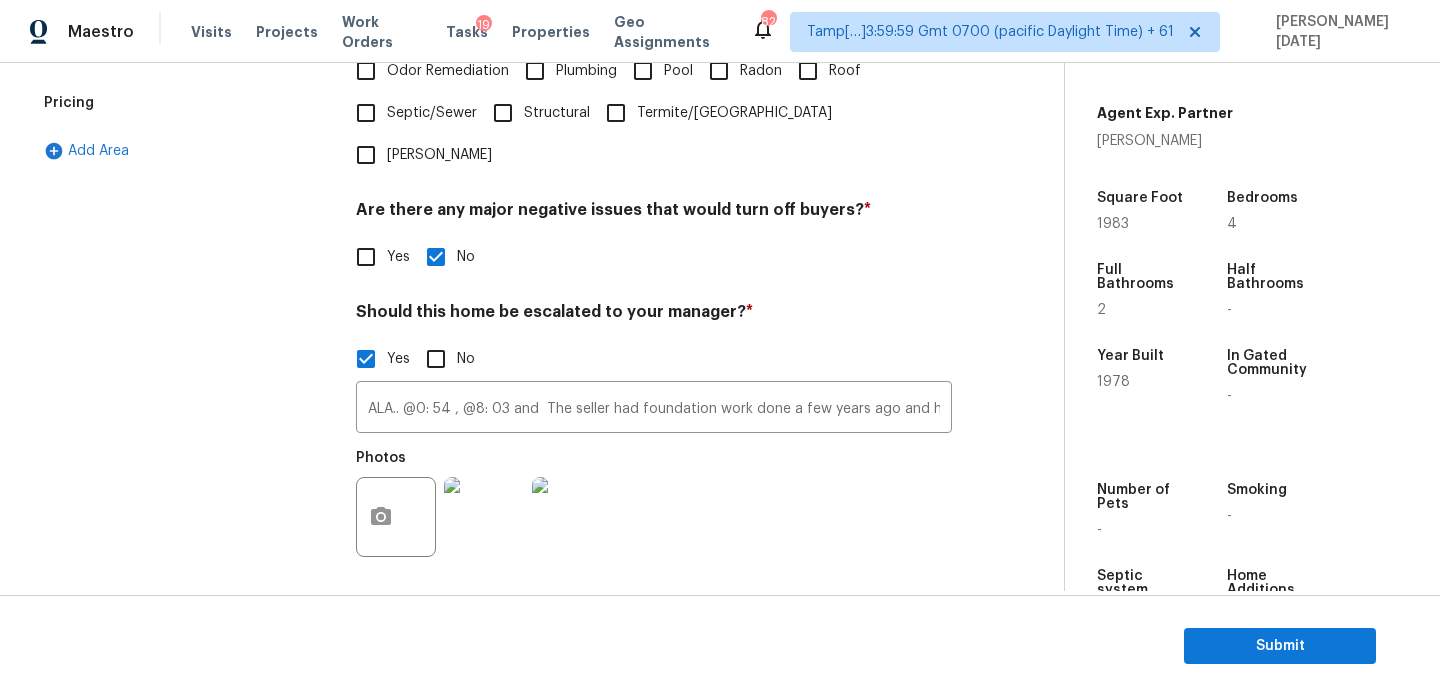 click on "Yes No" at bounding box center [654, 359] 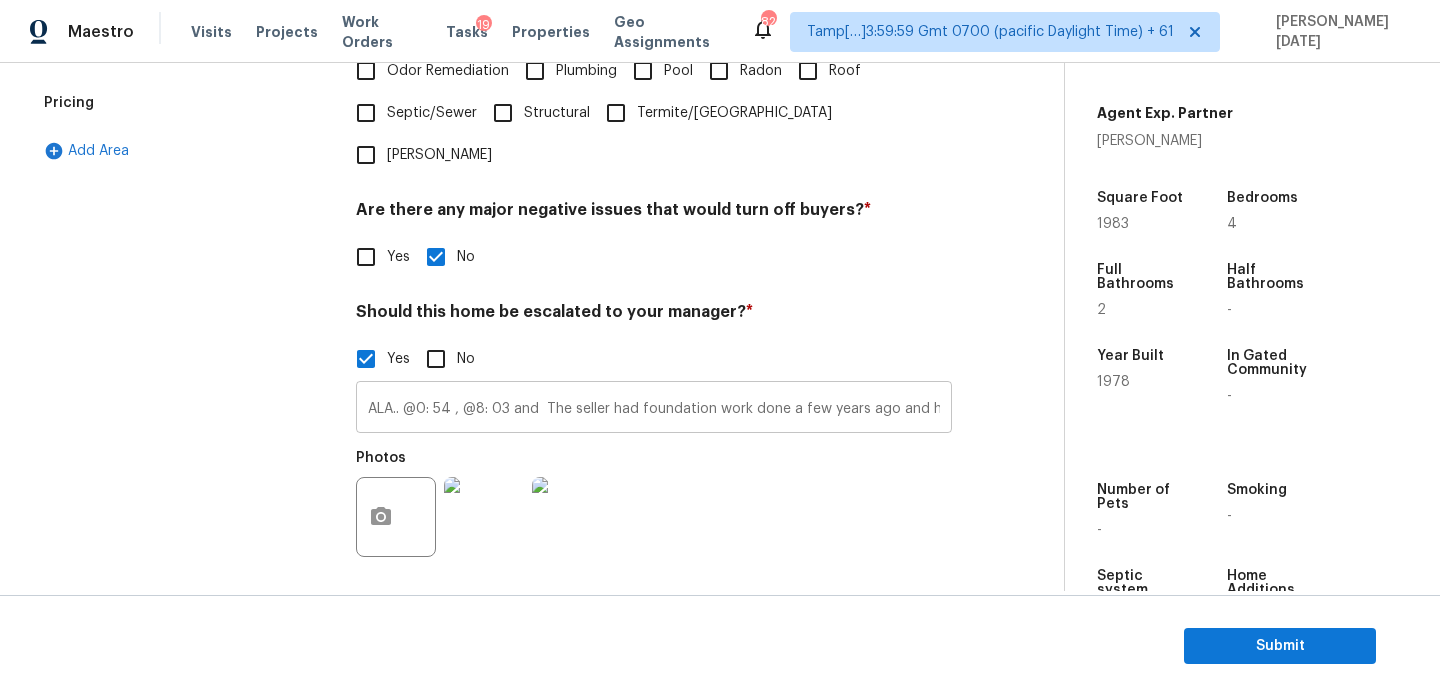 click on "ALA.. @0: 54 , @8: 03 and  The seller had foundation work done a few years ago and has a transferable warranty." at bounding box center (654, 409) 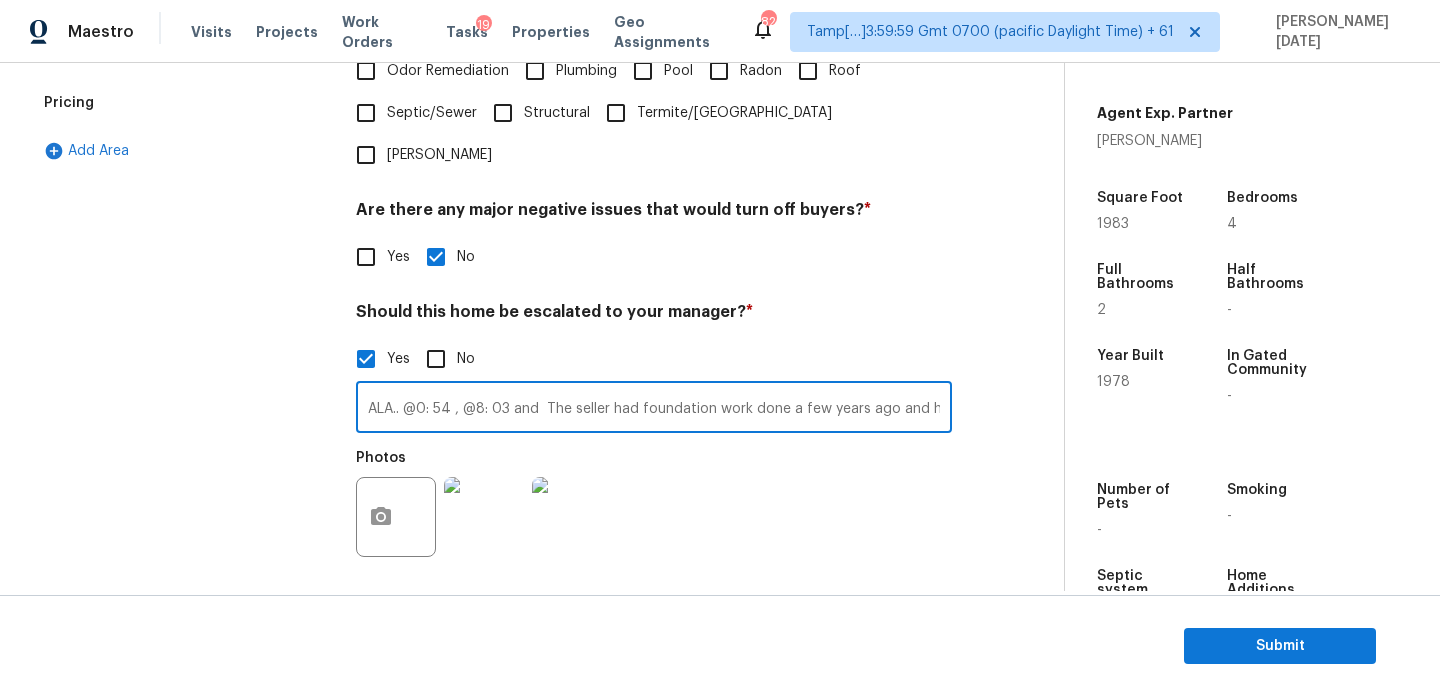 click on "Verification Notes: ​ Are any specialty inspections required before making a decision on this home?  * No specialty inspection required Electrician Foundation HVAC Land Surveying Living Area Measurement Mold Remediation Odor Remediation Plumbing Pool Radon Roof Septic/Sewer Structural Termite/Pest Wells Are there any major negative issues that would turn off buyers?  * Yes No Should this home be escalated to your manager?  * Yes No ALA.. @0: 54 , @8: 03 and  The seller had foundation work done a few years ago and has a transferable warranty. ​ Photos Do you recommend a walk on this home? If so, please provide details and specify whether the issue is on the interior or exterior of the home.  * Yes No" at bounding box center [654, 229] 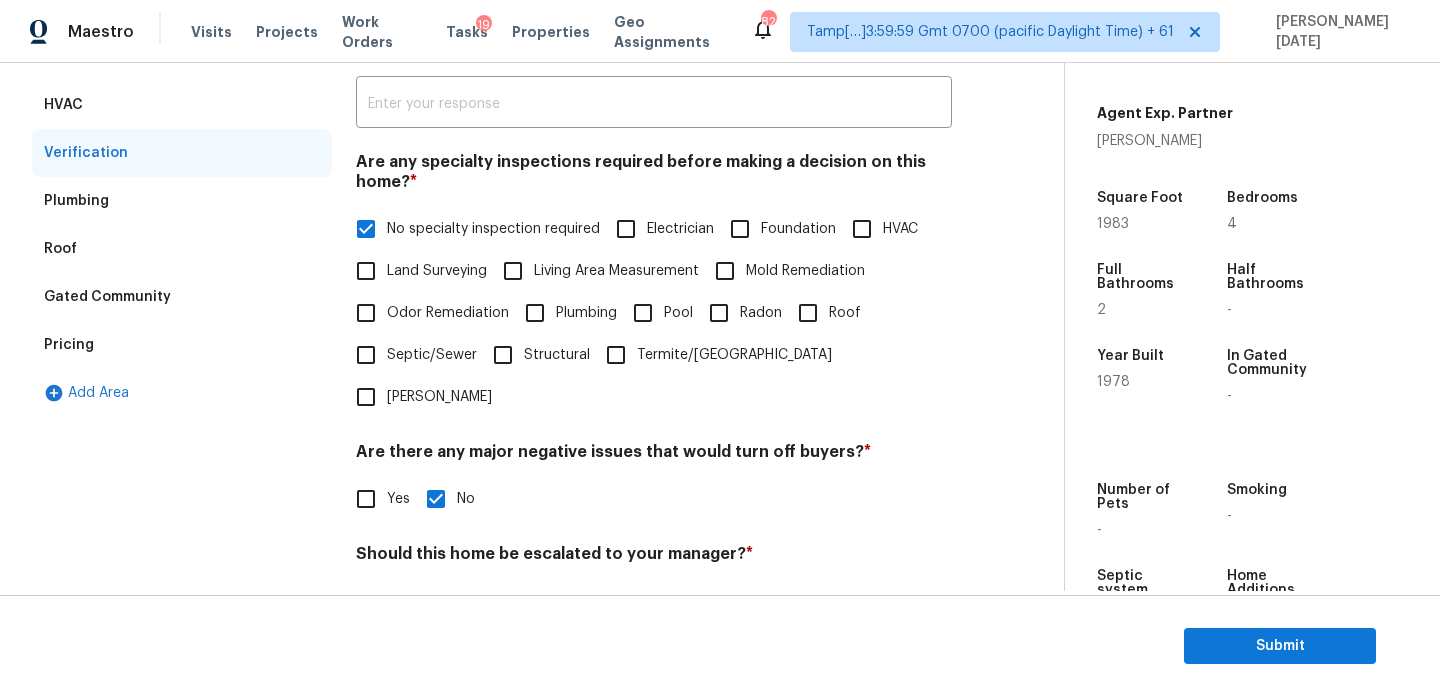 scroll, scrollTop: 348, scrollLeft: 0, axis: vertical 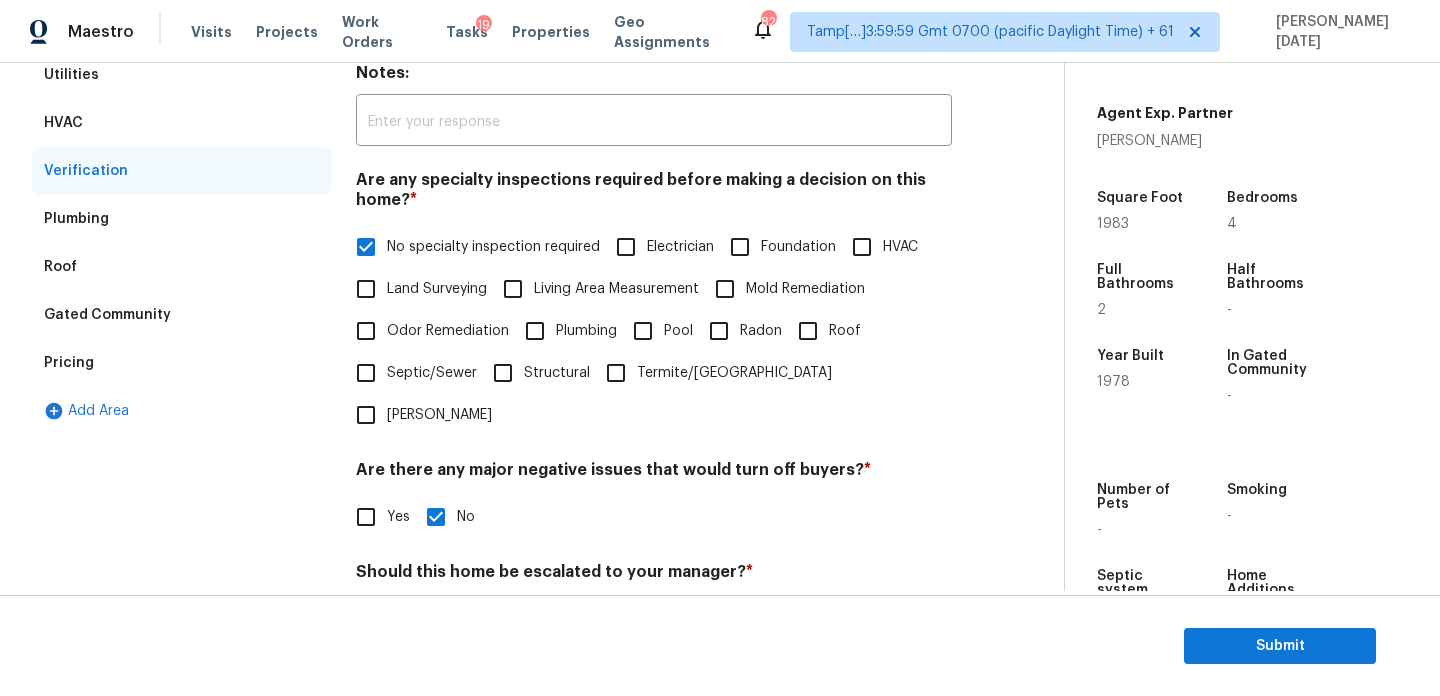 click on "Pricing" at bounding box center (182, 363) 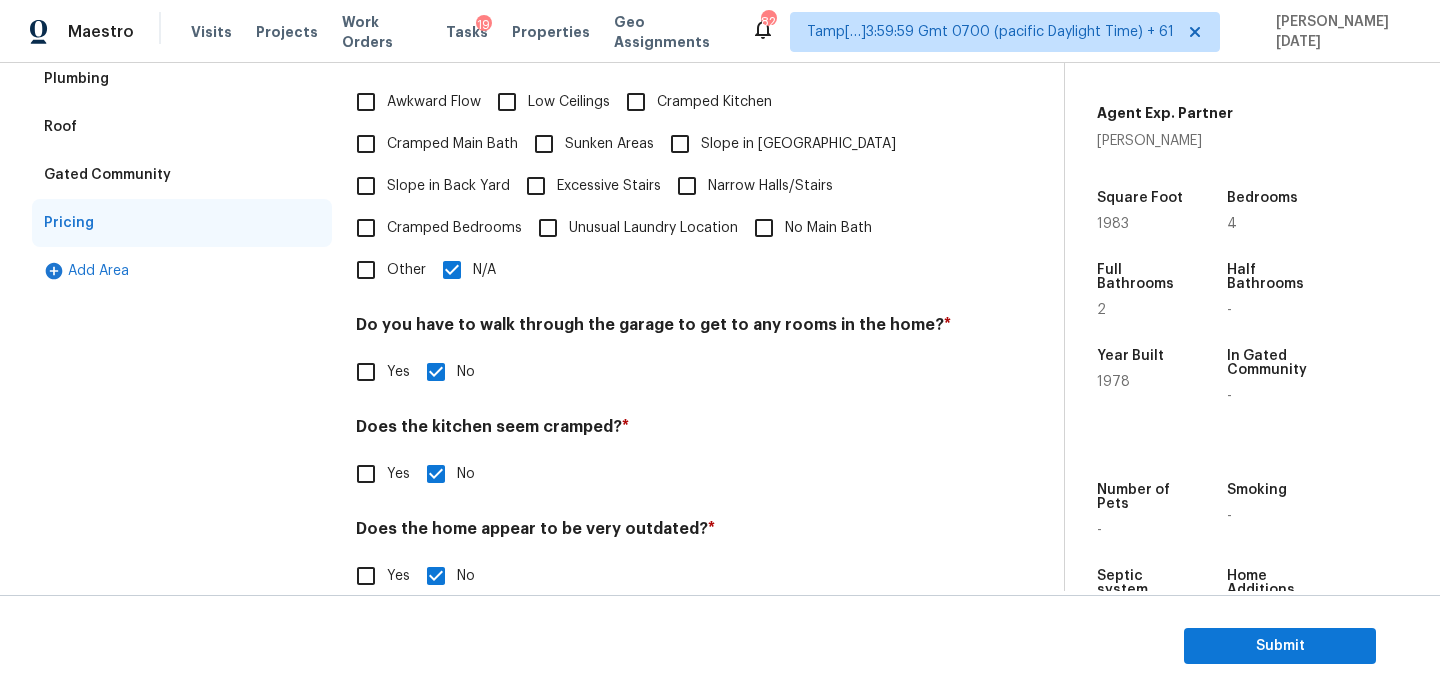 scroll, scrollTop: 502, scrollLeft: 0, axis: vertical 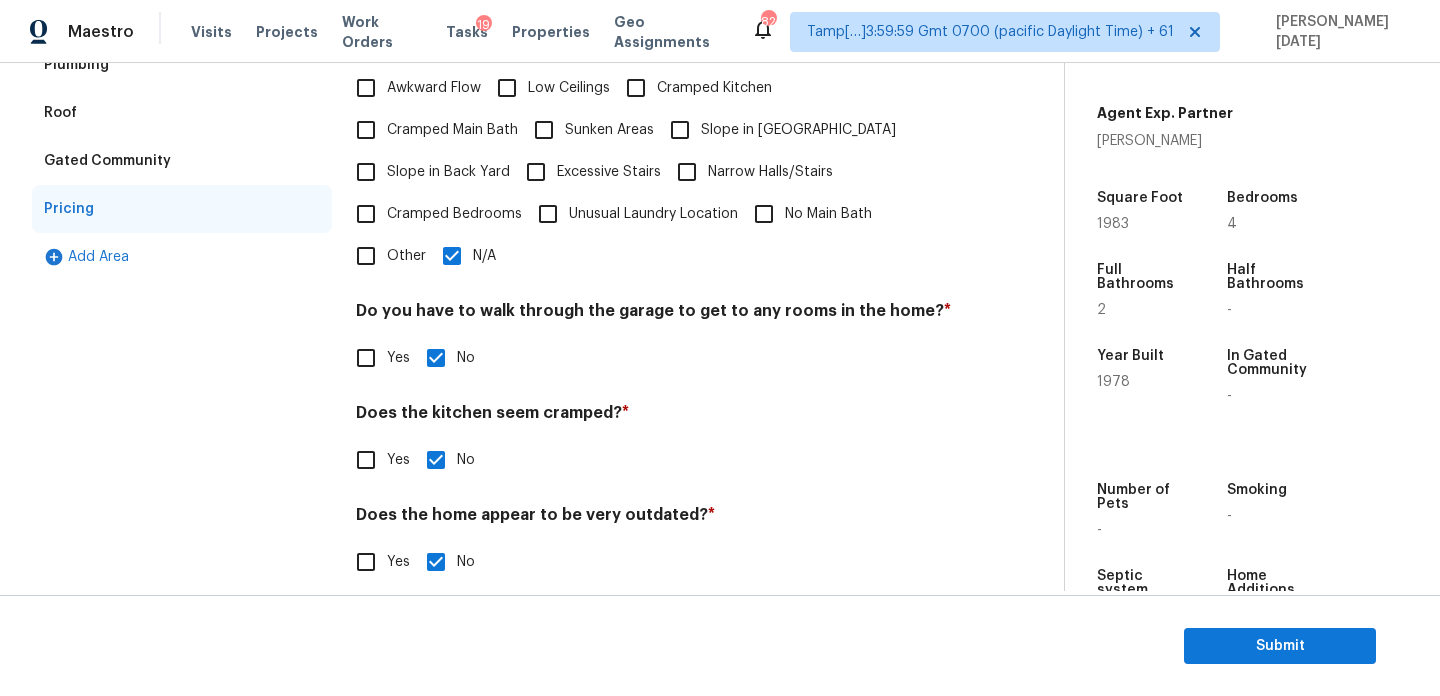 click on "Other" at bounding box center (366, 256) 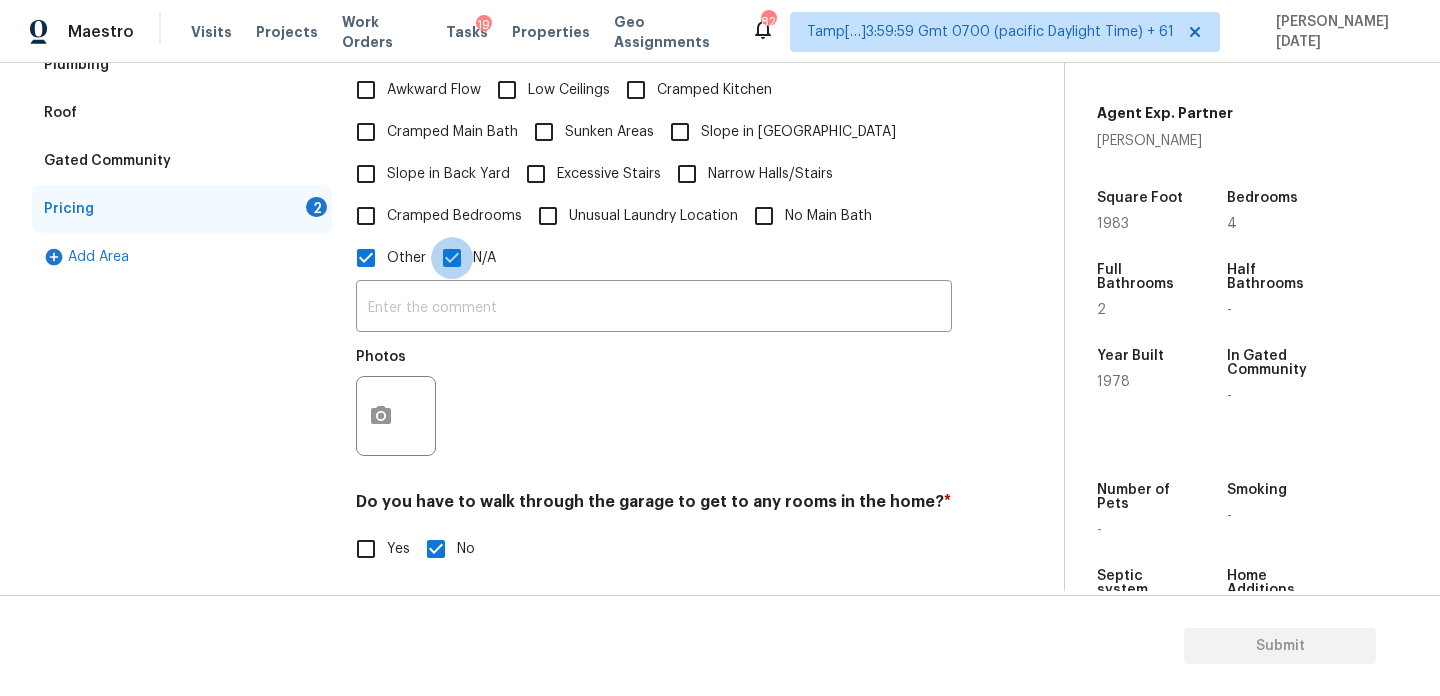 click on "N/A" at bounding box center [452, 258] 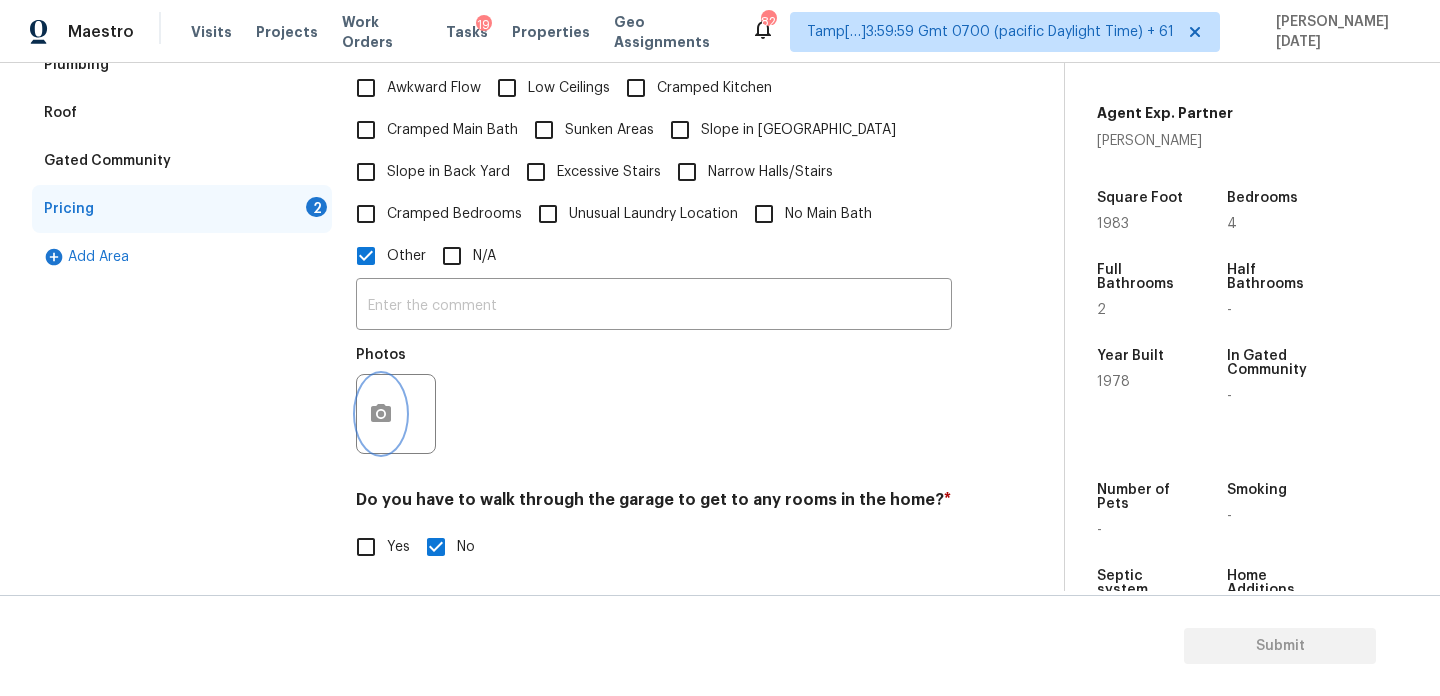 click at bounding box center (381, 414) 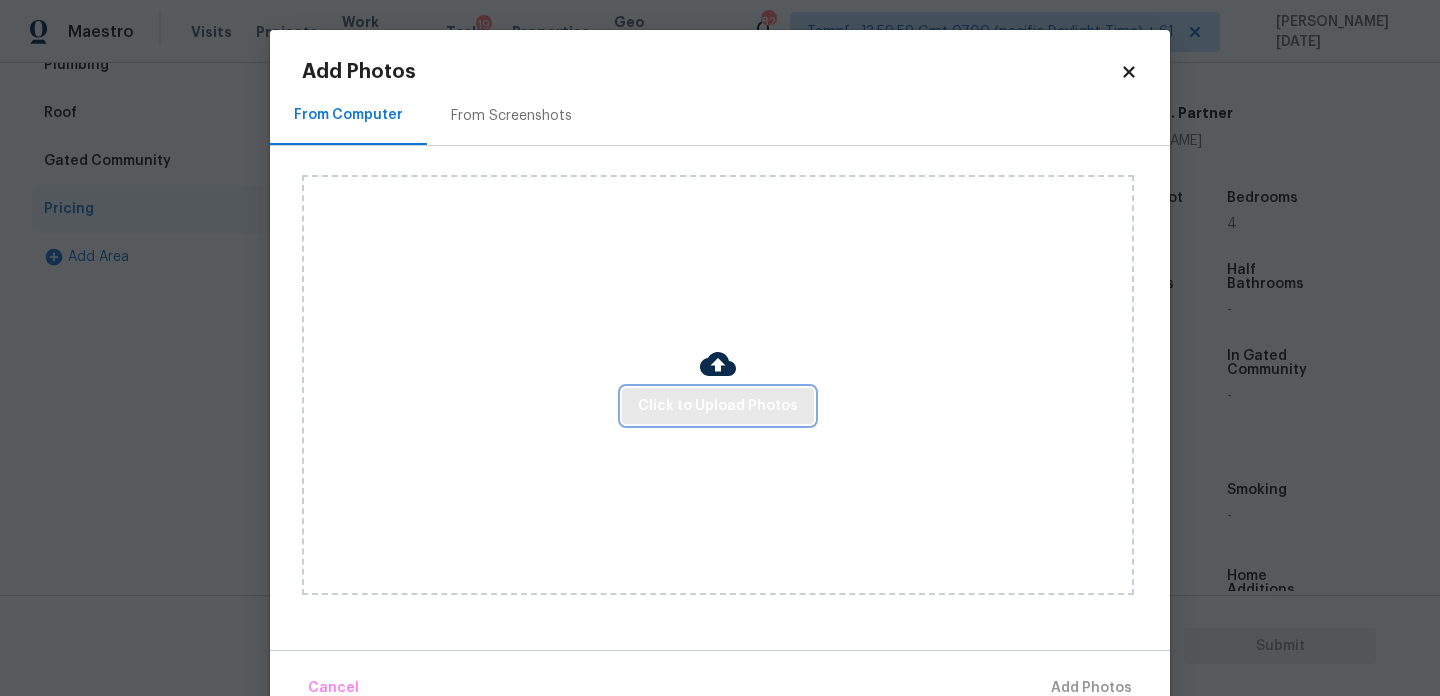 click on "Click to Upload Photos" at bounding box center (718, 406) 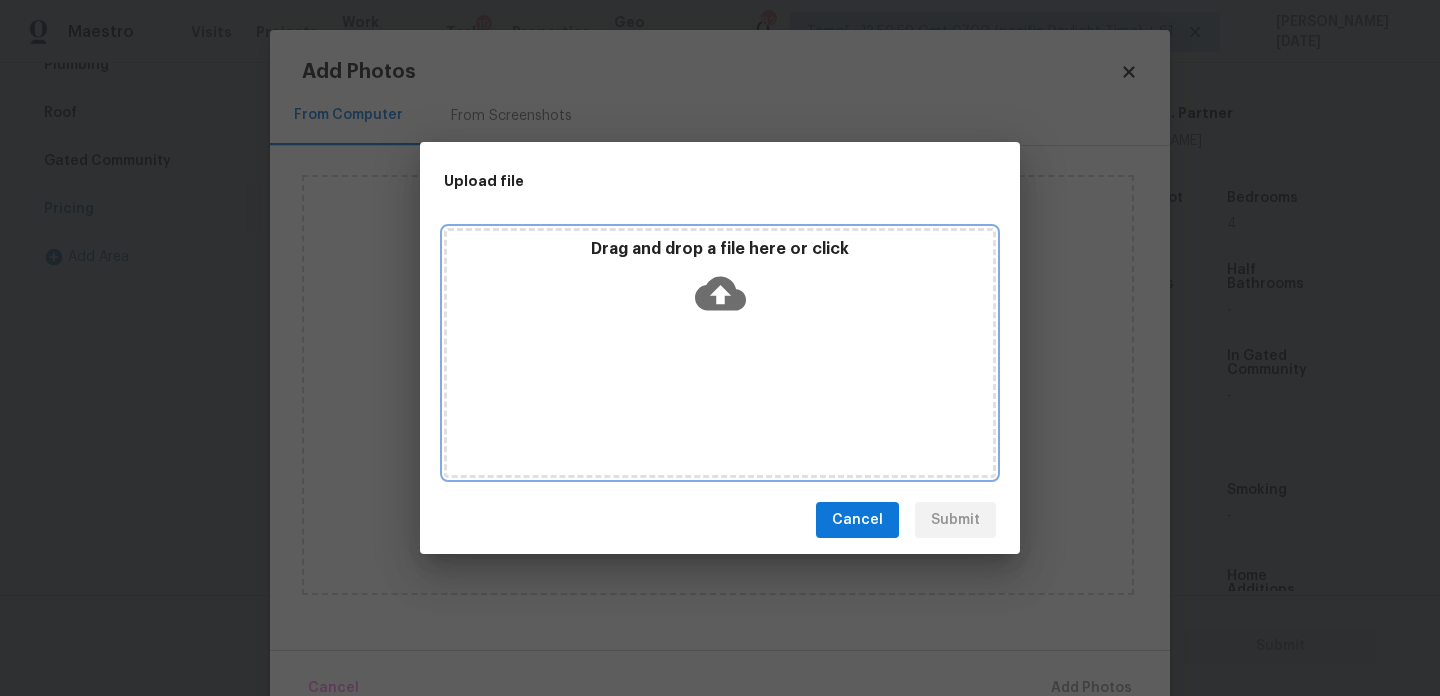 click on "Drag and drop a file here or click" at bounding box center (720, 353) 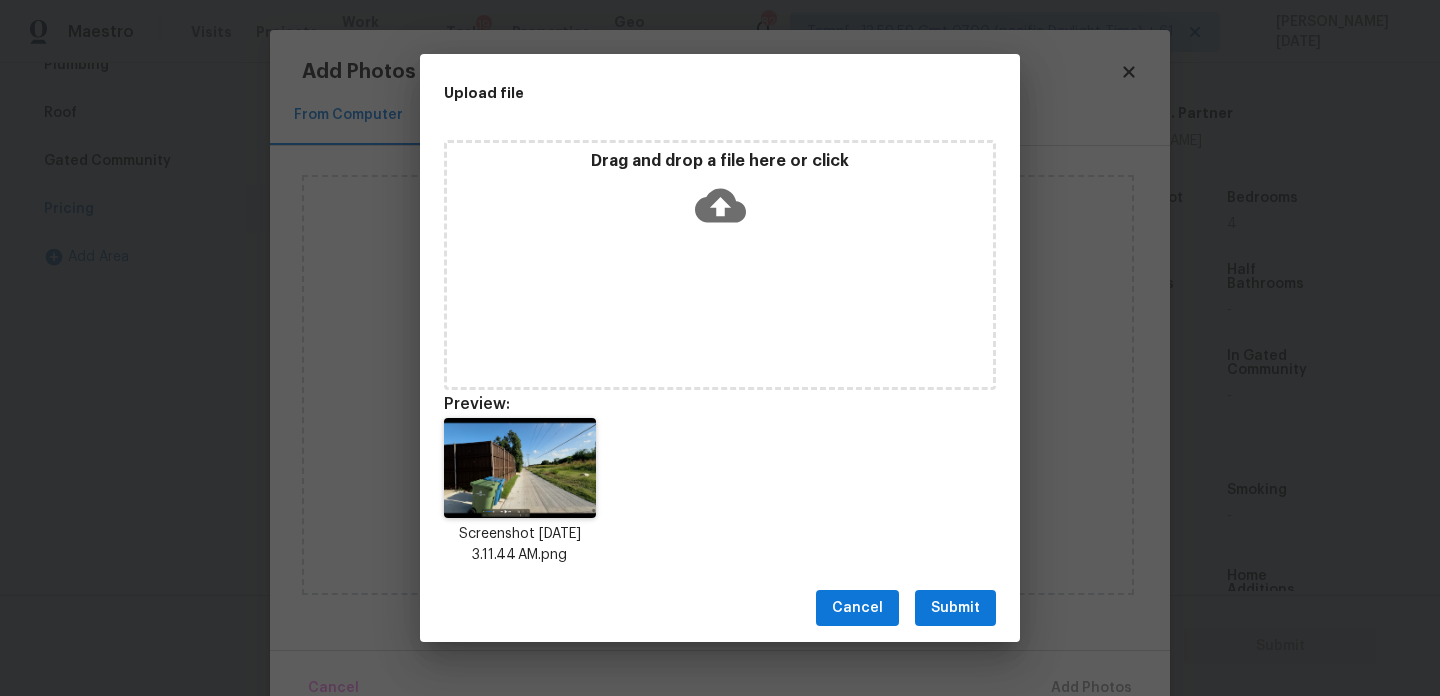 click on "Submit" at bounding box center [955, 608] 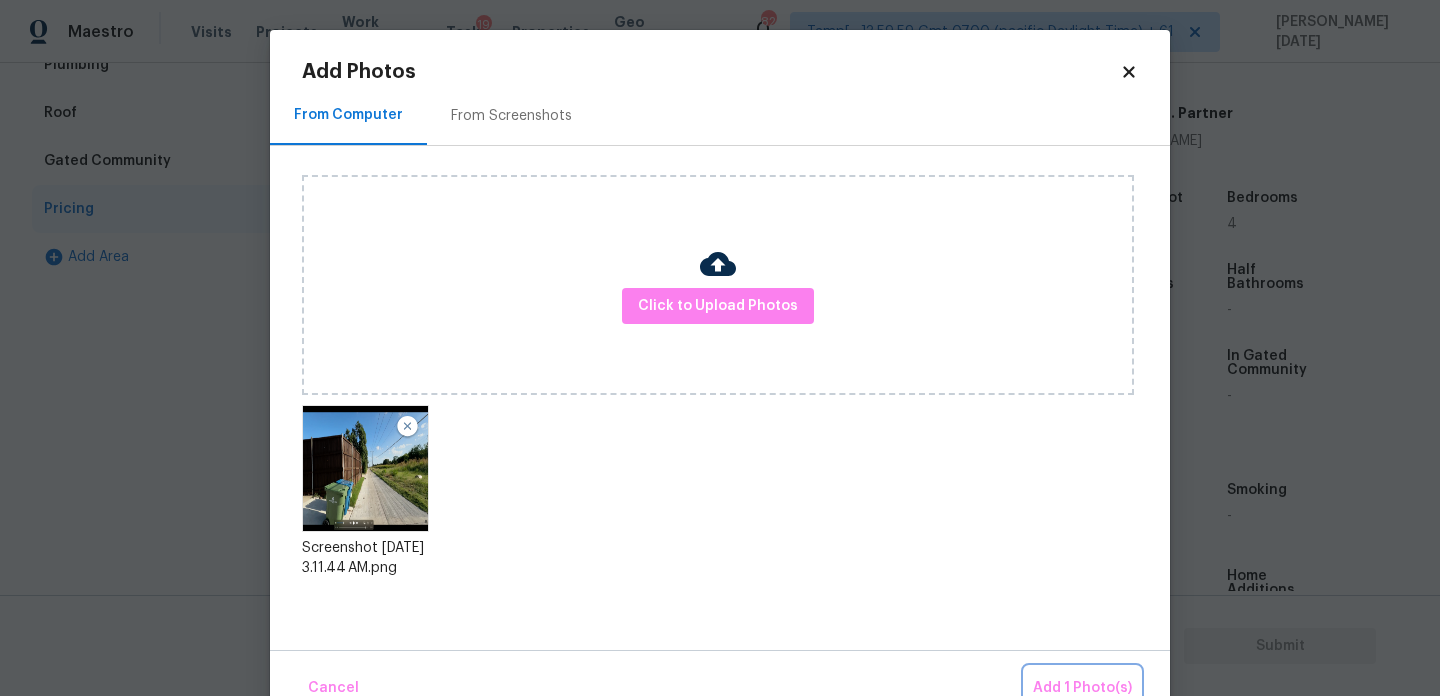 click on "Add 1 Photo(s)" at bounding box center [1082, 688] 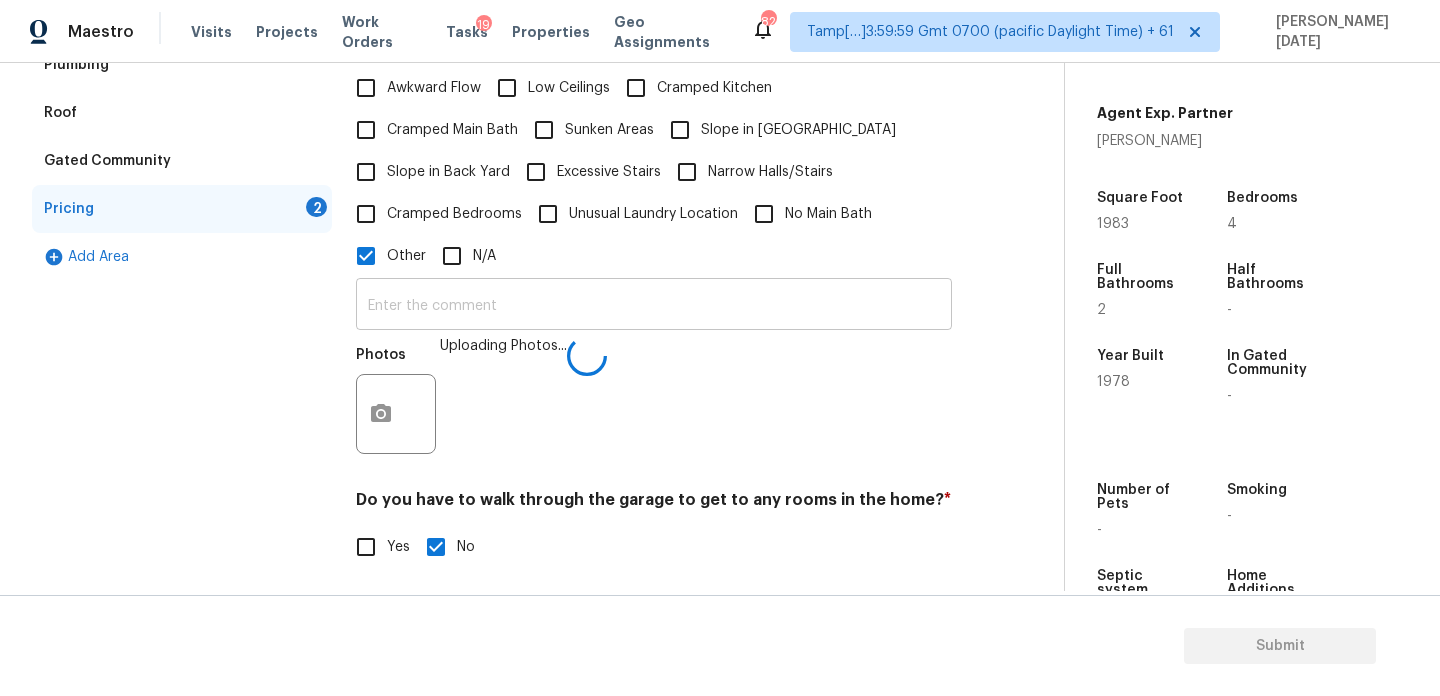 click at bounding box center (654, 306) 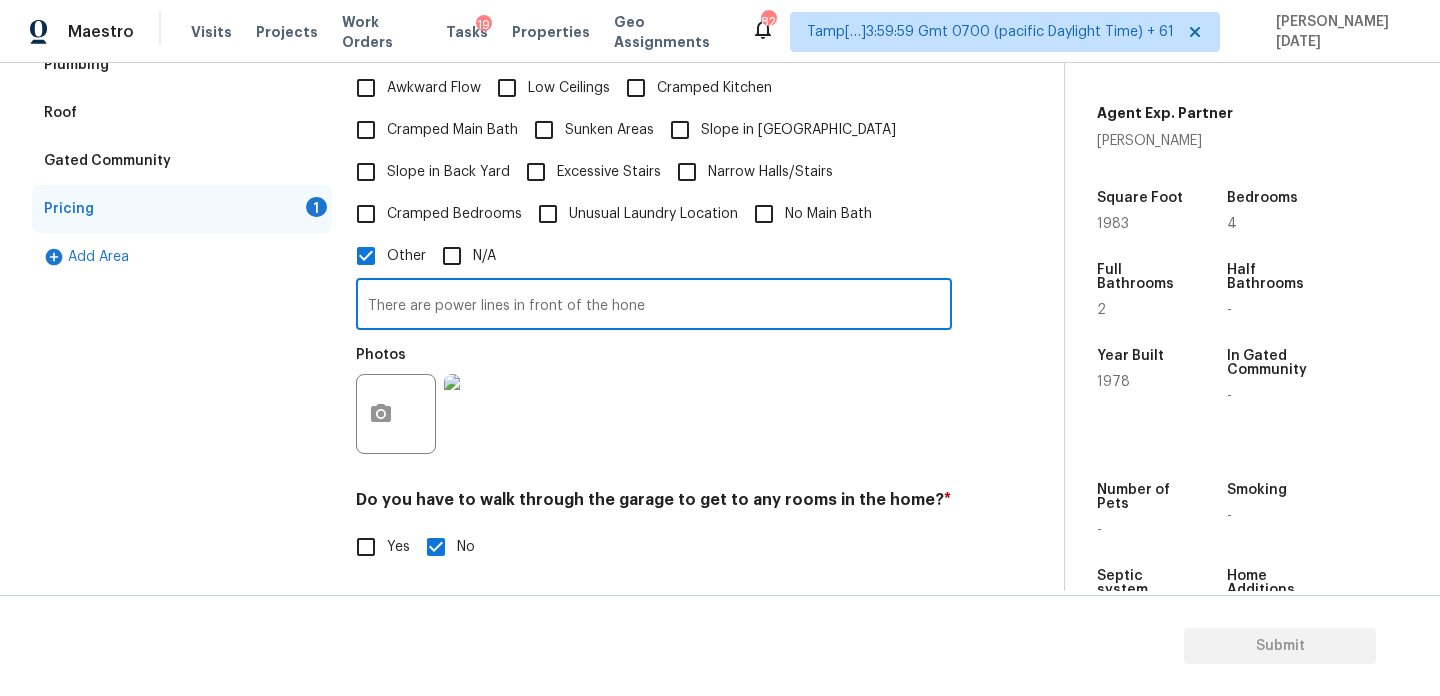 click on "There are power lines in front of the hone" at bounding box center (654, 306) 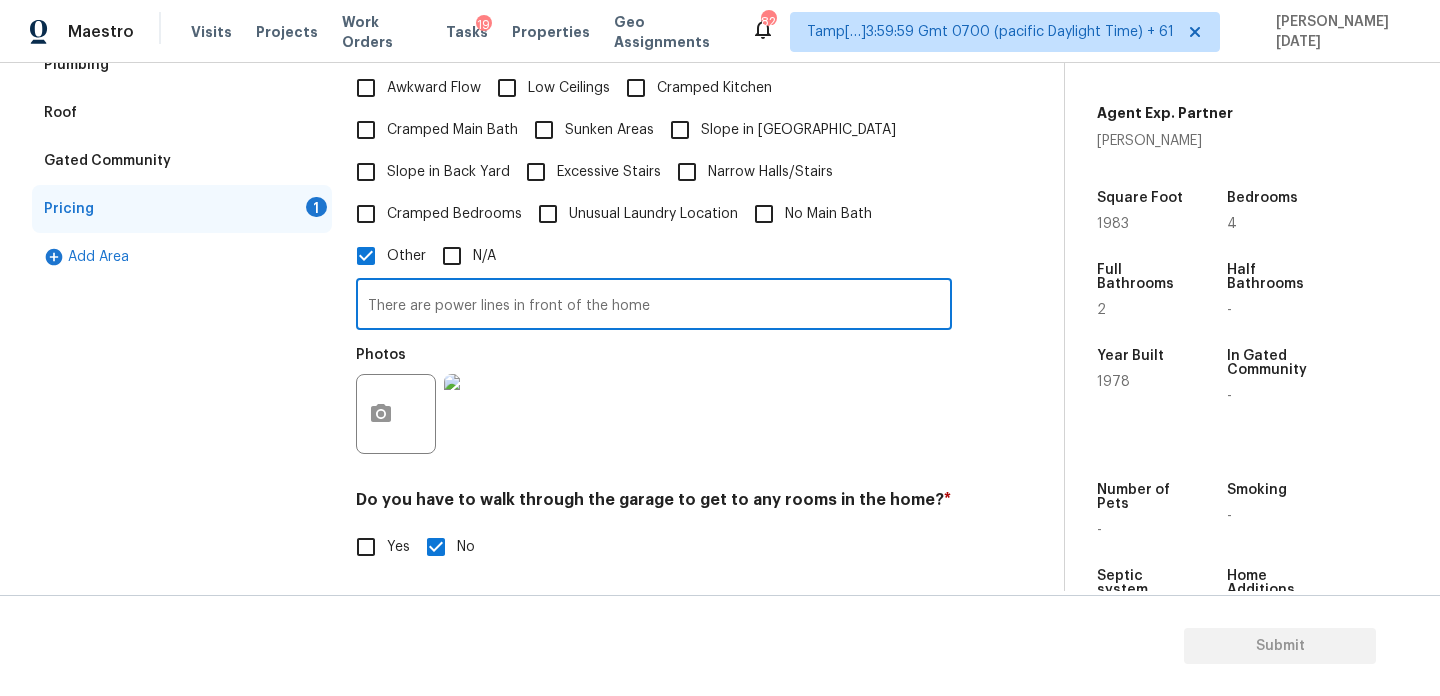 type on "There are power lines in front of the home" 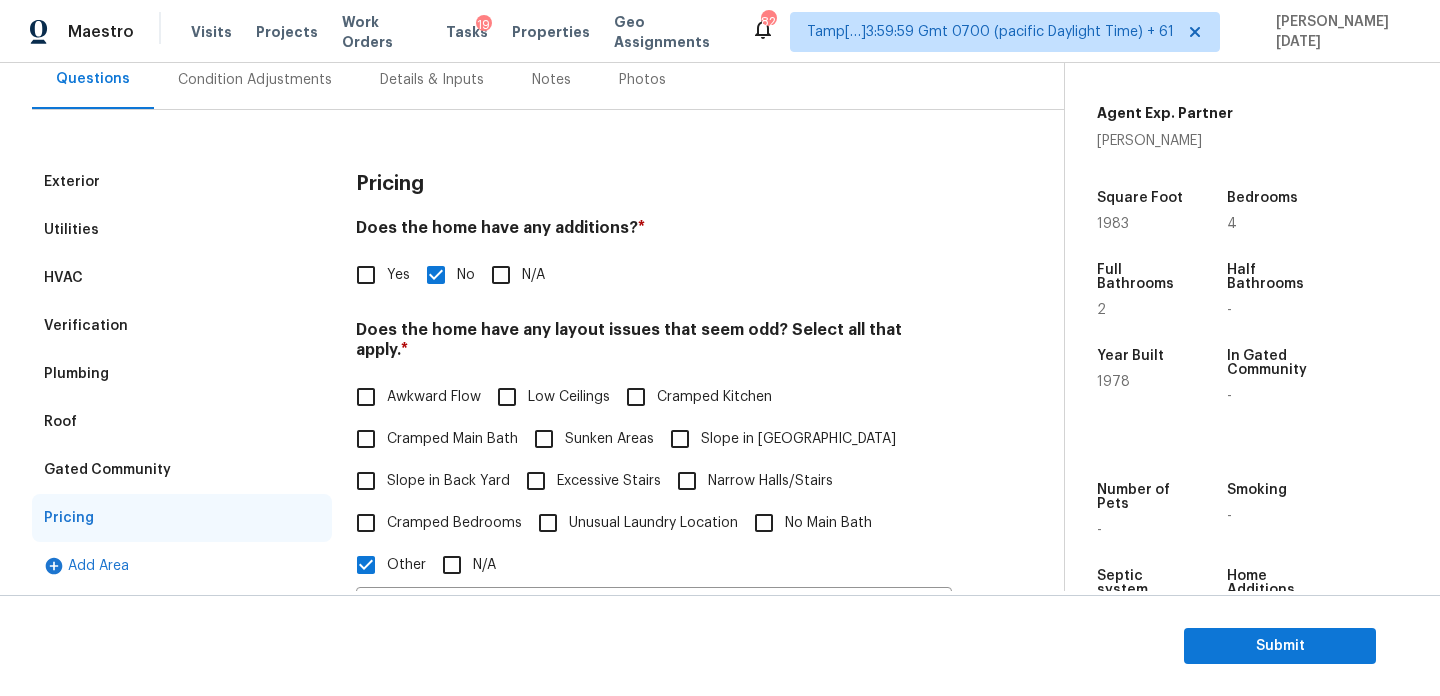 scroll, scrollTop: 0, scrollLeft: 0, axis: both 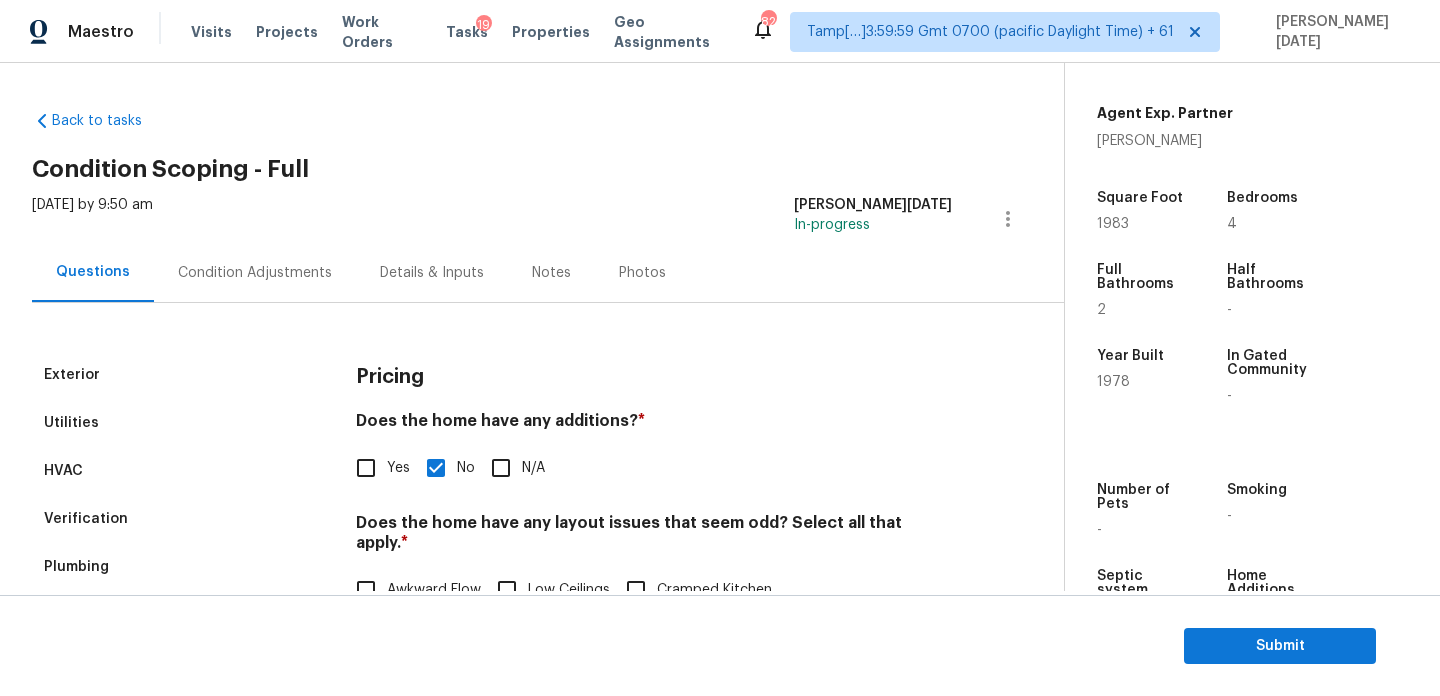 click on "Condition Adjustments" at bounding box center (255, 272) 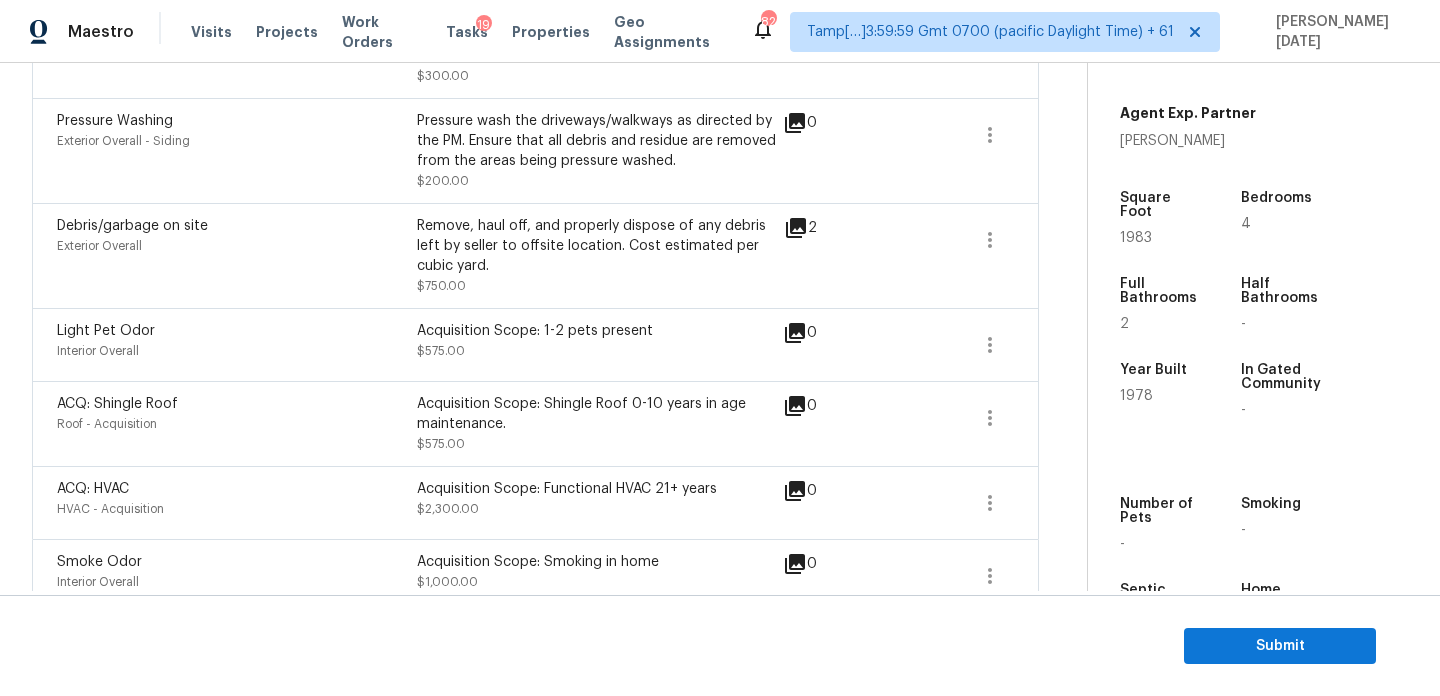 scroll, scrollTop: 913, scrollLeft: 0, axis: vertical 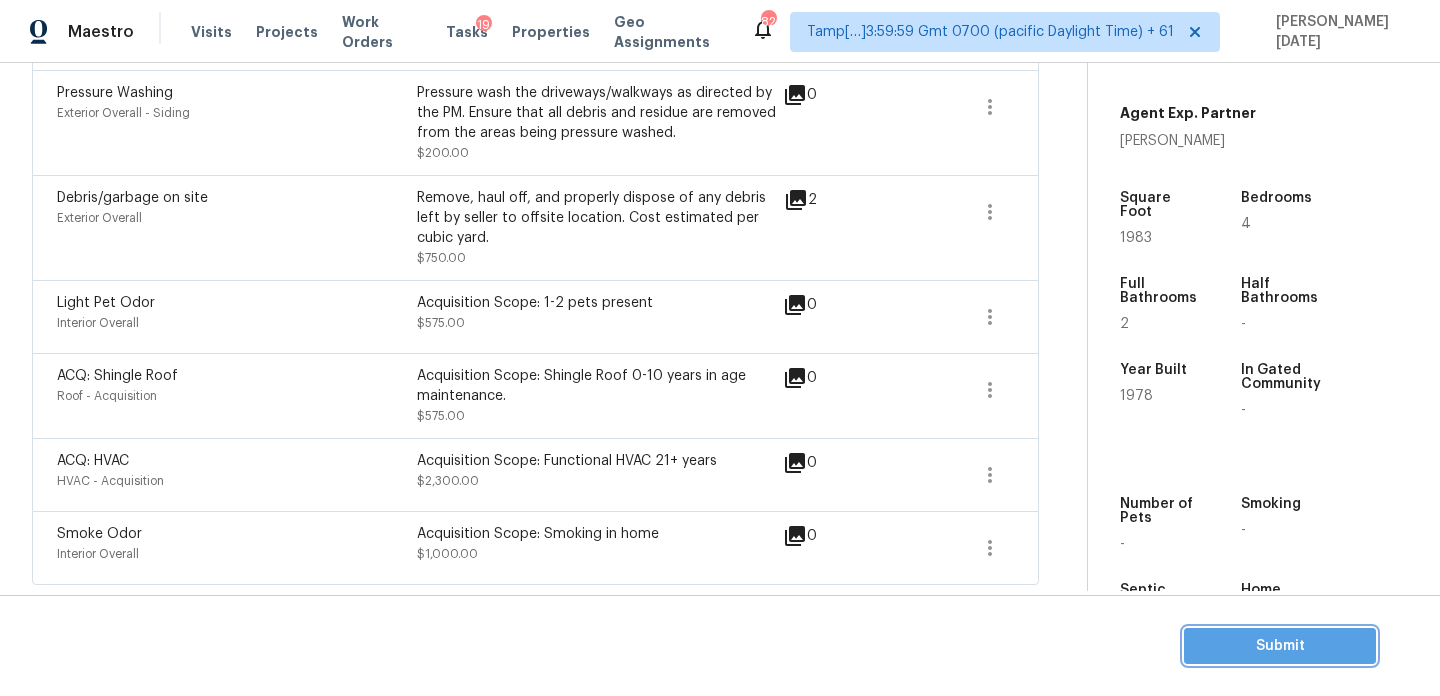 click on "Submit" at bounding box center [1280, 646] 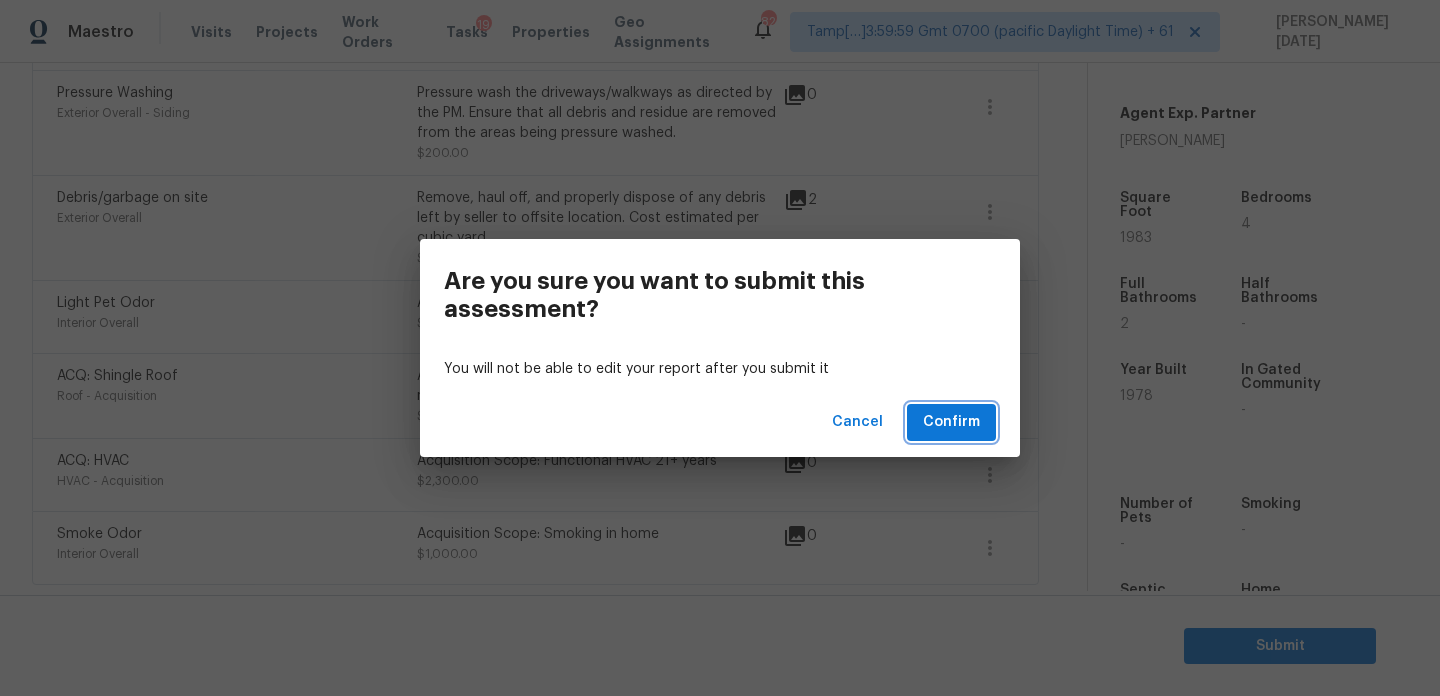click on "Confirm" at bounding box center (951, 422) 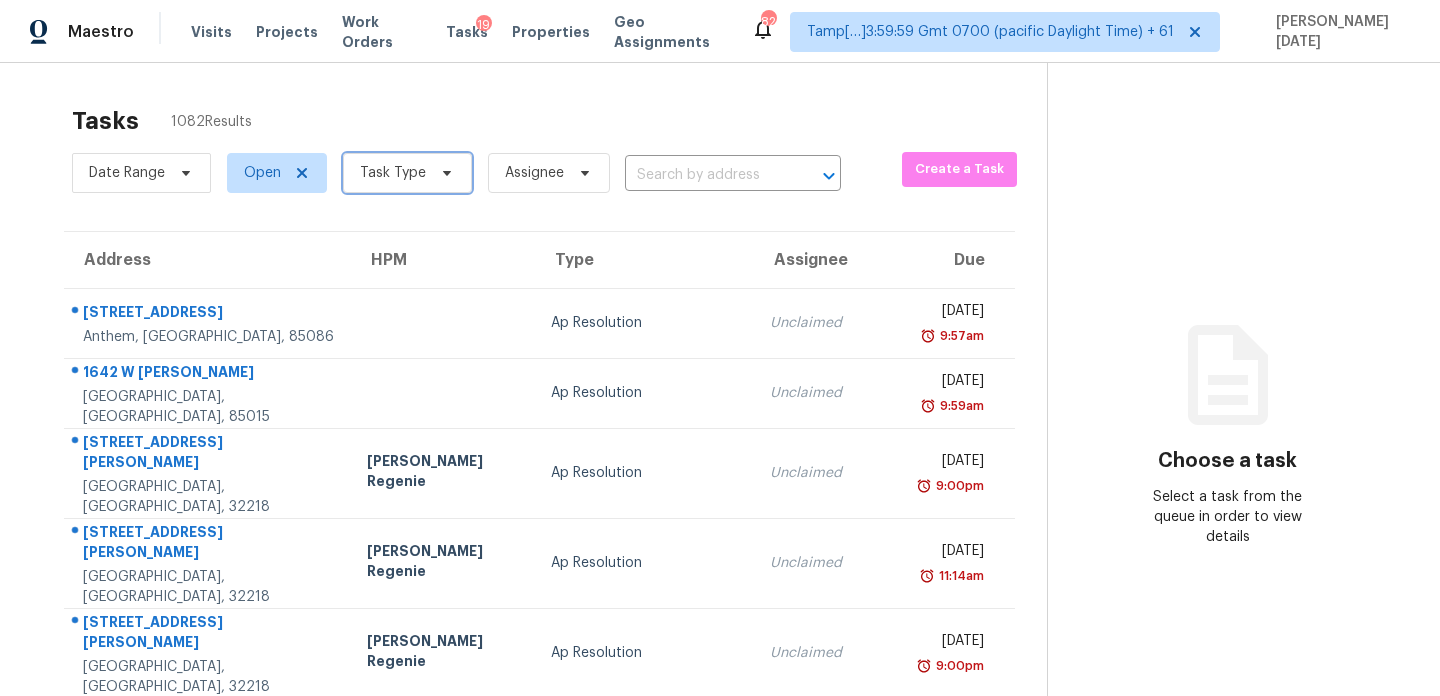 click on "Task Type" at bounding box center (393, 173) 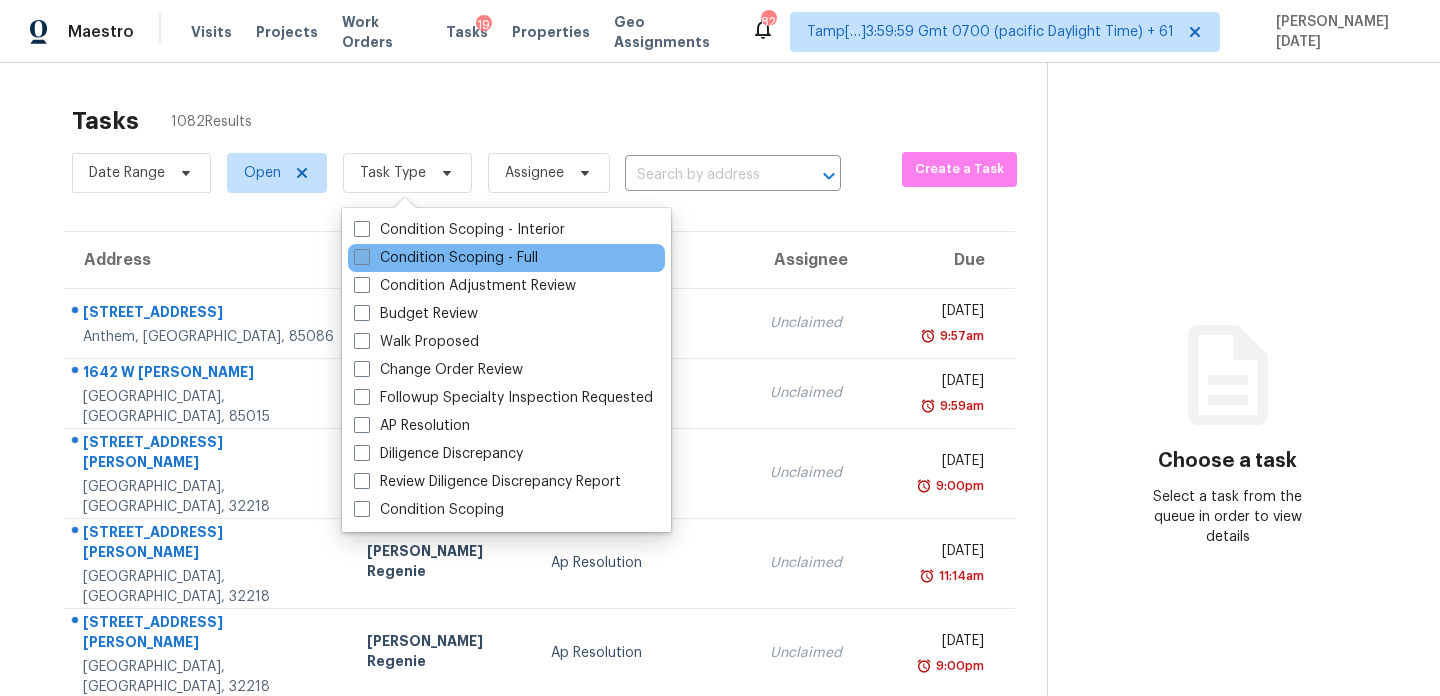 click on "Condition Scoping - Full" at bounding box center (446, 258) 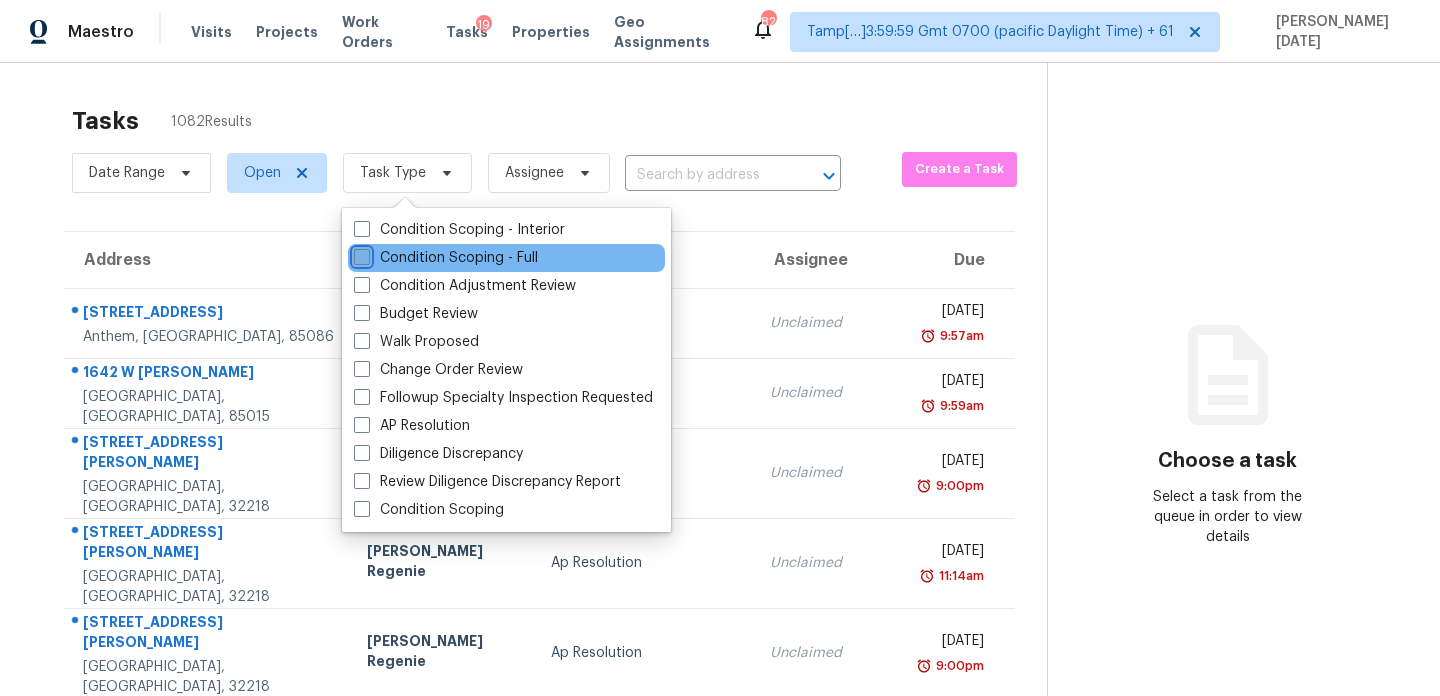 click on "Condition Scoping - Full" at bounding box center [360, 254] 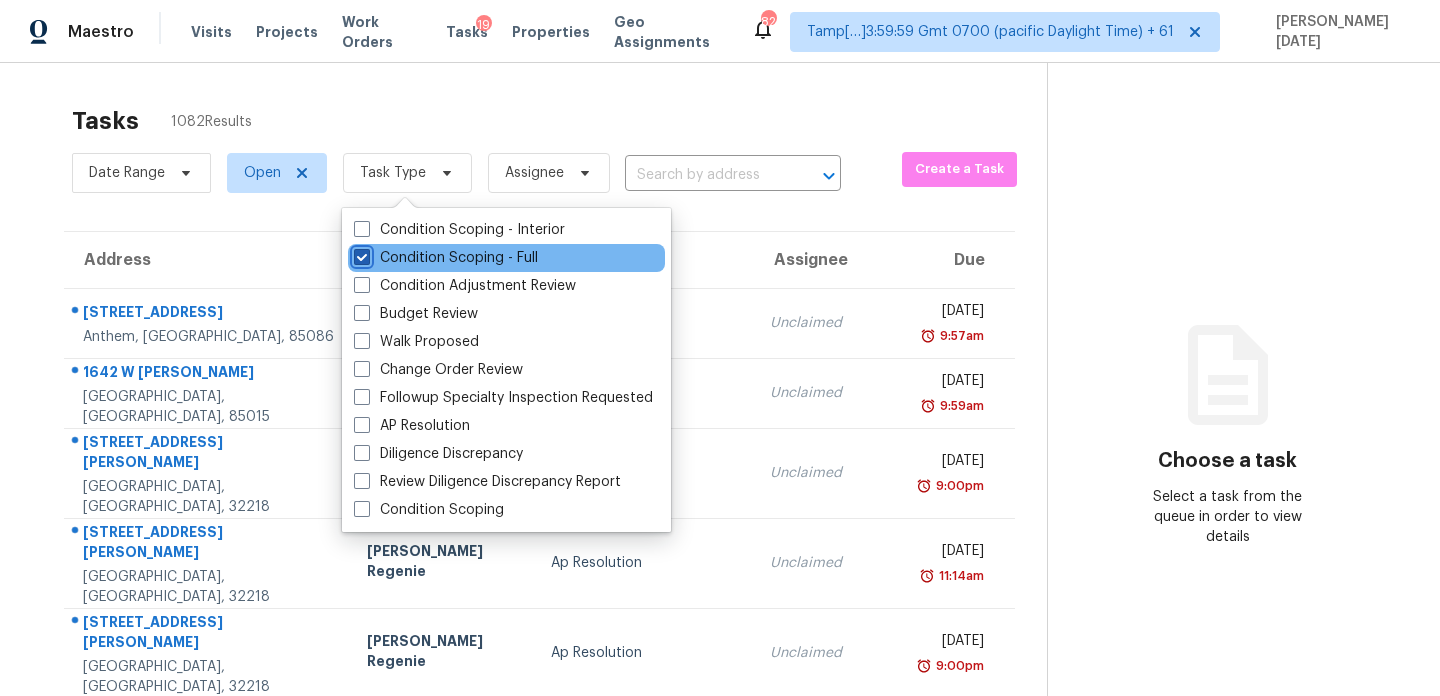 checkbox on "true" 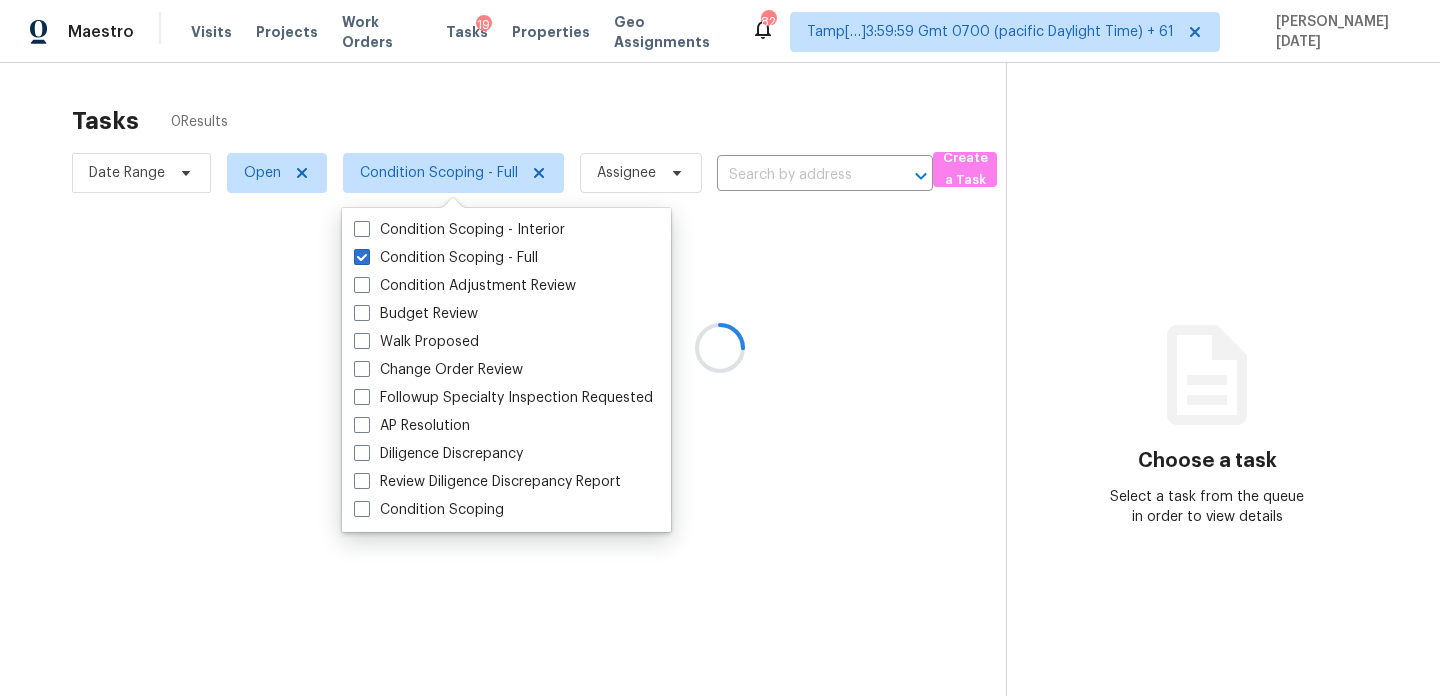 click at bounding box center (720, 348) 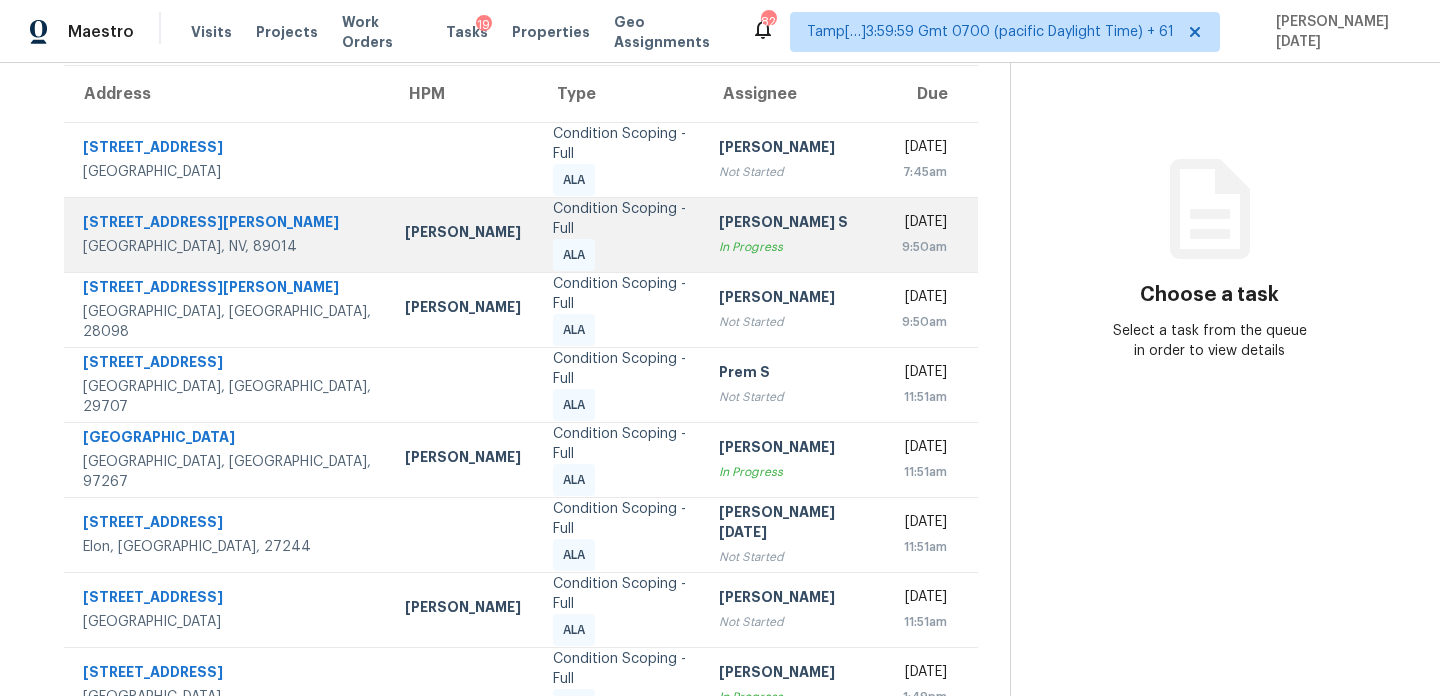 scroll, scrollTop: 345, scrollLeft: 0, axis: vertical 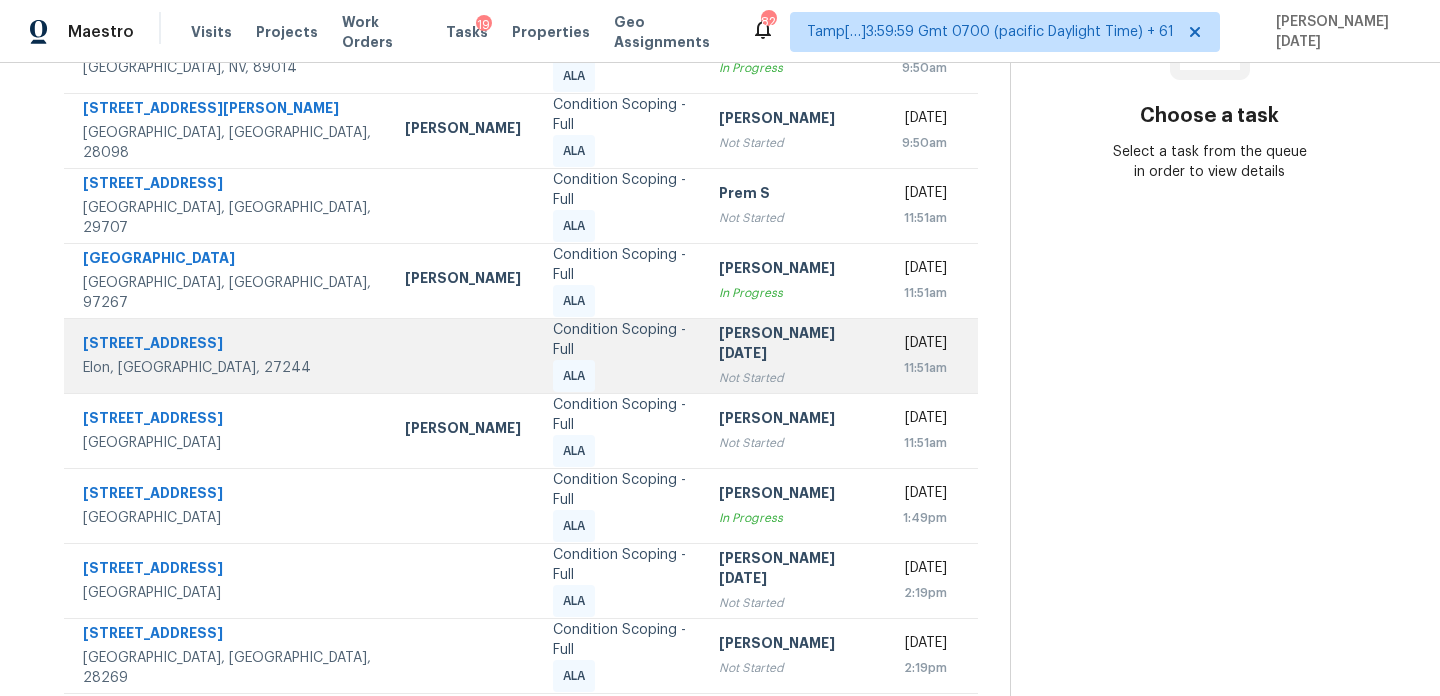 click on "Not Started" at bounding box center (795, 378) 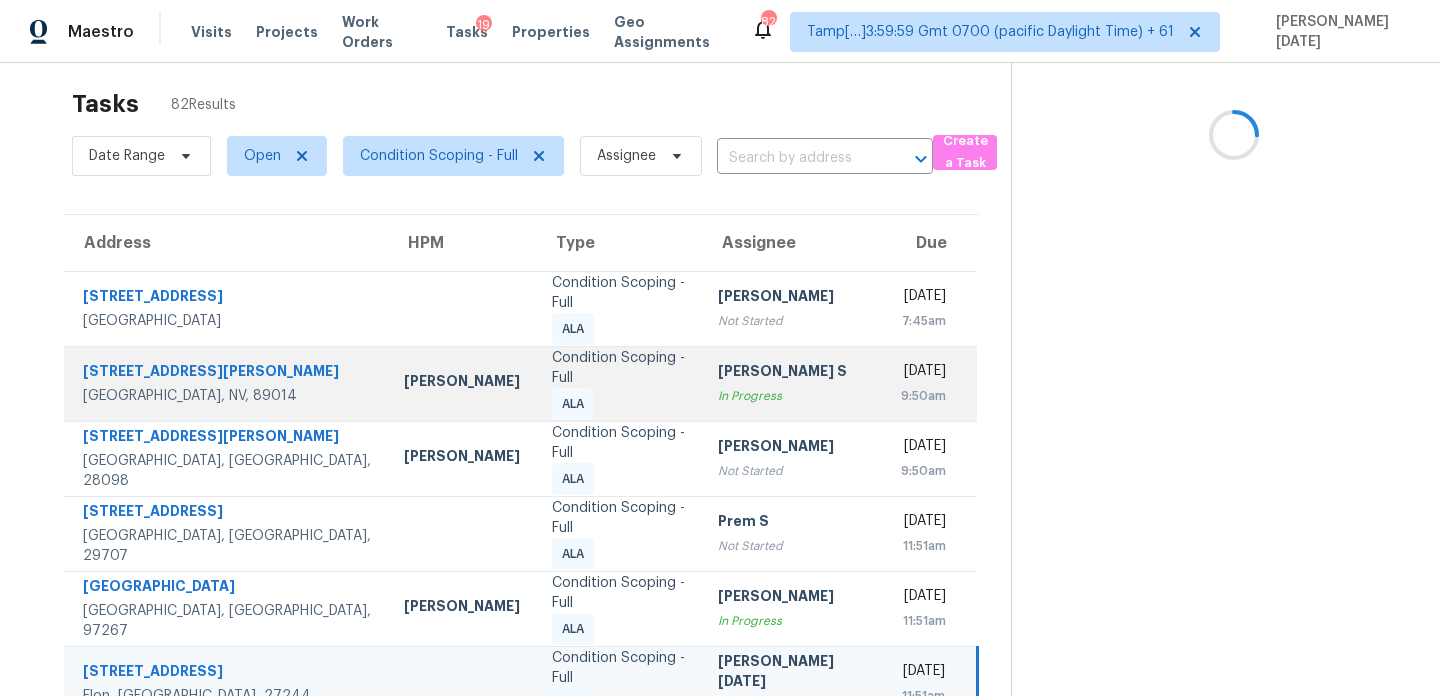 scroll, scrollTop: 4, scrollLeft: 0, axis: vertical 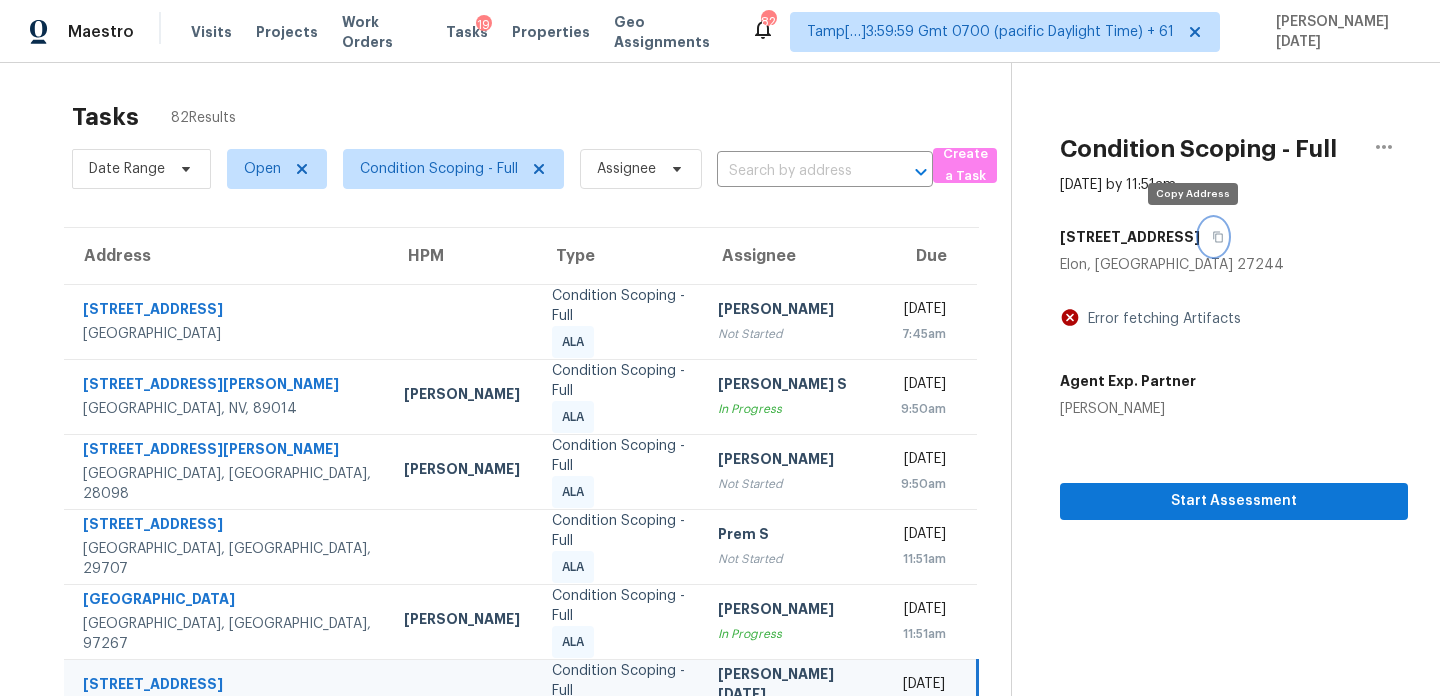 click 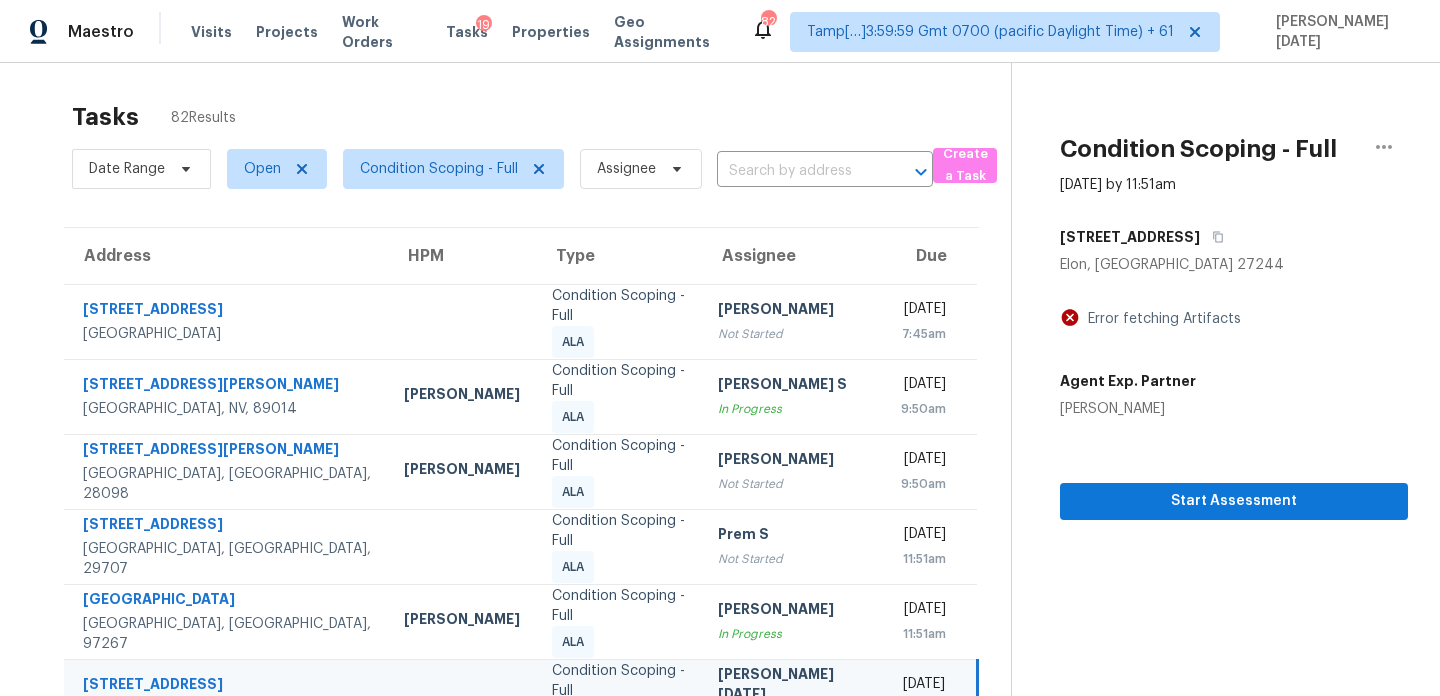 click on "Date Range Open Condition Scoping - Full Assignee ​" at bounding box center (502, 169) 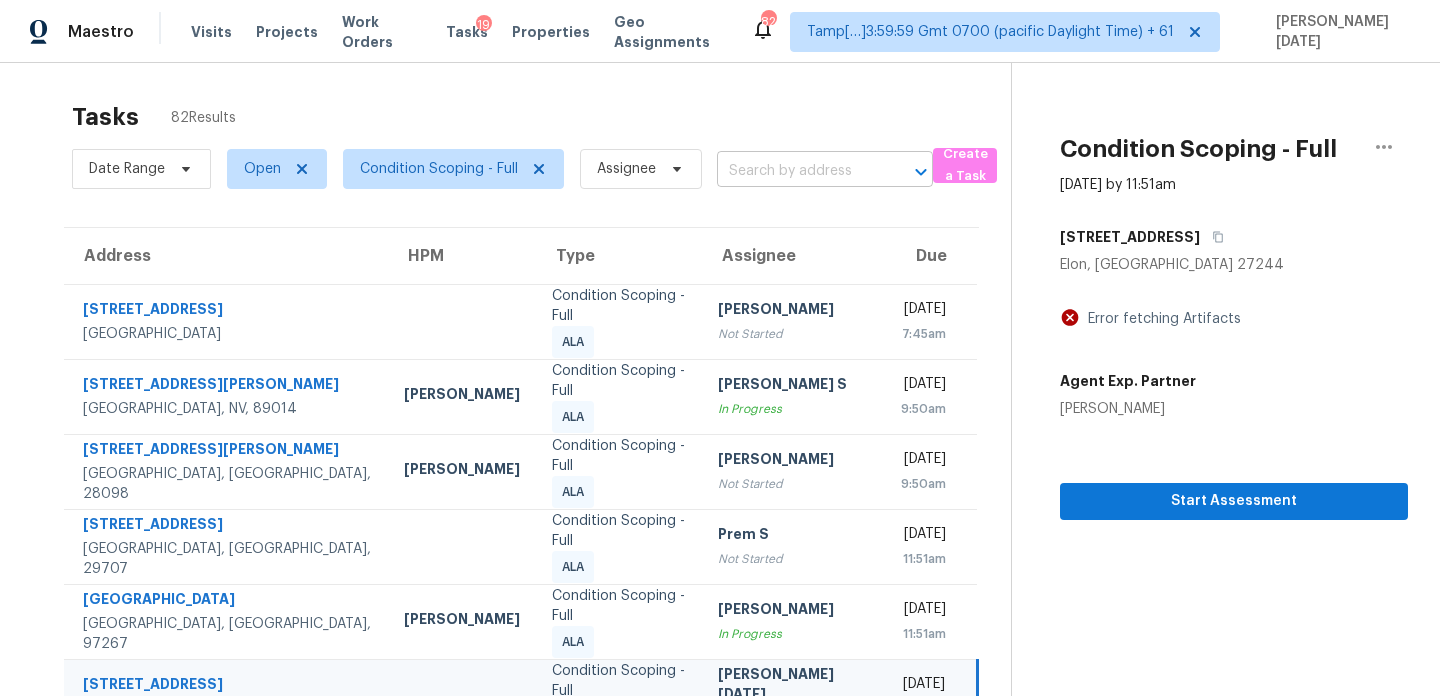 click at bounding box center [797, 171] 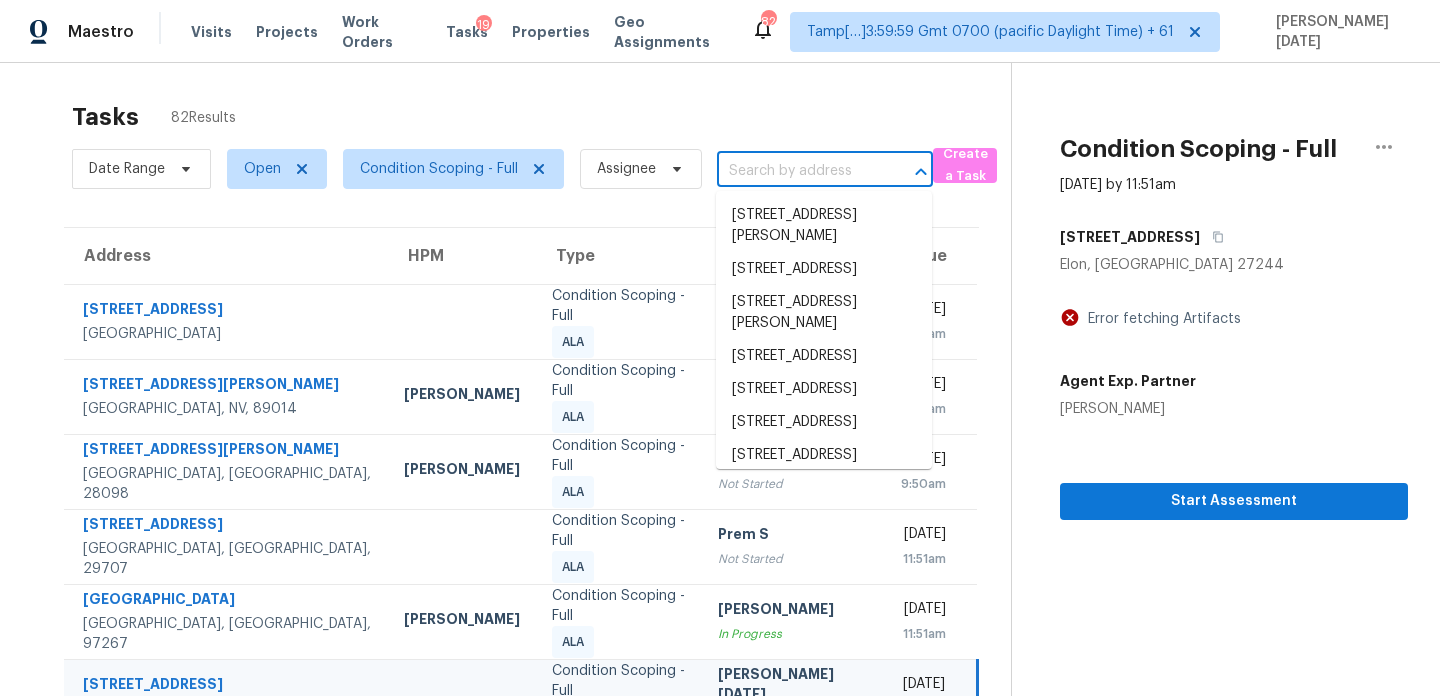 paste on "44259 Artesian Blvd, Callahan, FL, 32011" 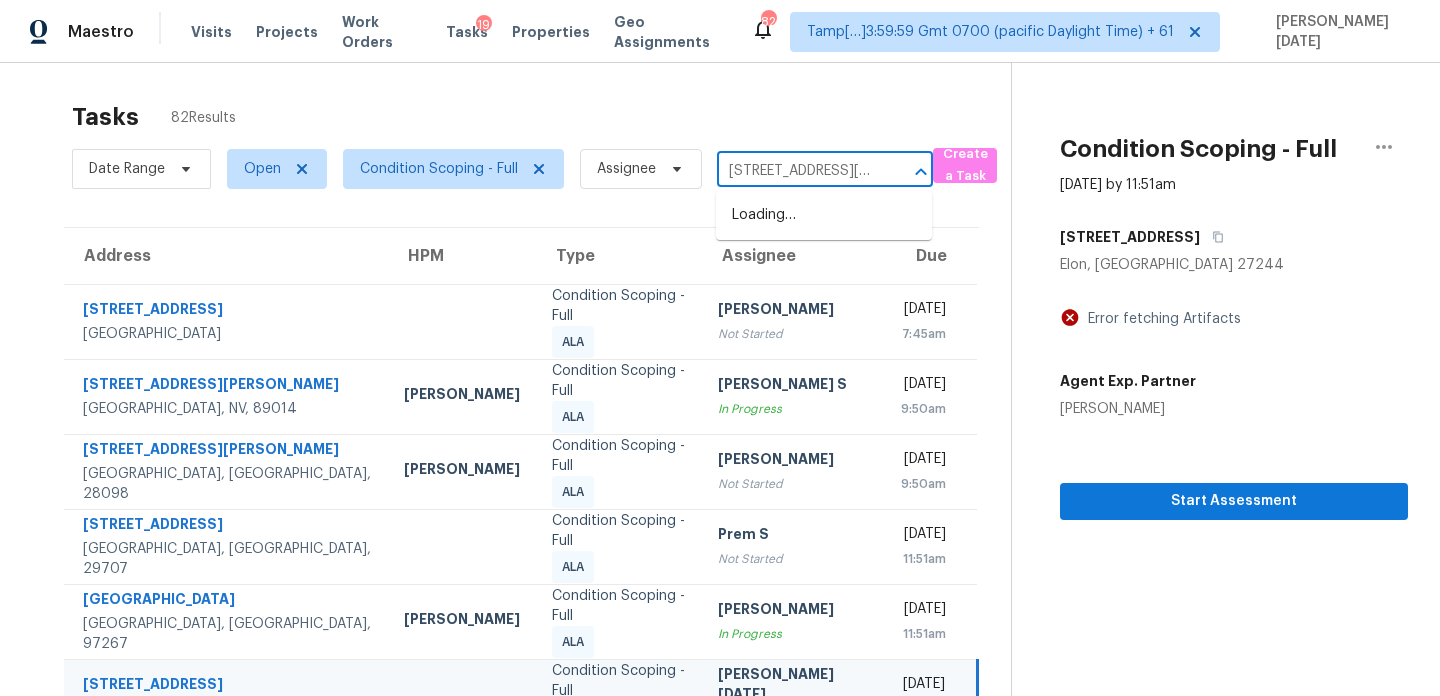 scroll, scrollTop: 0, scrollLeft: 115, axis: horizontal 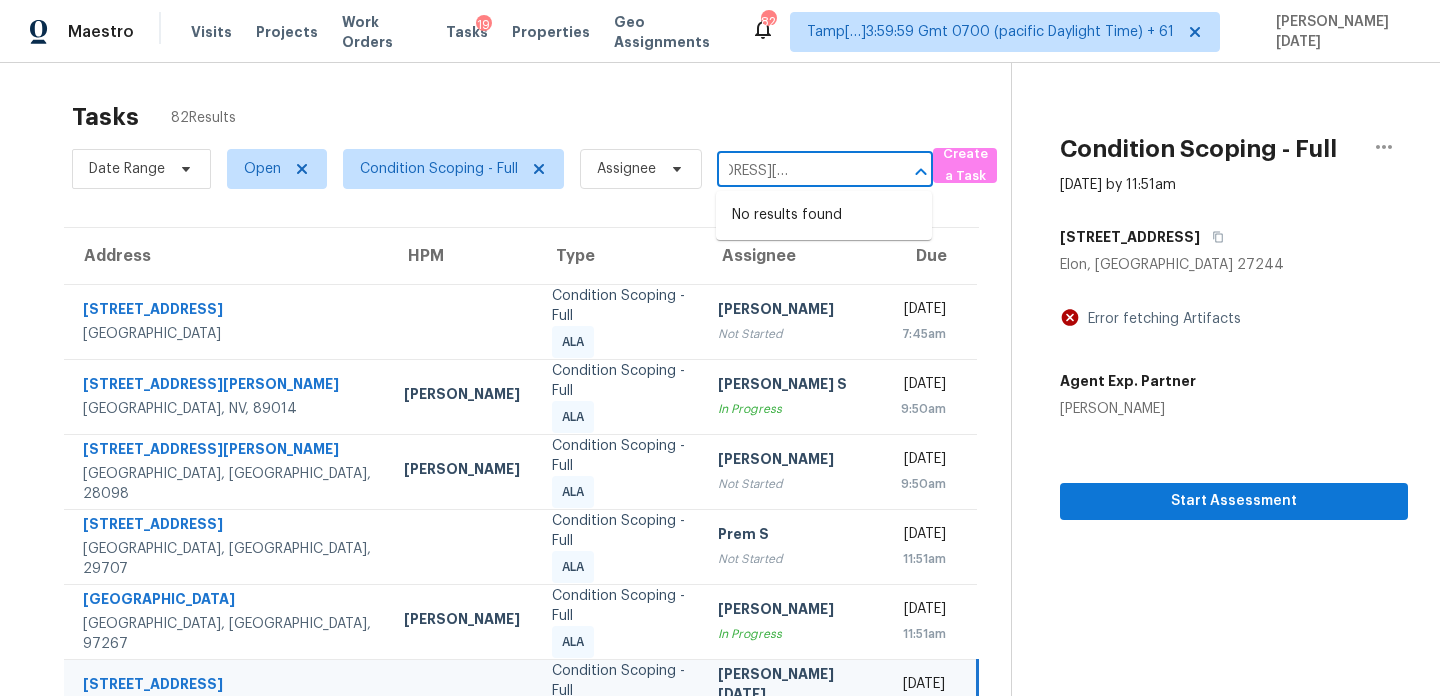 type on "44259 Artesian Blvd, Callahan, FL, 32011" 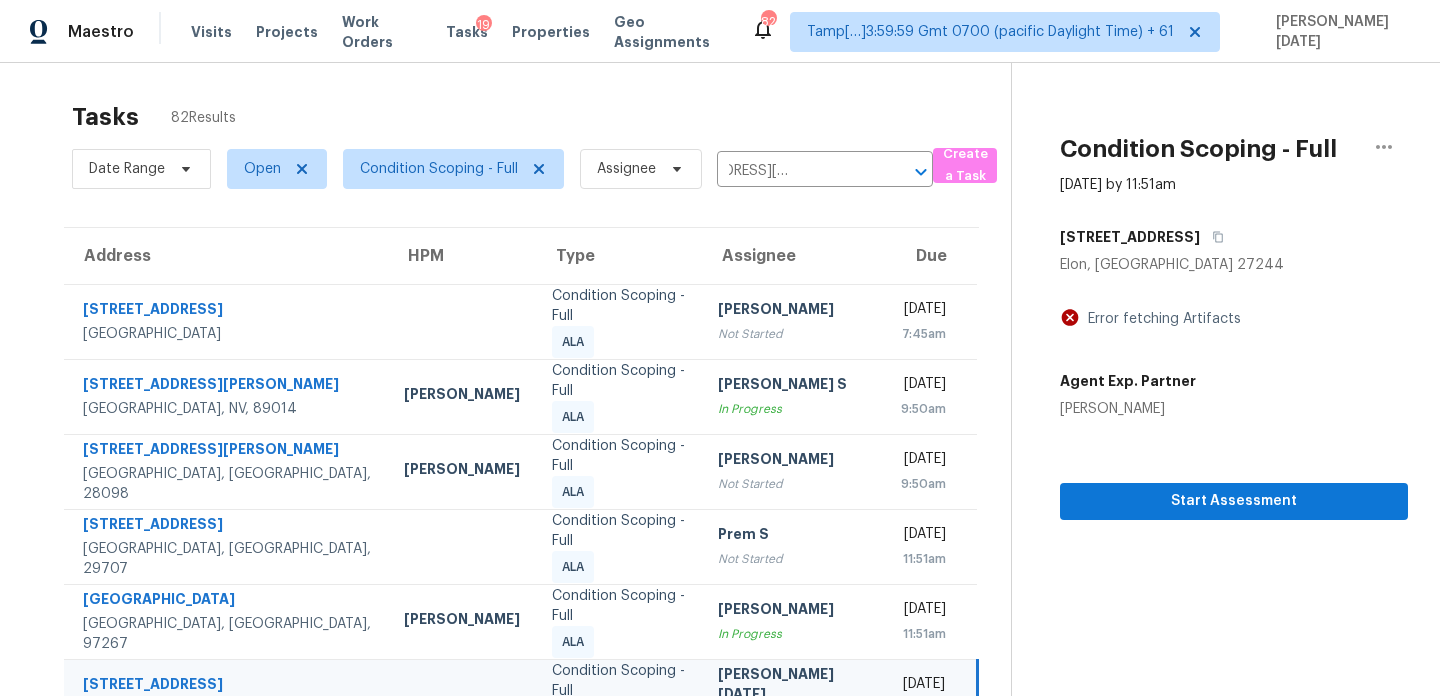 type 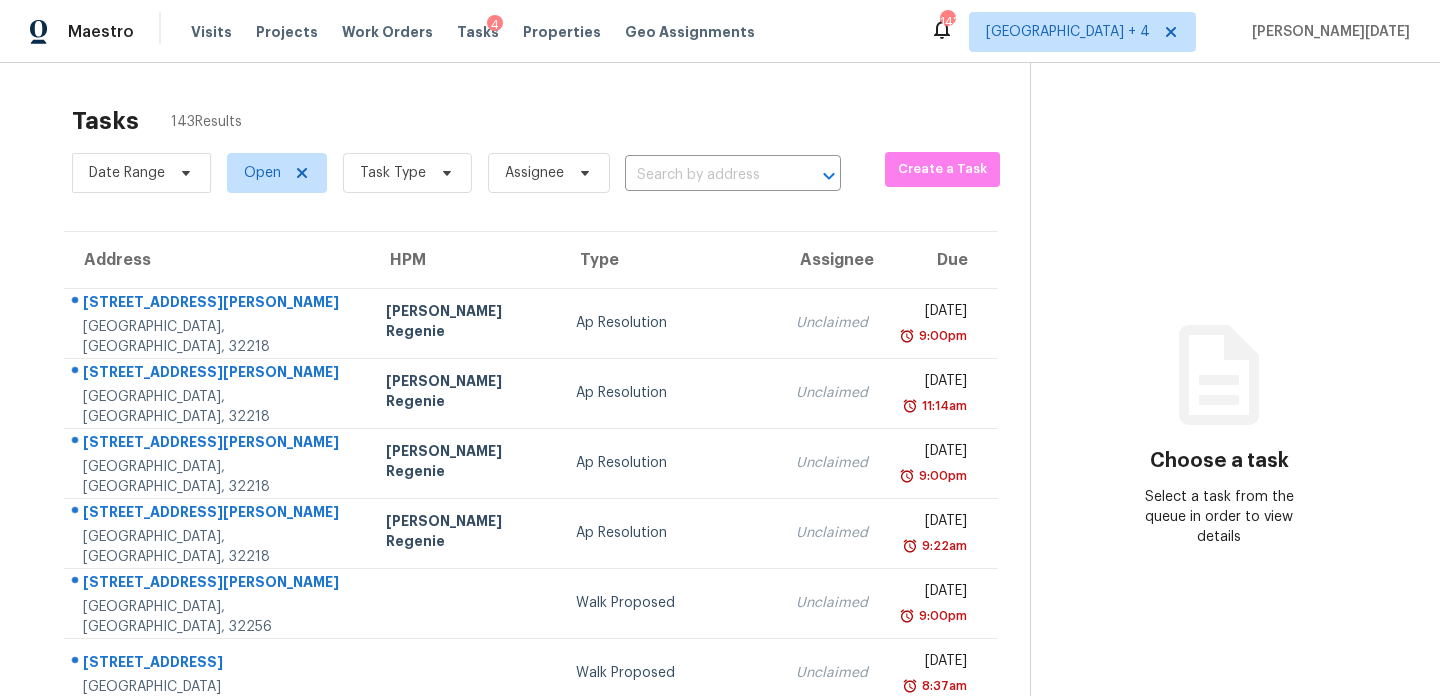 scroll, scrollTop: 0, scrollLeft: 0, axis: both 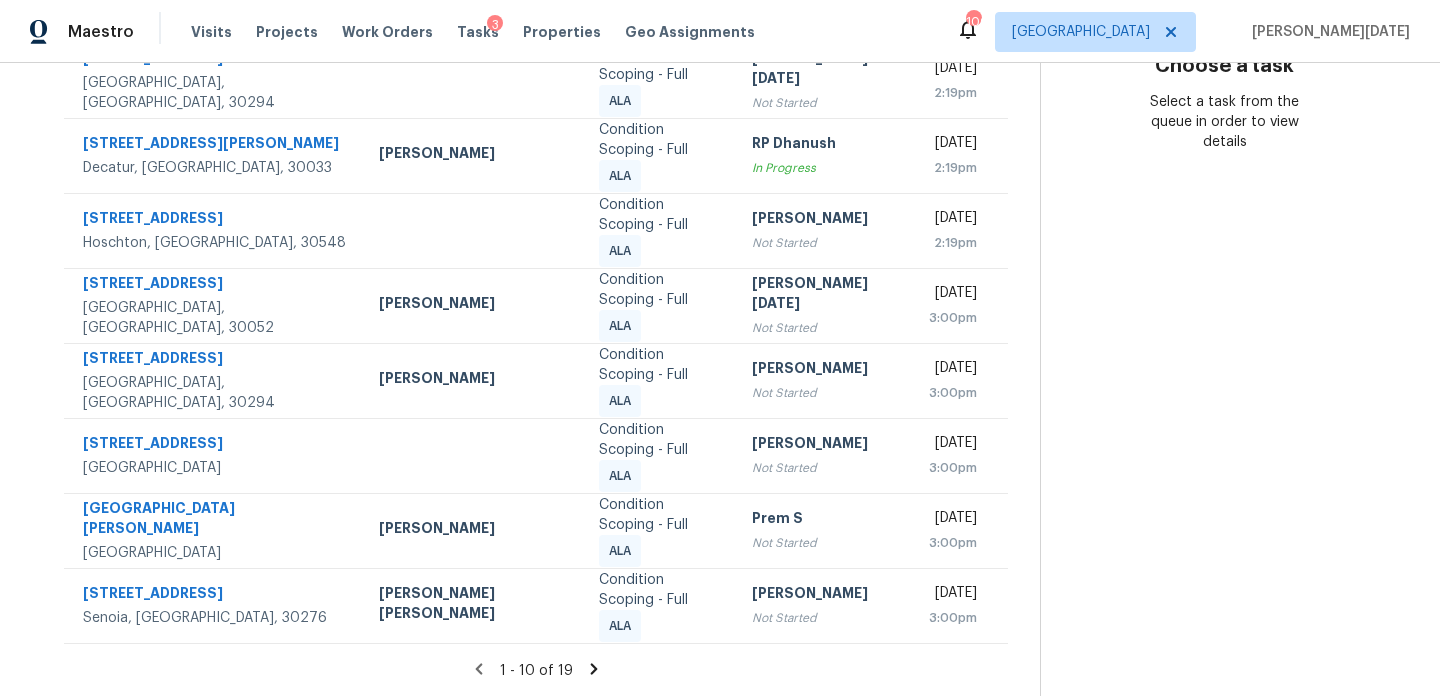 click 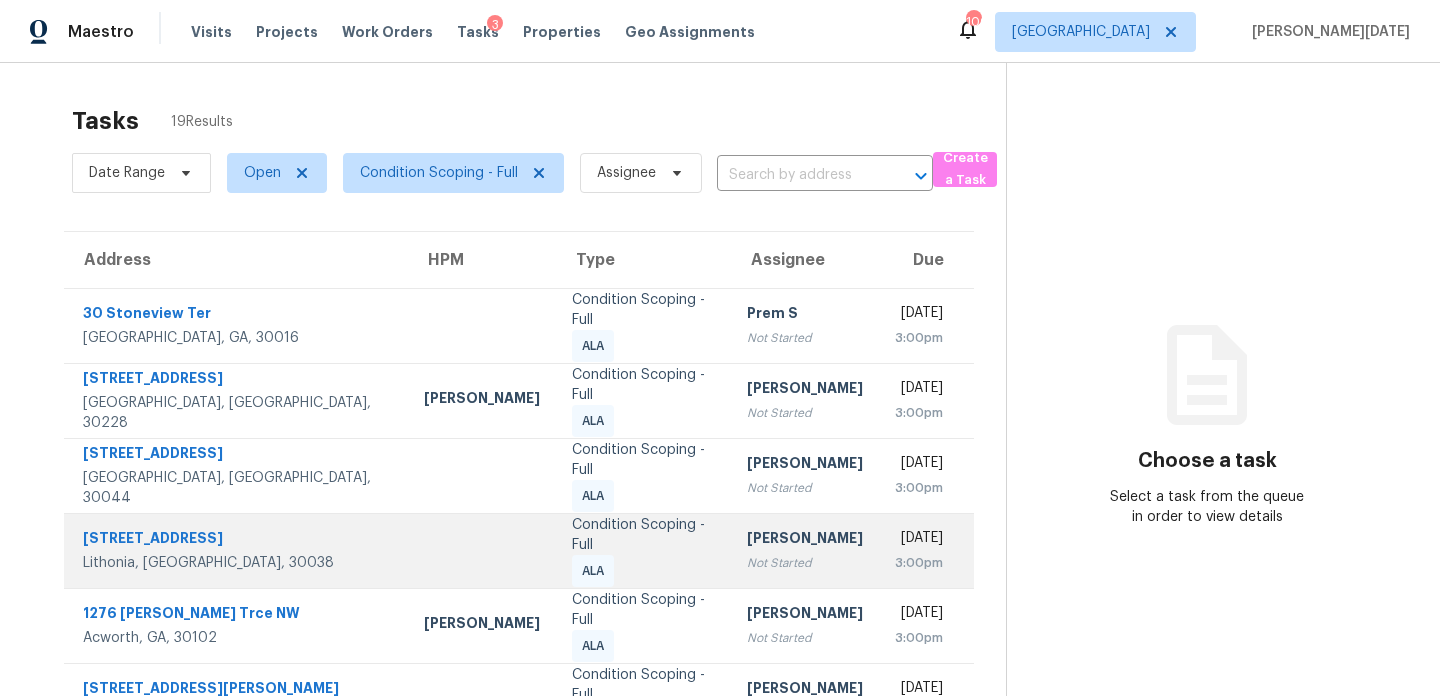scroll, scrollTop: 275, scrollLeft: 0, axis: vertical 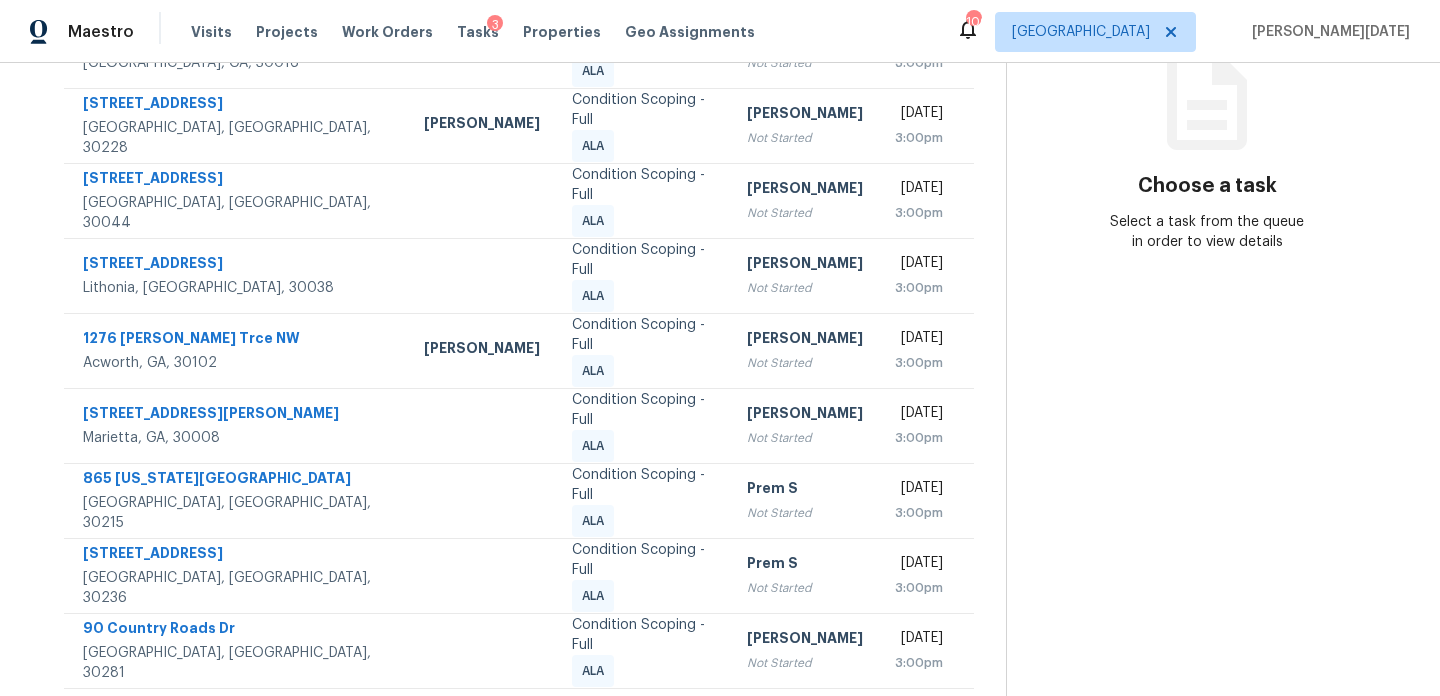 click 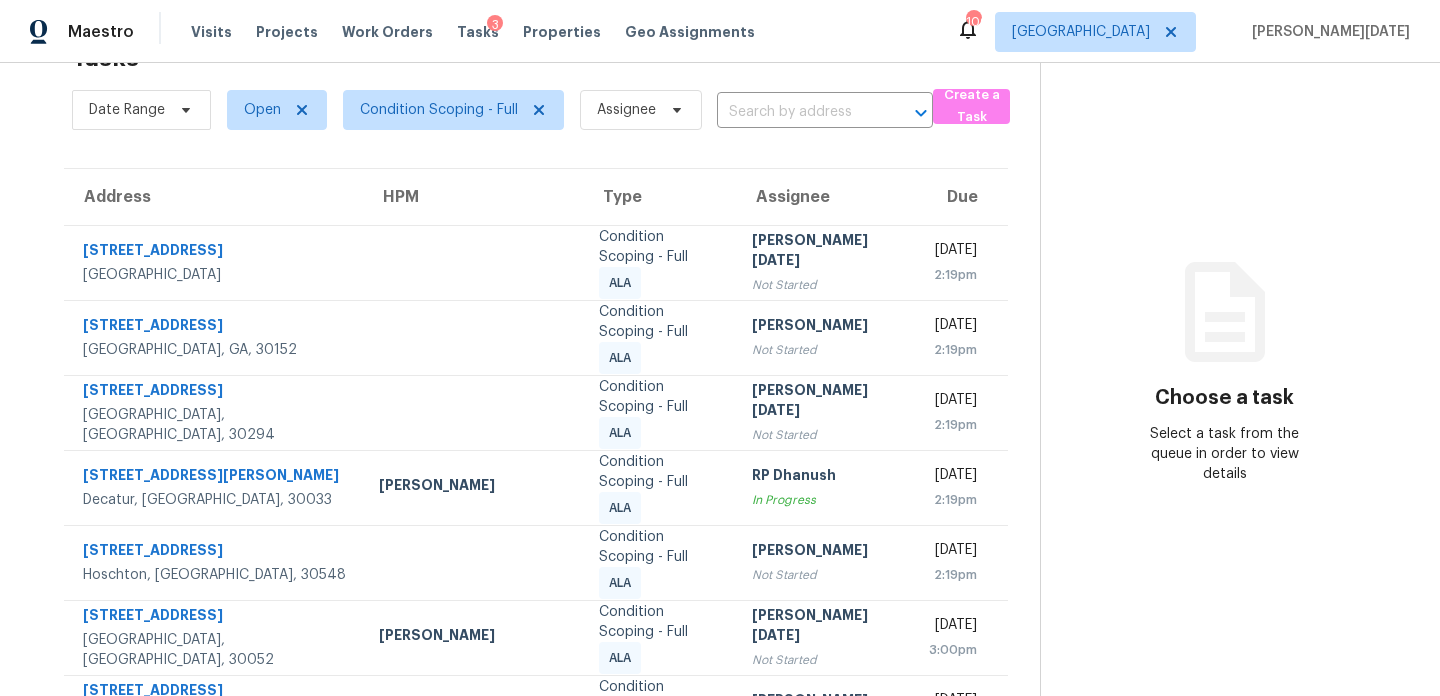 scroll, scrollTop: 275, scrollLeft: 0, axis: vertical 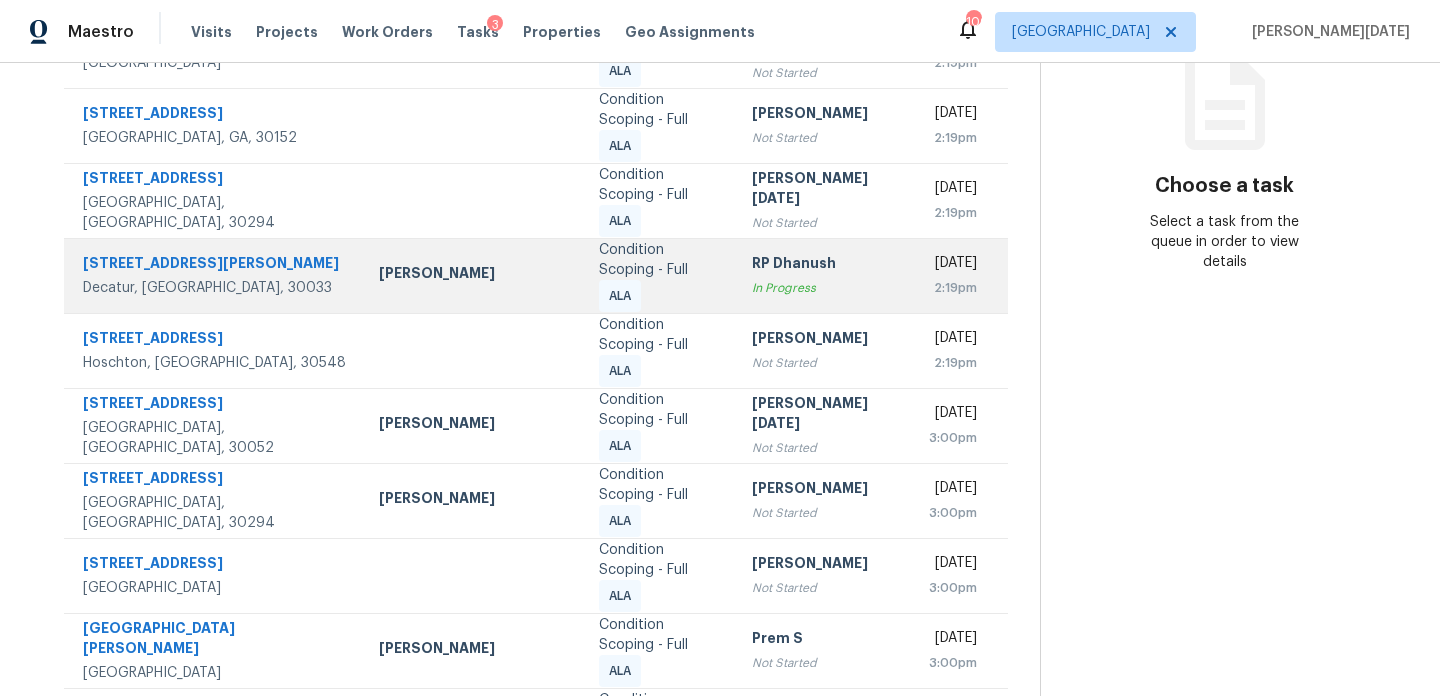 click on "RP Dhanush In Progress" at bounding box center (824, 275) 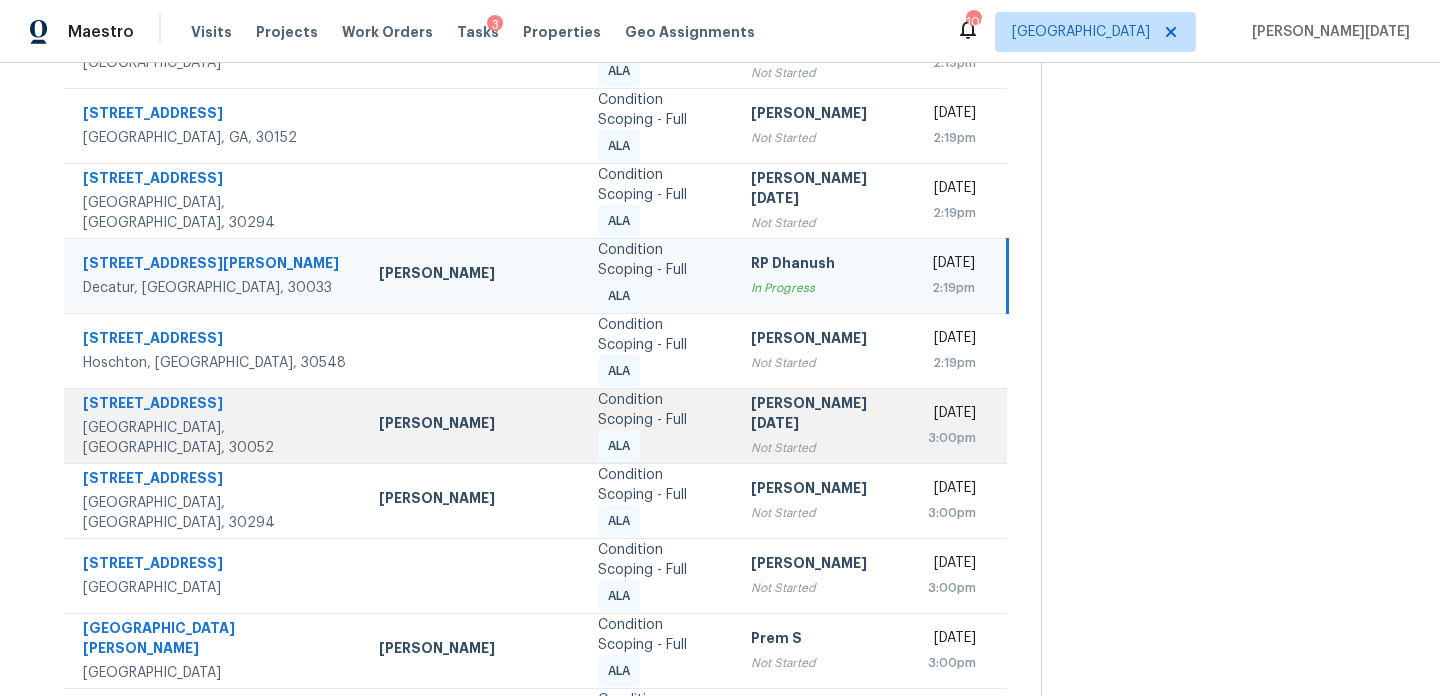 click on "[PERSON_NAME][DATE]" at bounding box center [823, 415] 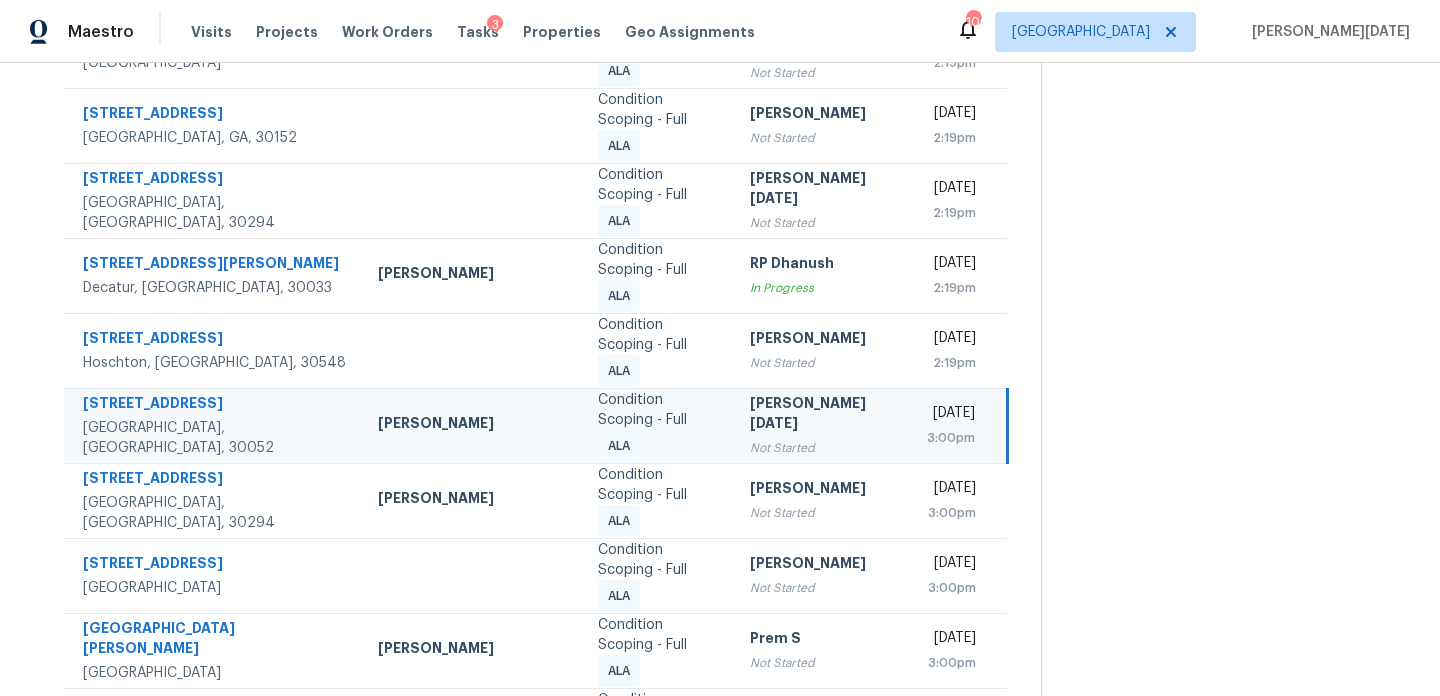 click on "[PERSON_NAME][DATE]" at bounding box center (822, 415) 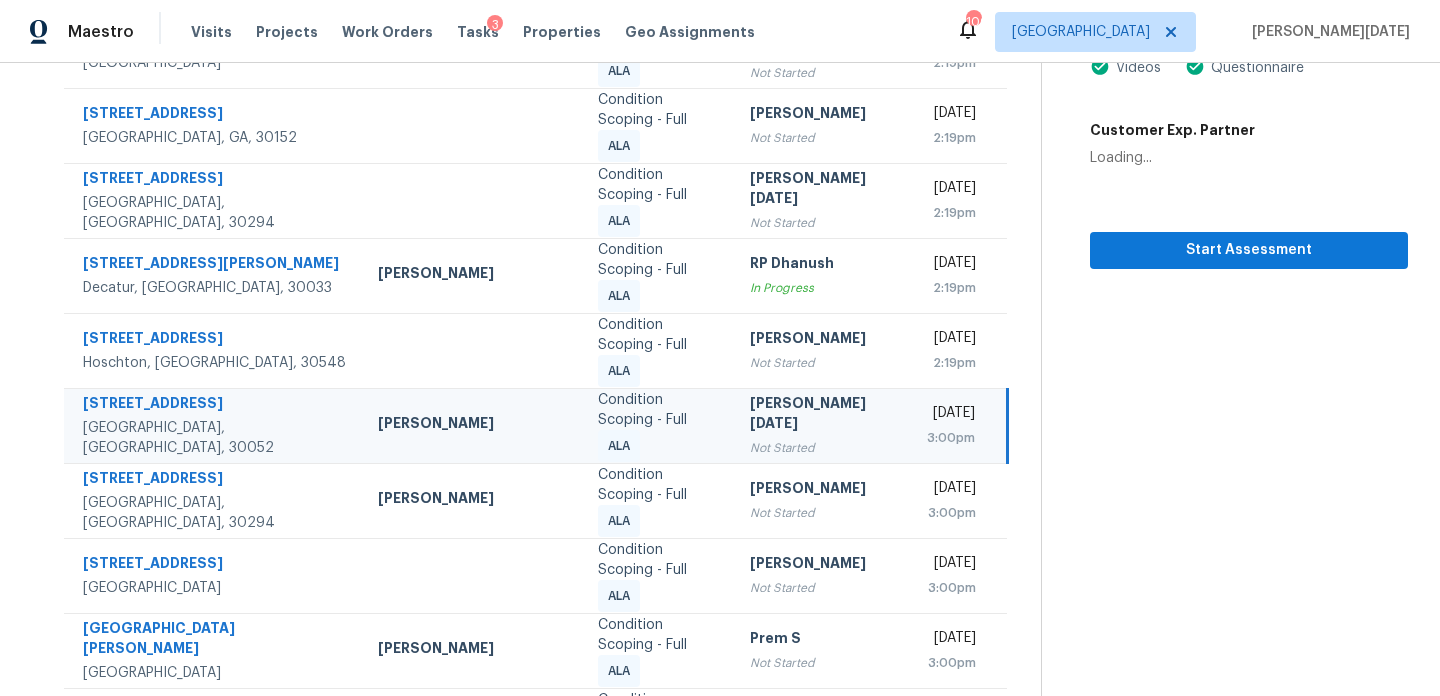 click on "[PERSON_NAME][DATE]" at bounding box center (822, 415) 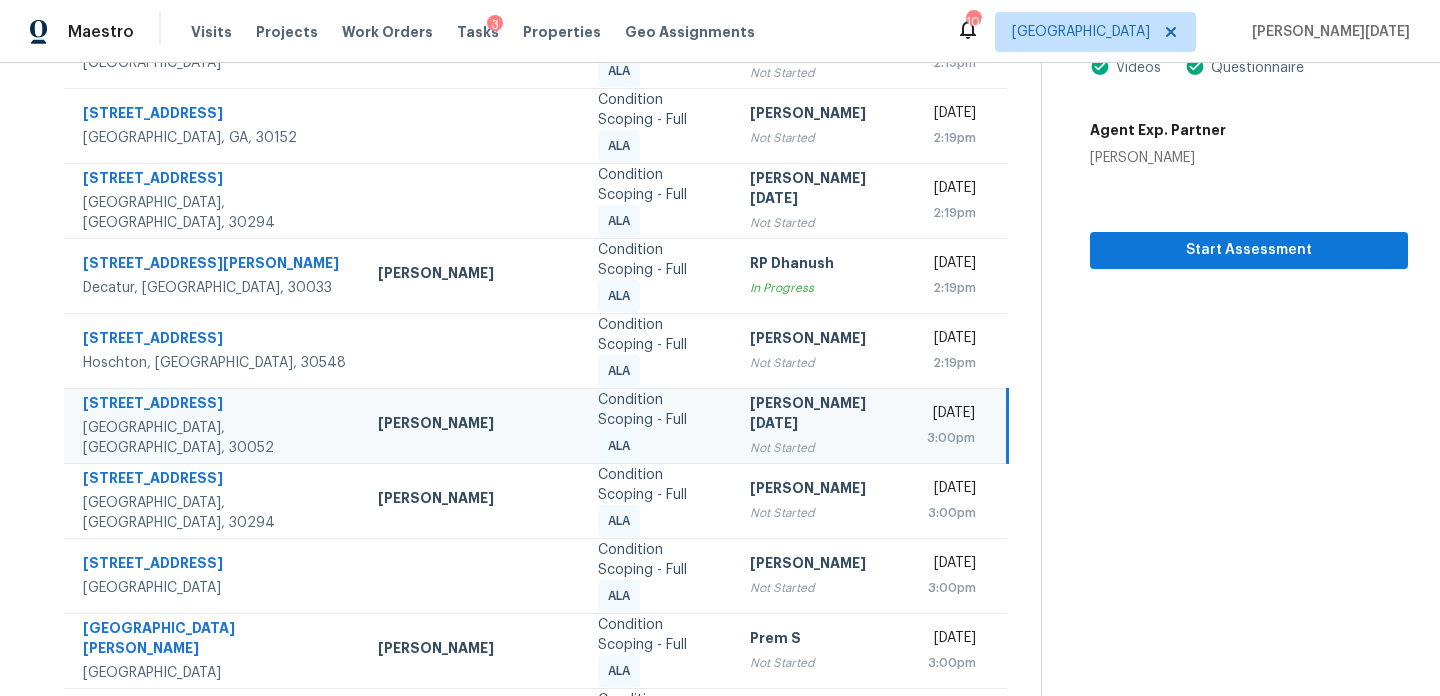 click on "[PERSON_NAME][DATE]" at bounding box center [822, 415] 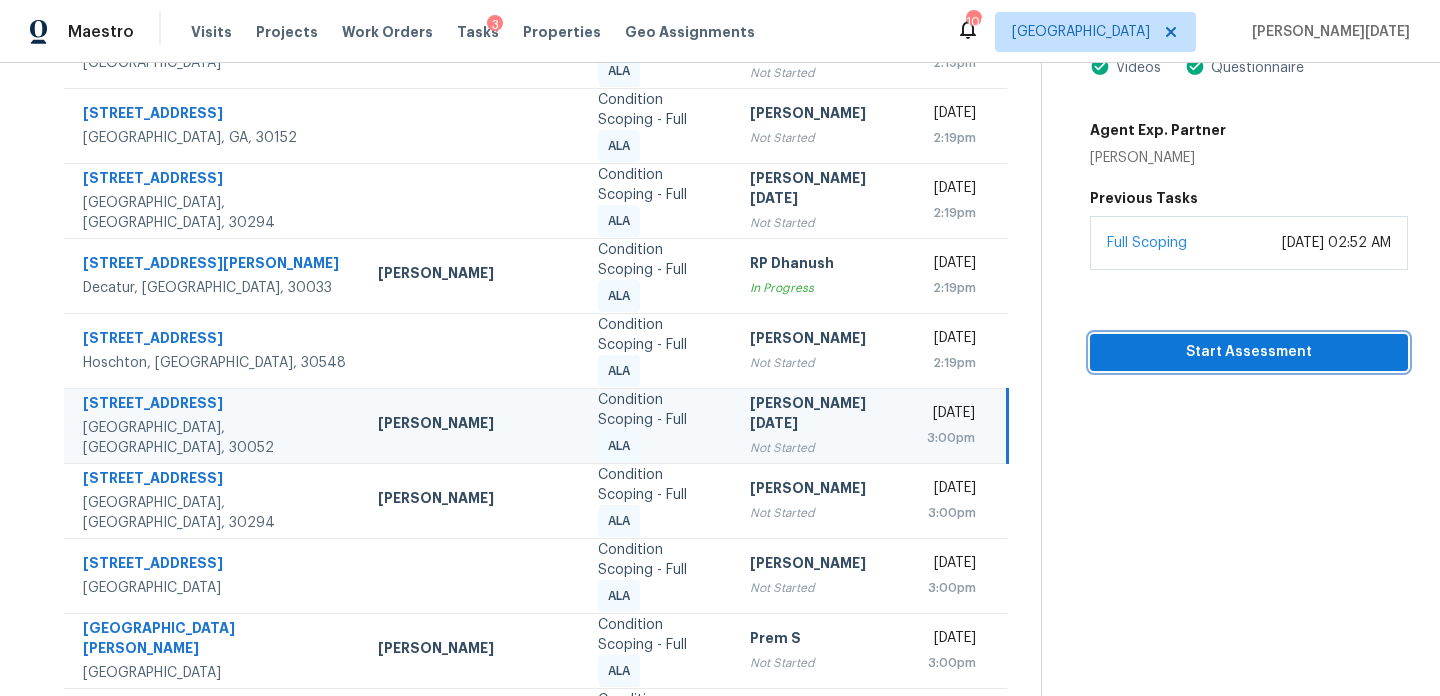 click on "Start Assessment" at bounding box center [1249, 352] 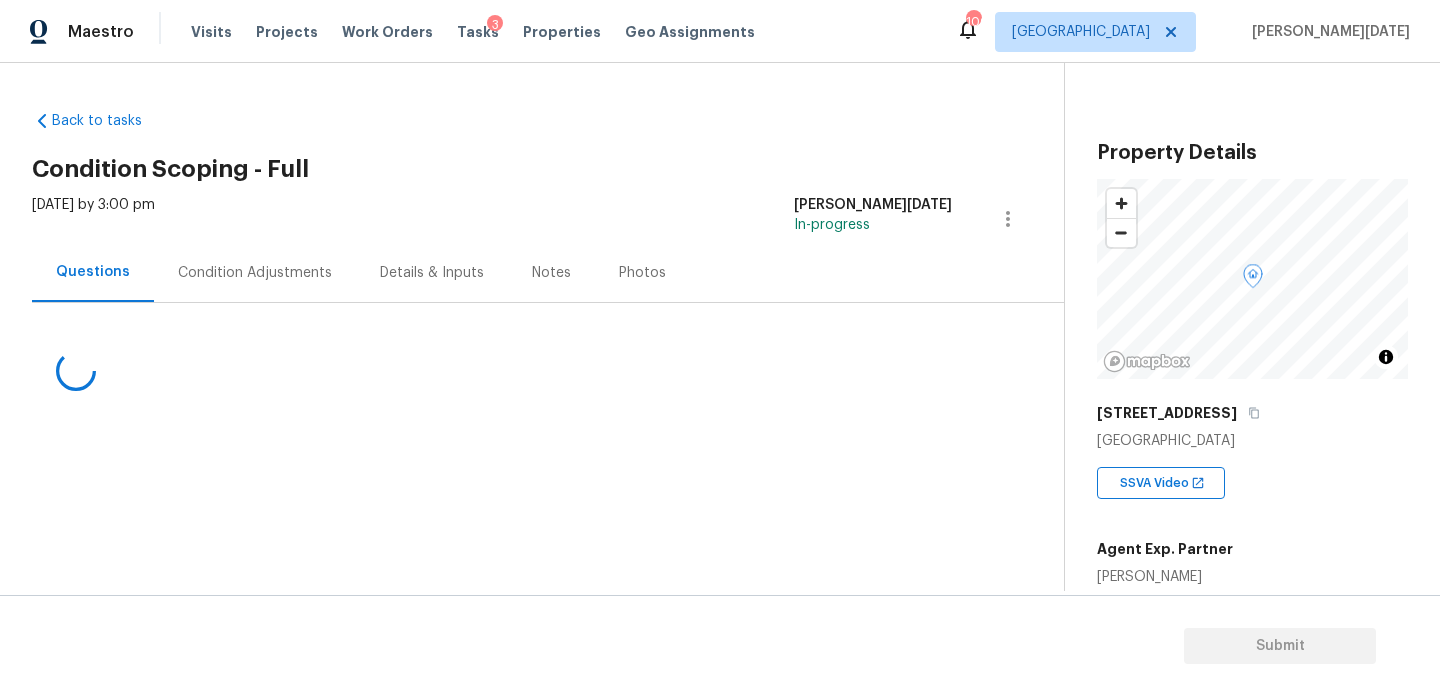 click on "Condition Adjustments" at bounding box center [255, 272] 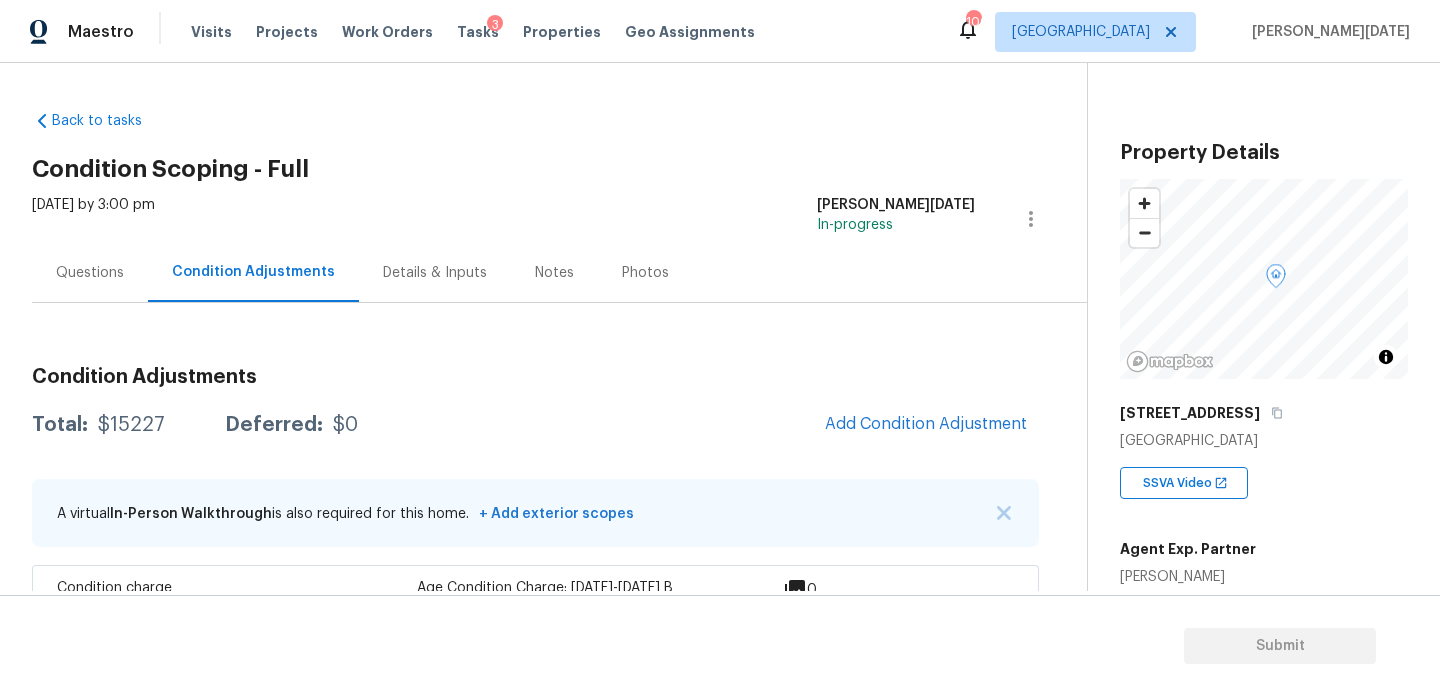 click on "Questions Condition Adjustments Details & Inputs Notes Photos" at bounding box center [559, 273] 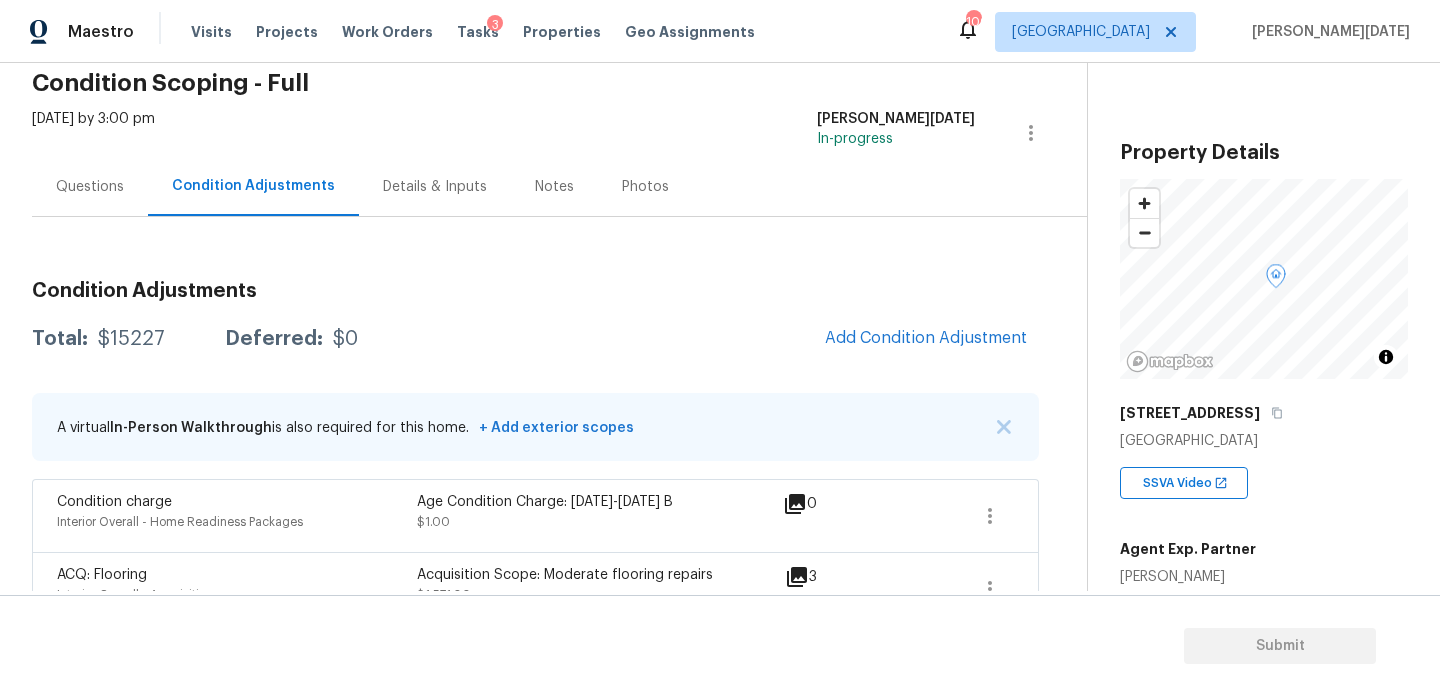 scroll, scrollTop: 98, scrollLeft: 0, axis: vertical 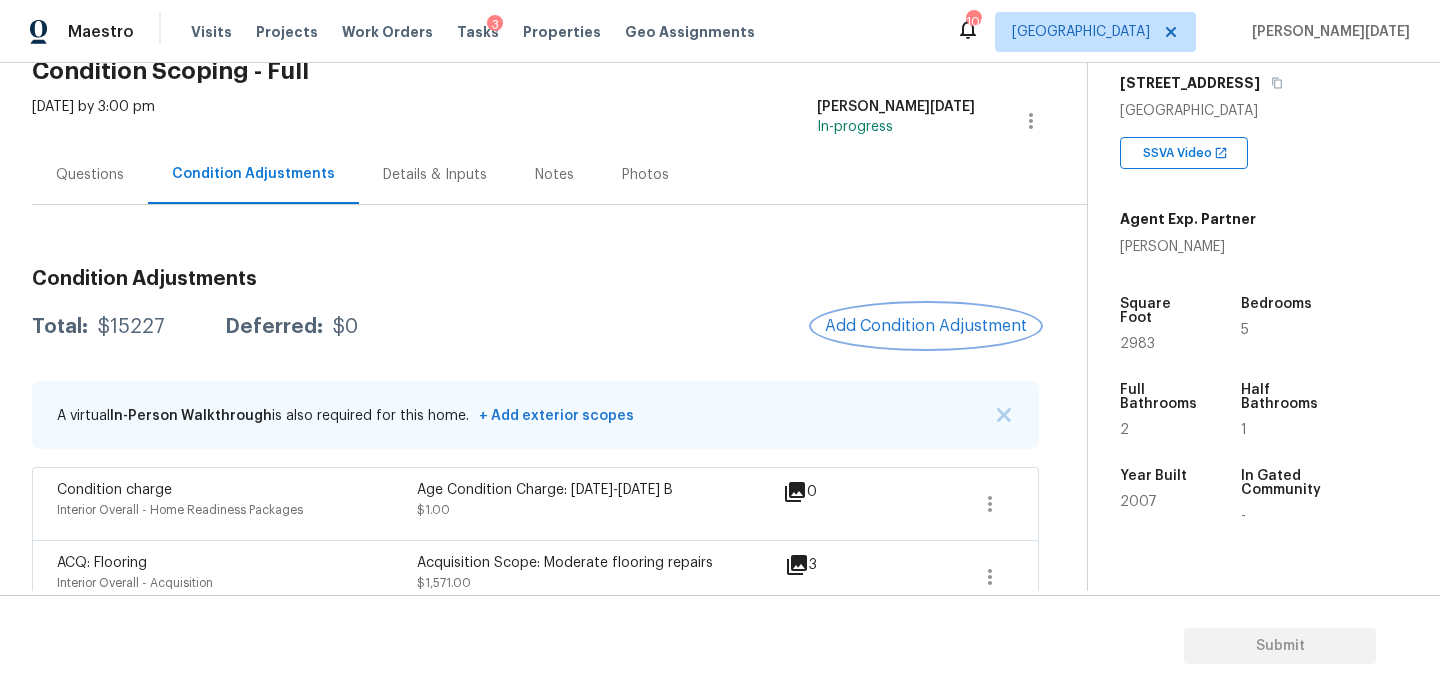 click on "Add Condition Adjustment" at bounding box center [926, 326] 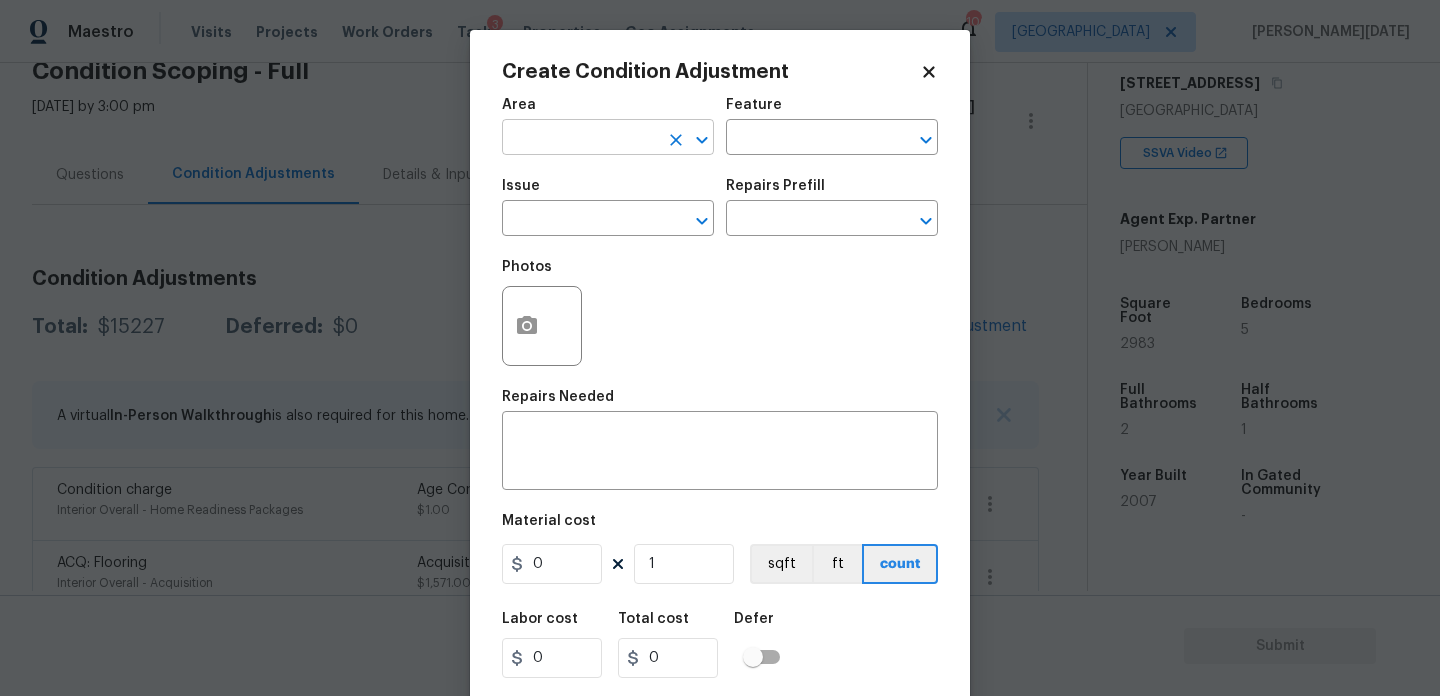 click at bounding box center [580, 139] 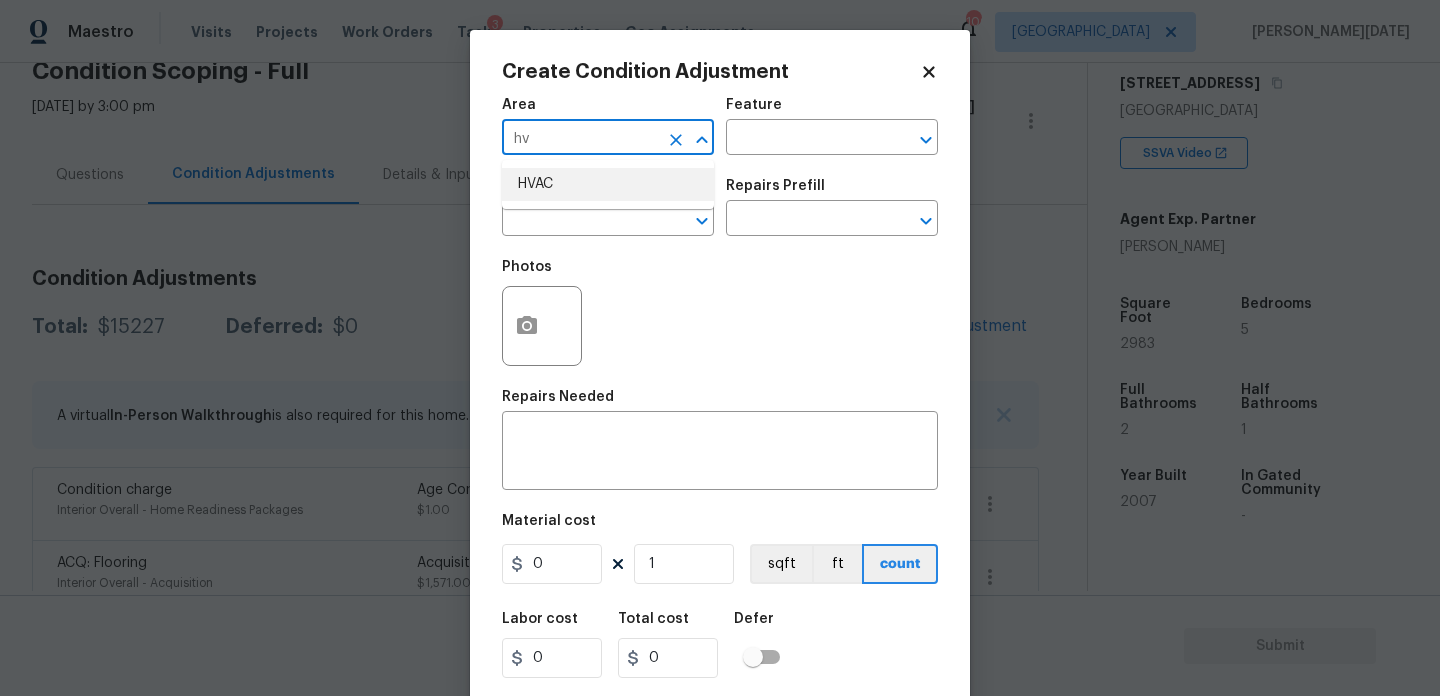 click on "HVAC" at bounding box center (608, 184) 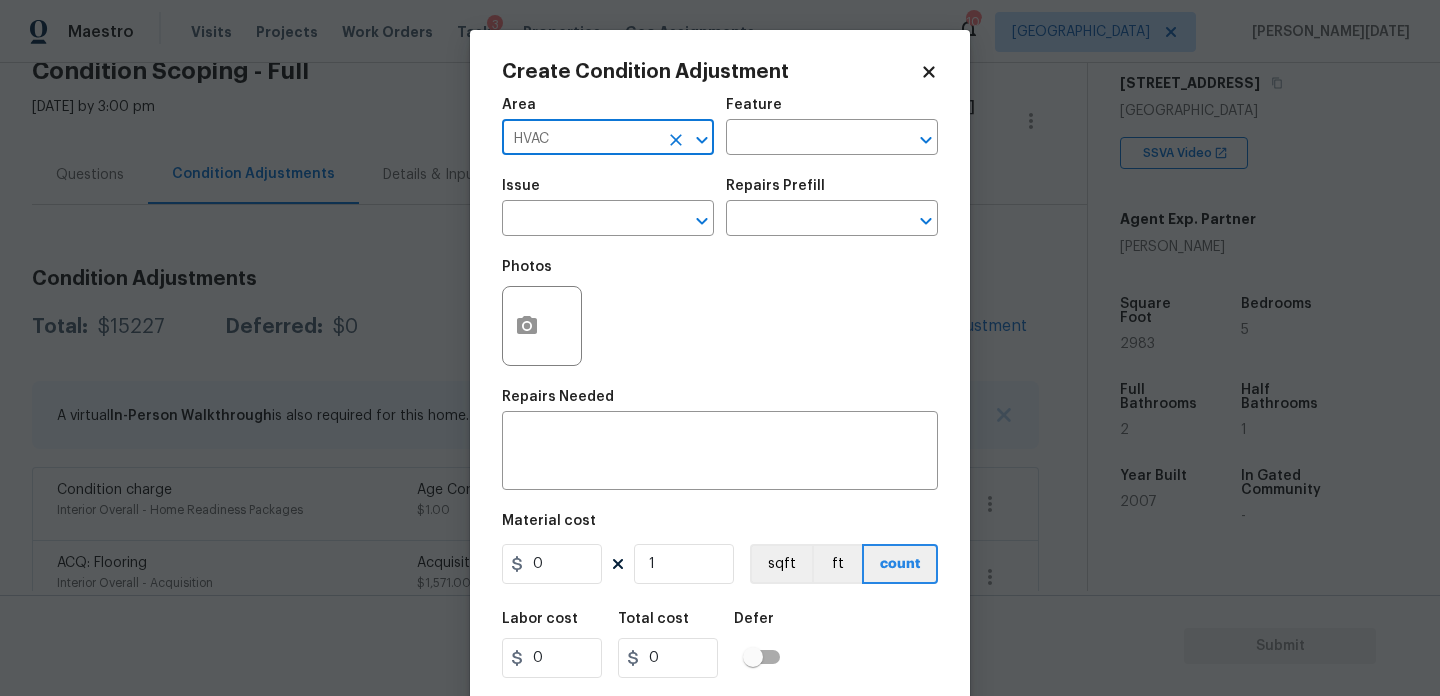 type on "HVAC" 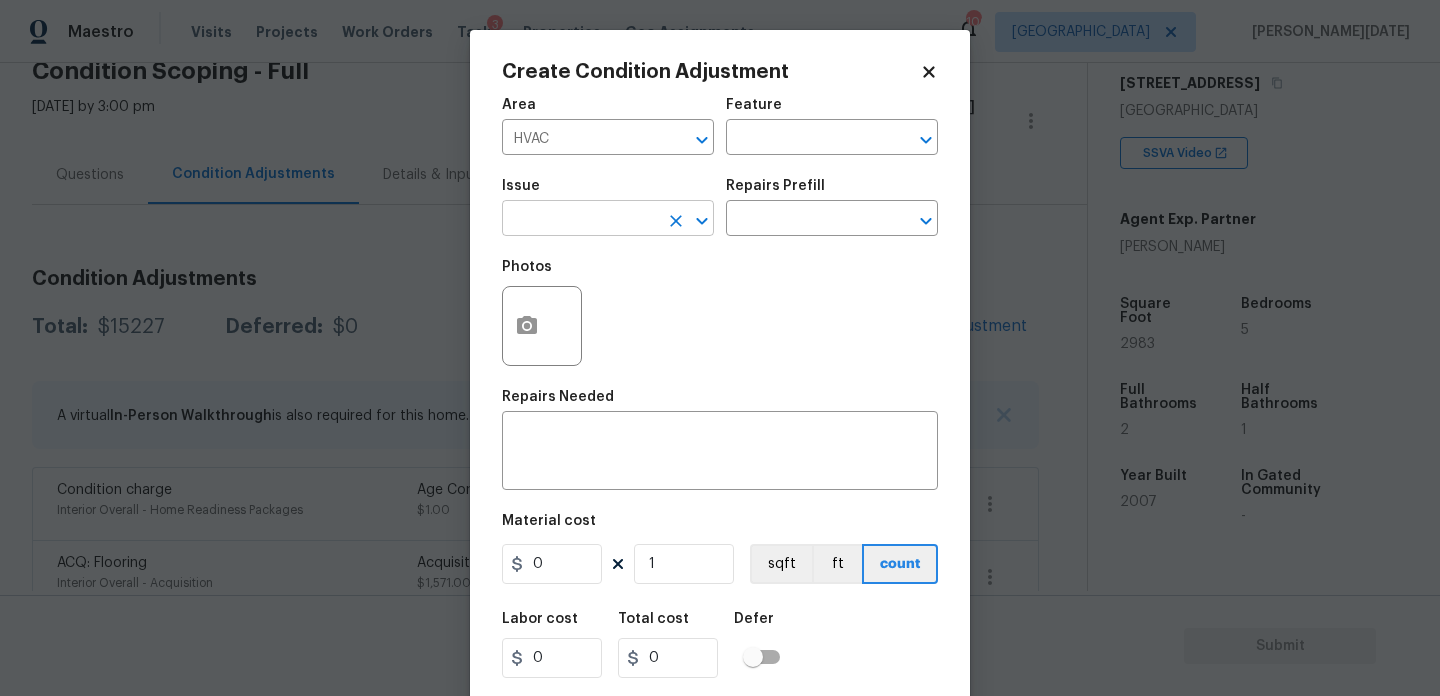 click at bounding box center (580, 220) 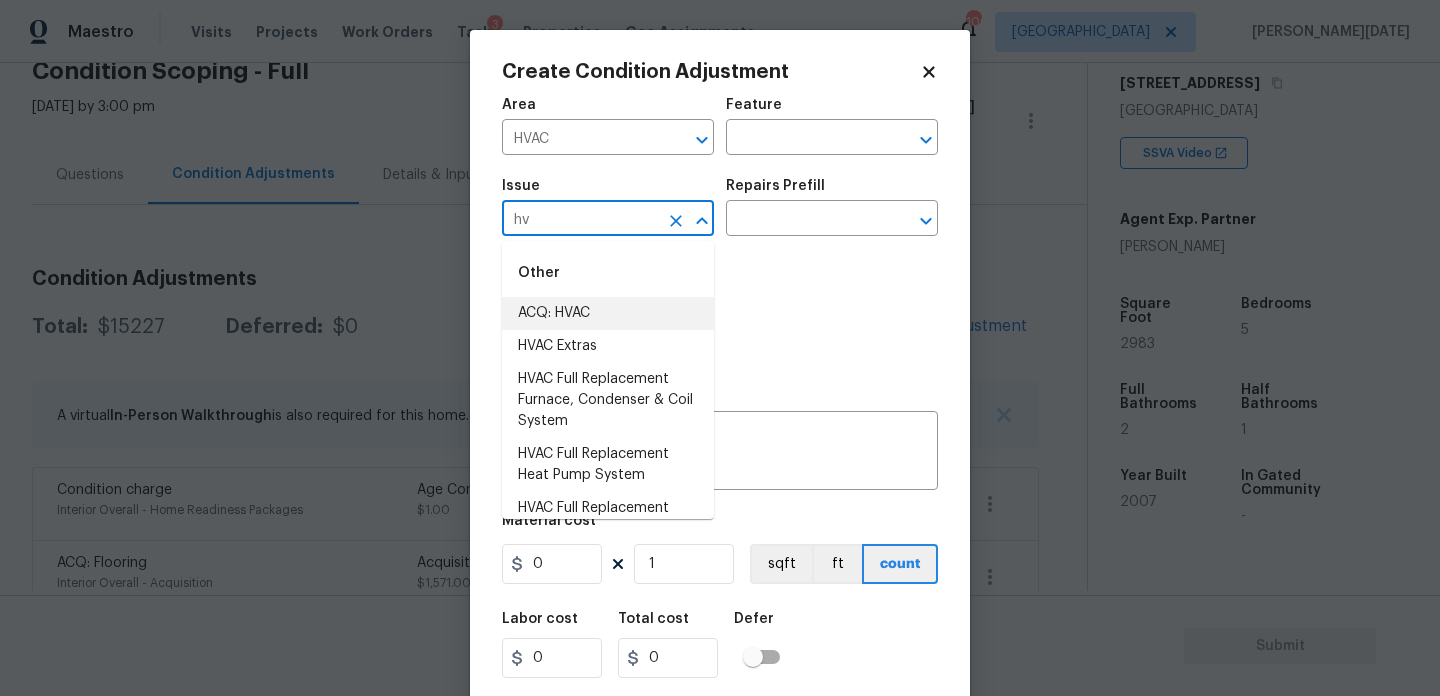 click on "ACQ: HVAC" at bounding box center (608, 313) 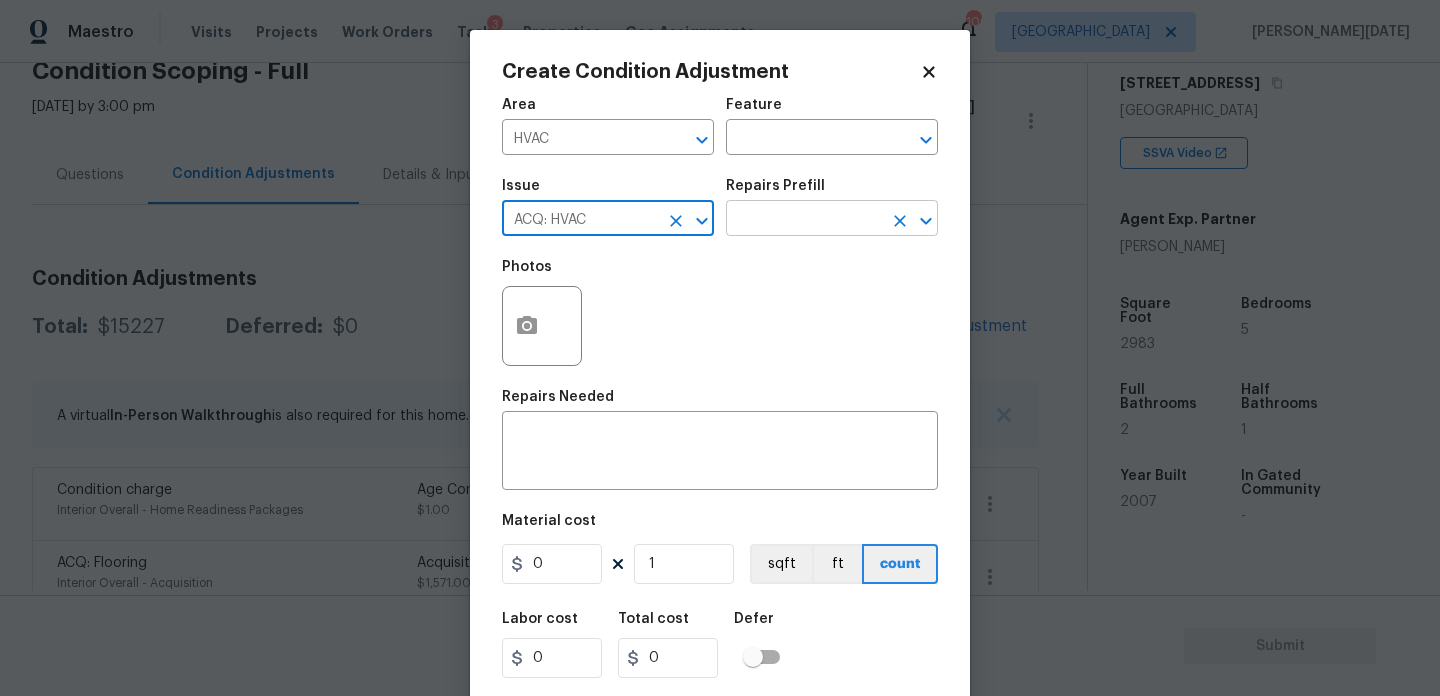 type on "ACQ: HVAC" 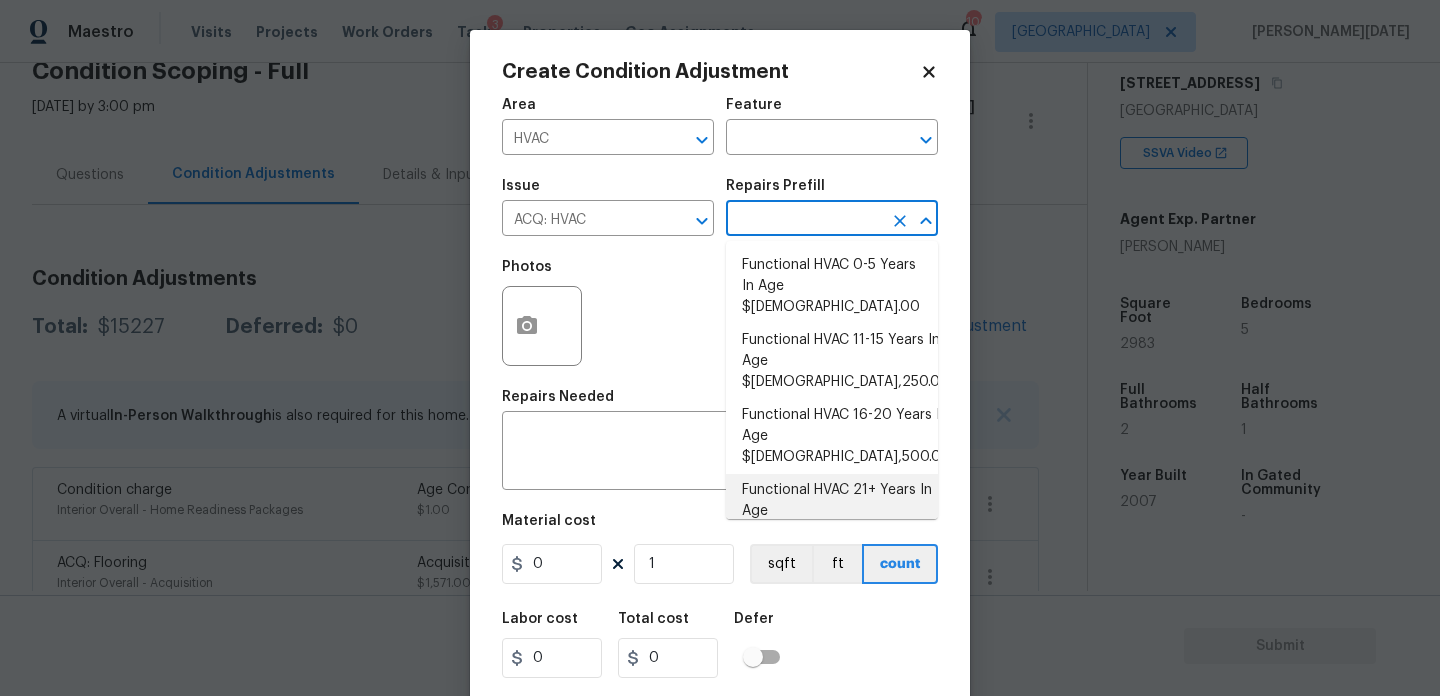 click on "Functional HVAC 21+ Years In Age $6,500.00" at bounding box center (832, 511) 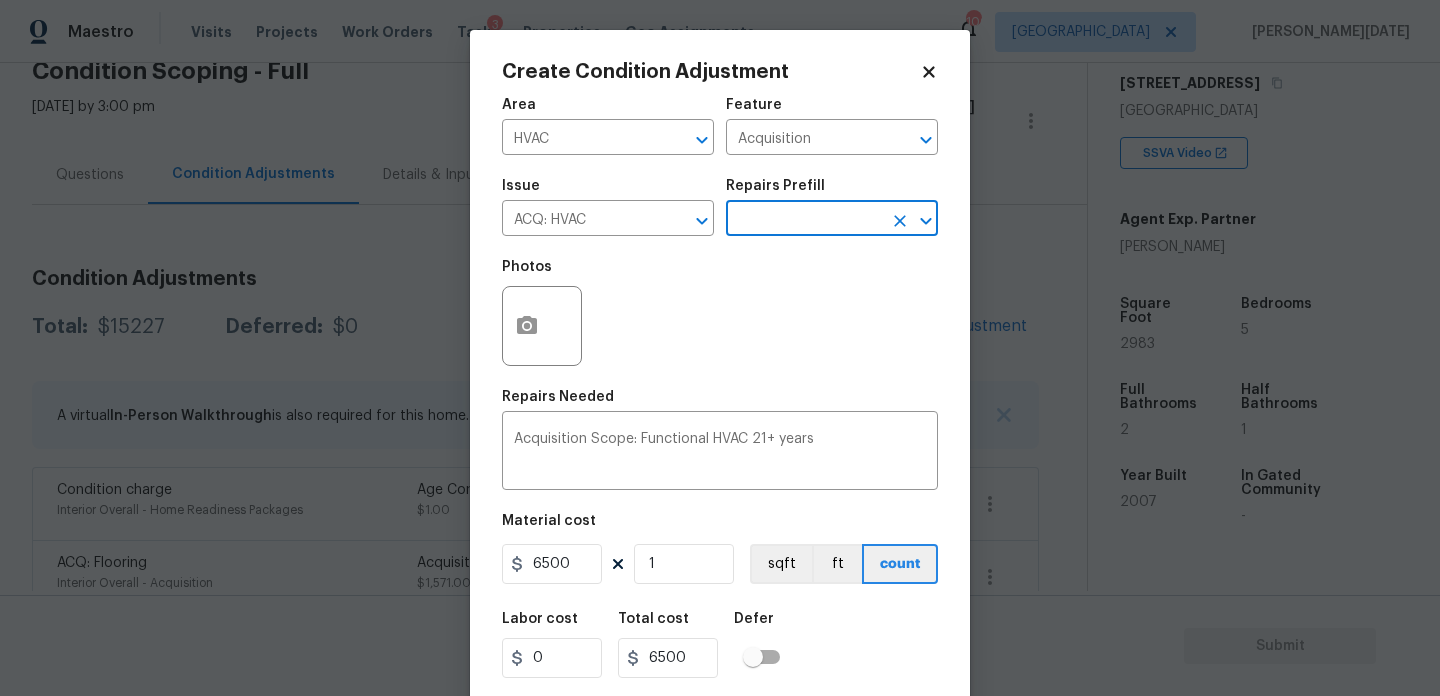 scroll, scrollTop: 51, scrollLeft: 0, axis: vertical 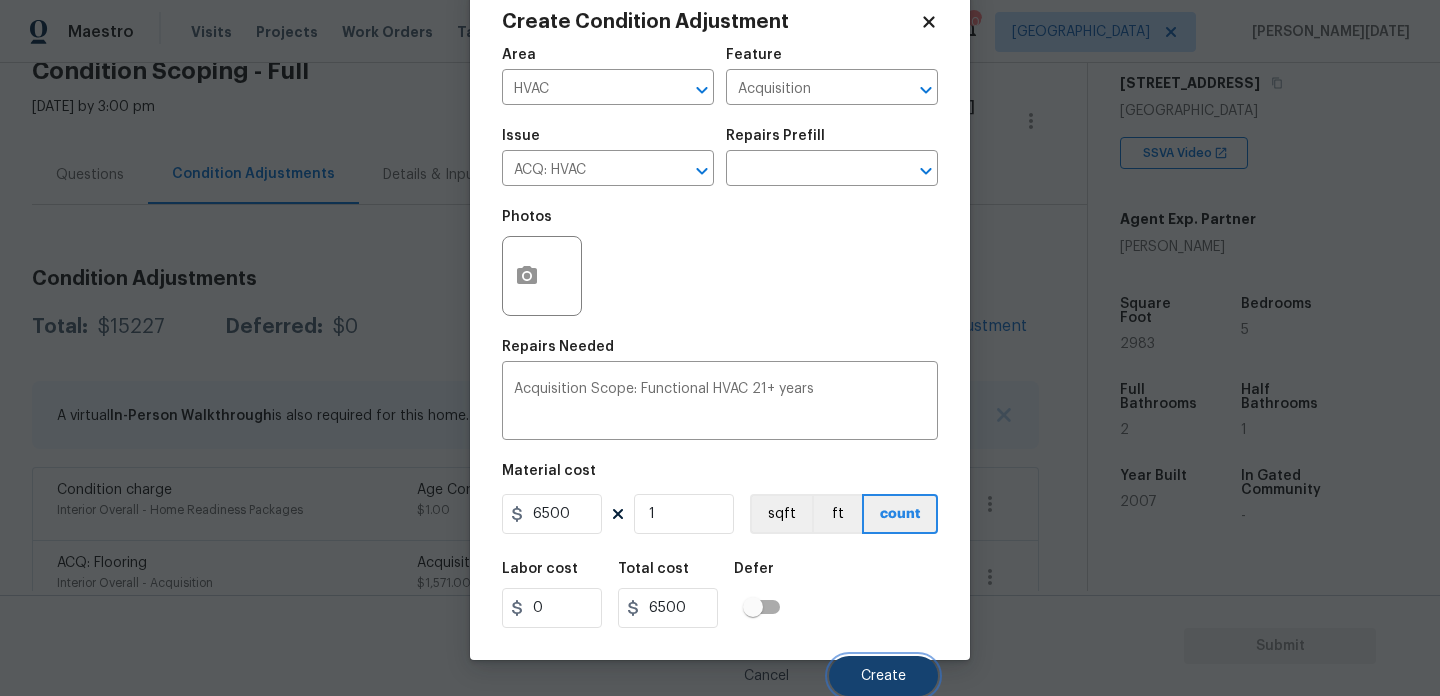 click on "Create" at bounding box center (883, 676) 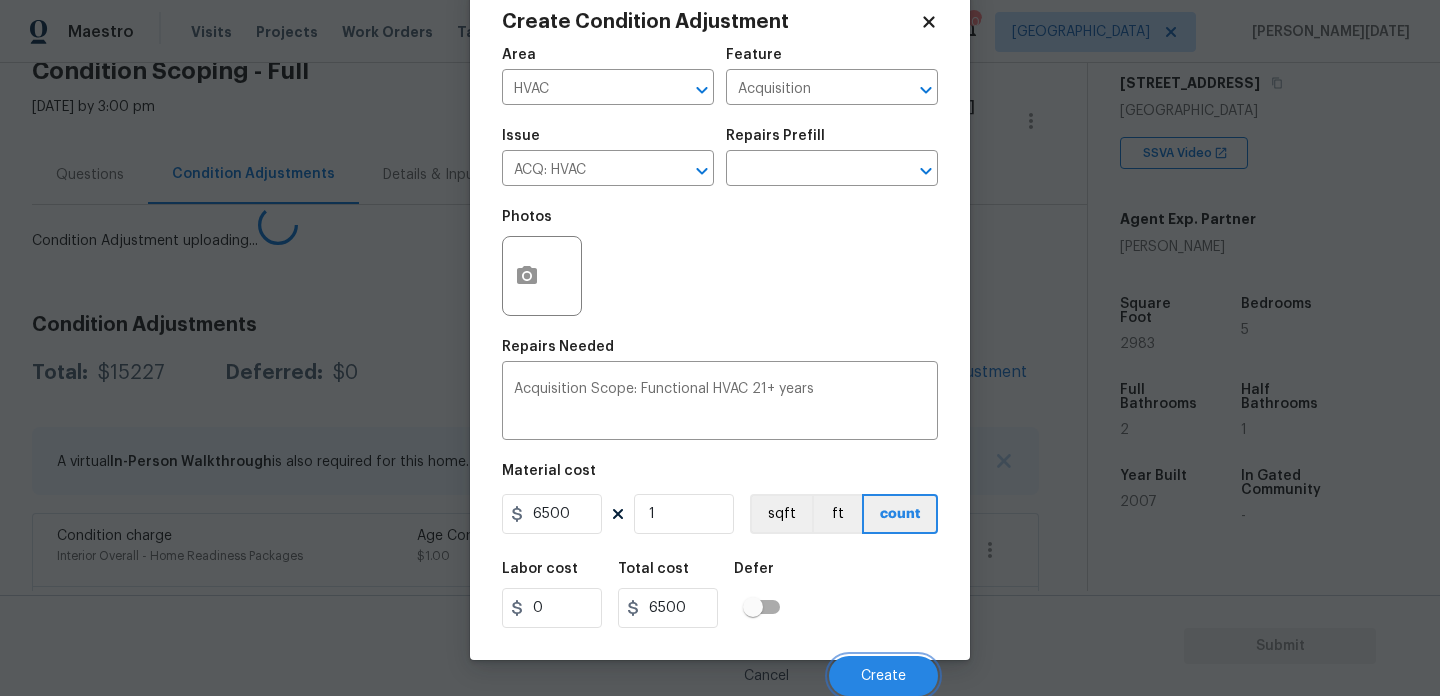 scroll, scrollTop: 44, scrollLeft: 0, axis: vertical 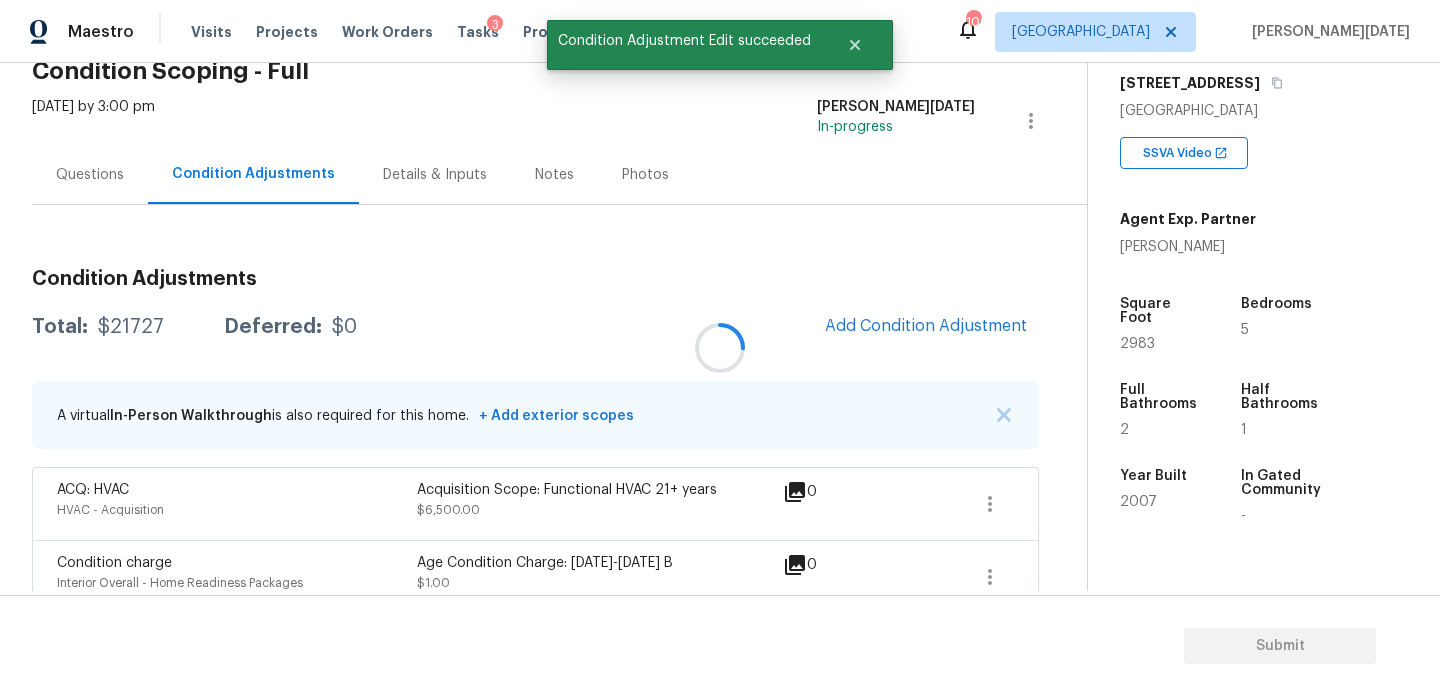 click at bounding box center (720, 348) 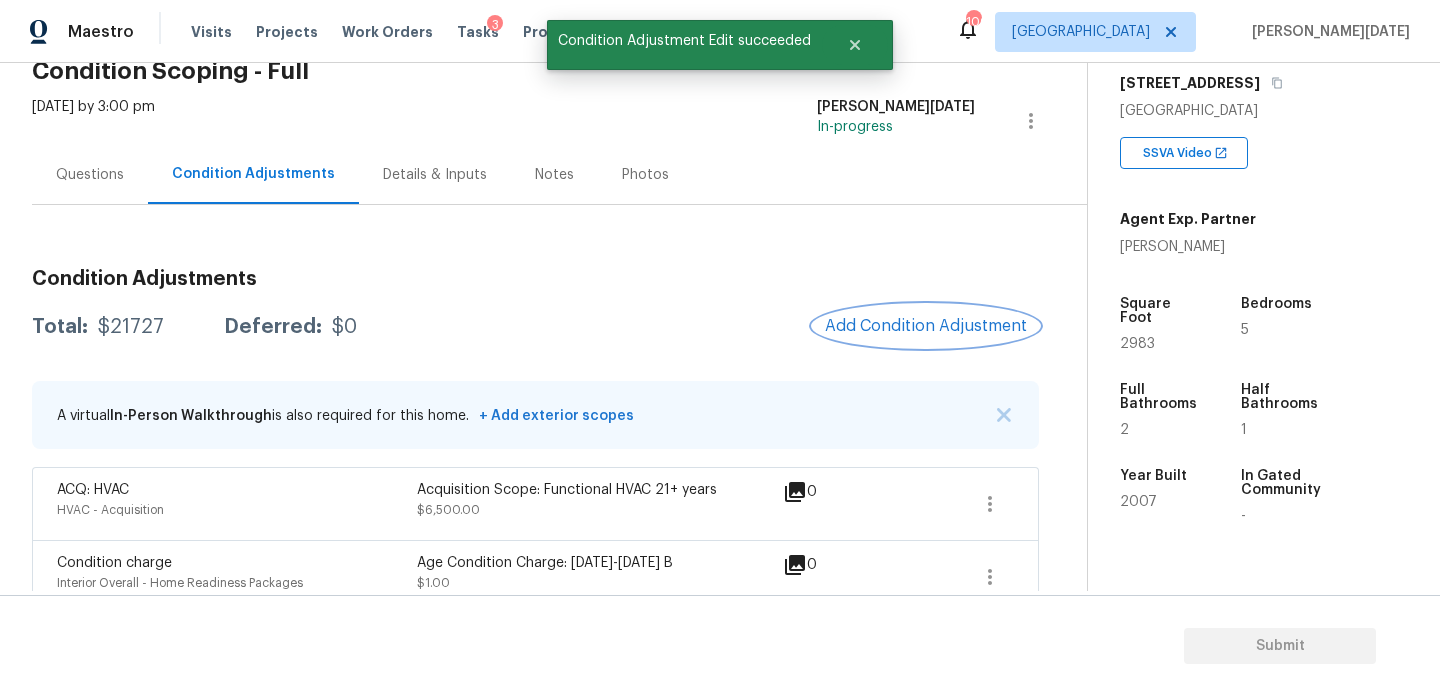 click on "Add Condition Adjustment" at bounding box center [926, 326] 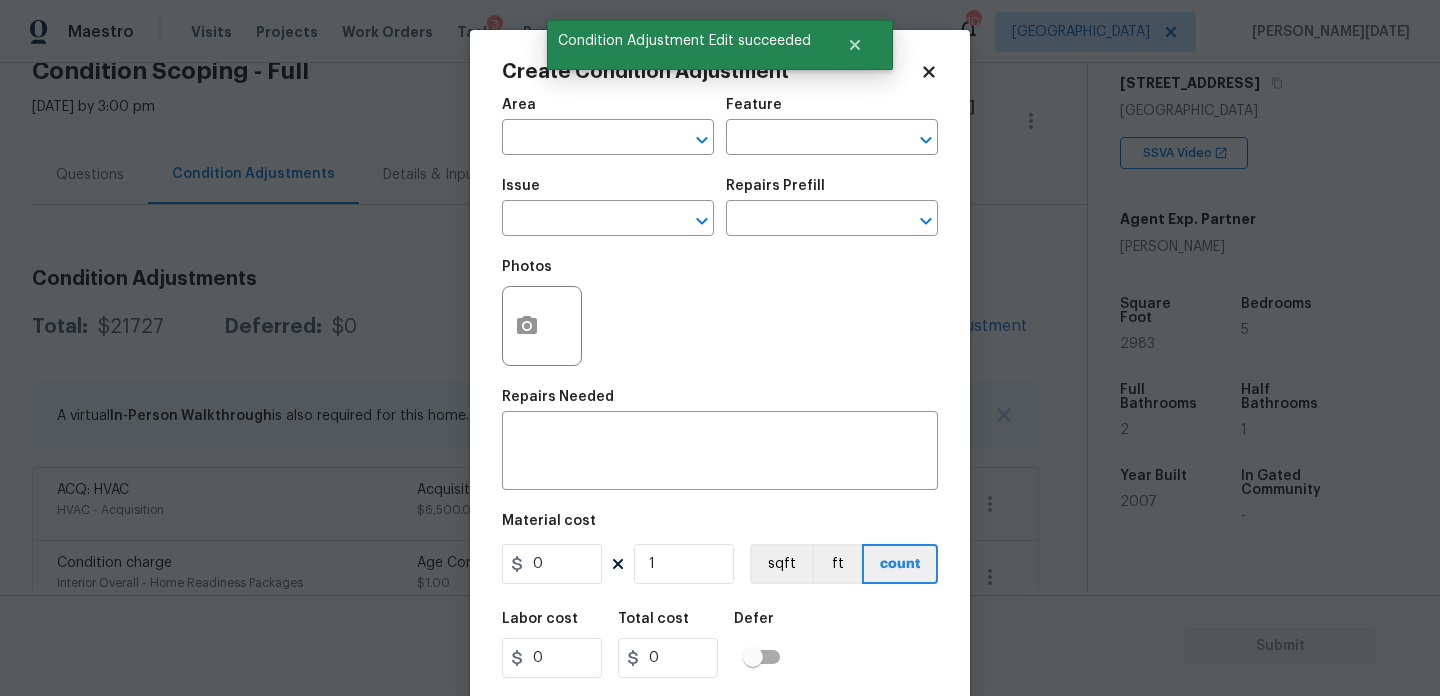 click on "Area" at bounding box center (608, 111) 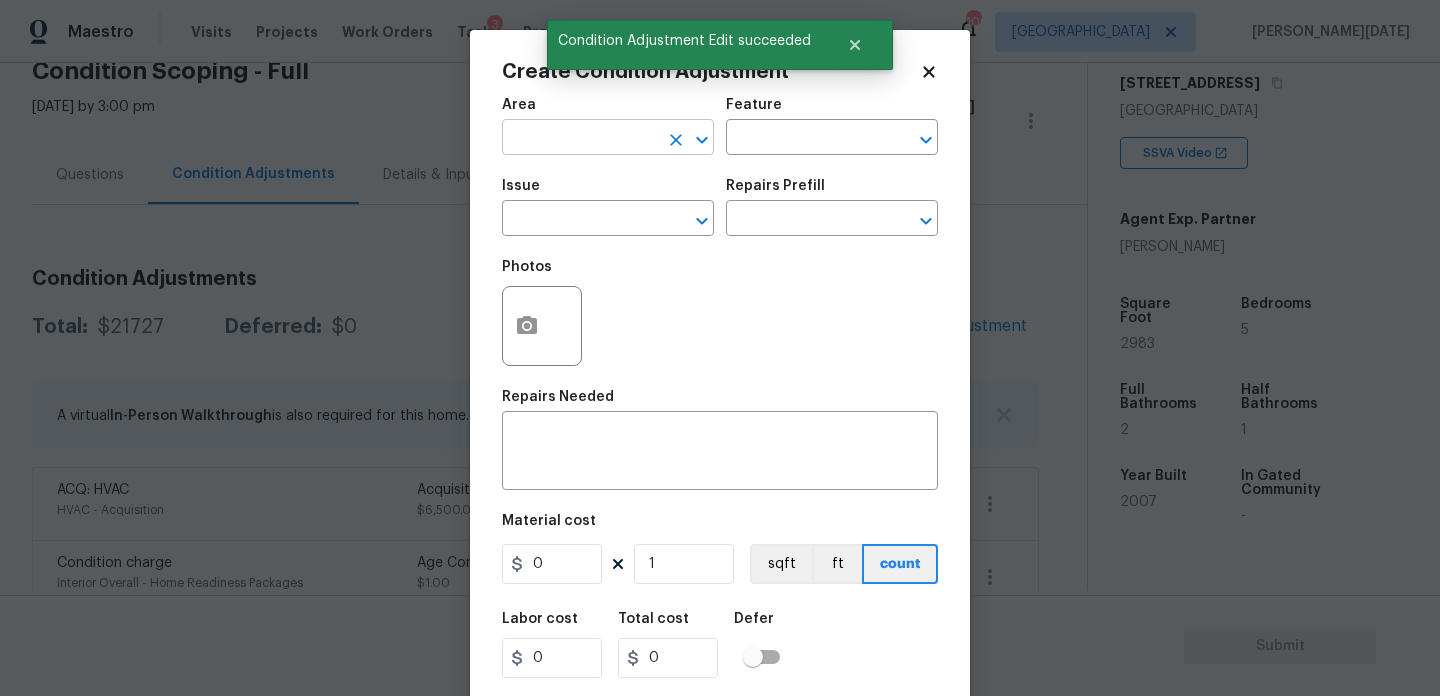 click at bounding box center (580, 139) 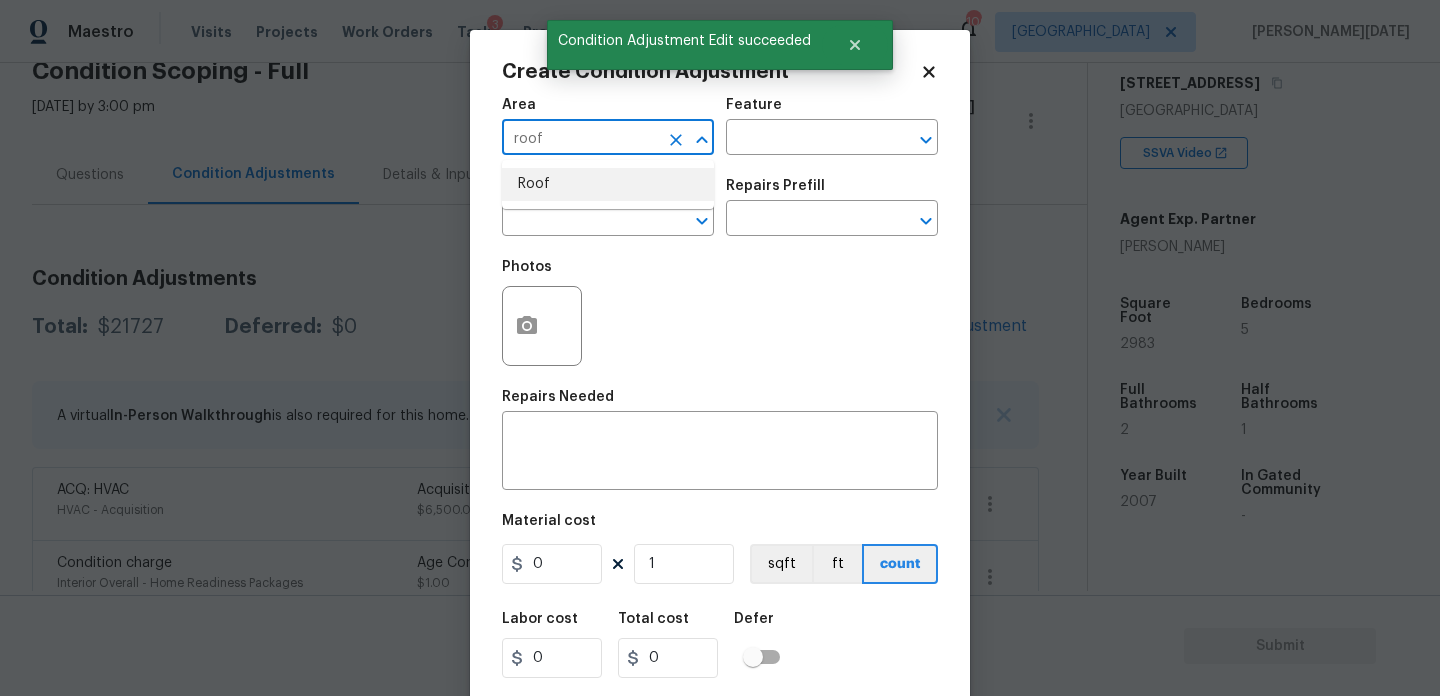 click on "Roof" at bounding box center [608, 184] 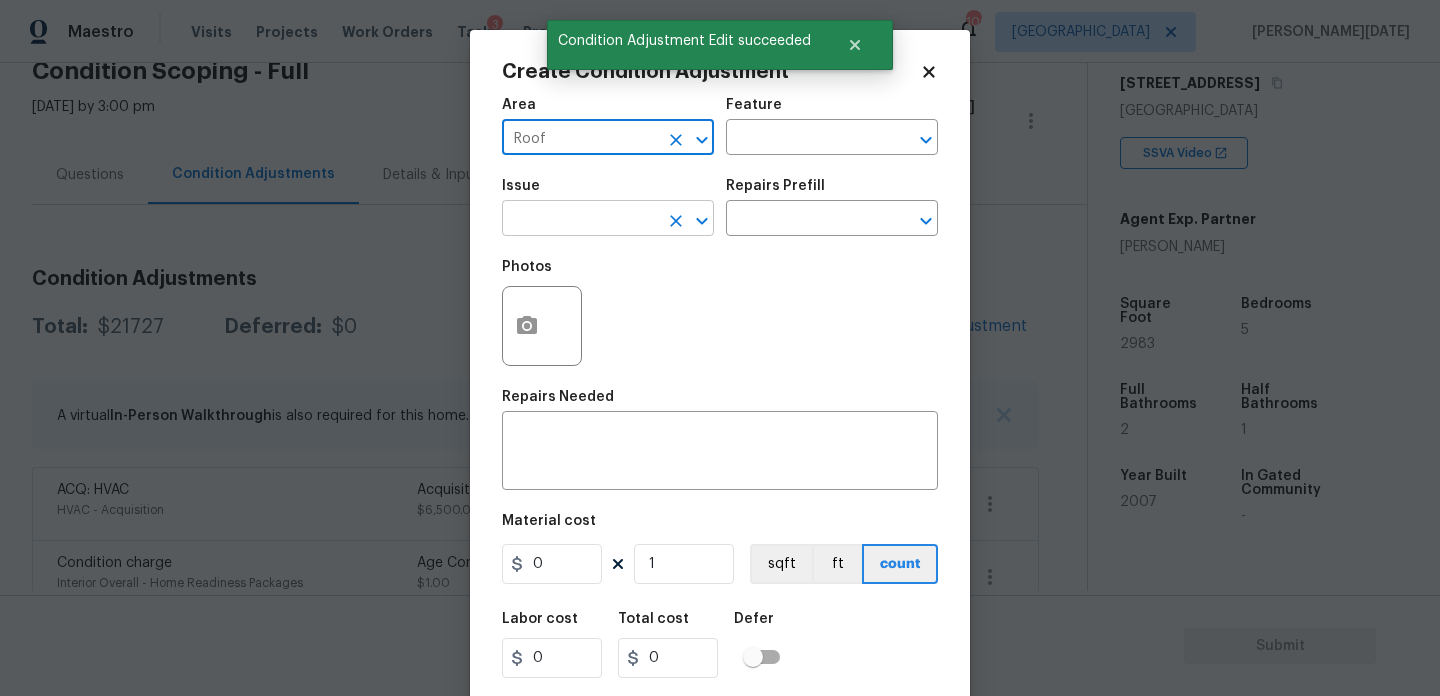 type on "Roof" 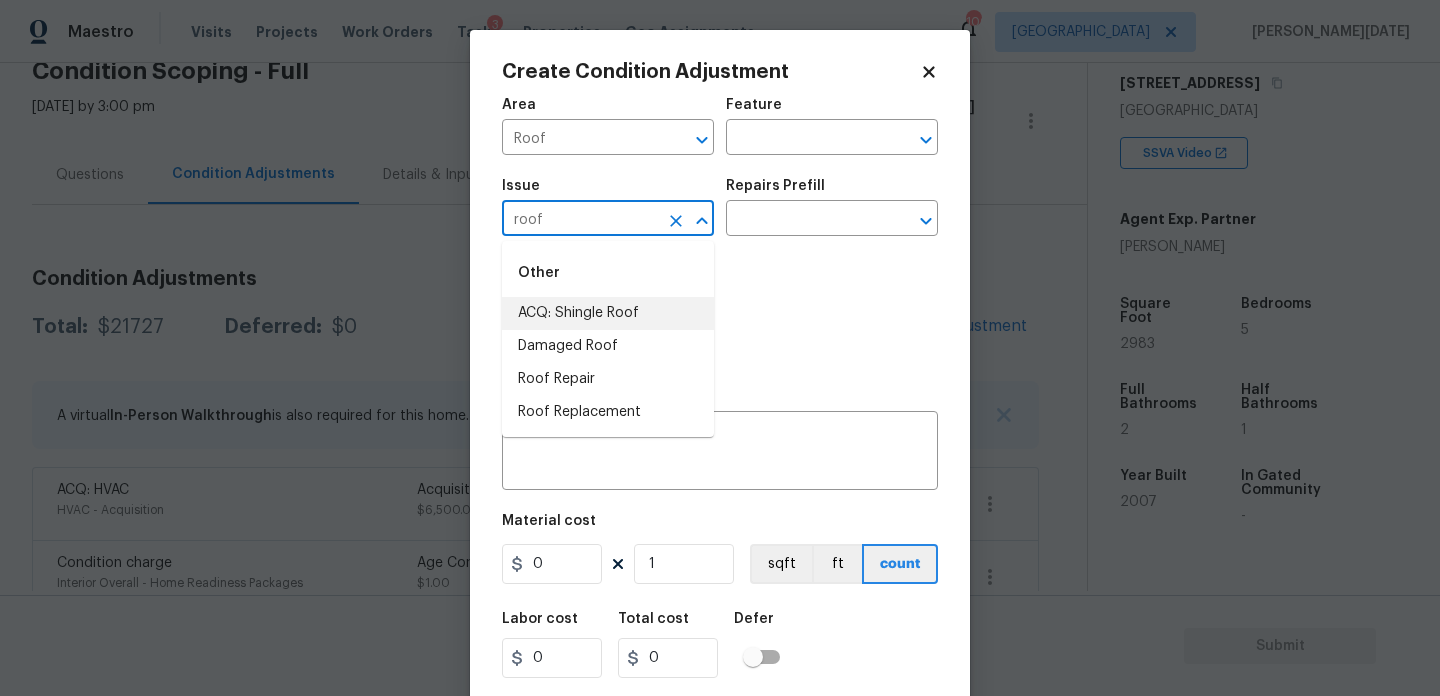 click on "ACQ: Shingle Roof" at bounding box center (608, 313) 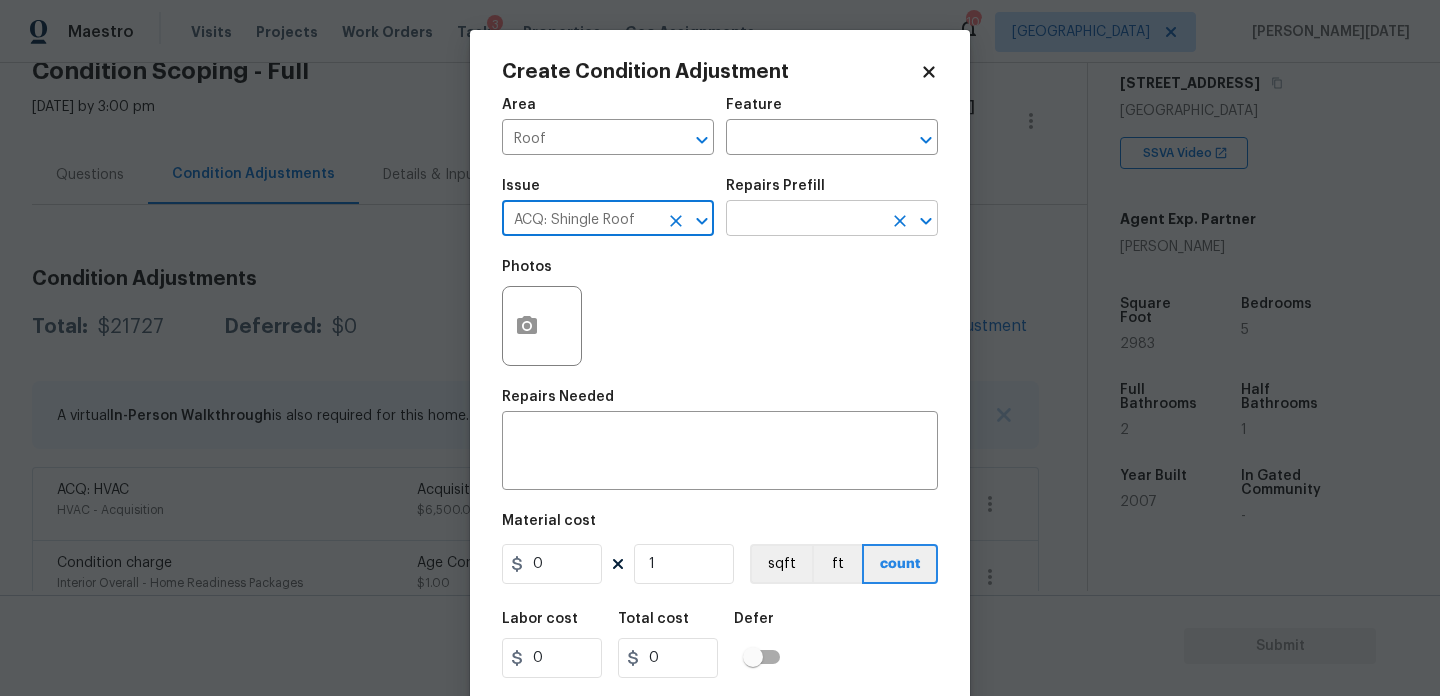 type on "ACQ: Shingle Roof" 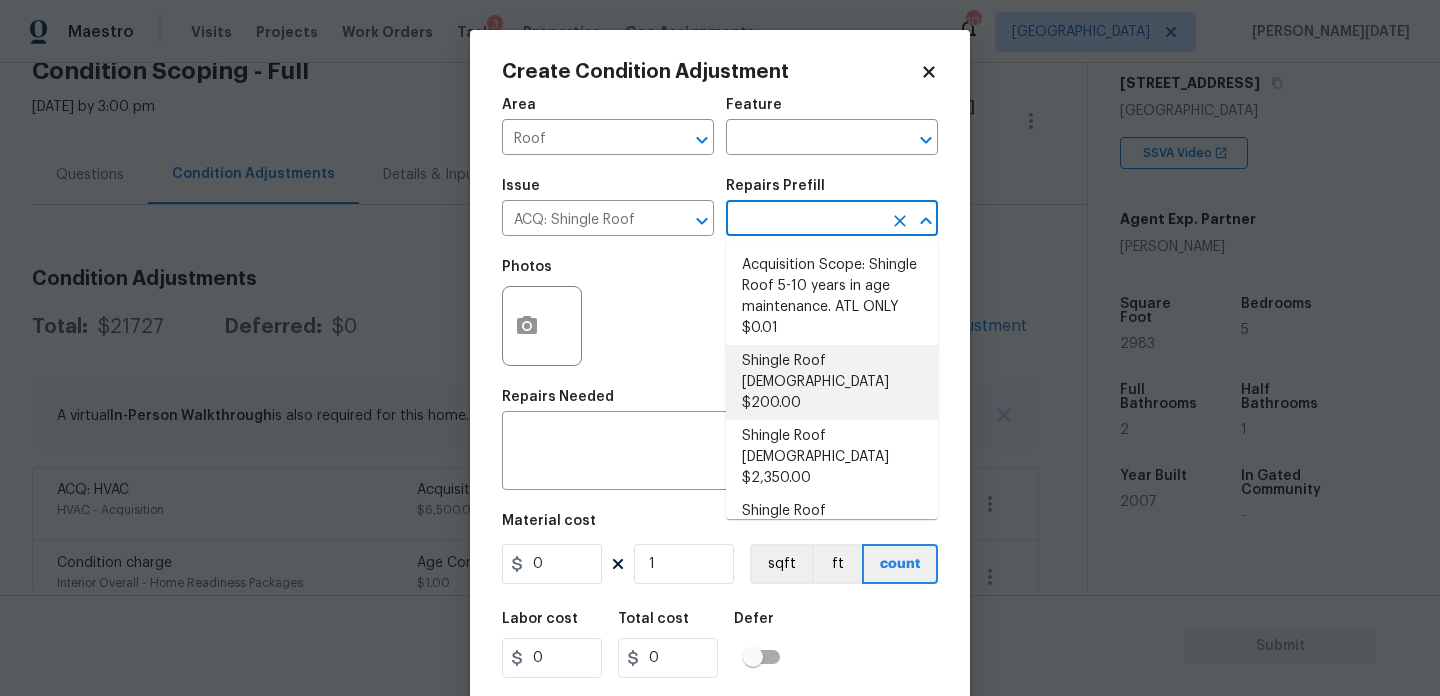 click on "Shingle Roof 0-10 Years Old $200.00" at bounding box center [832, 382] 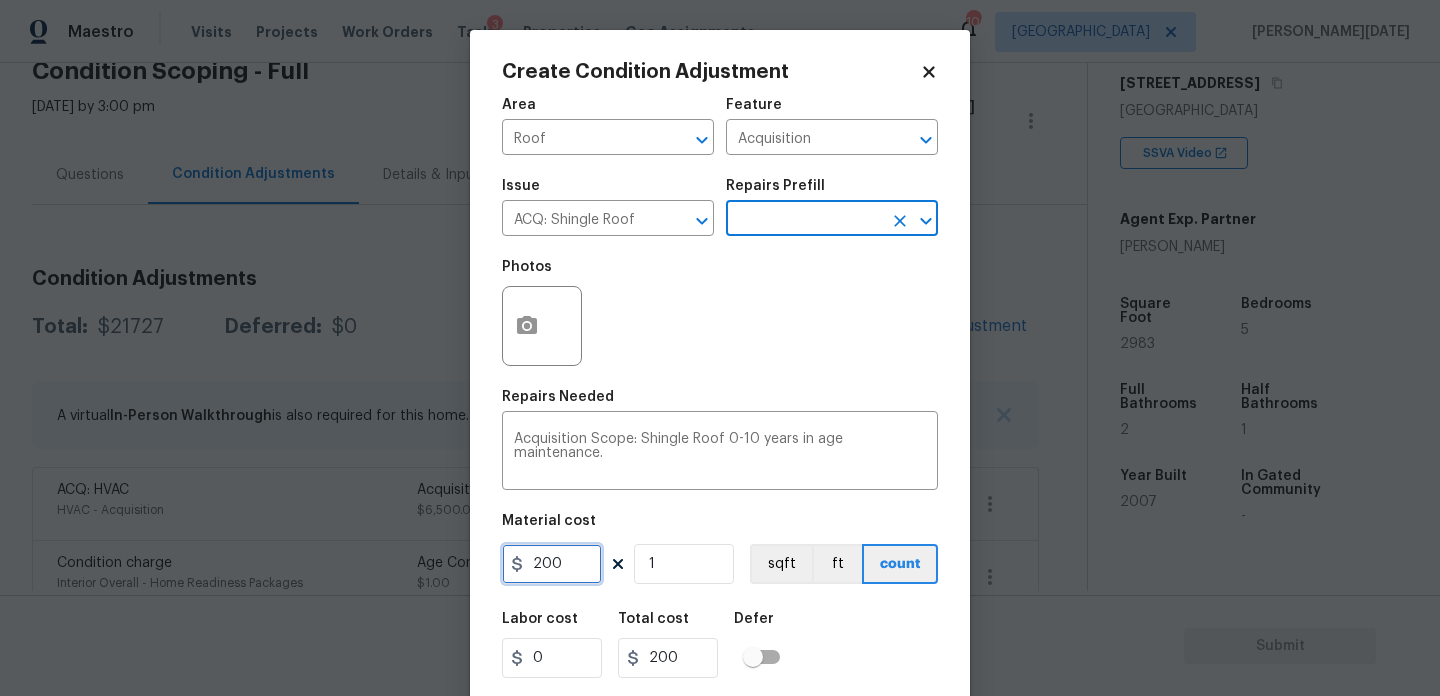 drag, startPoint x: 575, startPoint y: 560, endPoint x: 481, endPoint y: 560, distance: 94 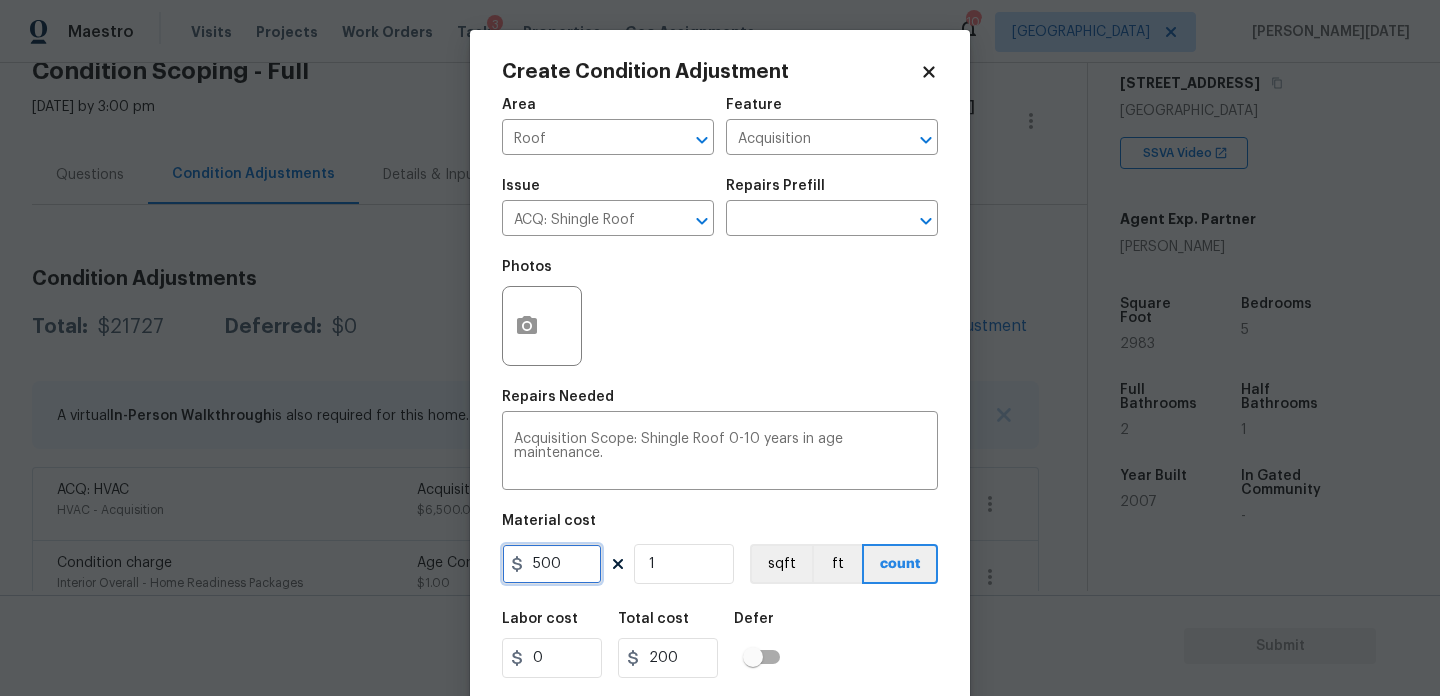 type on "500" 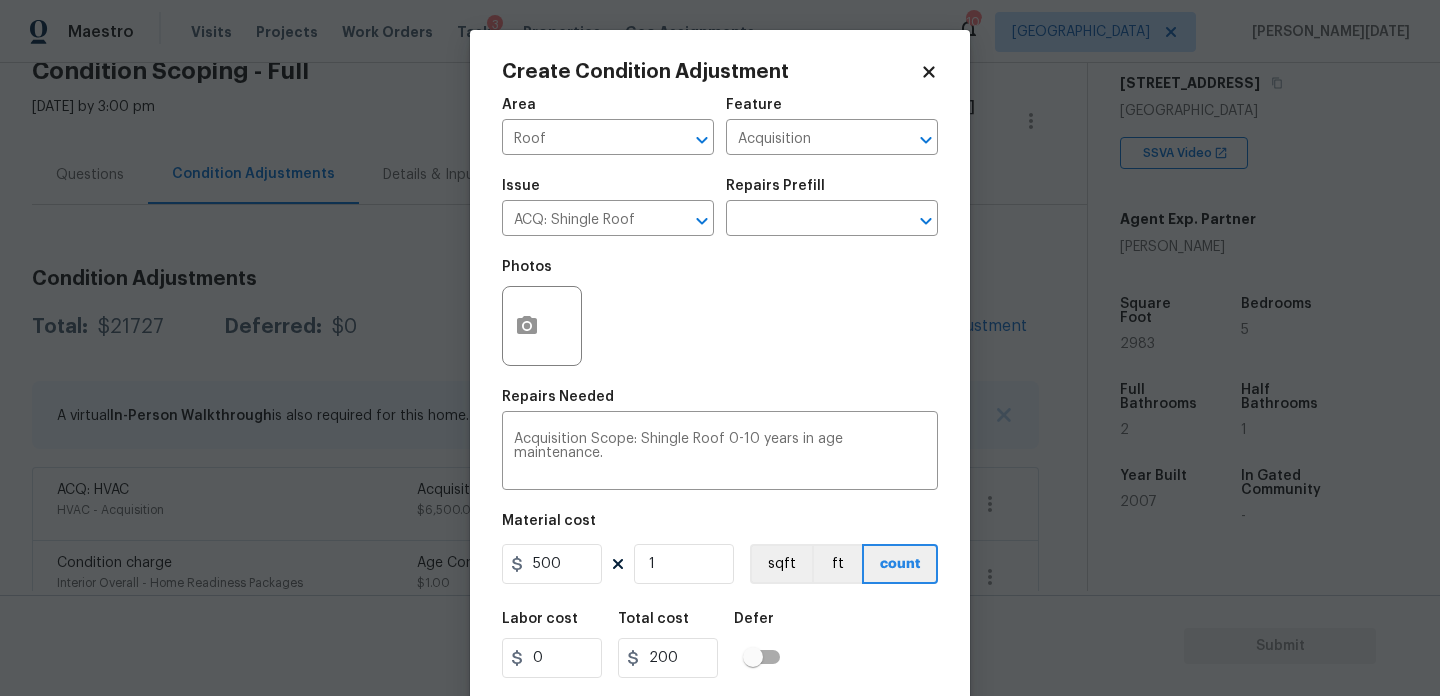 click on "Photos" at bounding box center (720, 313) 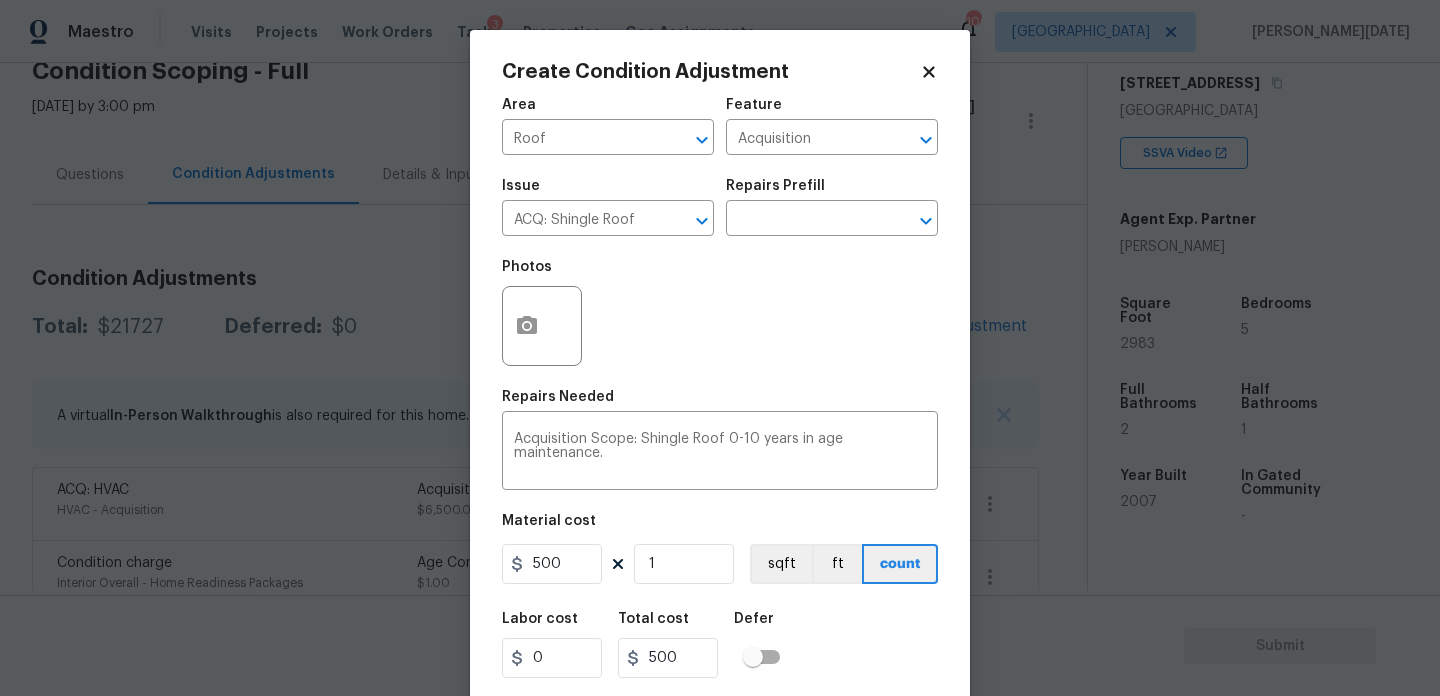 scroll, scrollTop: 51, scrollLeft: 0, axis: vertical 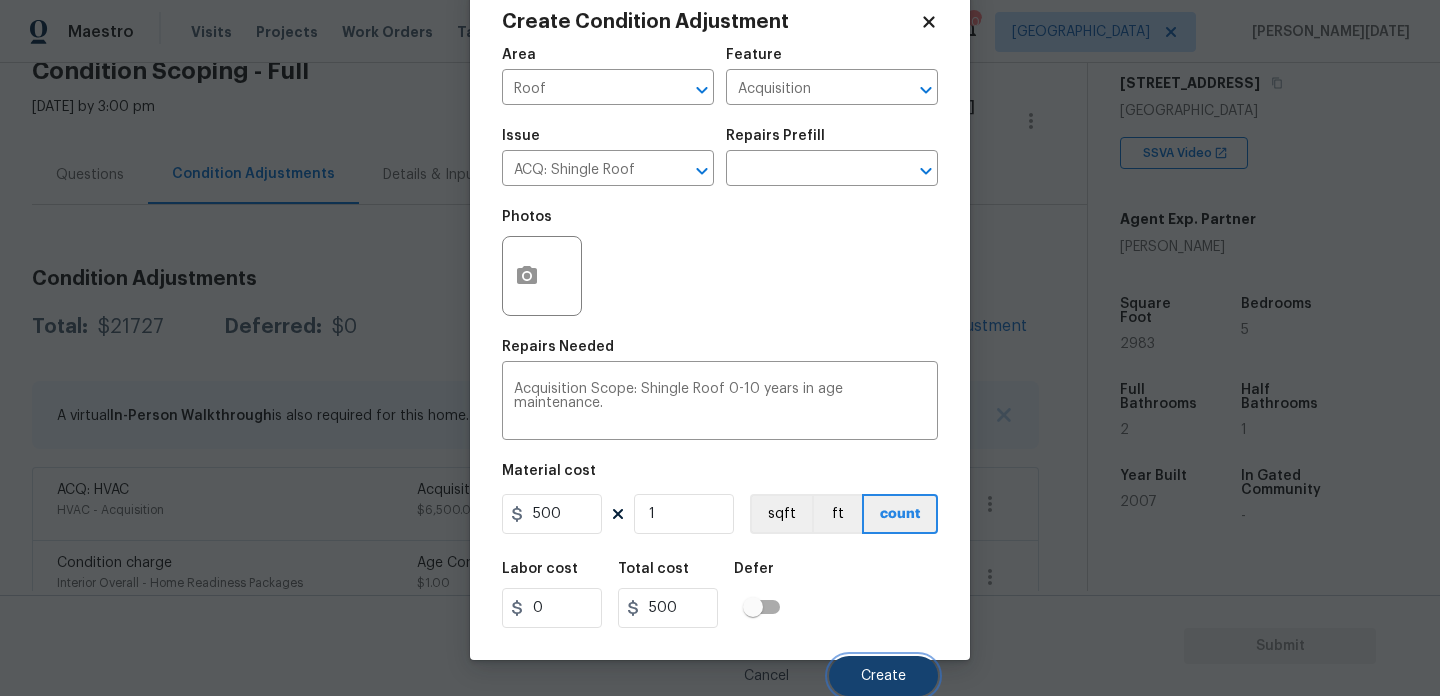 click on "Create" at bounding box center [883, 676] 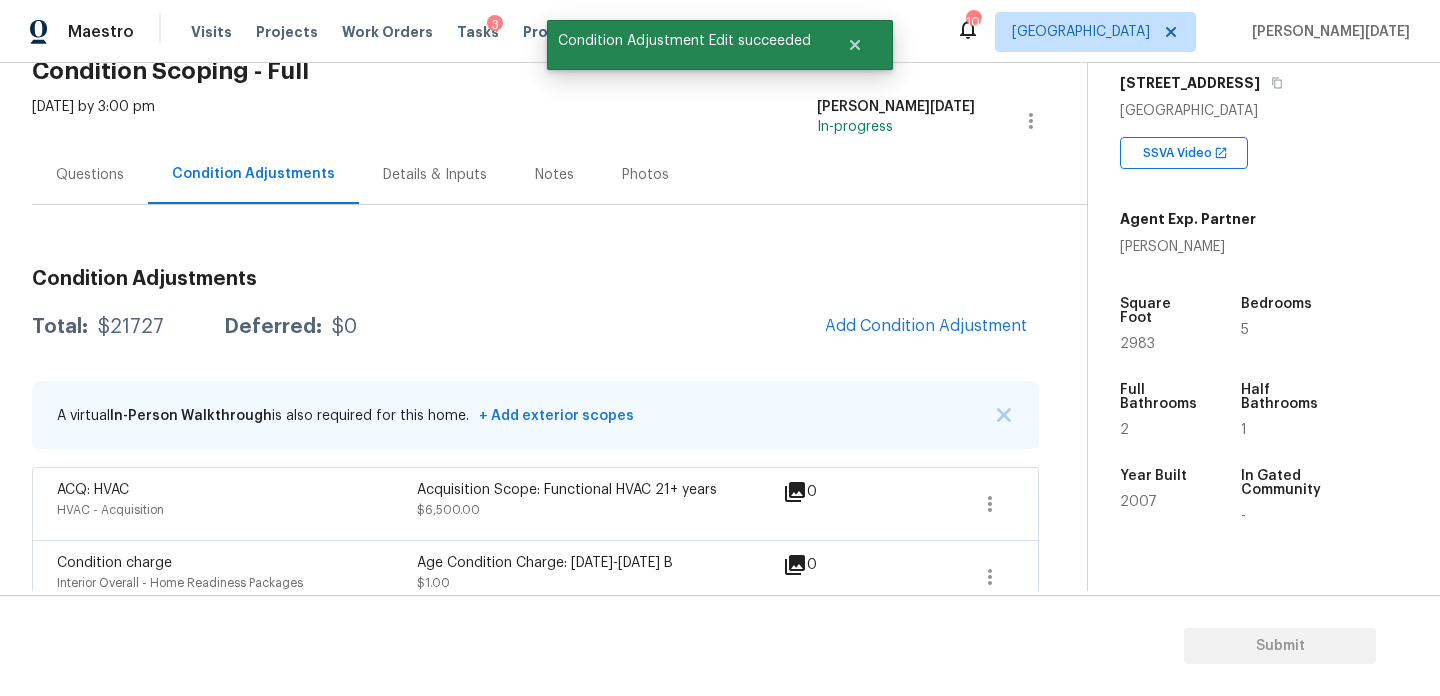 scroll, scrollTop: 44, scrollLeft: 0, axis: vertical 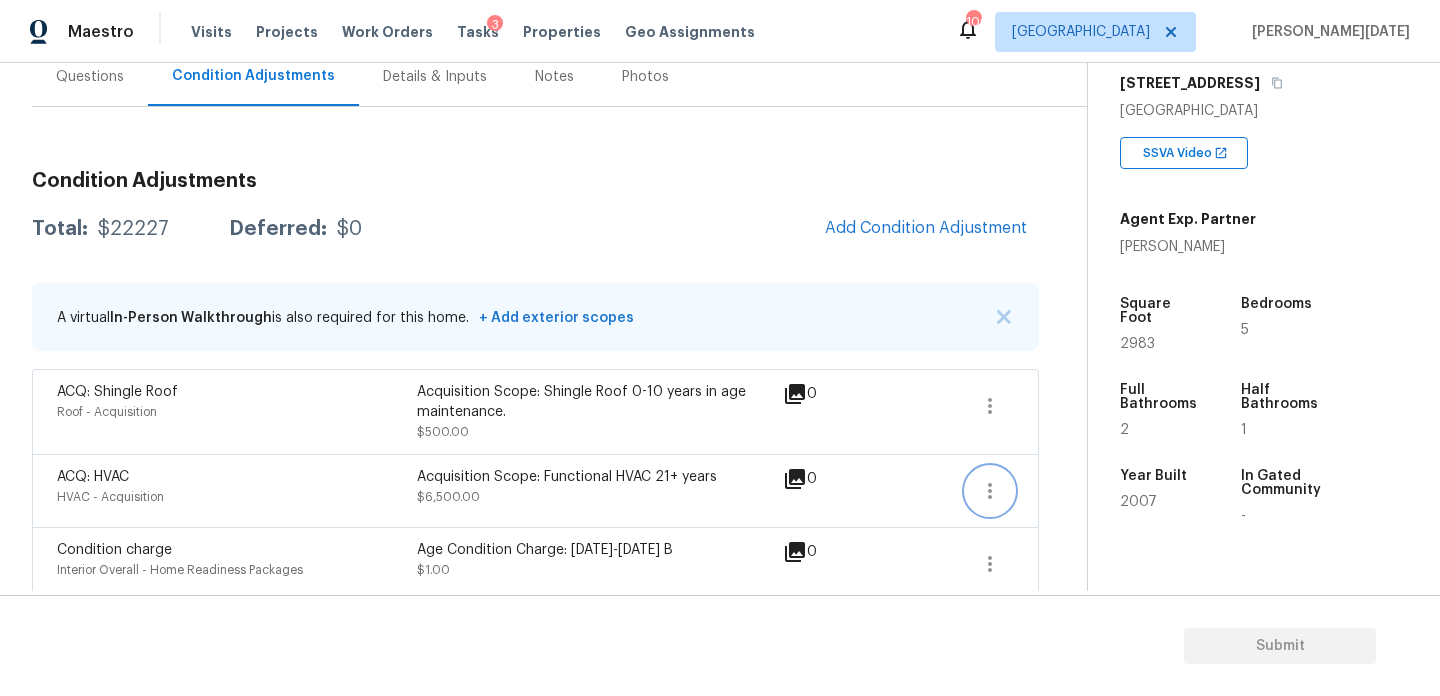 click at bounding box center [990, 491] 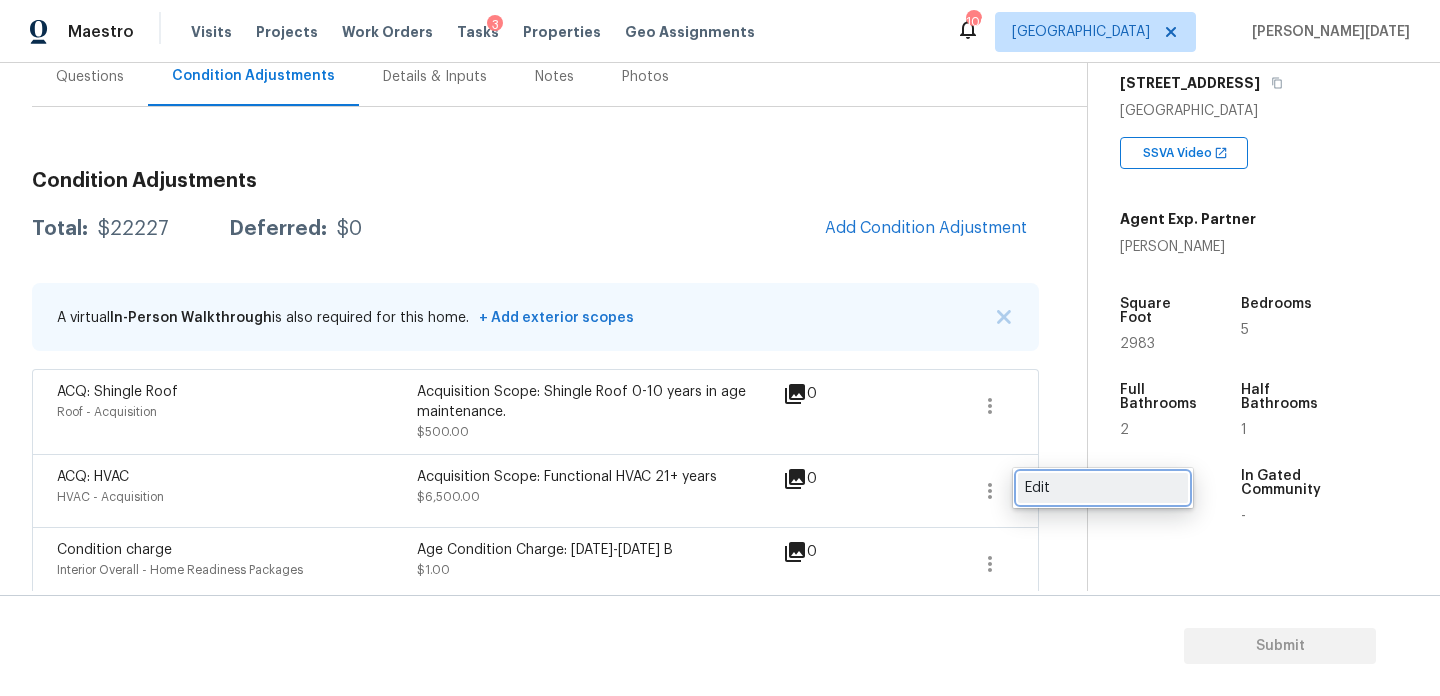 click on "Edit" at bounding box center (1103, 488) 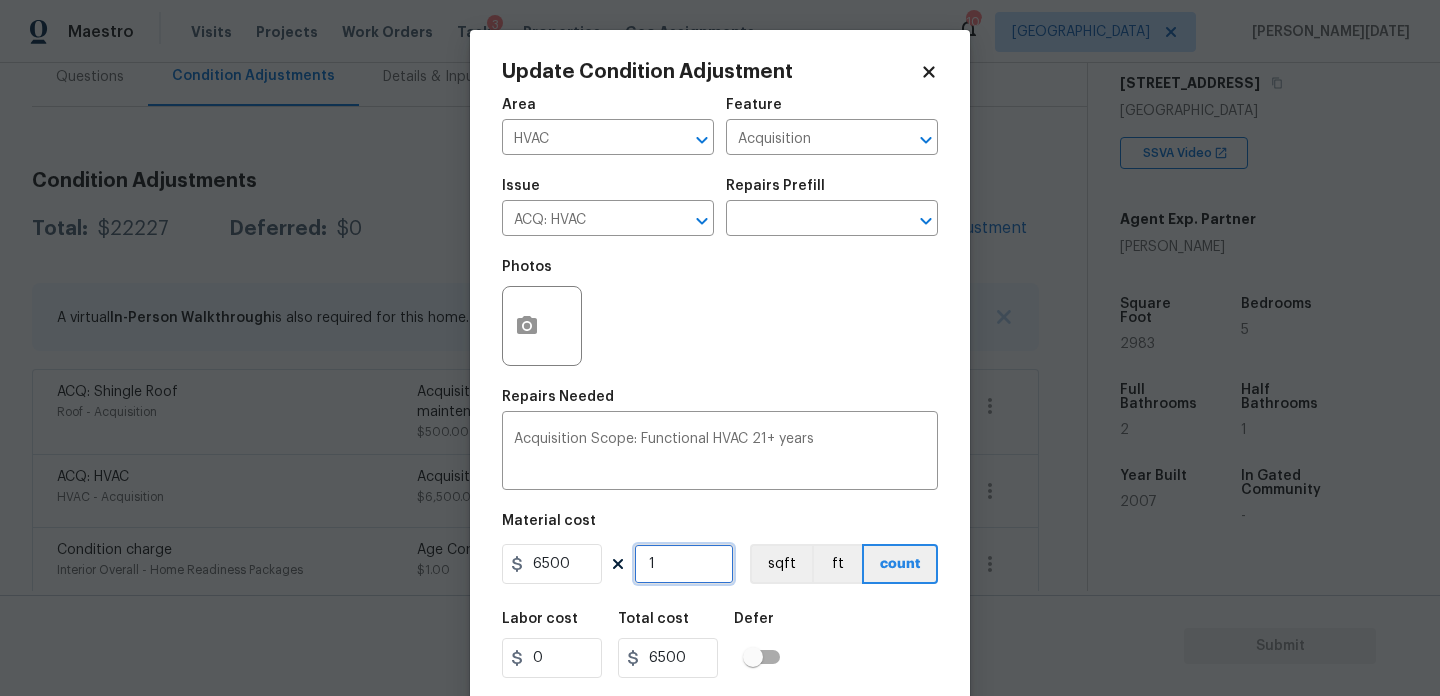 click on "1" at bounding box center [684, 564] 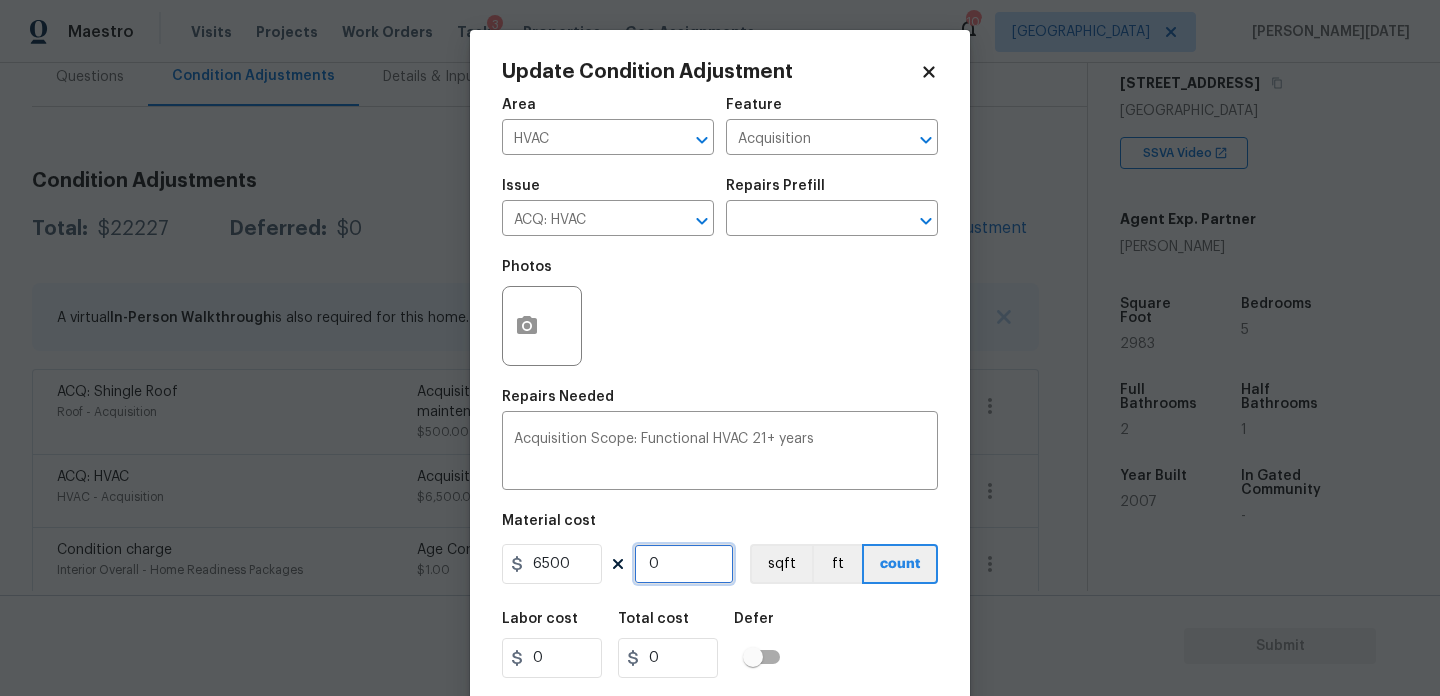 type on "2" 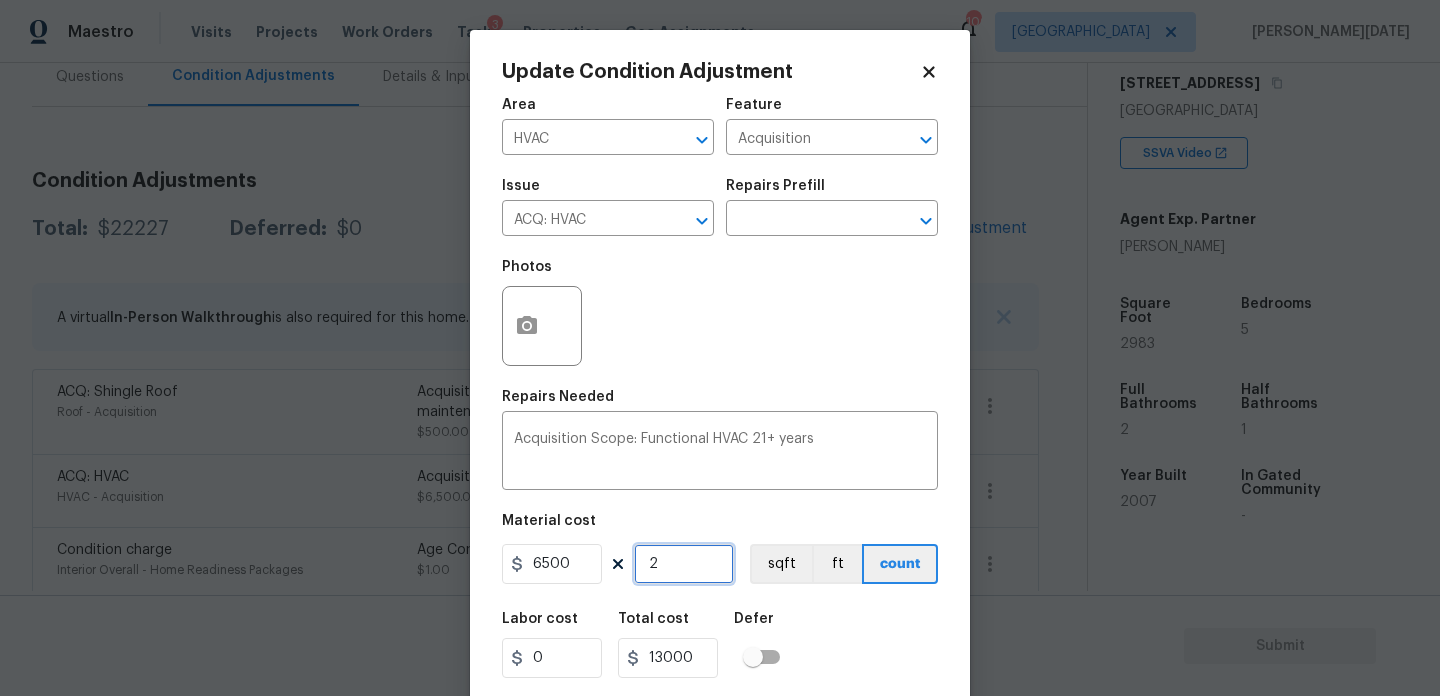 type on "2" 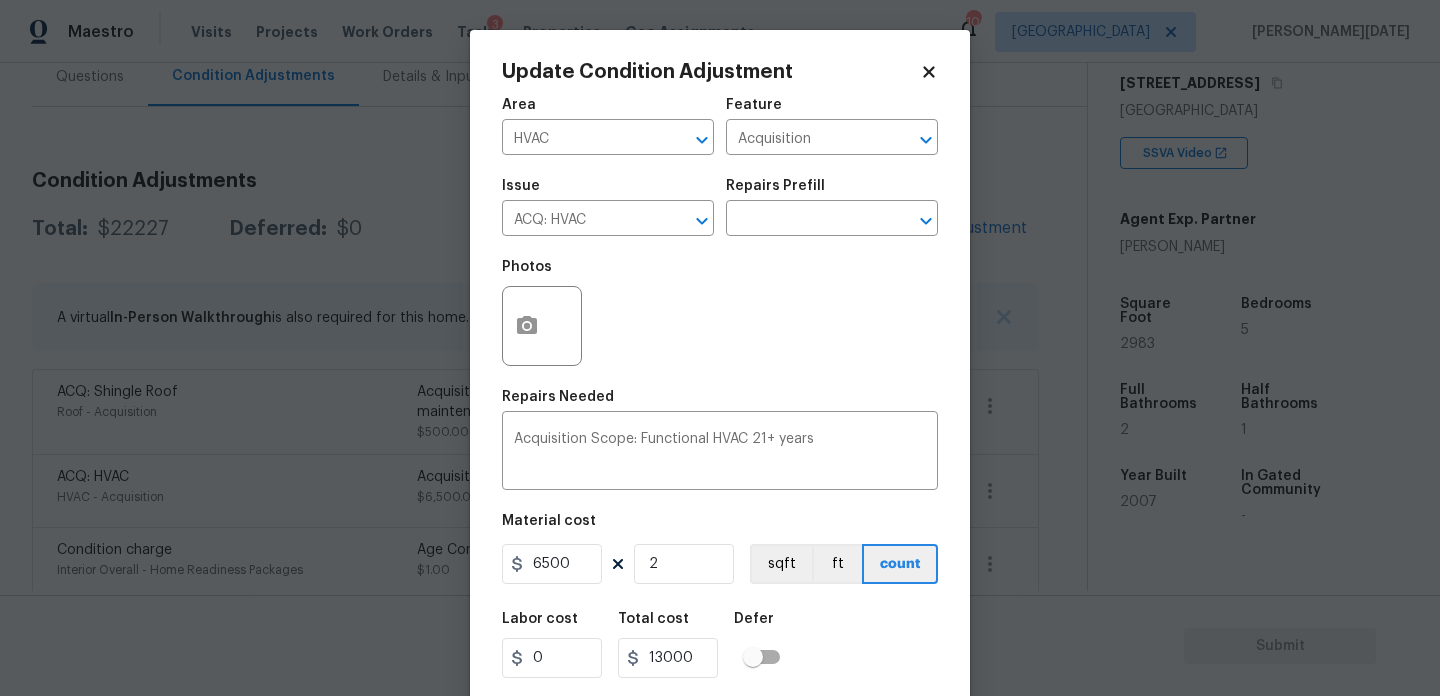 click on "Photos" at bounding box center (720, 313) 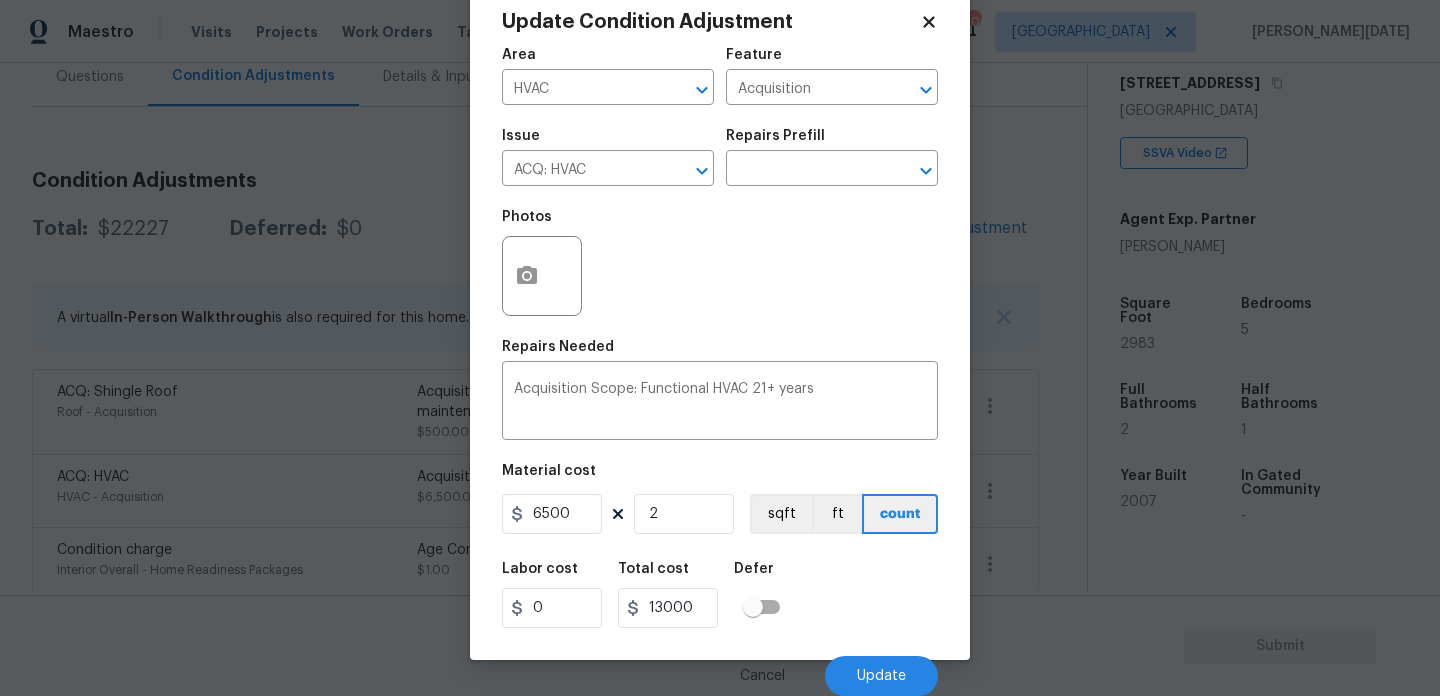click on "Cancel Update" at bounding box center [720, 668] 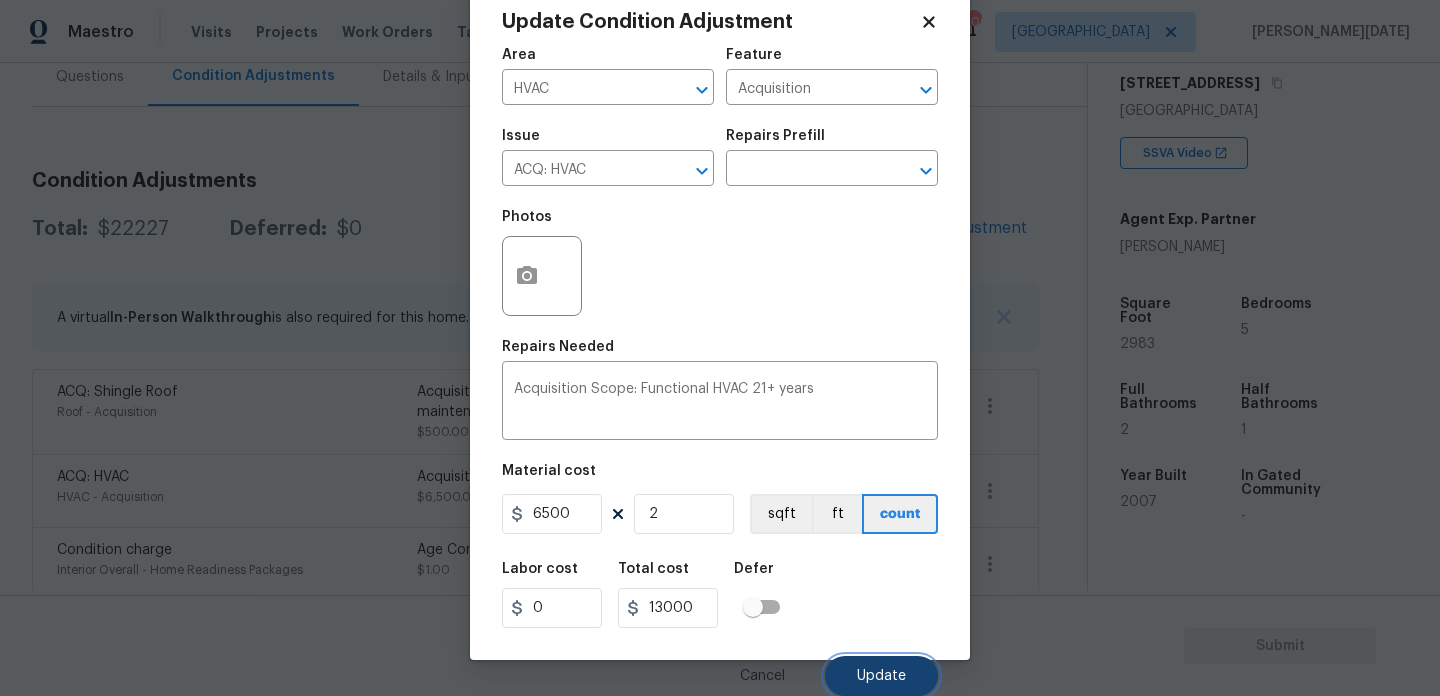 click on "Update" at bounding box center (881, 676) 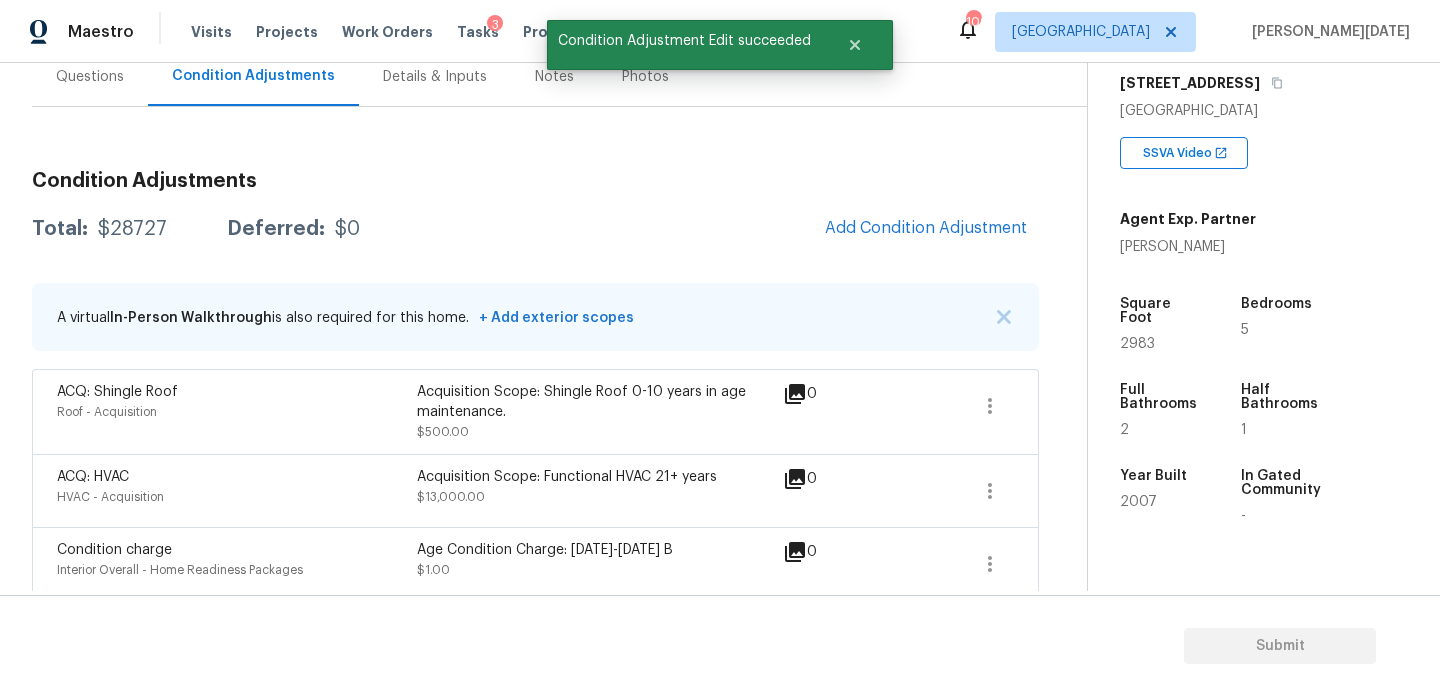 scroll, scrollTop: 0, scrollLeft: 0, axis: both 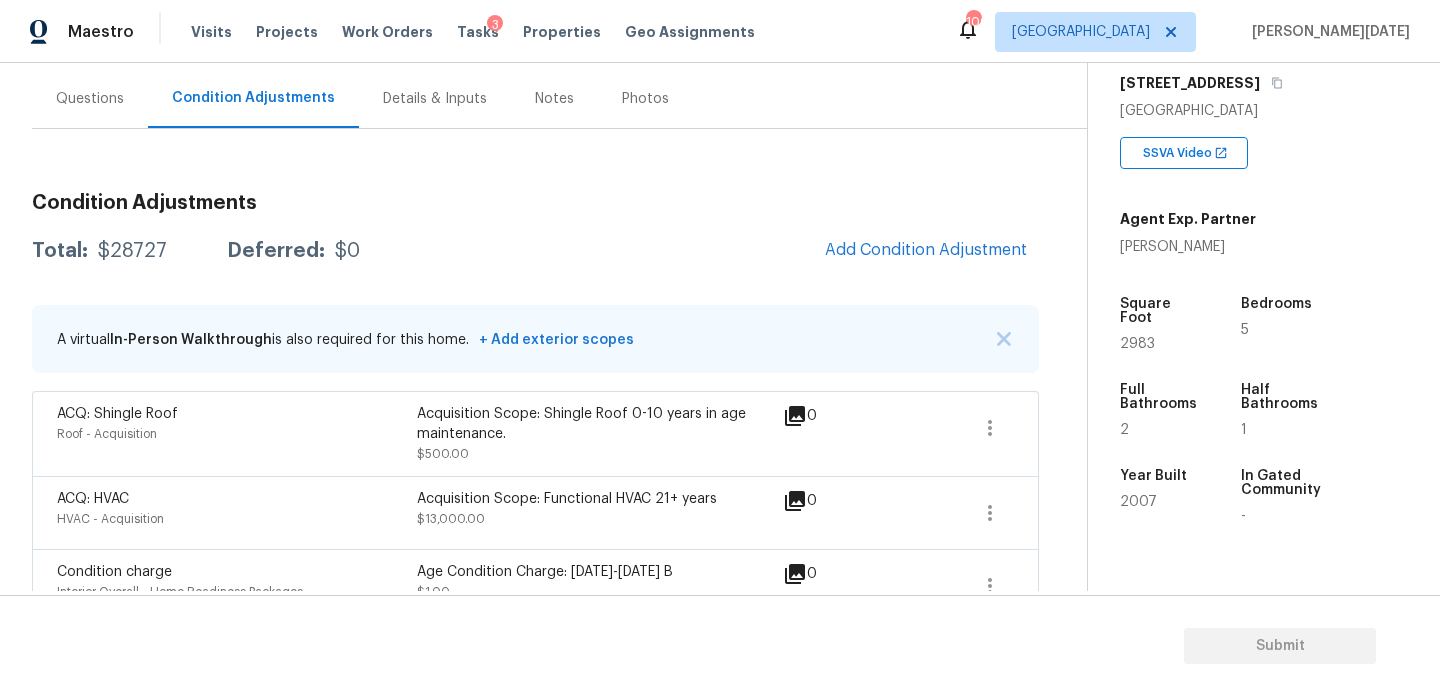 click on "Condition Adjustments Total:  $28727 Deferred:  $0 Add Condition Adjustment A virtual  In-Person Walkthrough  is also required for this home.   + Add exterior scopes ACQ: Shingle Roof Roof - Acquisition Acquisition Scope: Shingle Roof 0-10 years in age maintenance. $500.00   0 ACQ: HVAC HVAC - Acquisition Acquisition Scope: Functional HVAC 21+ years $13,000.00   0 Condition charge Interior Overall - Home Readiness Packages Age Condition Charge: 1993-2008 B	 $1.00   0 ACQ: Flooring Interior Overall - Acquisition Acquisition Scope: Moderate flooring repairs $1,571.00   3 Interior Paint Interior Overall - Overall Paint Prep, mask and paint the interior ceiling(s) (roll or spray and back roll). Ensure that the ceiling is properly painted, uniform in appearance, color, texture and sheen. Remove and dispose of all debris properly. $500.00   5 ACQ: Paint Interior Overall - Acquisition Acquisition Scope: 75%+ of the home will likely require interior paint $5,530.00   10 Siding Exterior Overall - Siding $575.00   0" at bounding box center [535, 755] 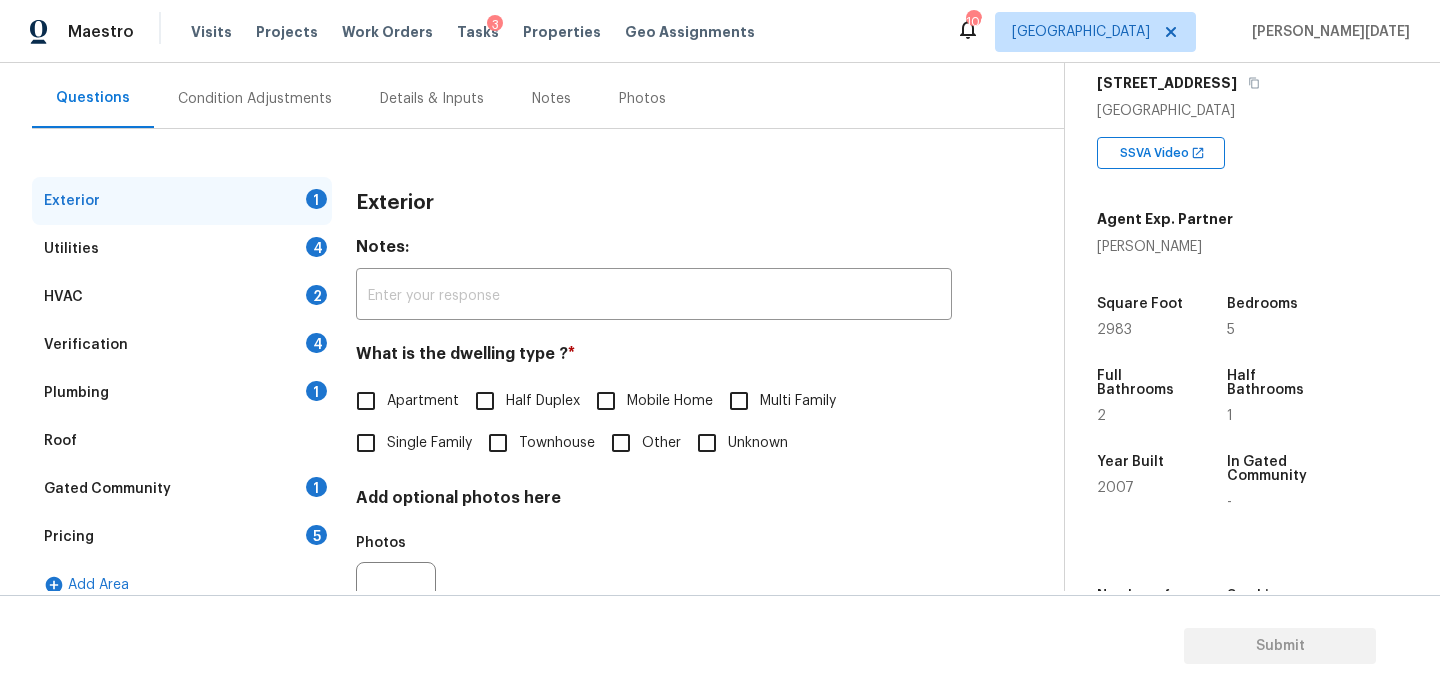 scroll, scrollTop: 231, scrollLeft: 0, axis: vertical 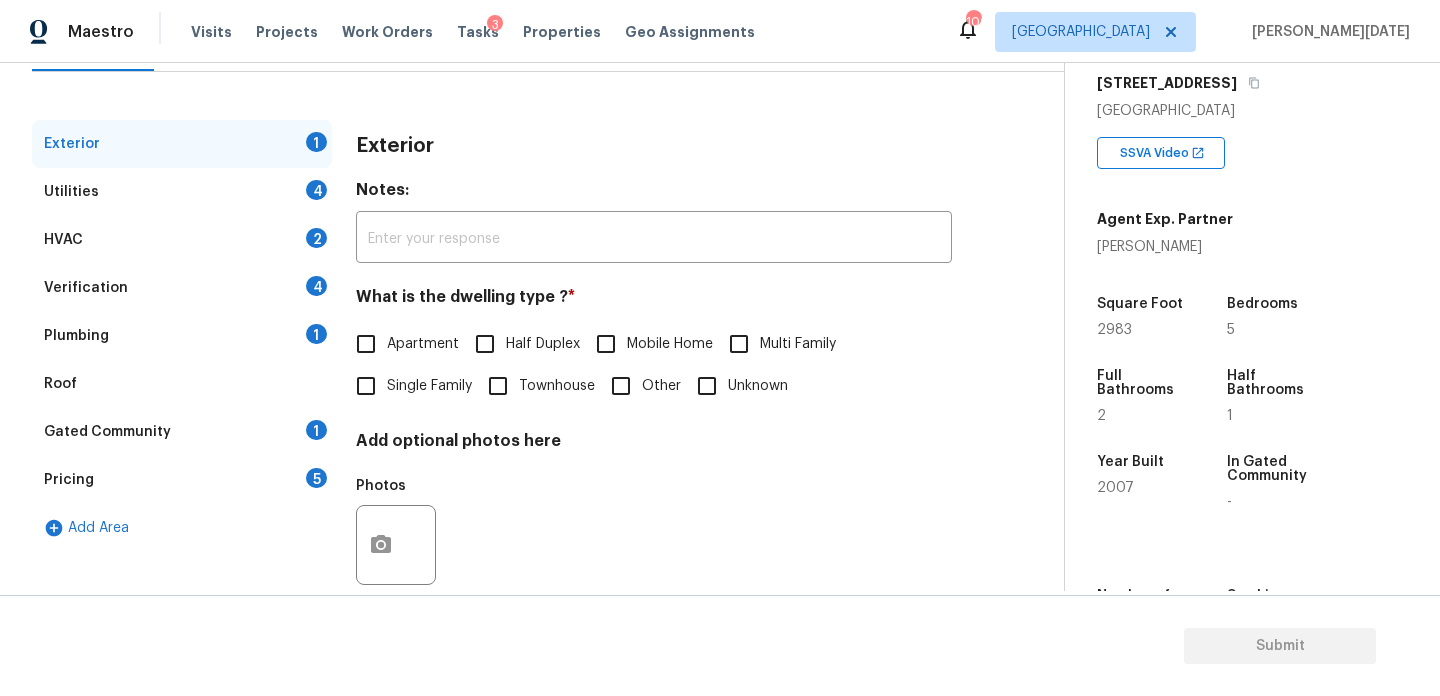 click on "Pricing 5" at bounding box center (182, 480) 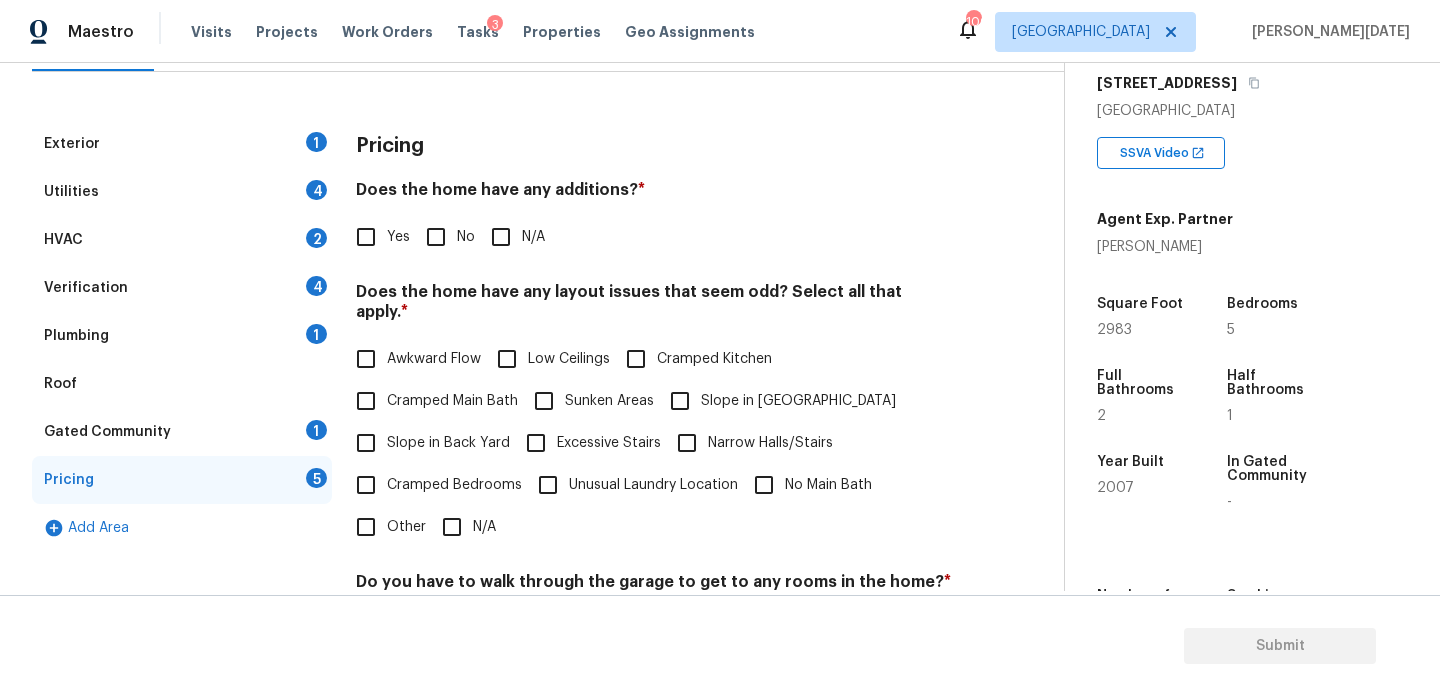 scroll, scrollTop: 363, scrollLeft: 0, axis: vertical 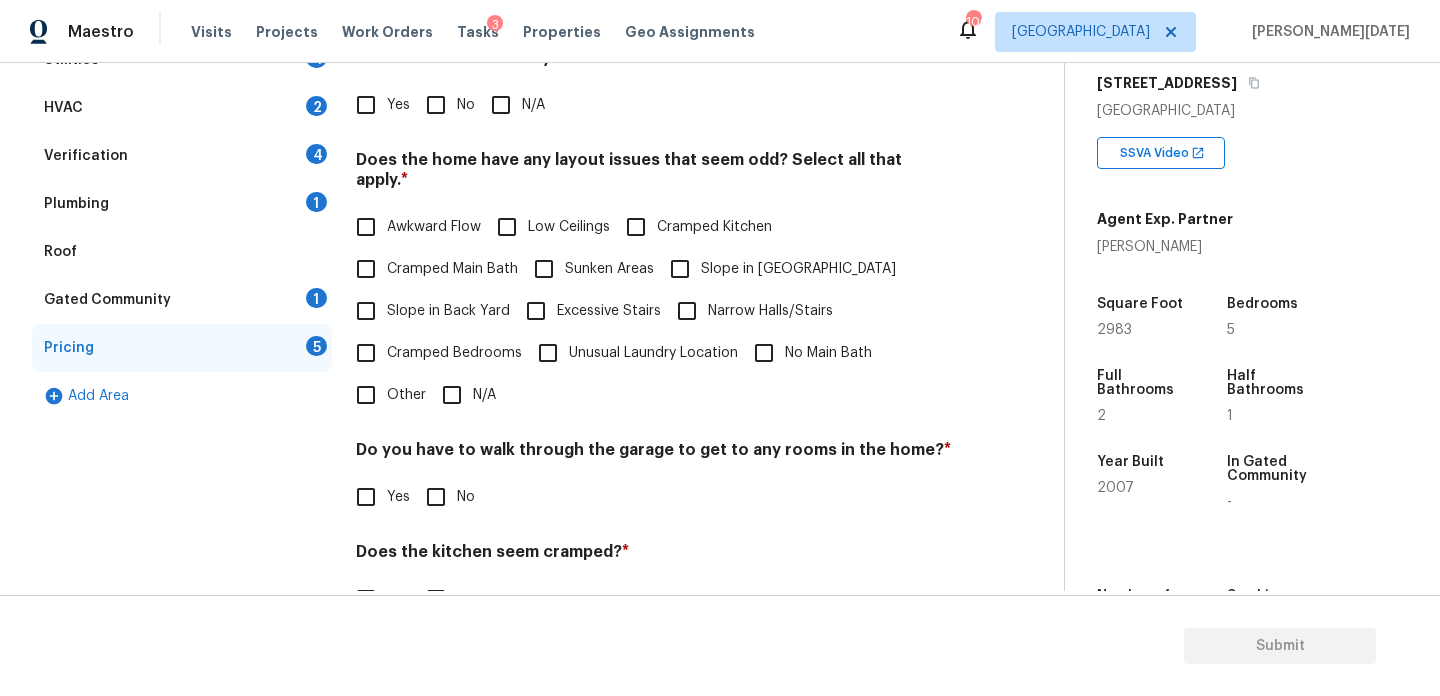 click on "Slope in [GEOGRAPHIC_DATA]" at bounding box center [680, 269] 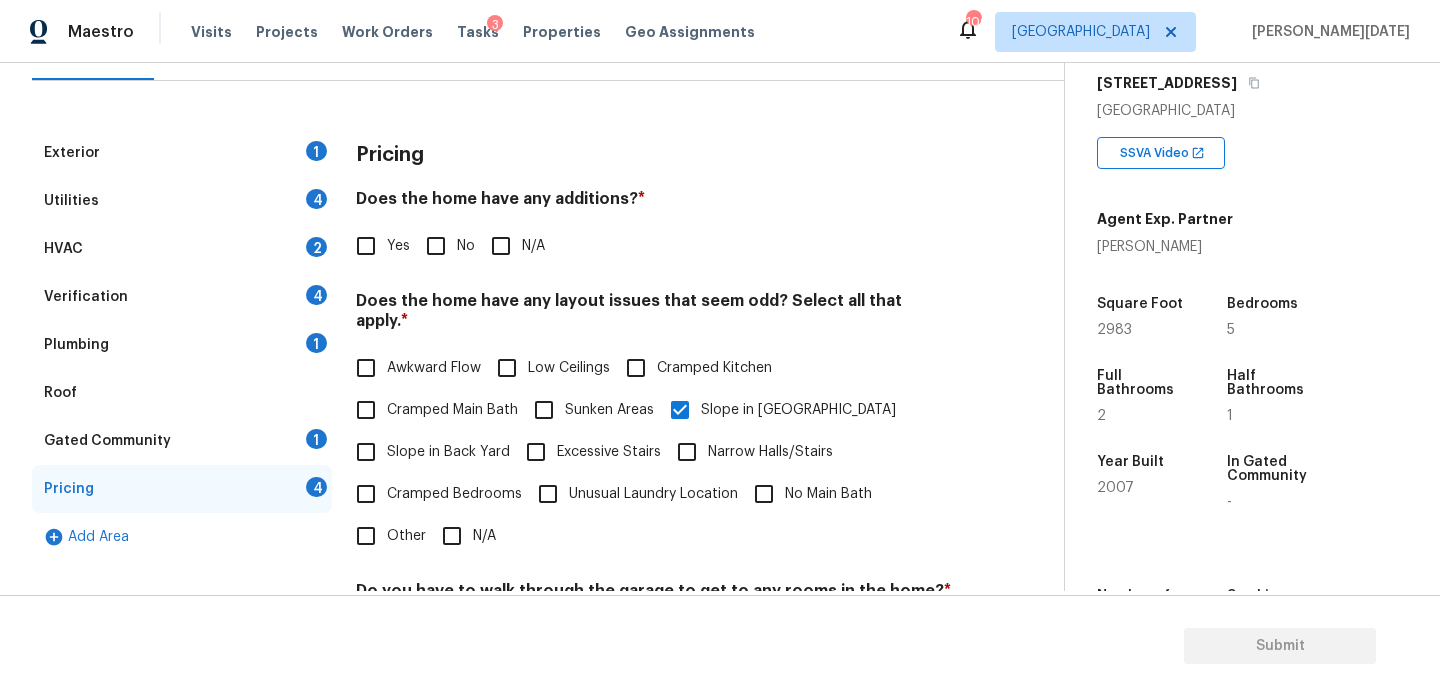 click on "No" at bounding box center (436, 246) 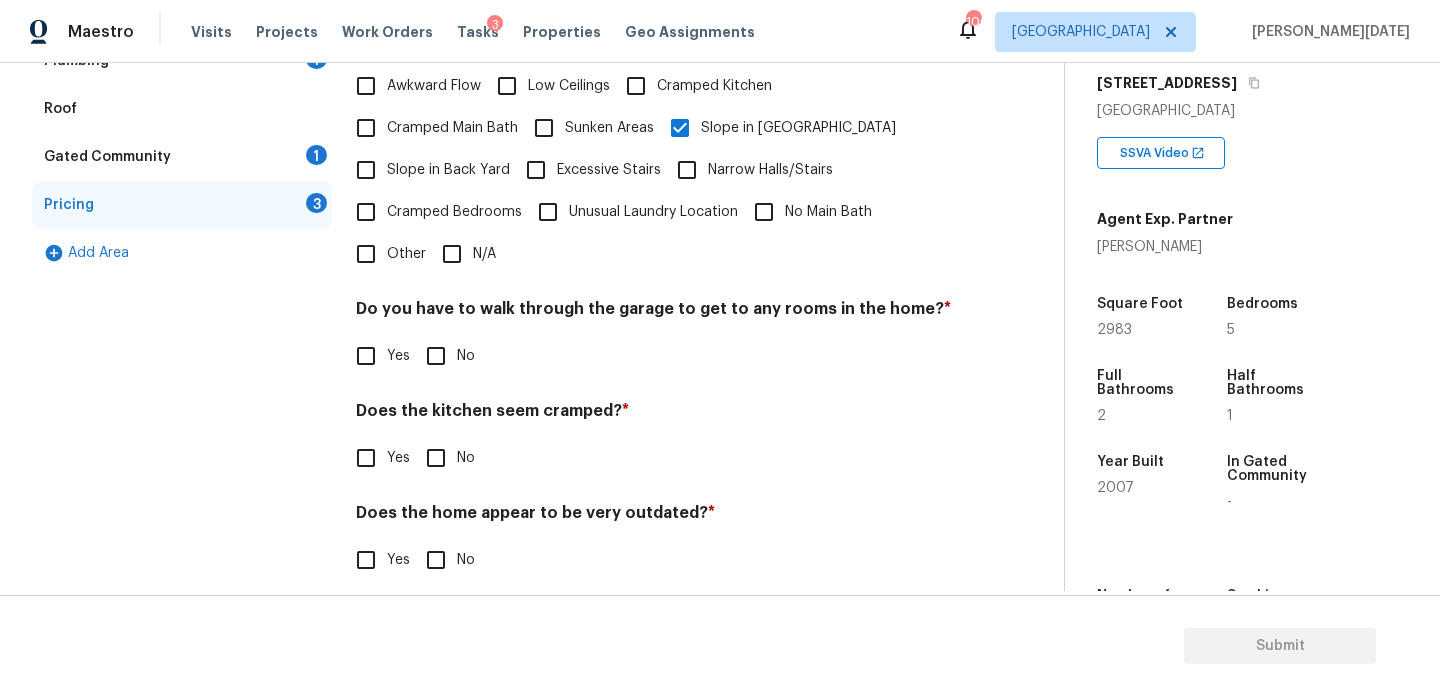 scroll, scrollTop: 504, scrollLeft: 0, axis: vertical 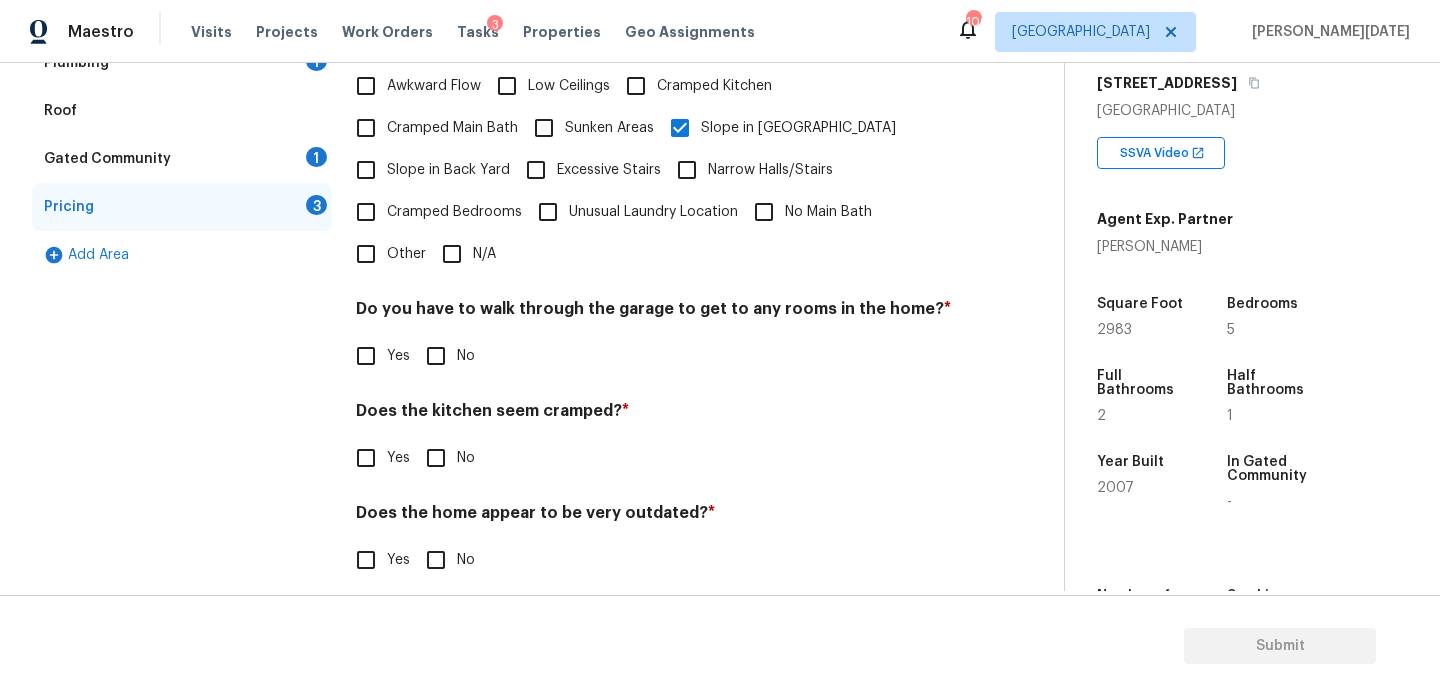 click on "No" at bounding box center [436, 356] 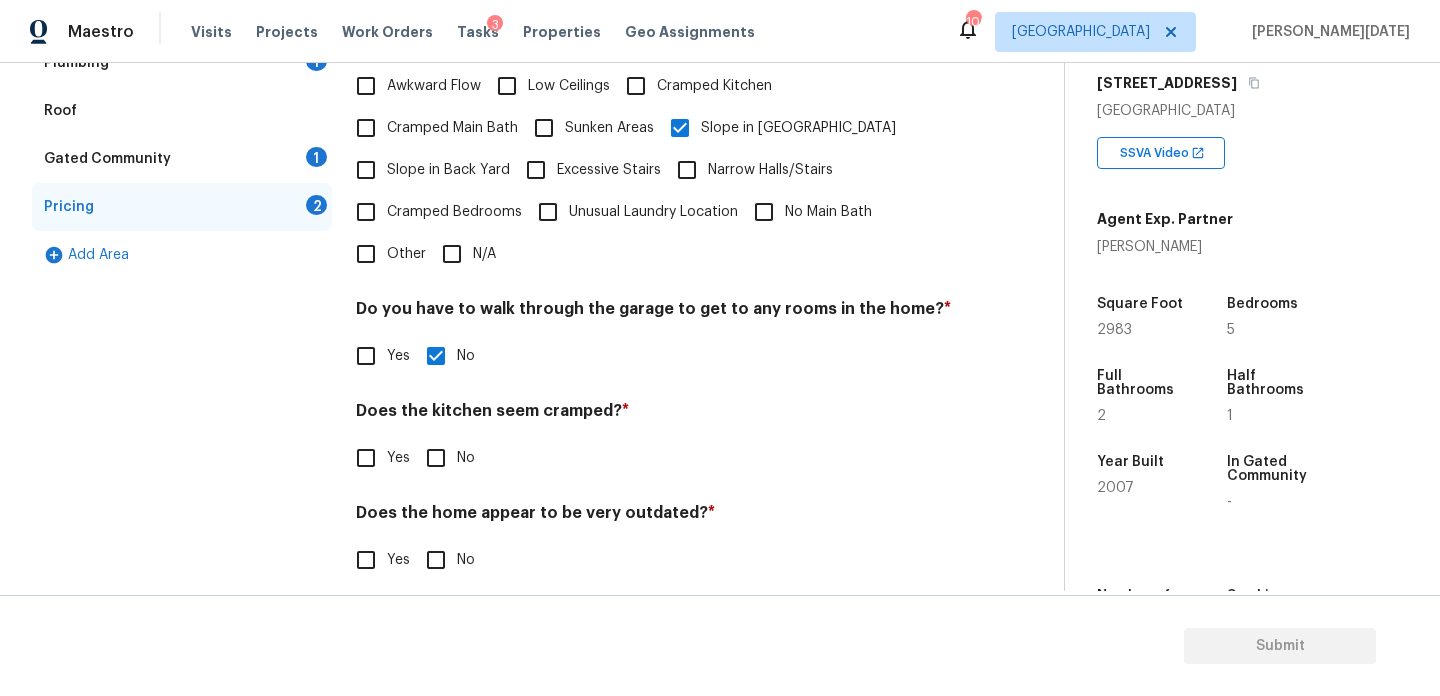click on "Does the kitchen seem cramped?  * Yes No" at bounding box center [654, 440] 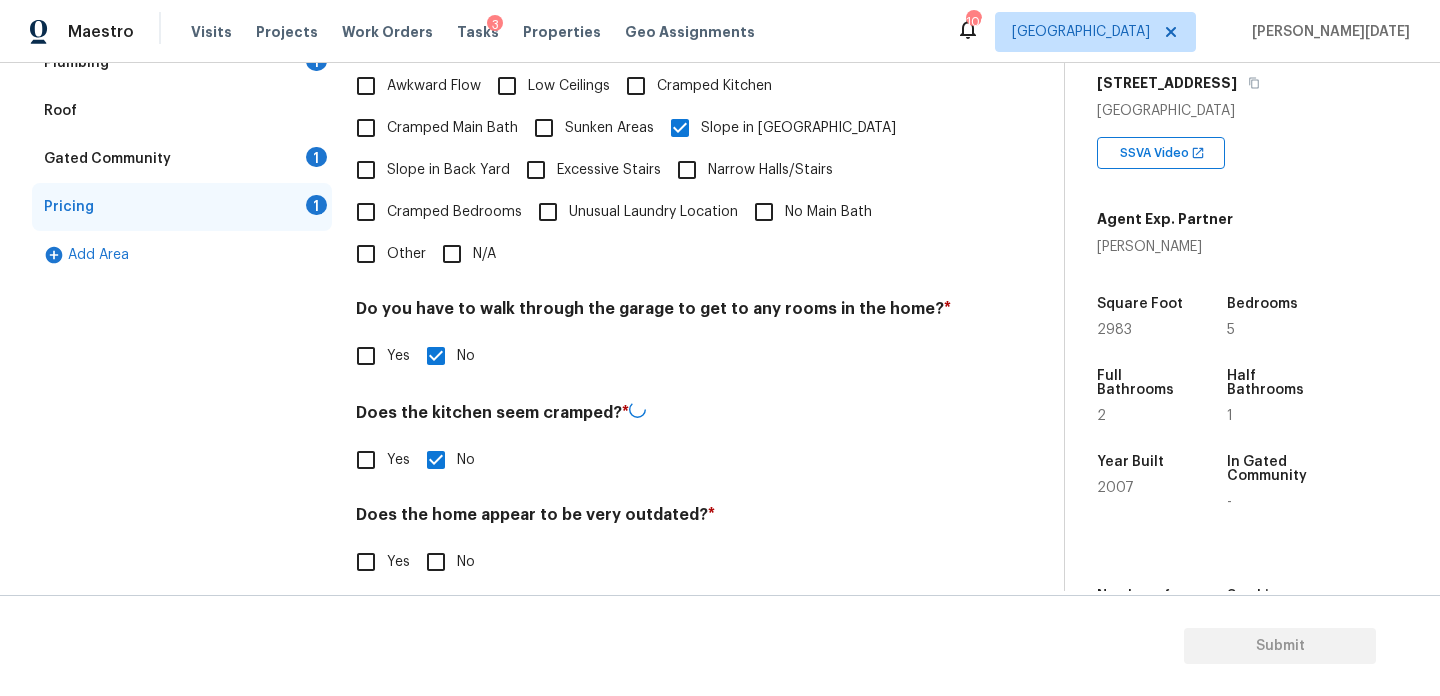 click on "No" at bounding box center [436, 562] 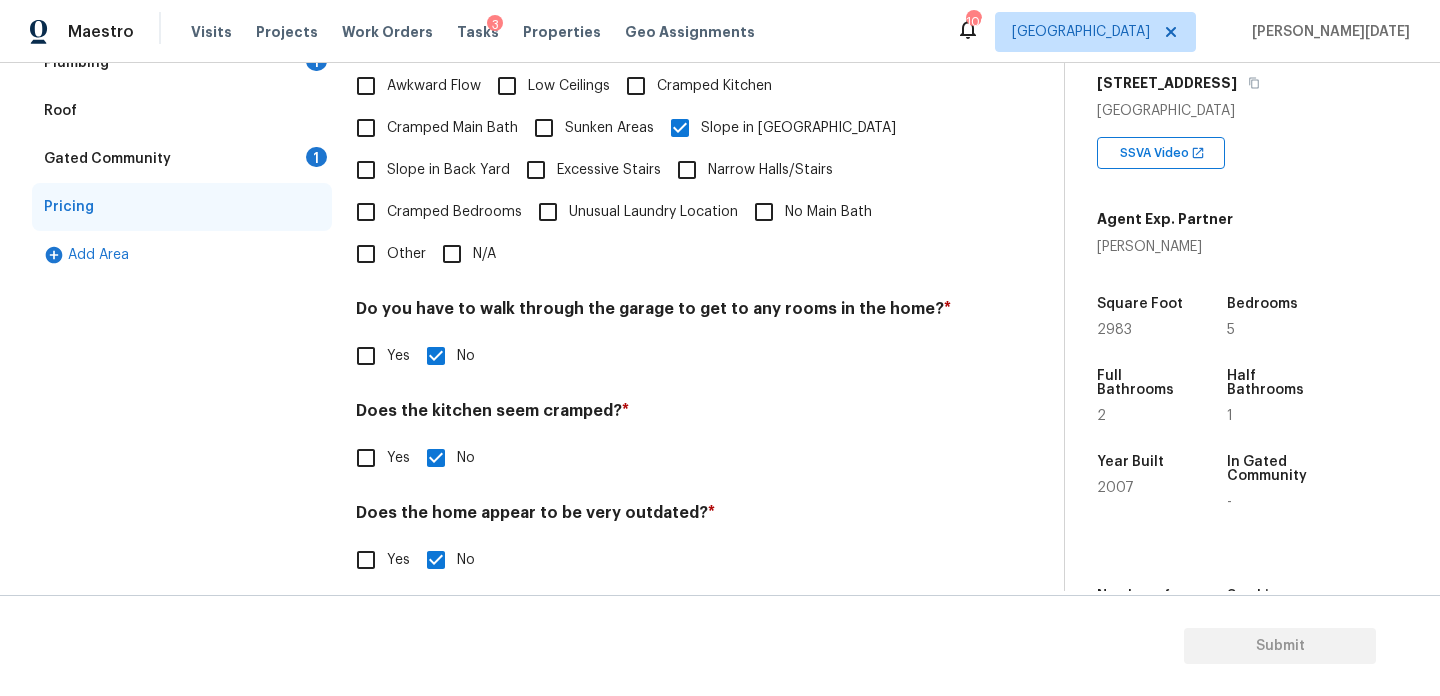 scroll, scrollTop: 0, scrollLeft: 0, axis: both 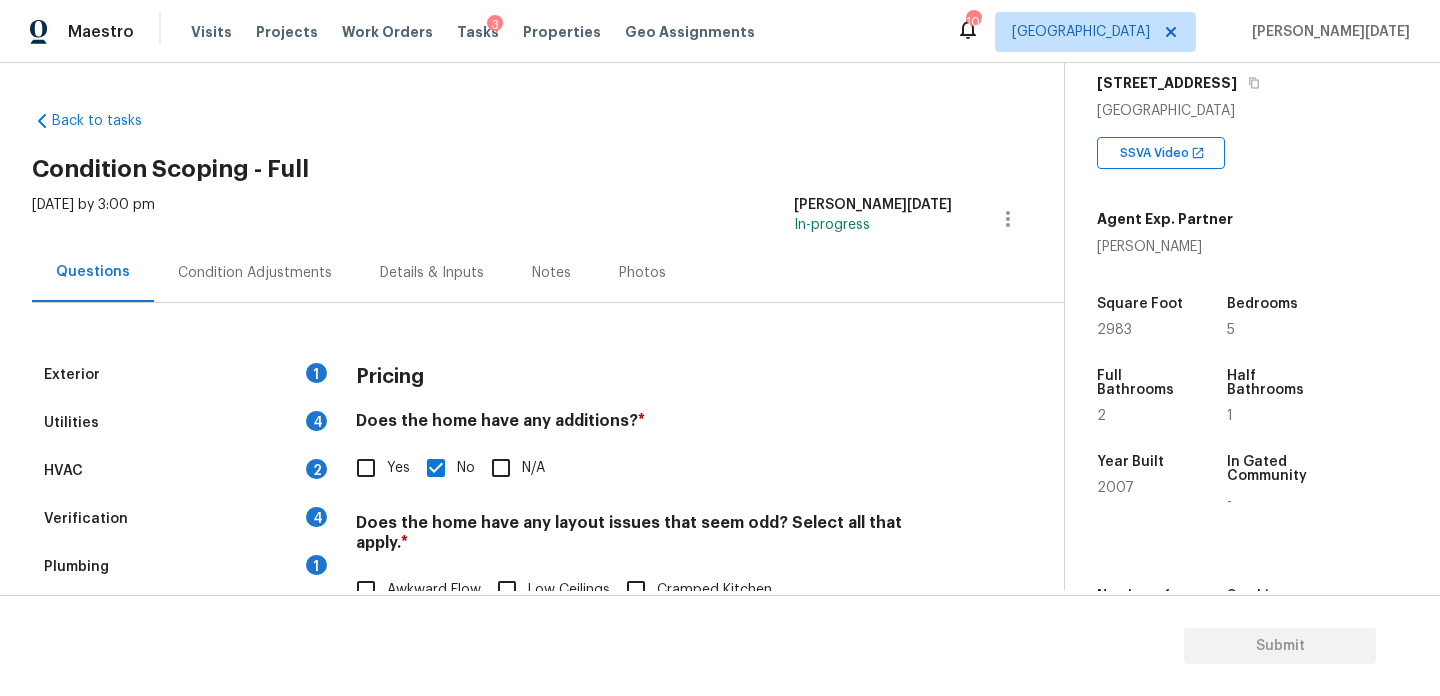 click on "Condition Adjustments" at bounding box center (255, 273) 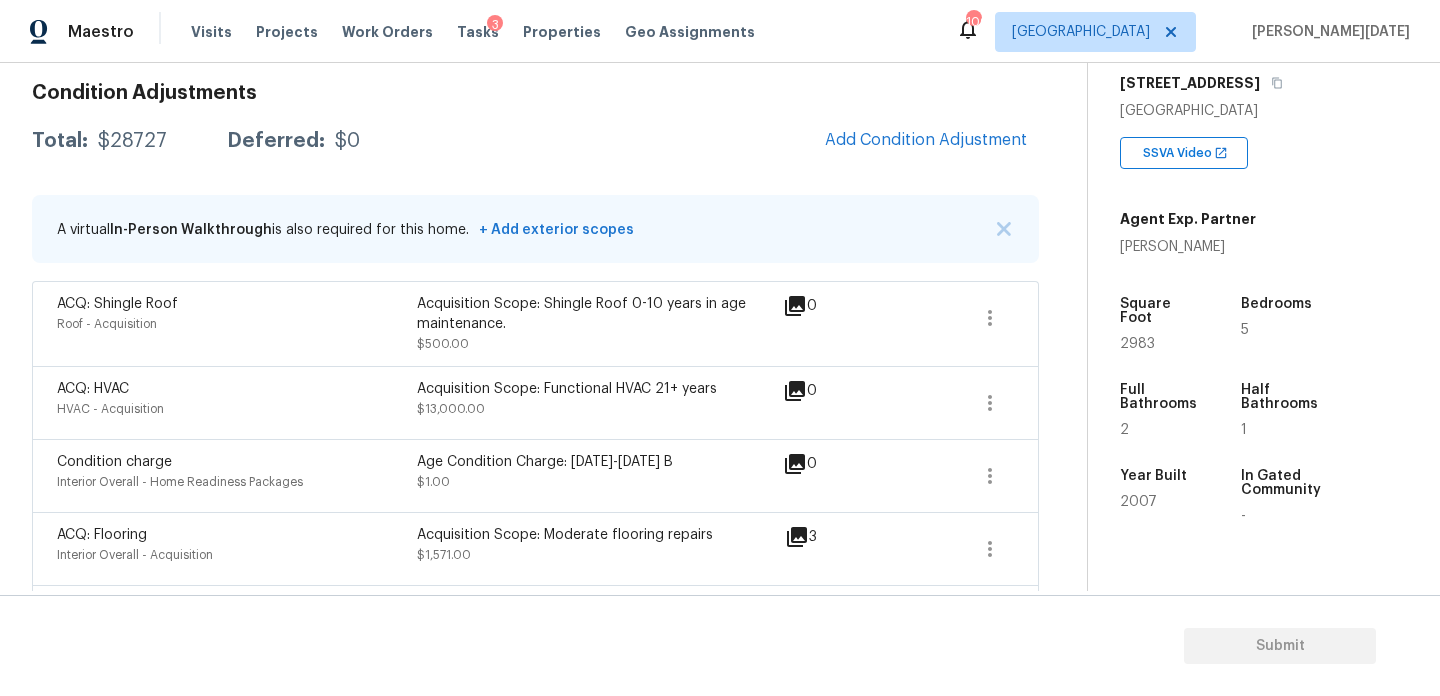 scroll, scrollTop: 269, scrollLeft: 0, axis: vertical 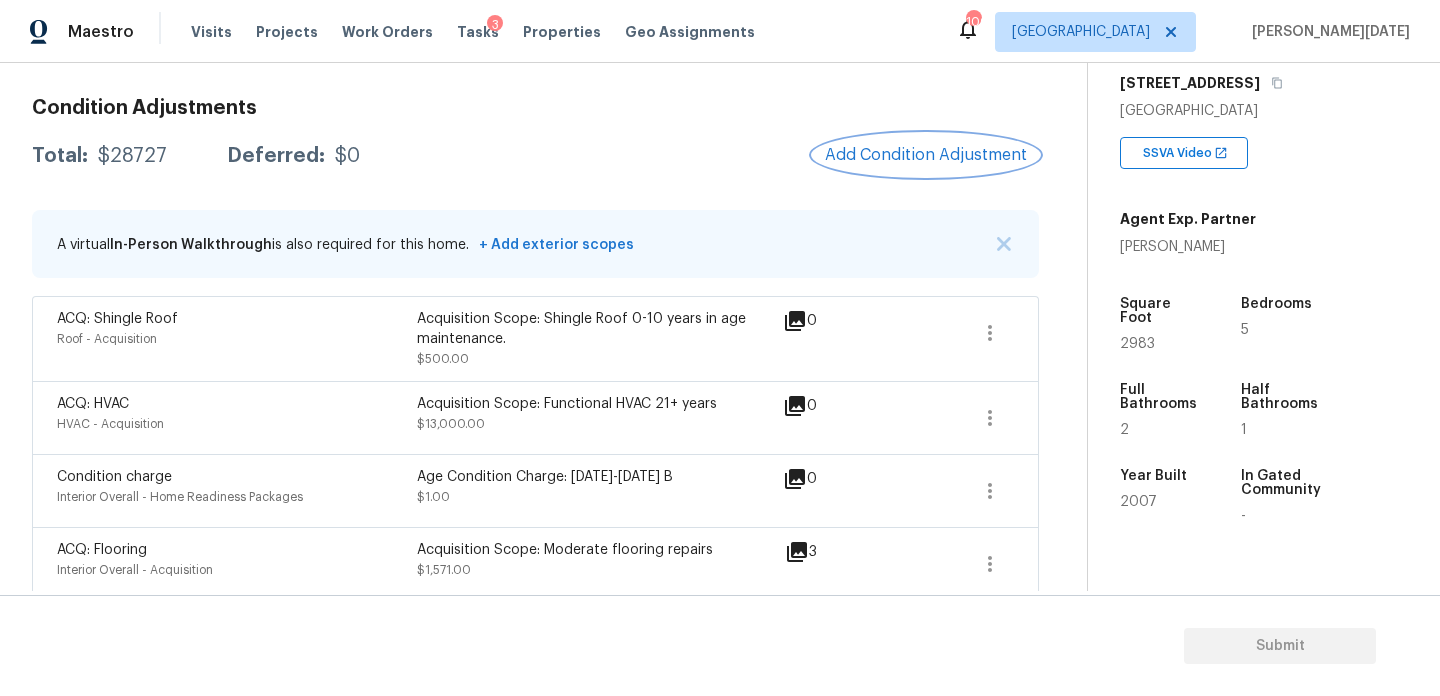 click on "Add Condition Adjustment" at bounding box center (926, 155) 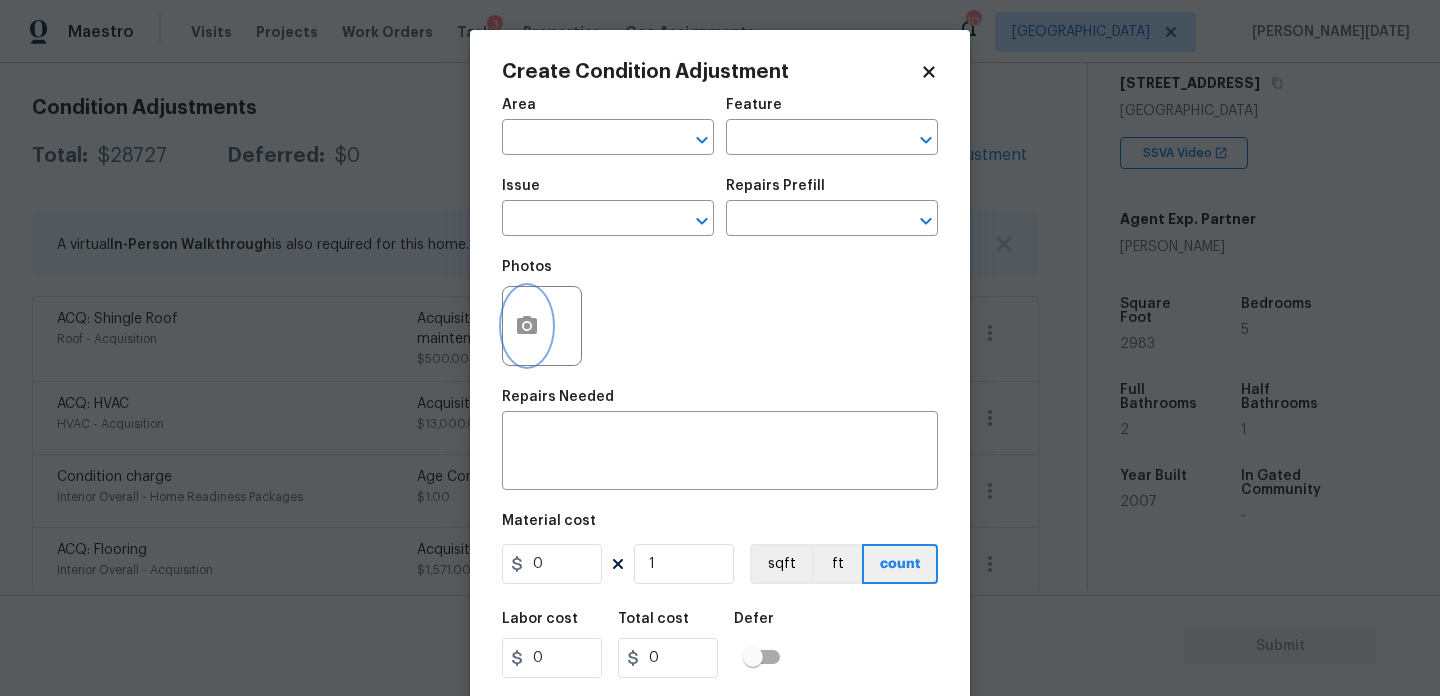 click 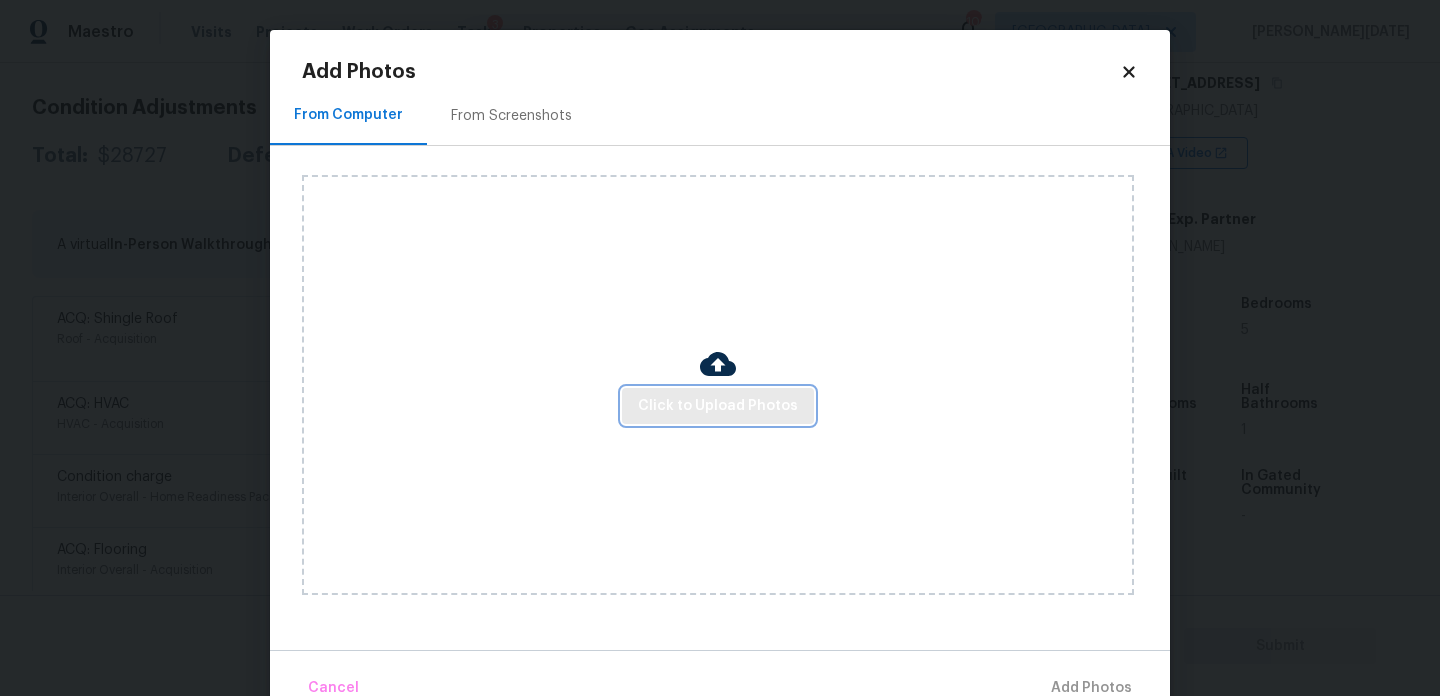 click on "Click to Upload Photos" at bounding box center (718, 406) 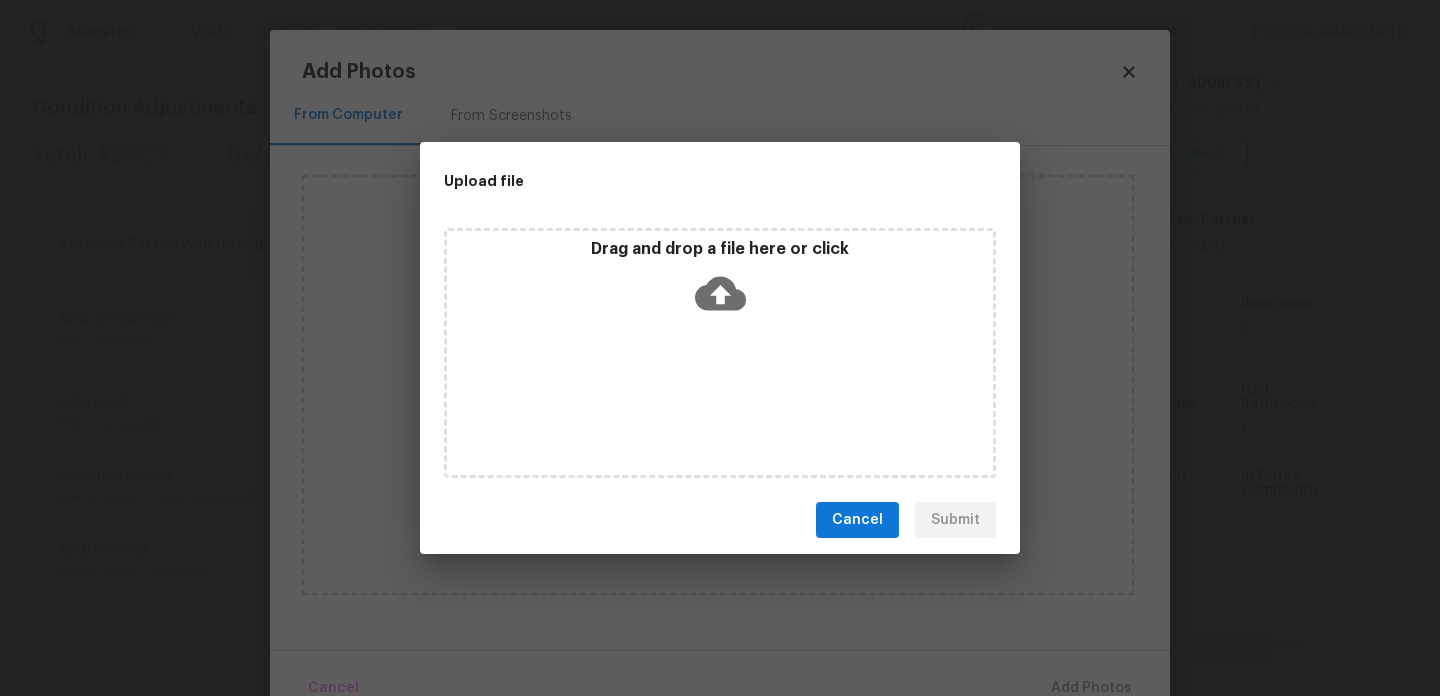click on "Drag and drop a file here or click" at bounding box center [720, 353] 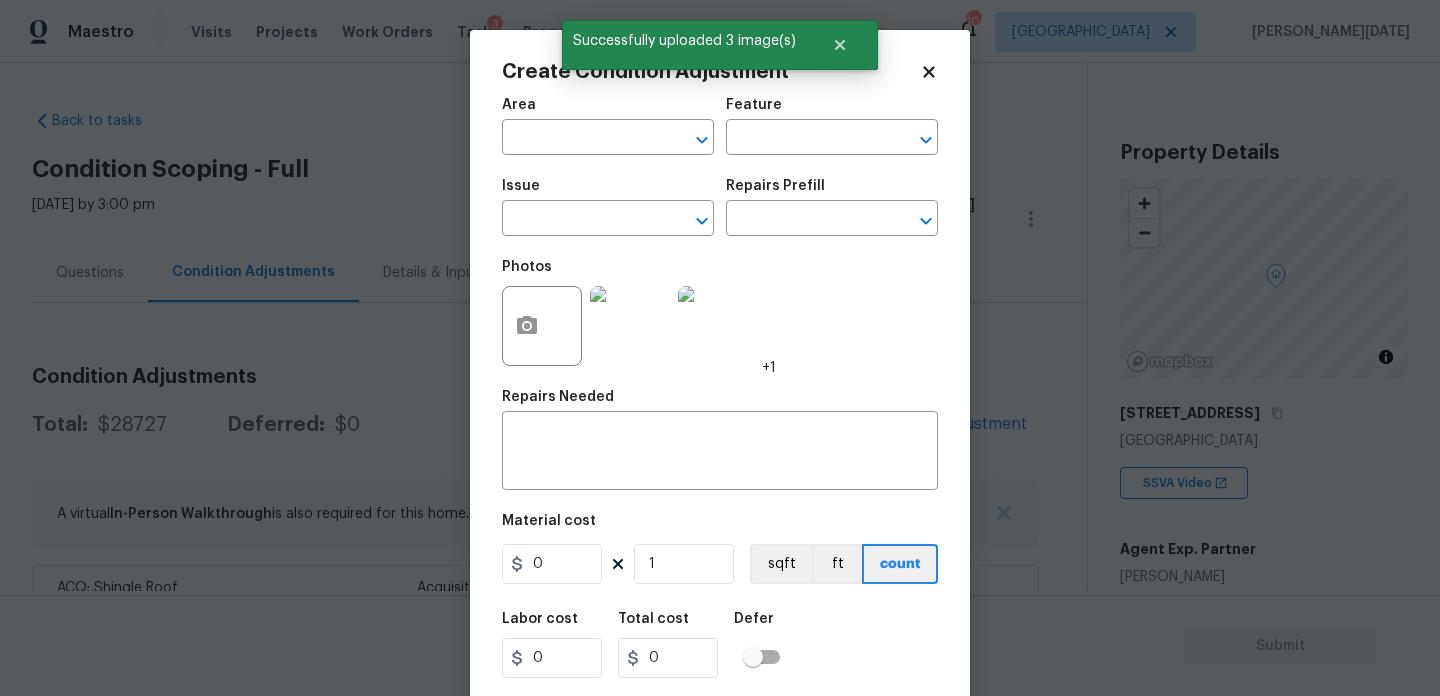 scroll, scrollTop: 0, scrollLeft: 0, axis: both 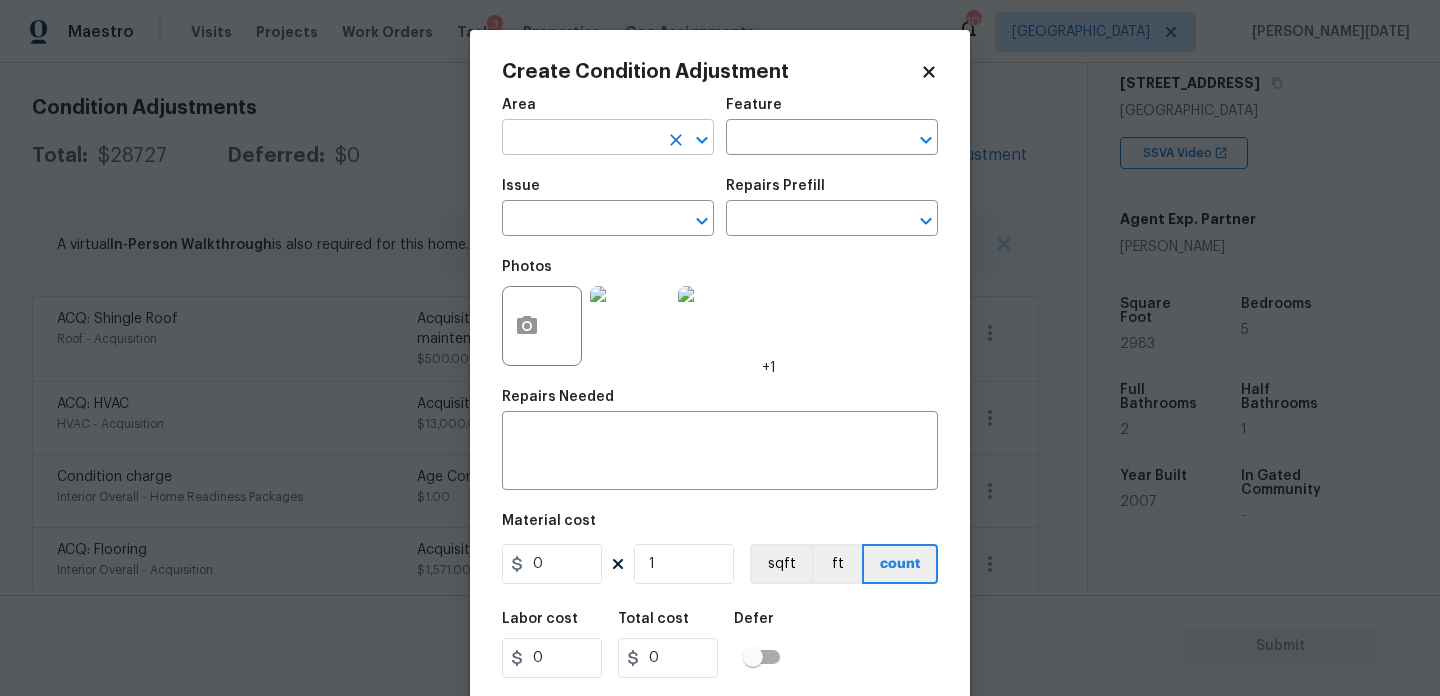 click at bounding box center [580, 139] 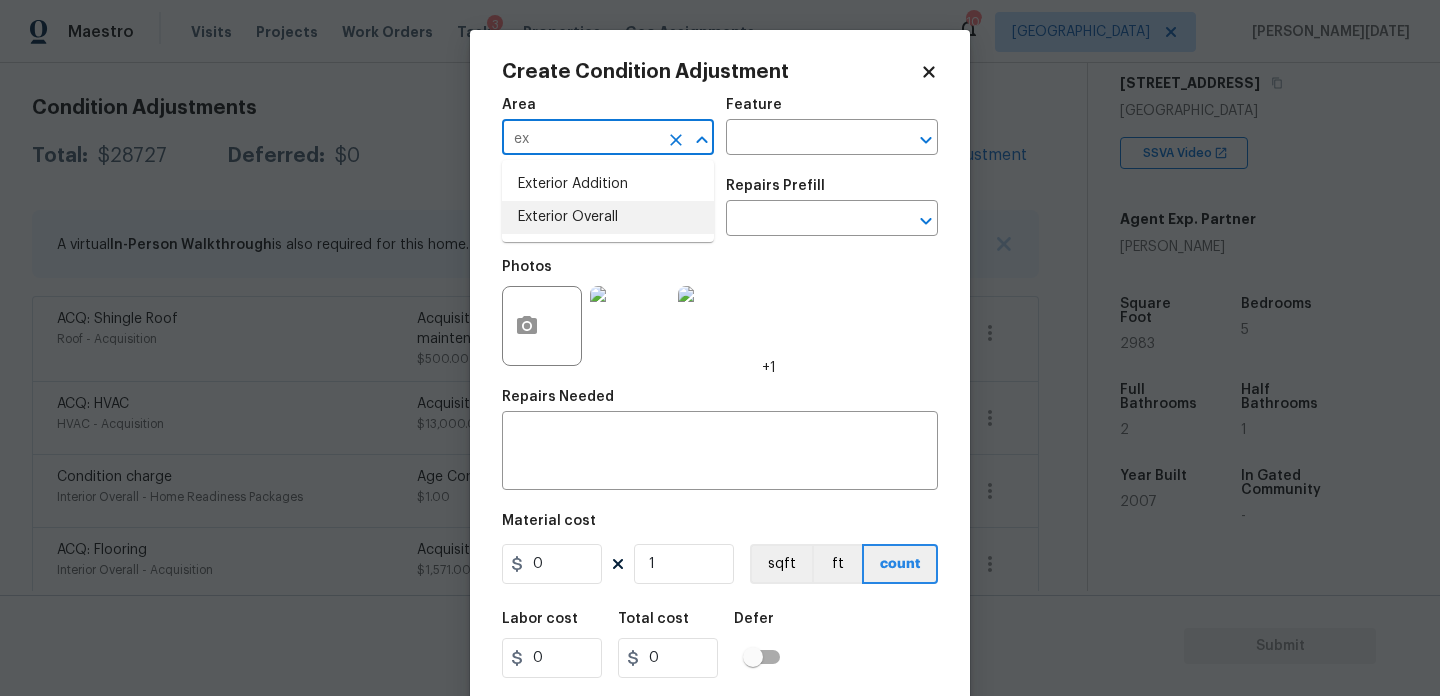 click on "Exterior Overall" at bounding box center (608, 217) 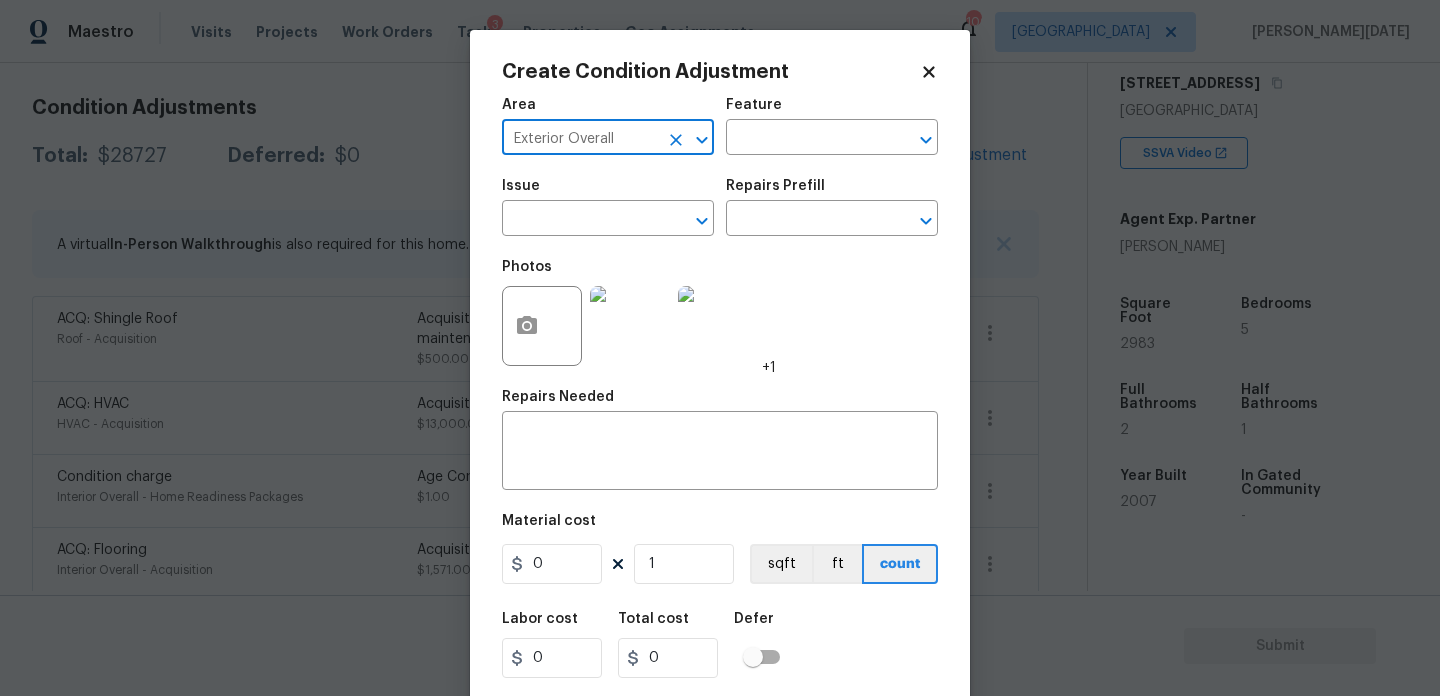 type on "Exterior Overall" 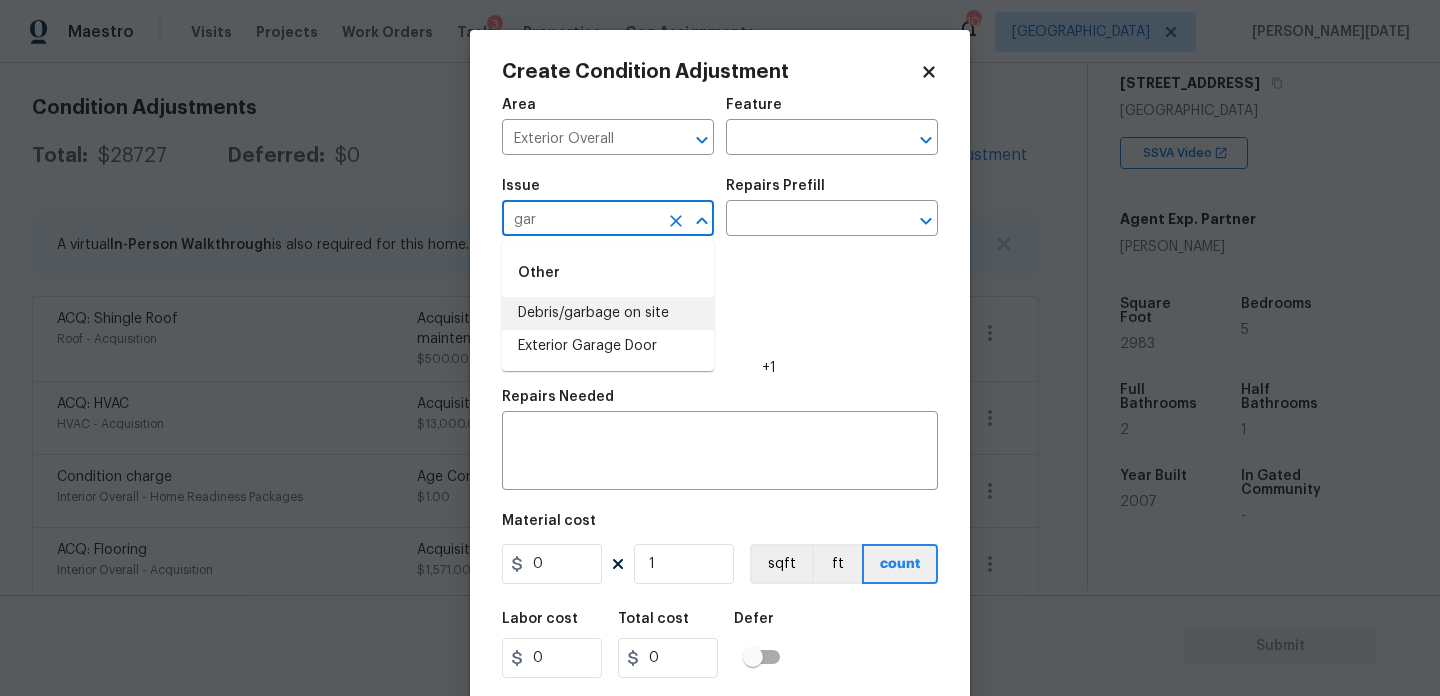 click on "Debris/garbage on site" at bounding box center [608, 313] 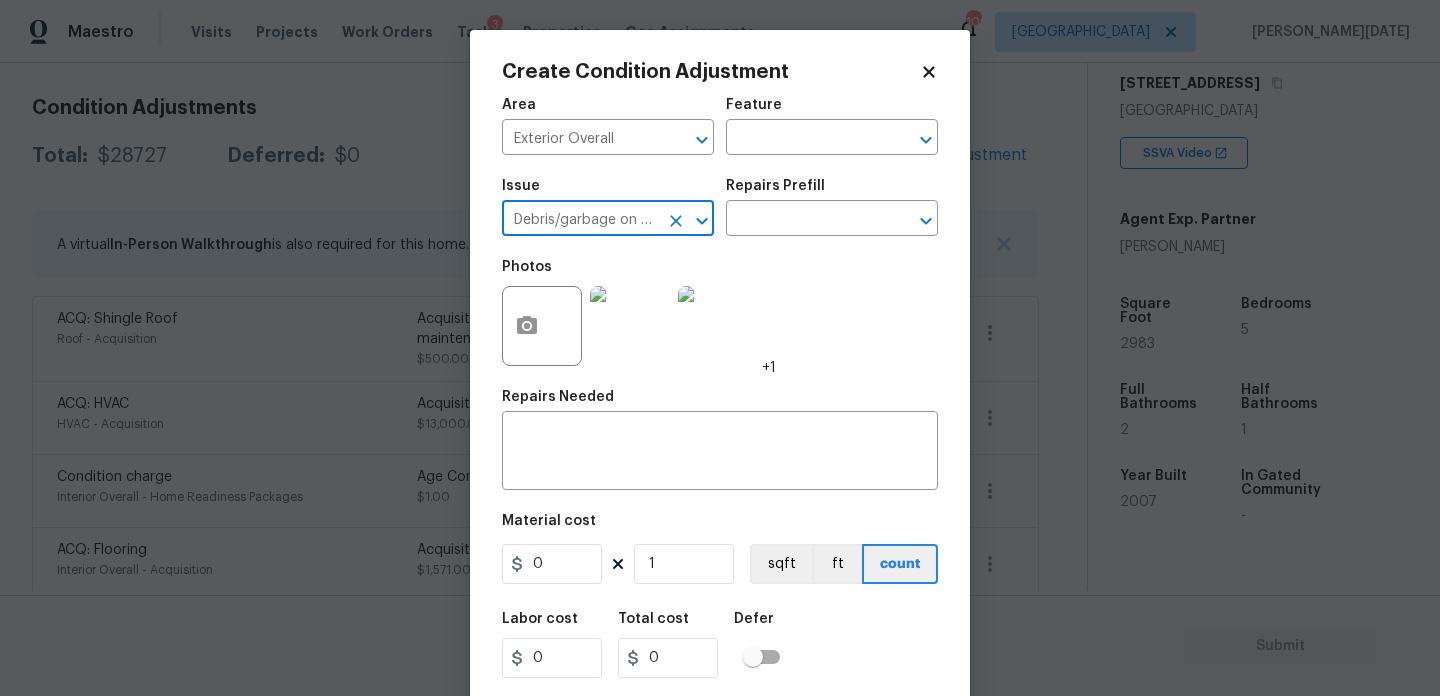 click 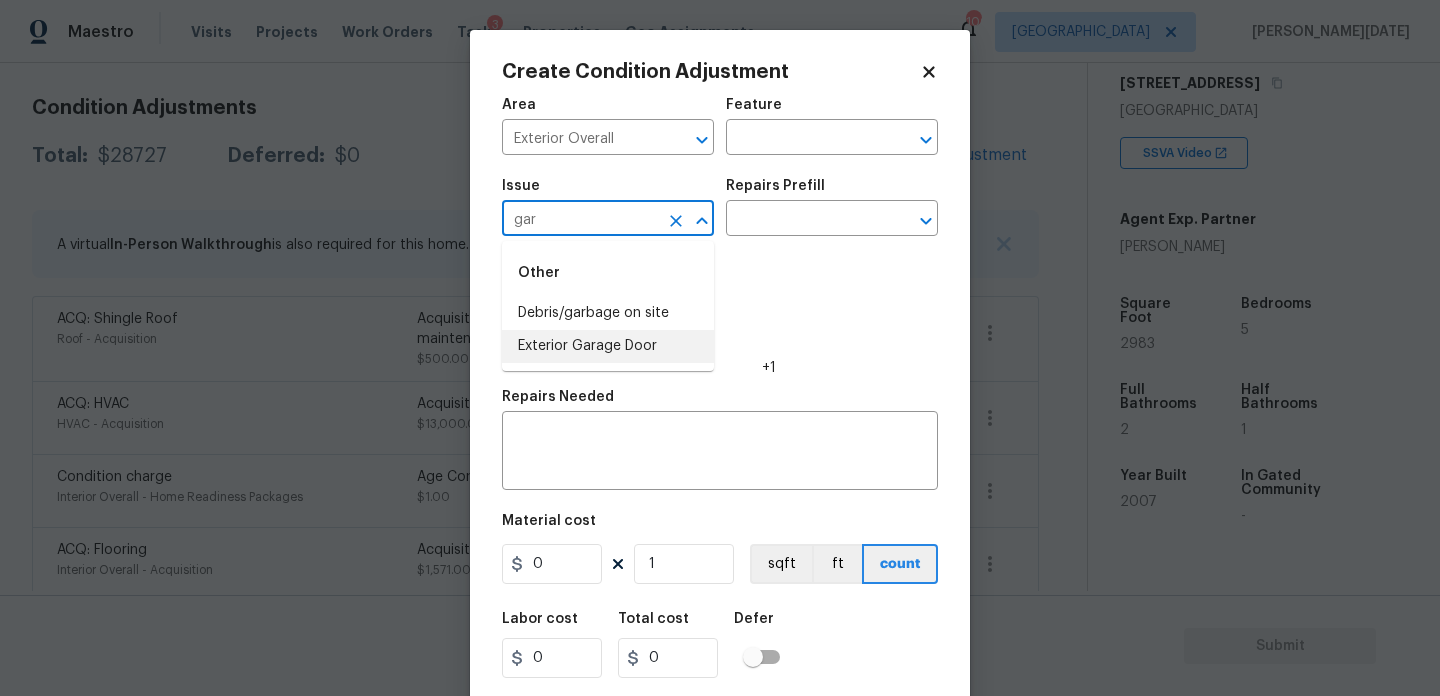 click on "Exterior Garage Door" at bounding box center [608, 346] 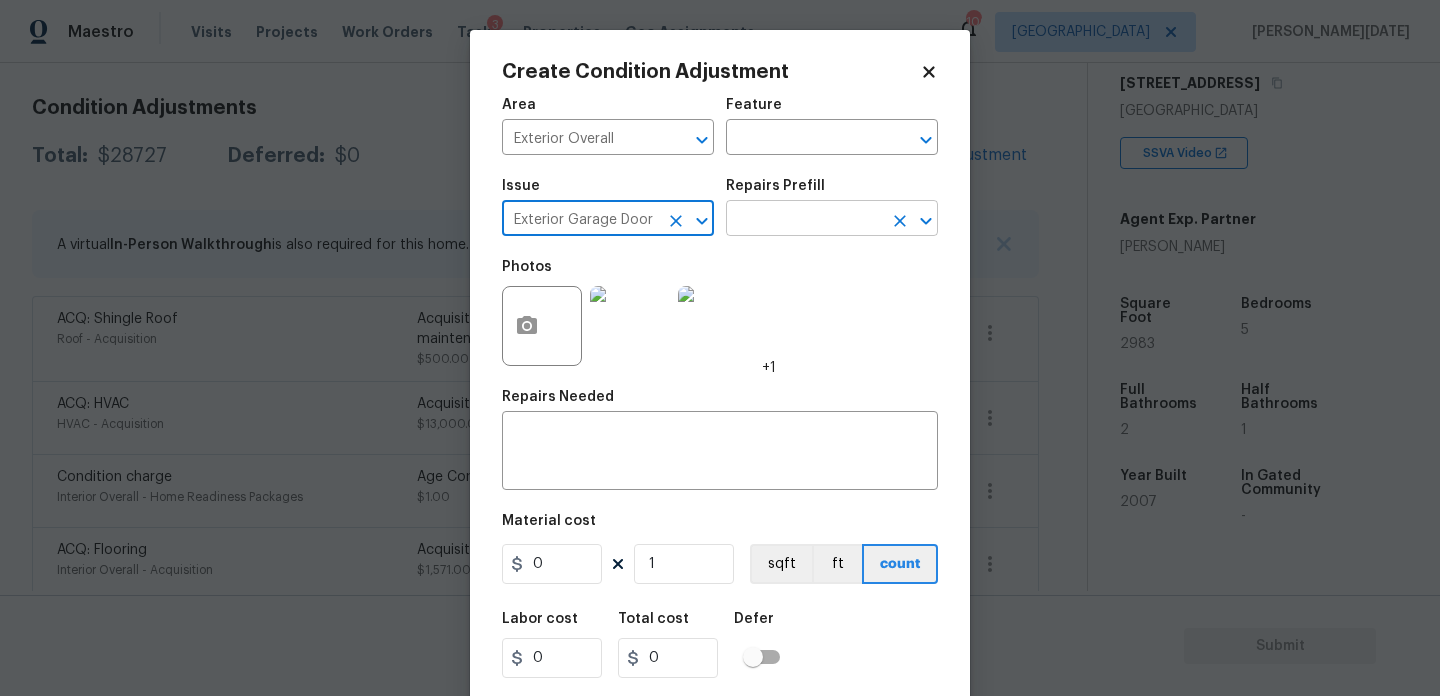 type on "Exterior Garage Door" 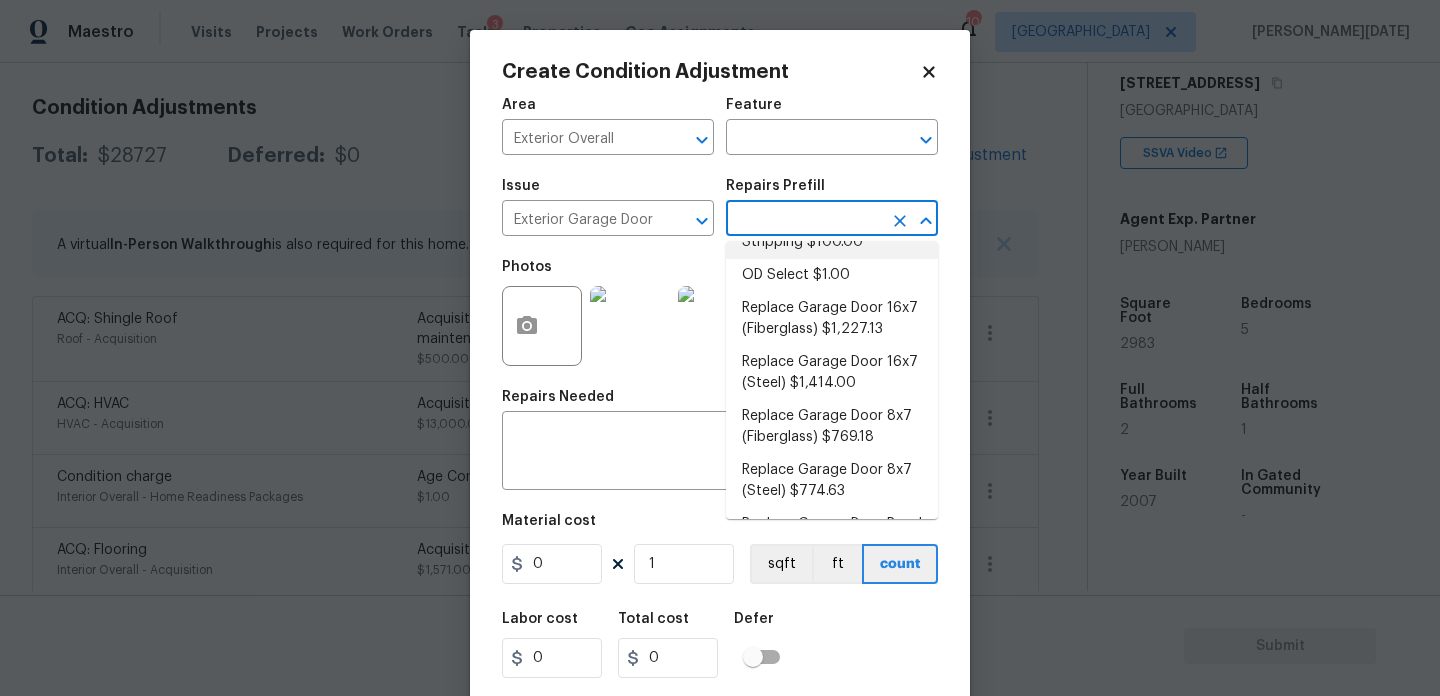 scroll, scrollTop: 187, scrollLeft: 0, axis: vertical 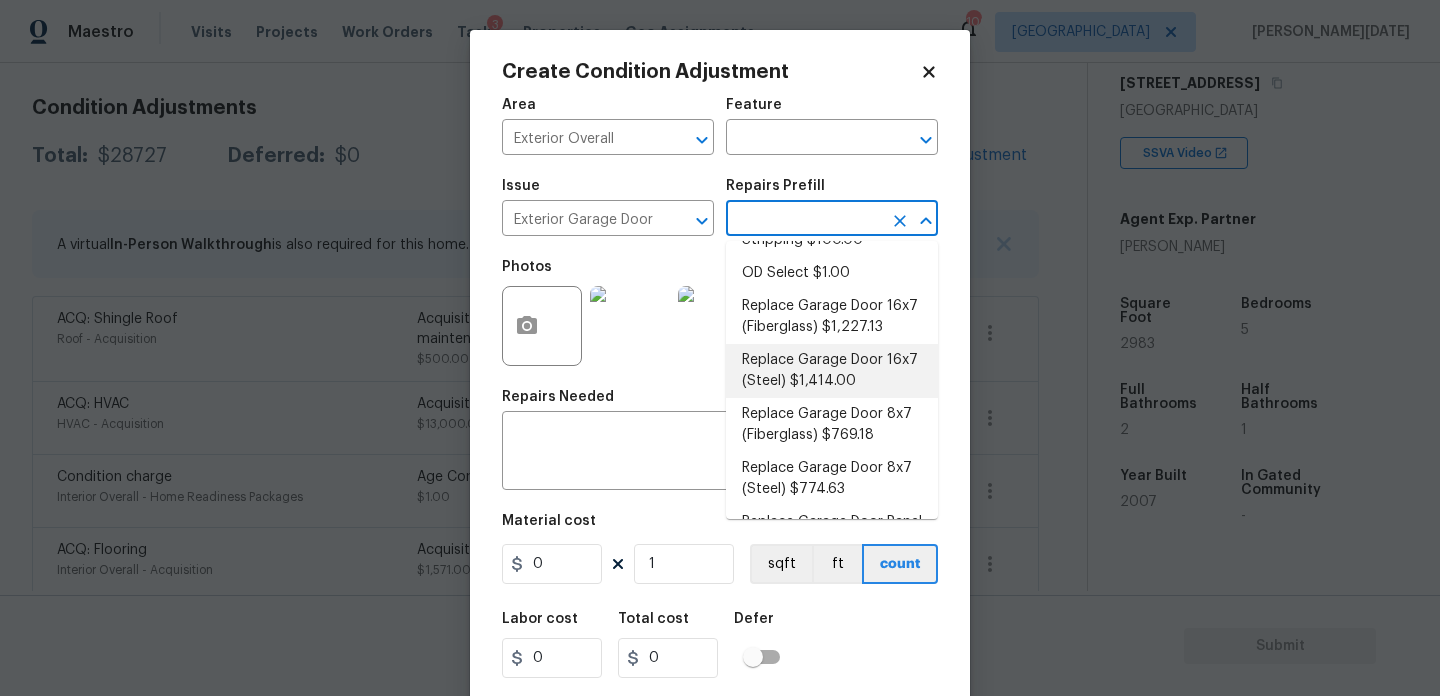 click on "Replace Garage Door 16x7 (Steel) $1,414.00" at bounding box center [832, 371] 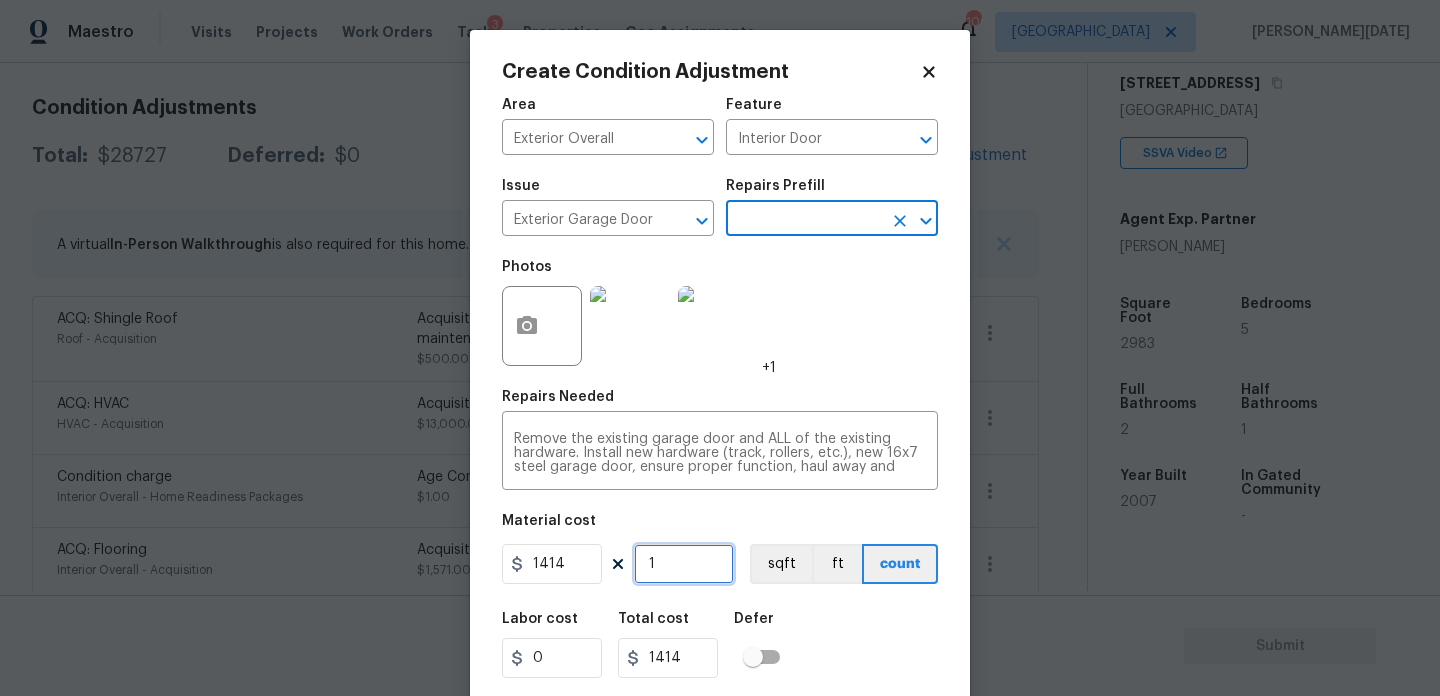 click on "1" at bounding box center [684, 564] 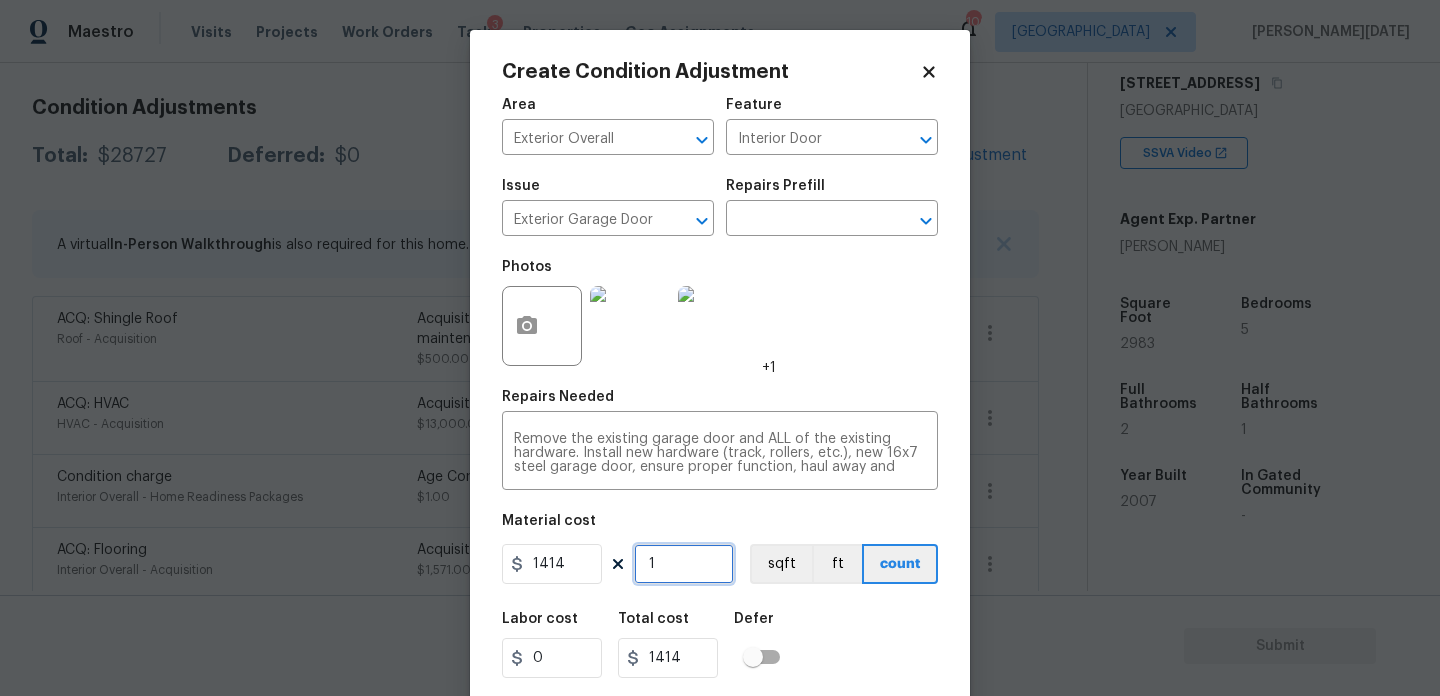 type on "0" 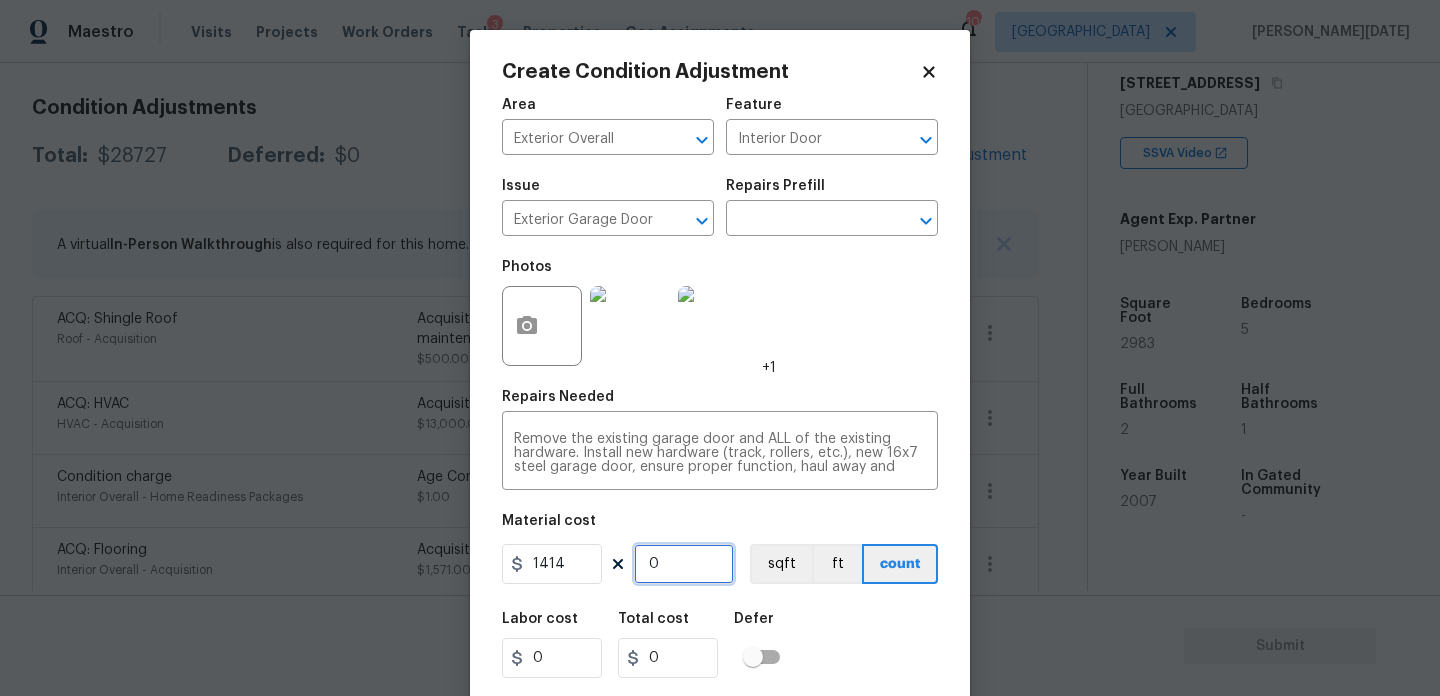 type on "2" 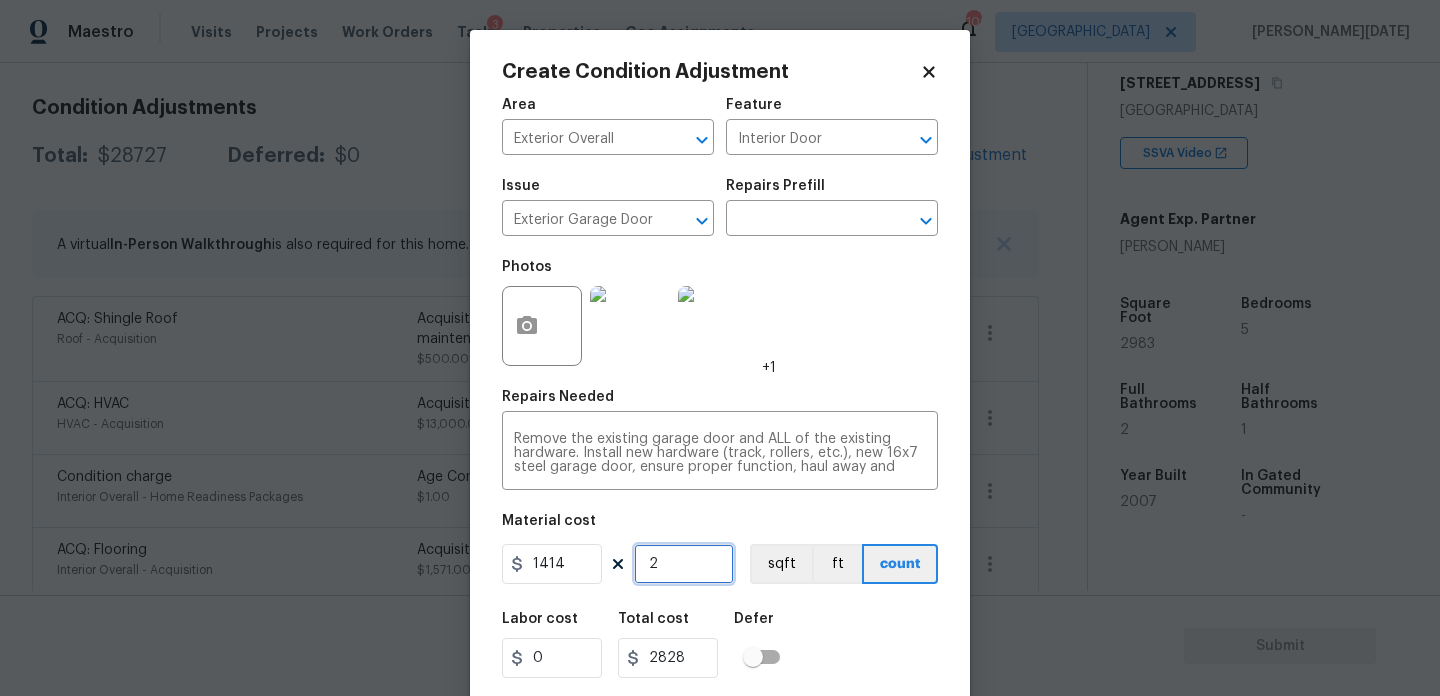 type on "2" 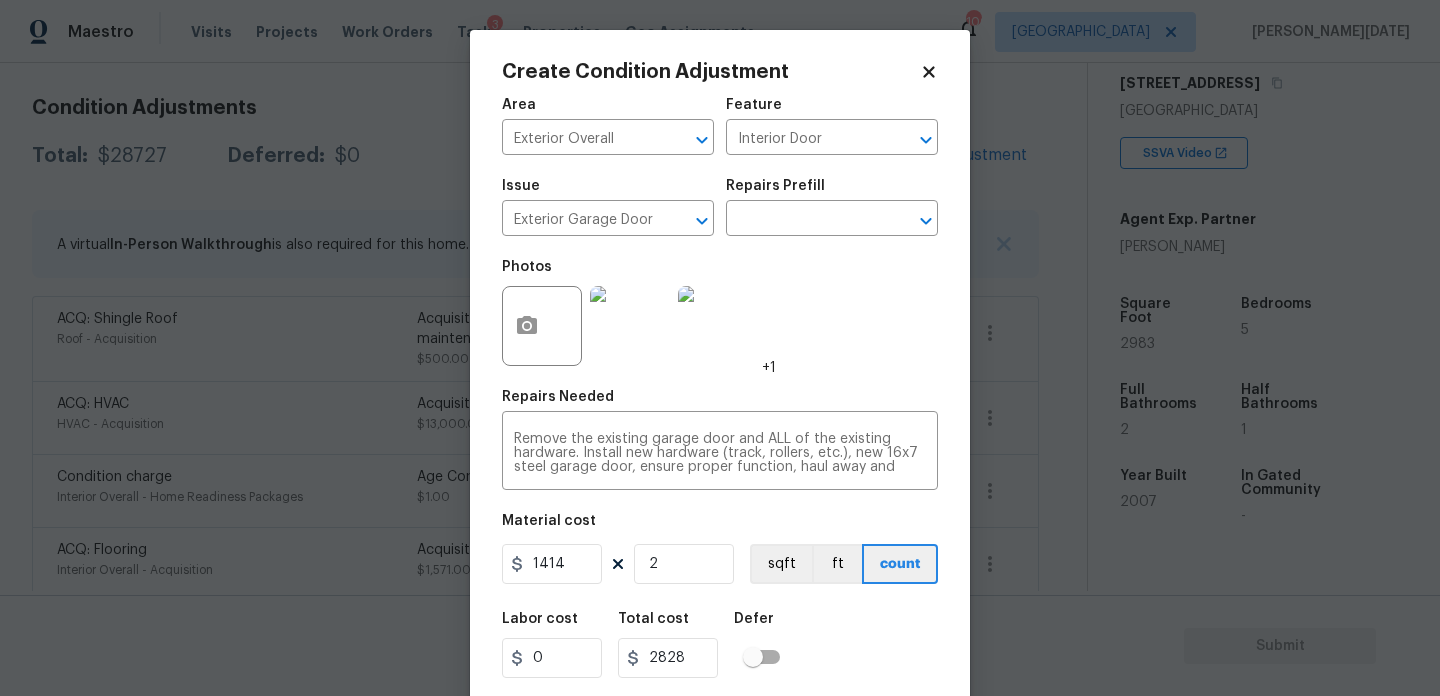 click on "Photos  +1" at bounding box center (720, 313) 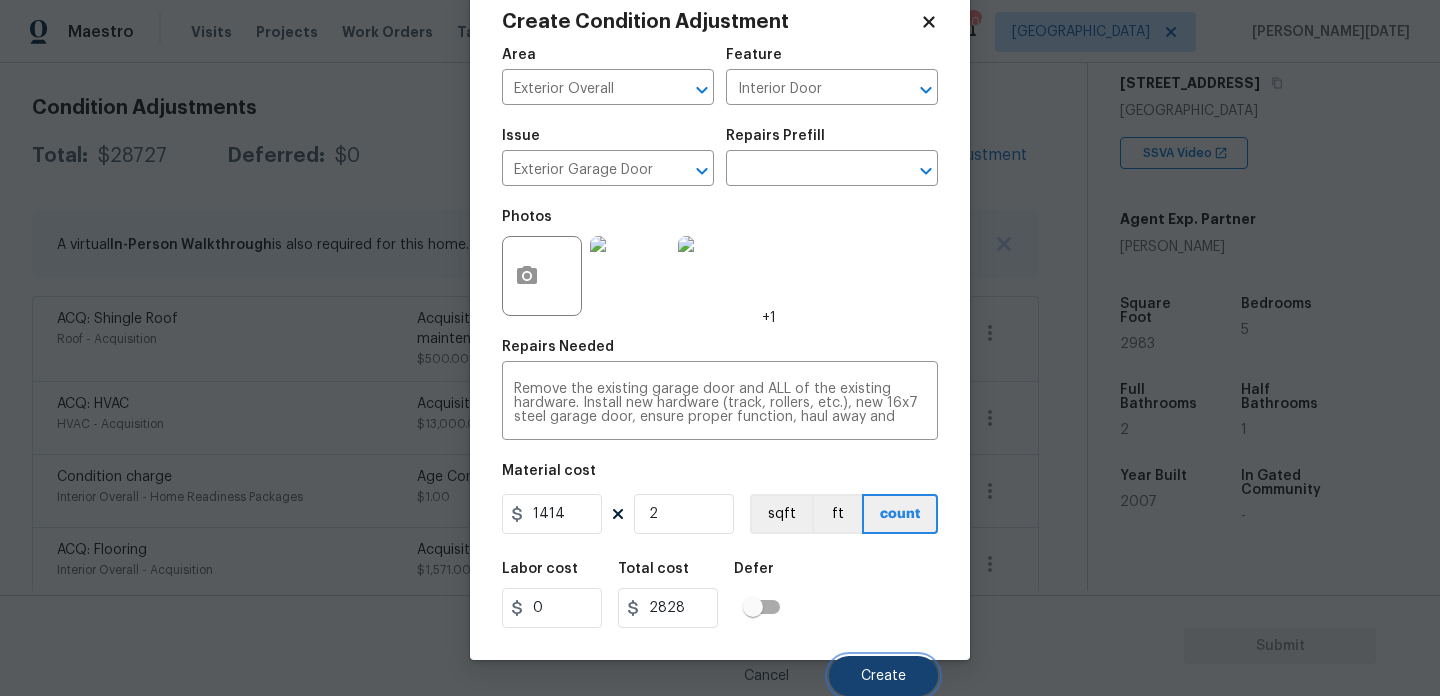 click on "Create" at bounding box center [883, 676] 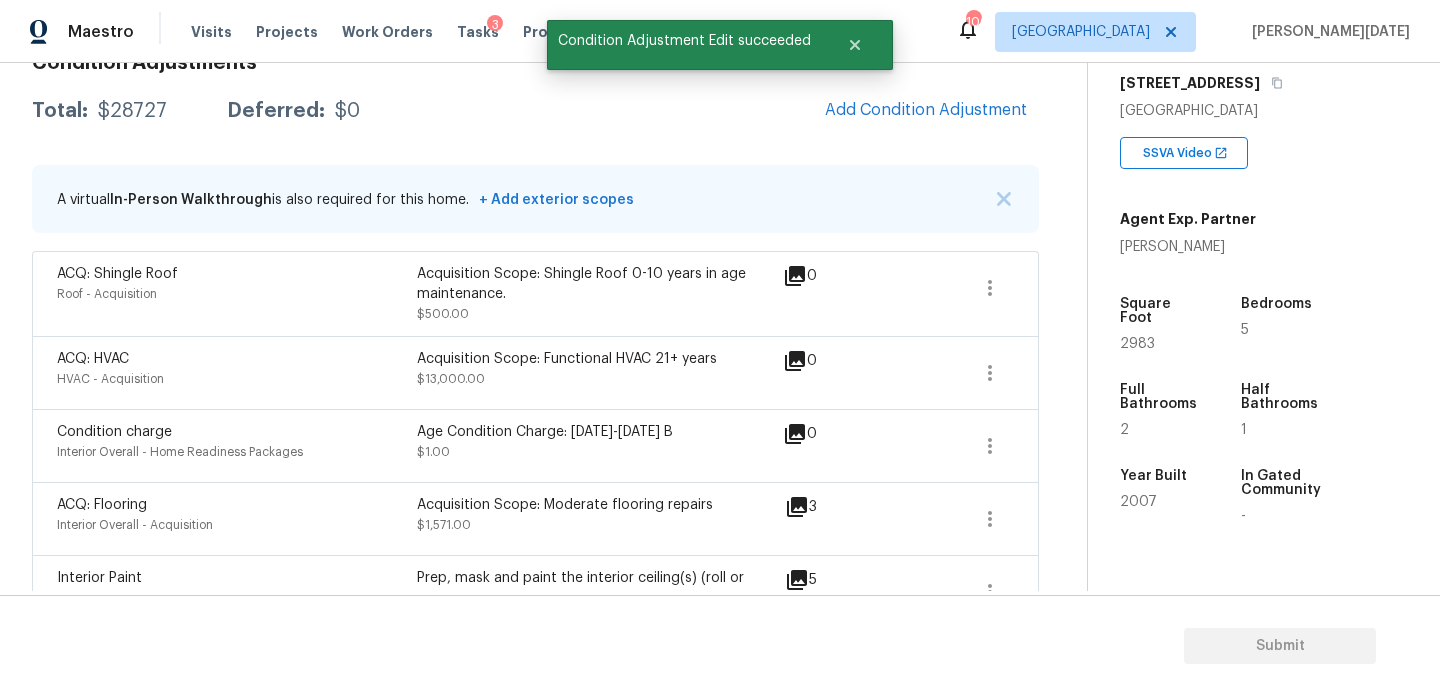 scroll, scrollTop: 269, scrollLeft: 0, axis: vertical 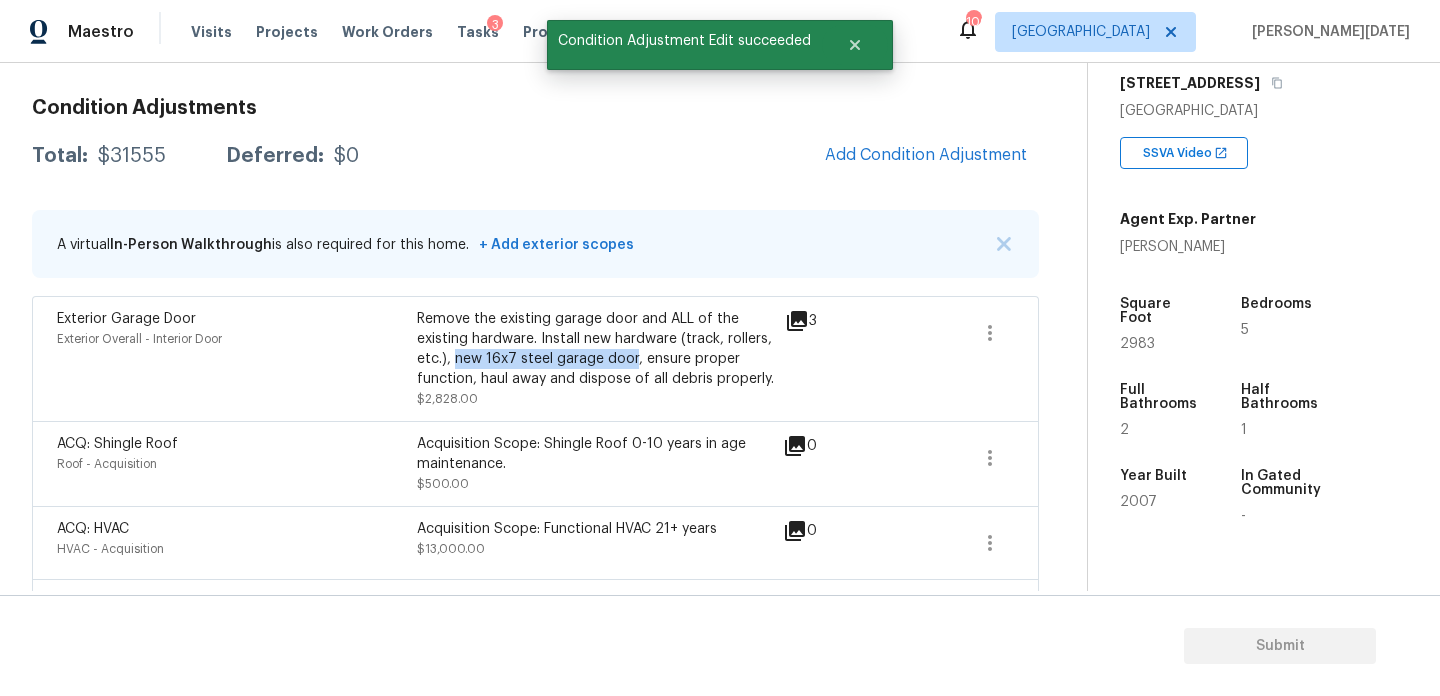 drag, startPoint x: 453, startPoint y: 358, endPoint x: 633, endPoint y: 360, distance: 180.01111 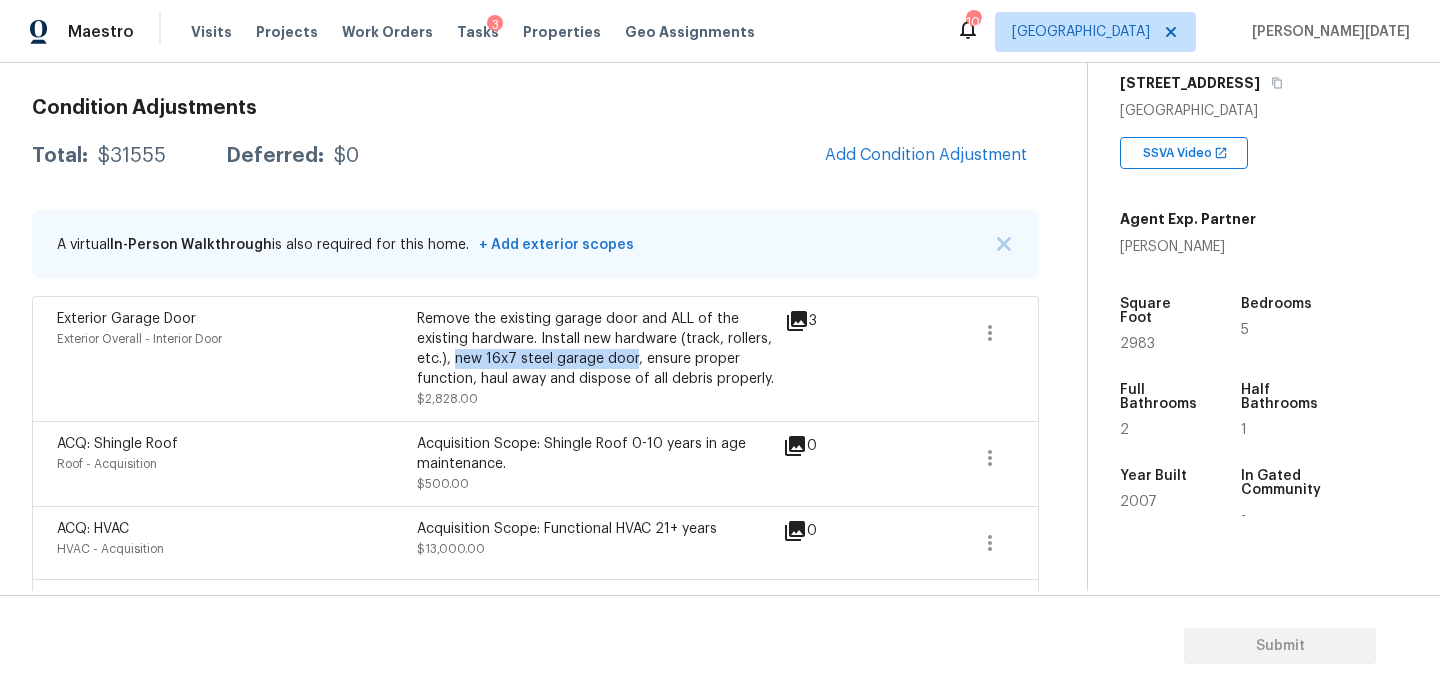 copy on "new 16x7 steel garage door" 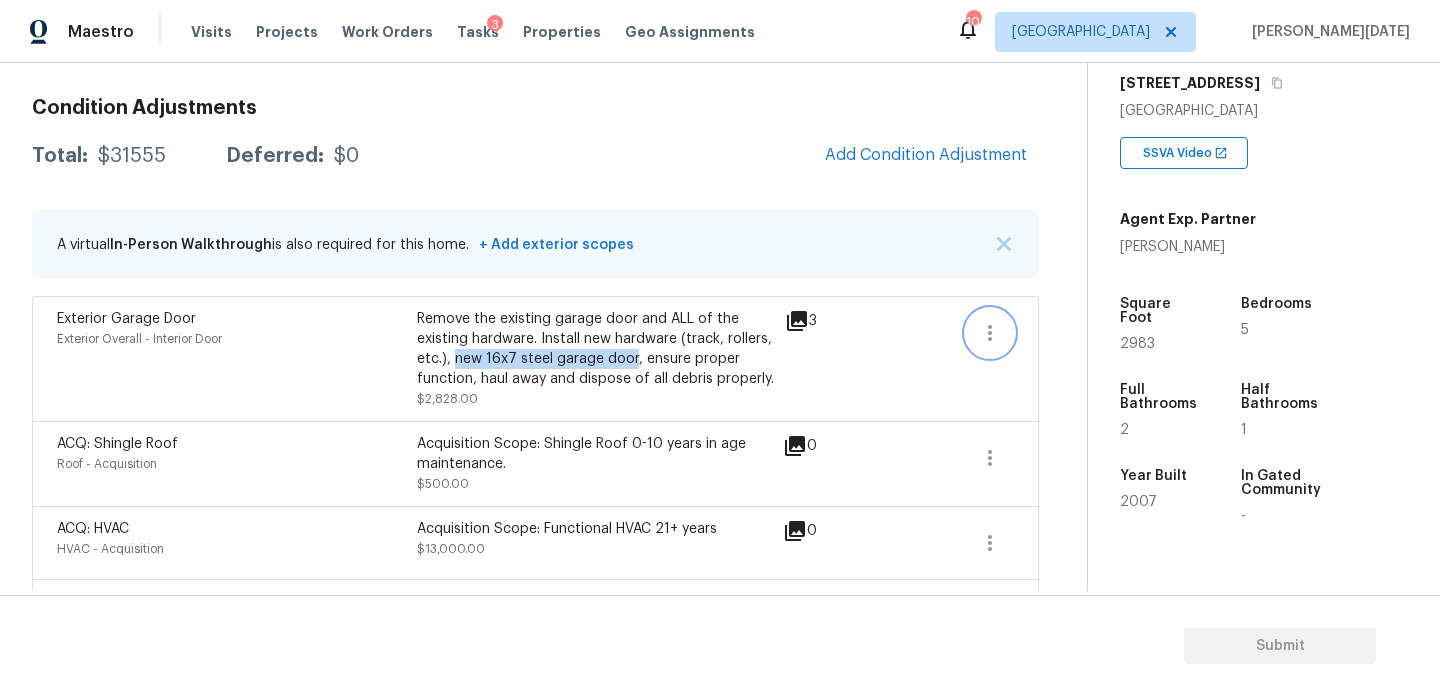click 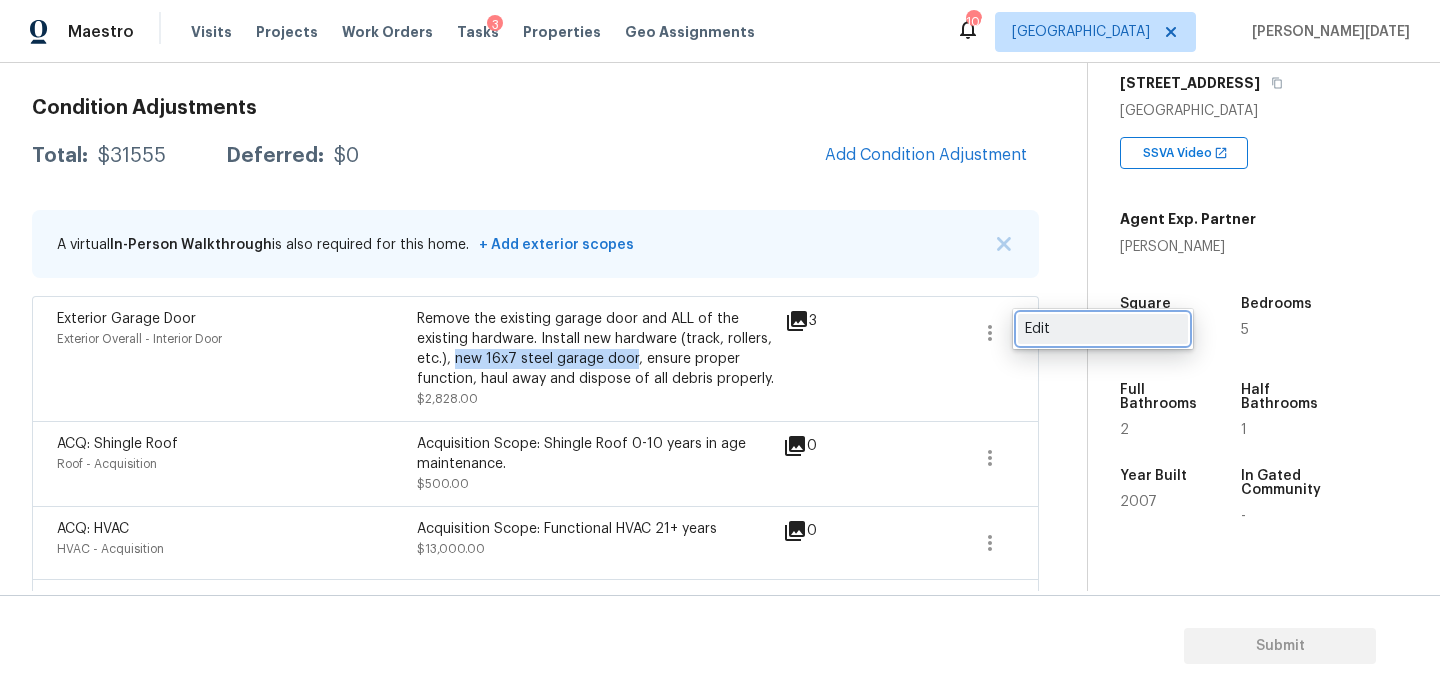 click on "Edit" at bounding box center (1103, 329) 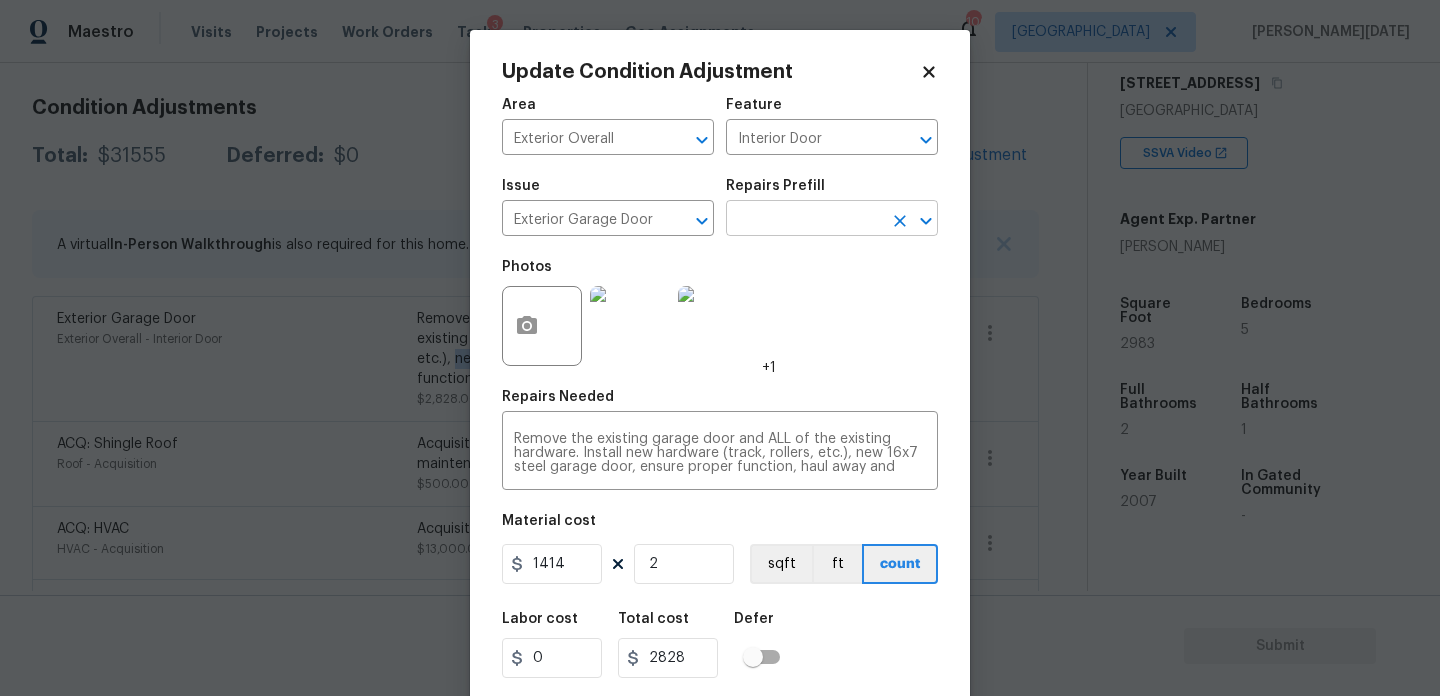 click at bounding box center [804, 220] 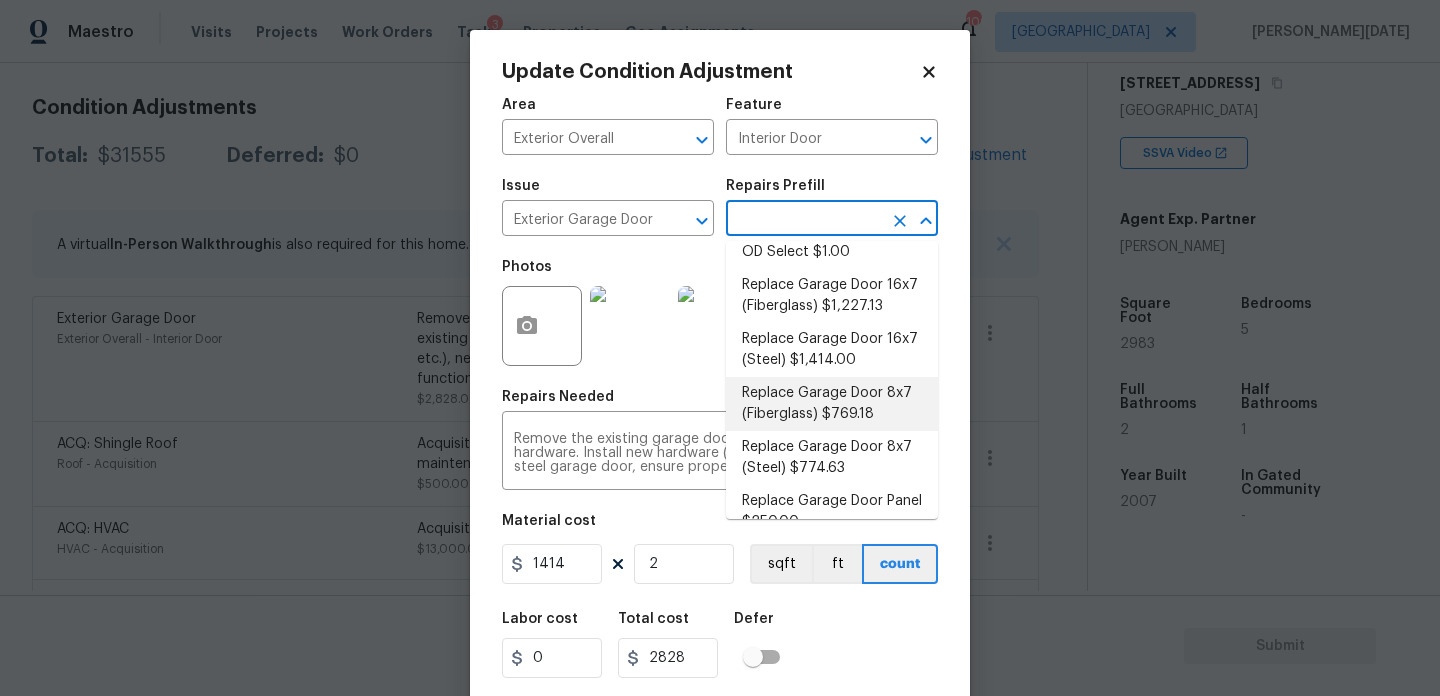 scroll, scrollTop: 235, scrollLeft: 0, axis: vertical 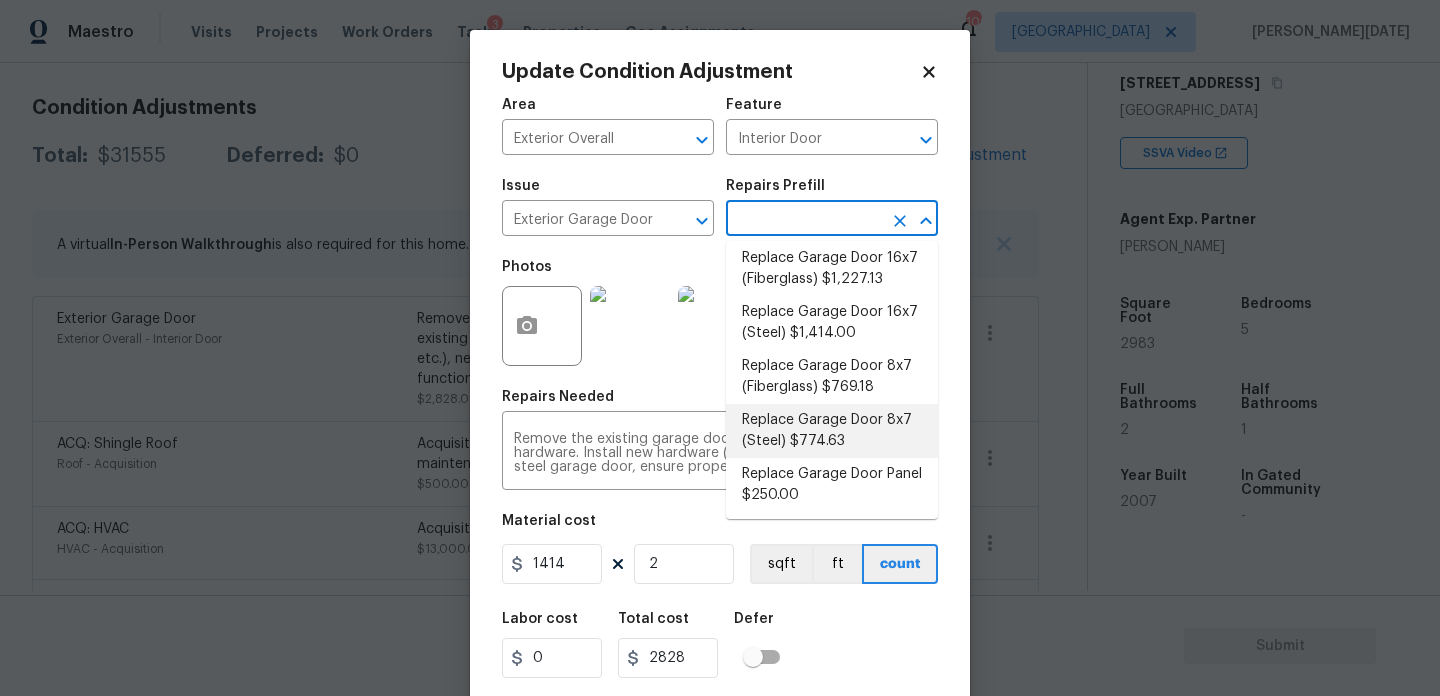click on "Replace Garage Door 8x7 (Steel) $774.63" at bounding box center [832, 431] 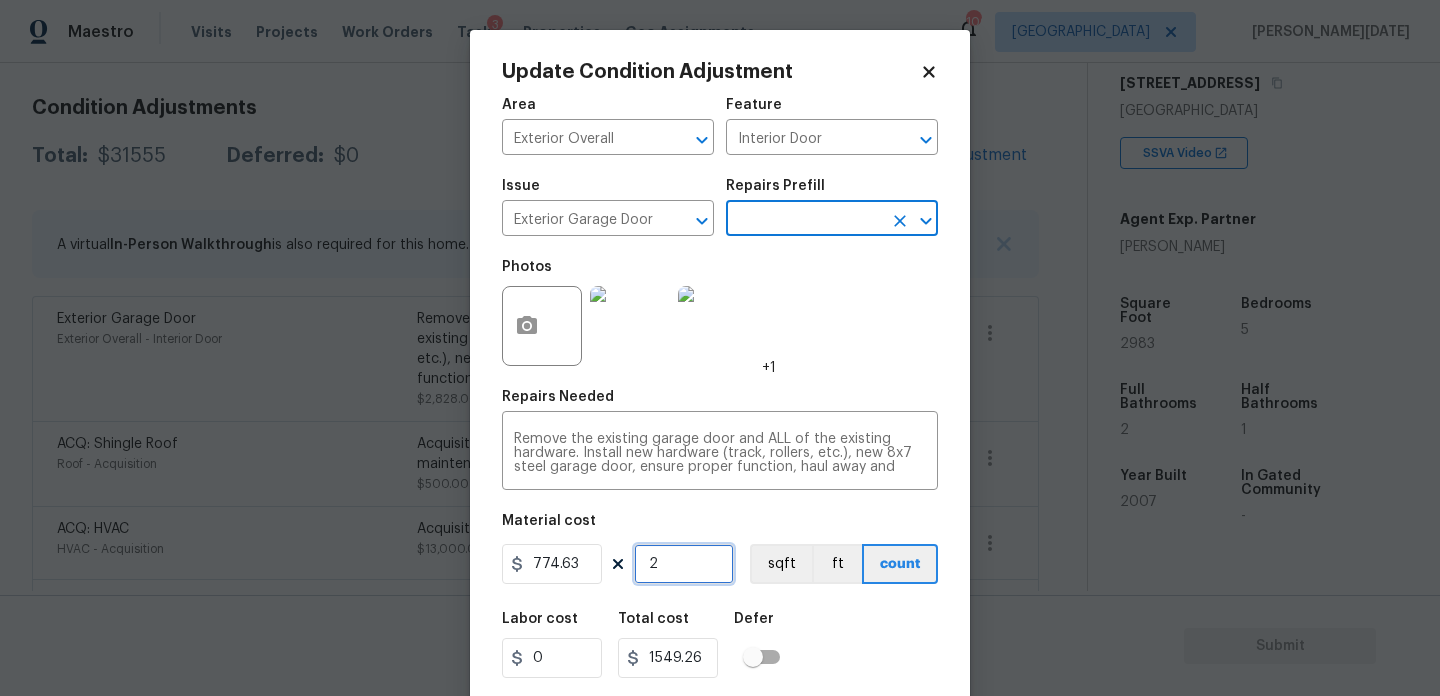 click on "2" at bounding box center (684, 564) 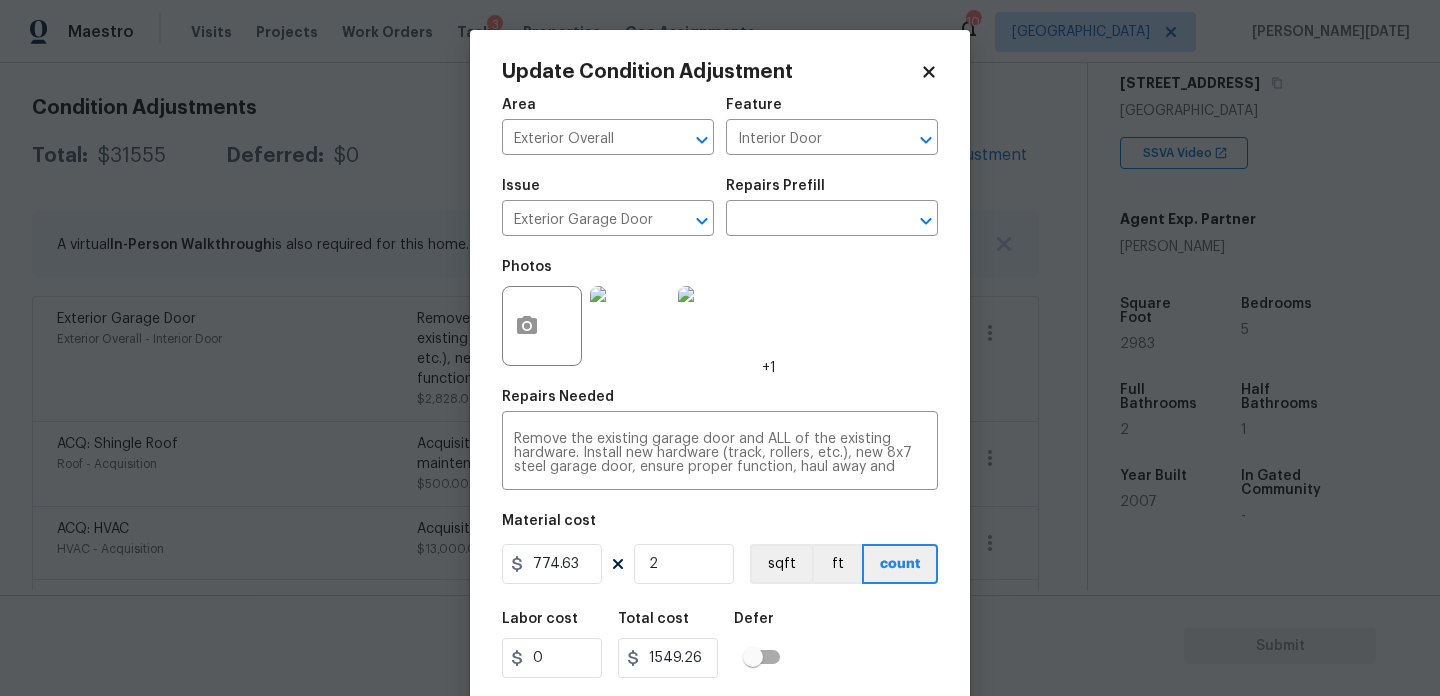 click on "Labor cost 0 Total cost 1549.26 Defer" at bounding box center (720, 645) 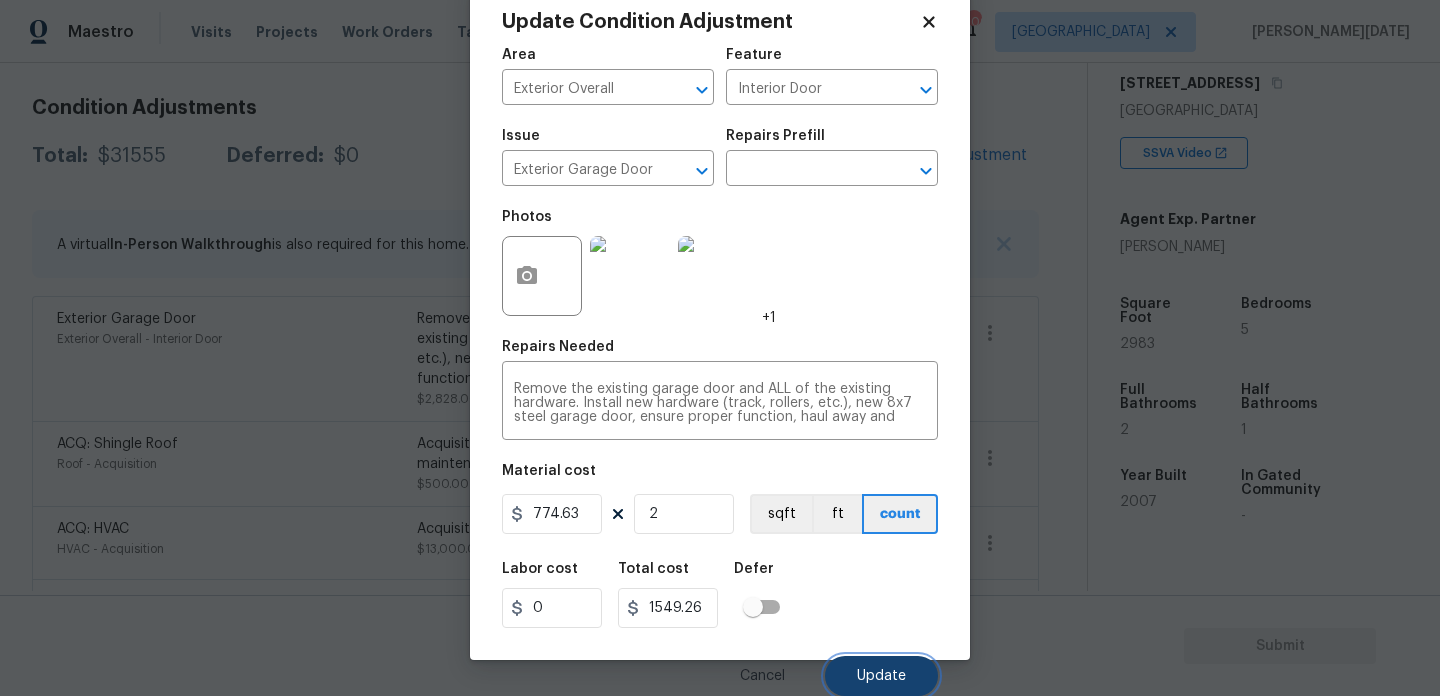 click on "Update" at bounding box center (881, 676) 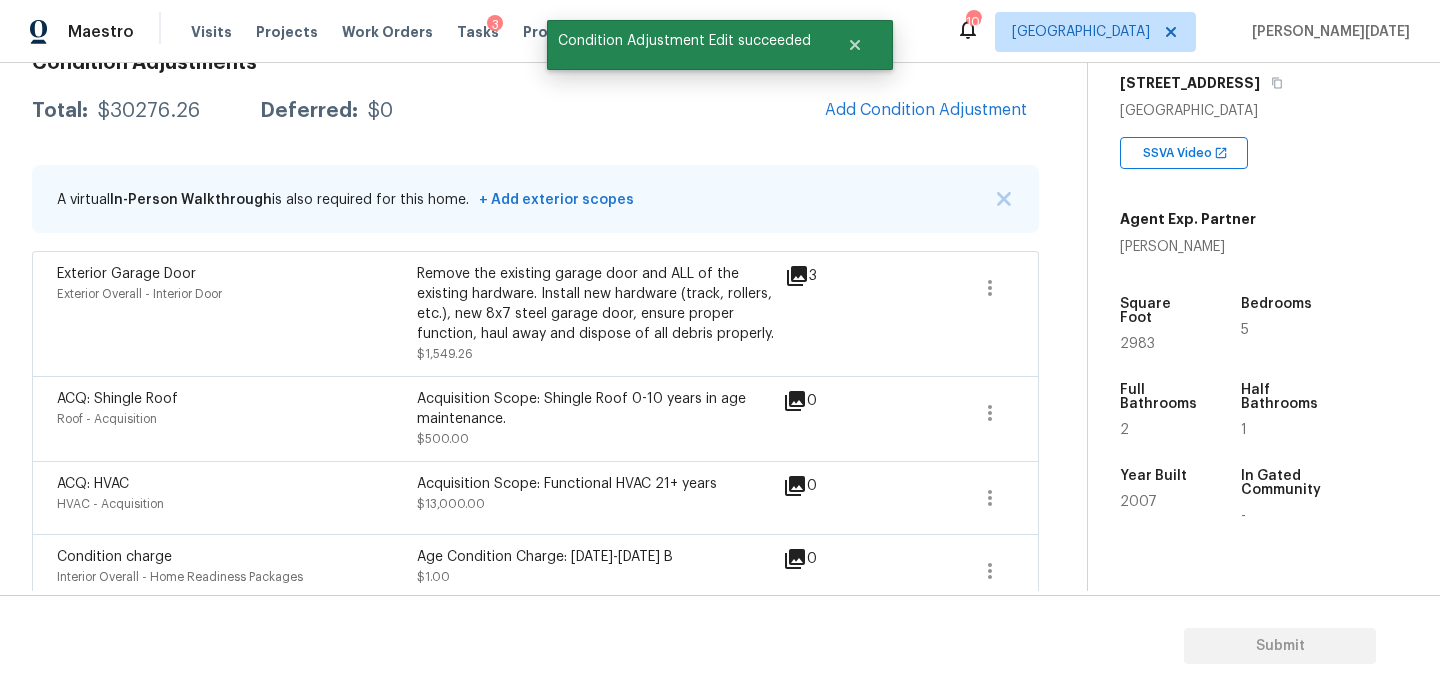 scroll, scrollTop: 269, scrollLeft: 0, axis: vertical 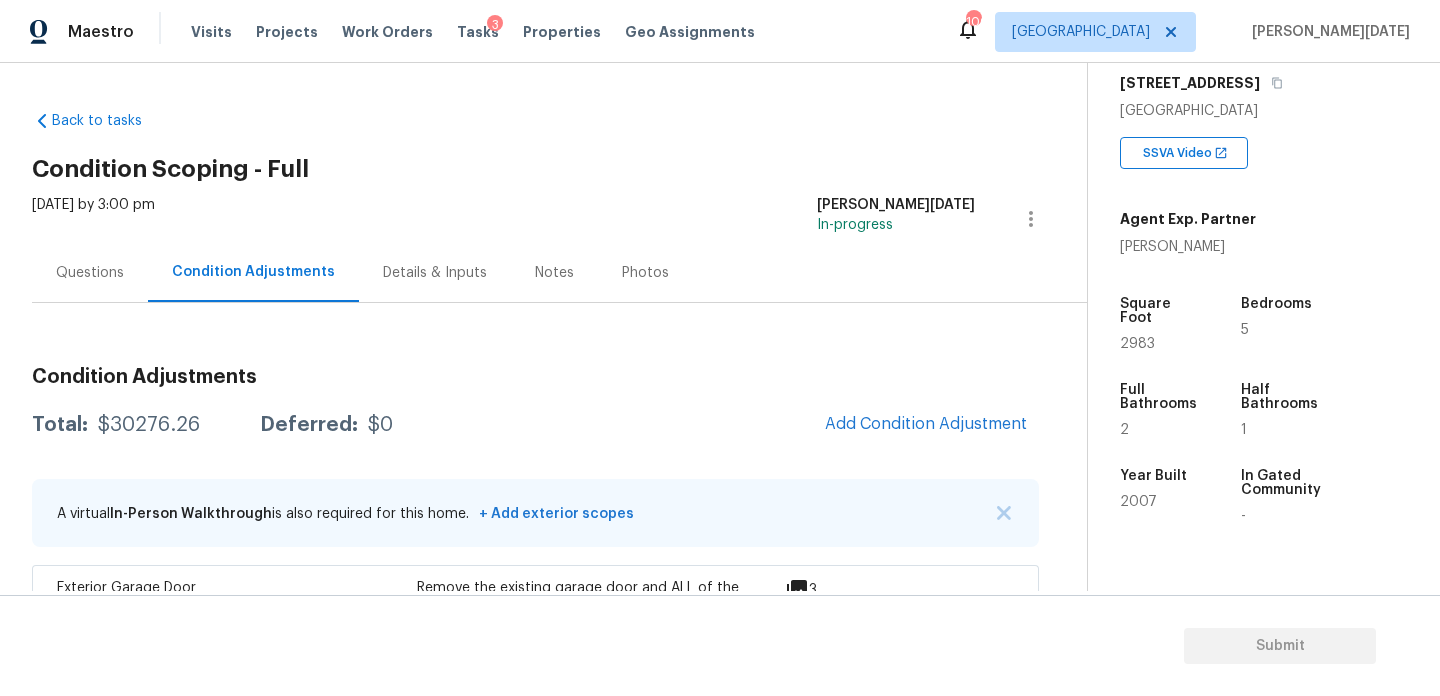 click on "Questions" at bounding box center [90, 272] 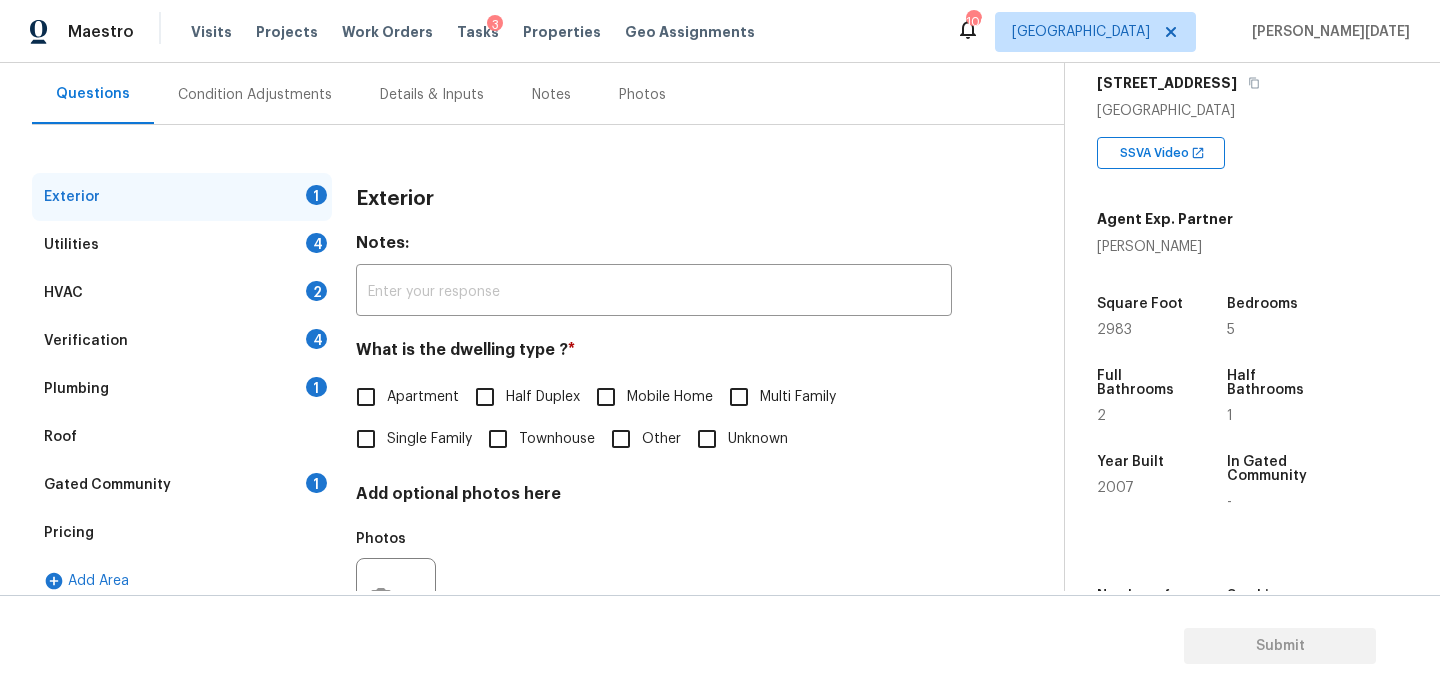 scroll, scrollTop: 241, scrollLeft: 0, axis: vertical 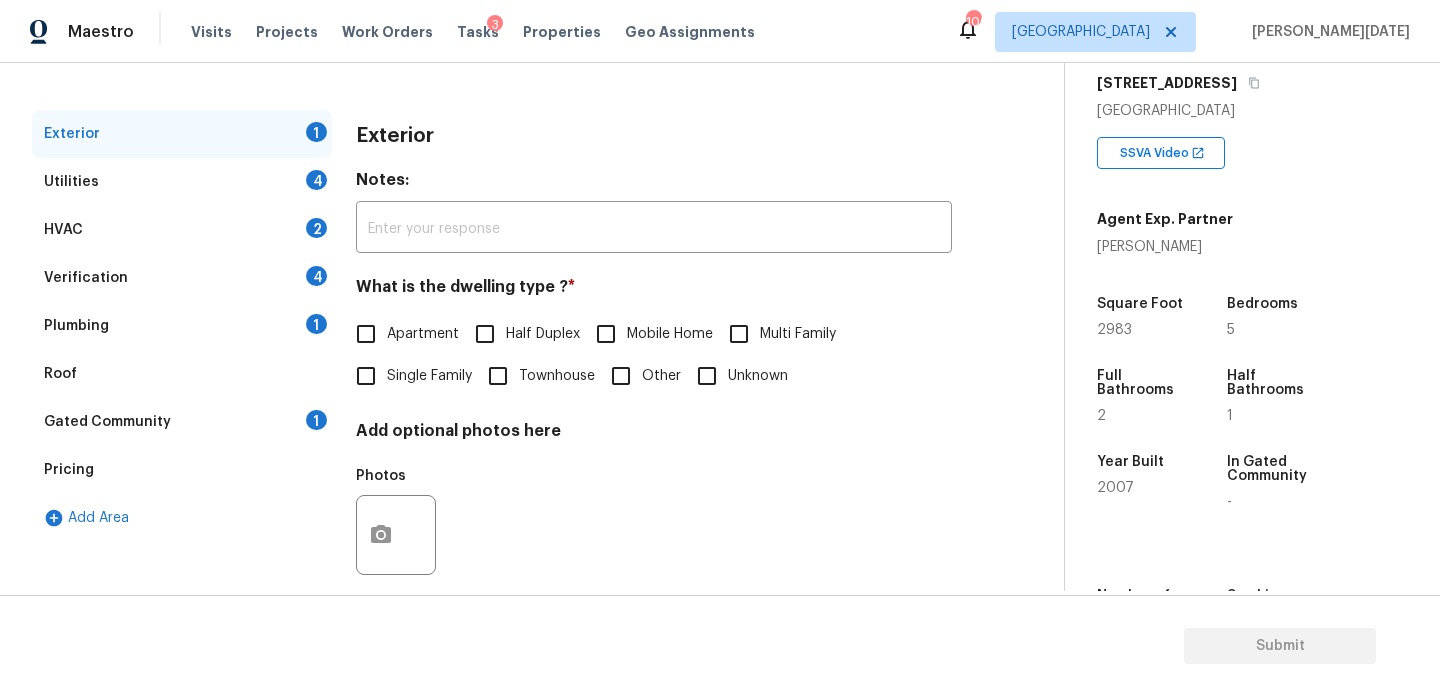 click on "Utilities 4" at bounding box center (182, 182) 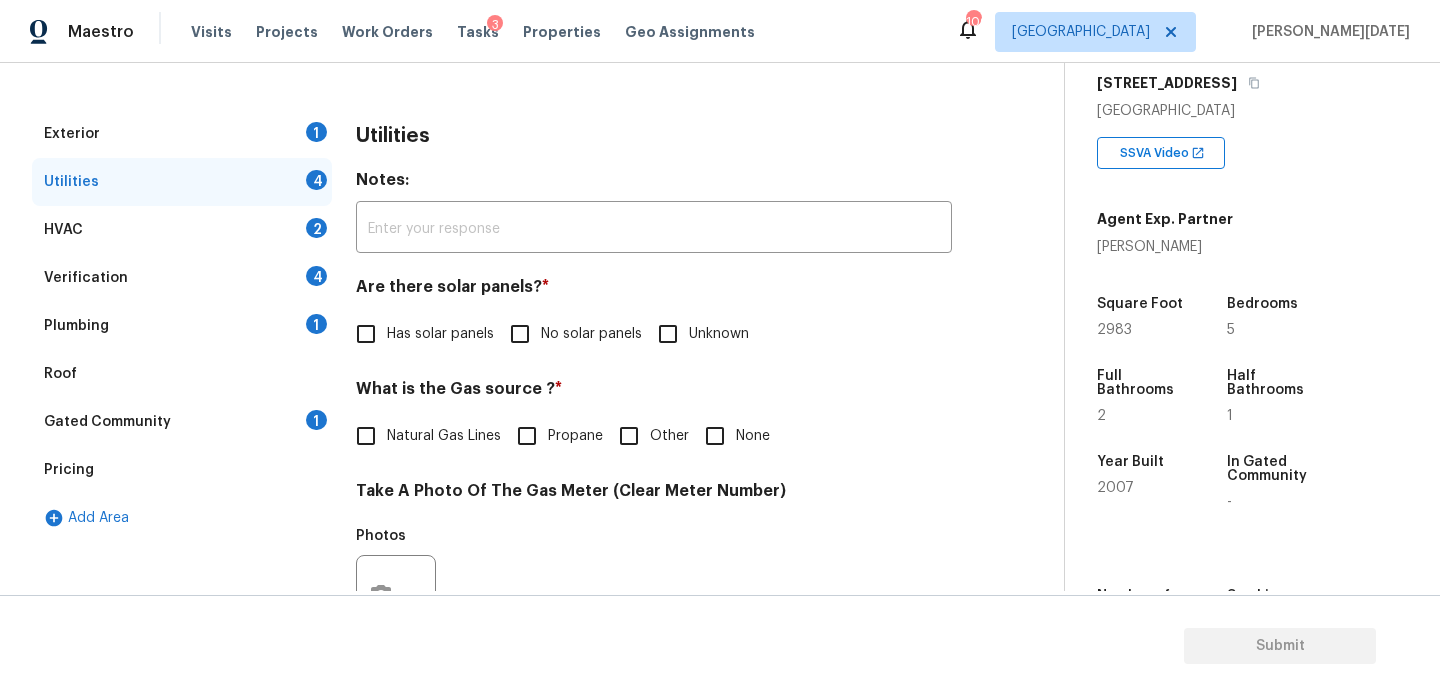 click on "Natural Gas Lines" at bounding box center [423, 436] 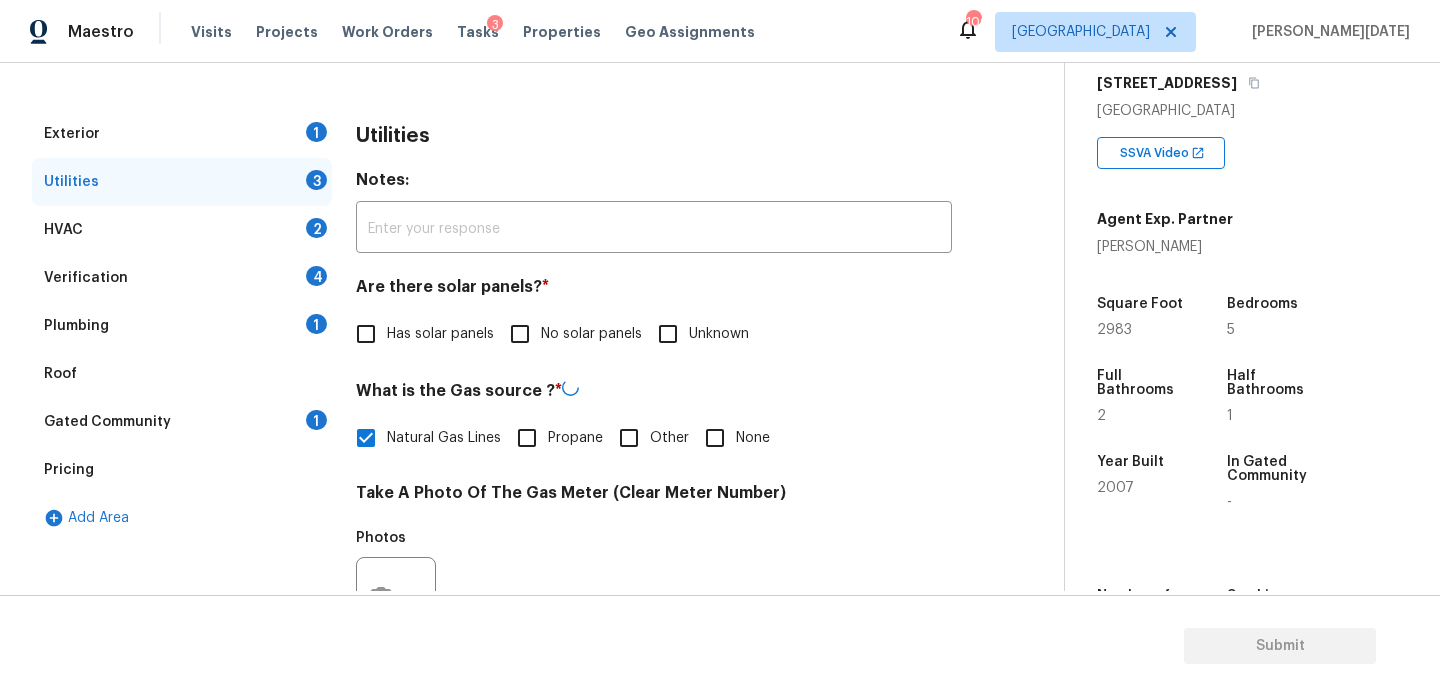 click on "No solar panels" at bounding box center (591, 334) 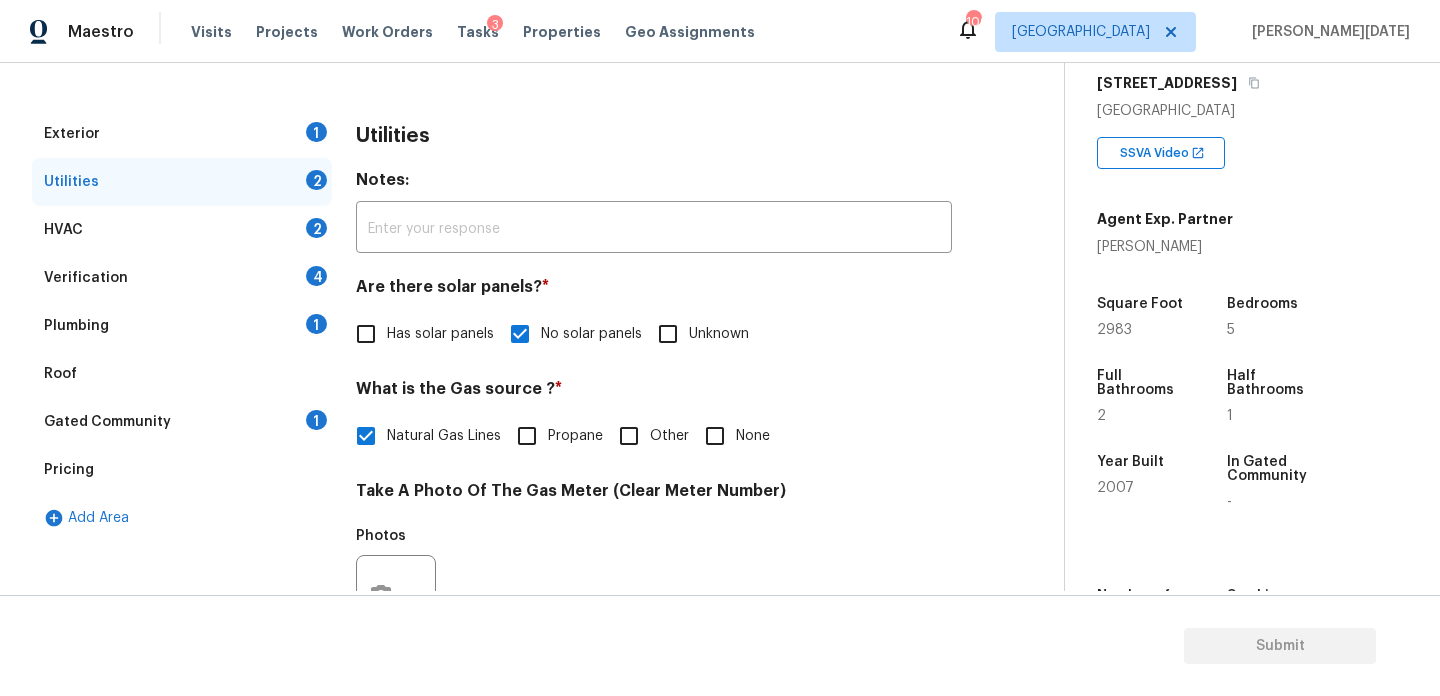 scroll, scrollTop: 0, scrollLeft: 0, axis: both 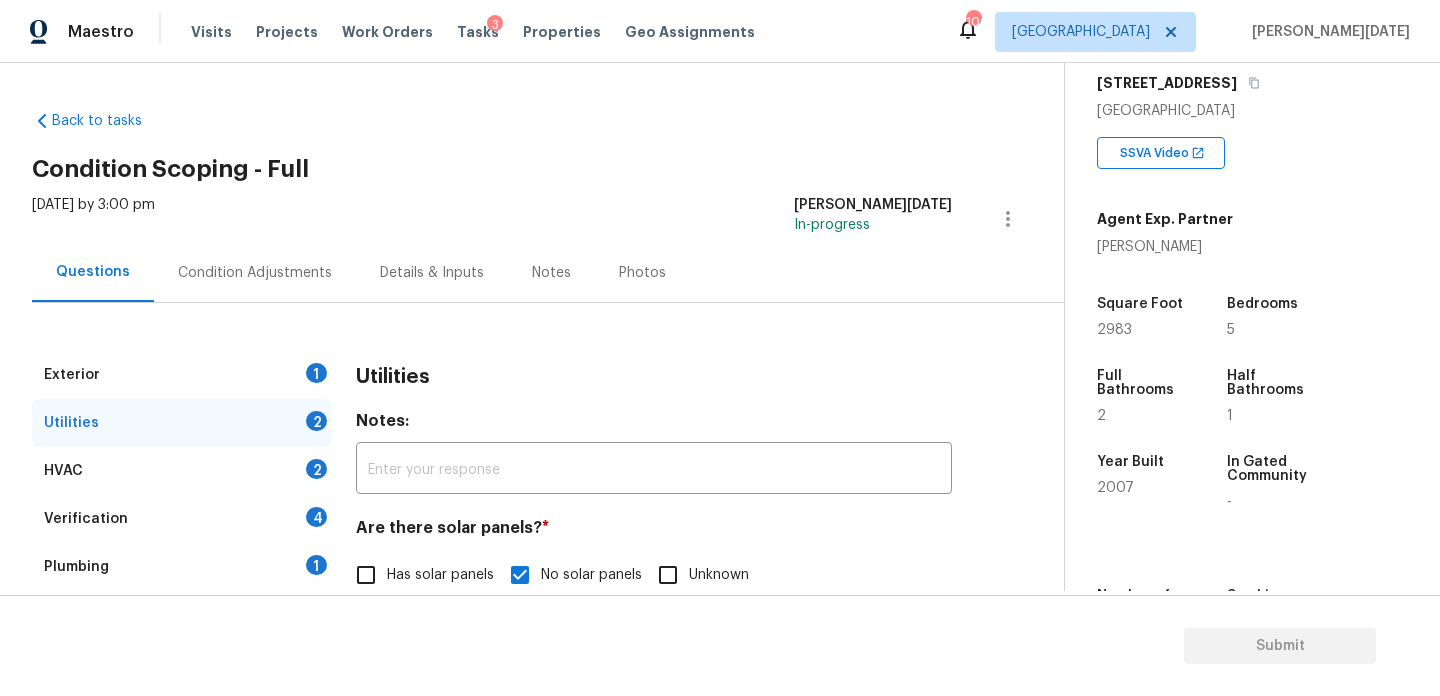 click on "Condition Adjustments" at bounding box center [255, 272] 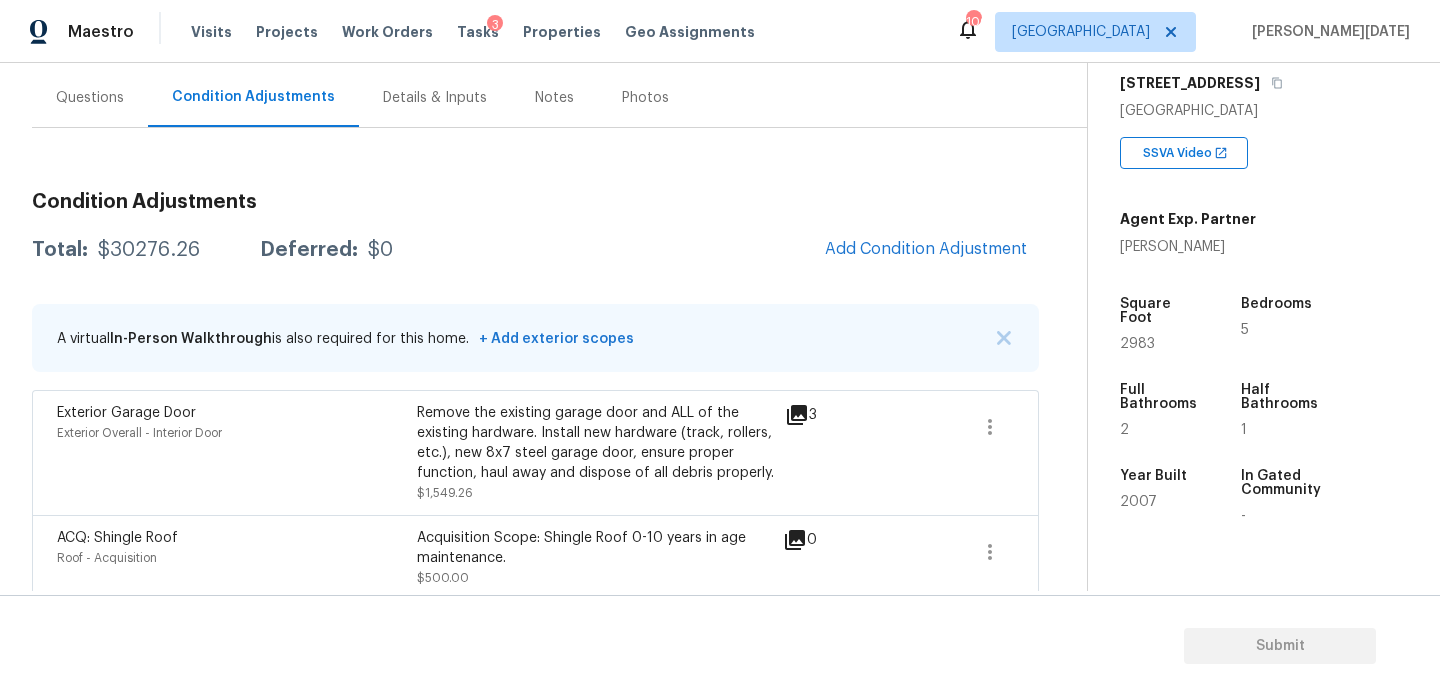 scroll, scrollTop: 201, scrollLeft: 0, axis: vertical 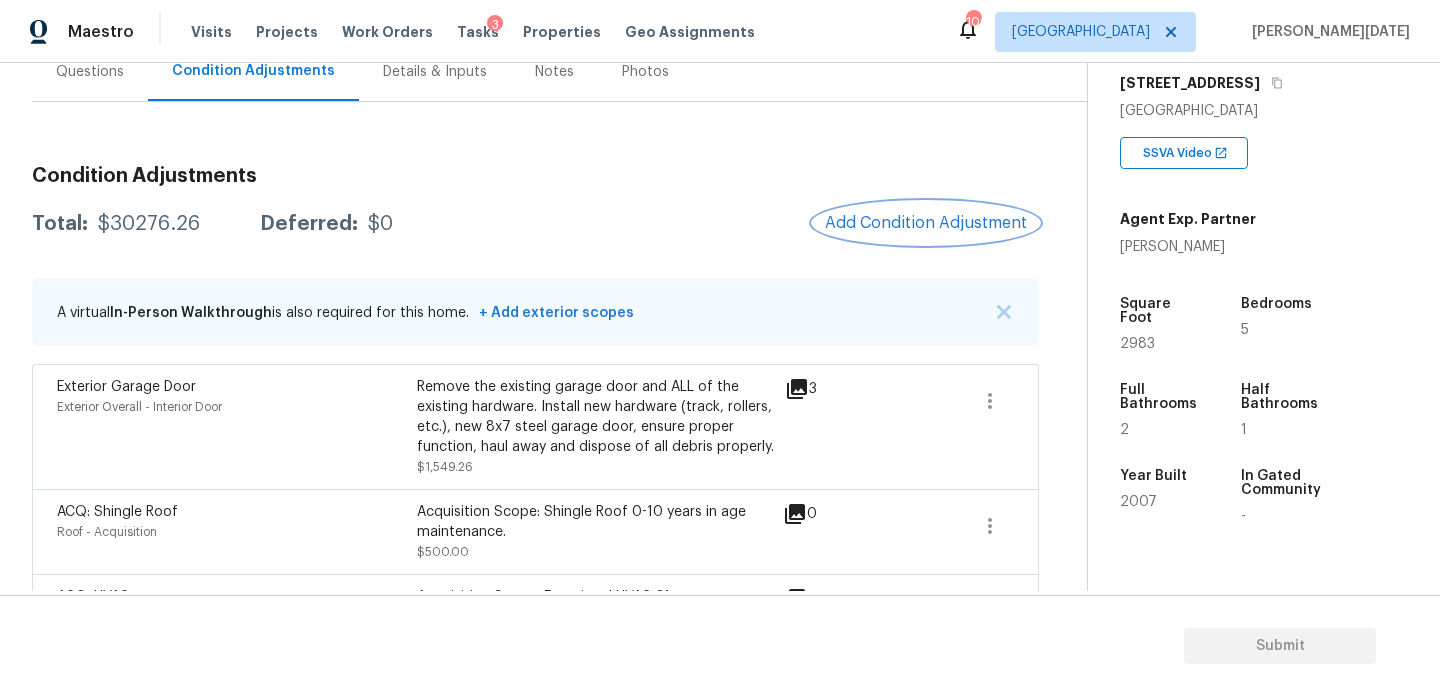 click on "Add Condition Adjustment" at bounding box center (926, 223) 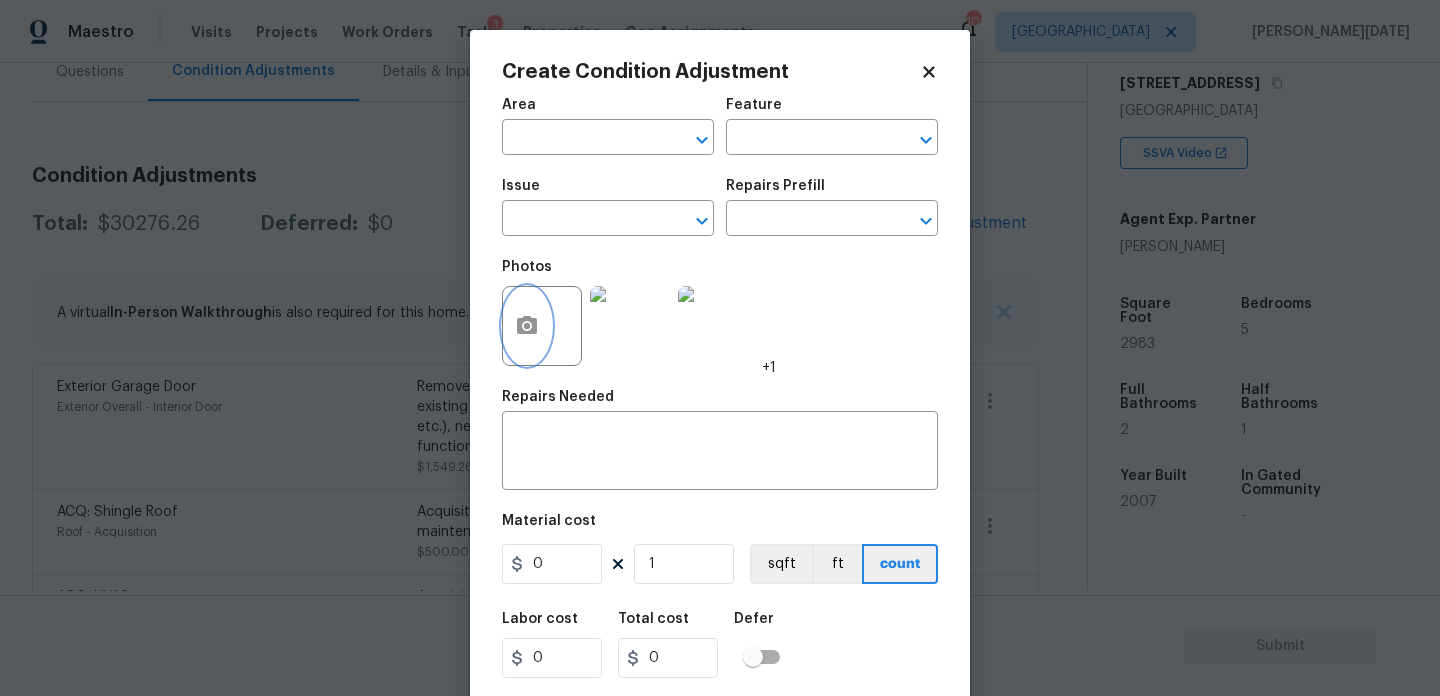 click 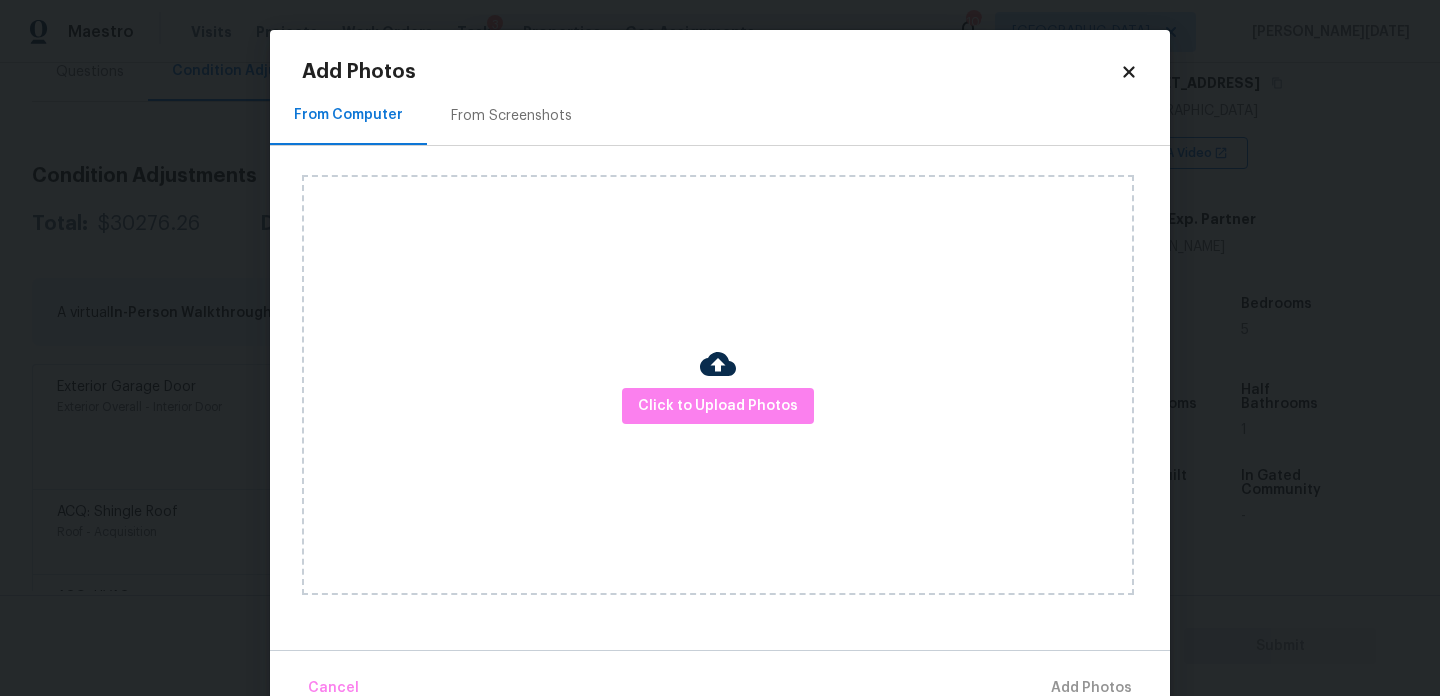 click on "Click to Upload Photos" at bounding box center (718, 385) 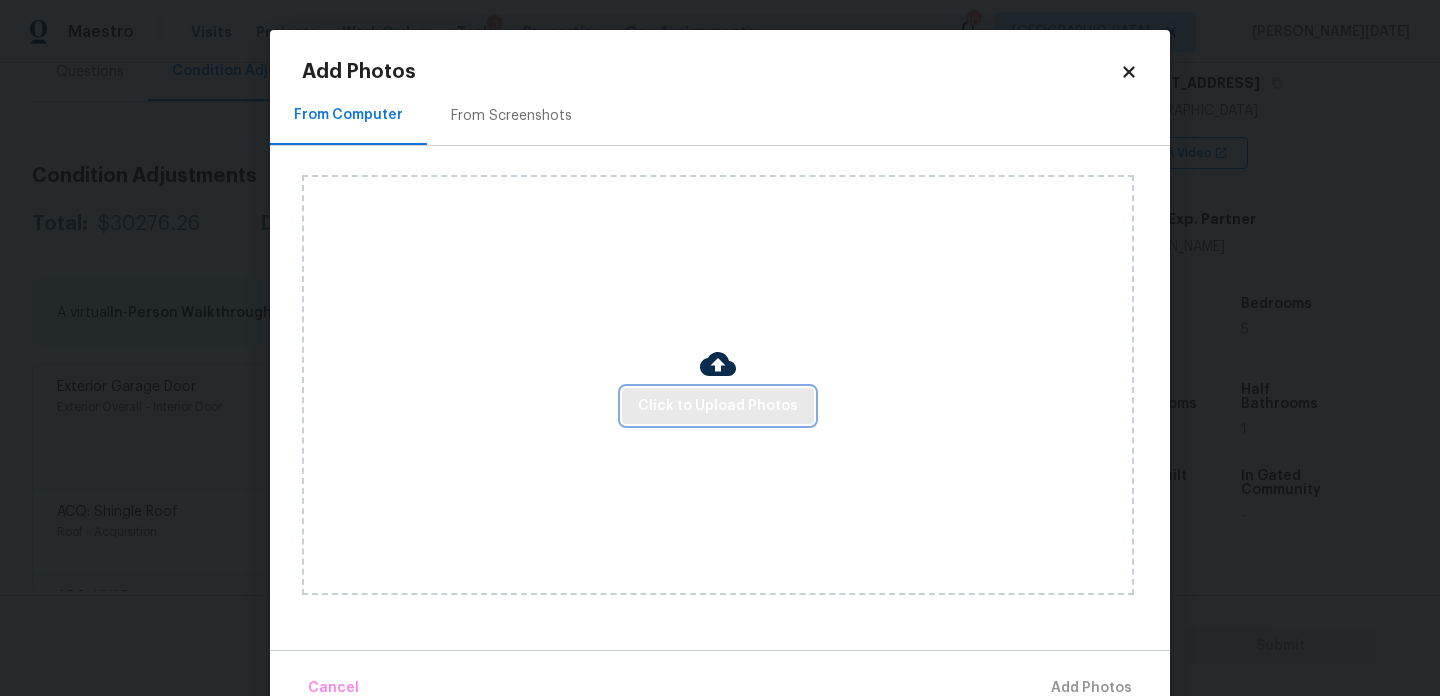 click on "Click to Upload Photos" at bounding box center [718, 406] 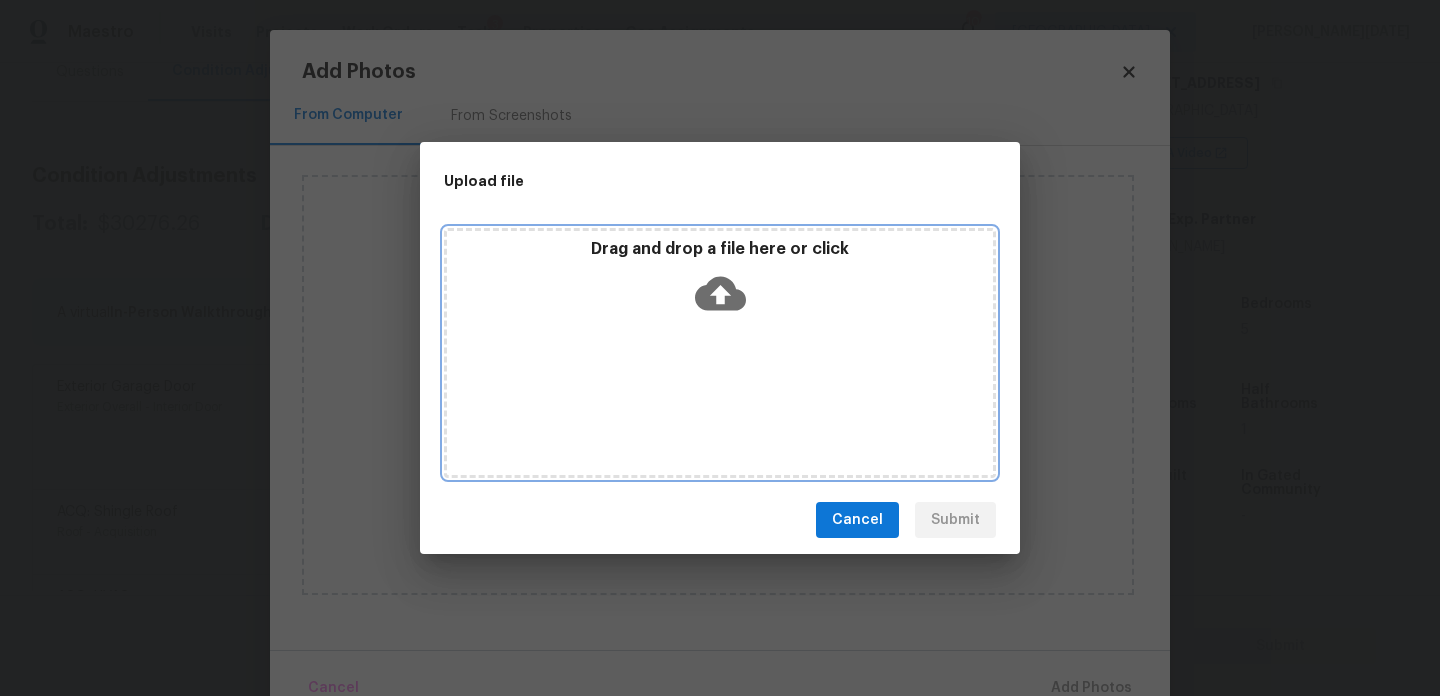 click on "Drag and drop a file here or click" at bounding box center [720, 353] 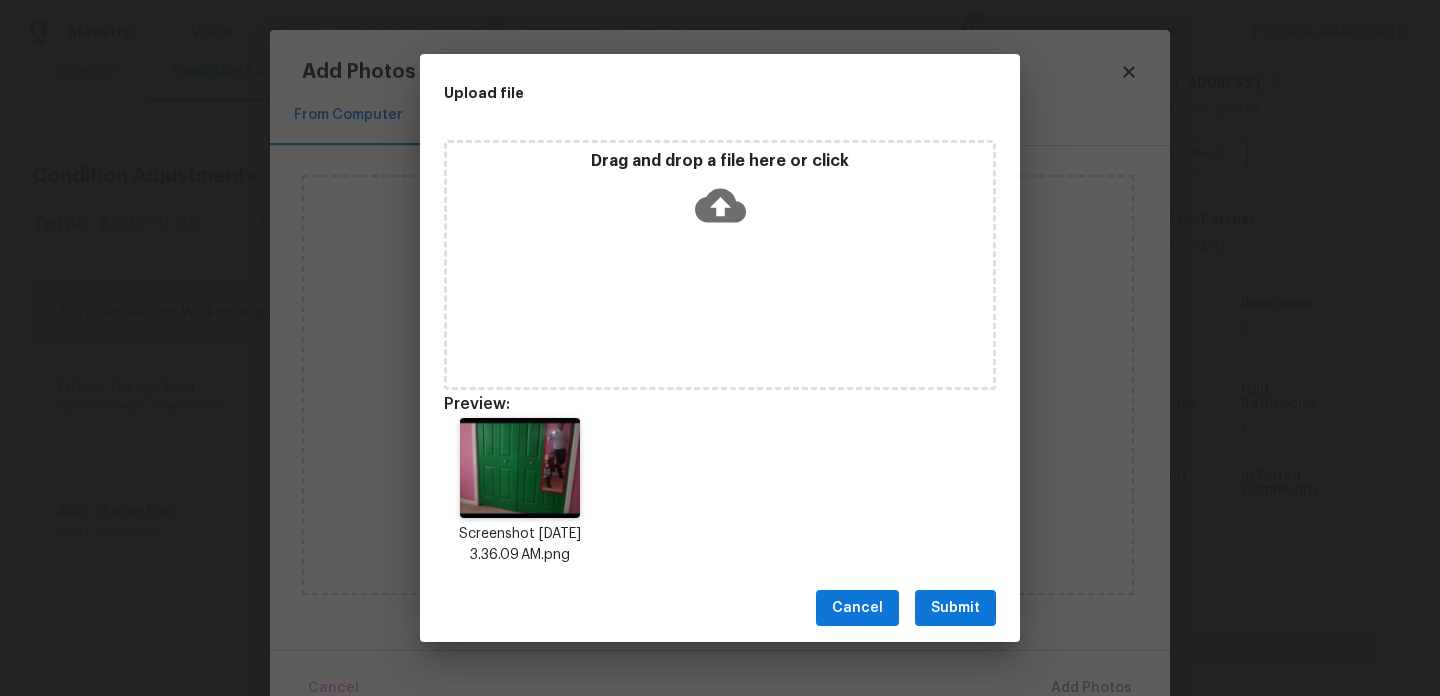 click on "Submit" at bounding box center [955, 608] 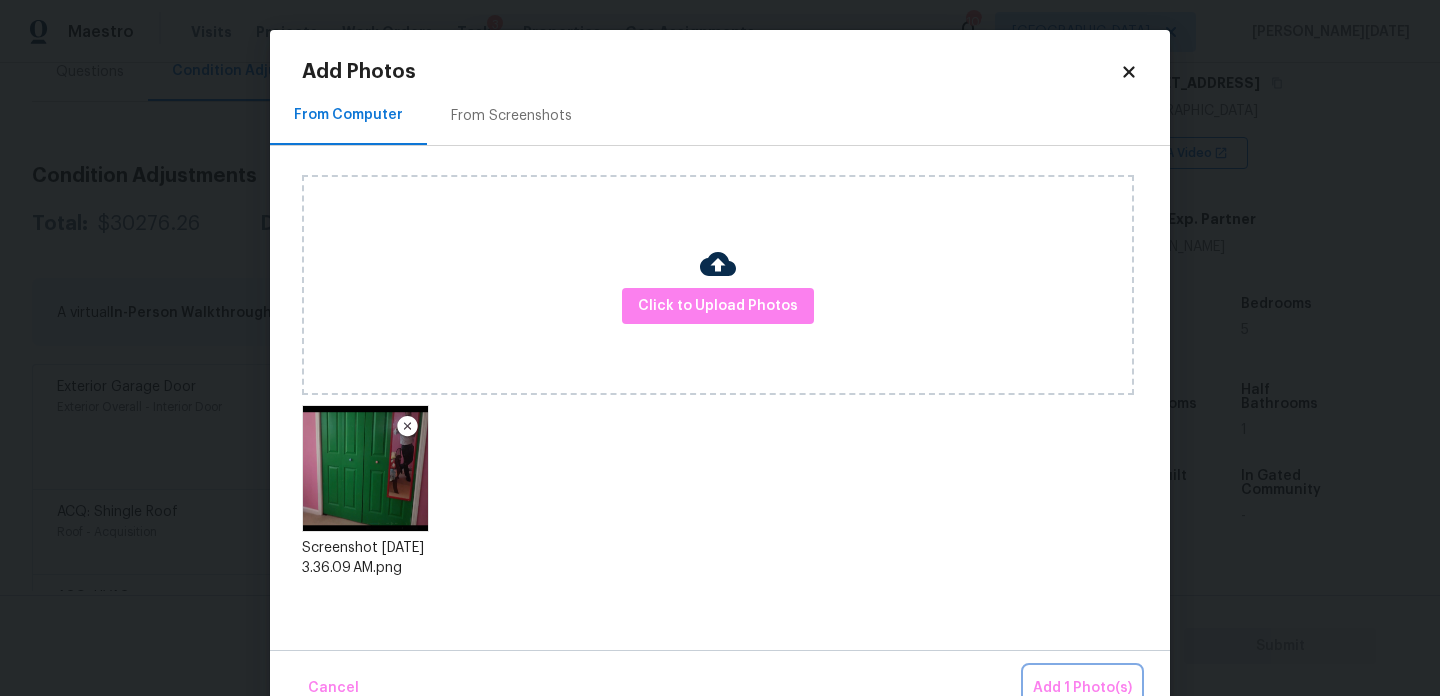 click on "Add 1 Photo(s)" at bounding box center [1082, 688] 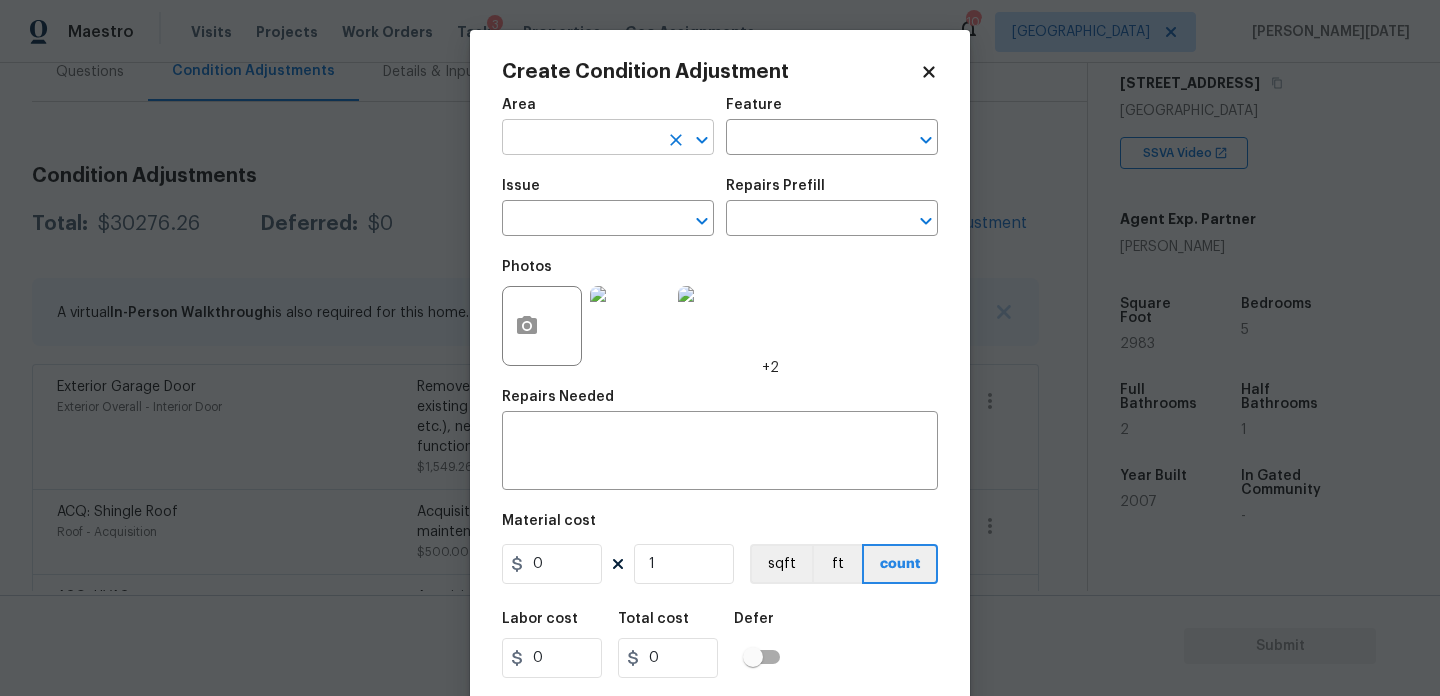 click at bounding box center [580, 139] 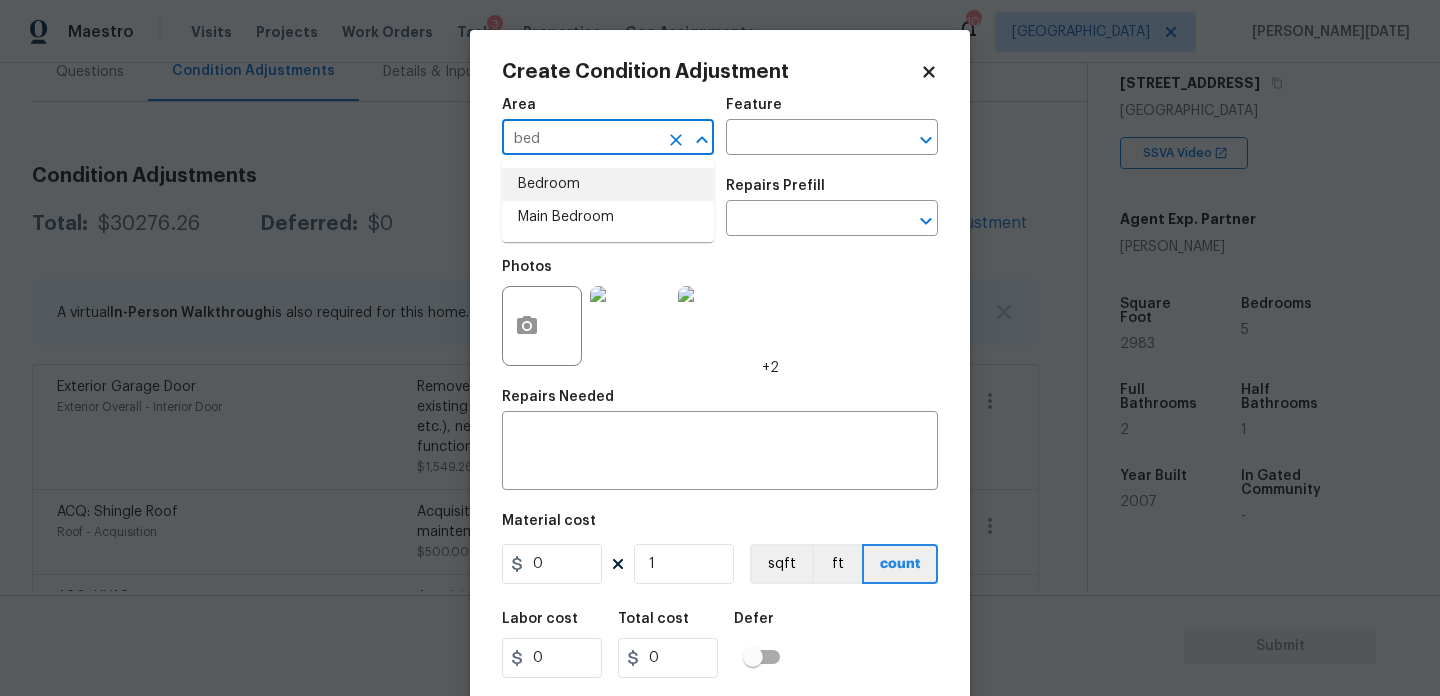 click on "Bedroom" at bounding box center (608, 184) 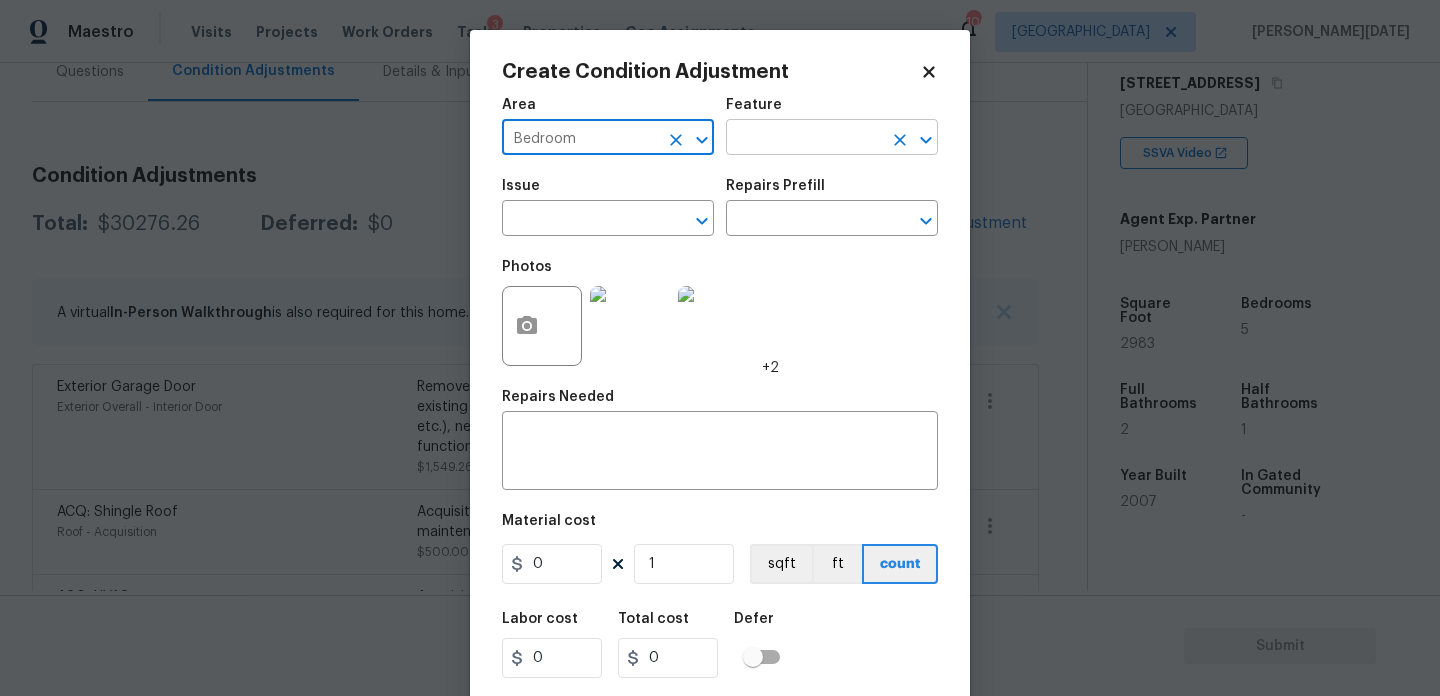 type on "Bedroom" 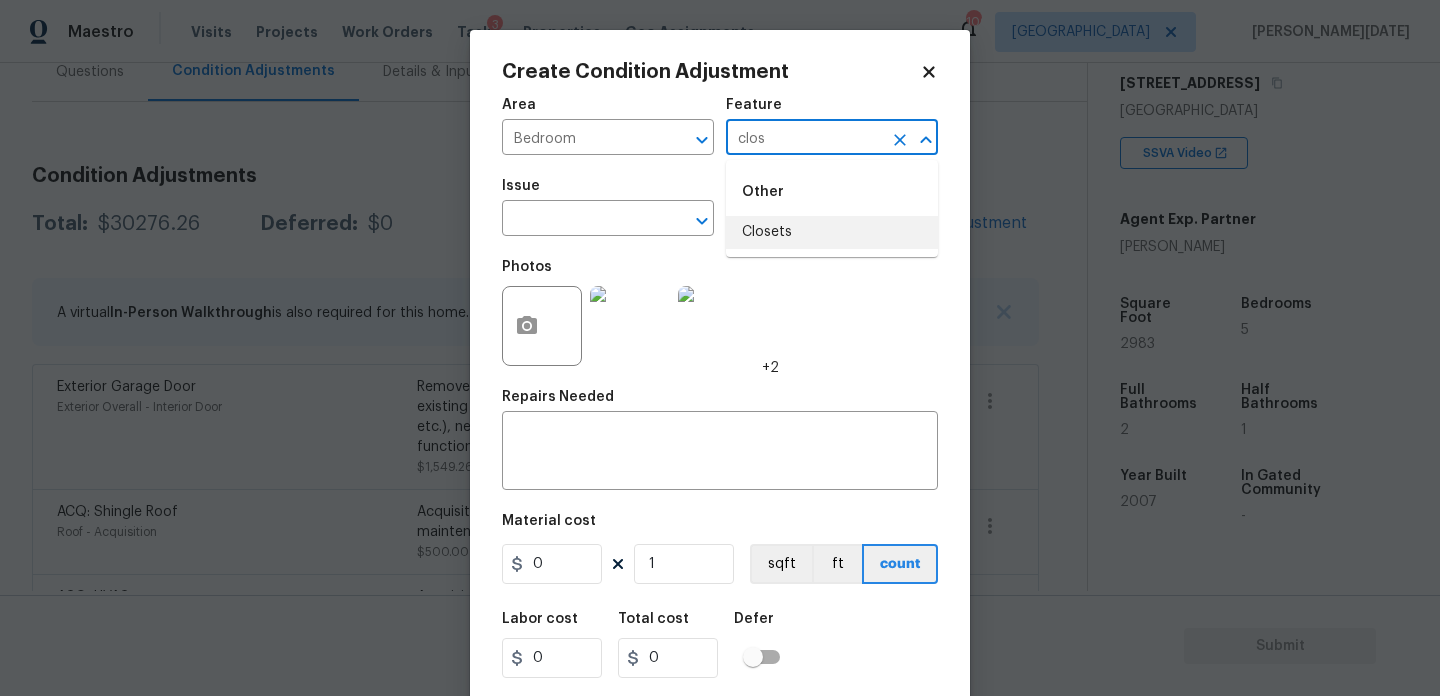 click on "Closets" at bounding box center [832, 232] 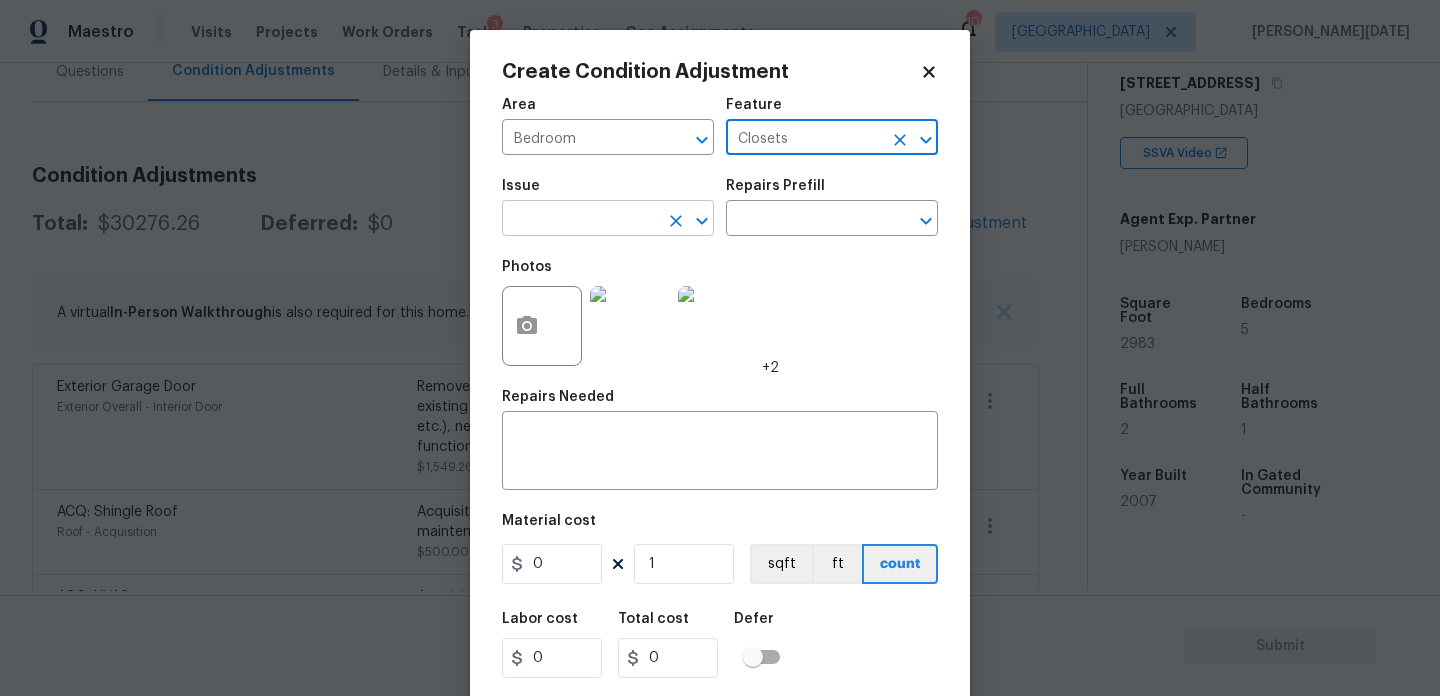 type on "Closets" 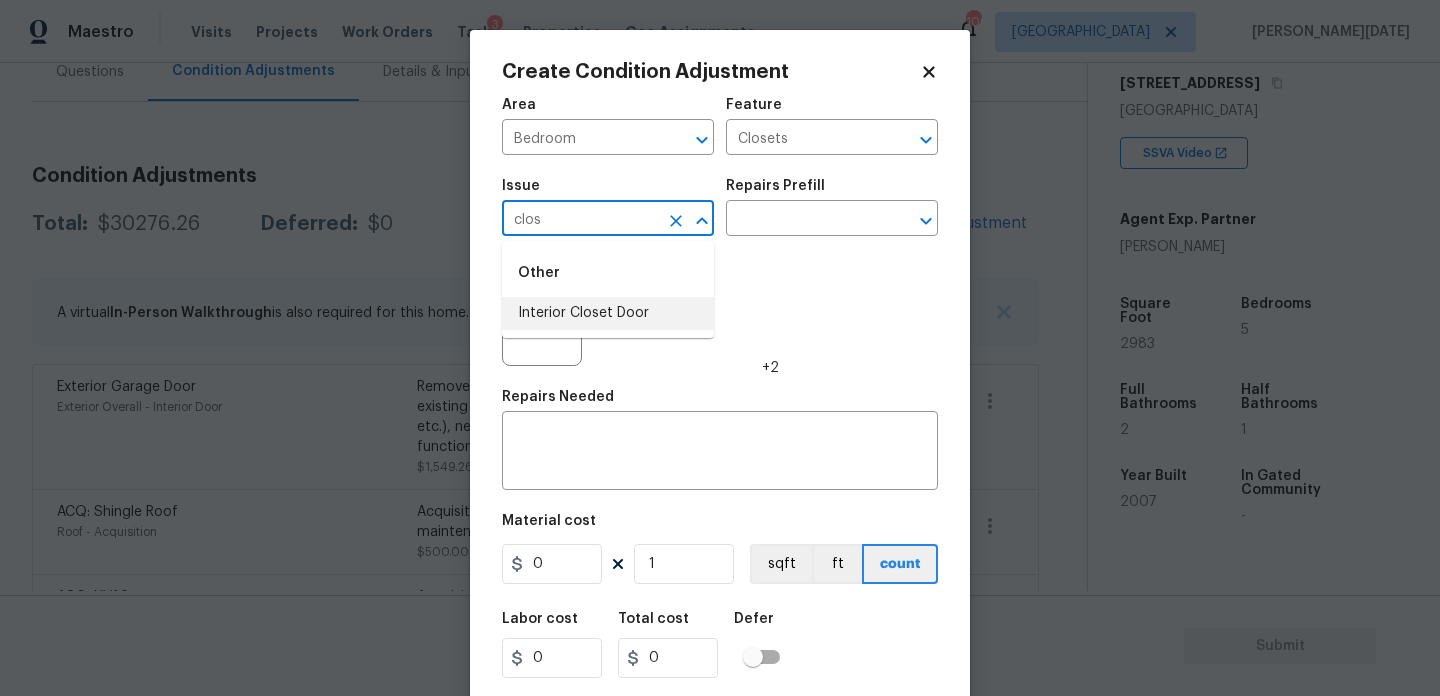 click on "Interior Closet Door" at bounding box center (608, 313) 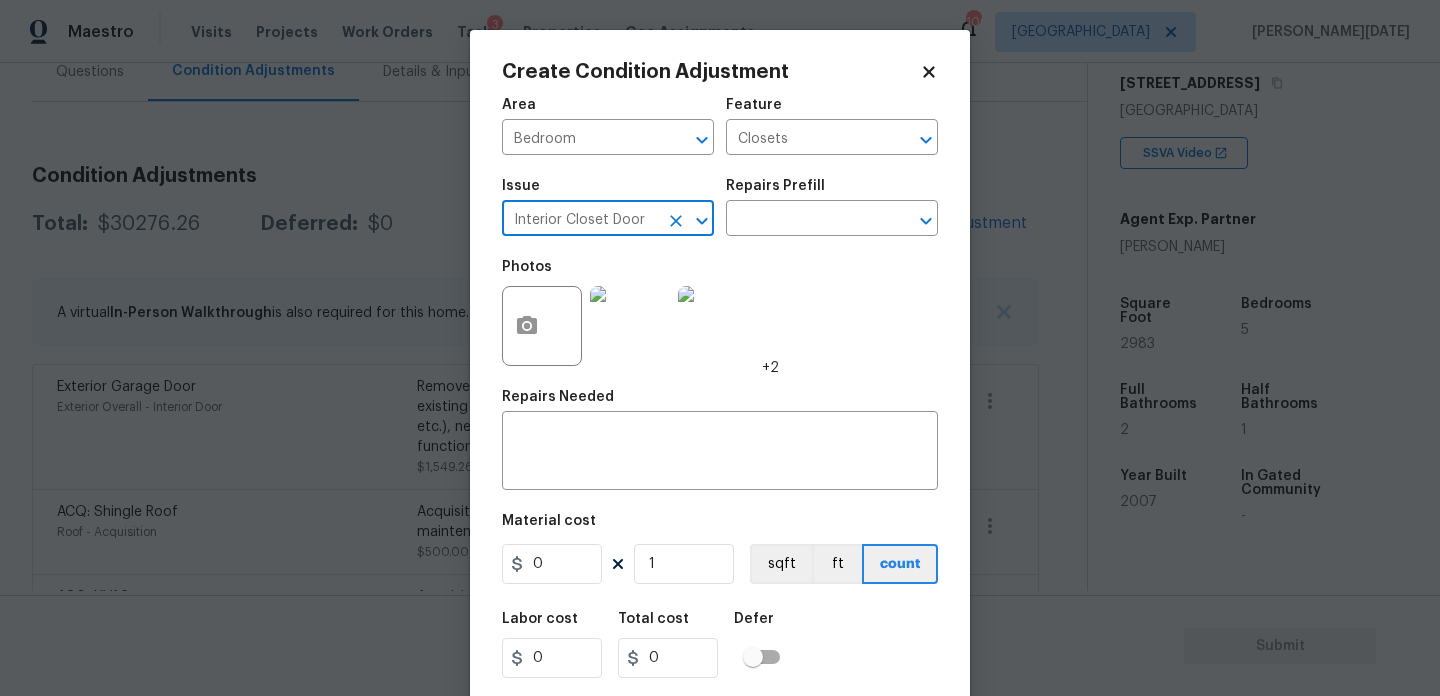 type on "Interior Closet Door" 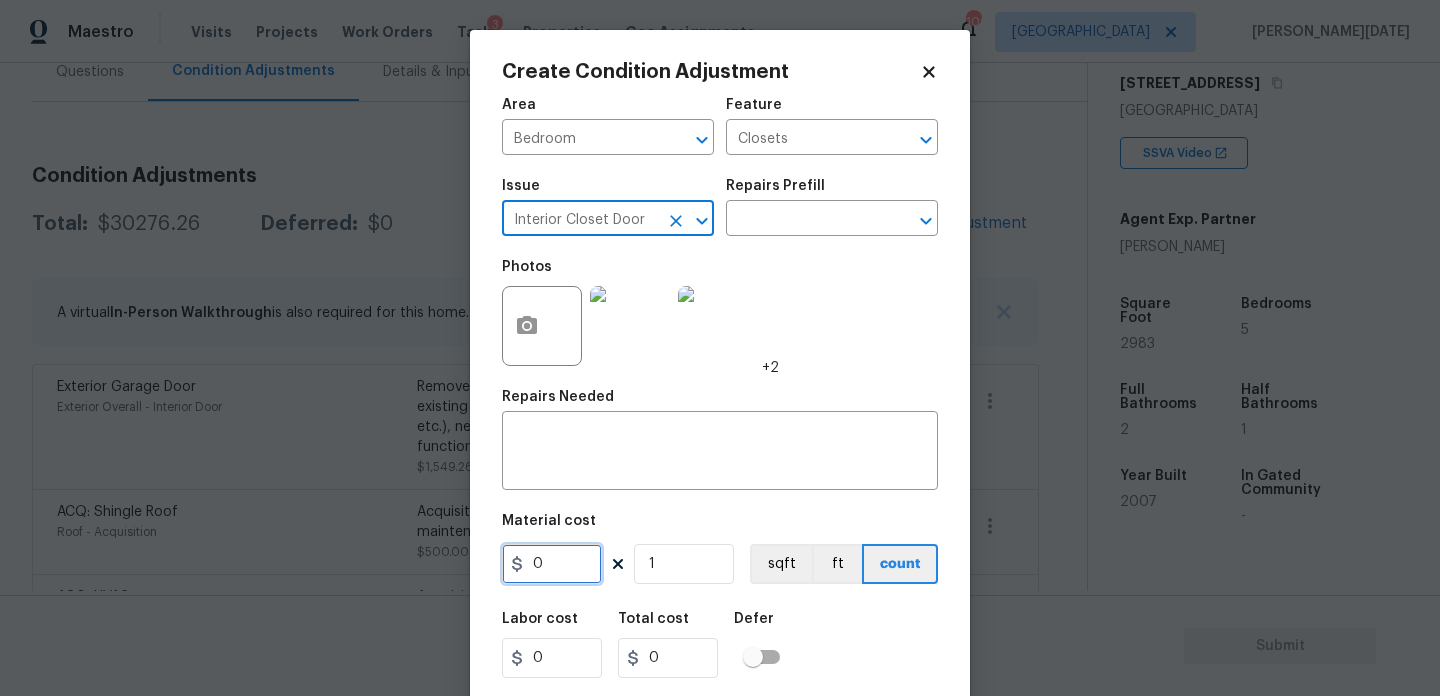 click on "0" at bounding box center (552, 564) 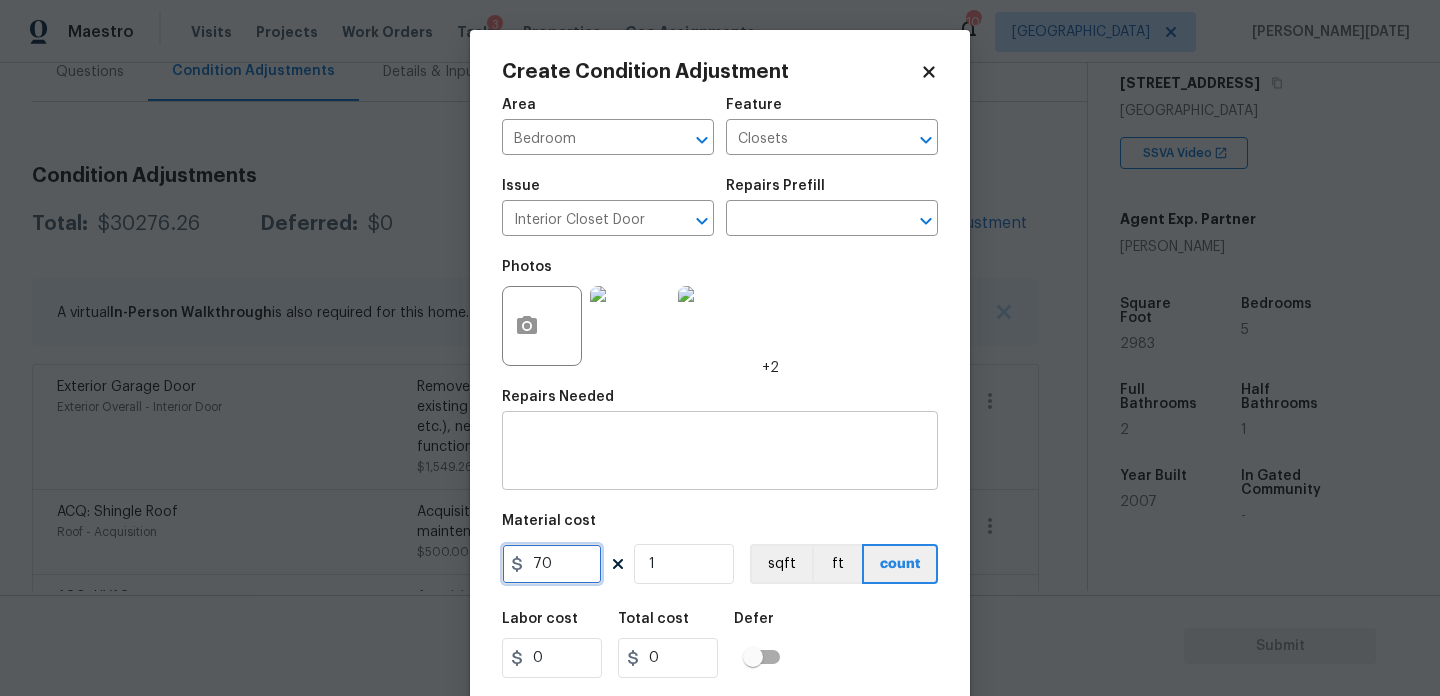 type on "70" 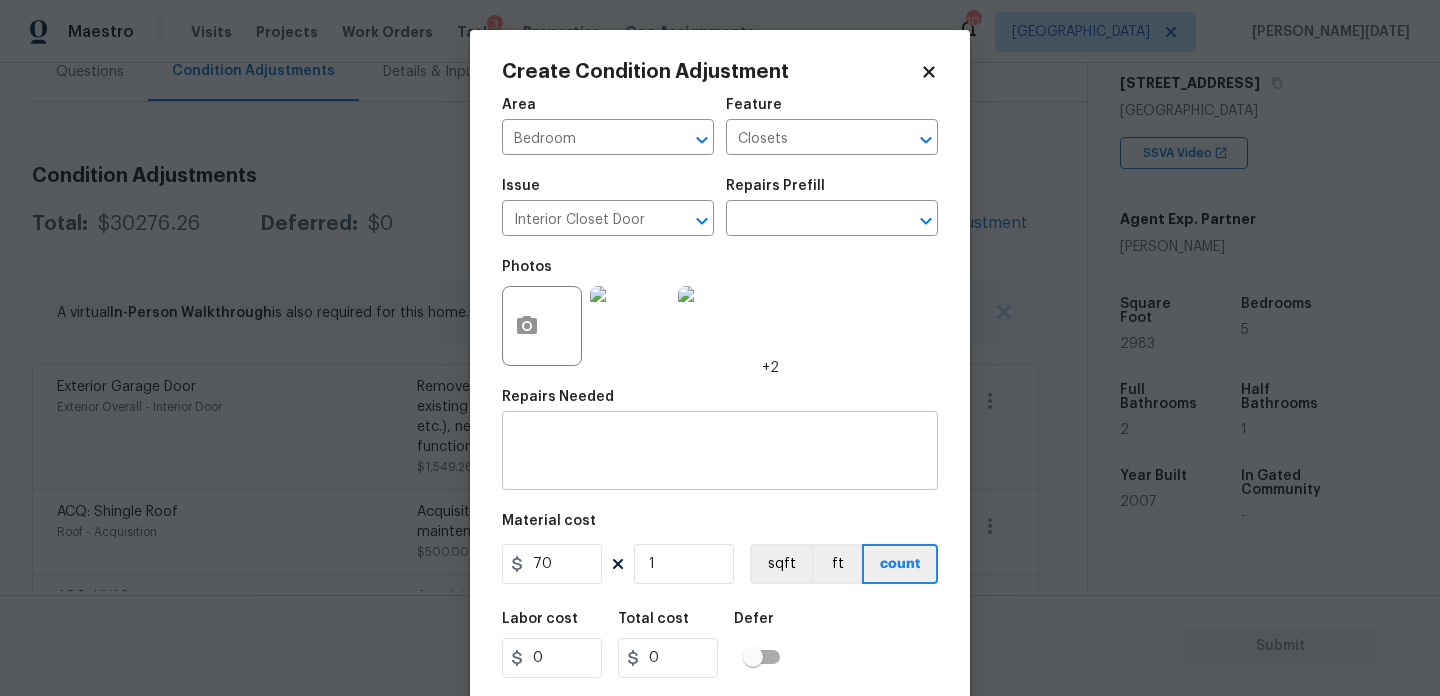 click at bounding box center (720, 453) 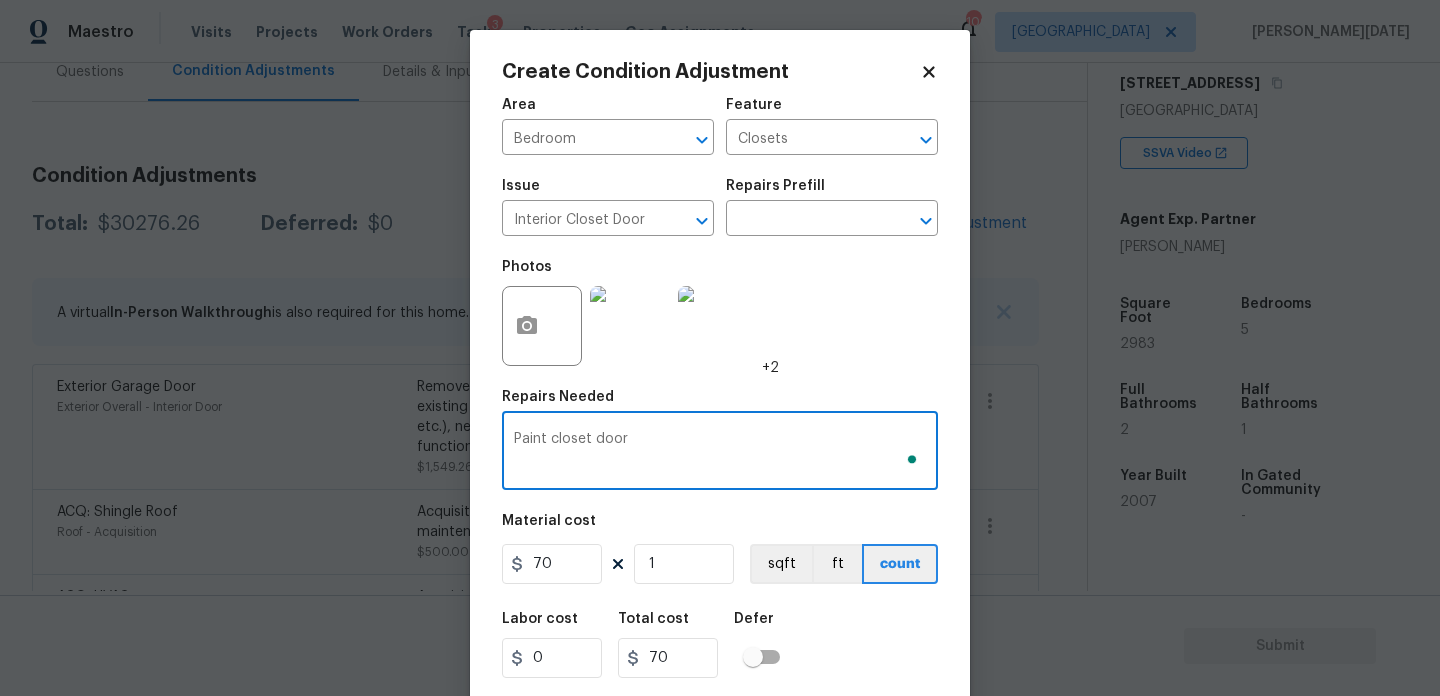 scroll, scrollTop: 51, scrollLeft: 0, axis: vertical 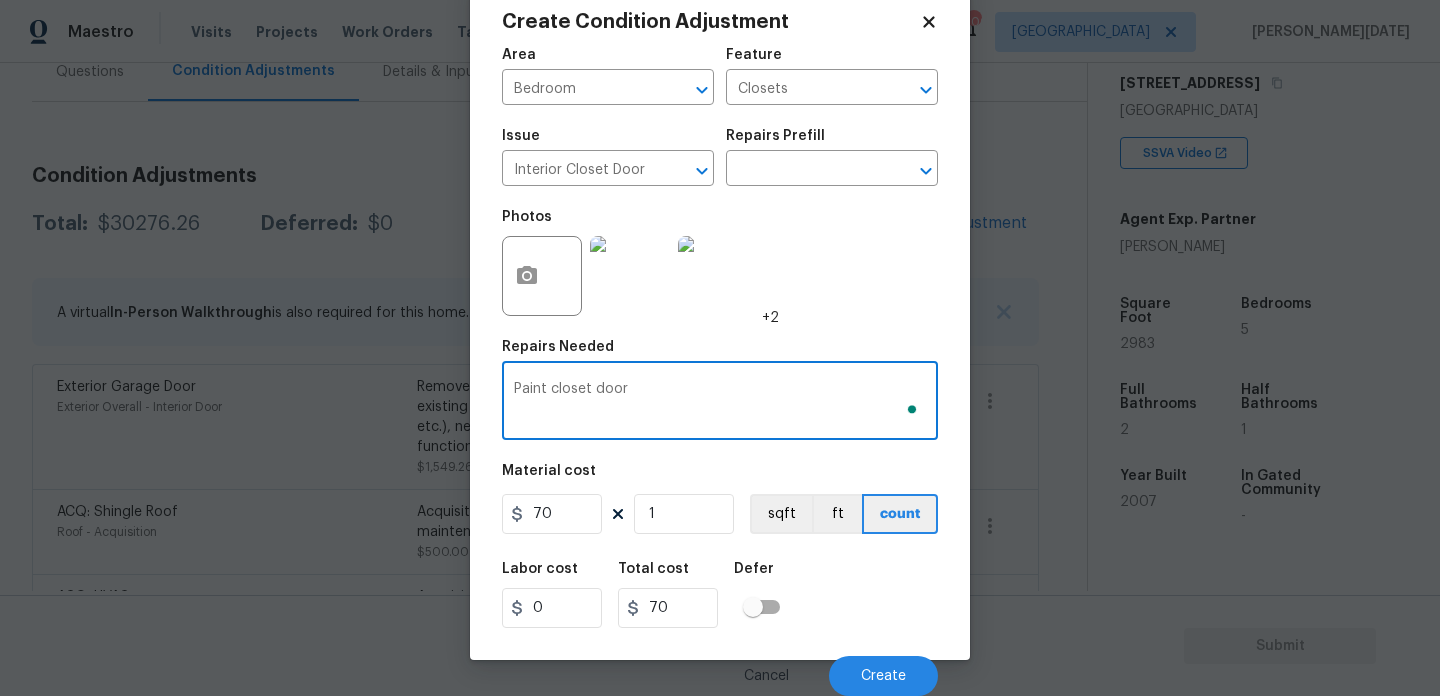 type on "Paint closet door" 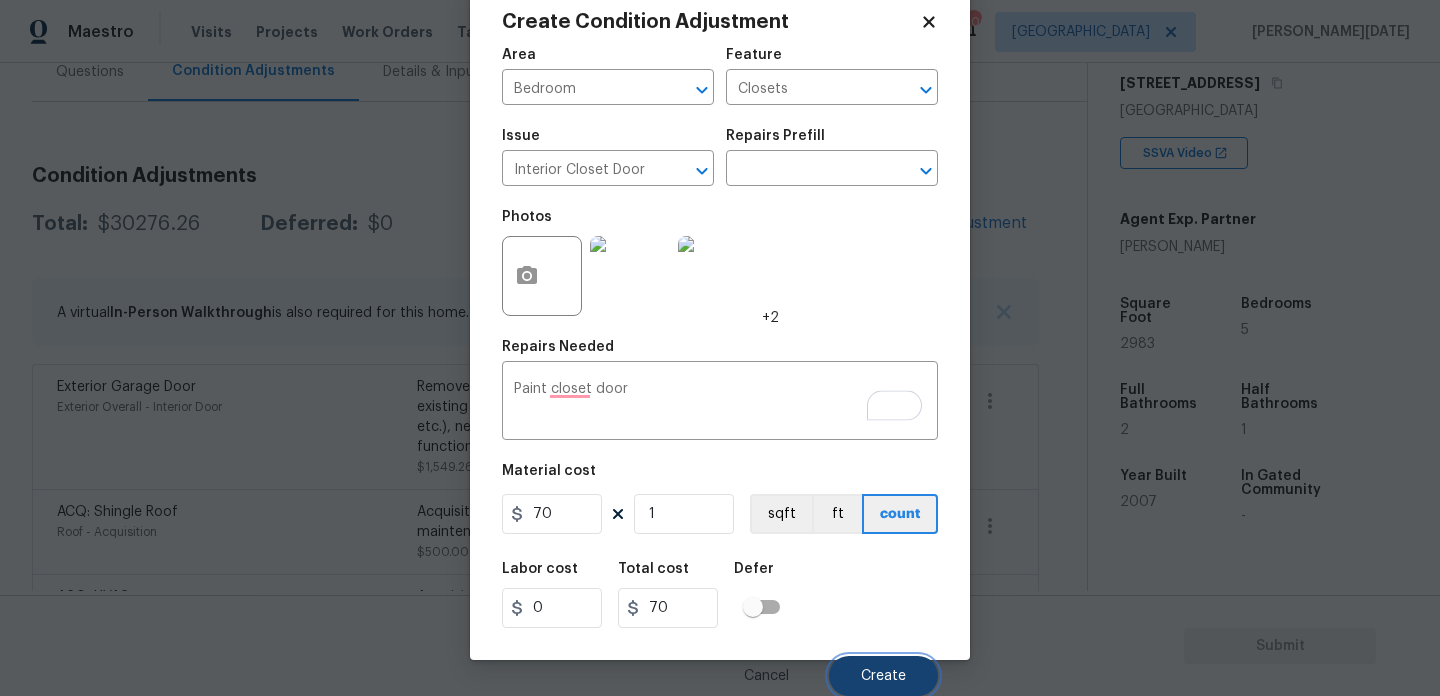 click on "Create" at bounding box center (883, 676) 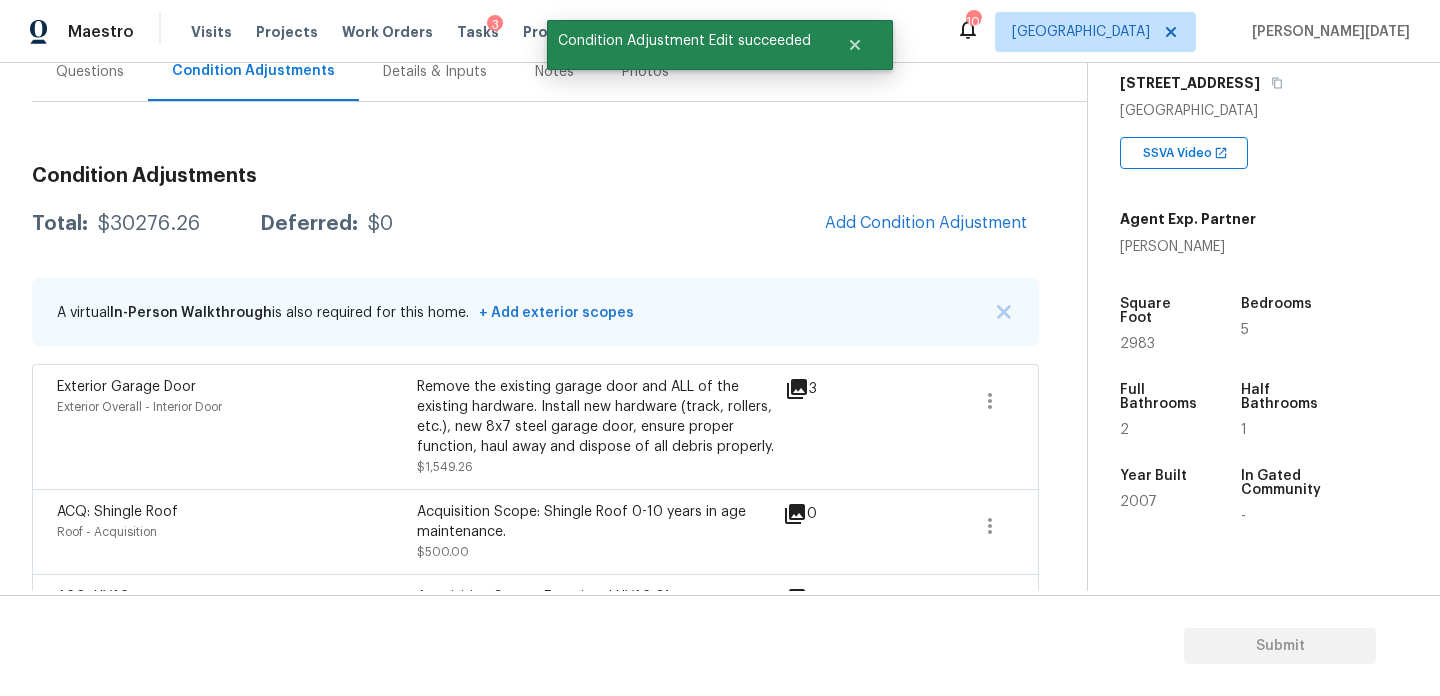 scroll, scrollTop: 44, scrollLeft: 0, axis: vertical 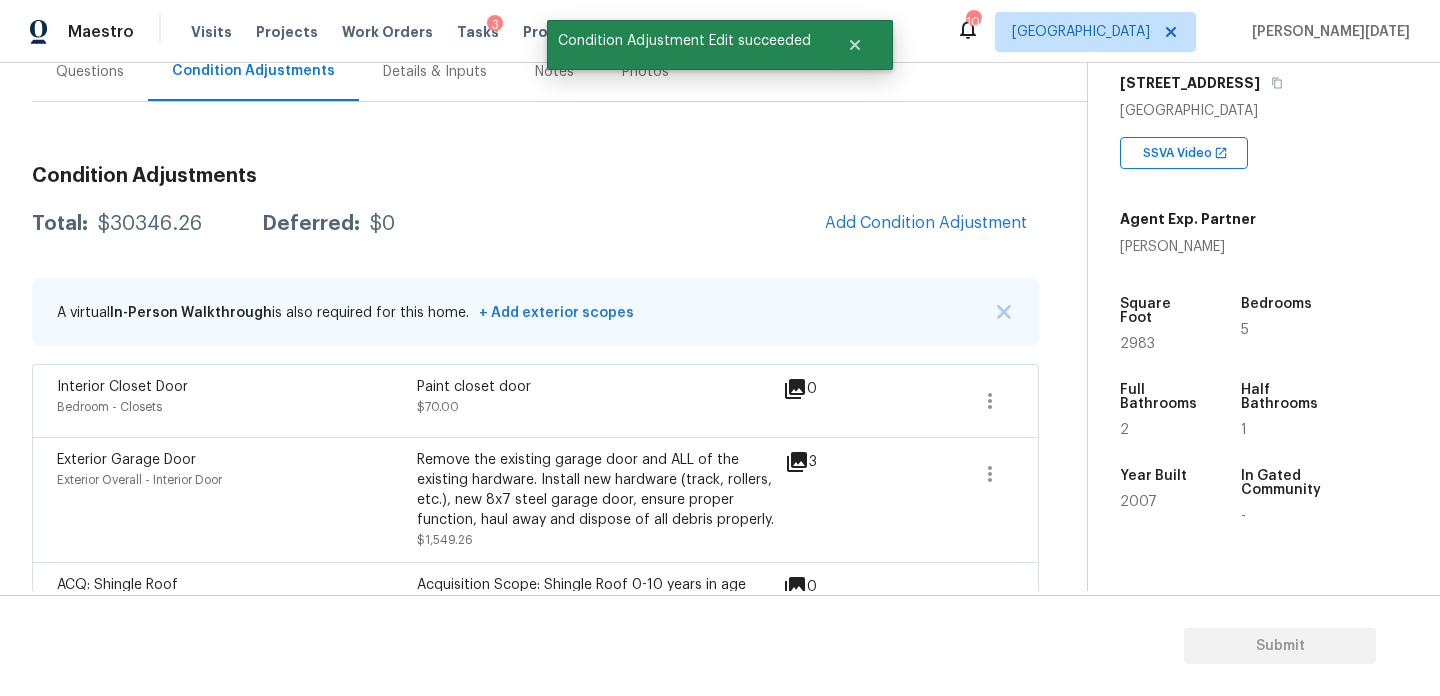 click on "2983" at bounding box center [1137, 344] 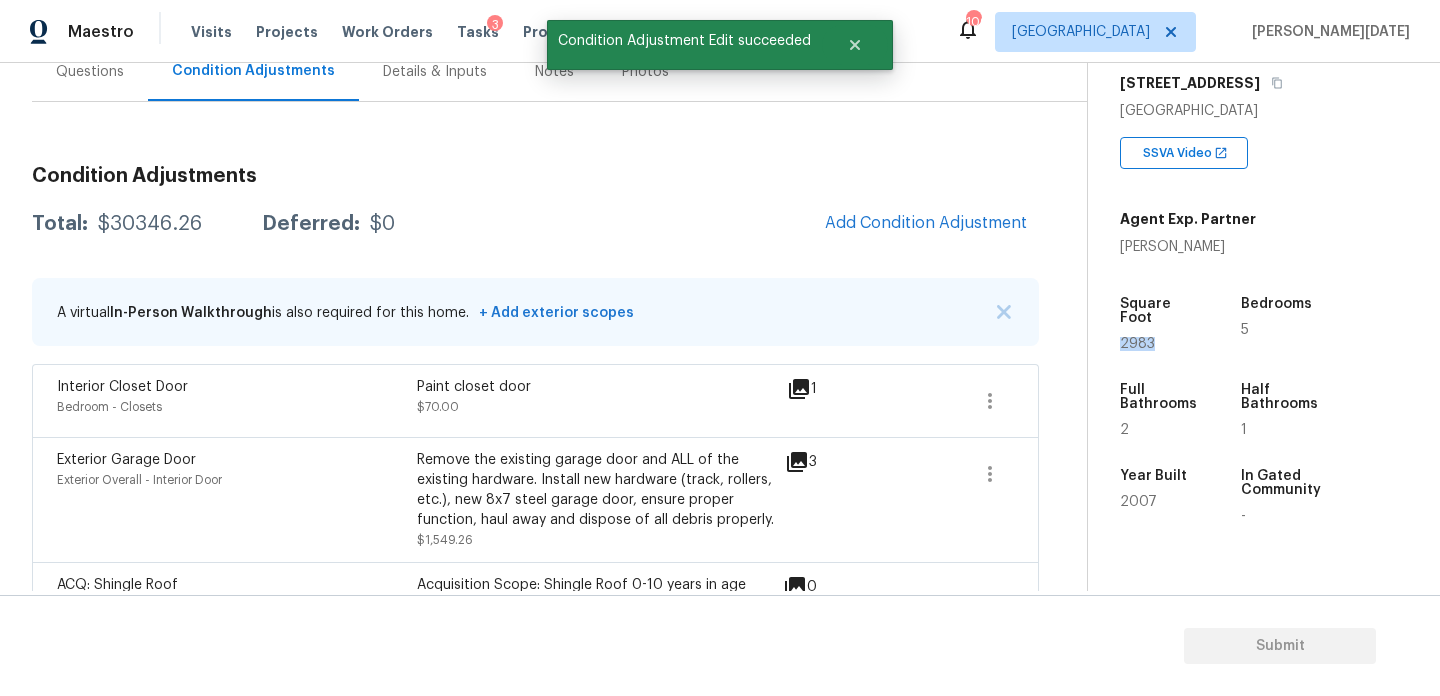 copy on "2983" 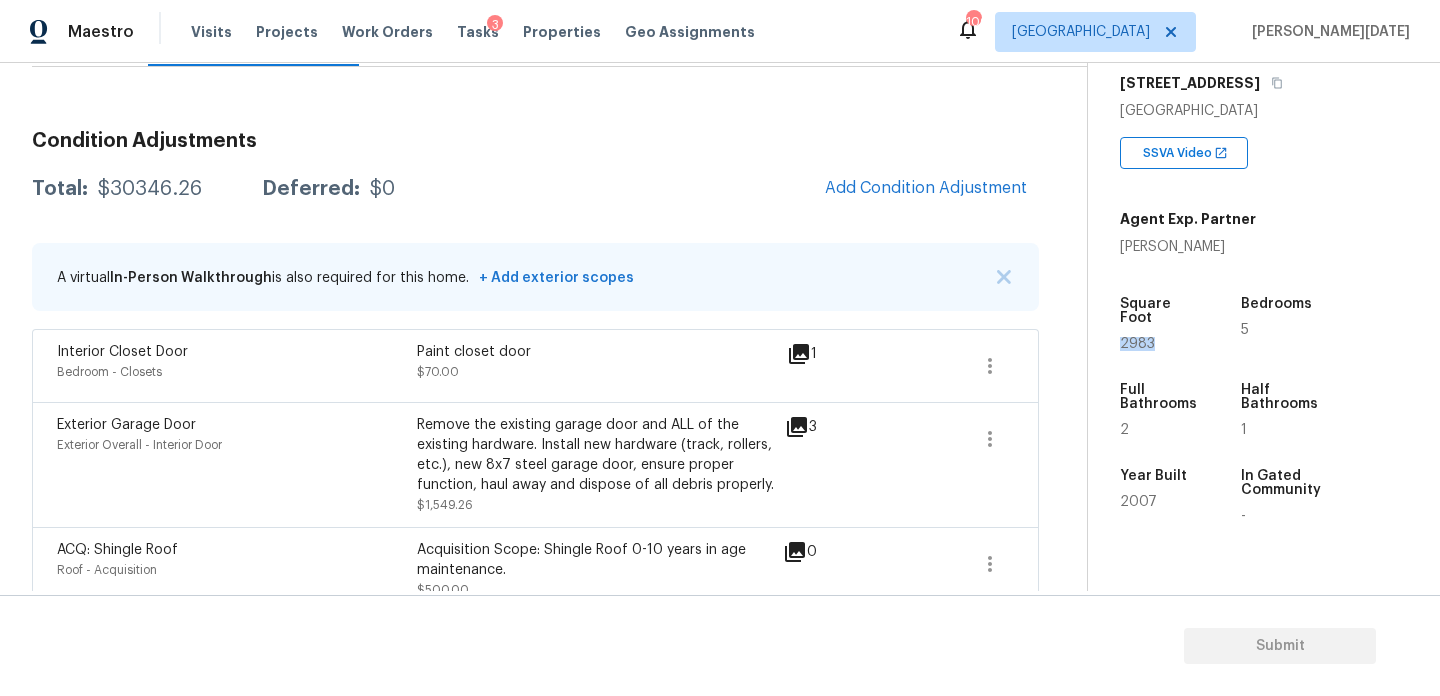 scroll, scrollTop: 0, scrollLeft: 0, axis: both 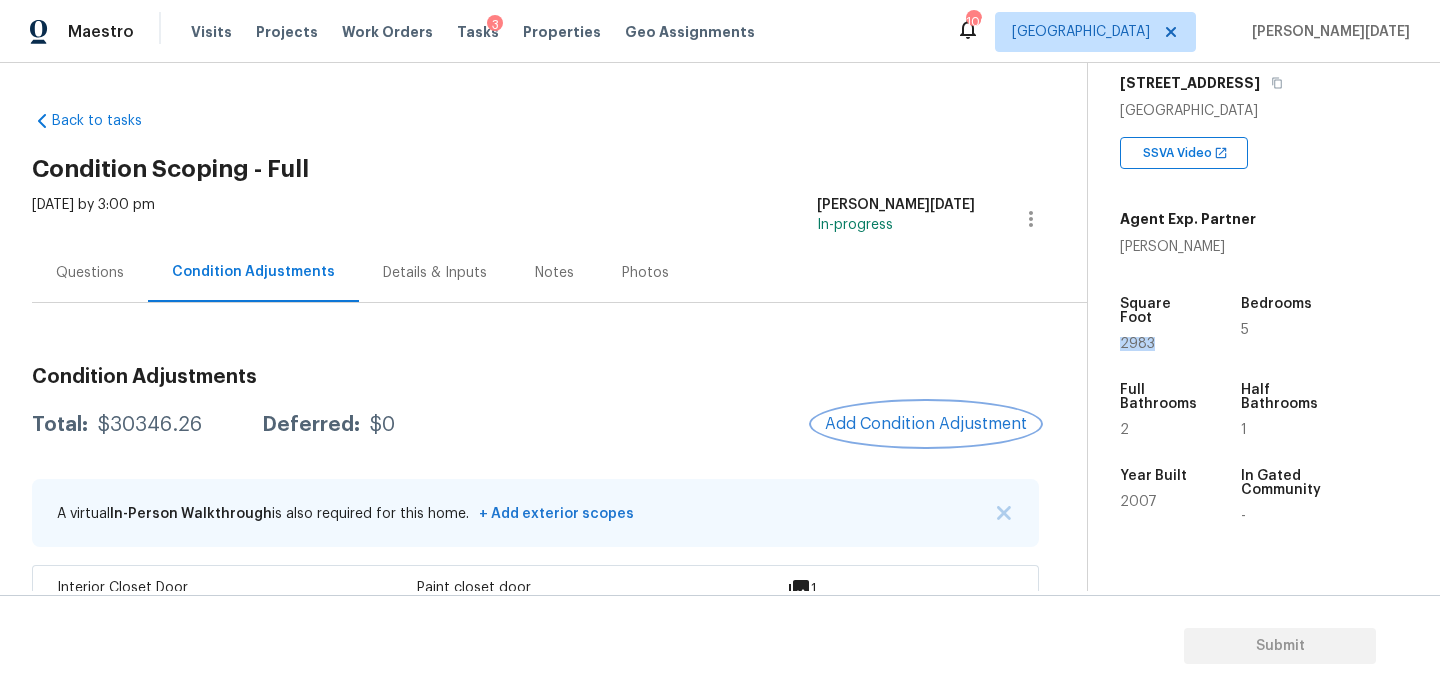 click on "Add Condition Adjustment" at bounding box center [926, 424] 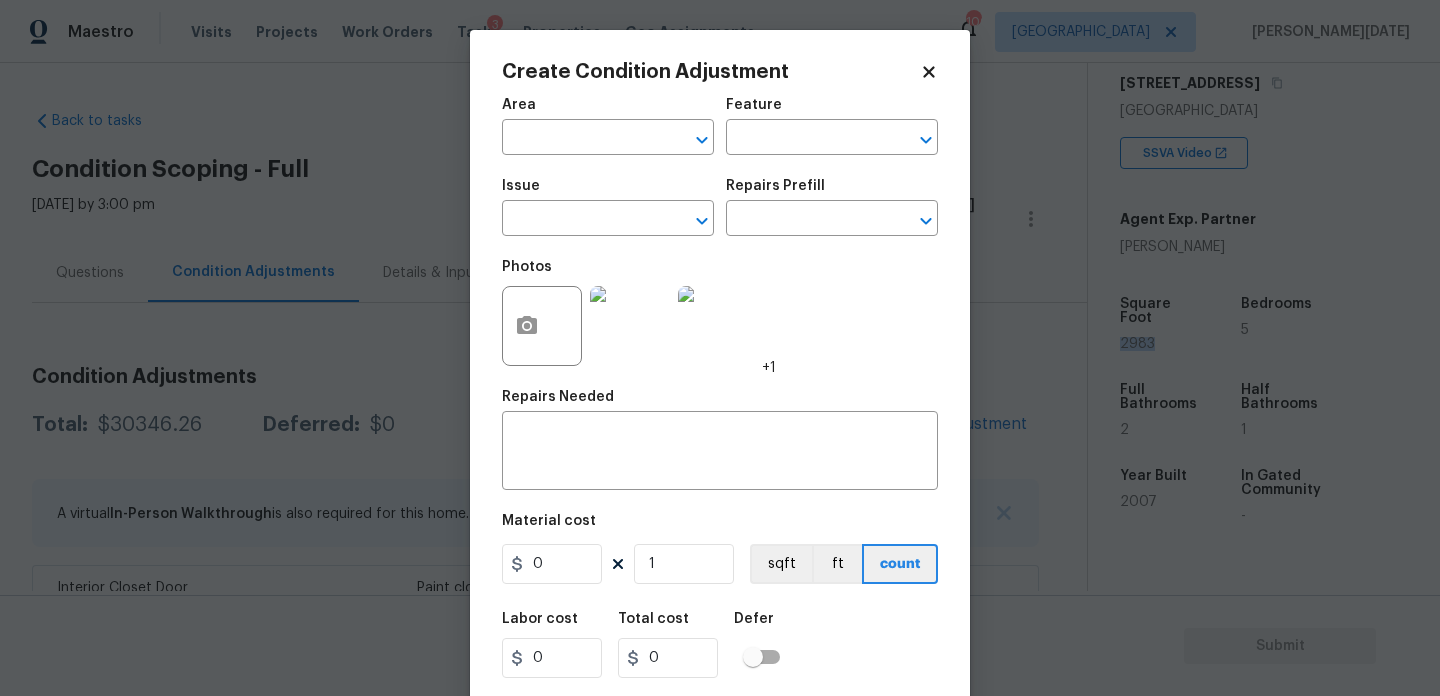 click on "Area ​" at bounding box center (608, 126) 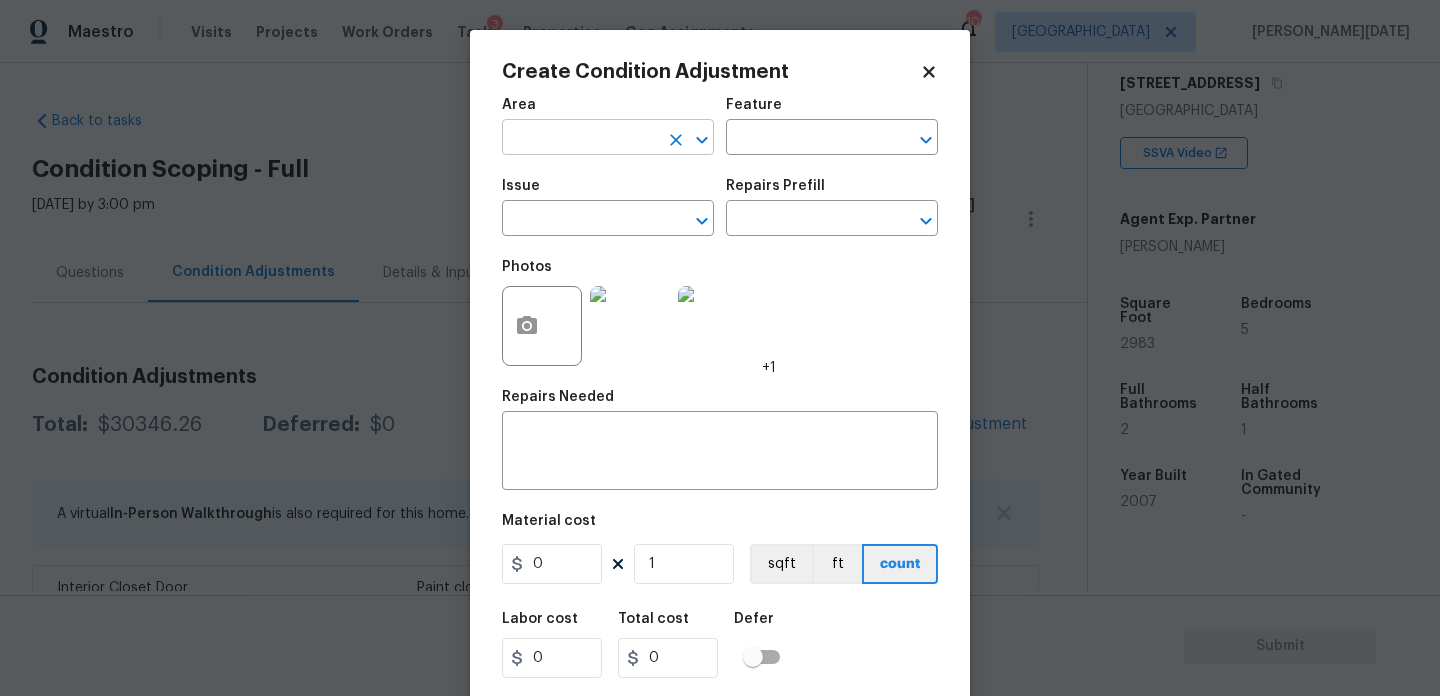 click at bounding box center [580, 139] 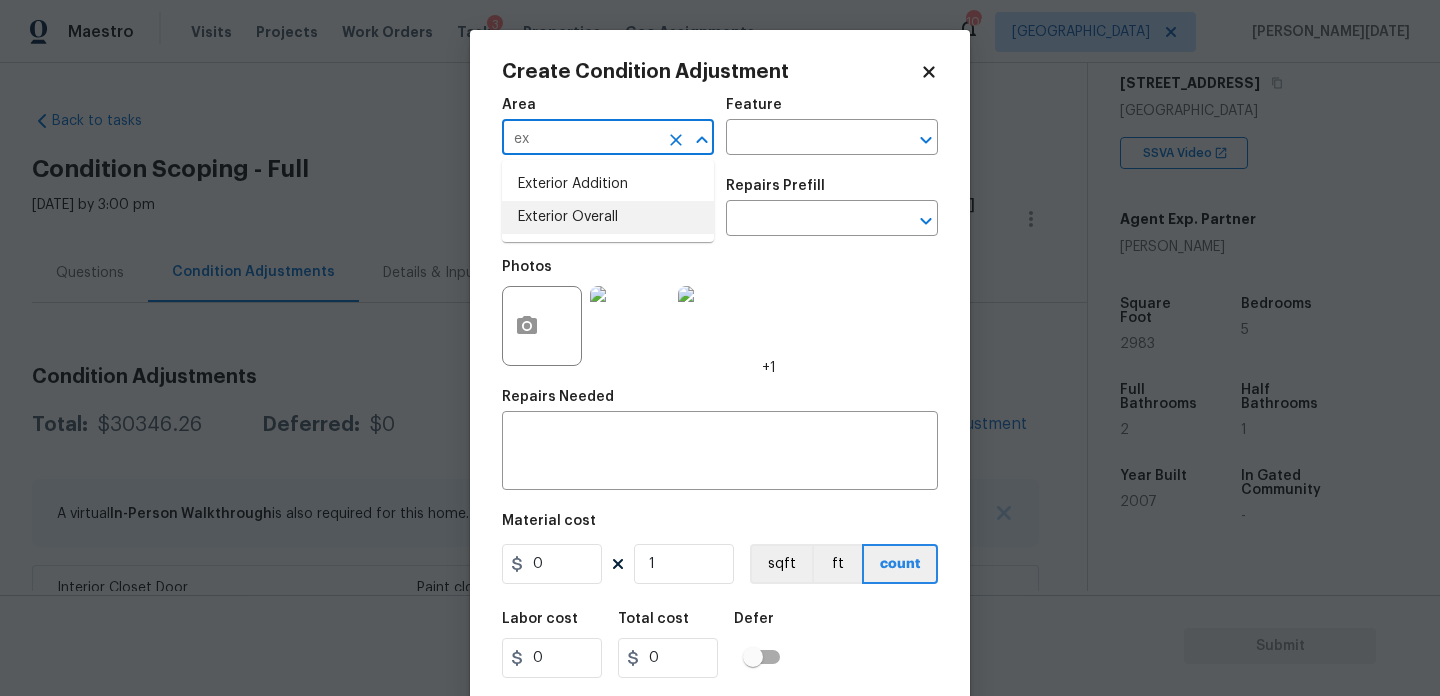 click on "Exterior Overall" at bounding box center [608, 217] 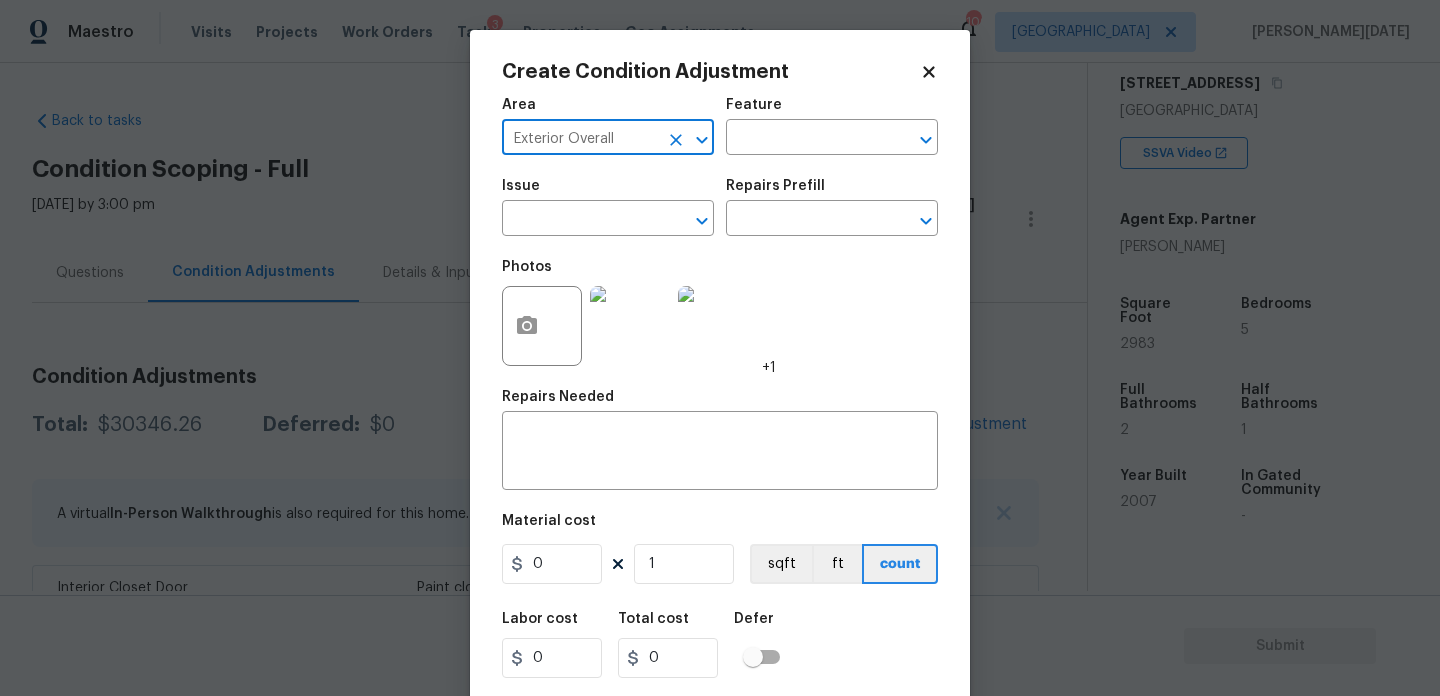 type on "Exterior Overall" 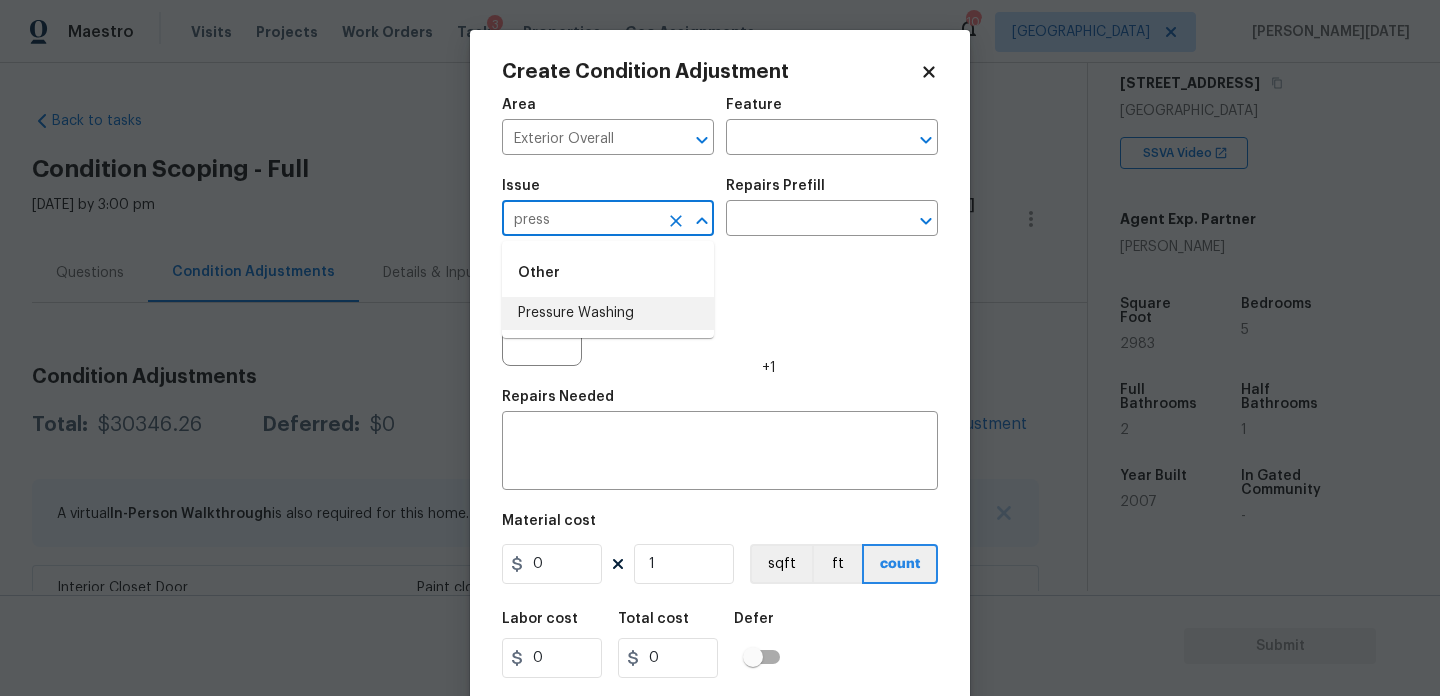 click on "Pressure Washing" at bounding box center (608, 313) 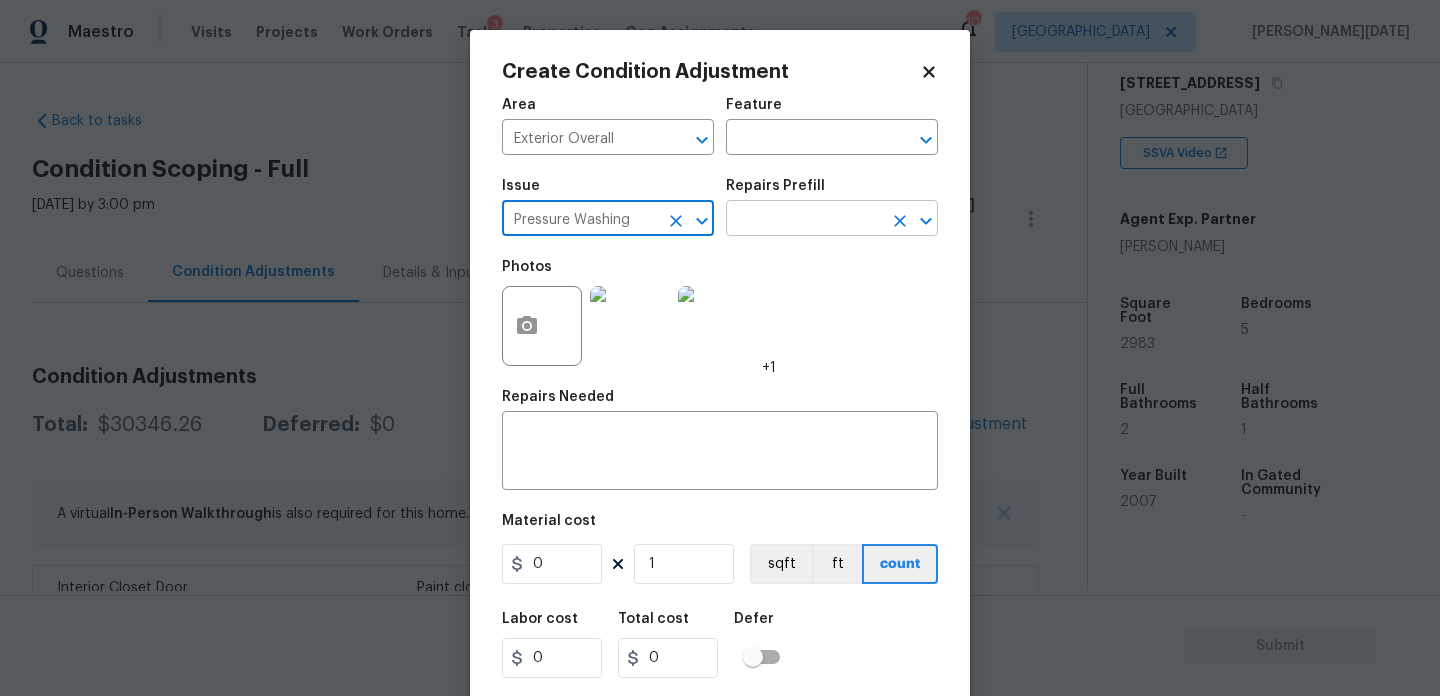 type on "Pressure Washing" 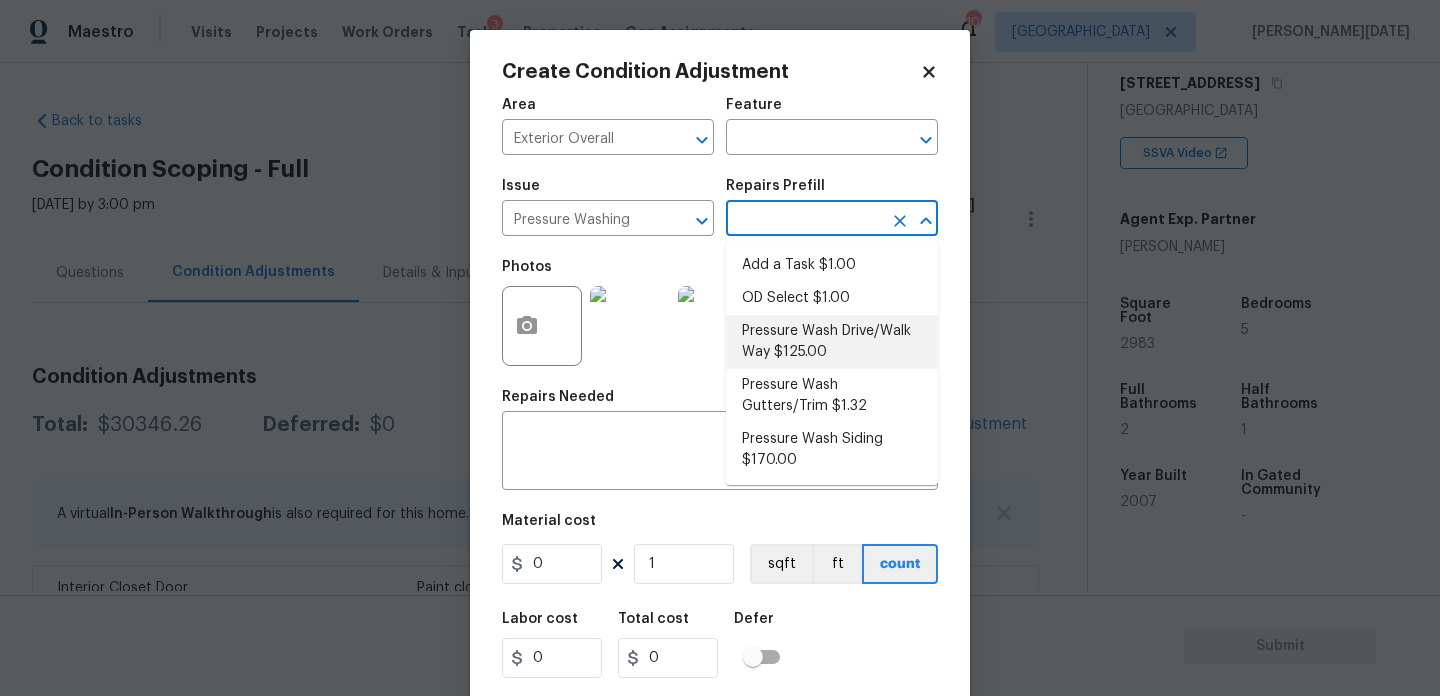 click on "Pressure Wash Drive/Walk Way $125.00" at bounding box center [832, 342] 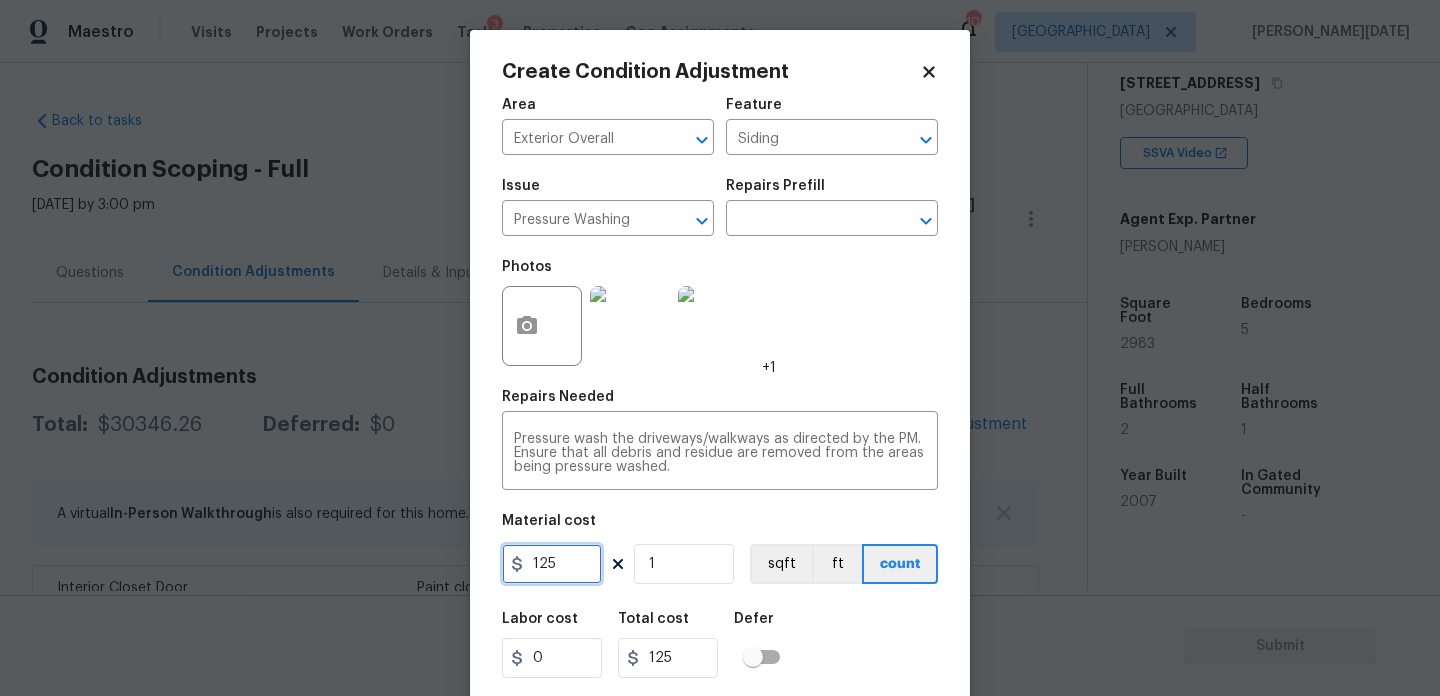 drag, startPoint x: 566, startPoint y: 573, endPoint x: 492, endPoint y: 572, distance: 74.00676 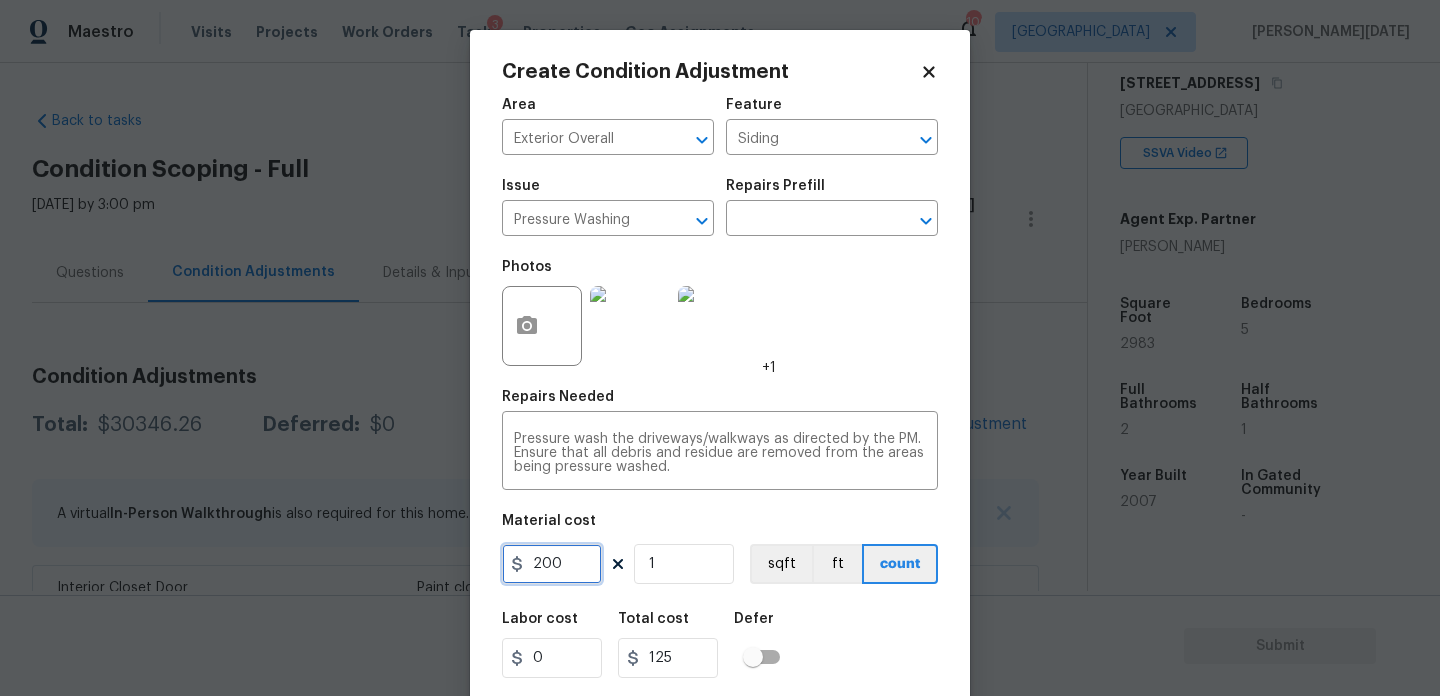 type on "200" 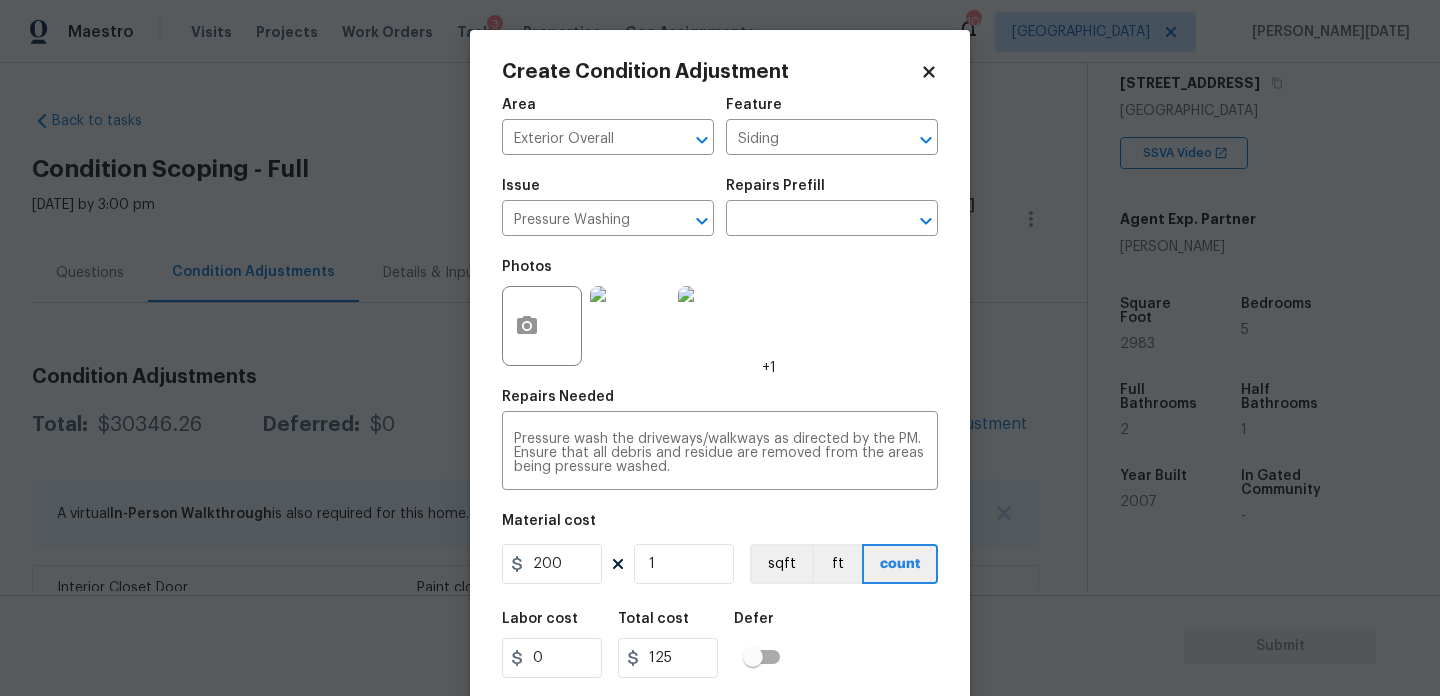 type on "200" 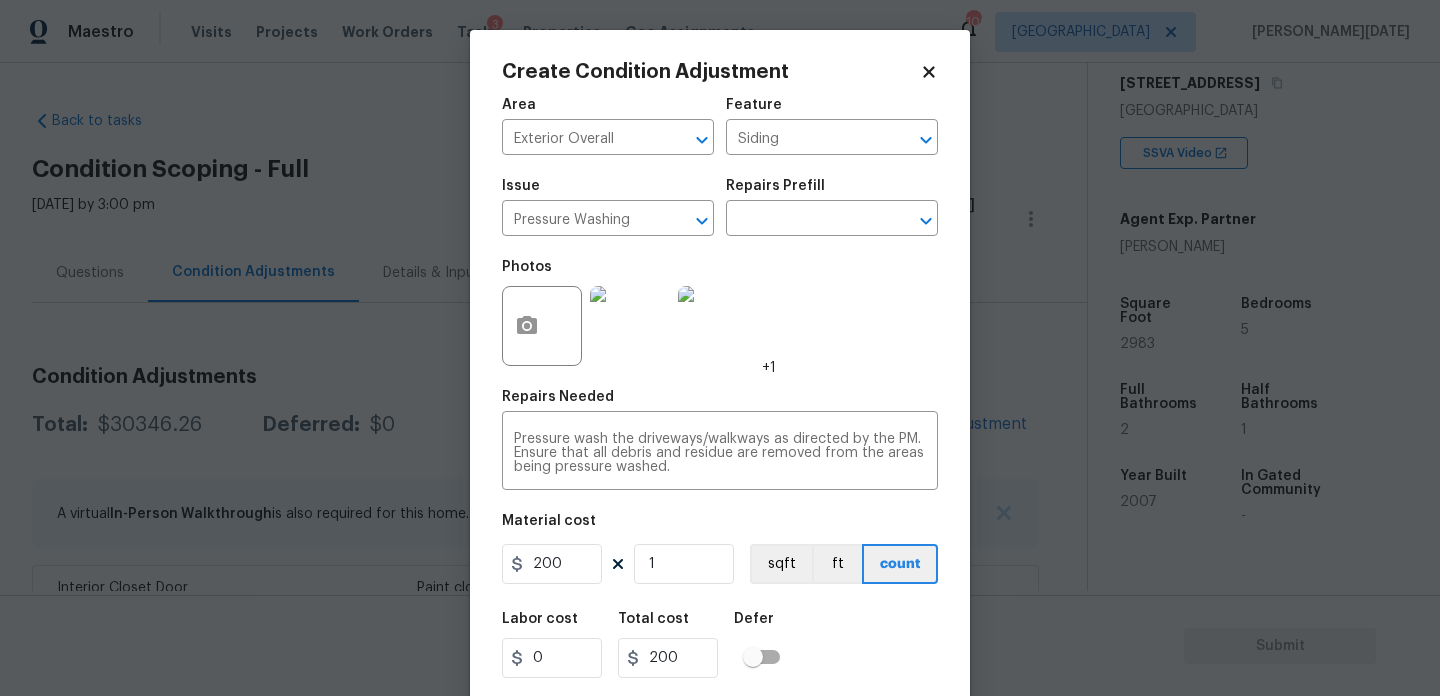 click on "Repairs Needed" at bounding box center (720, 403) 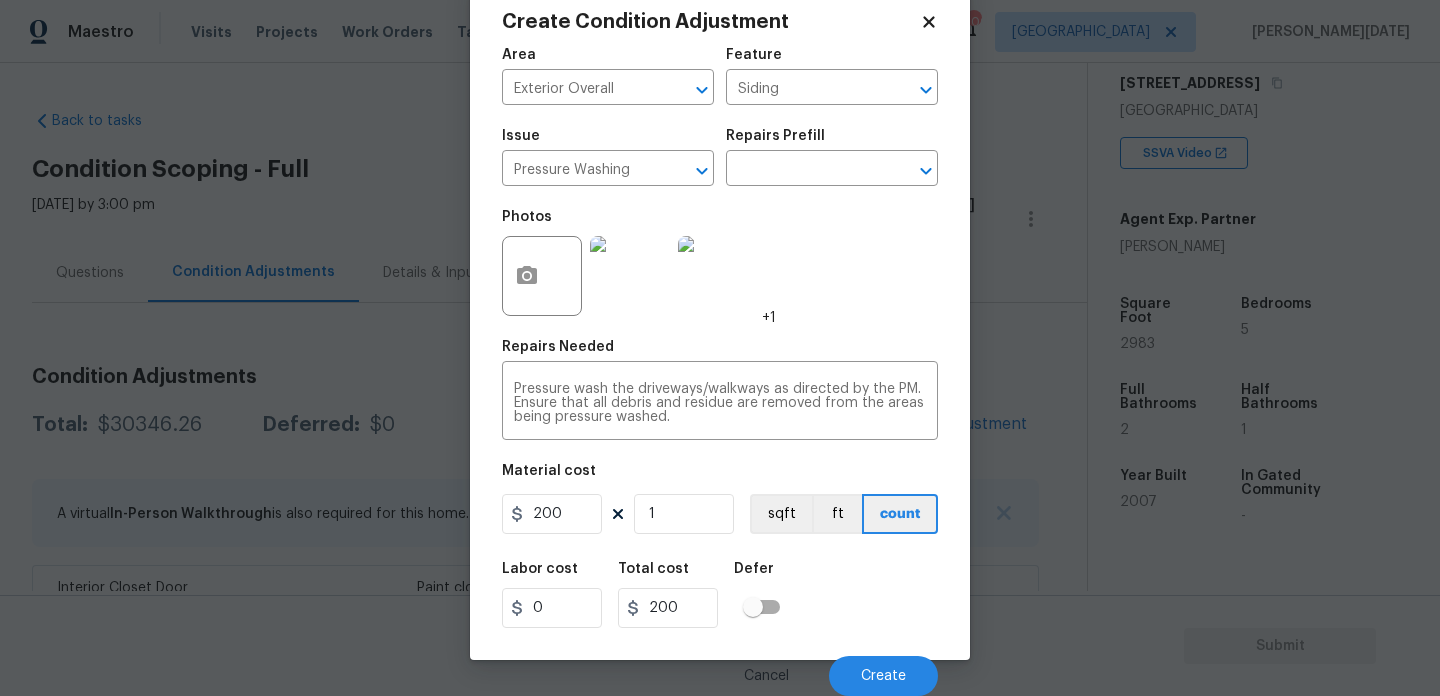 click on "Cancel Create" at bounding box center (720, 668) 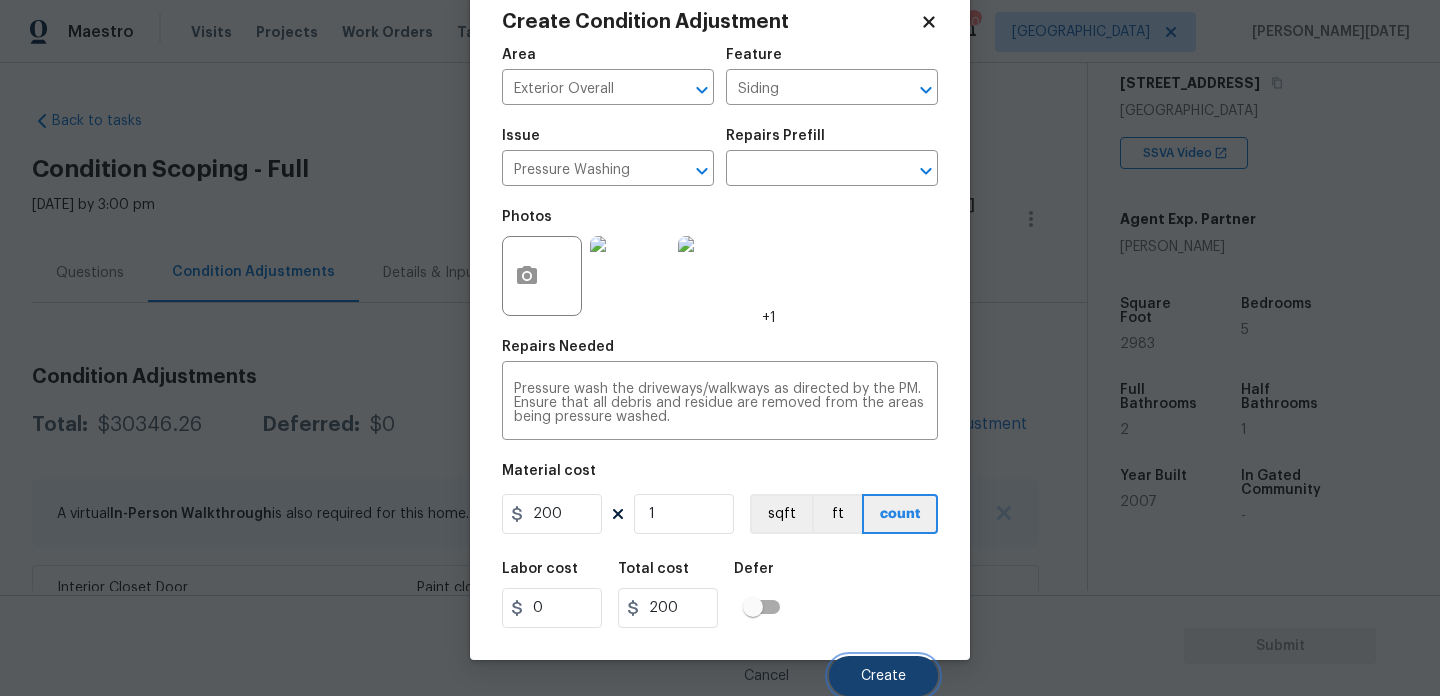 click on "Create" at bounding box center (883, 676) 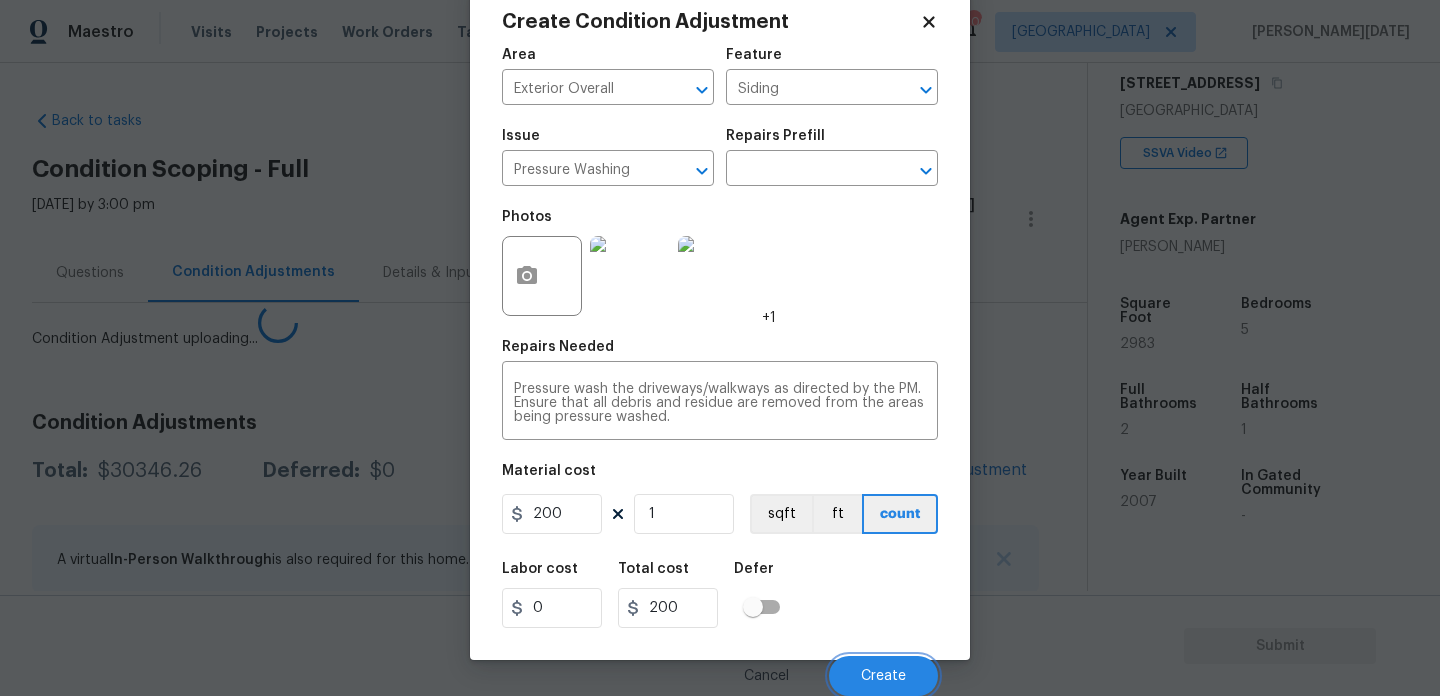 scroll, scrollTop: 44, scrollLeft: 0, axis: vertical 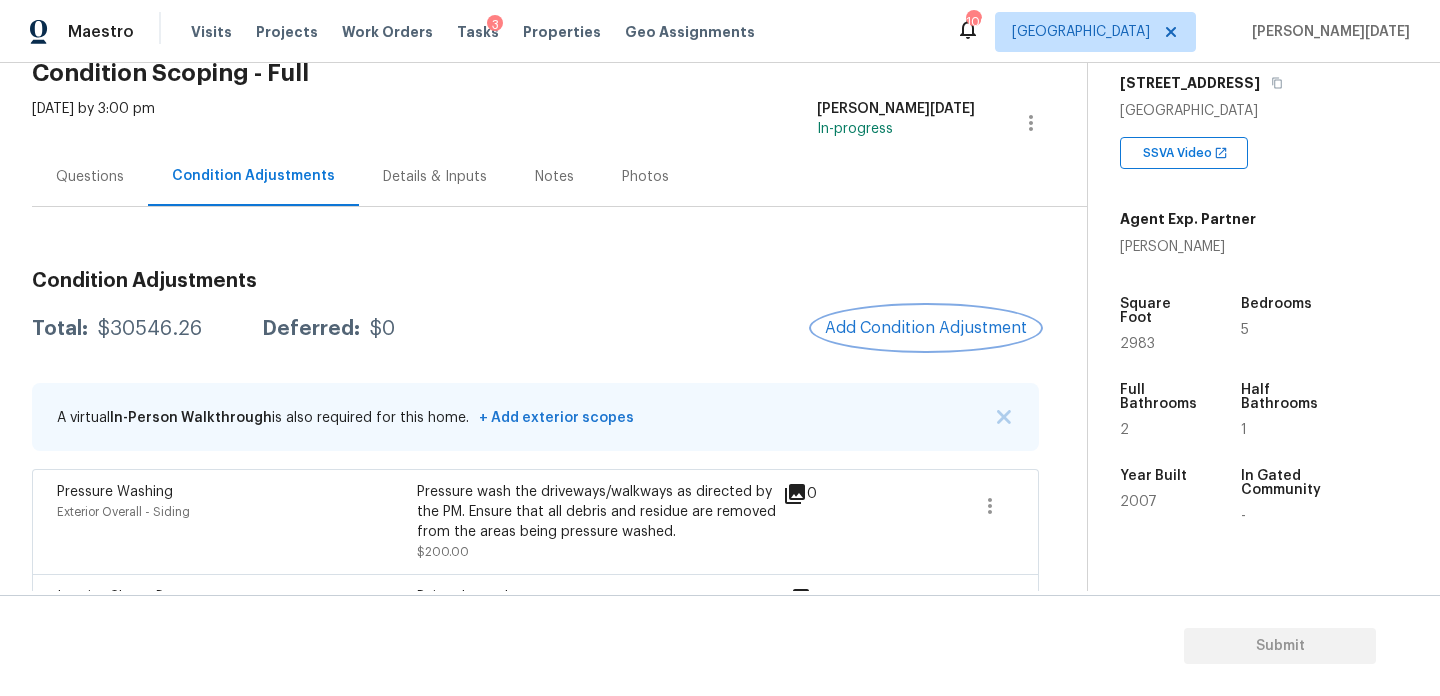 click on "Add Condition Adjustment" at bounding box center (926, 328) 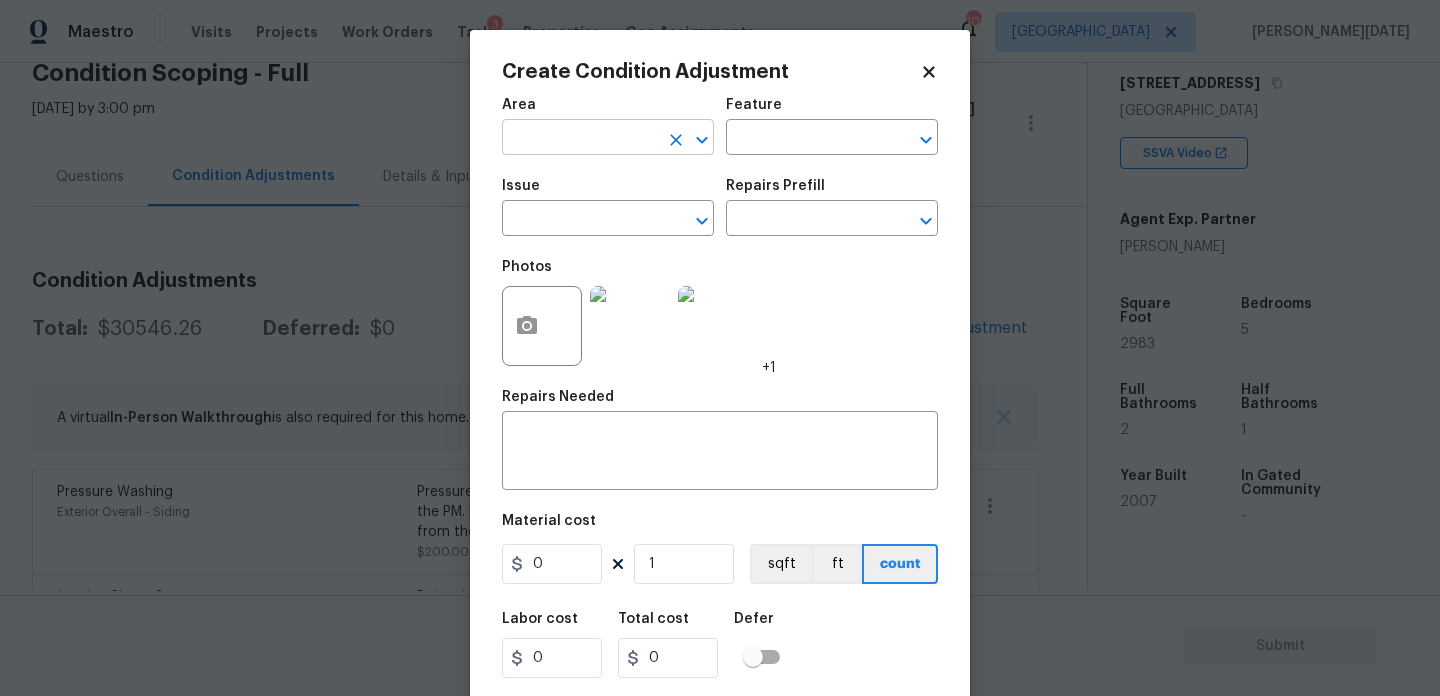 click at bounding box center (580, 139) 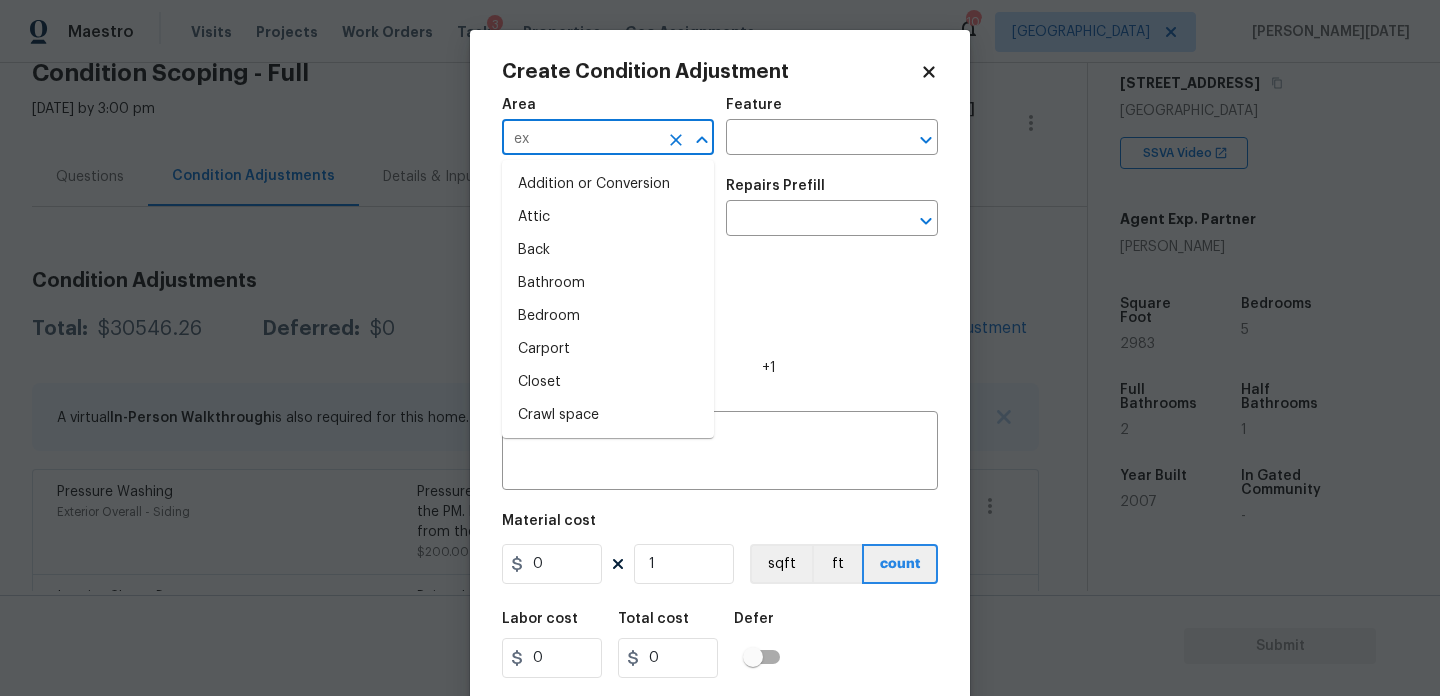 click on "ex" at bounding box center (580, 139) 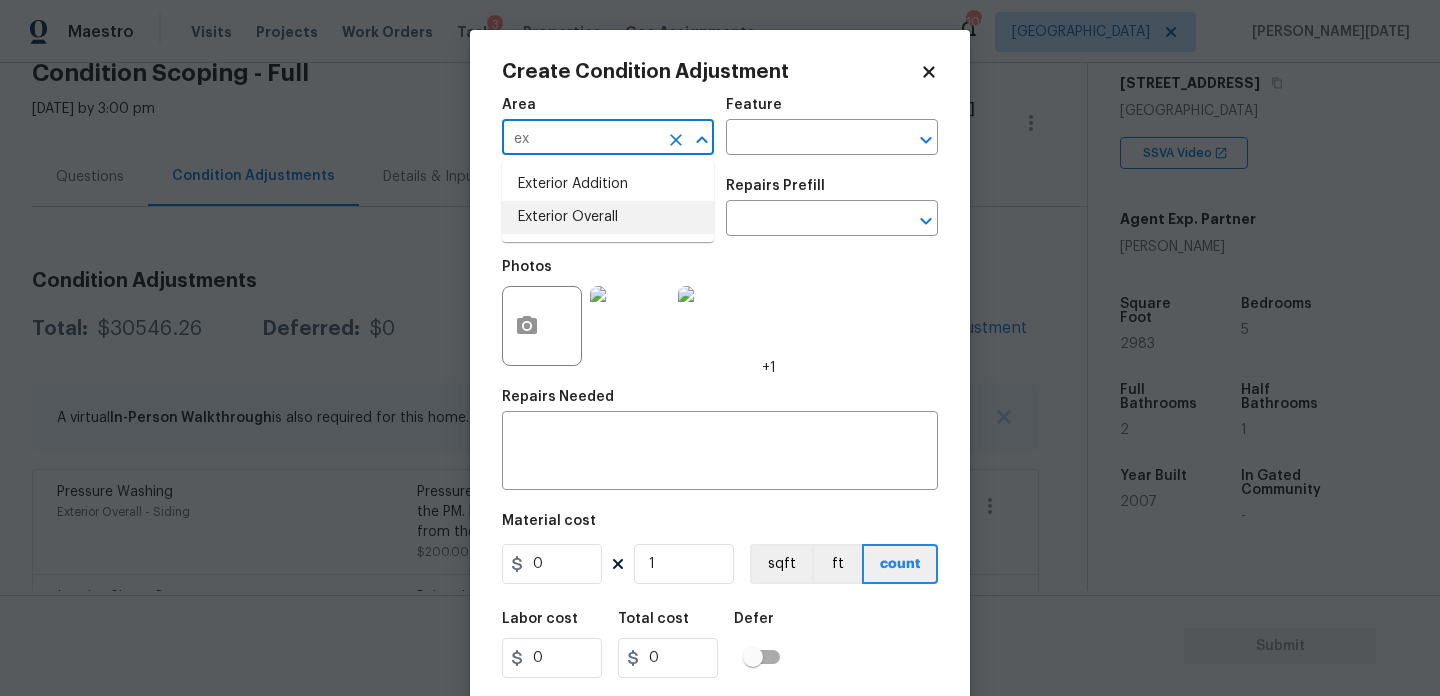 click on "Exterior Overall" at bounding box center [608, 217] 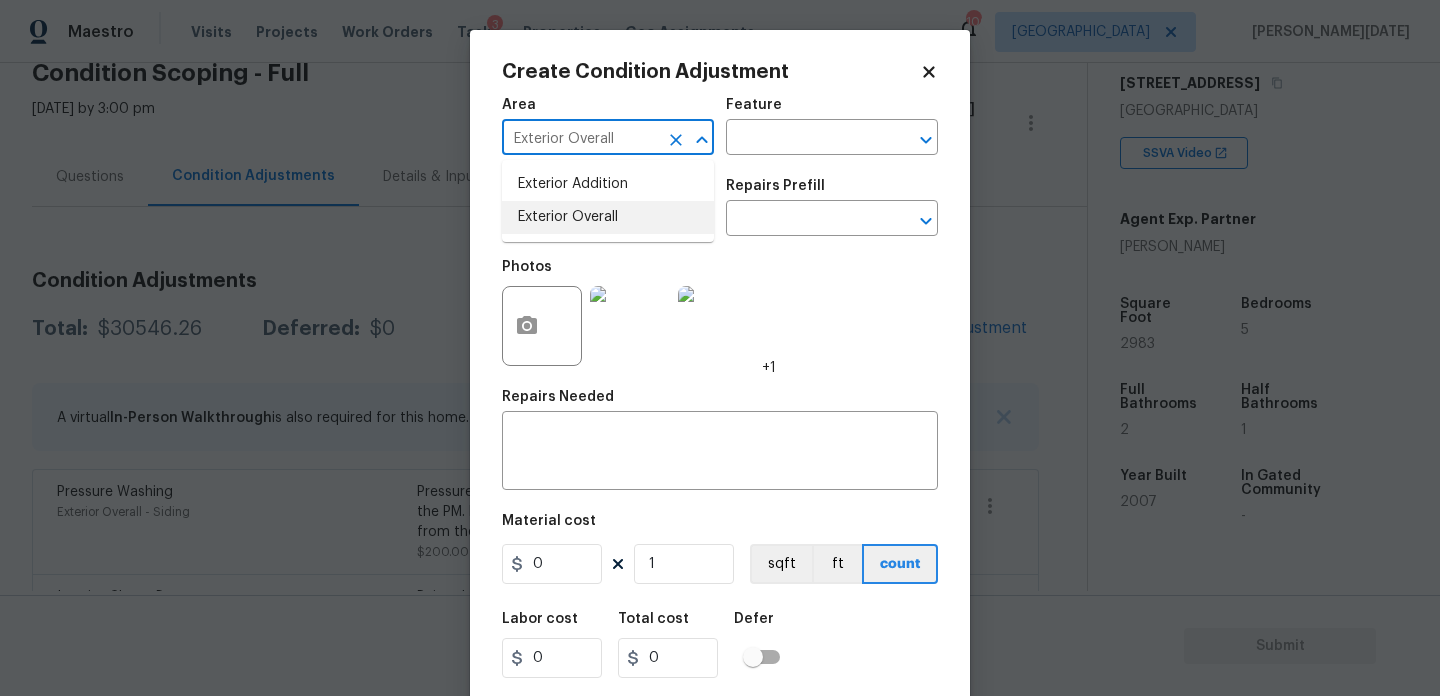 type on "Exterior Overall" 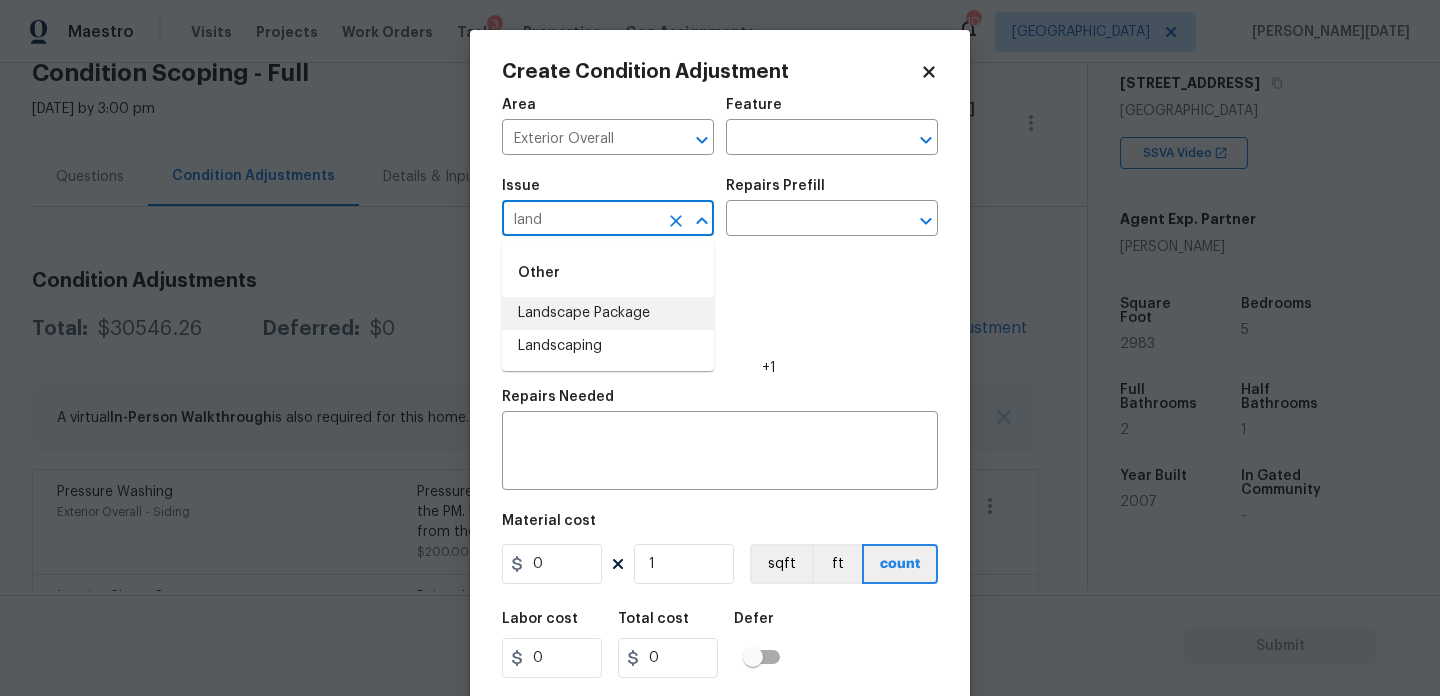 click on "Landscape Package" at bounding box center (608, 313) 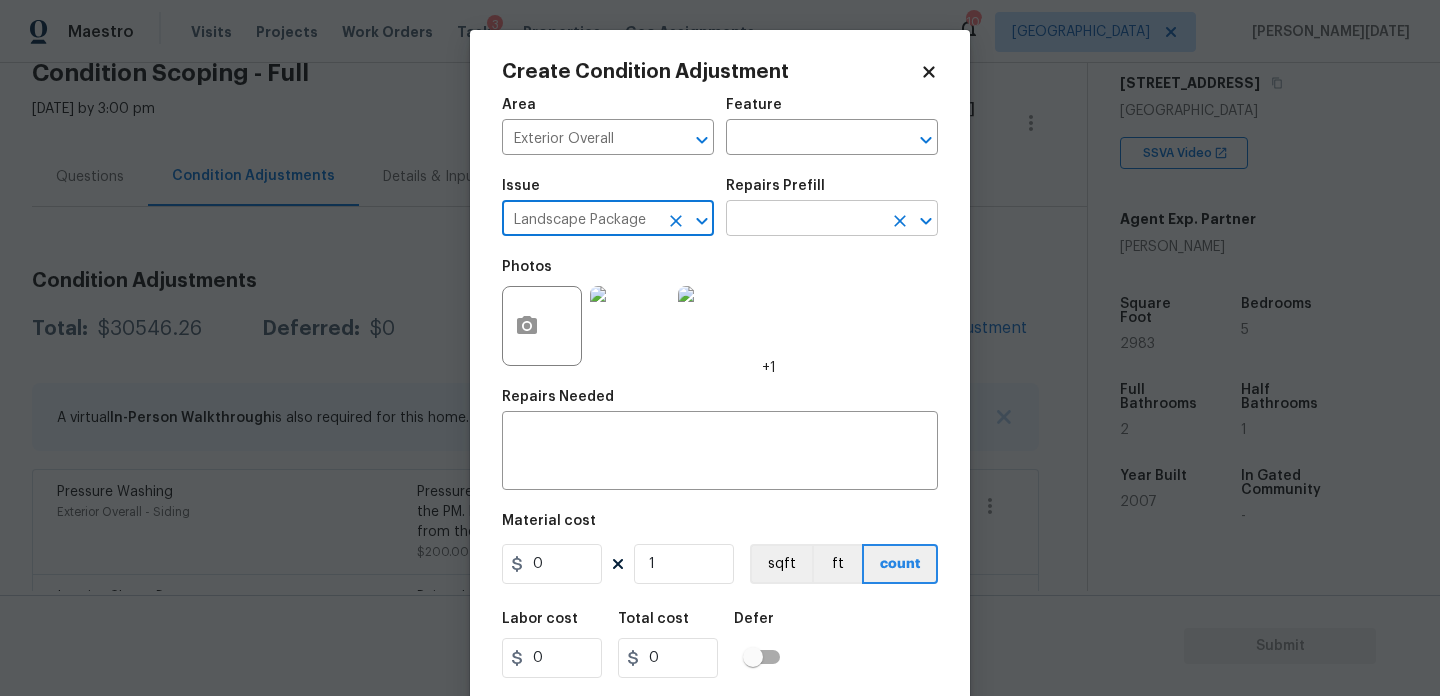 type on "Landscape Package" 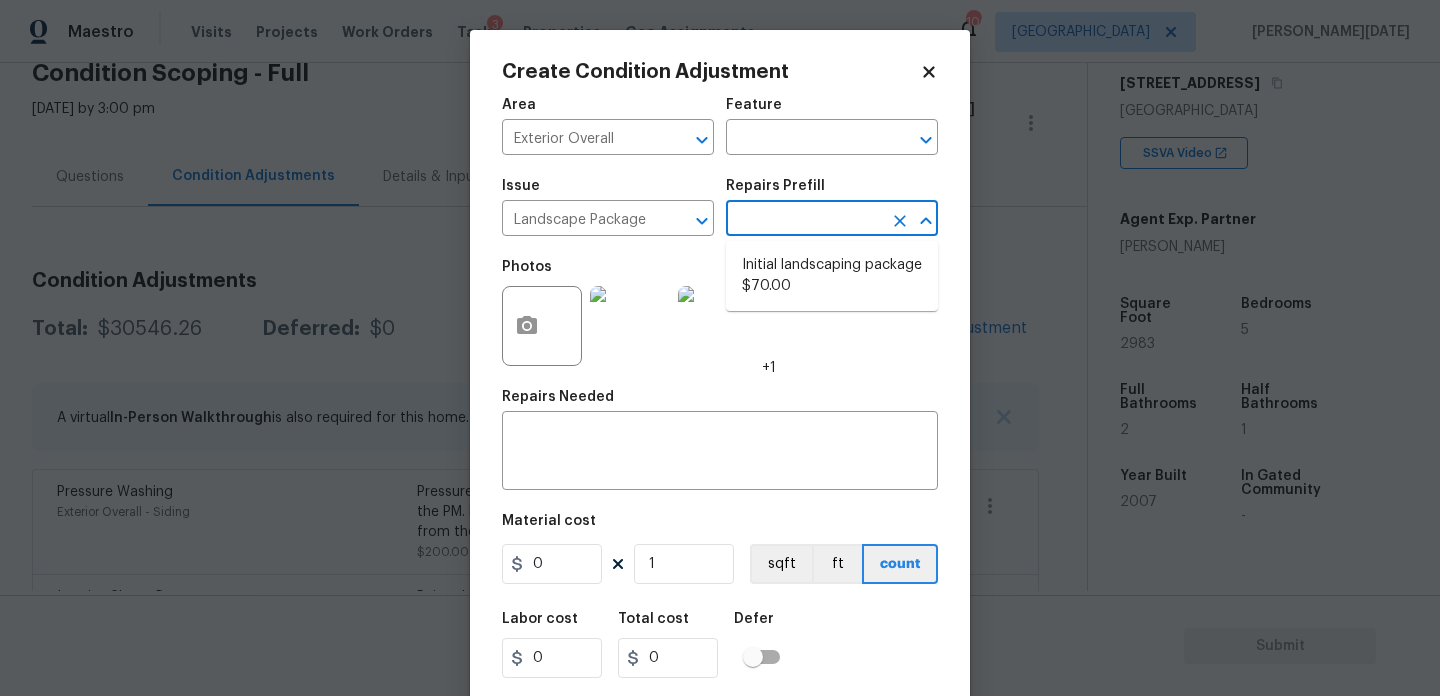 click at bounding box center [804, 220] 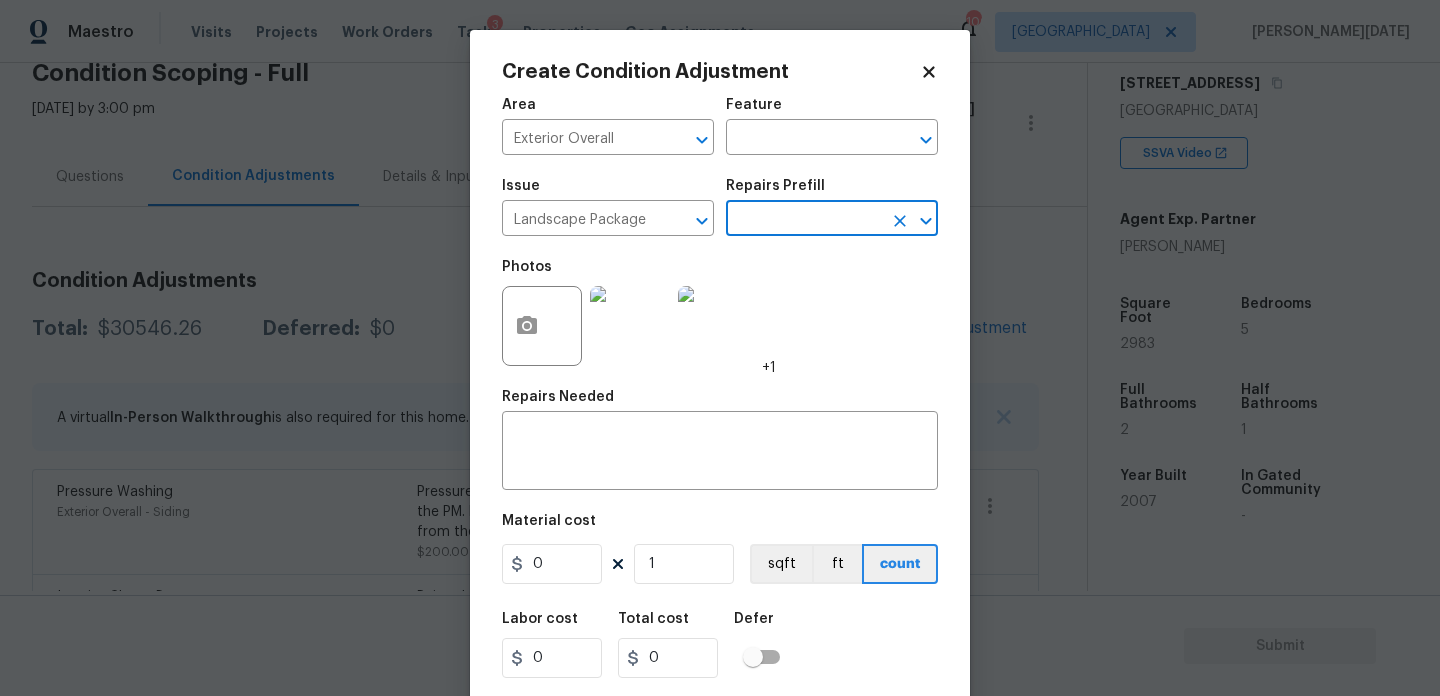 click at bounding box center [804, 220] 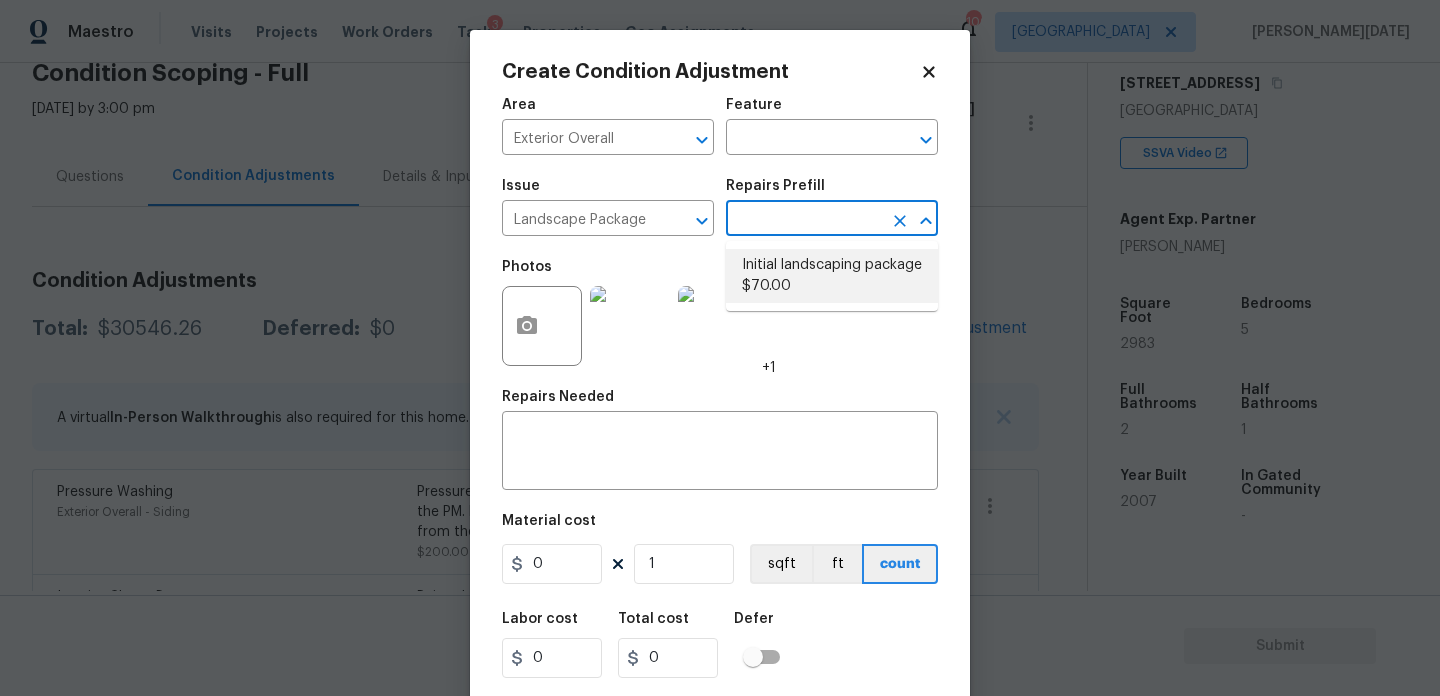 click on "Initial landscaping package $70.00" at bounding box center [832, 276] 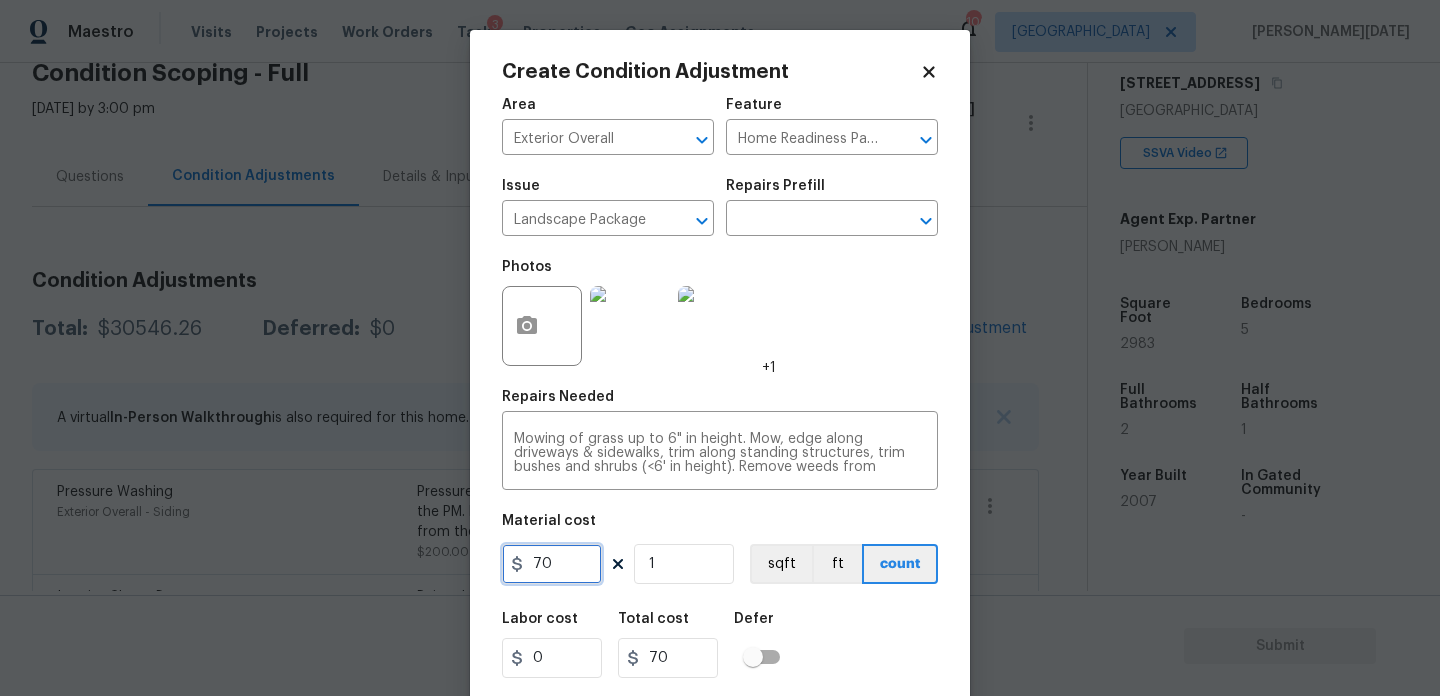 drag, startPoint x: 581, startPoint y: 571, endPoint x: 475, endPoint y: 564, distance: 106.23088 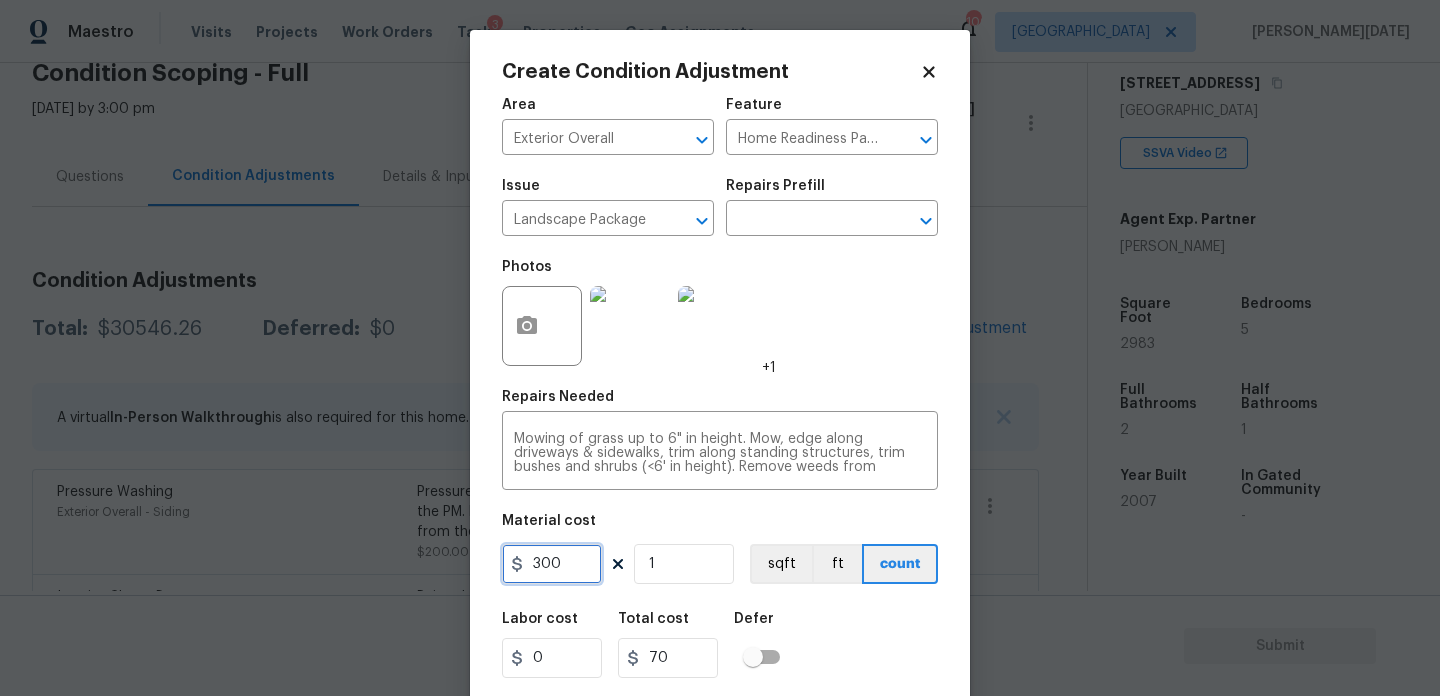 type on "300" 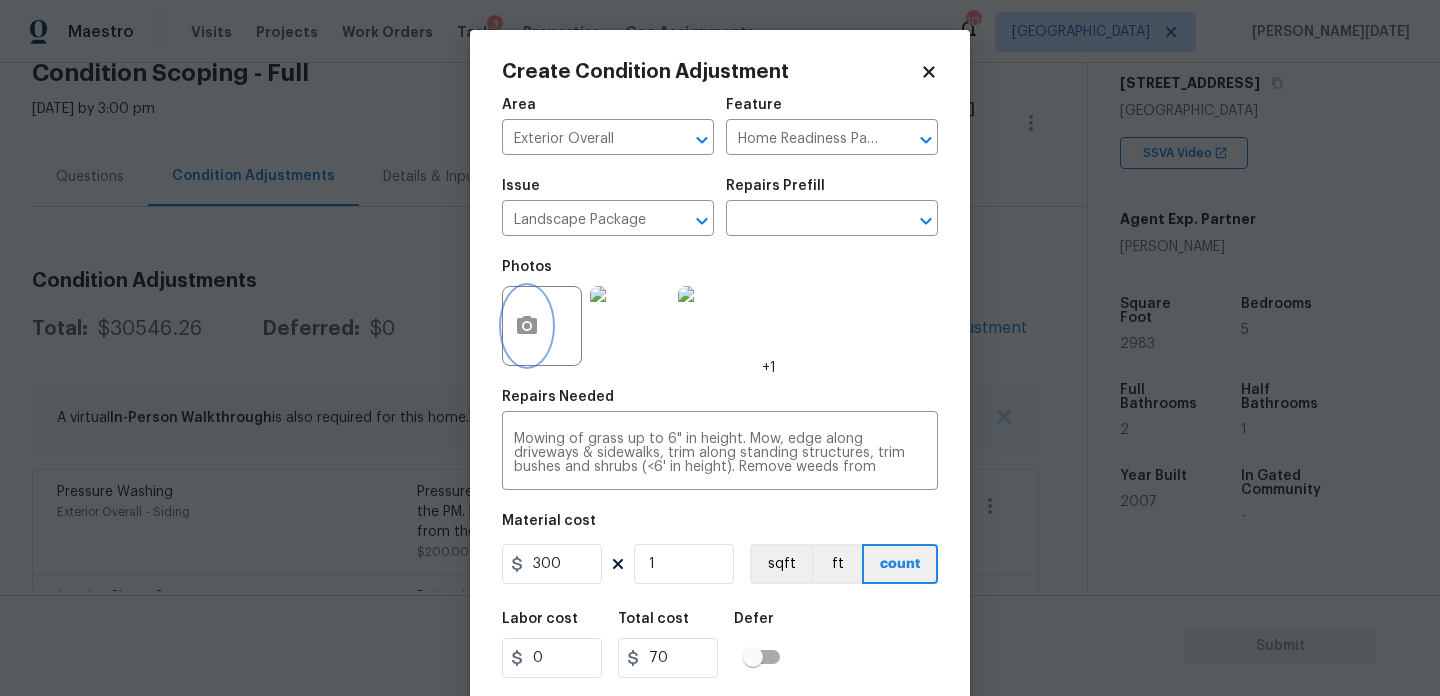 click 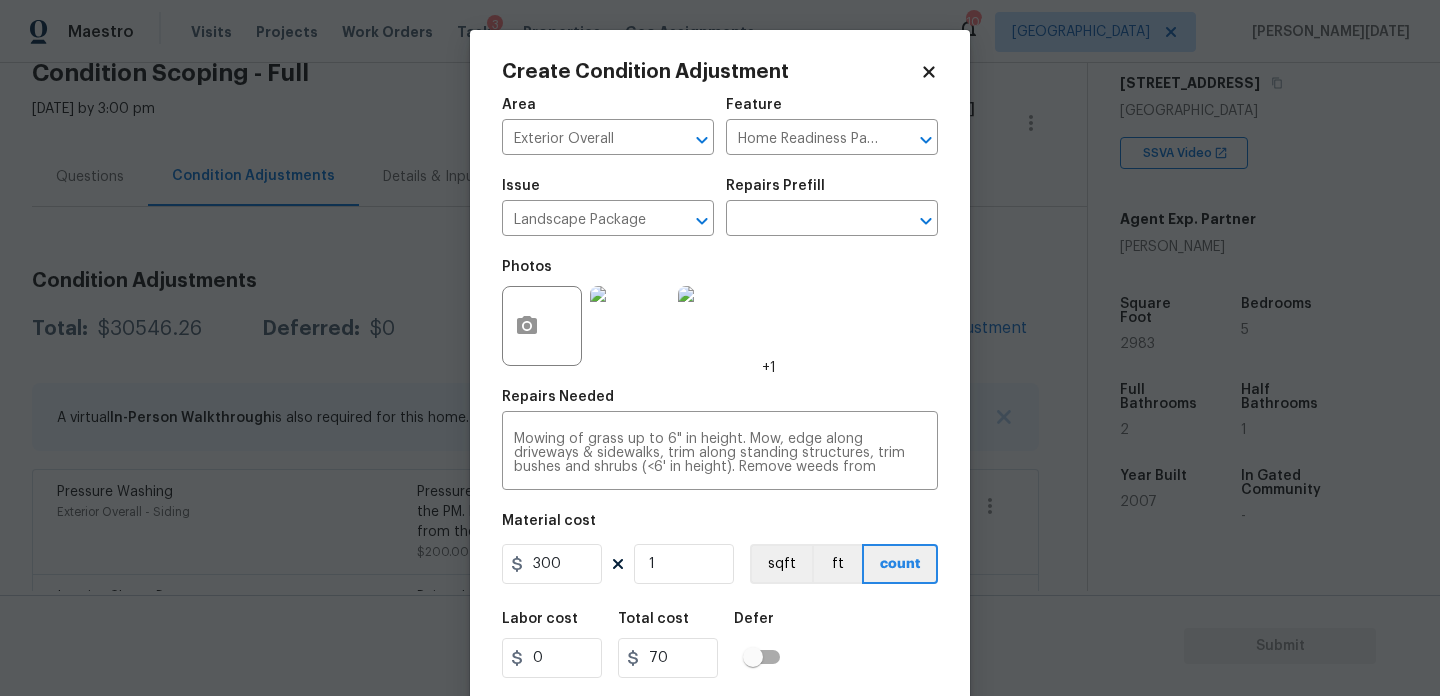 type on "300" 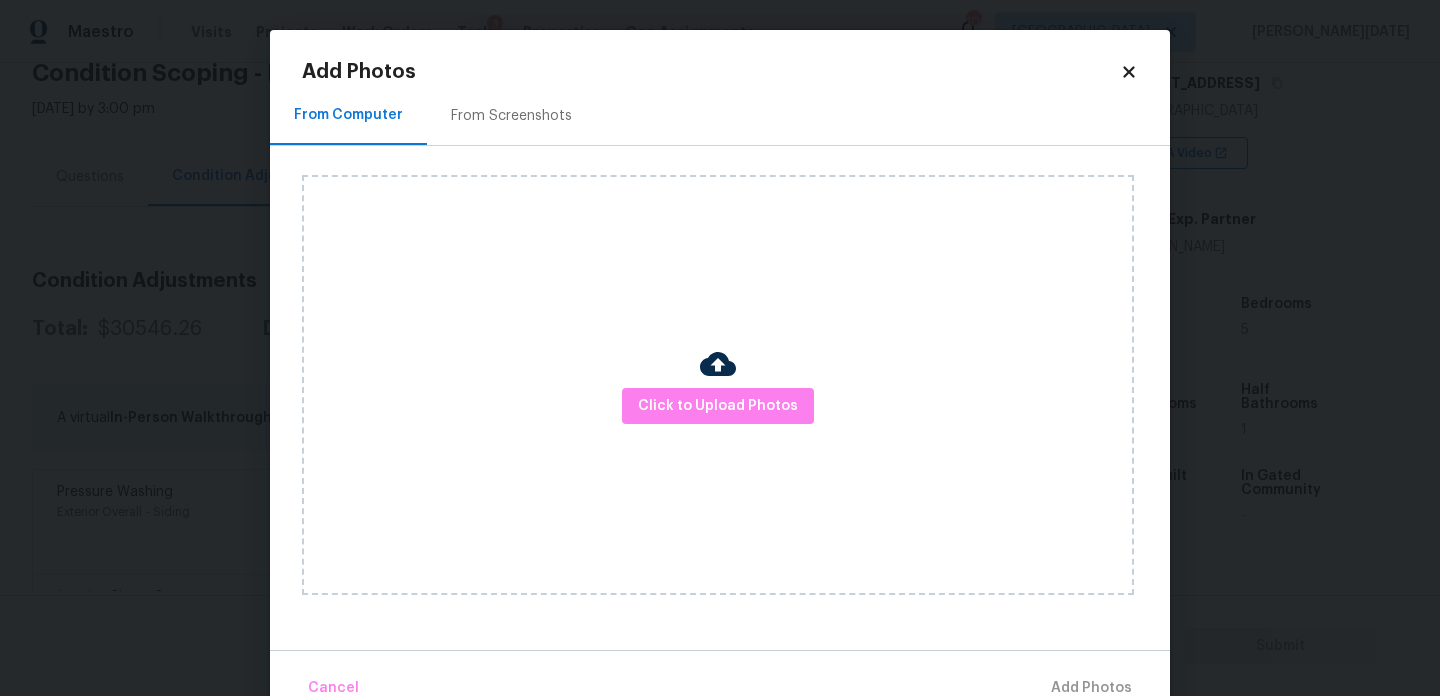 click on "From Screenshots" at bounding box center (511, 115) 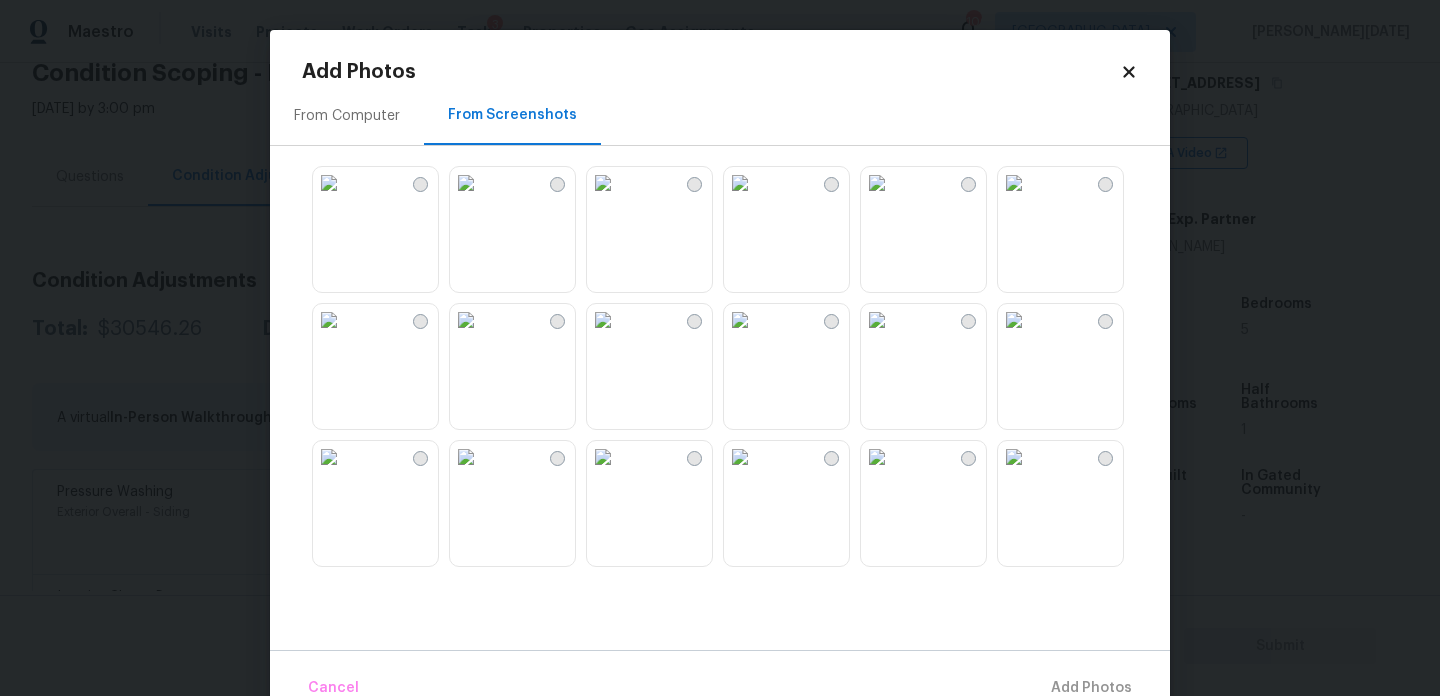 click at bounding box center (1014, 320) 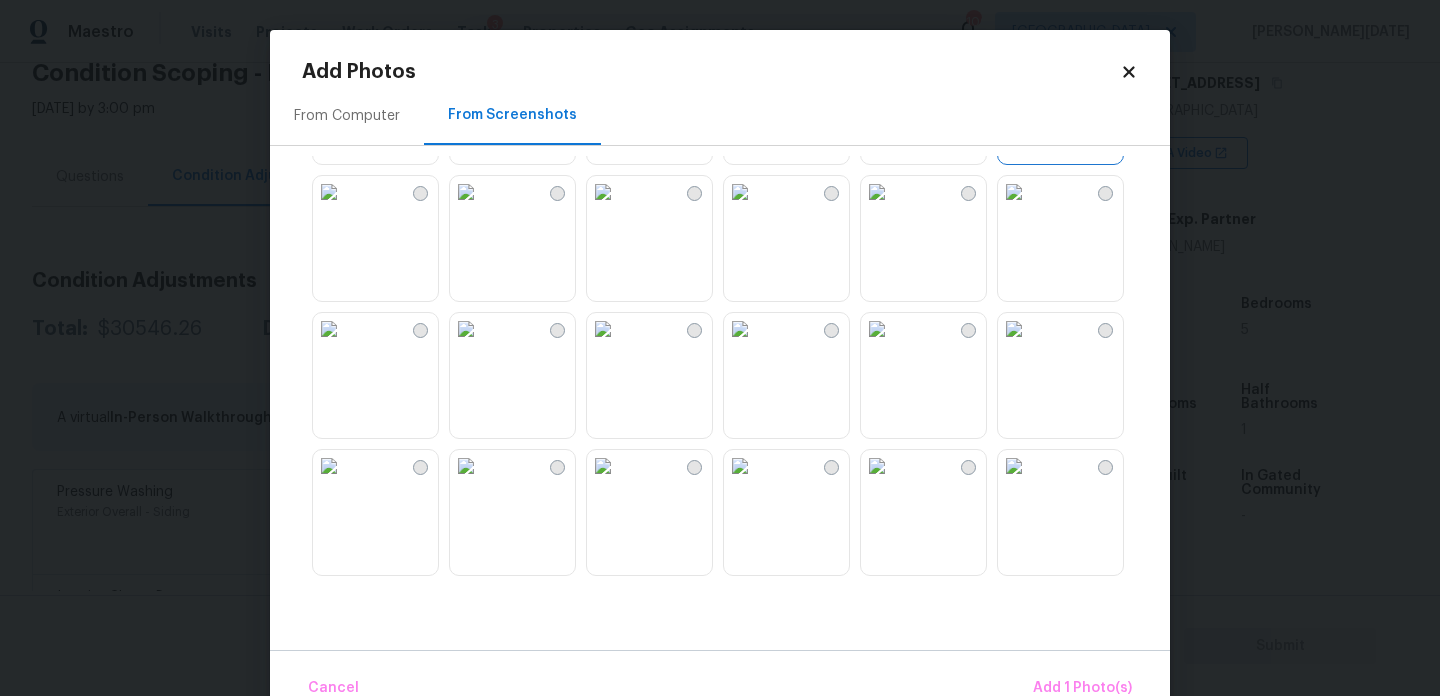 scroll, scrollTop: 302, scrollLeft: 0, axis: vertical 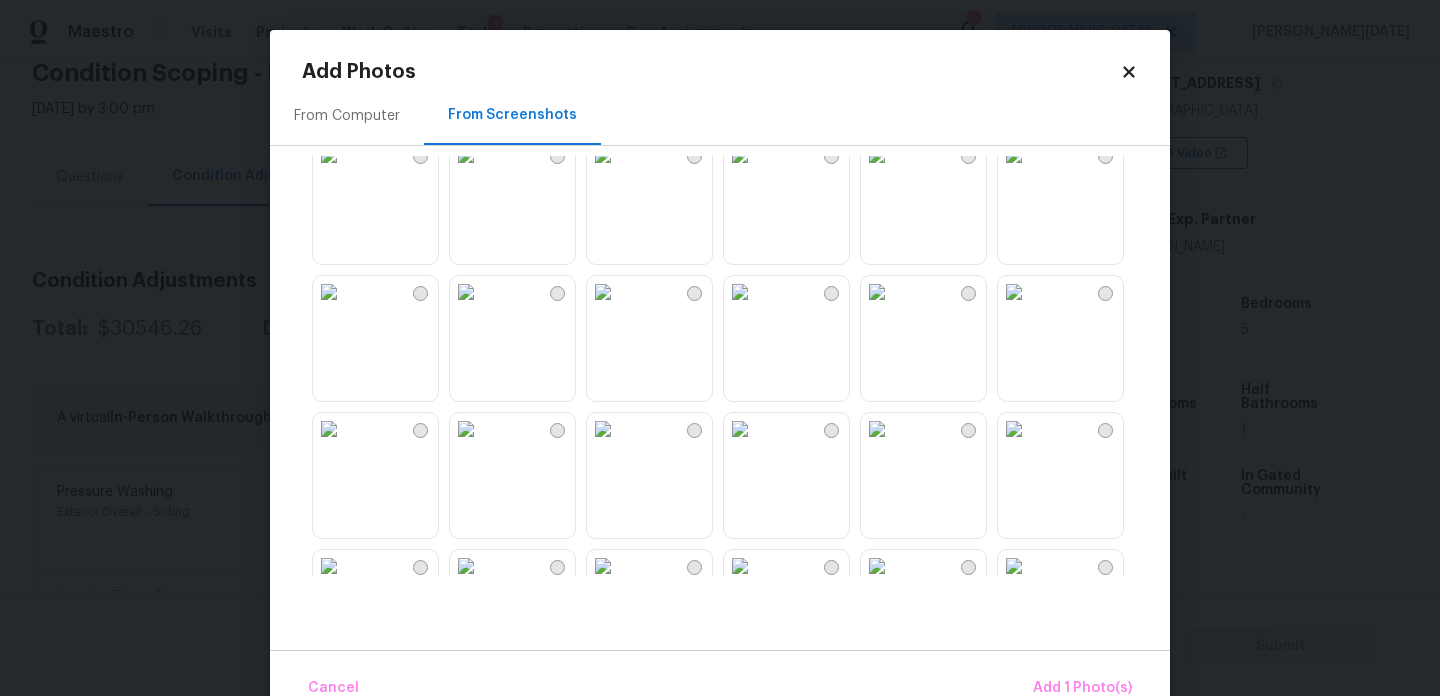click at bounding box center [740, 155] 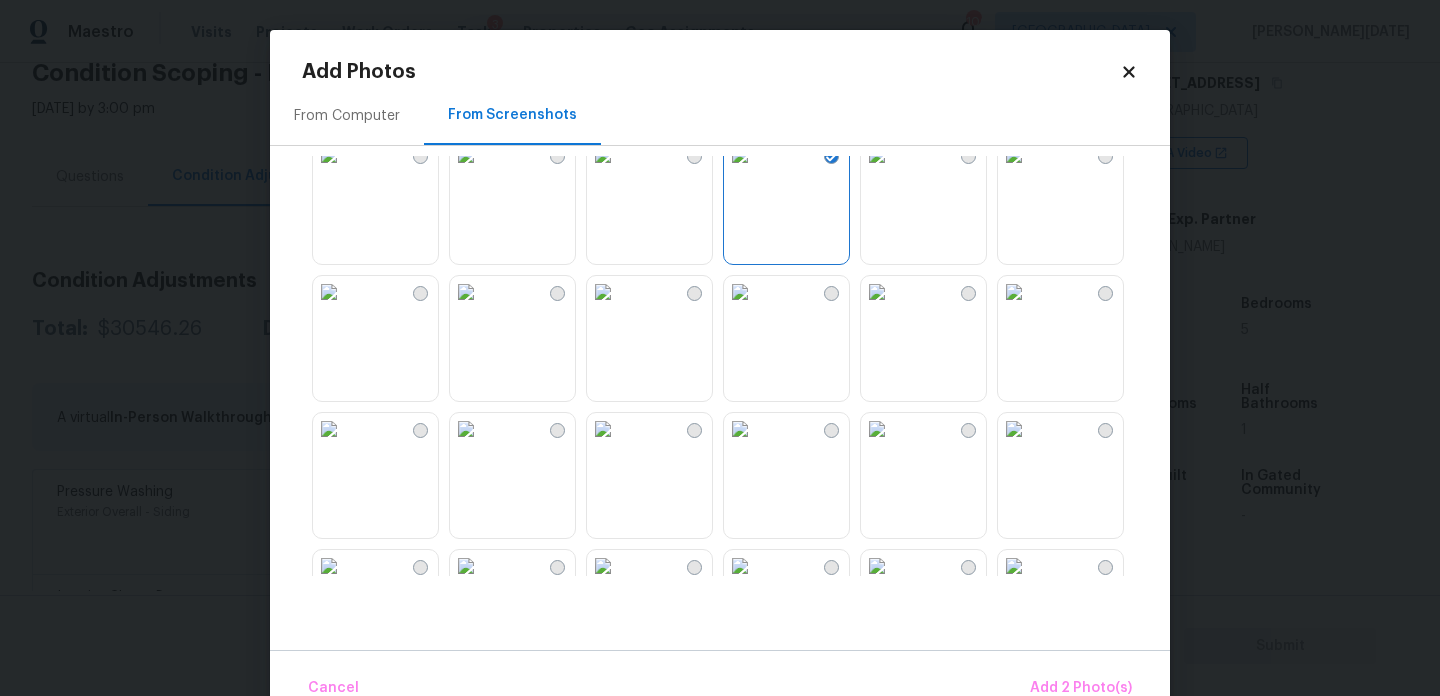 click at bounding box center (466, 155) 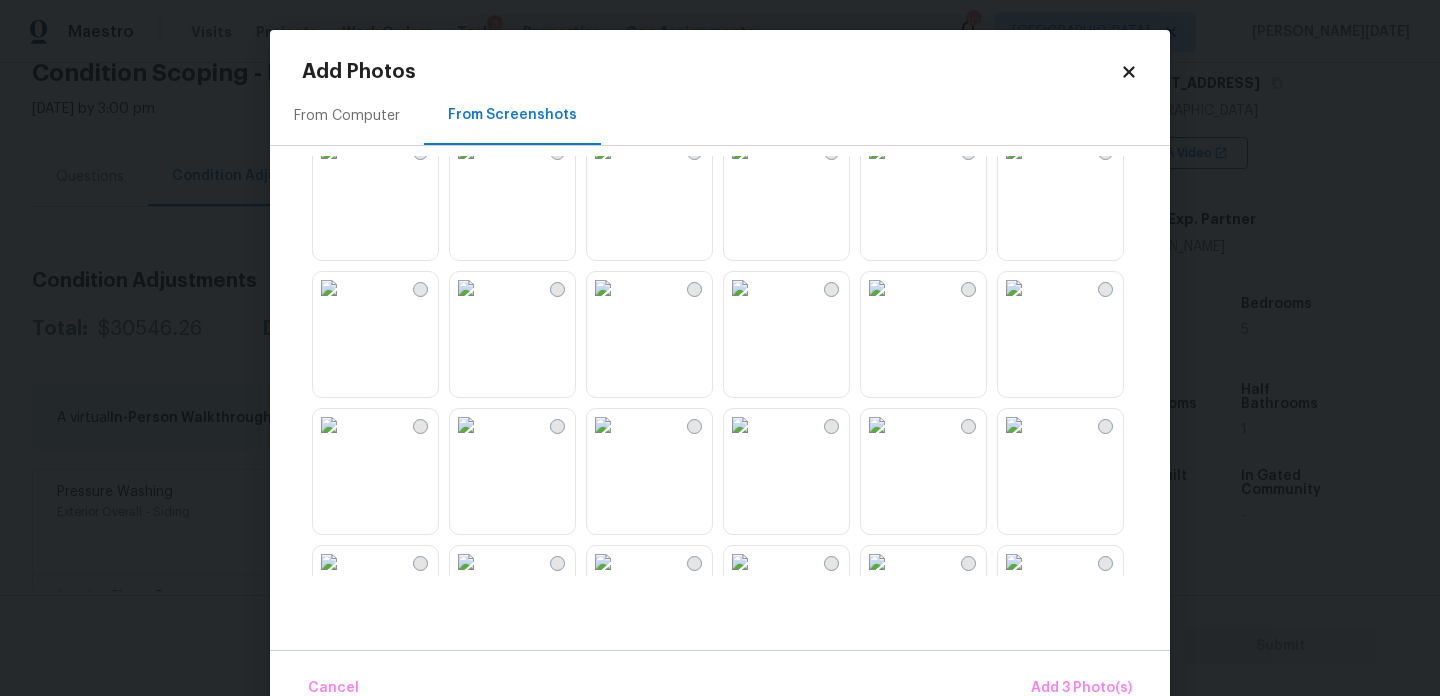 scroll, scrollTop: 855, scrollLeft: 0, axis: vertical 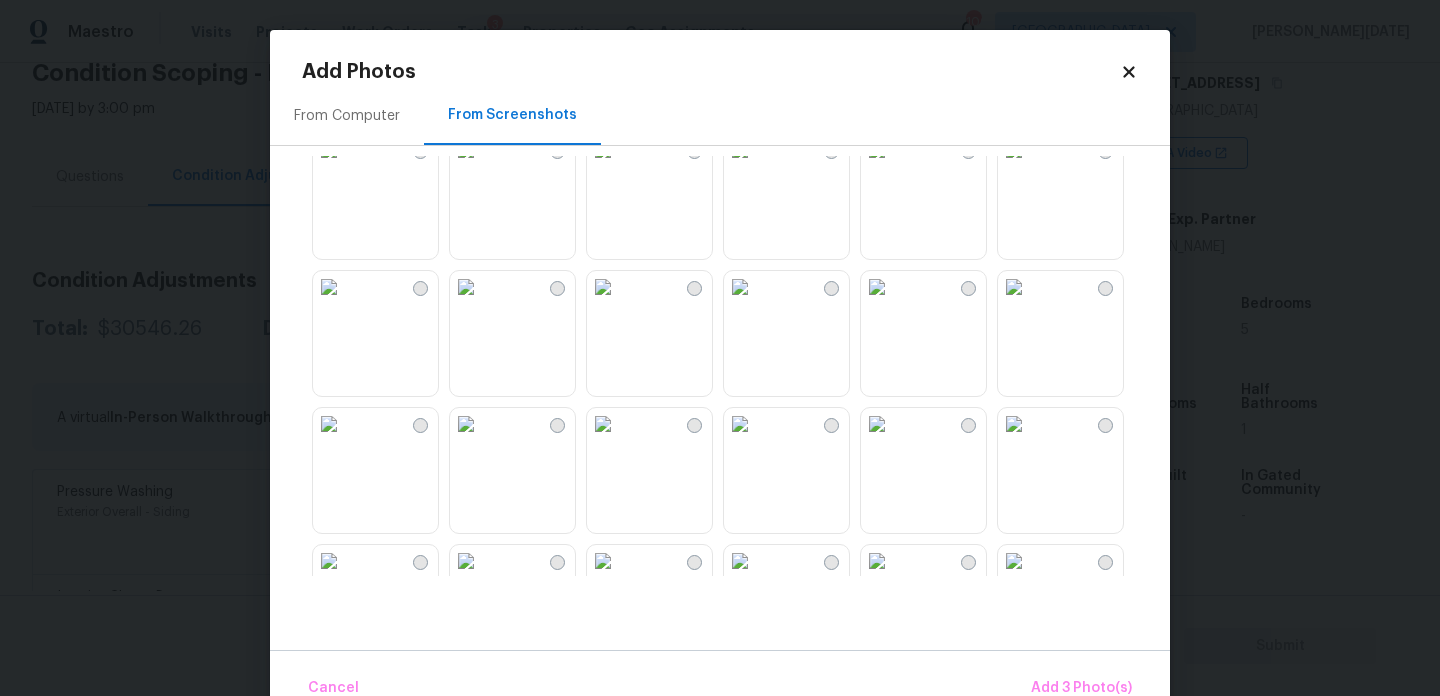 click at bounding box center (329, 150) 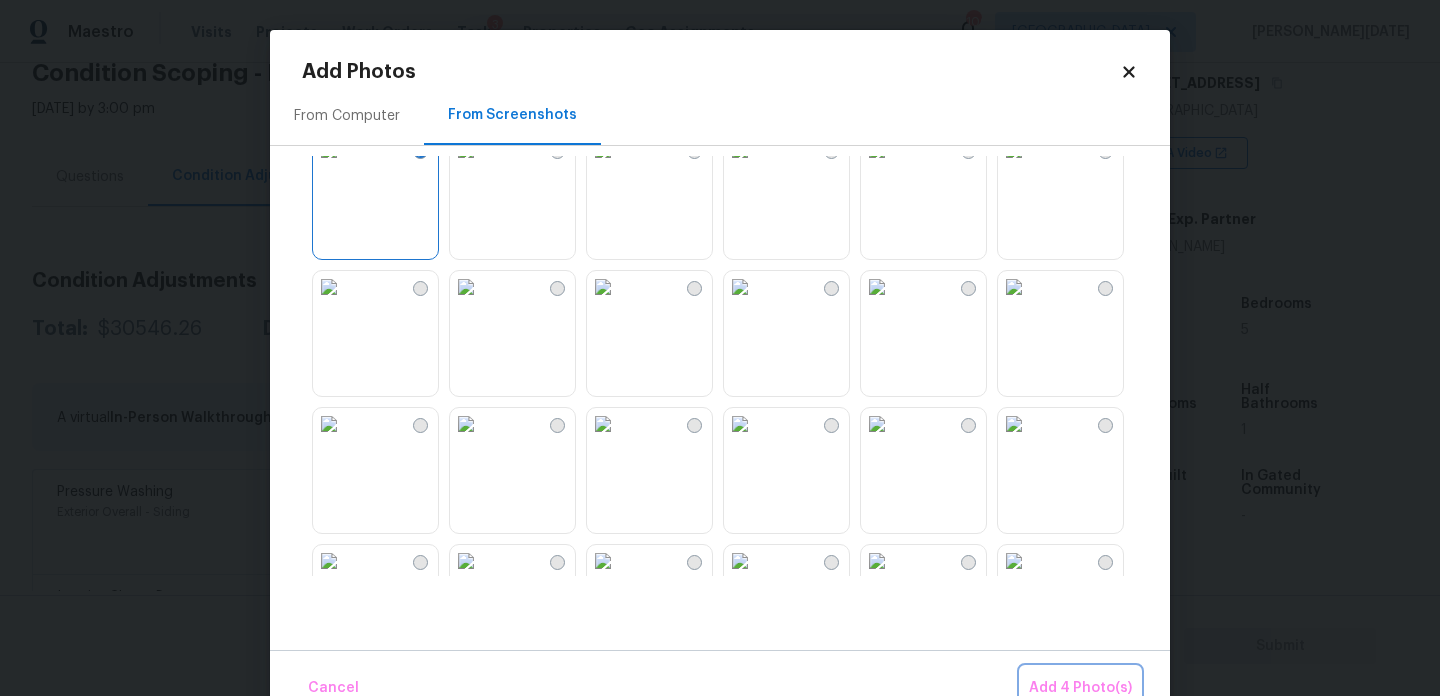 click on "Add 4 Photo(s)" at bounding box center (1080, 688) 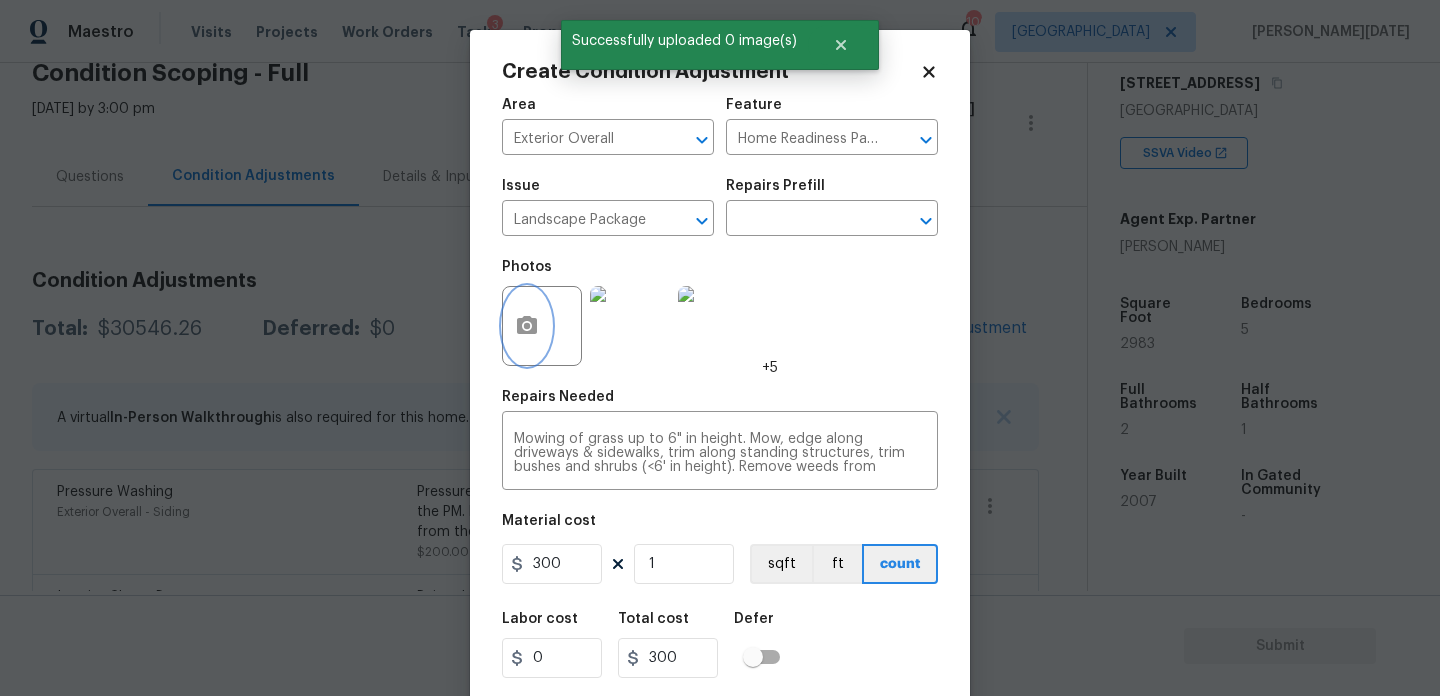 scroll, scrollTop: 51, scrollLeft: 0, axis: vertical 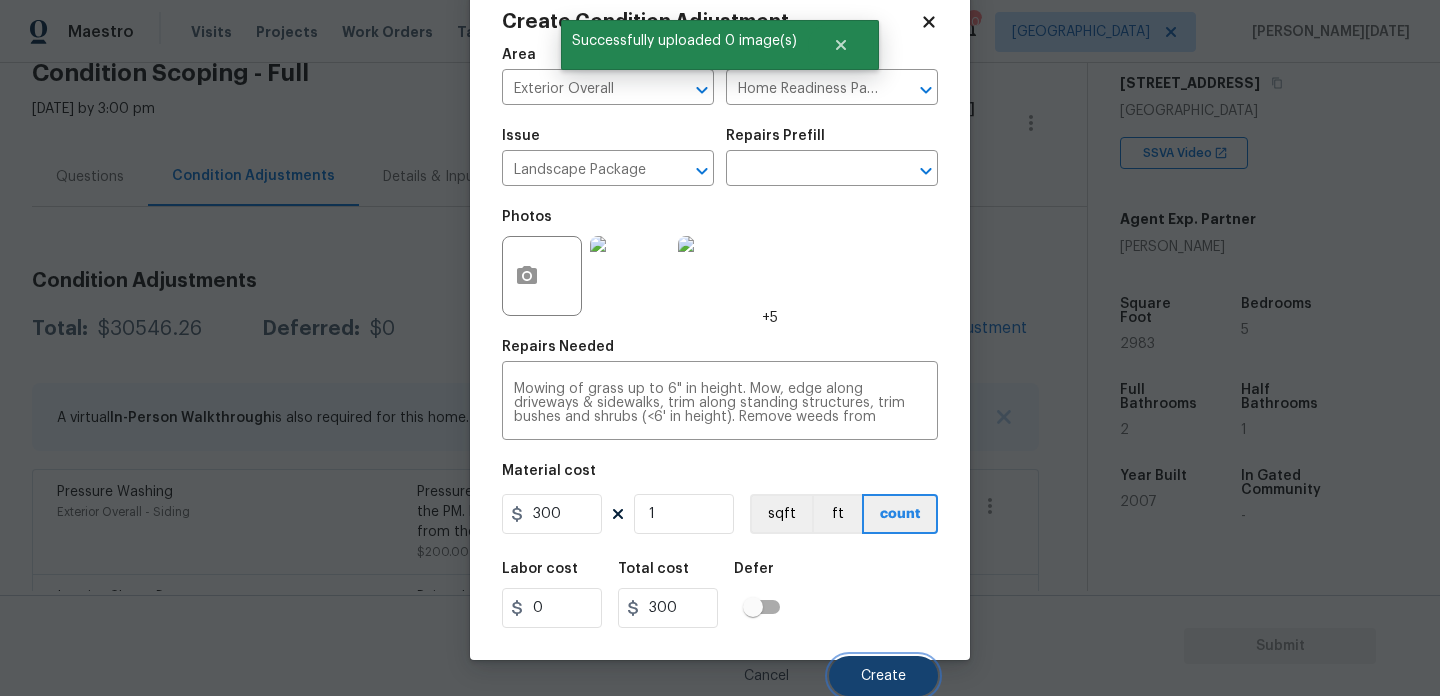 click on "Create" at bounding box center [883, 676] 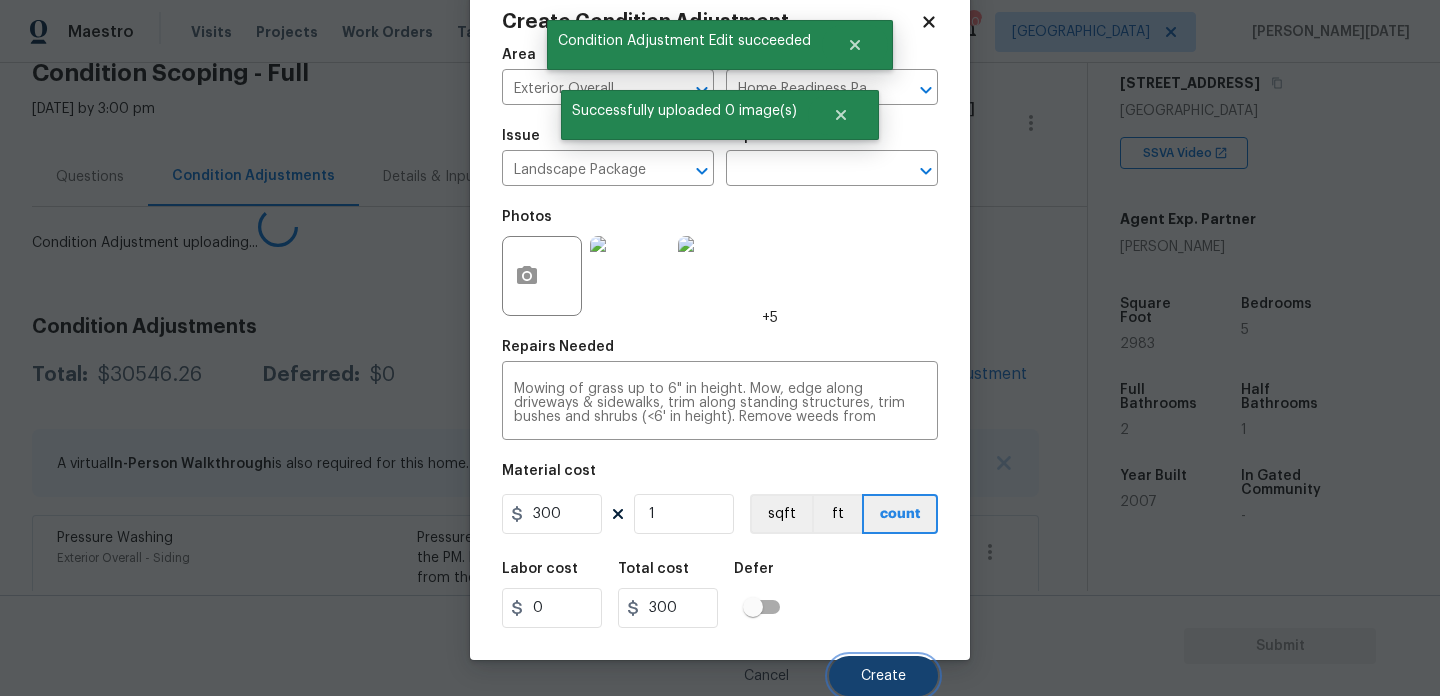 scroll, scrollTop: 44, scrollLeft: 0, axis: vertical 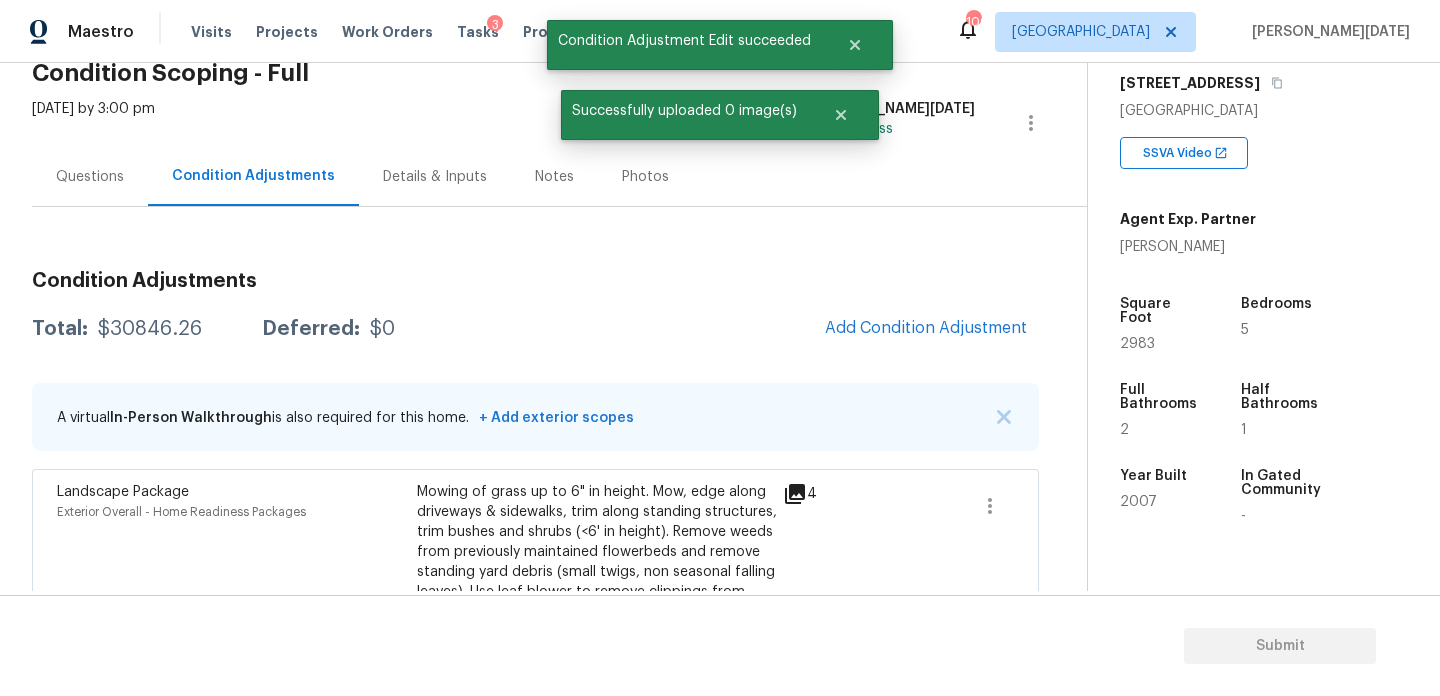 click on "2983" at bounding box center (1137, 344) 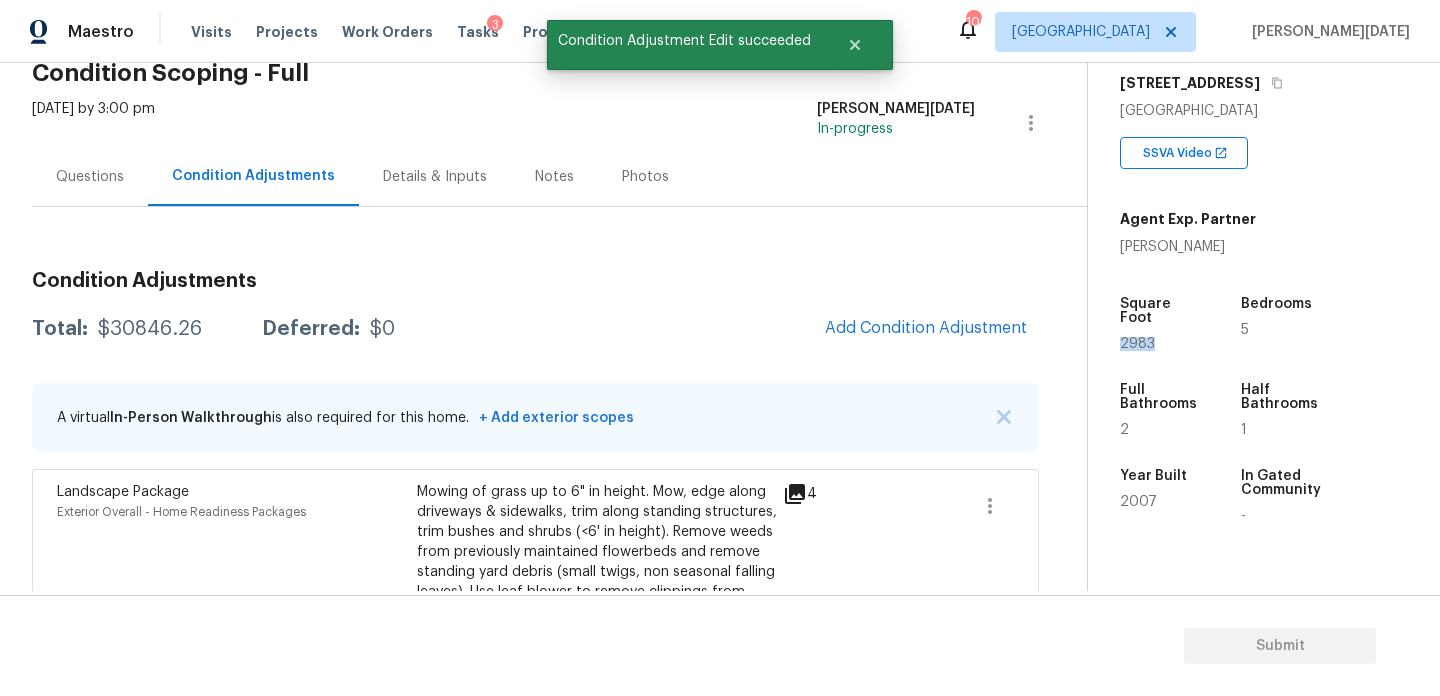 copy on "2983" 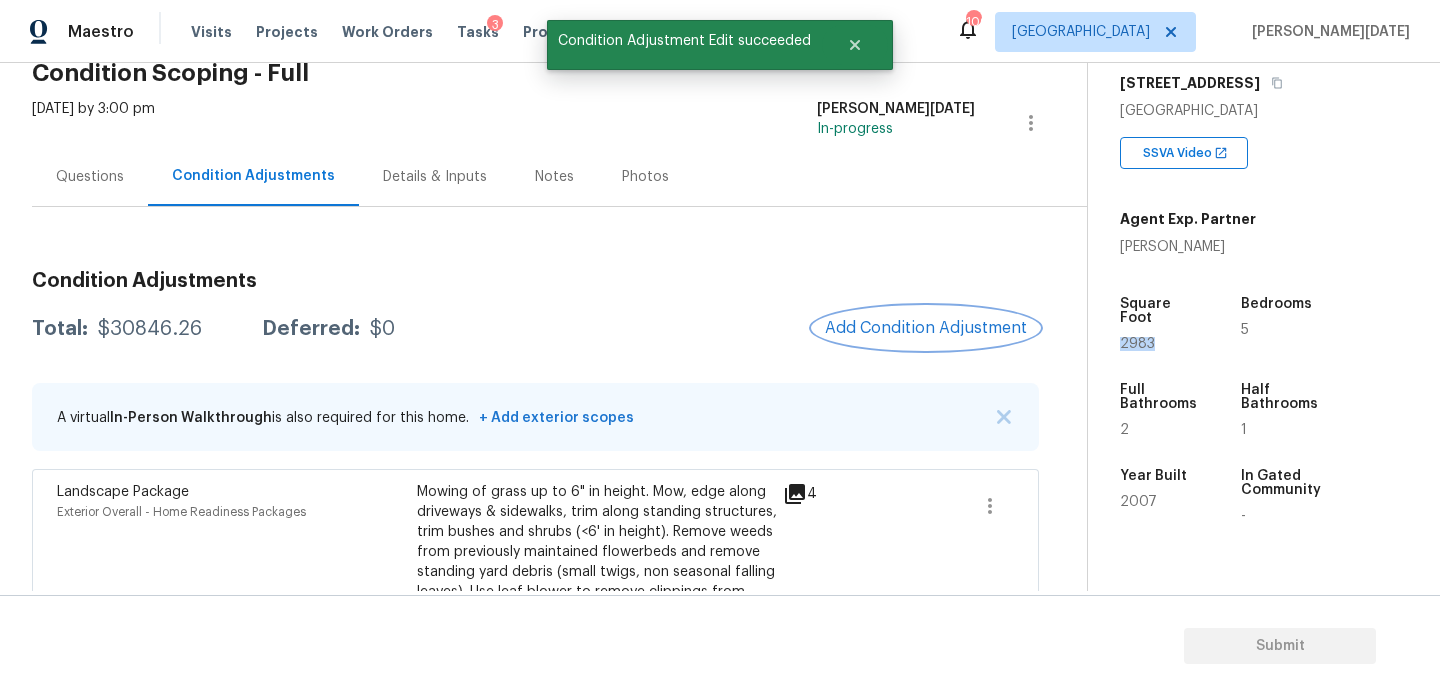 click on "Add Condition Adjustment" at bounding box center (926, 328) 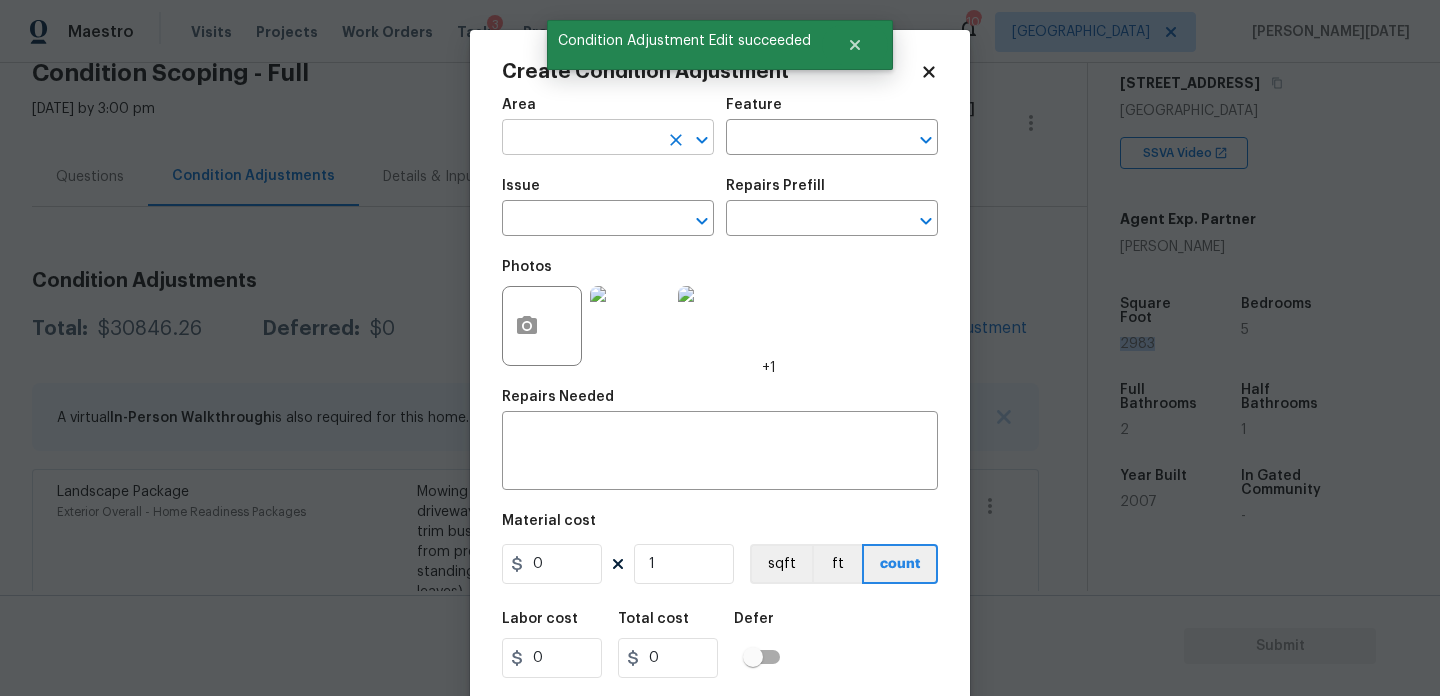 click at bounding box center [580, 139] 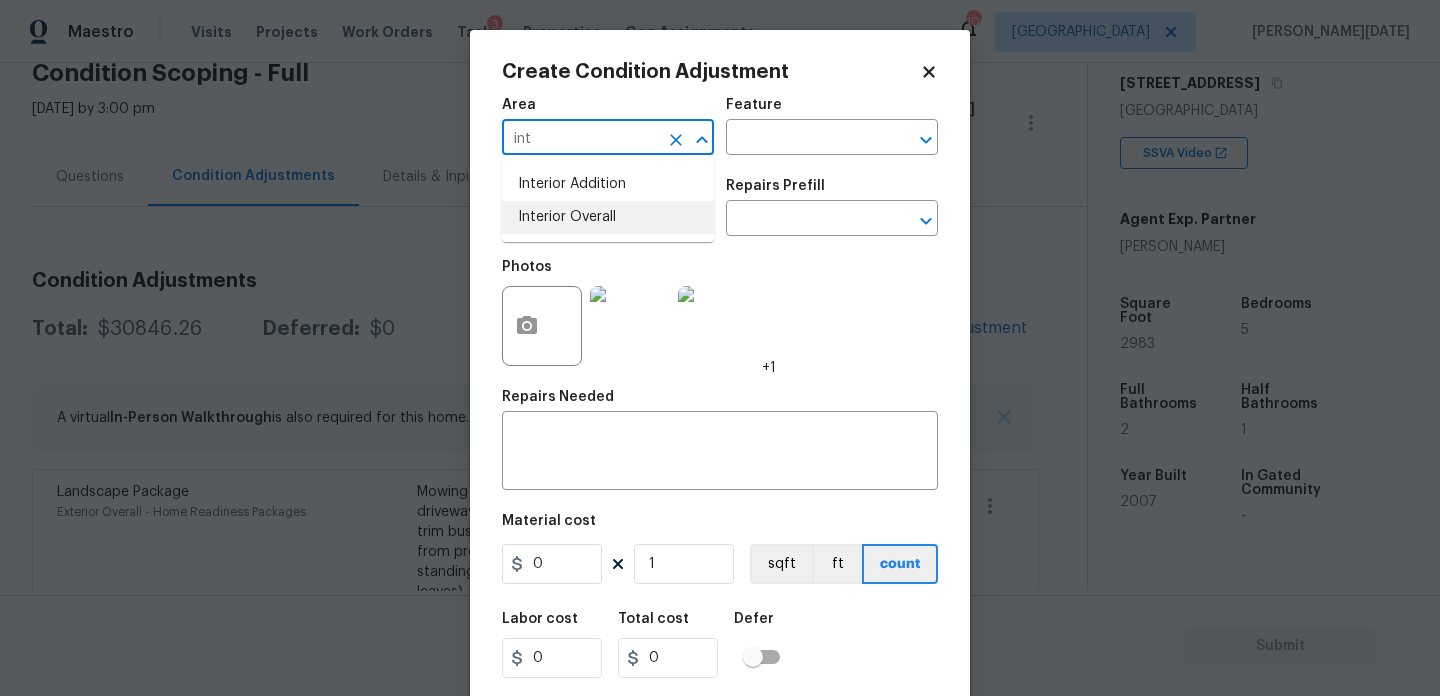 click on "Interior Overall" at bounding box center [608, 217] 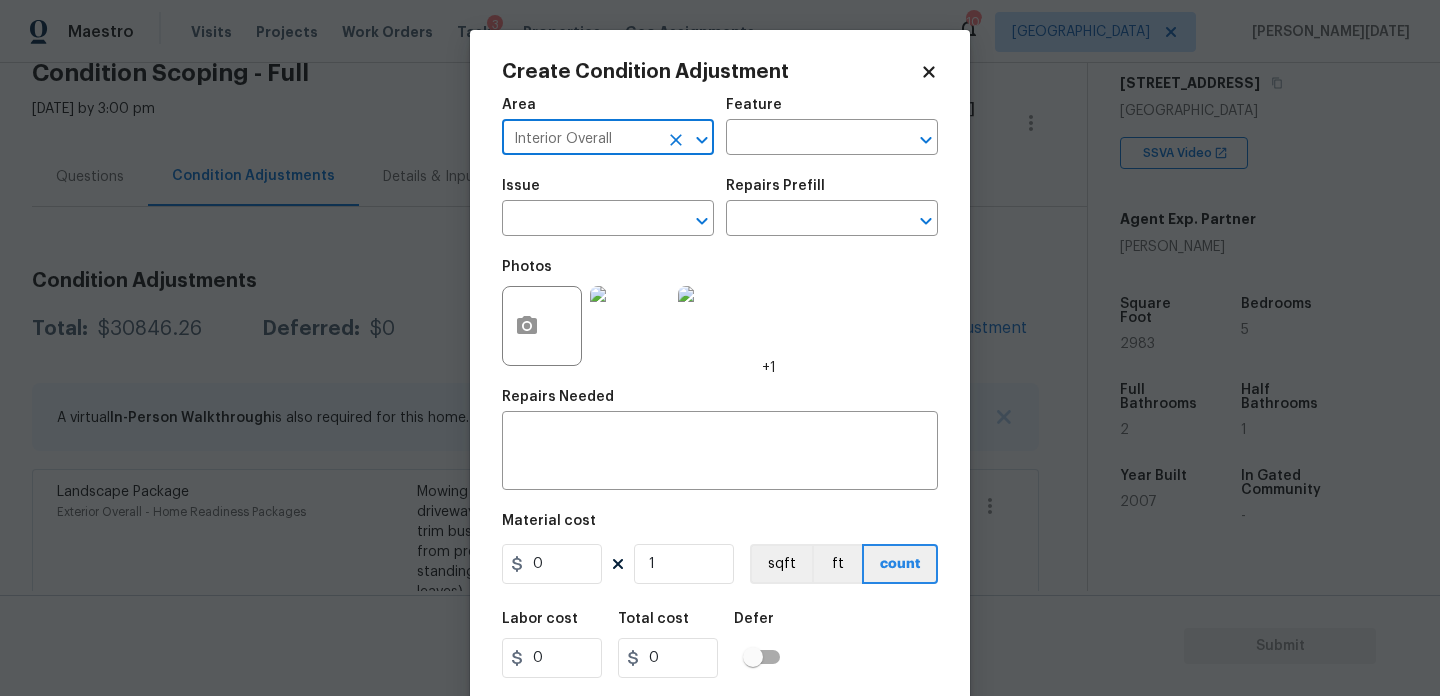 type on "Interior Overall" 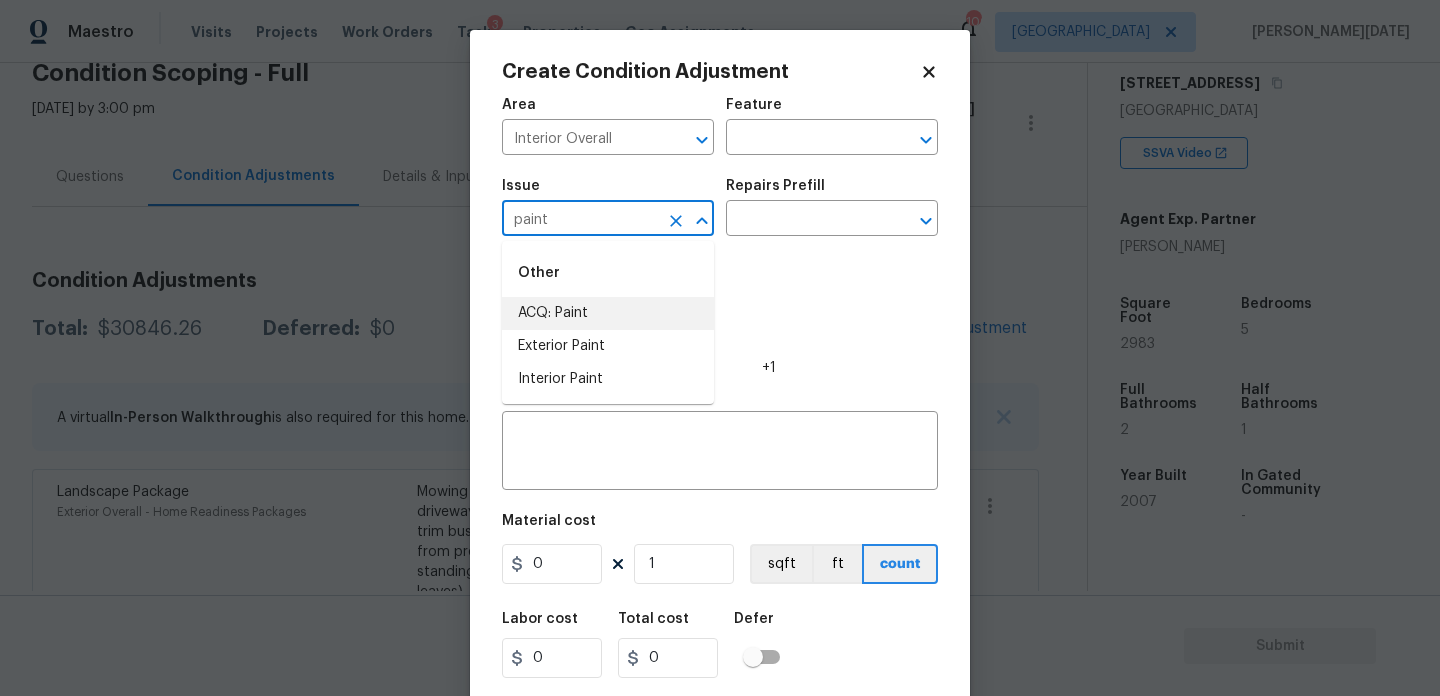 click on "Exterior Paint" at bounding box center [608, 346] 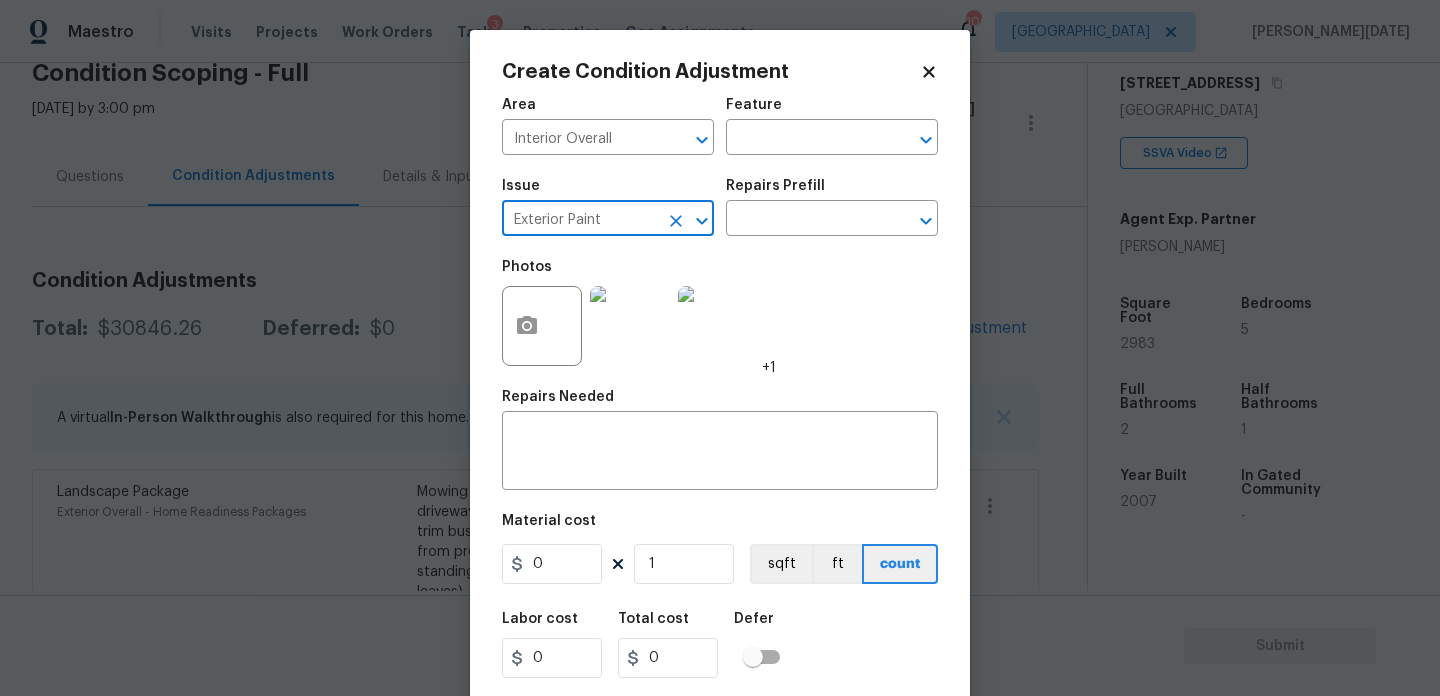 click 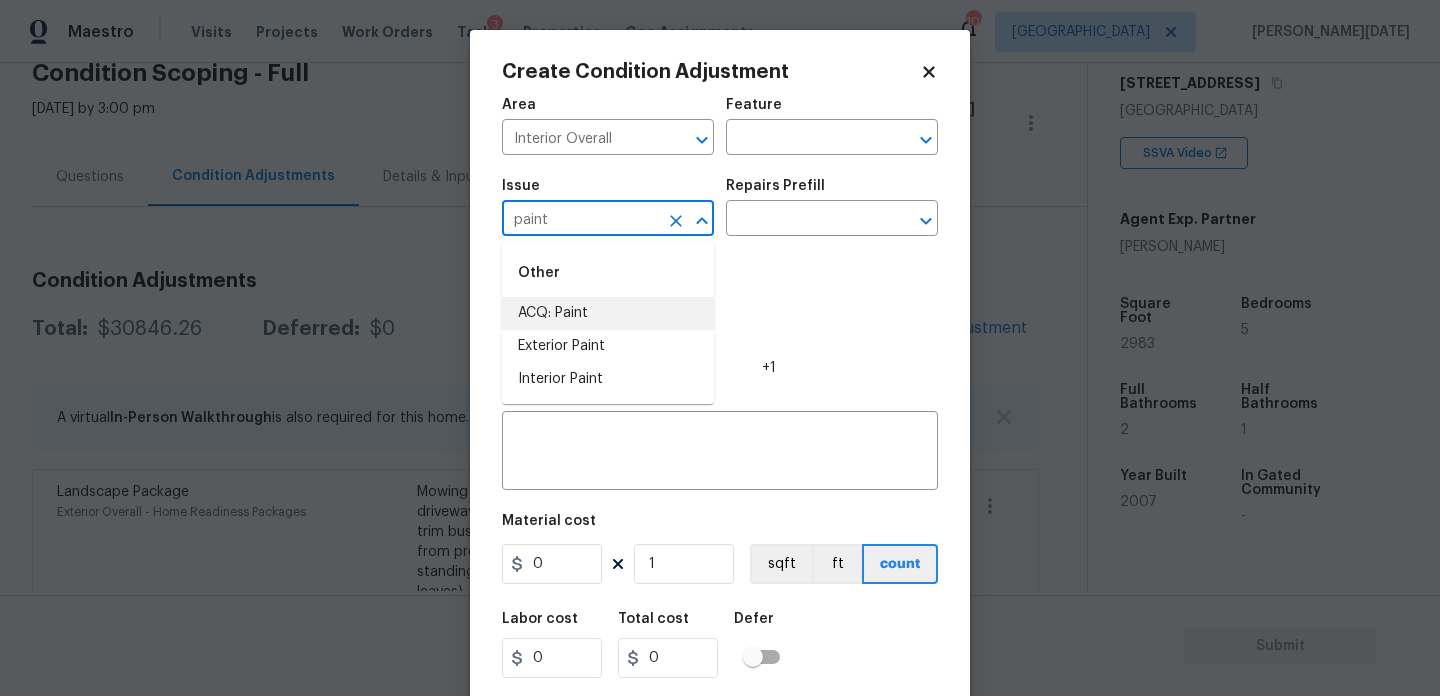 click on "ACQ: Paint" at bounding box center (608, 313) 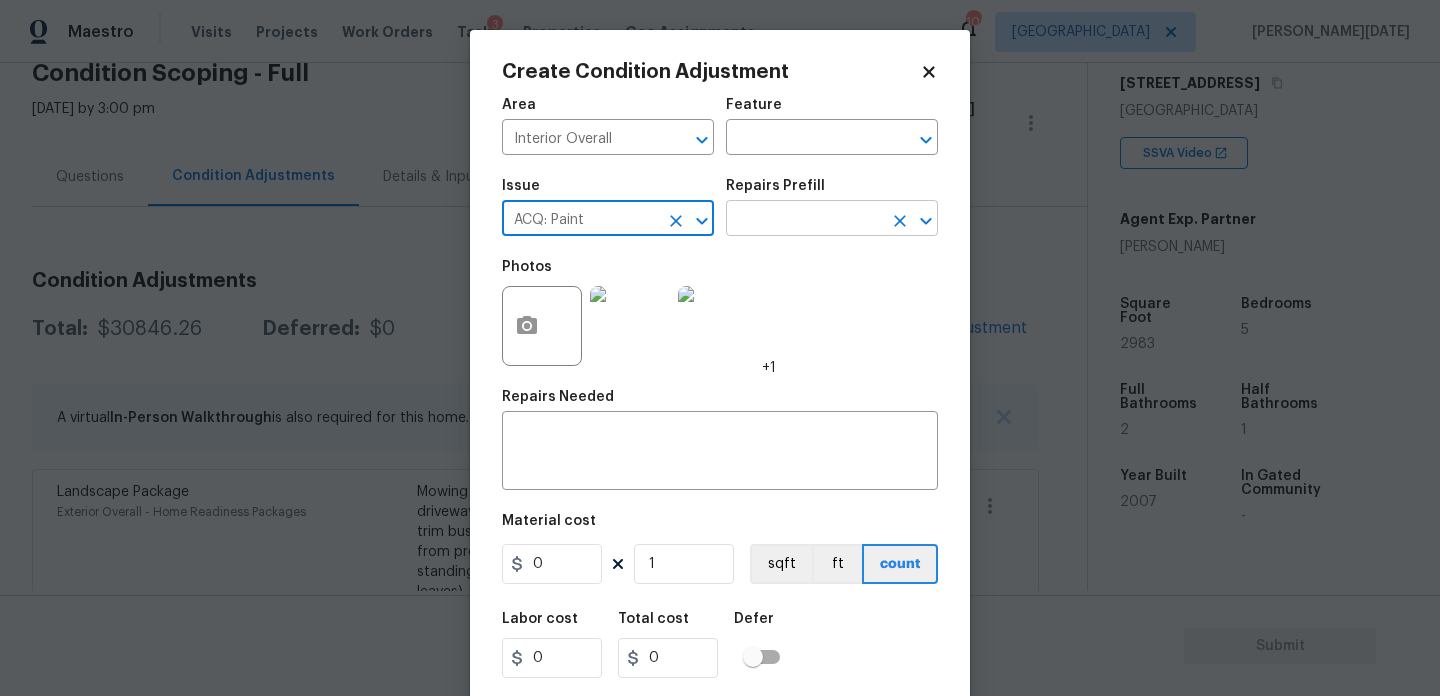type on "ACQ: Paint" 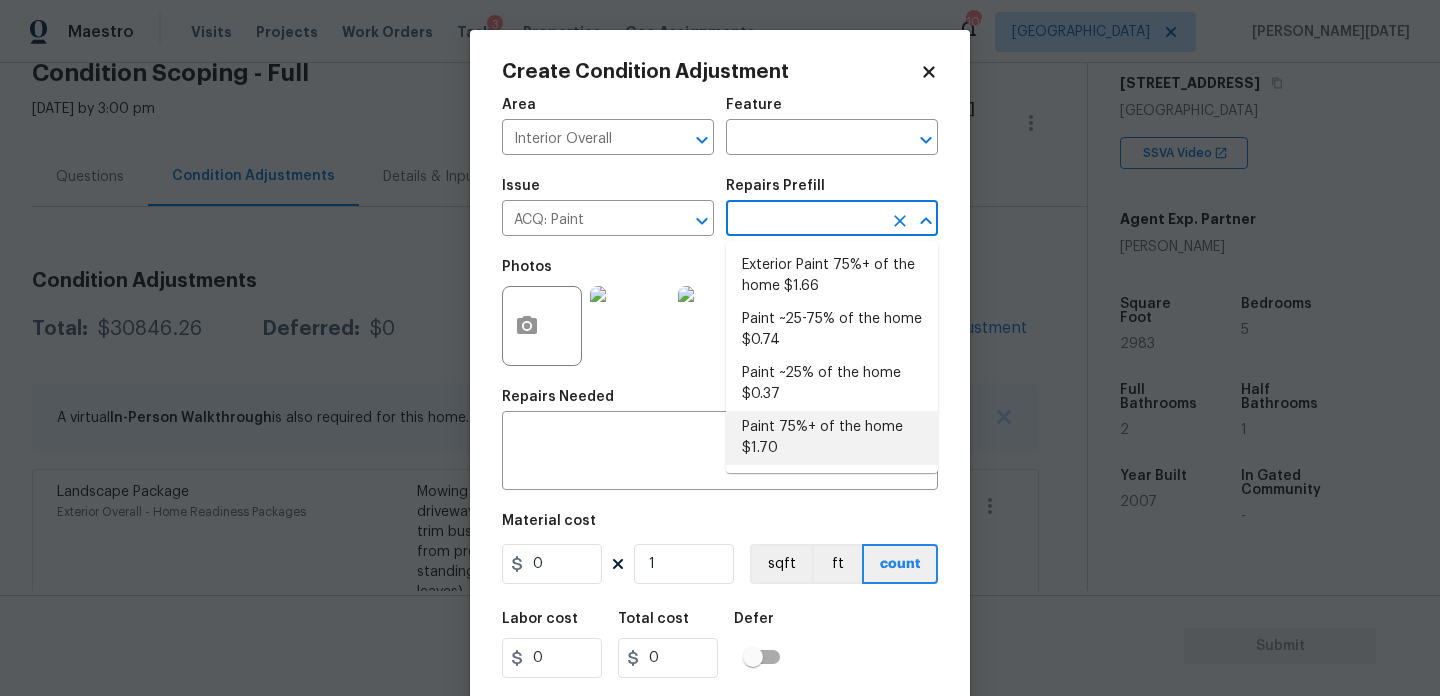 click on "Paint 75%+ of the home $1.70" at bounding box center (832, 438) 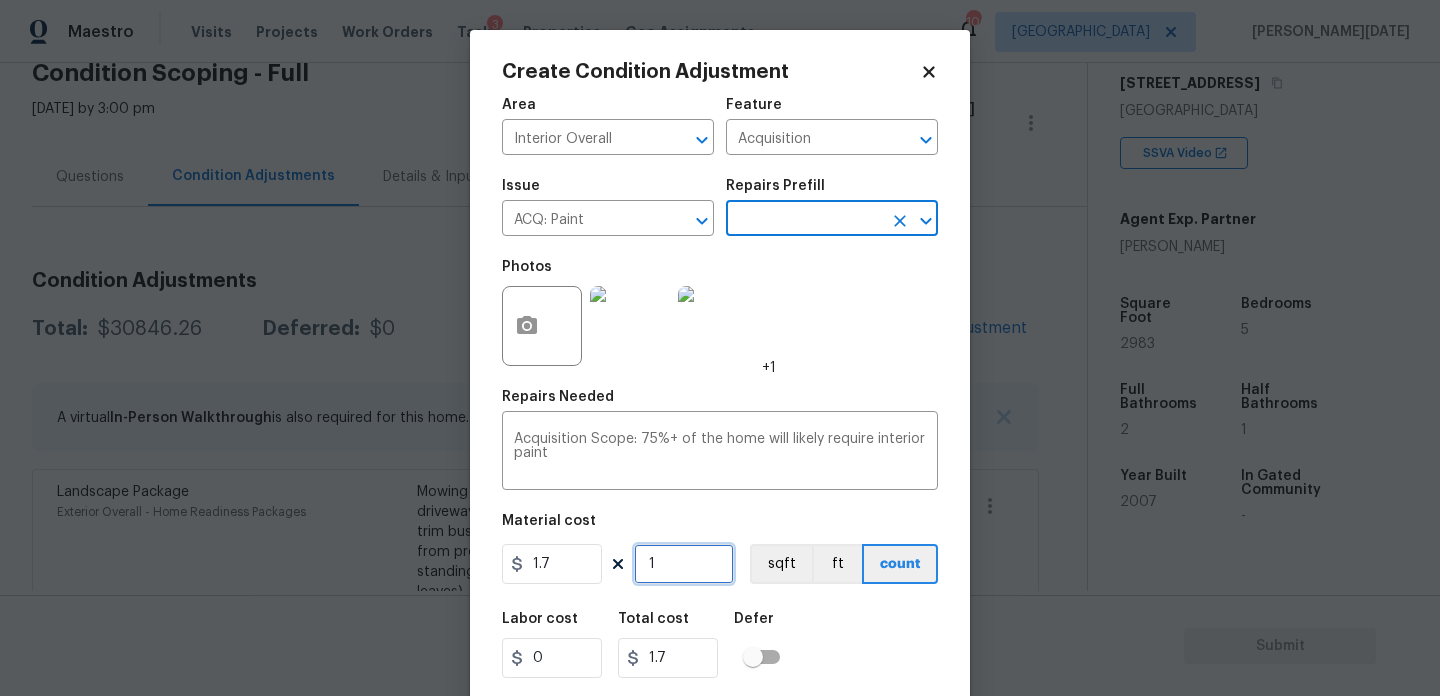 click on "1" at bounding box center [684, 564] 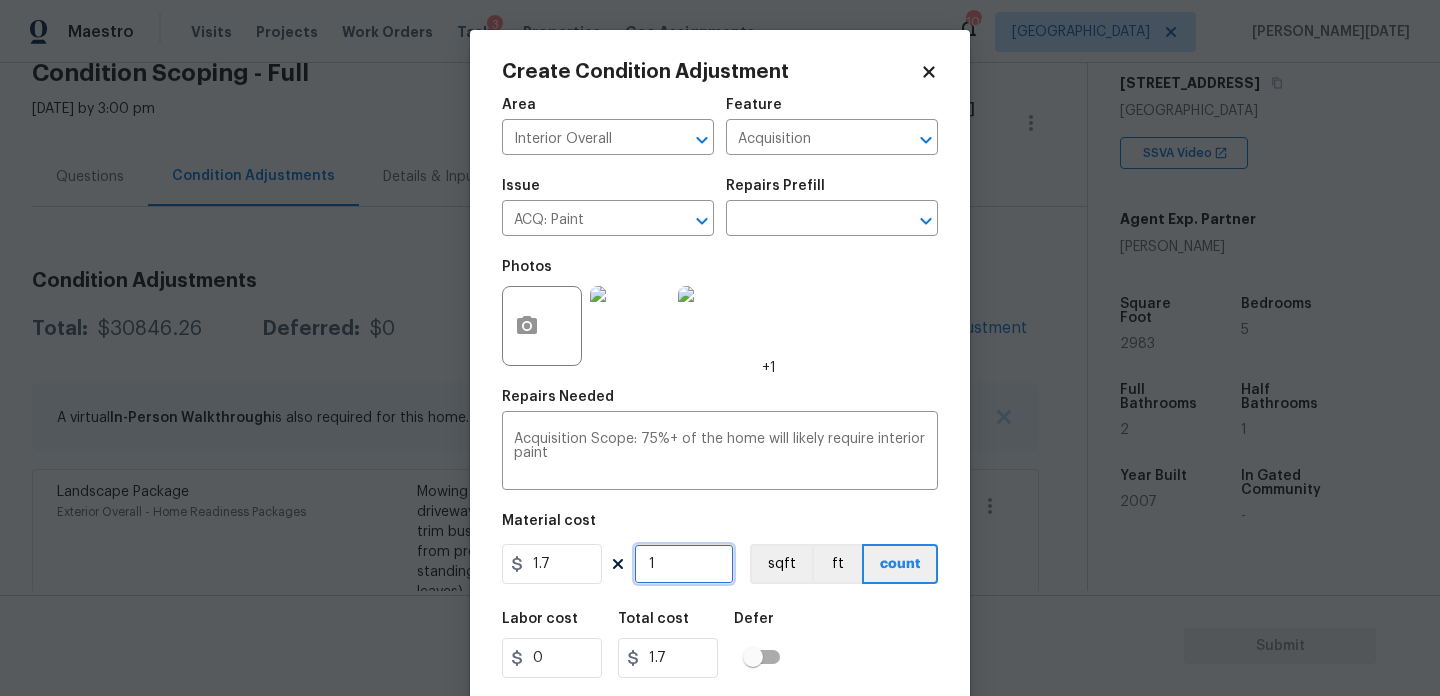 type on "0" 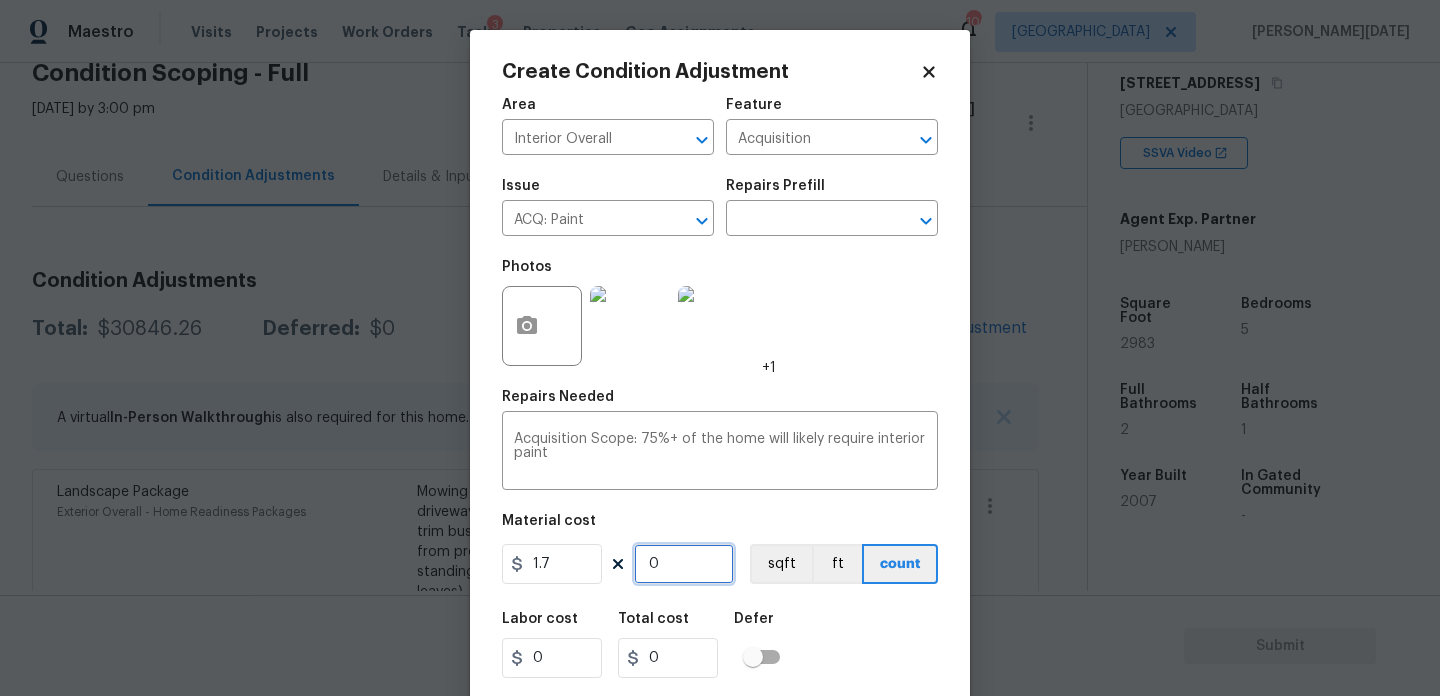 paste on "2983" 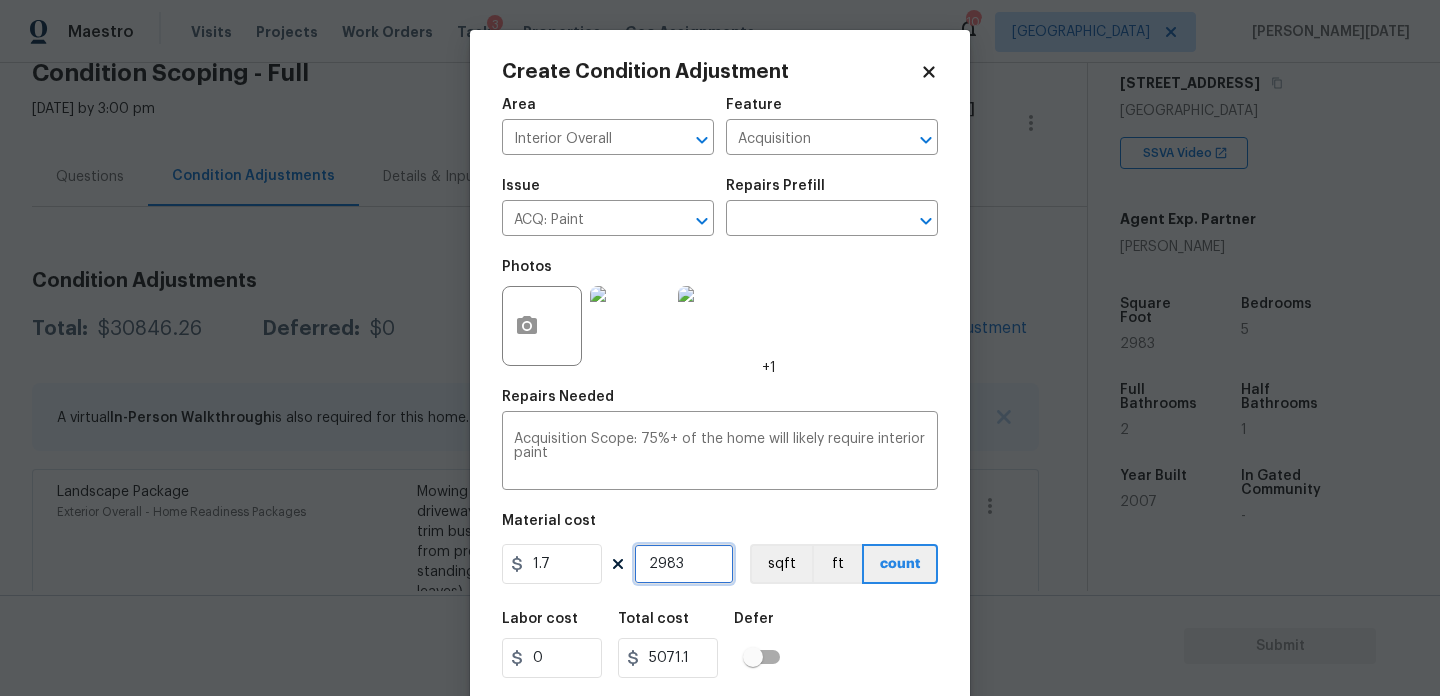 type on "2983" 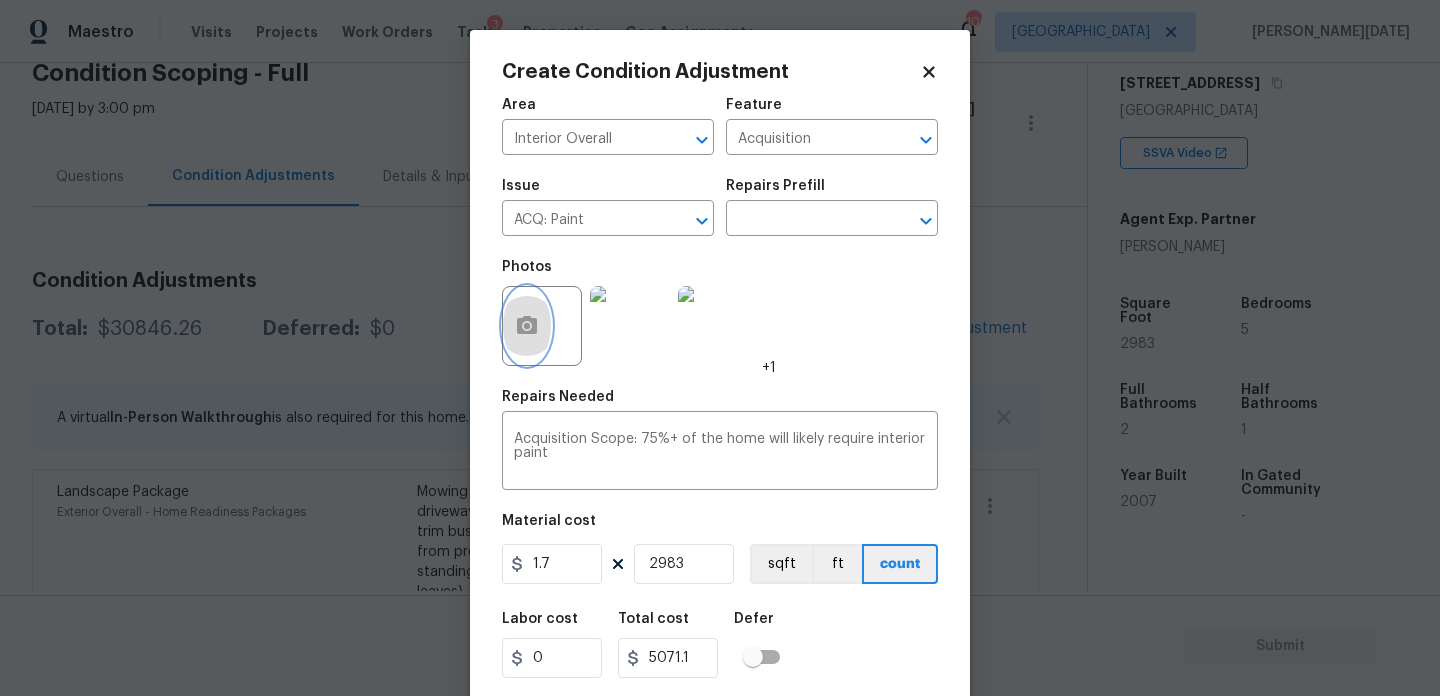 click at bounding box center (527, 326) 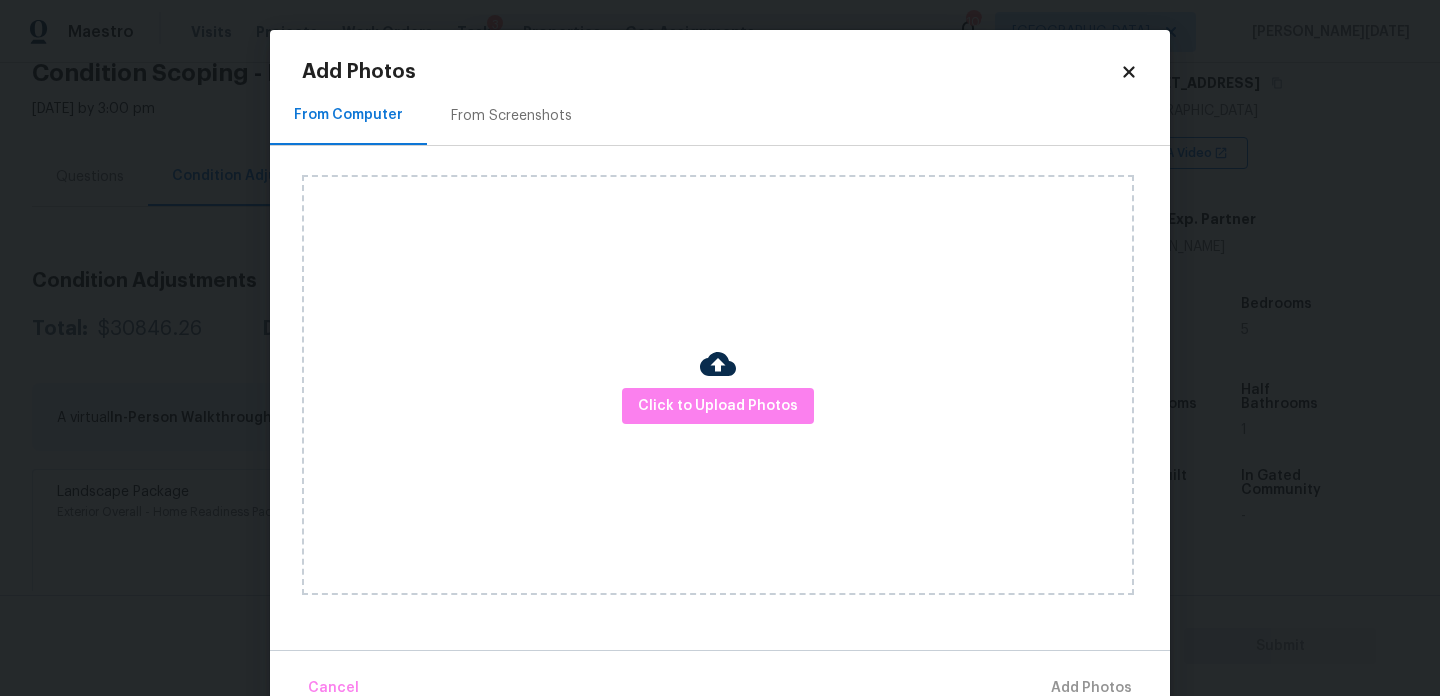 click on "From Screenshots" at bounding box center (511, 116) 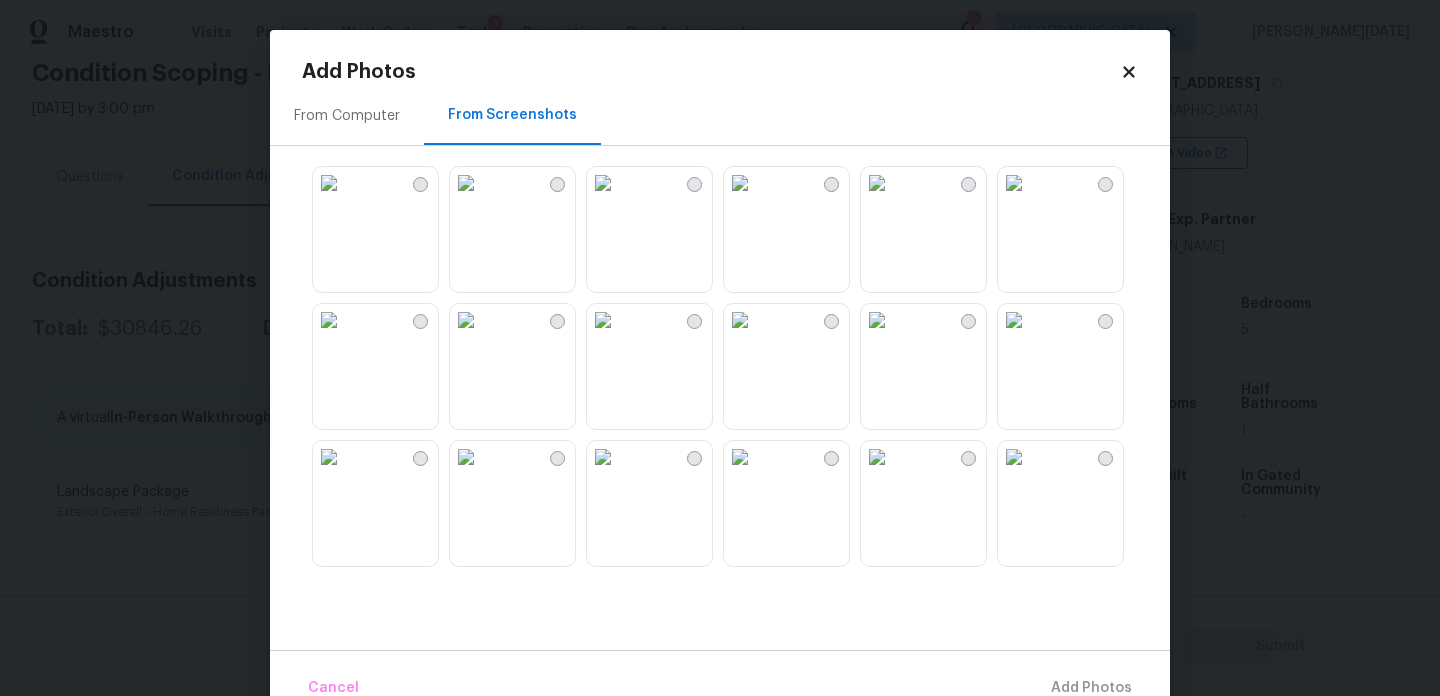 click at bounding box center (466, 320) 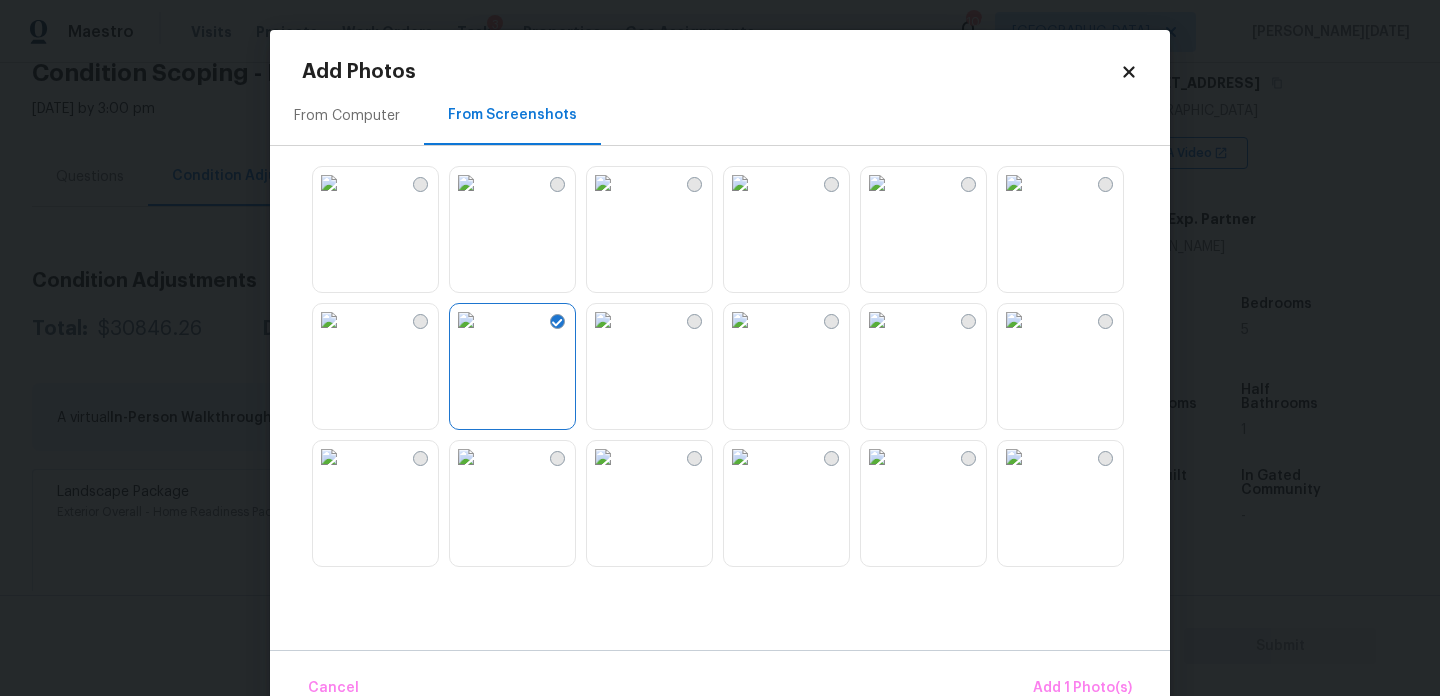 click at bounding box center (1014, 457) 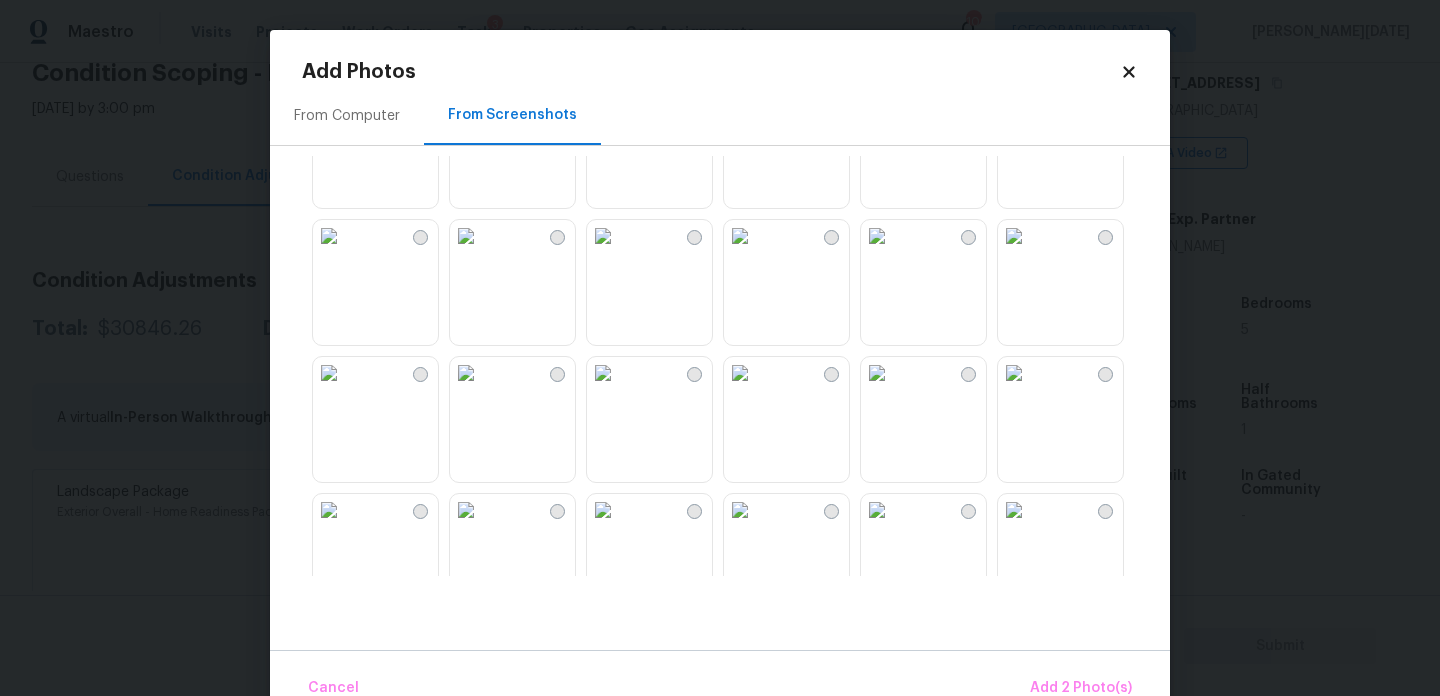 scroll, scrollTop: 499, scrollLeft: 0, axis: vertical 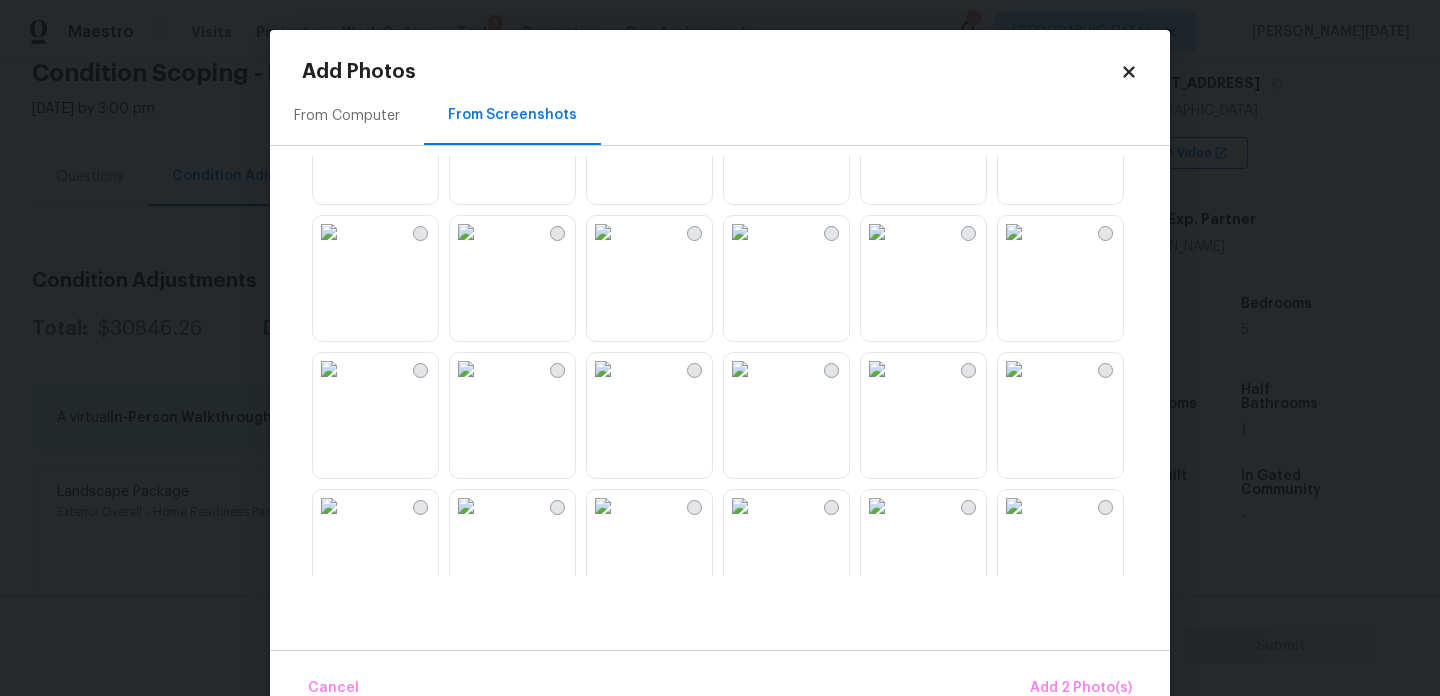 click at bounding box center [603, 232] 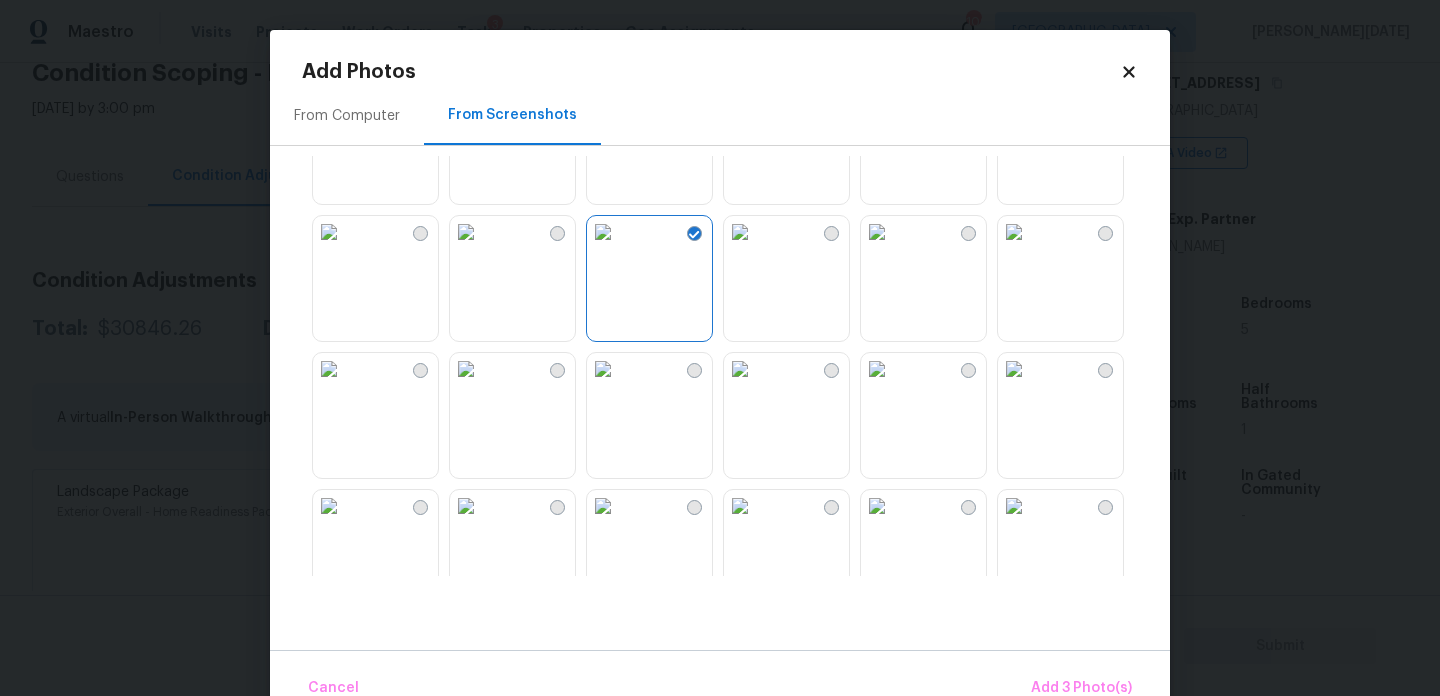 click at bounding box center [877, 369] 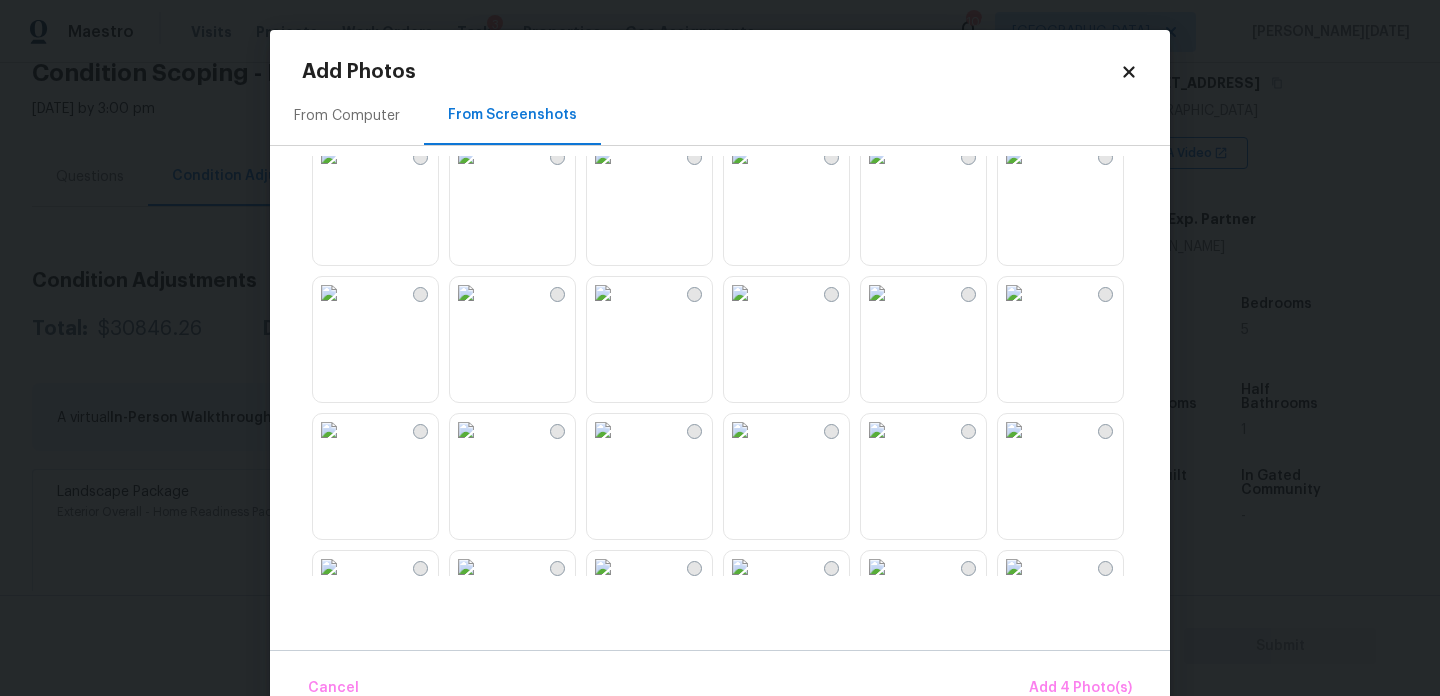 scroll, scrollTop: 888, scrollLeft: 0, axis: vertical 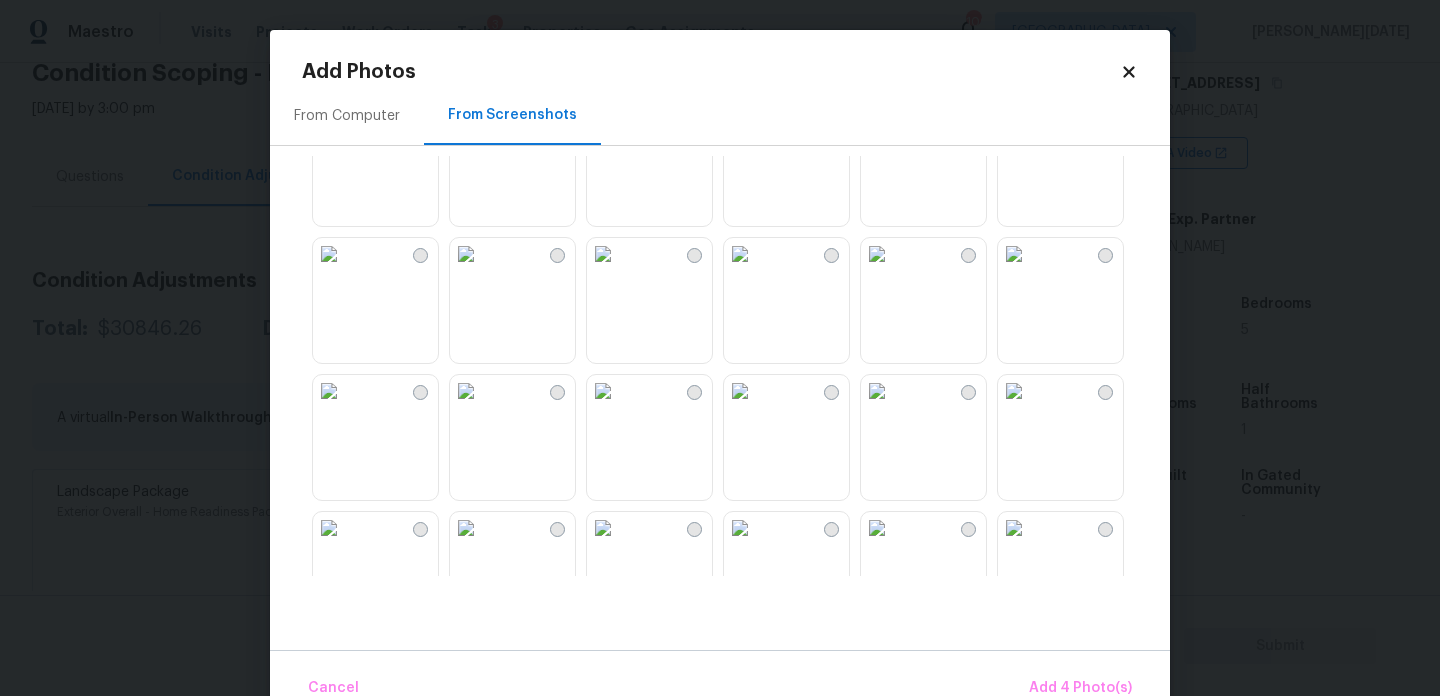 click at bounding box center (1014, 254) 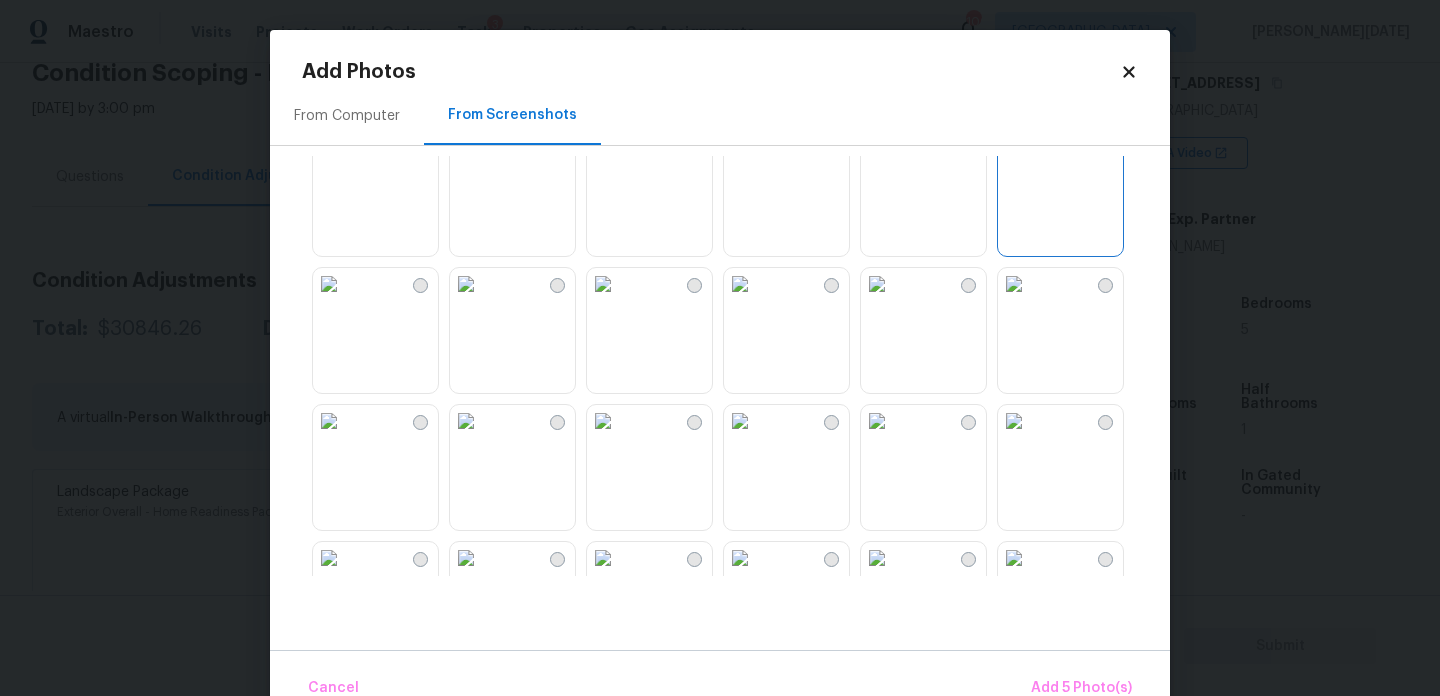 scroll, scrollTop: 996, scrollLeft: 0, axis: vertical 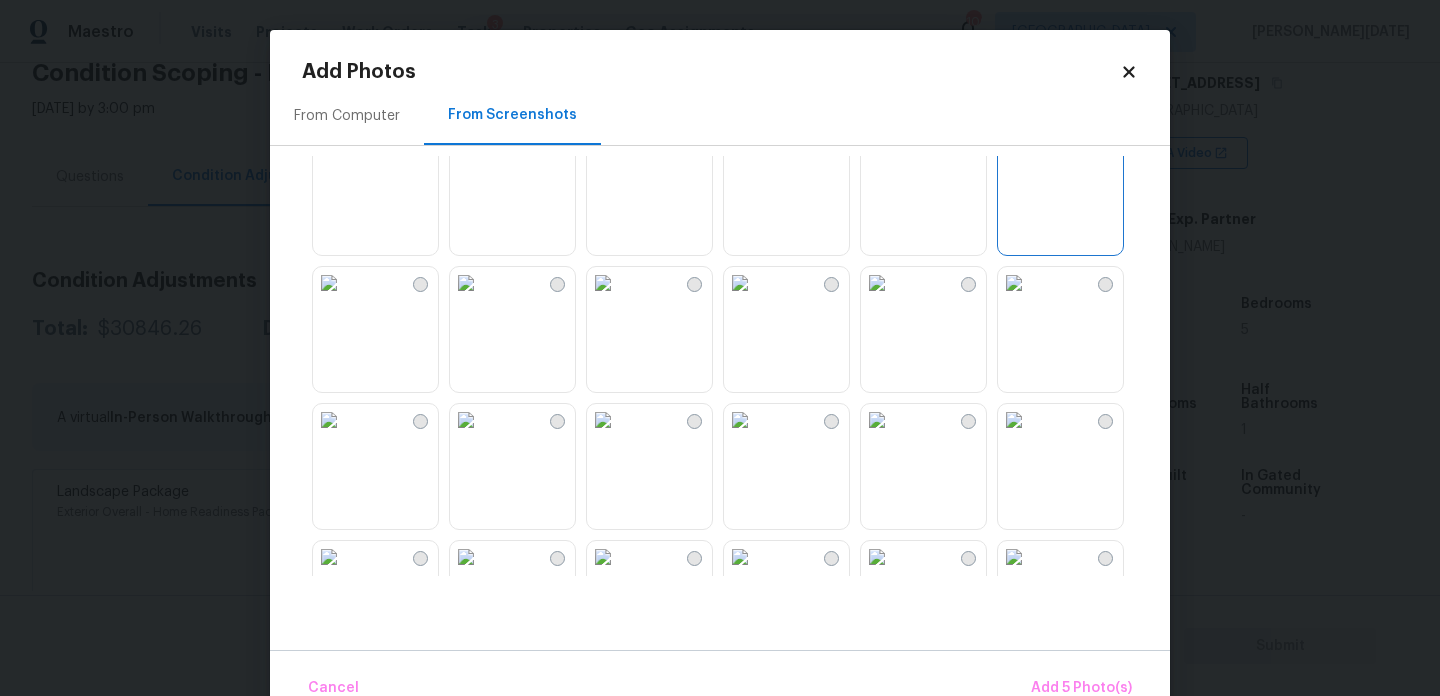click at bounding box center [329, 283] 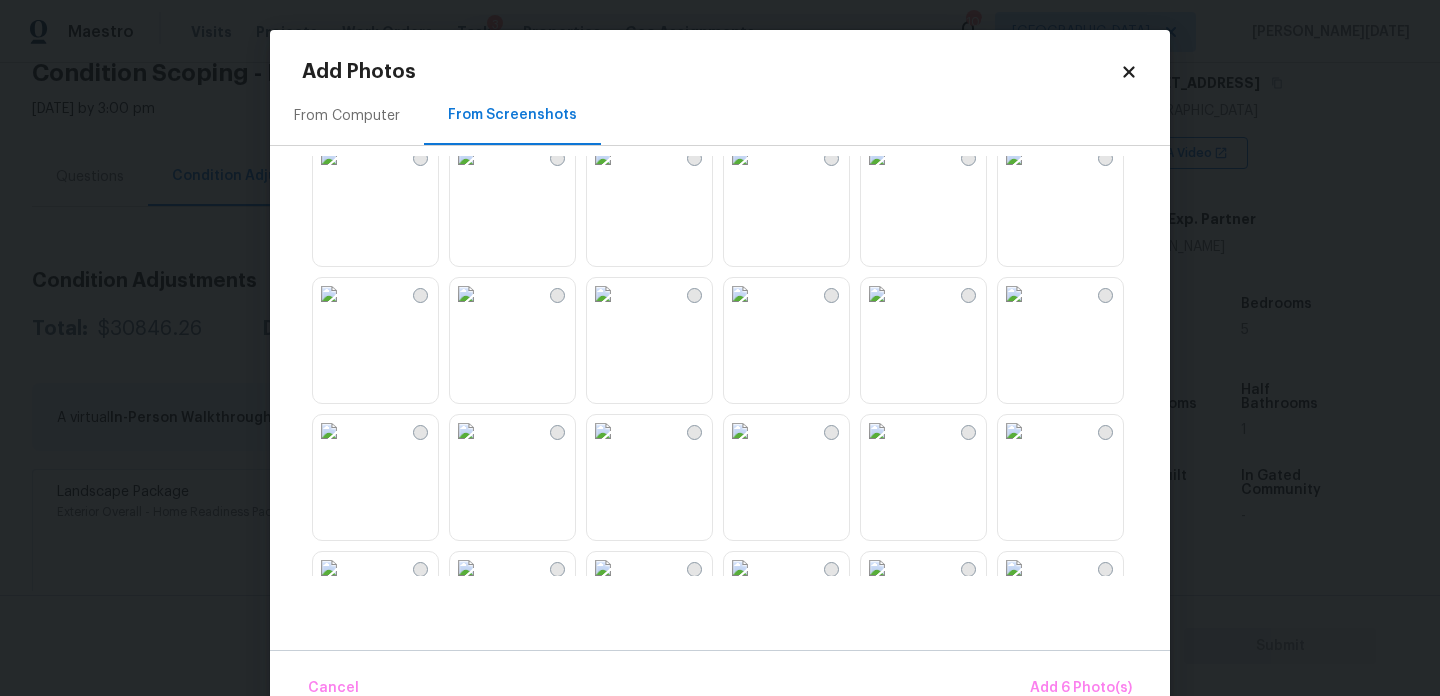 scroll, scrollTop: 1351, scrollLeft: 0, axis: vertical 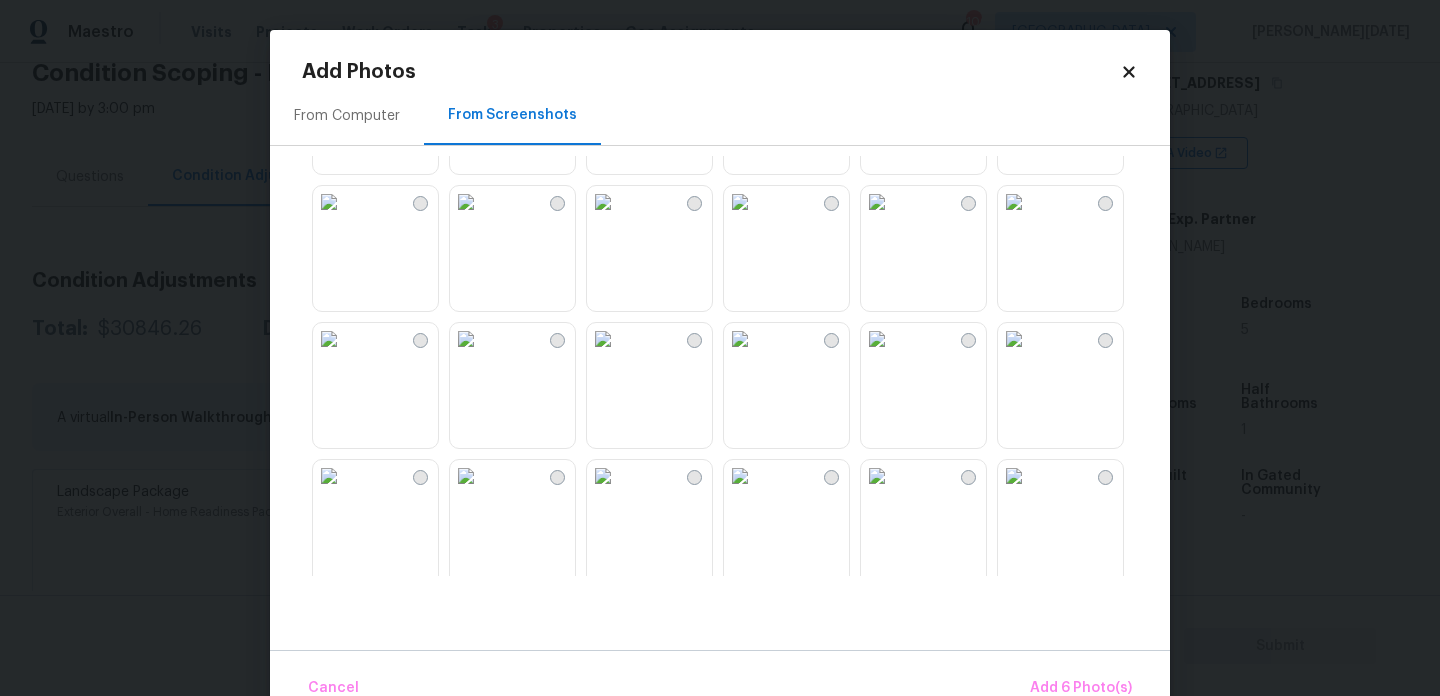 click at bounding box center (1014, 202) 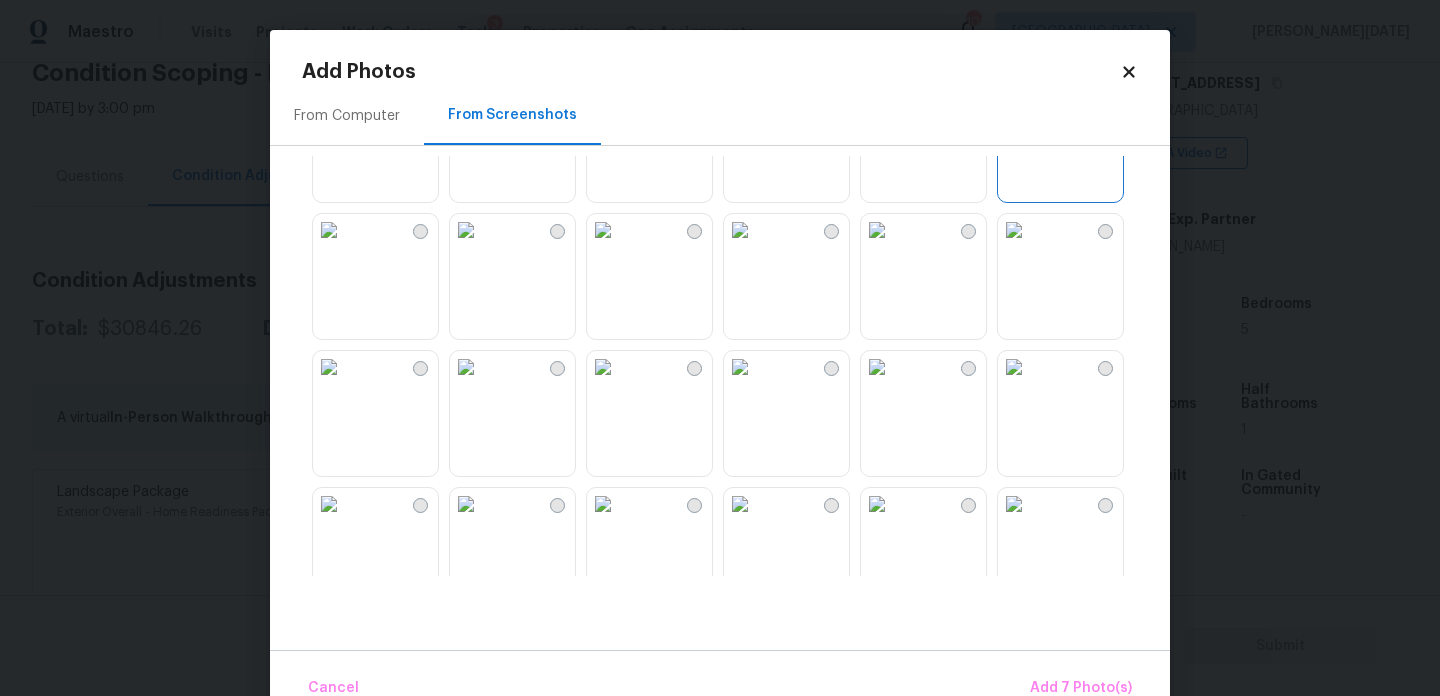 scroll, scrollTop: 1441, scrollLeft: 0, axis: vertical 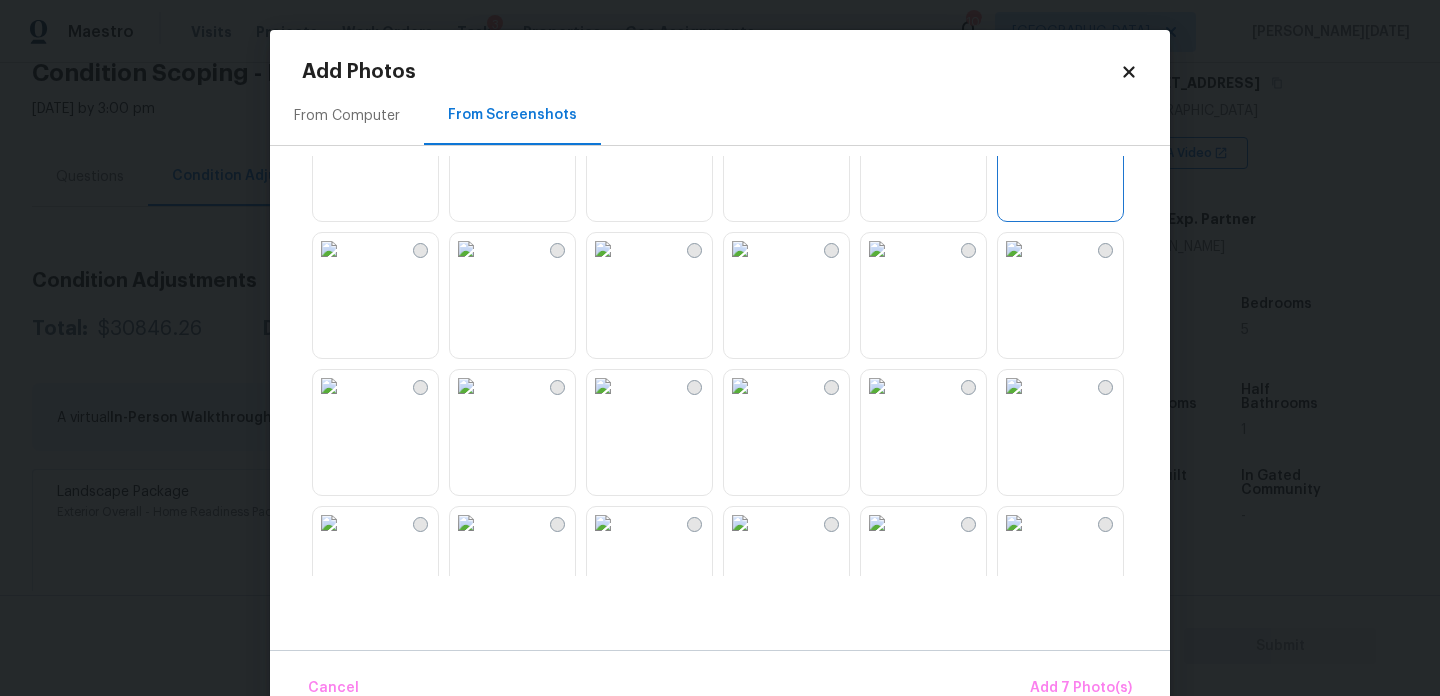 click at bounding box center (1014, 249) 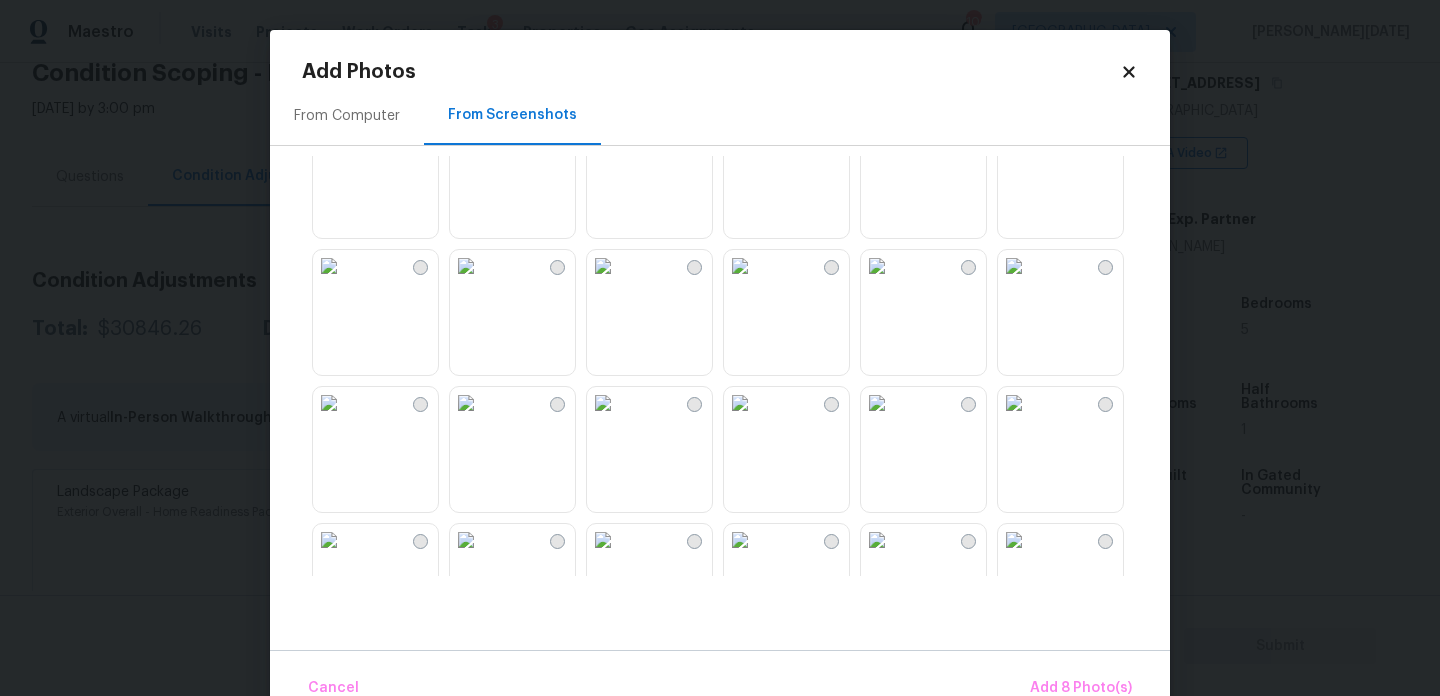 scroll, scrollTop: 1754, scrollLeft: 0, axis: vertical 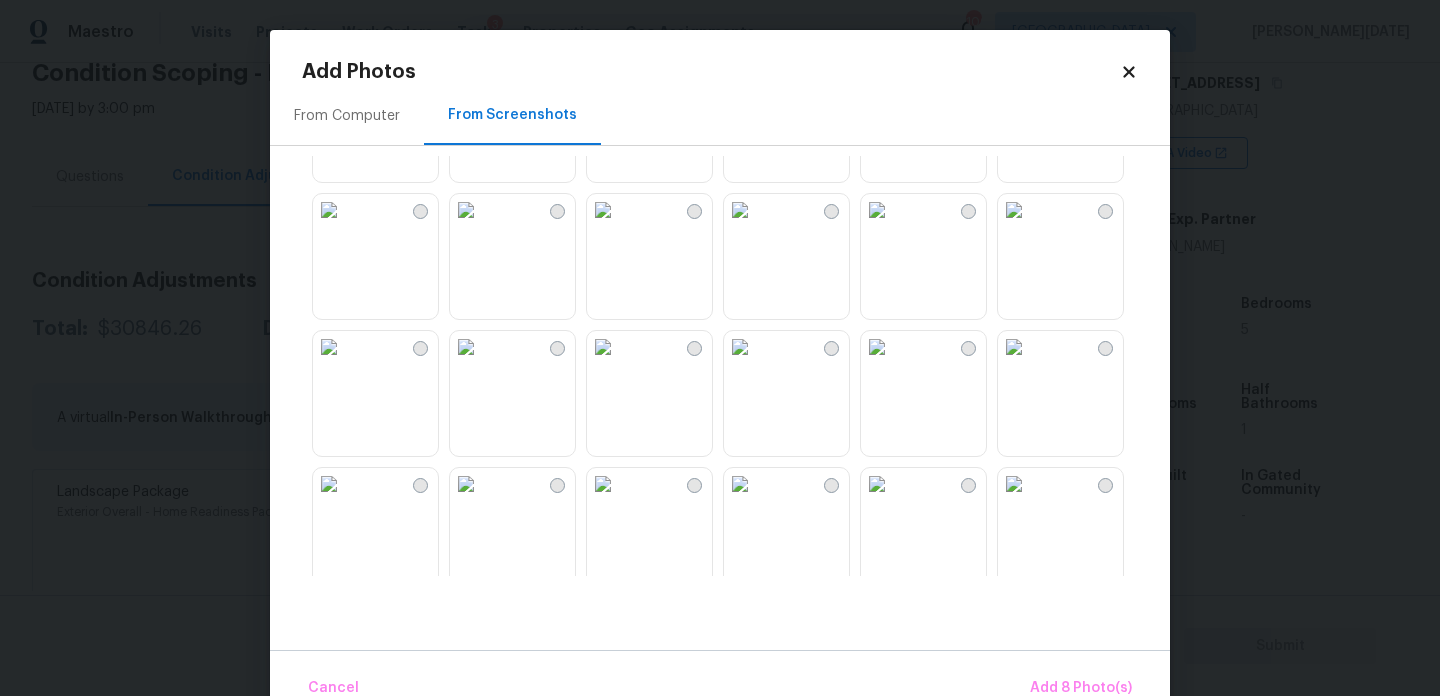 click at bounding box center [877, 210] 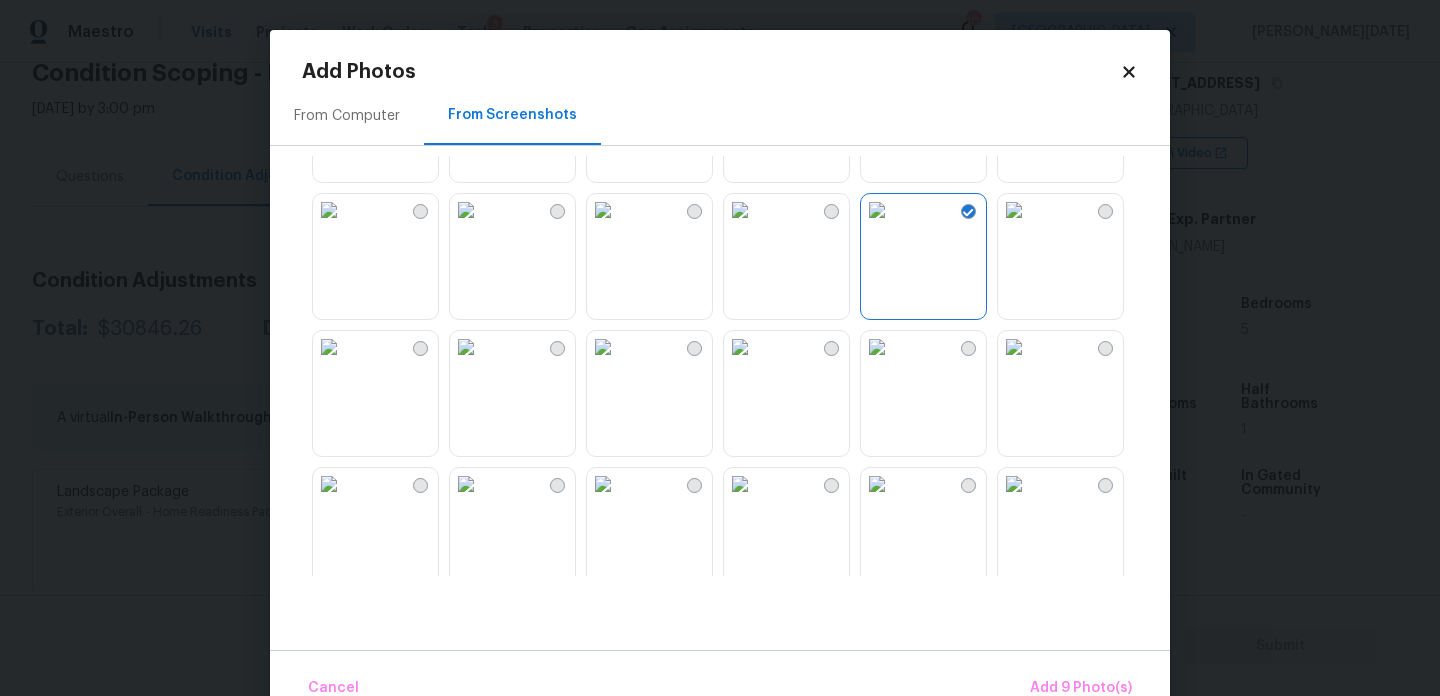 scroll, scrollTop: 1910, scrollLeft: 0, axis: vertical 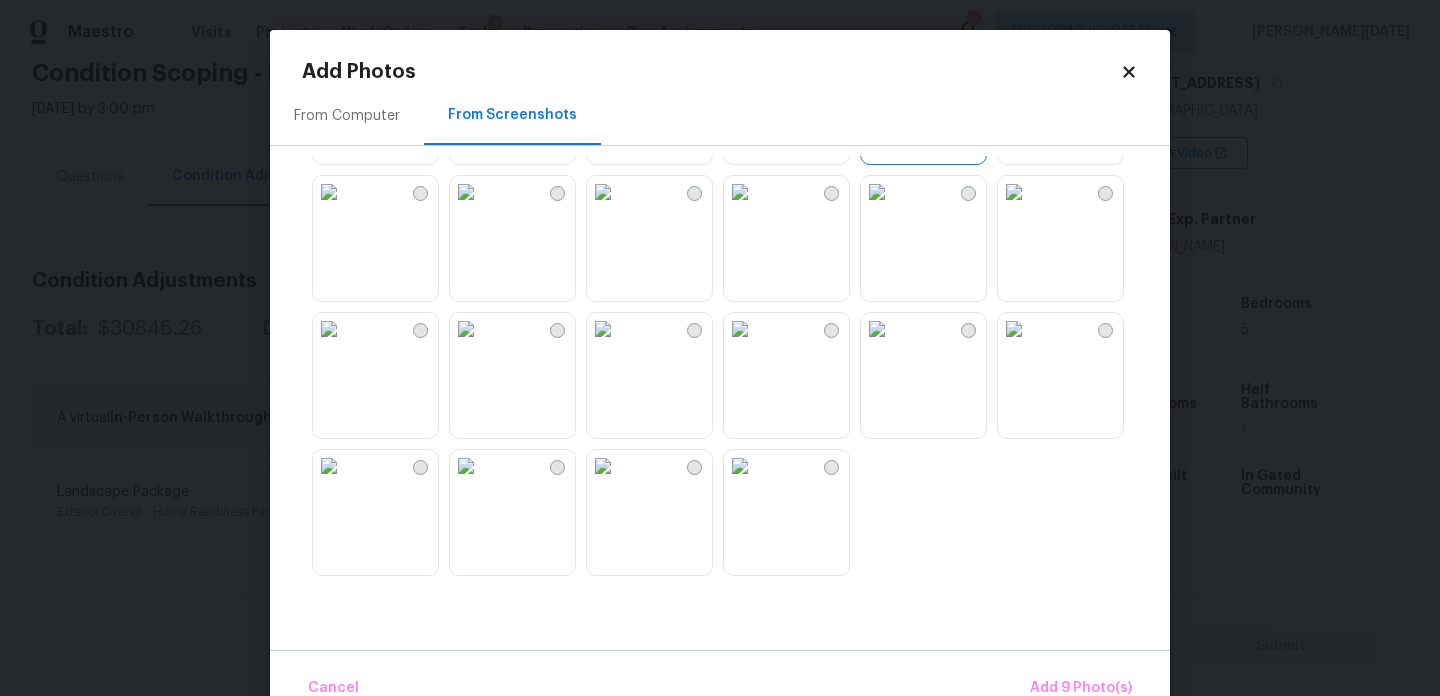 click at bounding box center [1014, 329] 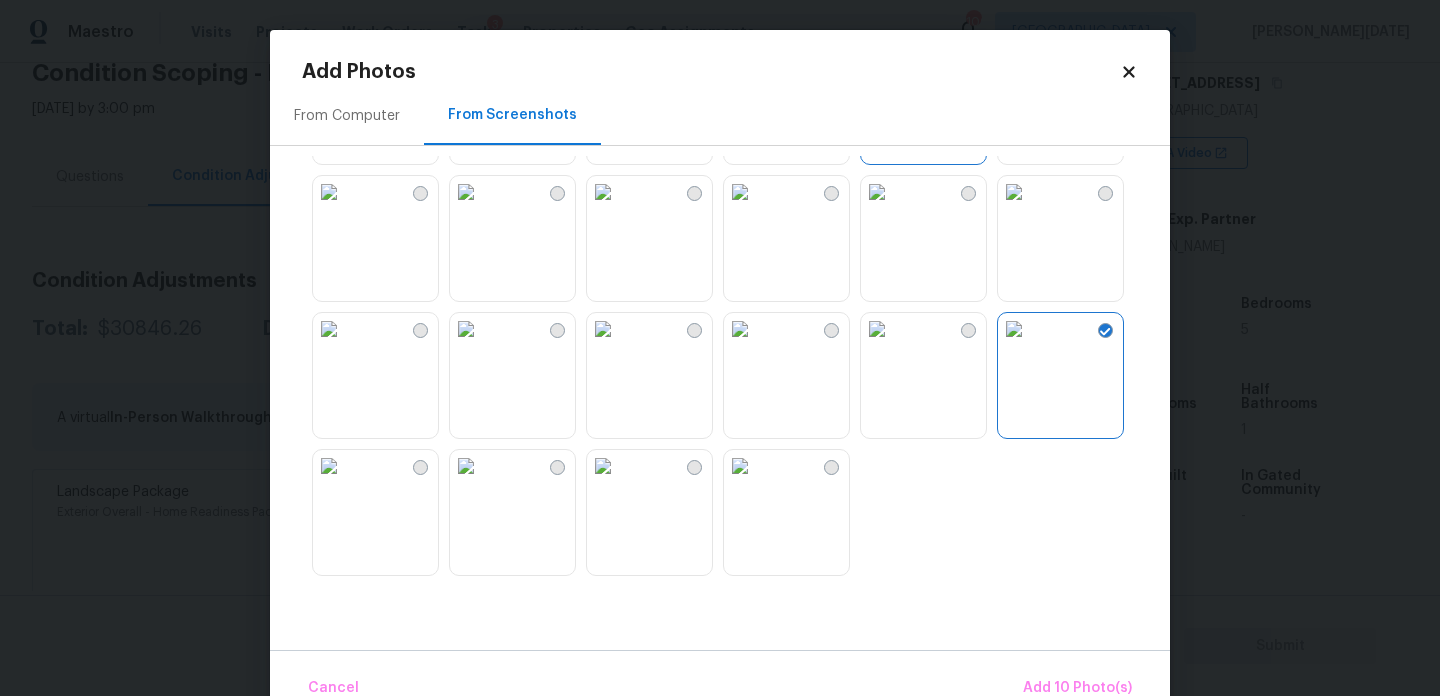 click at bounding box center (877, 329) 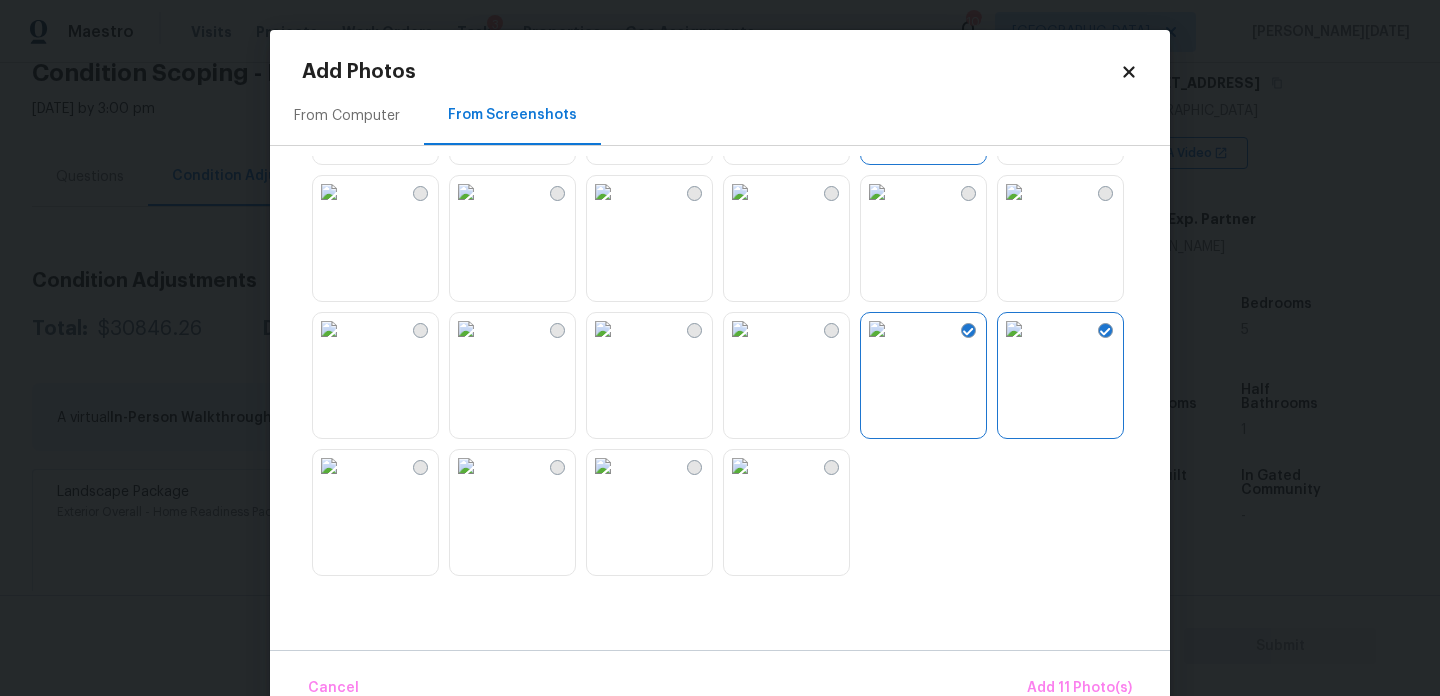 click at bounding box center [329, 466] 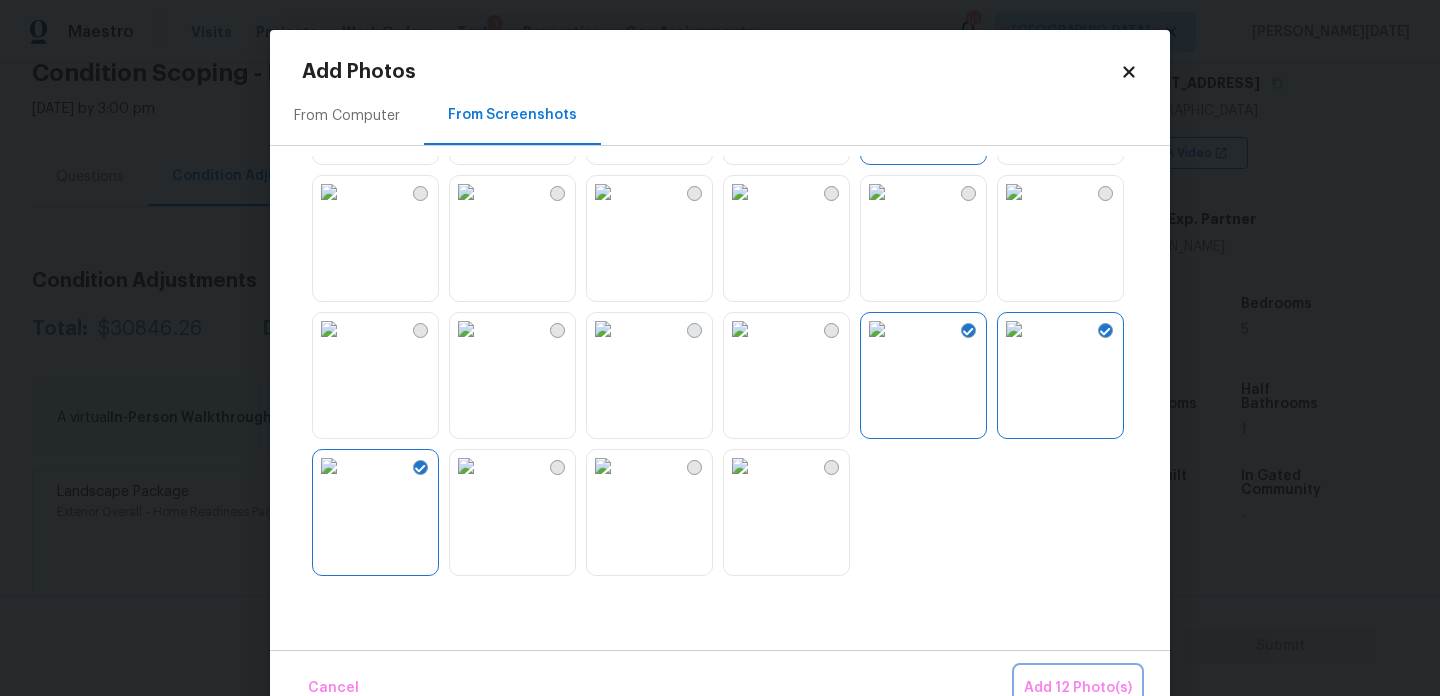 click on "Add 12 Photo(s)" at bounding box center (1078, 688) 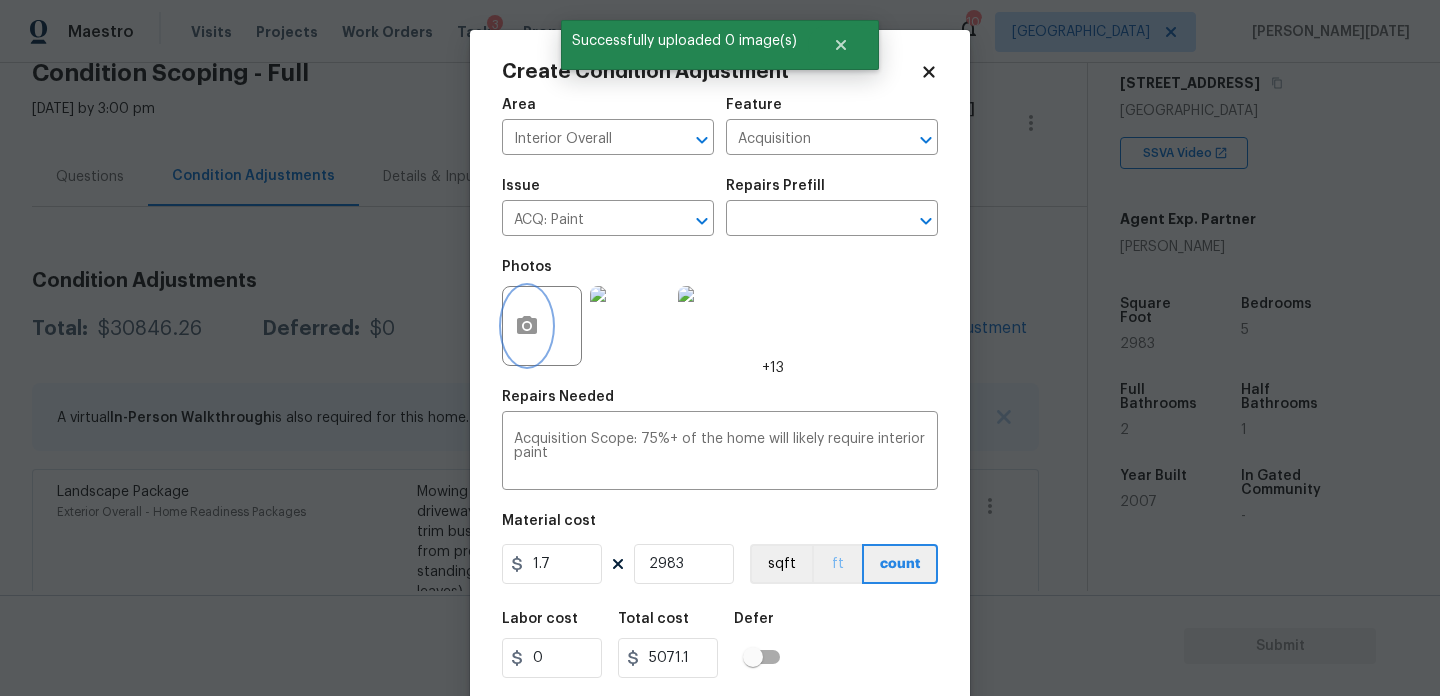scroll, scrollTop: 51, scrollLeft: 0, axis: vertical 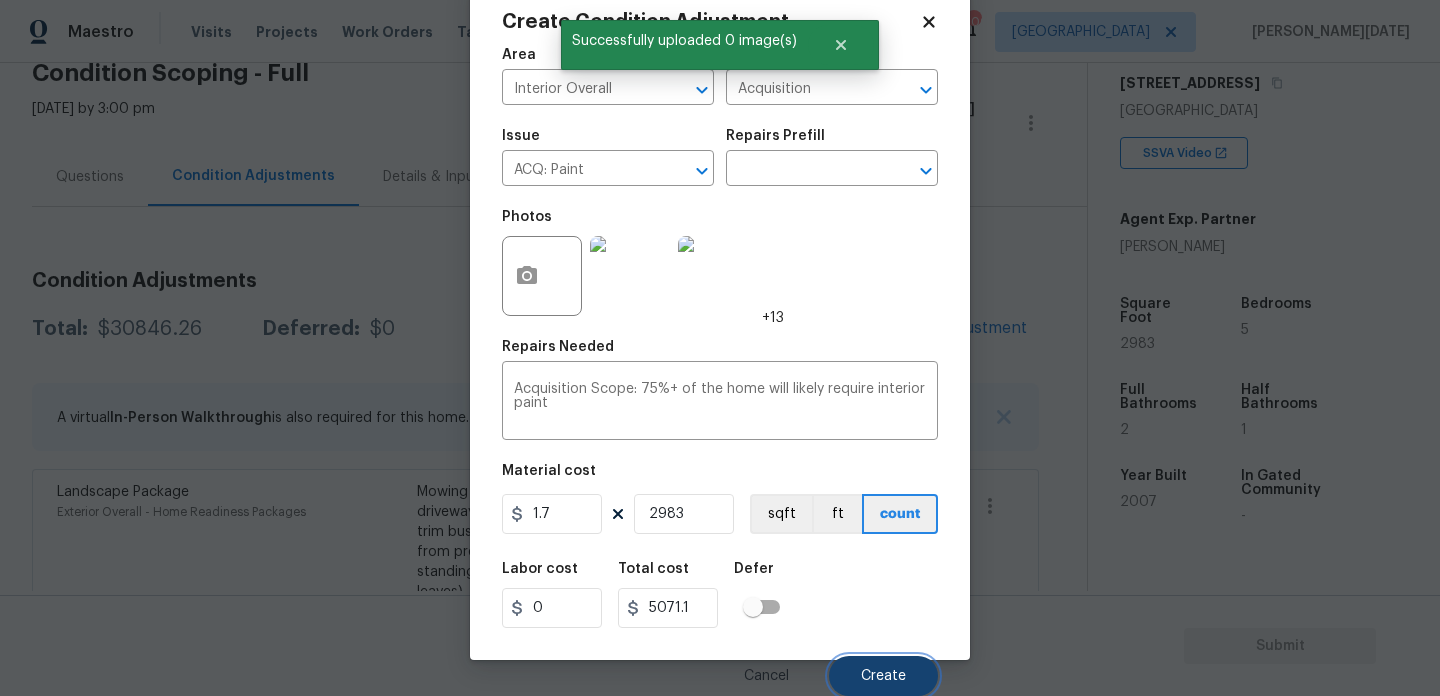 click on "Create" at bounding box center (883, 676) 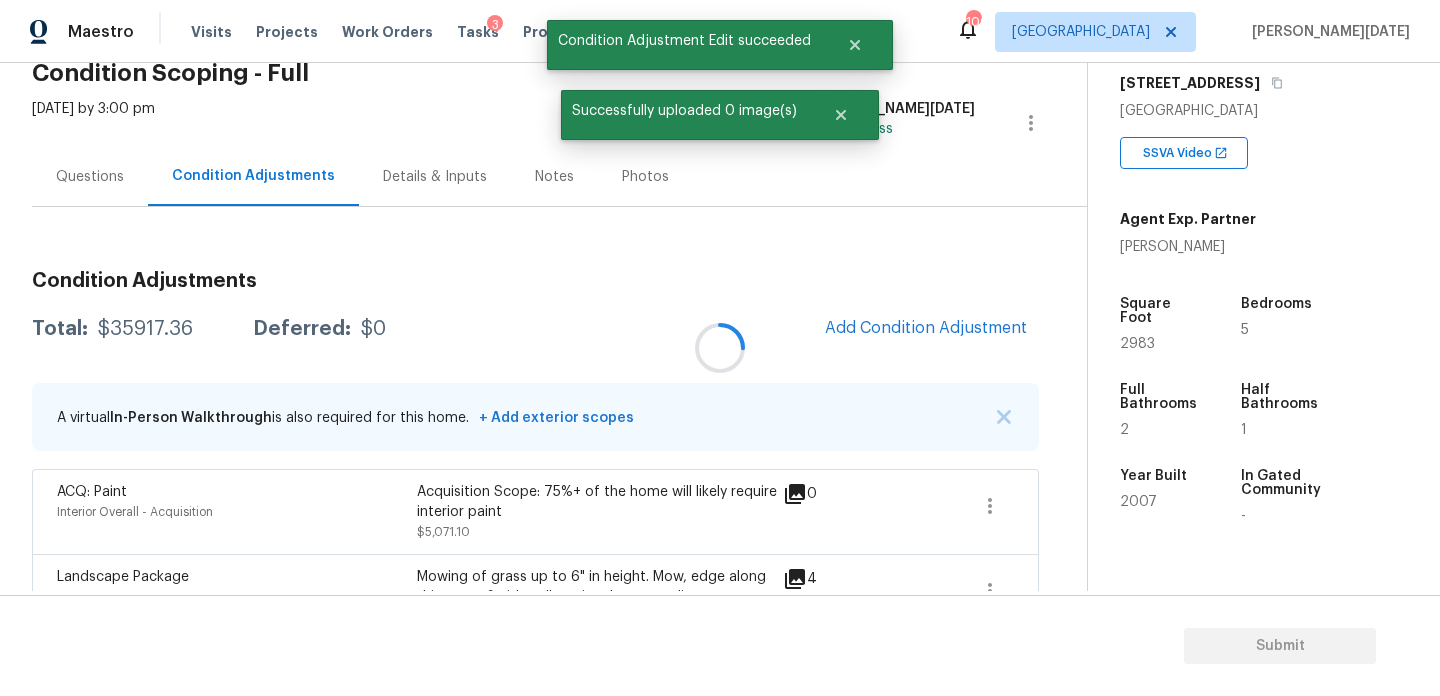scroll, scrollTop: 44, scrollLeft: 0, axis: vertical 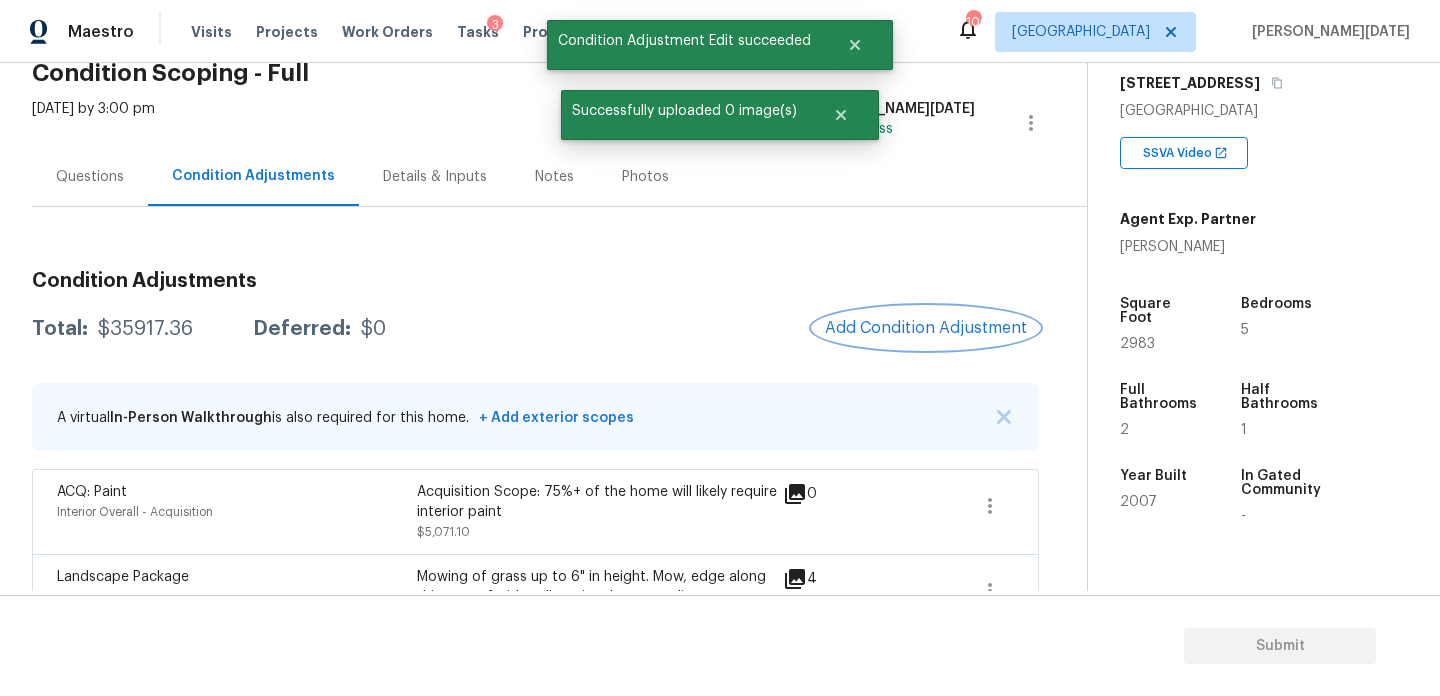 click on "Add Condition Adjustment" at bounding box center (926, 328) 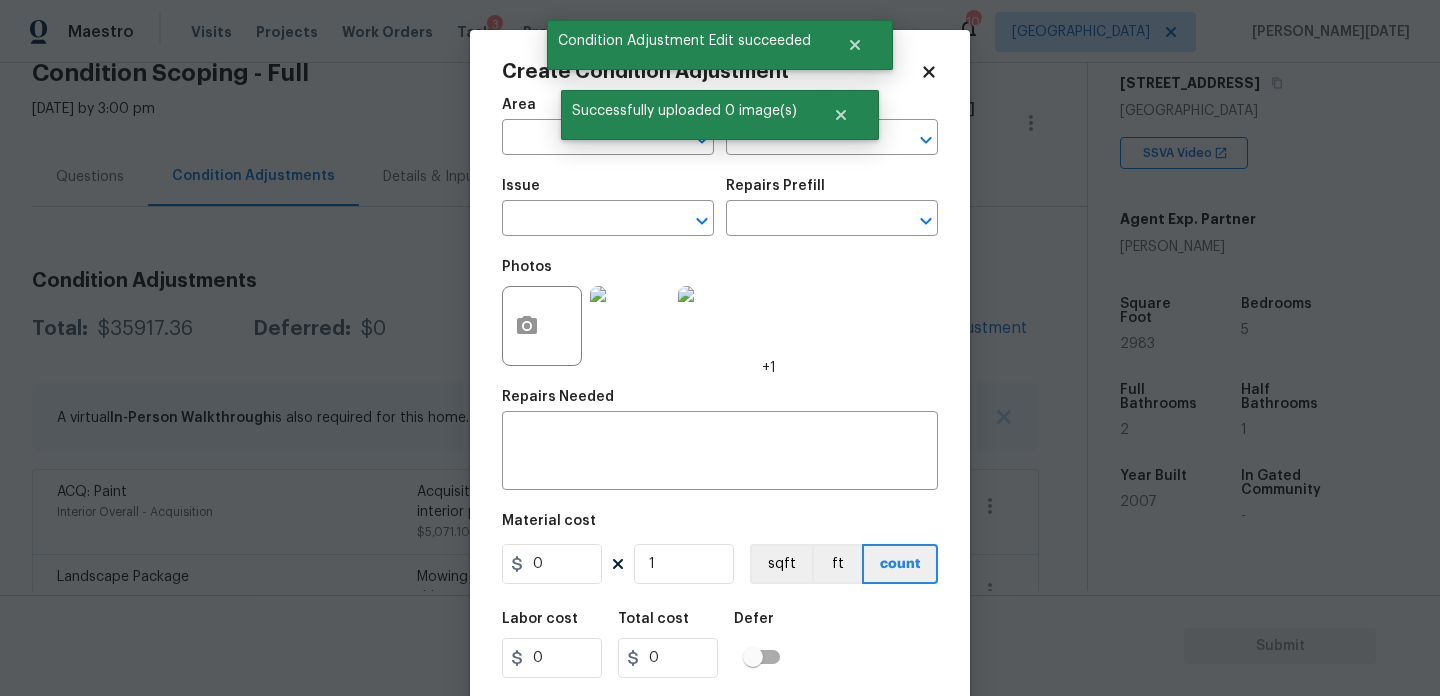 click at bounding box center (542, 326) 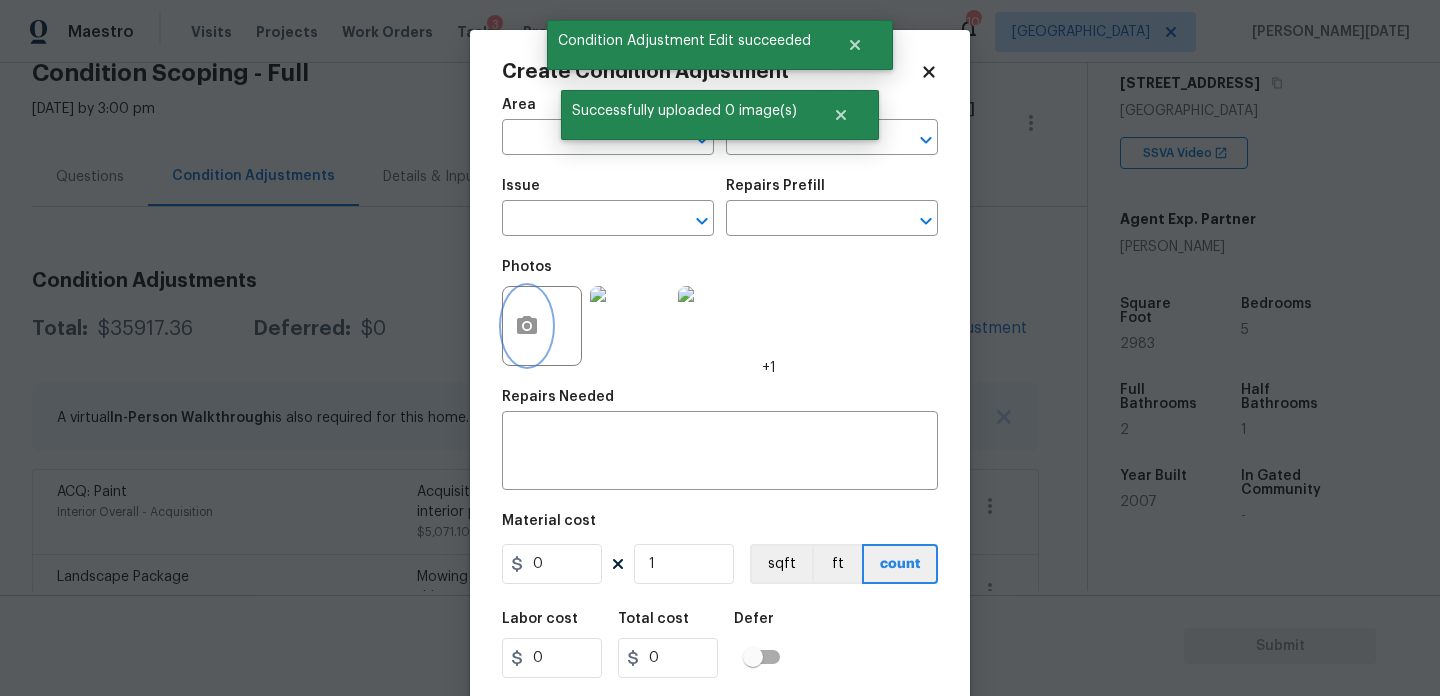 click 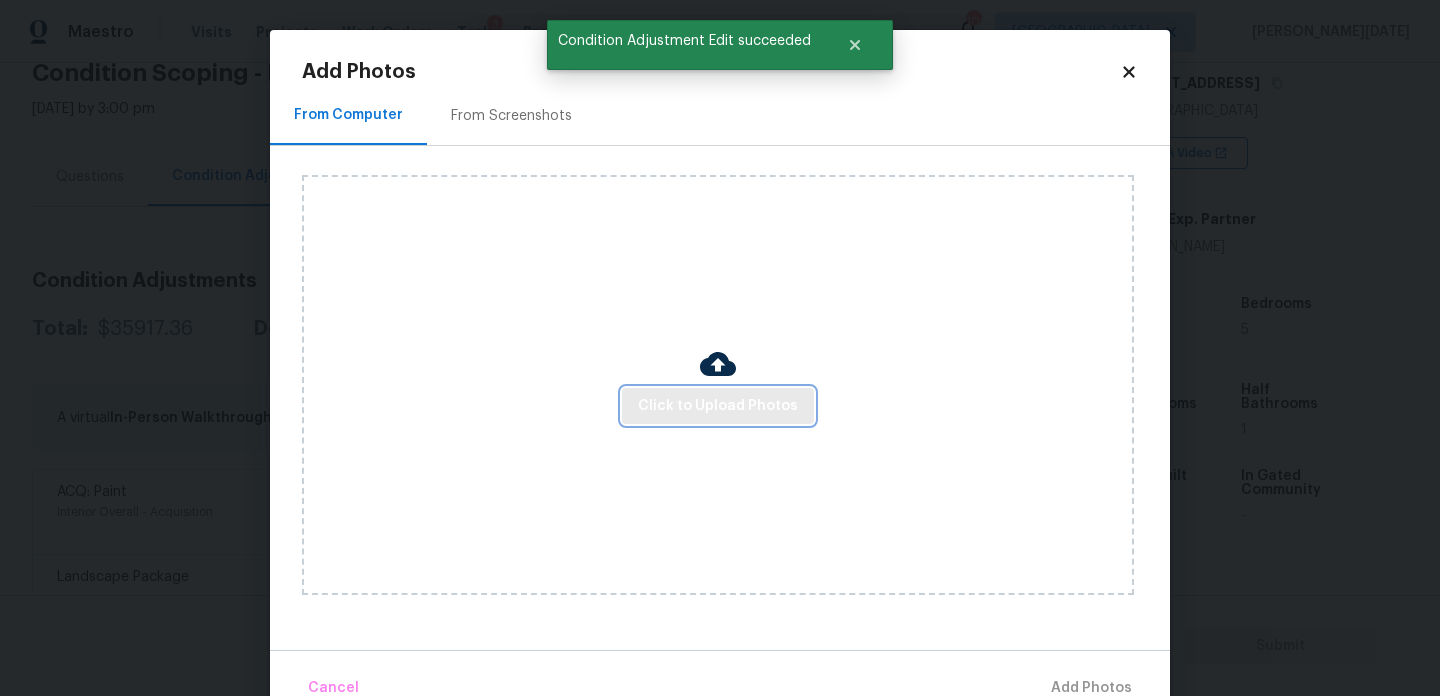 click on "Click to Upload Photos" at bounding box center [718, 406] 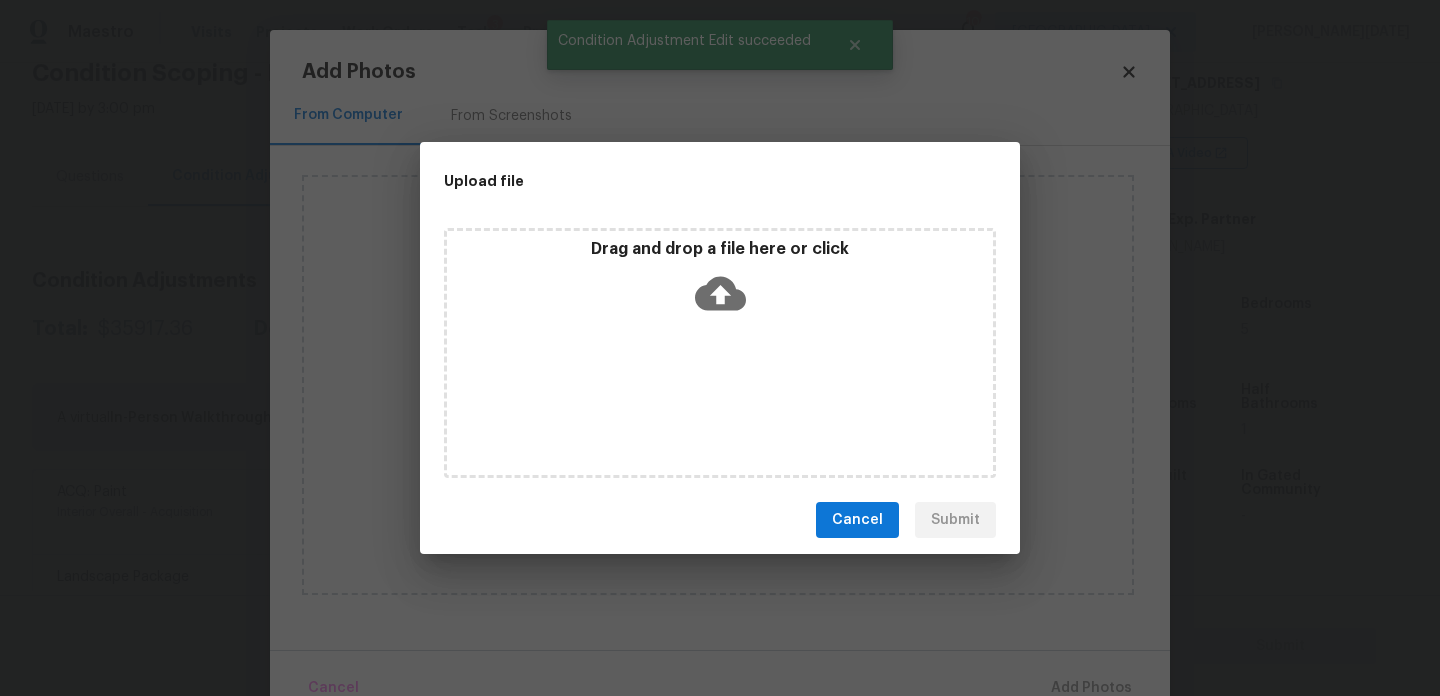 click on "Drag and drop a file here or click" at bounding box center (720, 353) 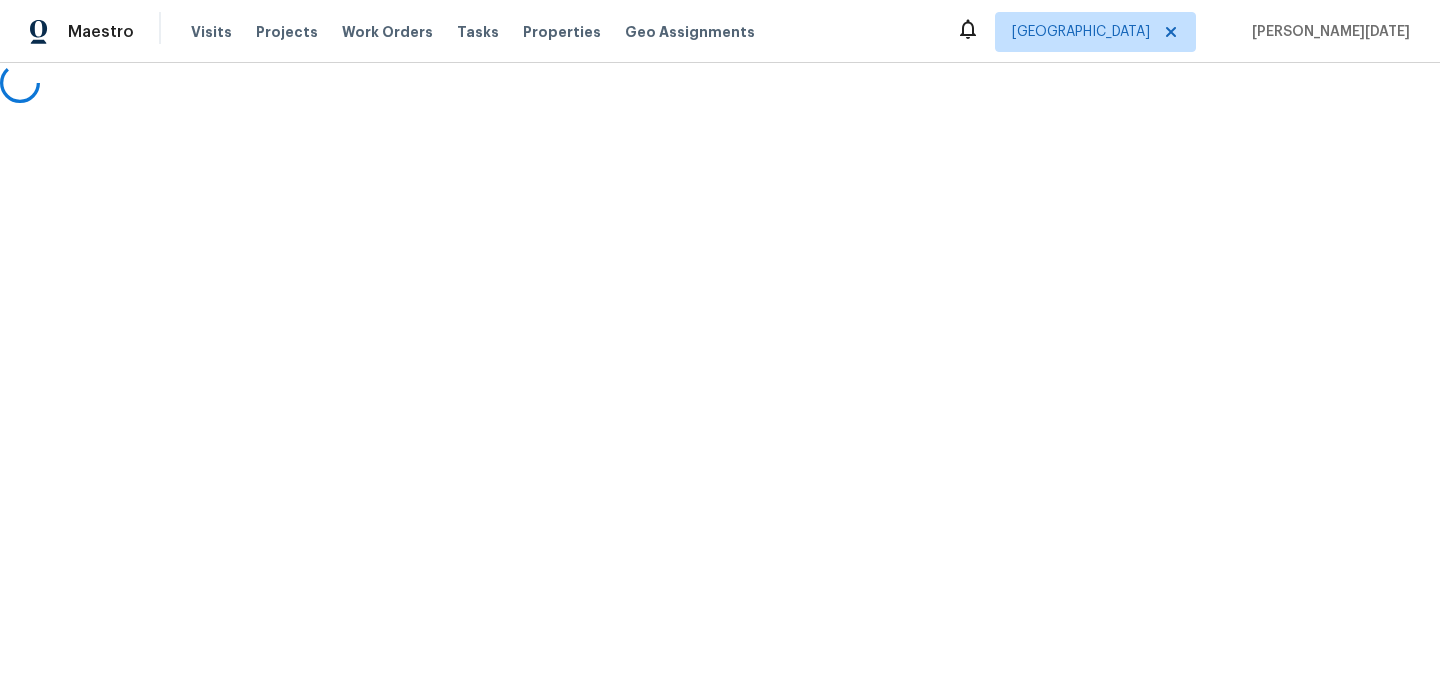 scroll, scrollTop: 0, scrollLeft: 0, axis: both 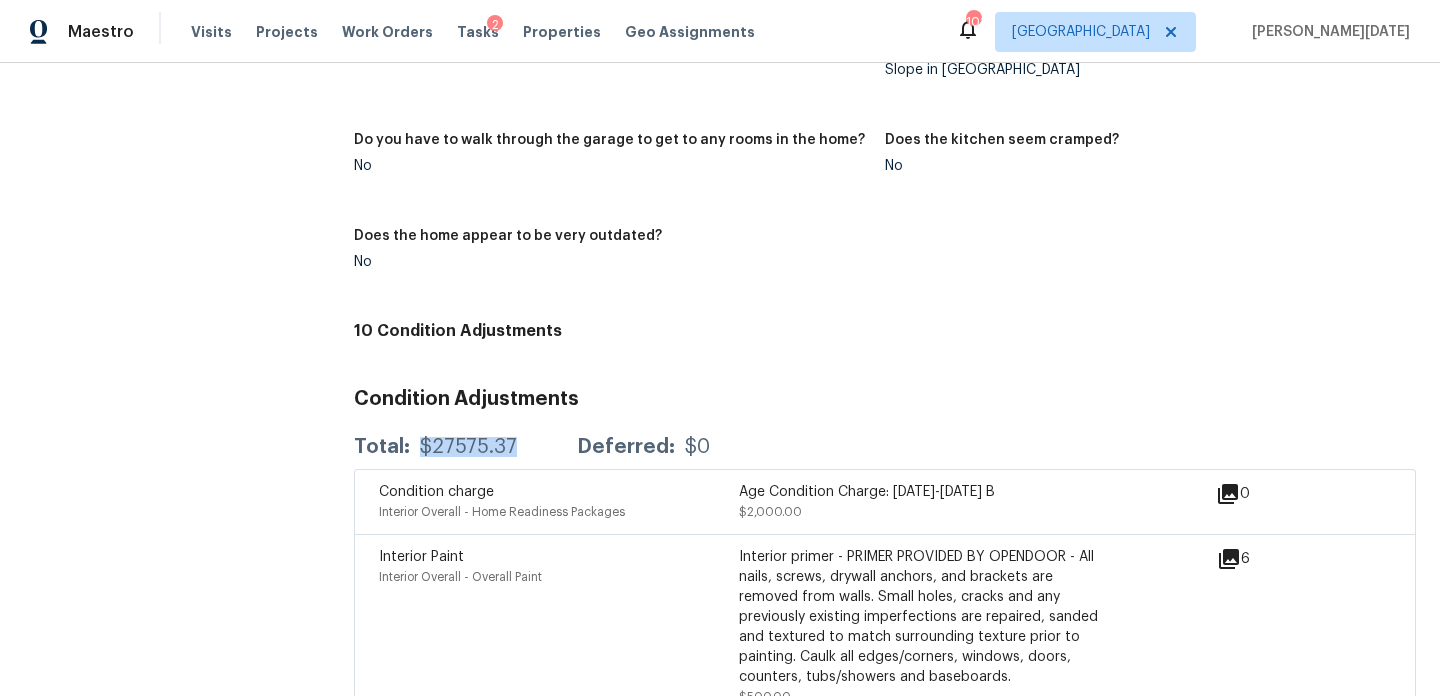 drag, startPoint x: 419, startPoint y: 434, endPoint x: 522, endPoint y: 429, distance: 103.121284 